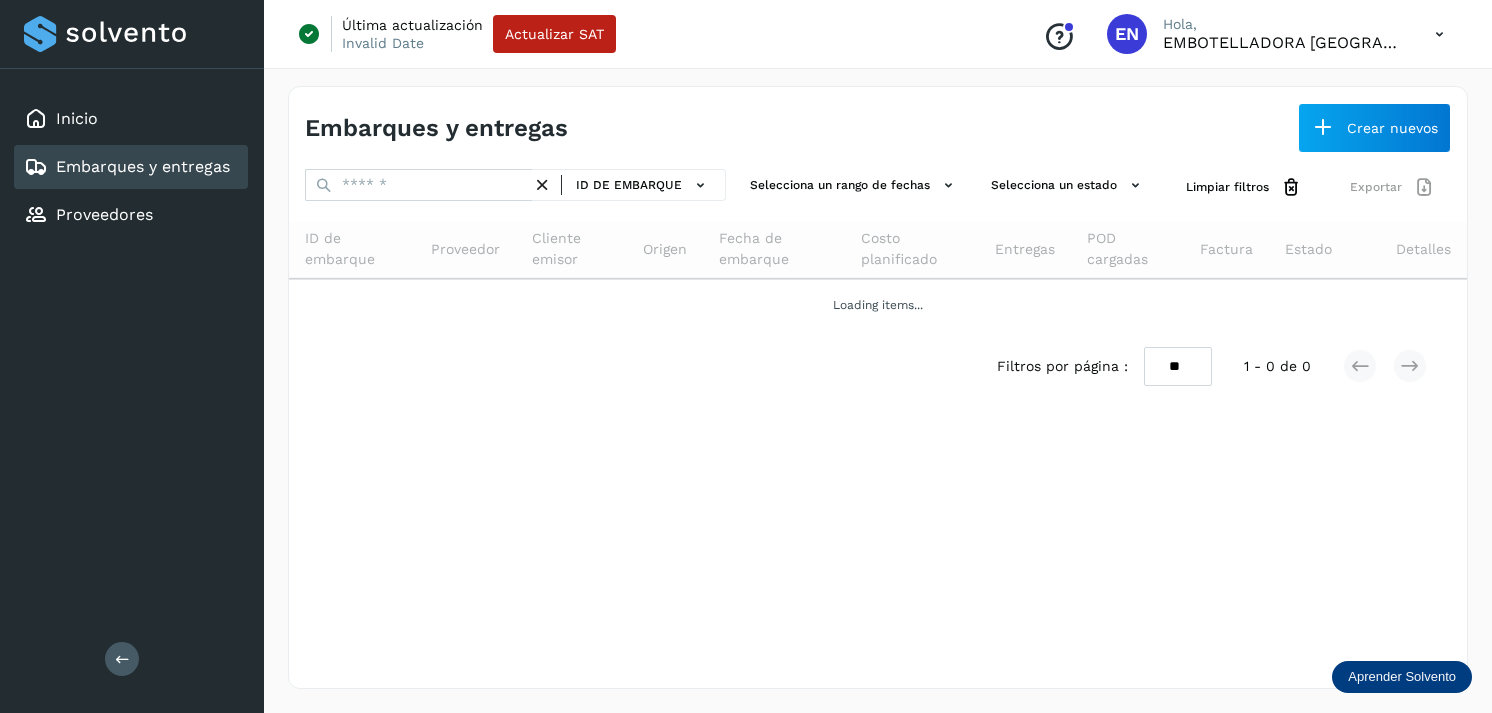 scroll, scrollTop: 0, scrollLeft: 0, axis: both 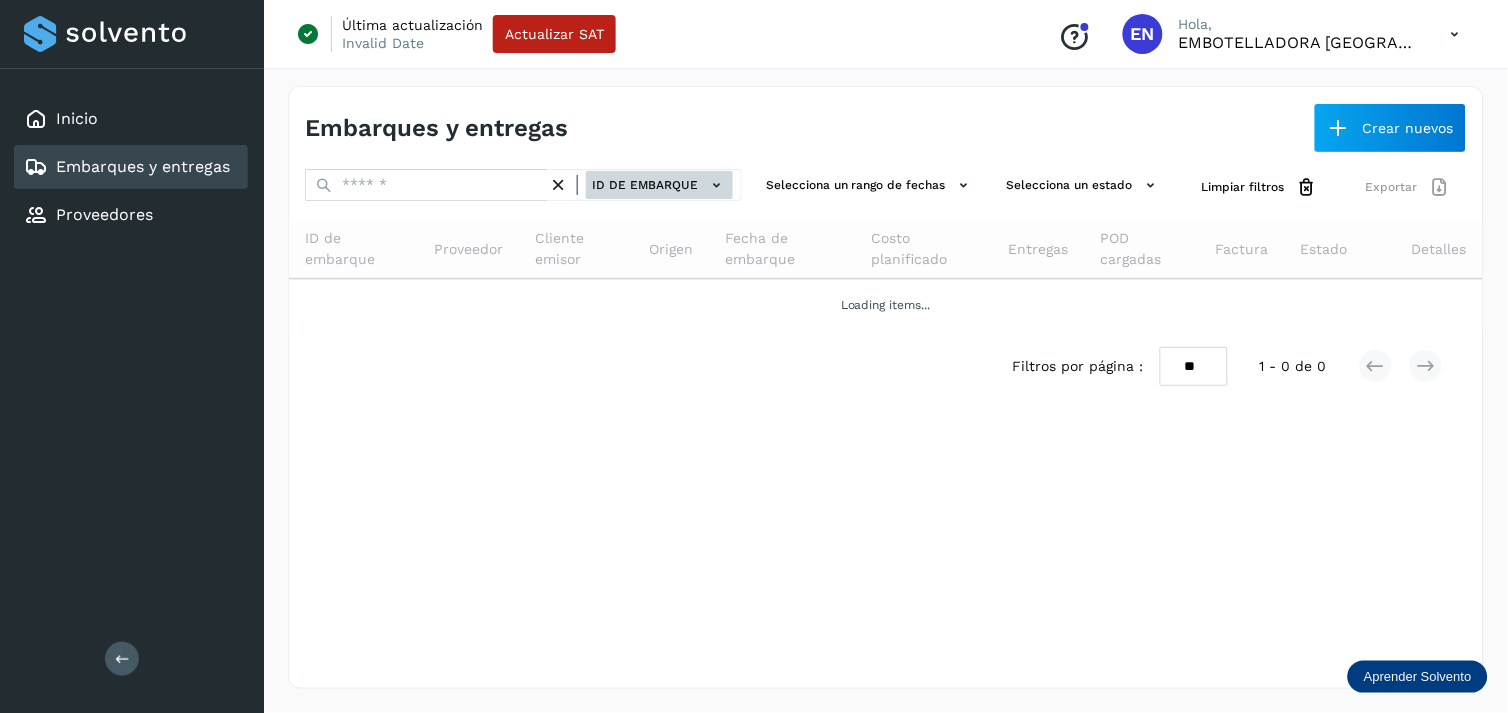 click on "ID de embarque" at bounding box center [659, 185] 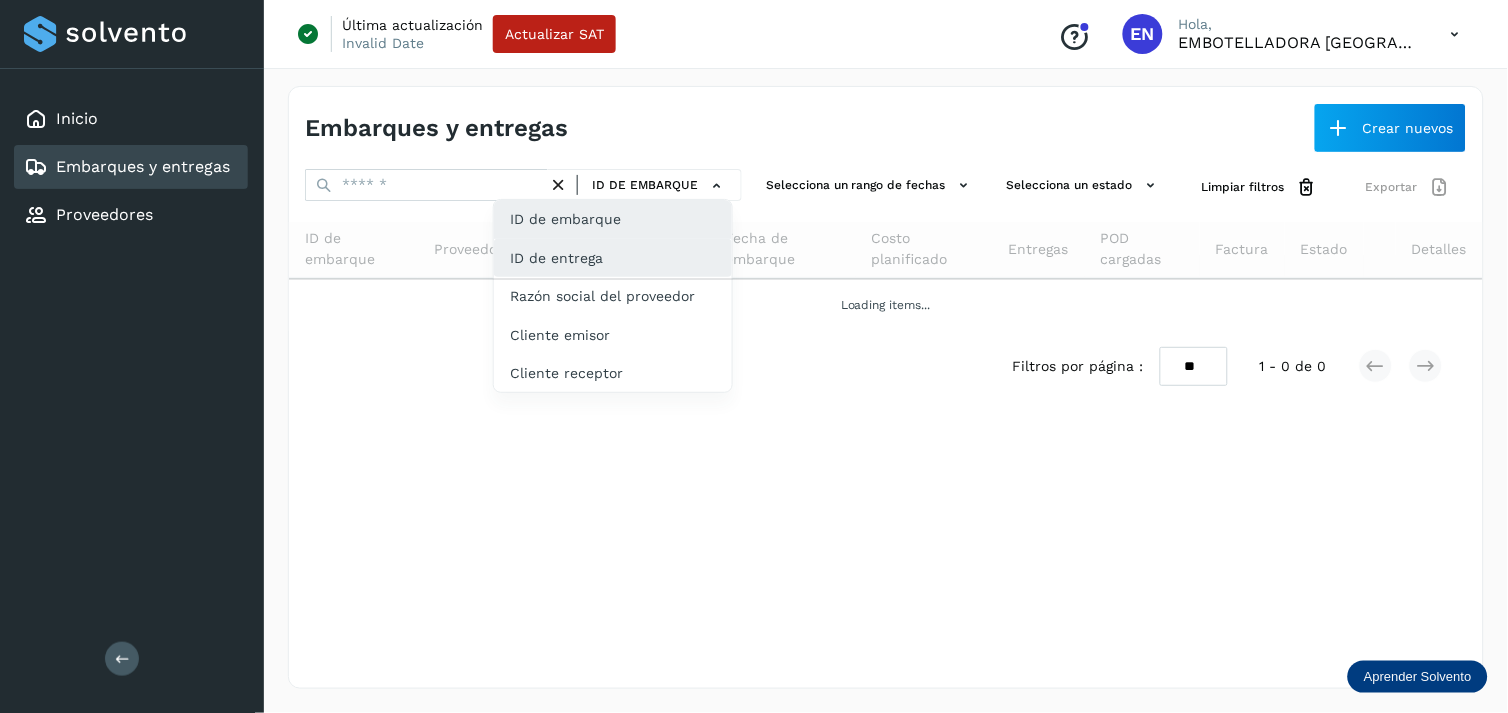 click on "ID de entrega" 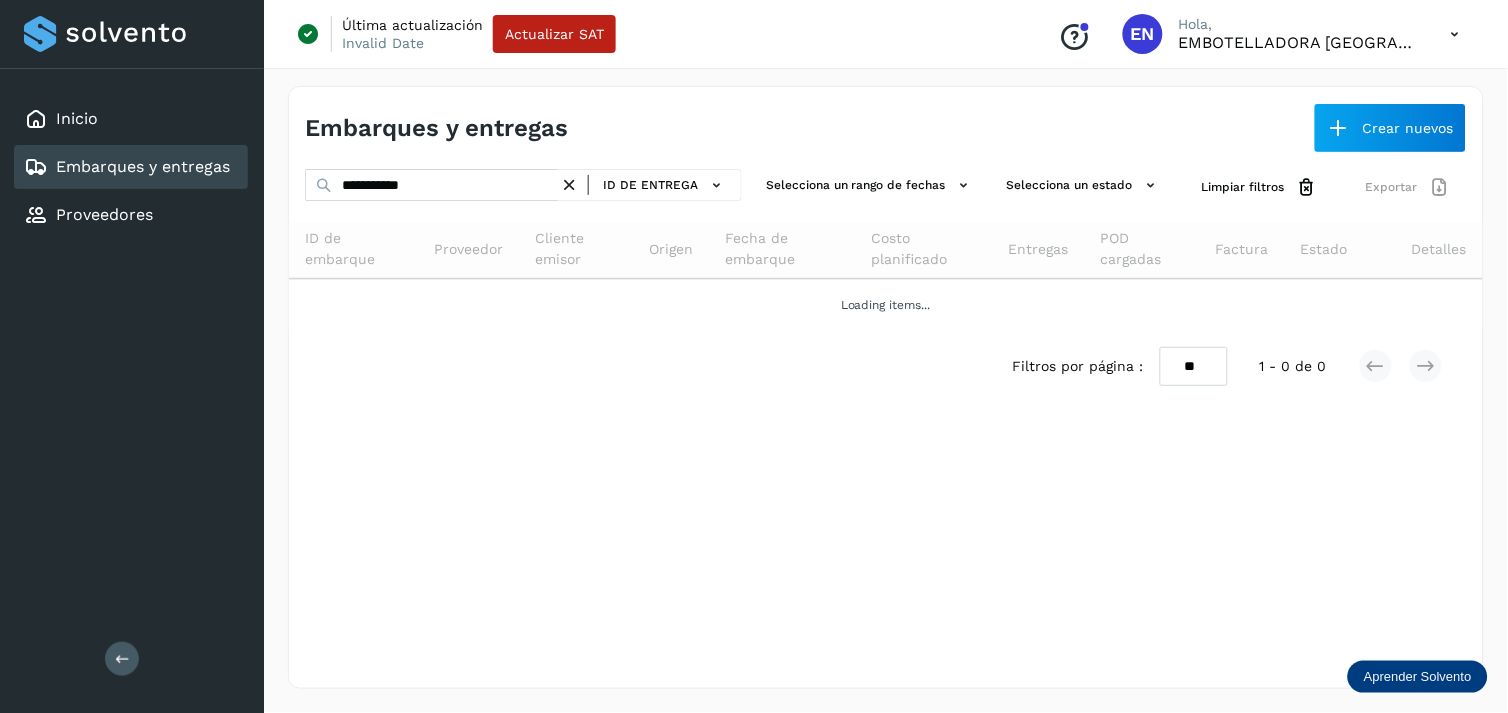 click at bounding box center (569, 185) 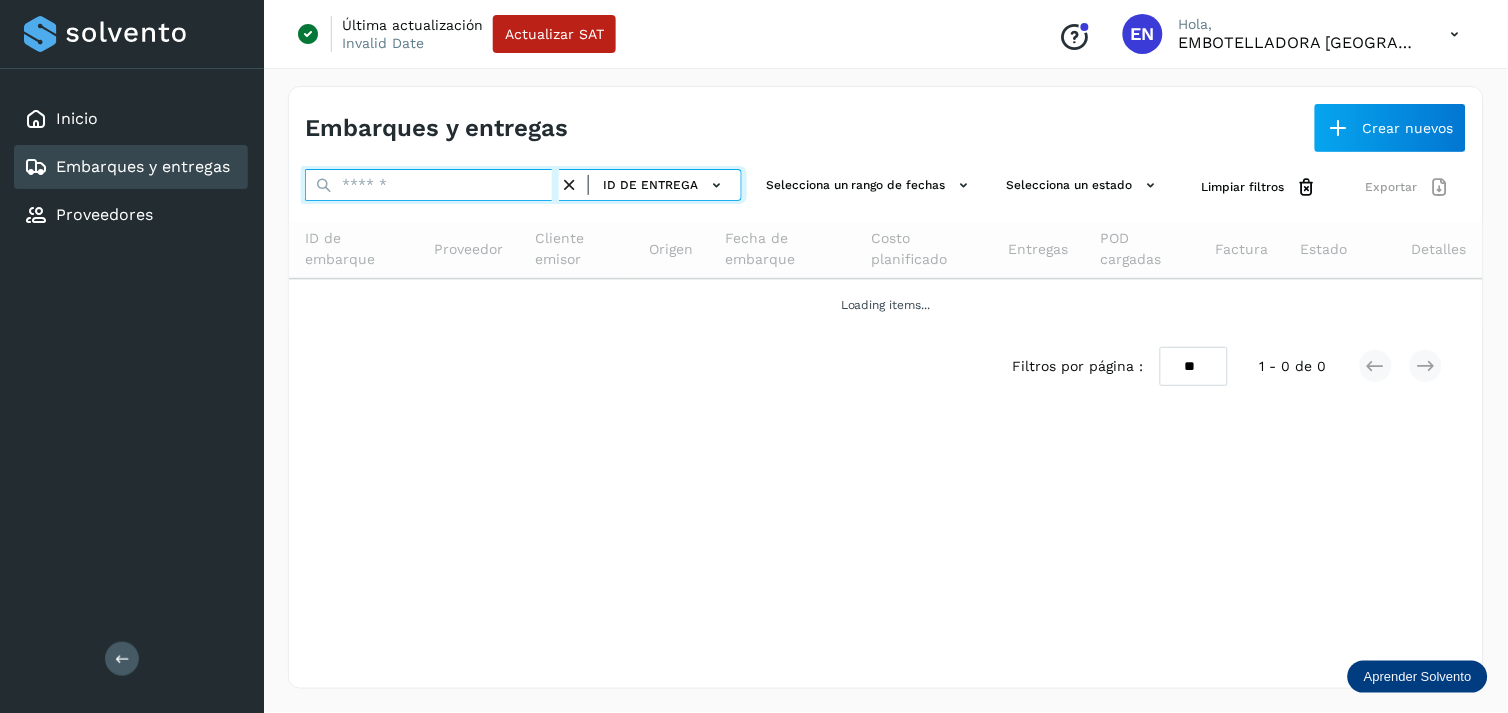 click at bounding box center [432, 185] 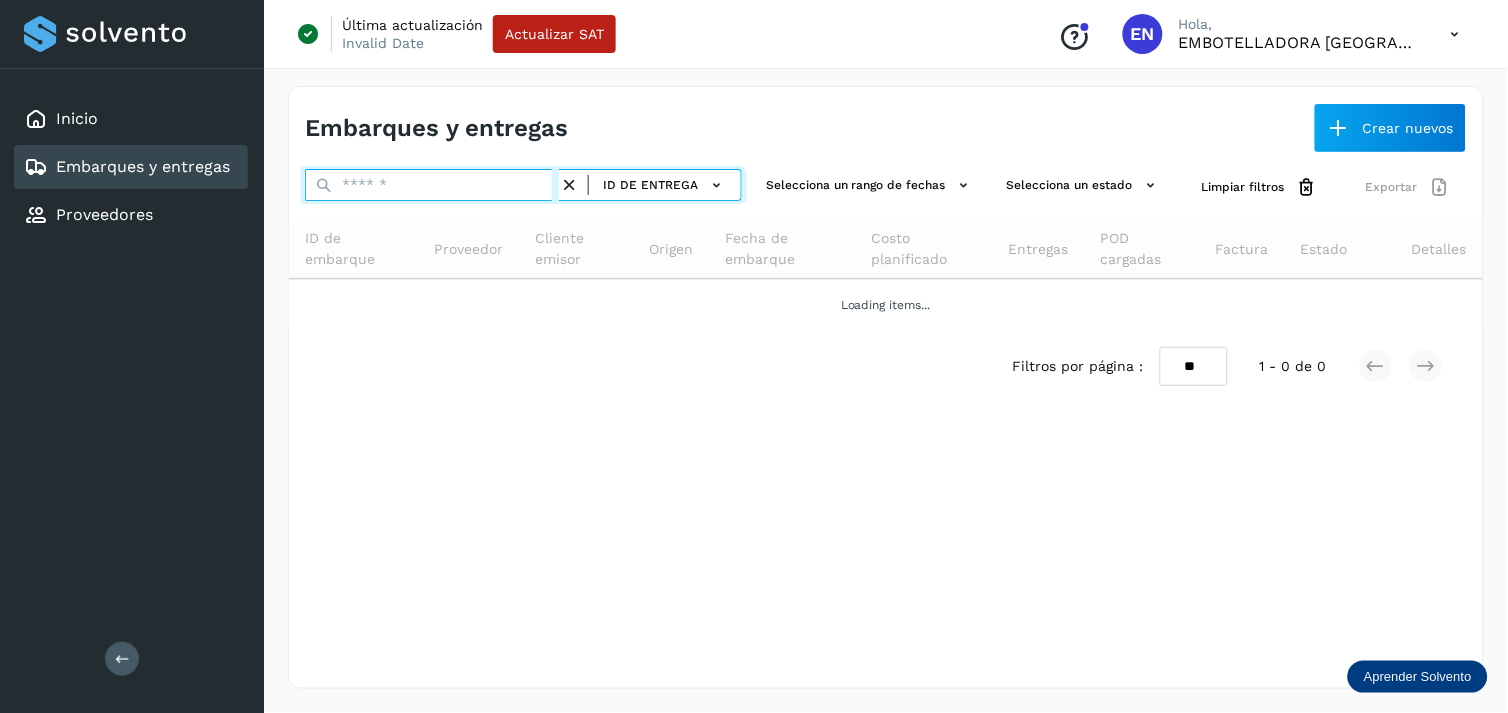paste on "**********" 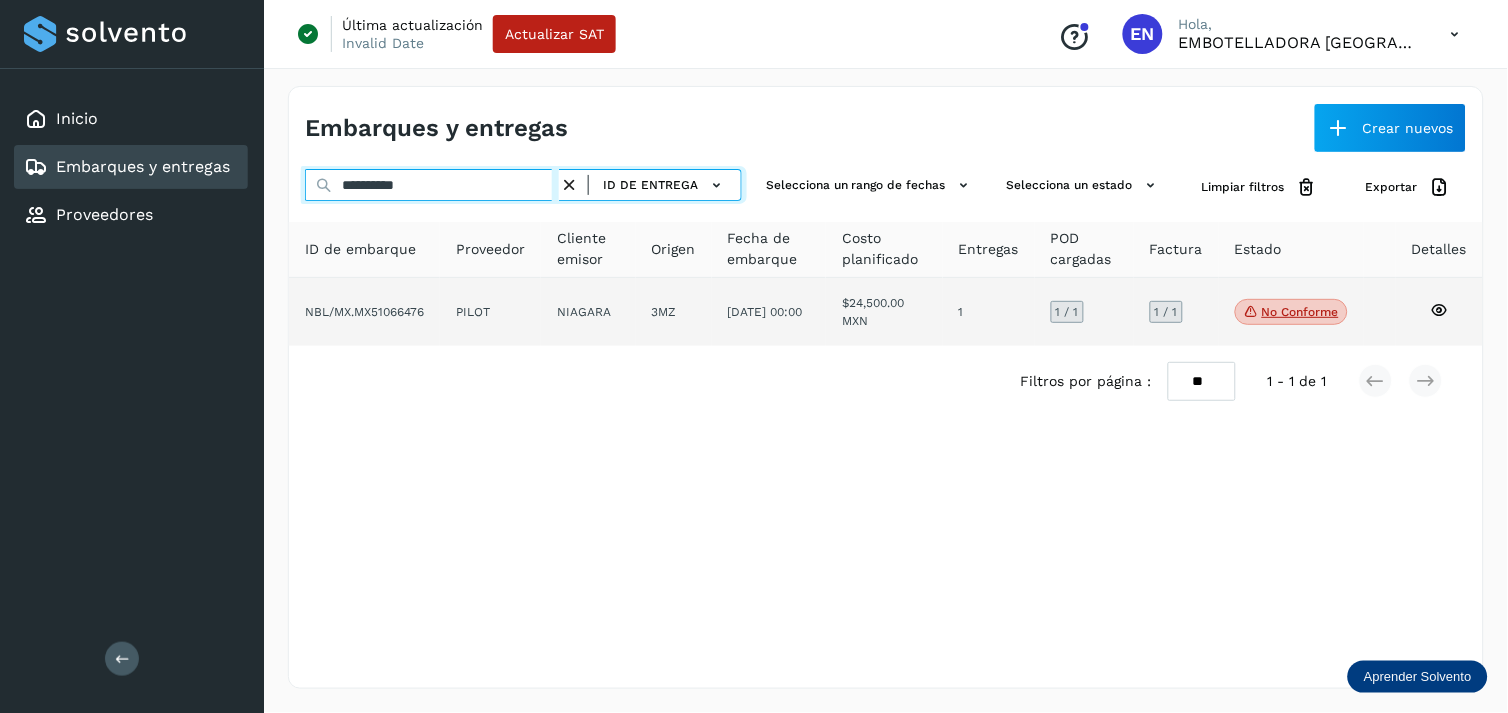 type on "**********" 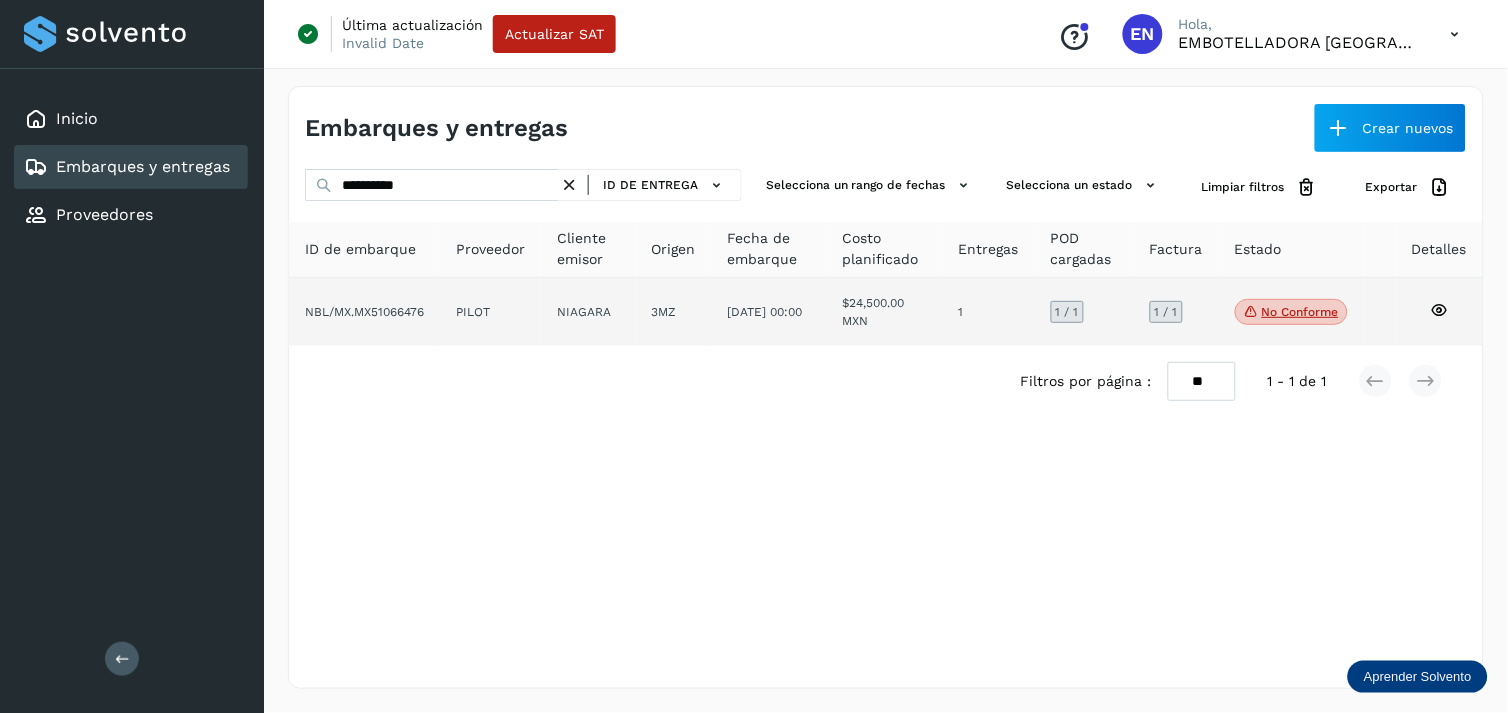 click on "3MZ" 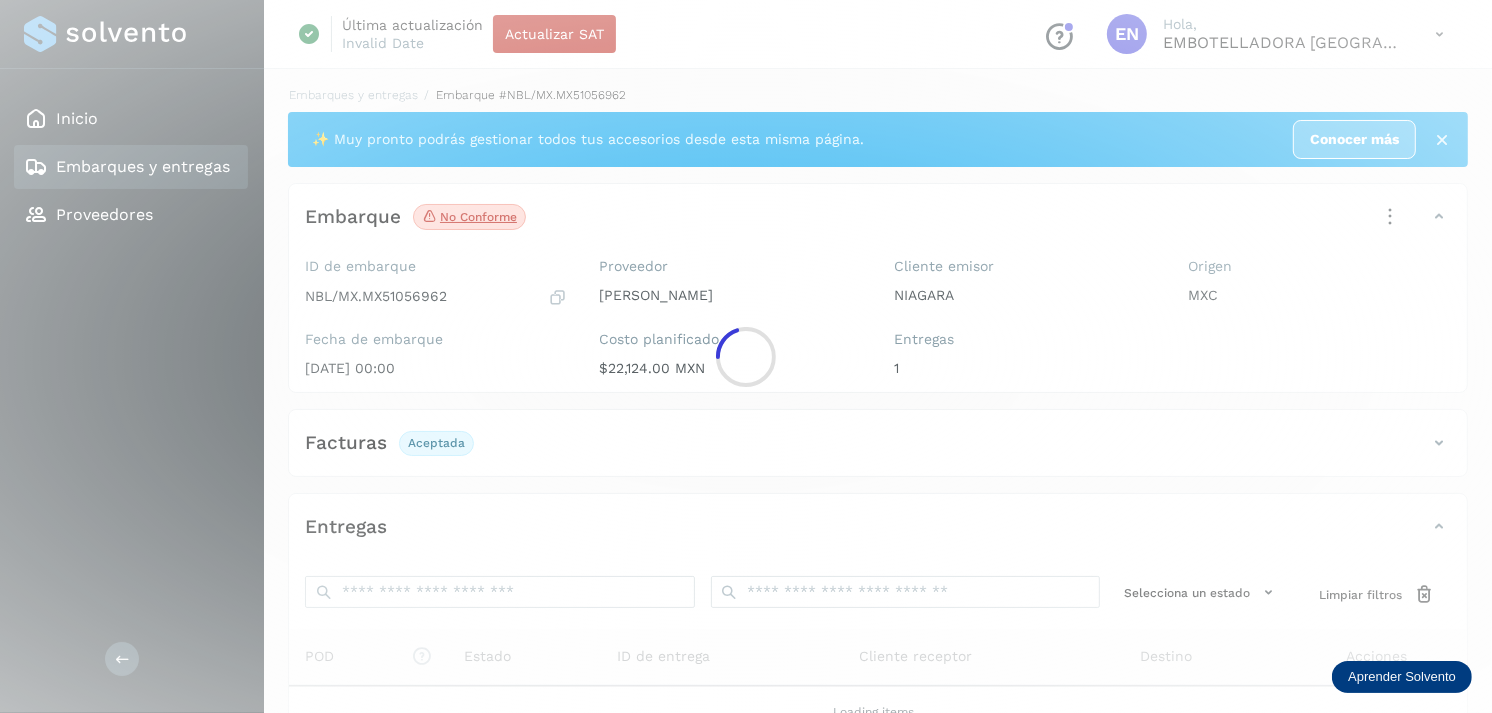 click 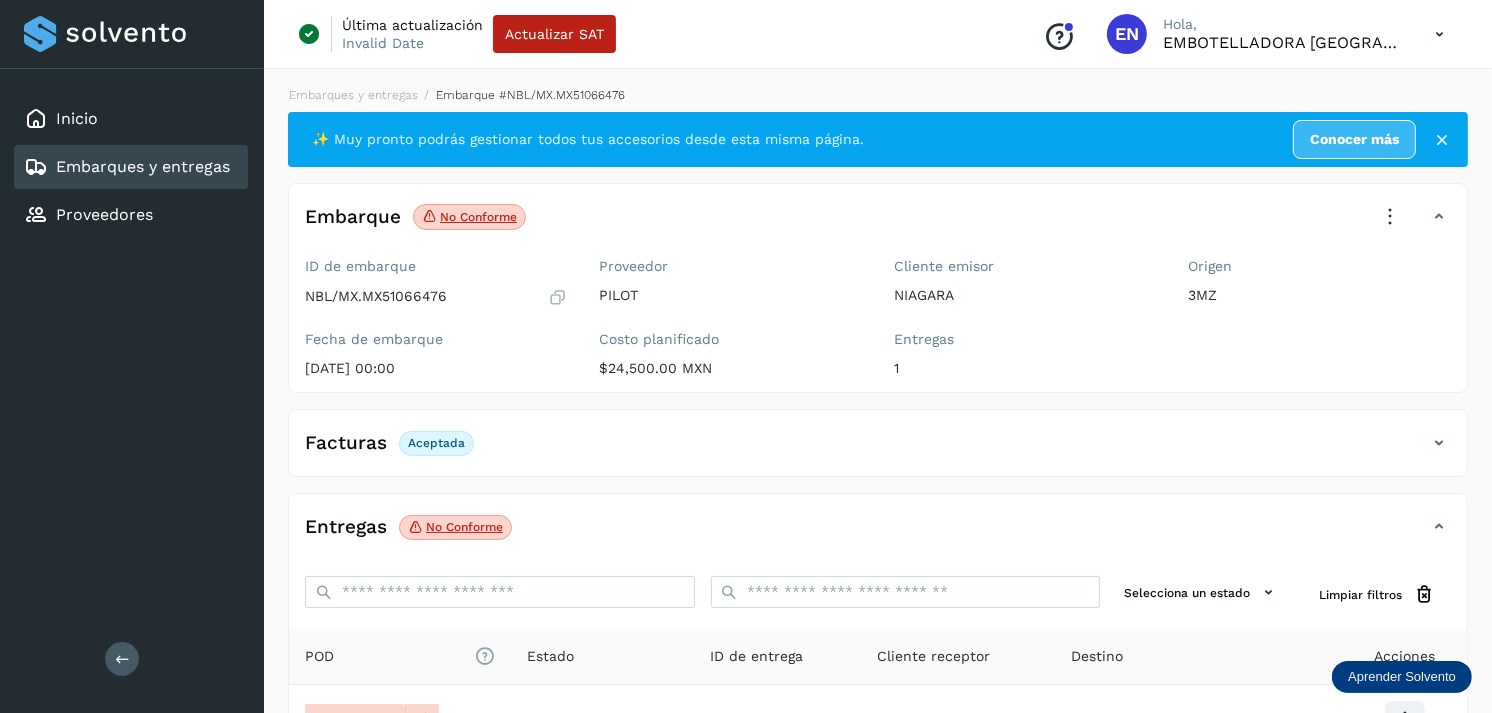 scroll, scrollTop: 241, scrollLeft: 0, axis: vertical 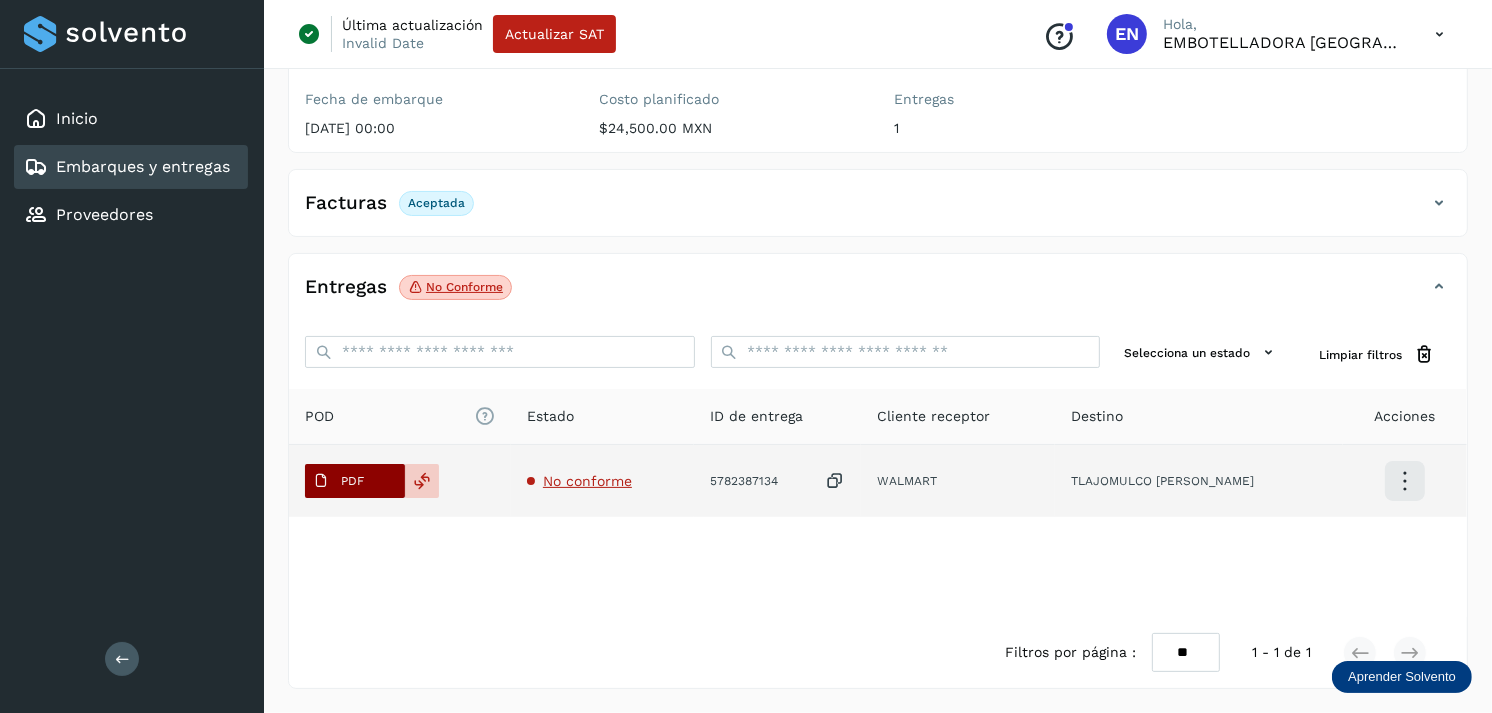 click on "PDF" at bounding box center [355, 481] 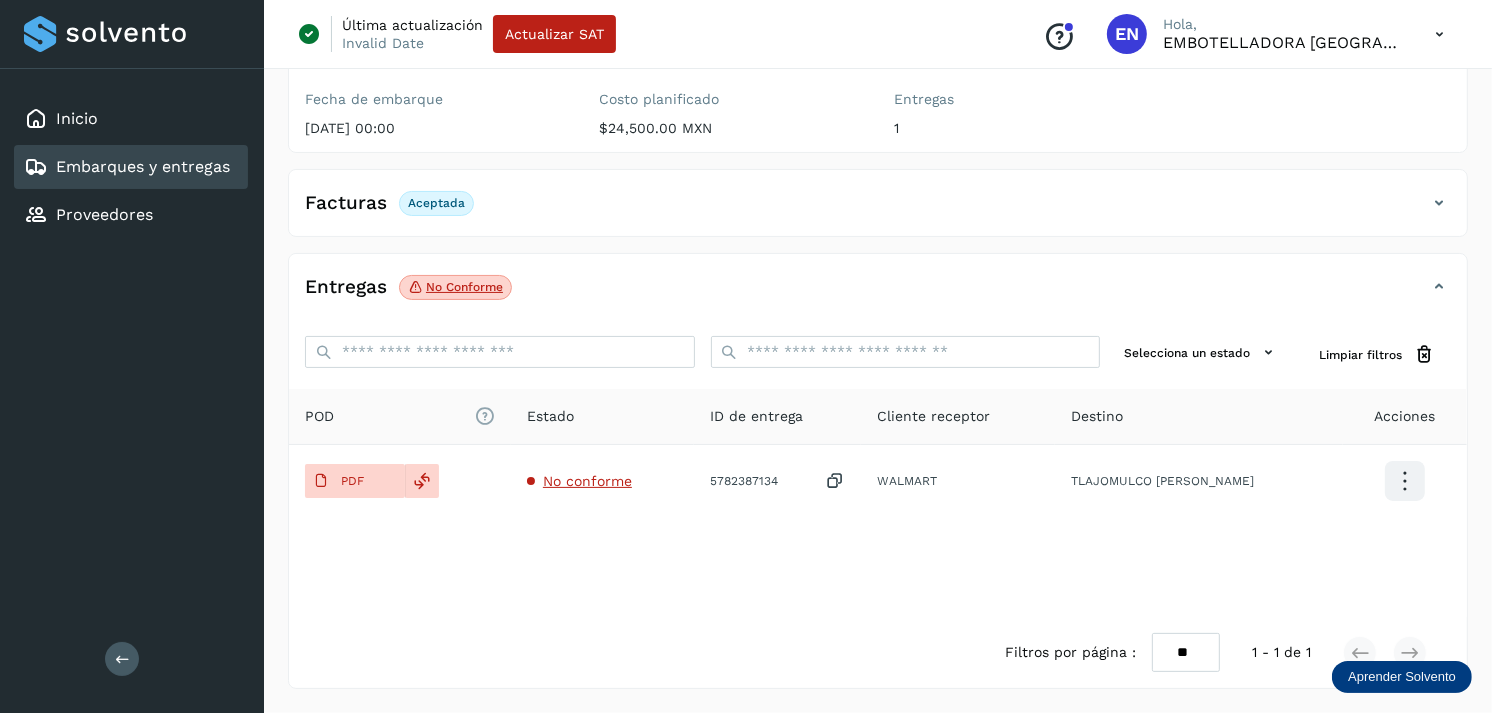 type 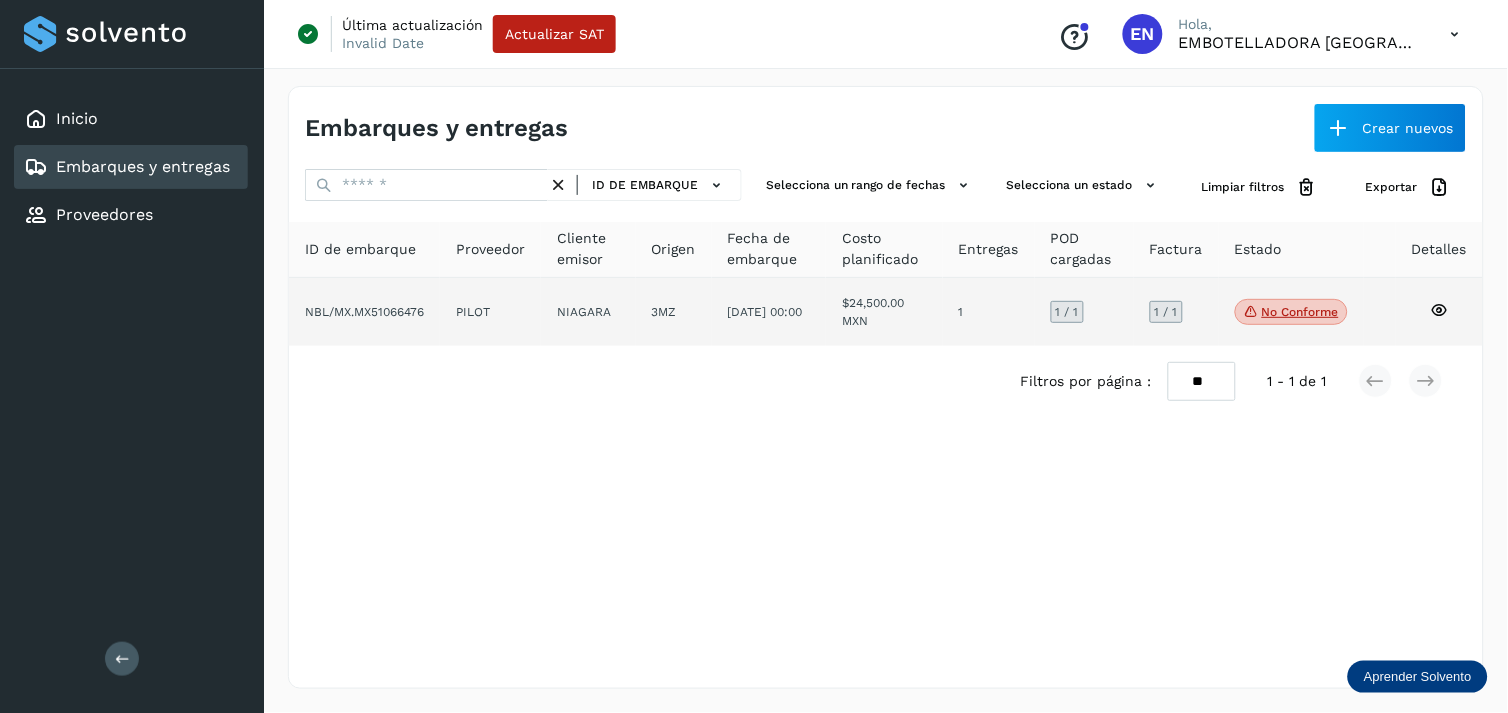 click on "[DATE] 00:00" 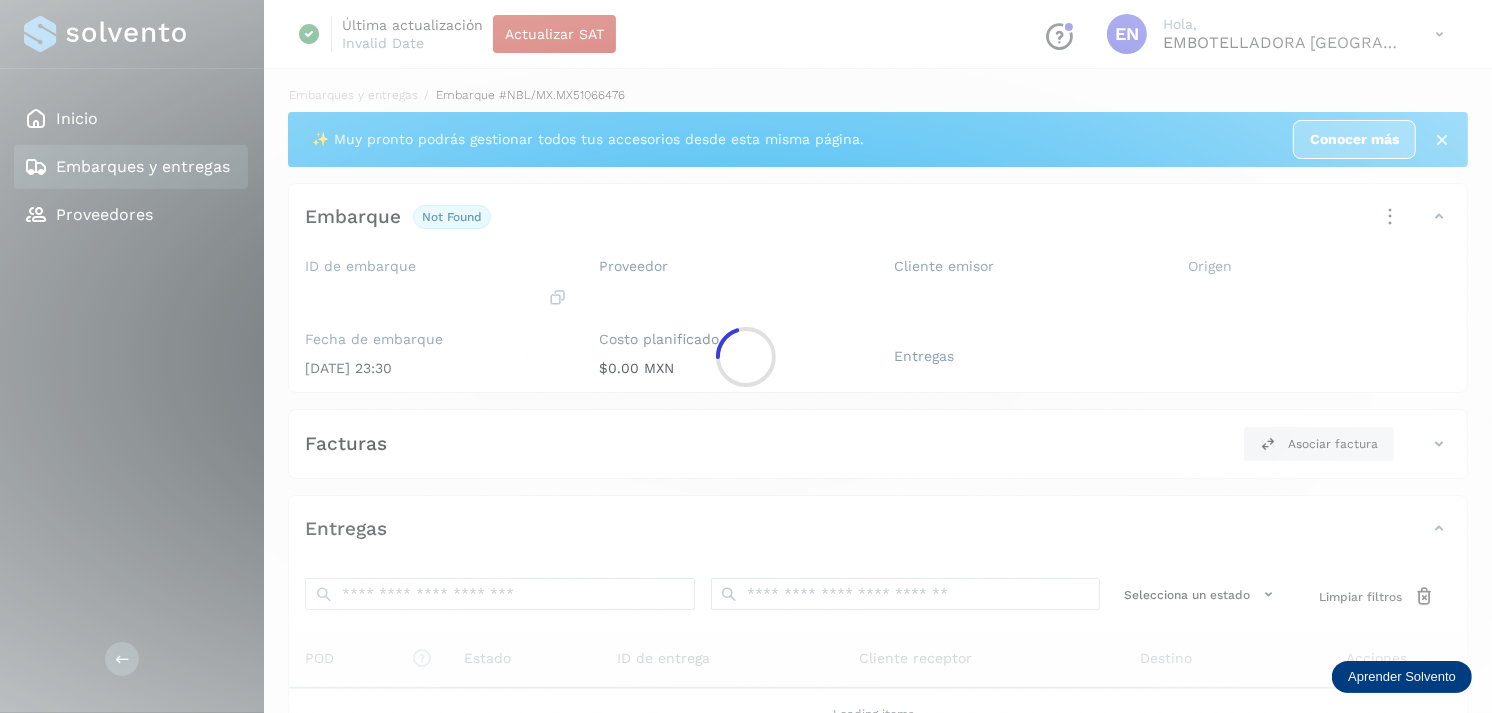 click 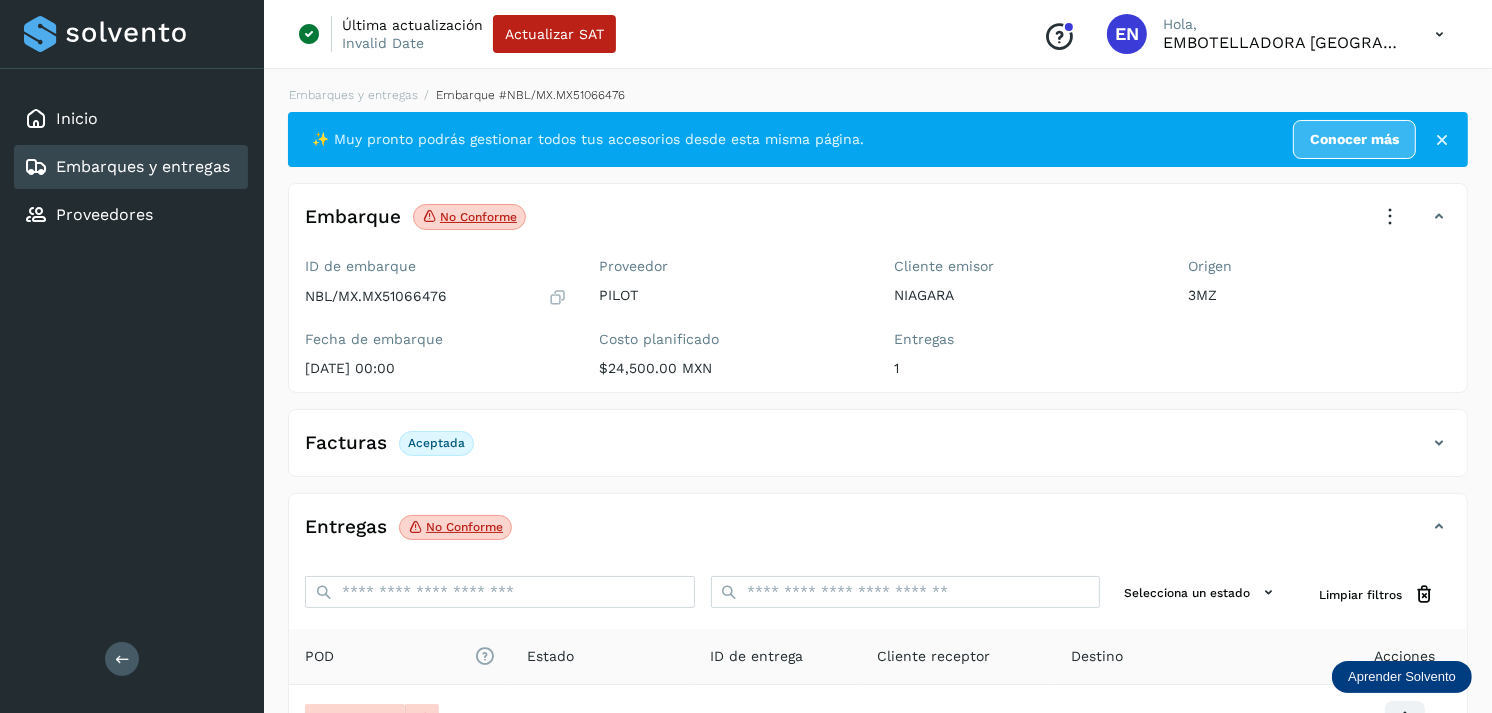 scroll, scrollTop: 241, scrollLeft: 0, axis: vertical 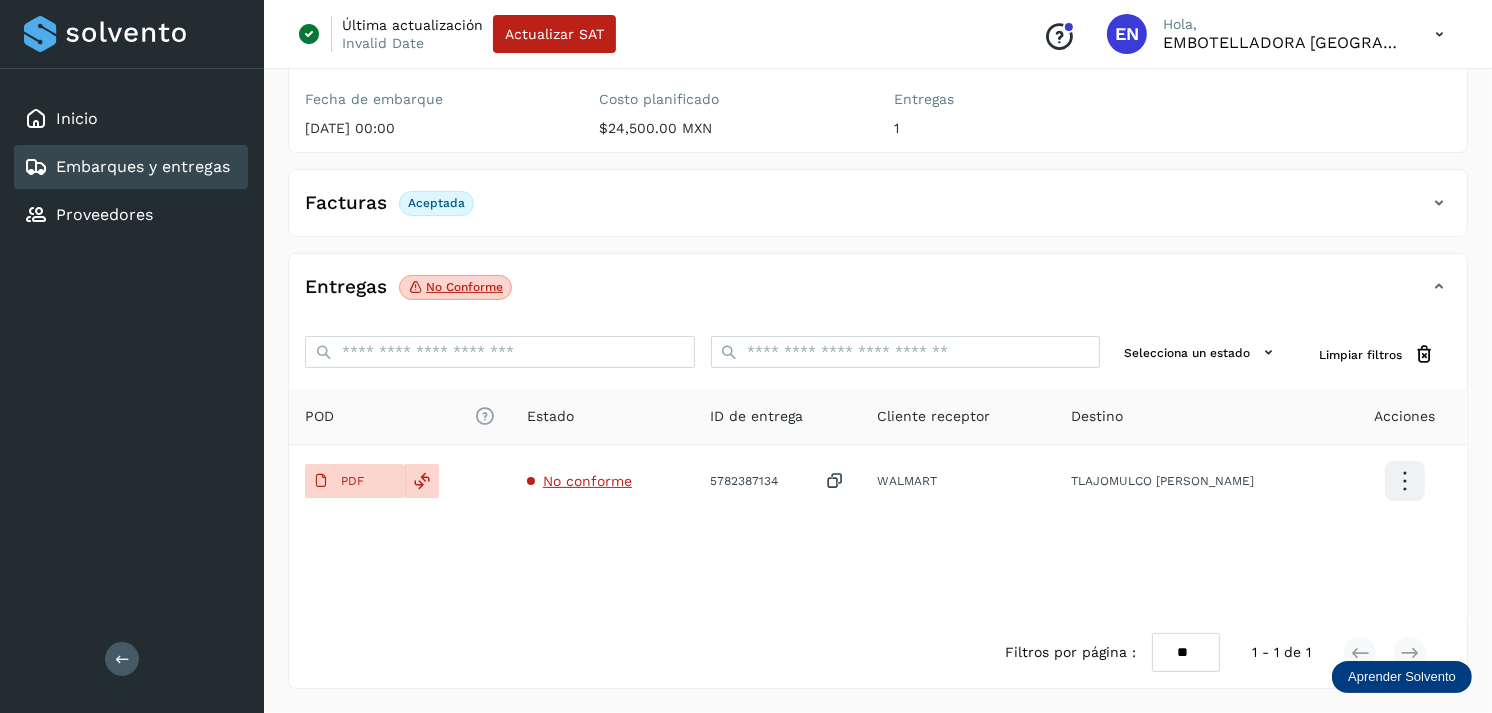 click on "Embarques y entregas" at bounding box center (143, 166) 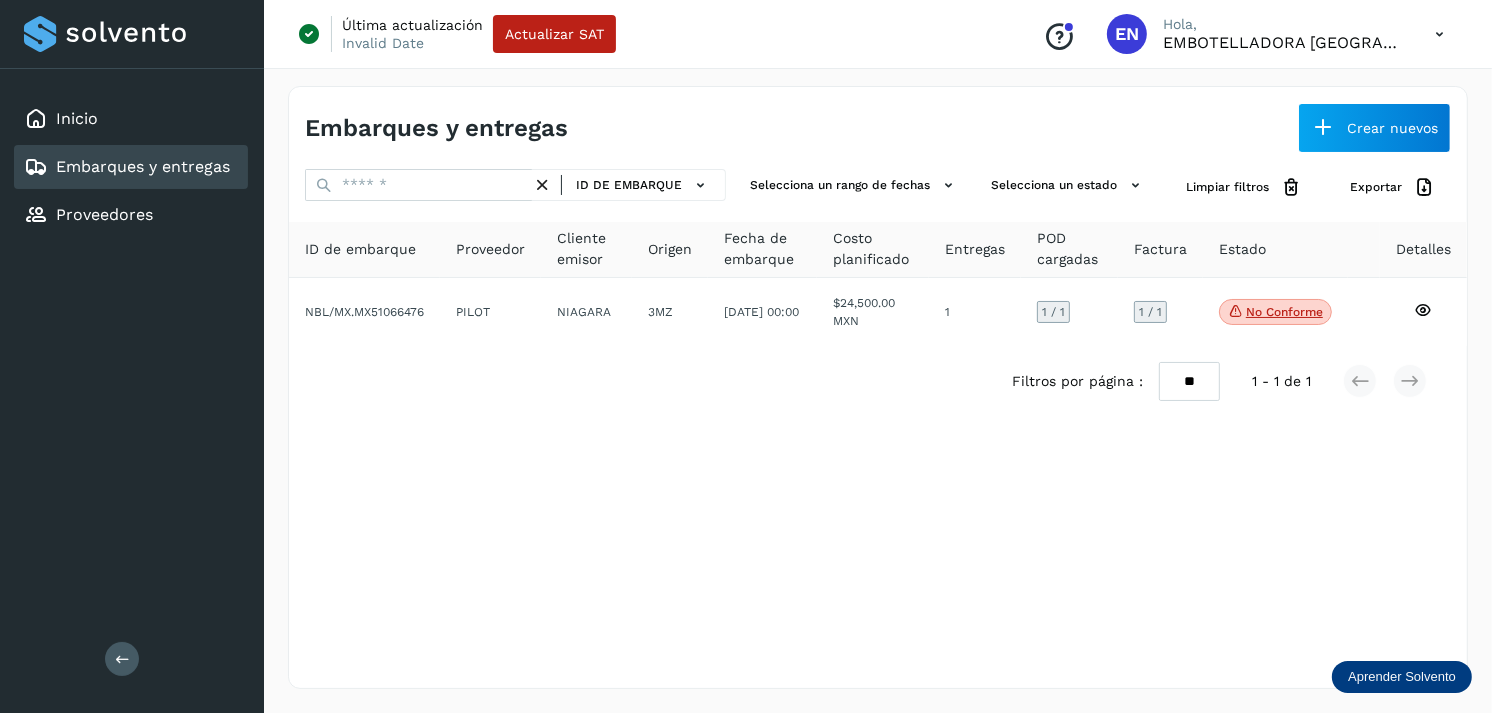 scroll, scrollTop: 0, scrollLeft: 0, axis: both 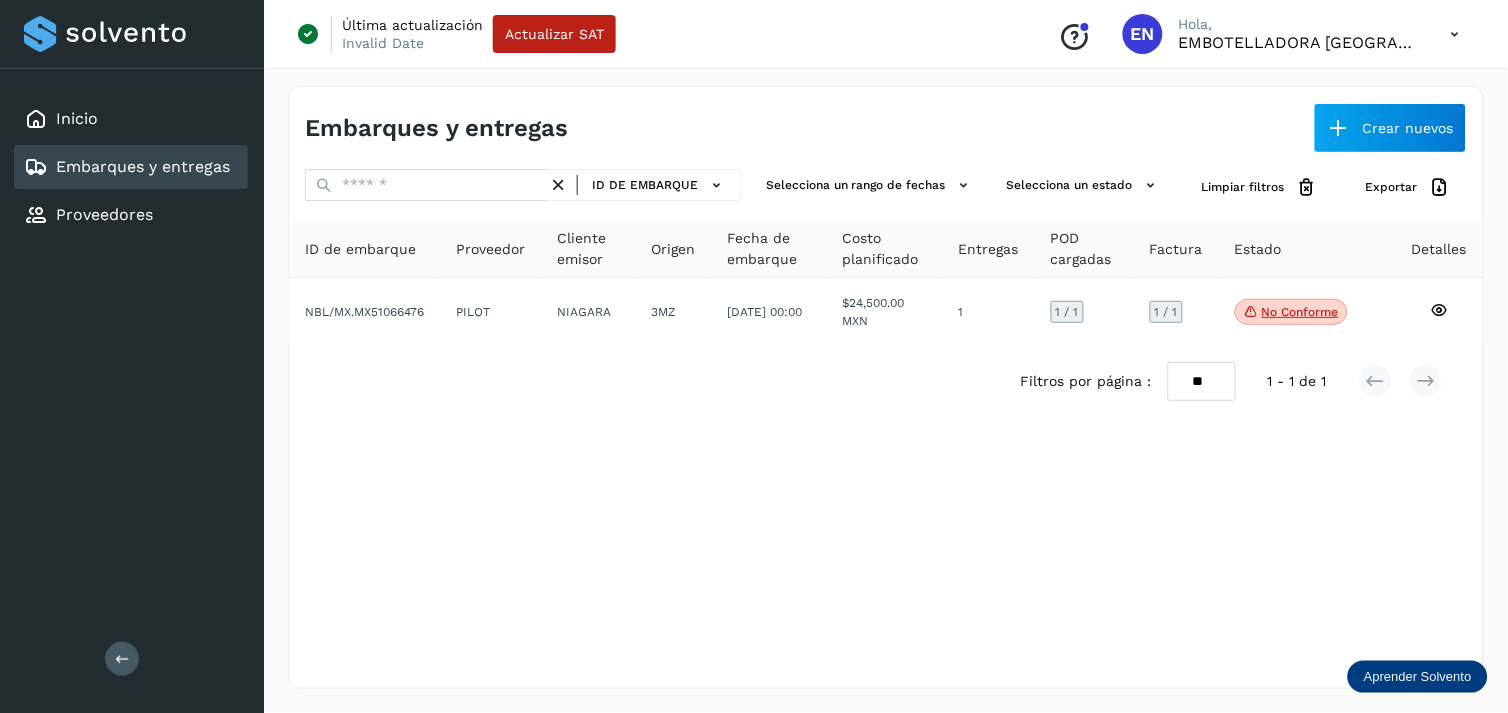 drag, startPoint x: 694, startPoint y: 198, endPoint x: 634, endPoint y: 245, distance: 76.2168 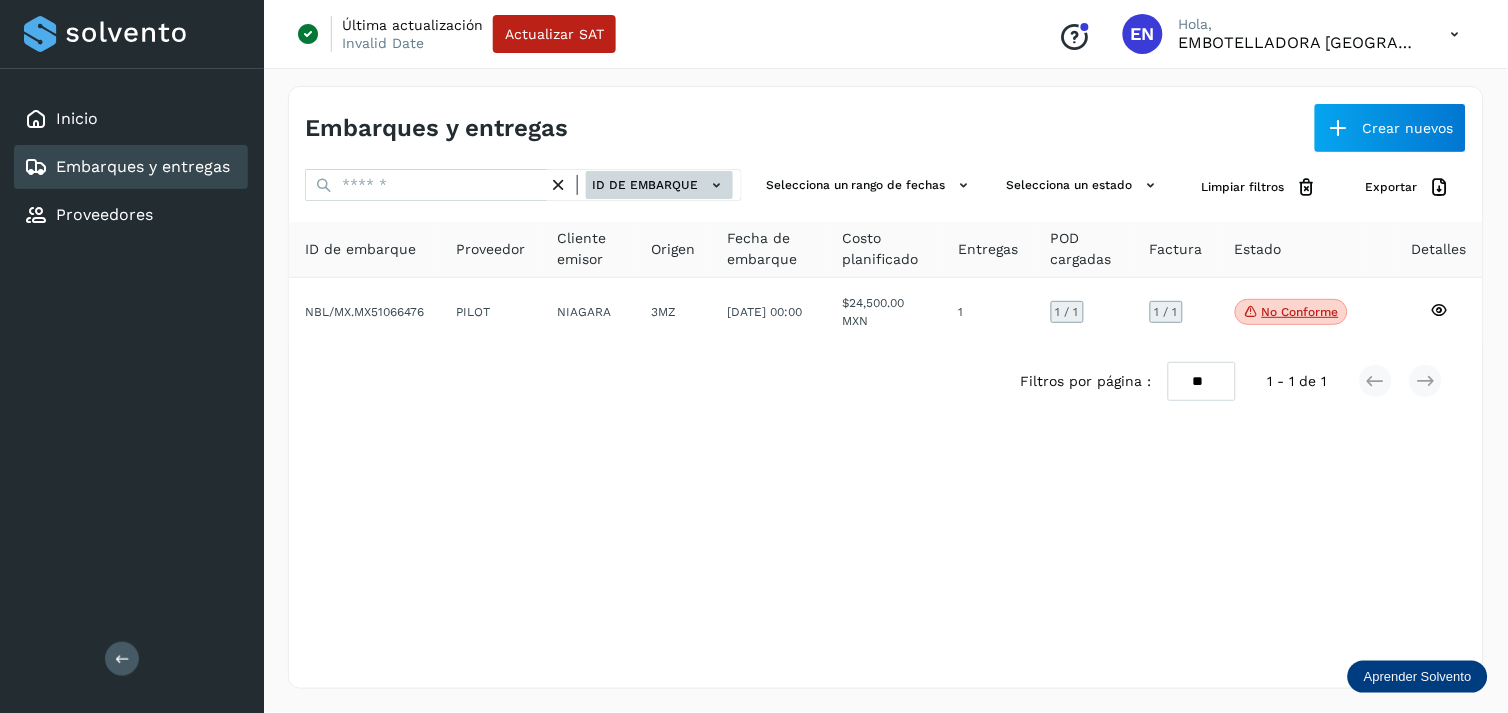 click on "ID de embarque" at bounding box center (659, 185) 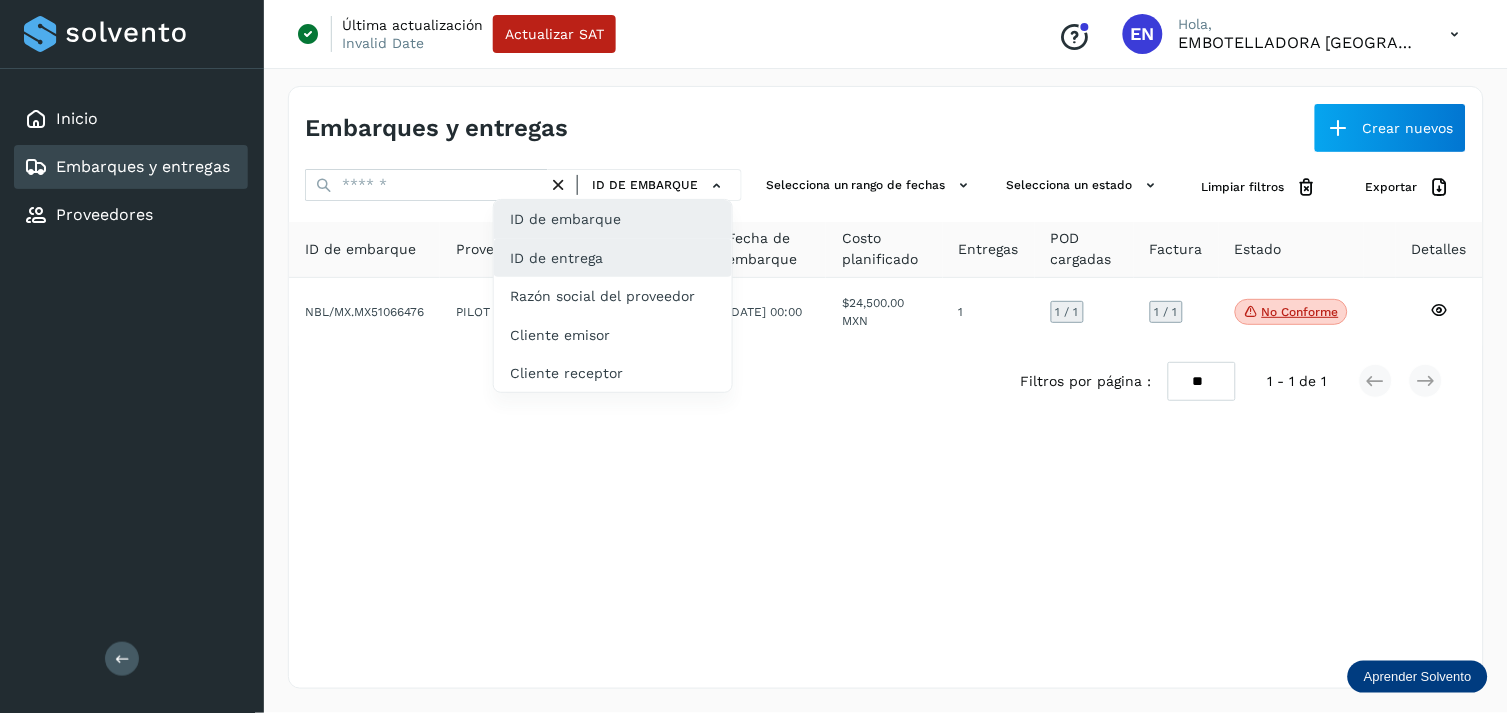 click on "ID de entrega" 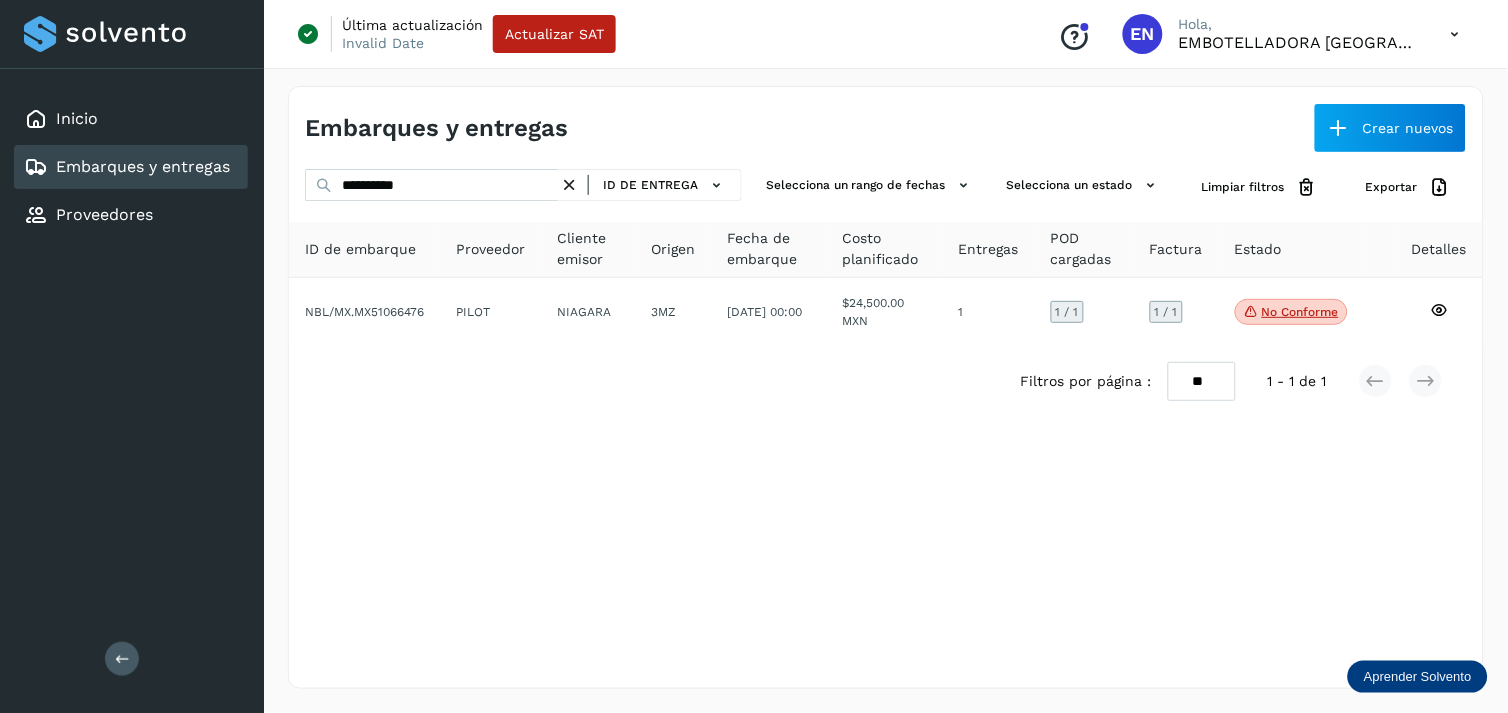 click at bounding box center [569, 185] 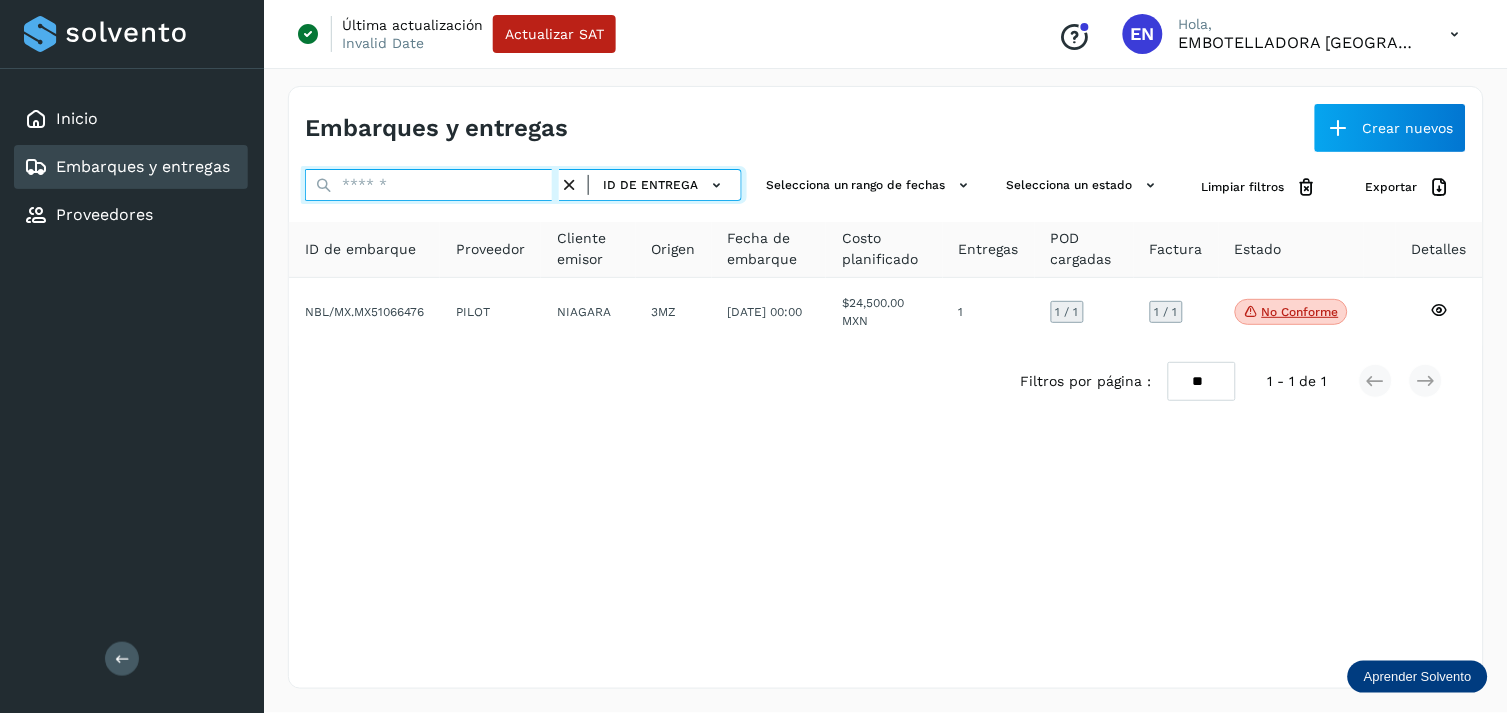 paste on "**********" 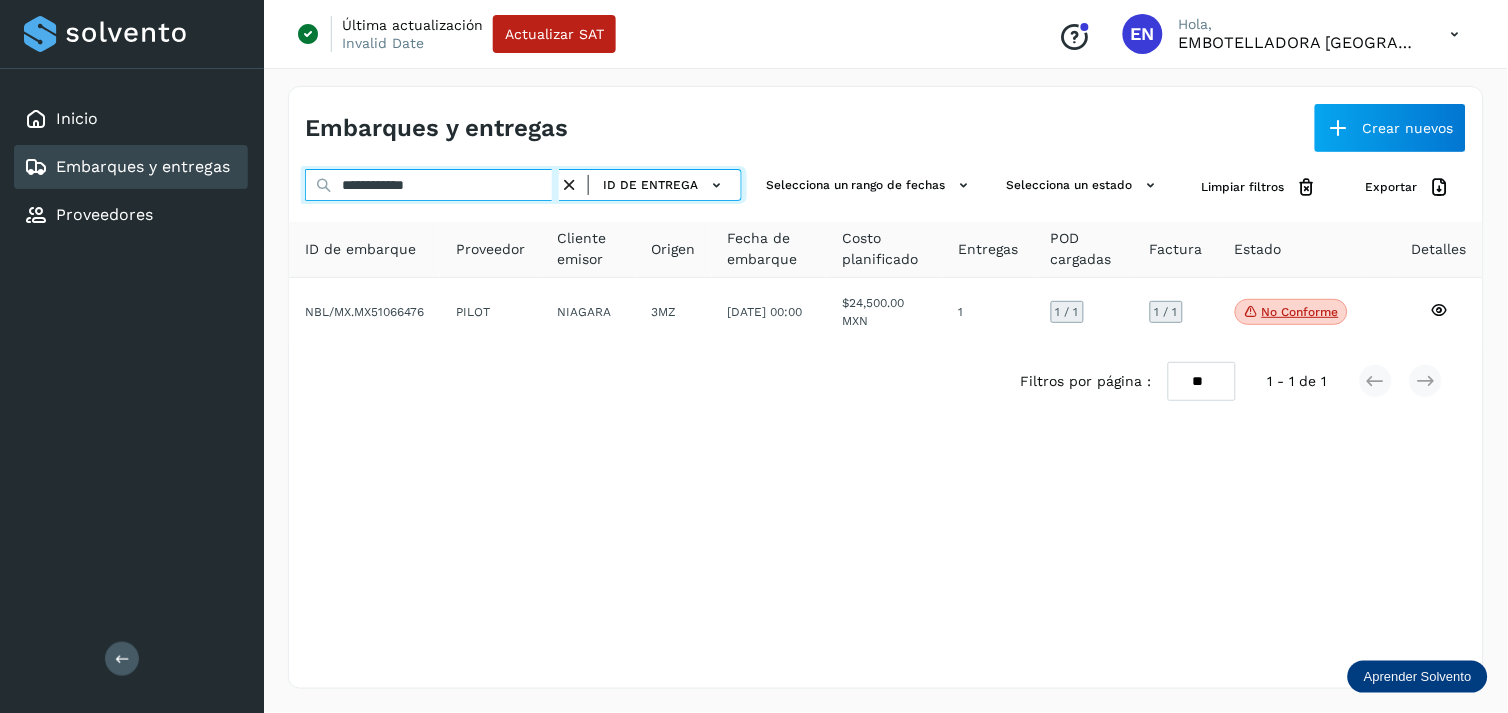 click on "**********" at bounding box center (432, 185) 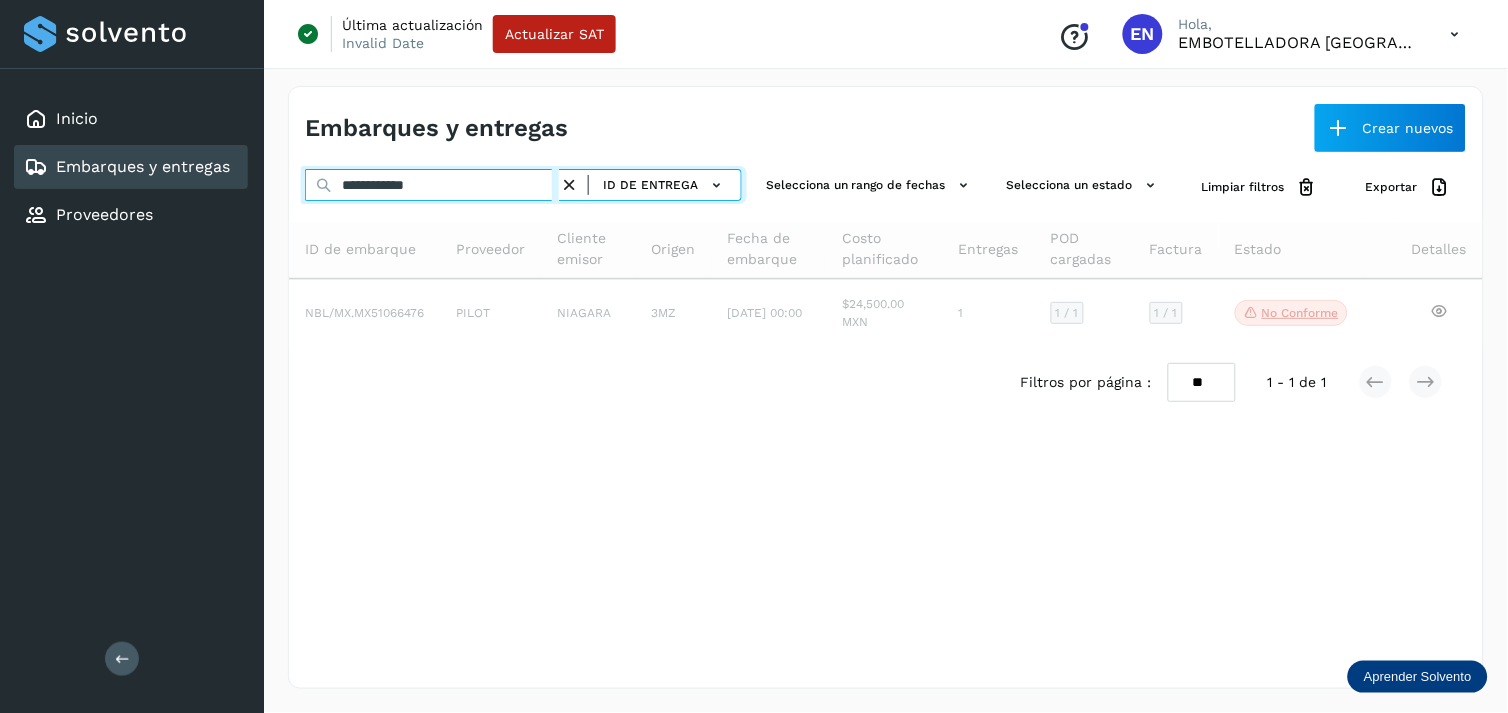 type on "**********" 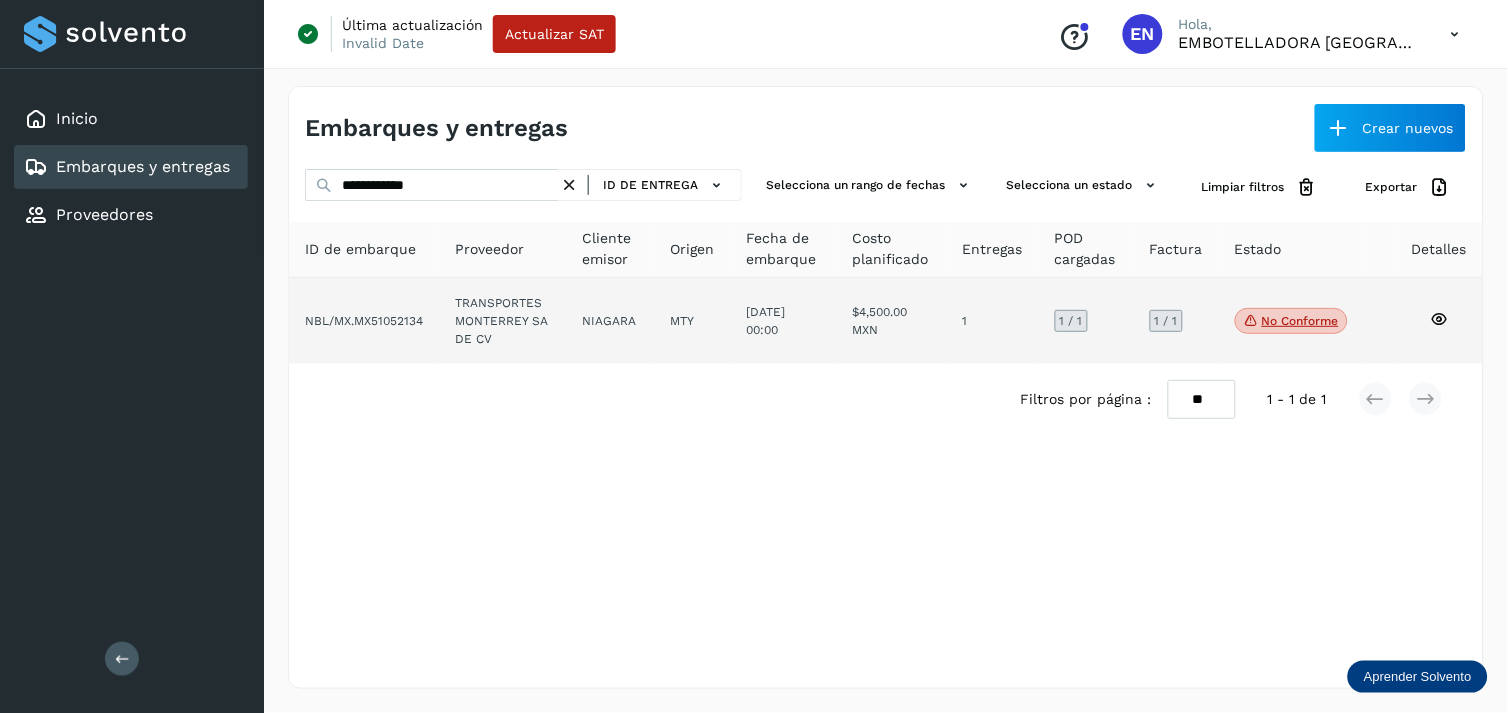click on "MTY" 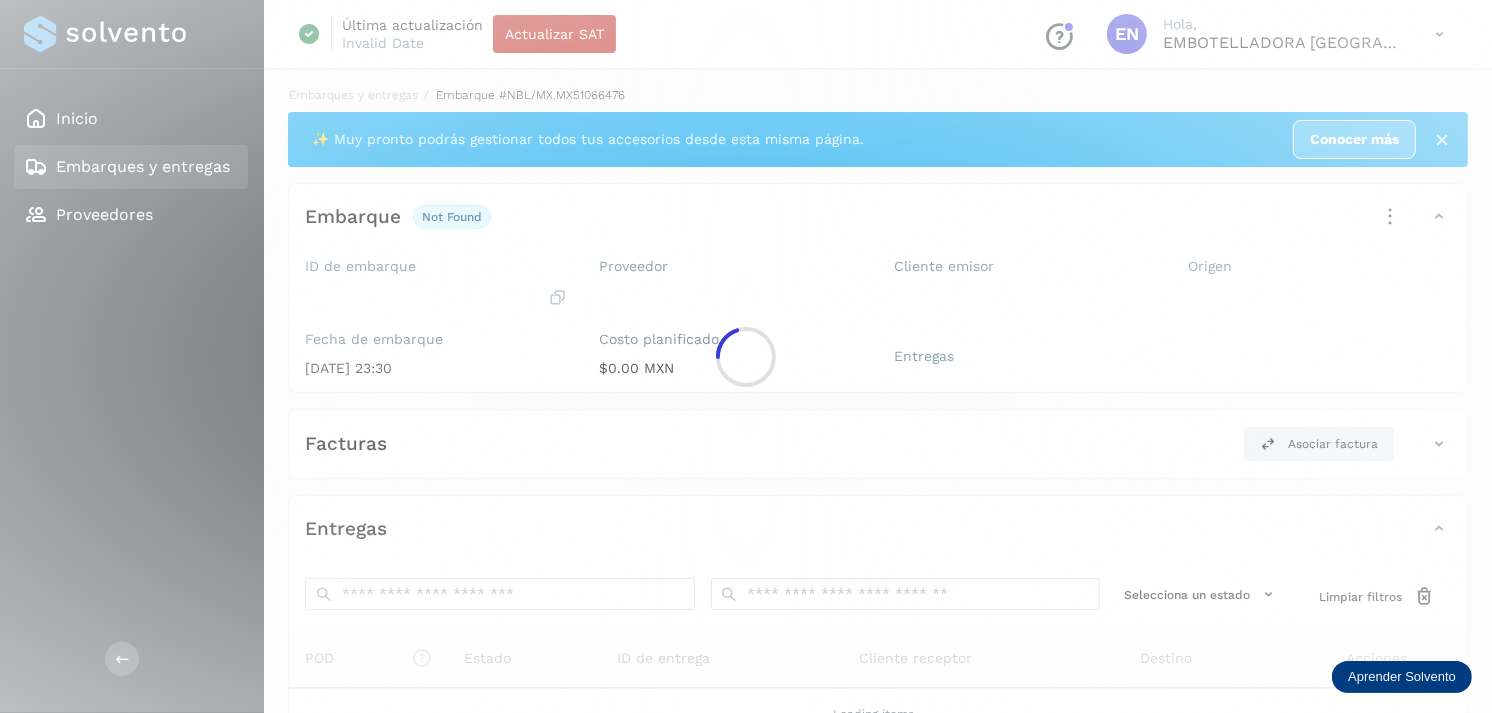 click 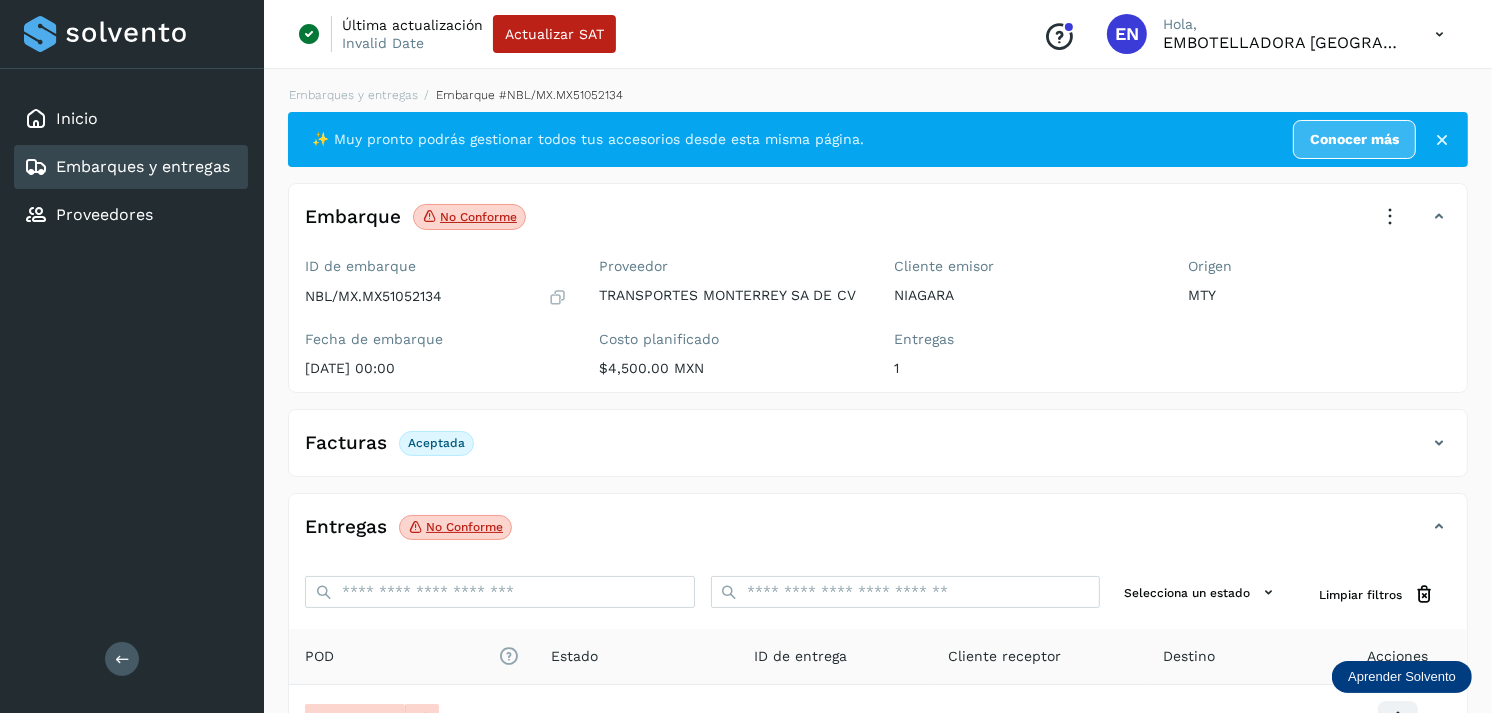 scroll, scrollTop: 241, scrollLeft: 0, axis: vertical 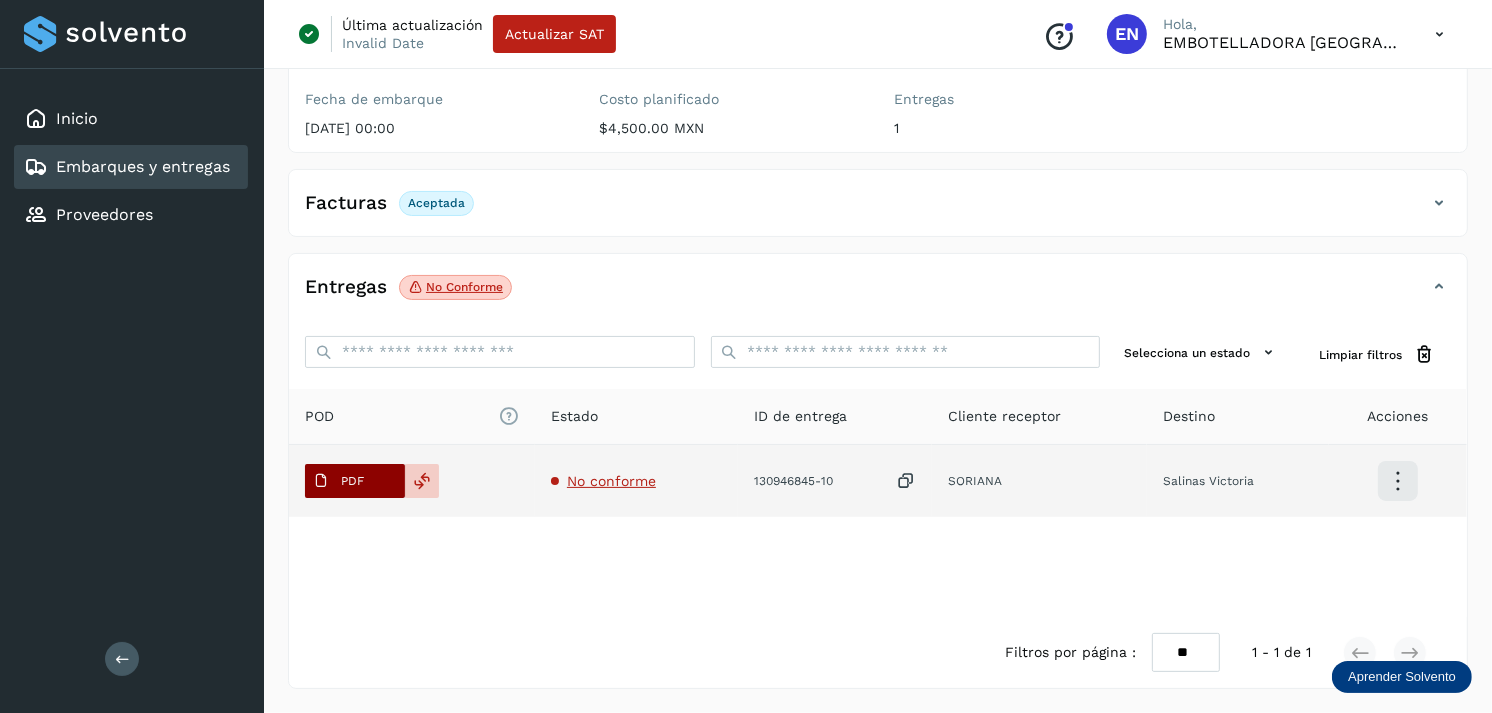 click at bounding box center [321, 481] 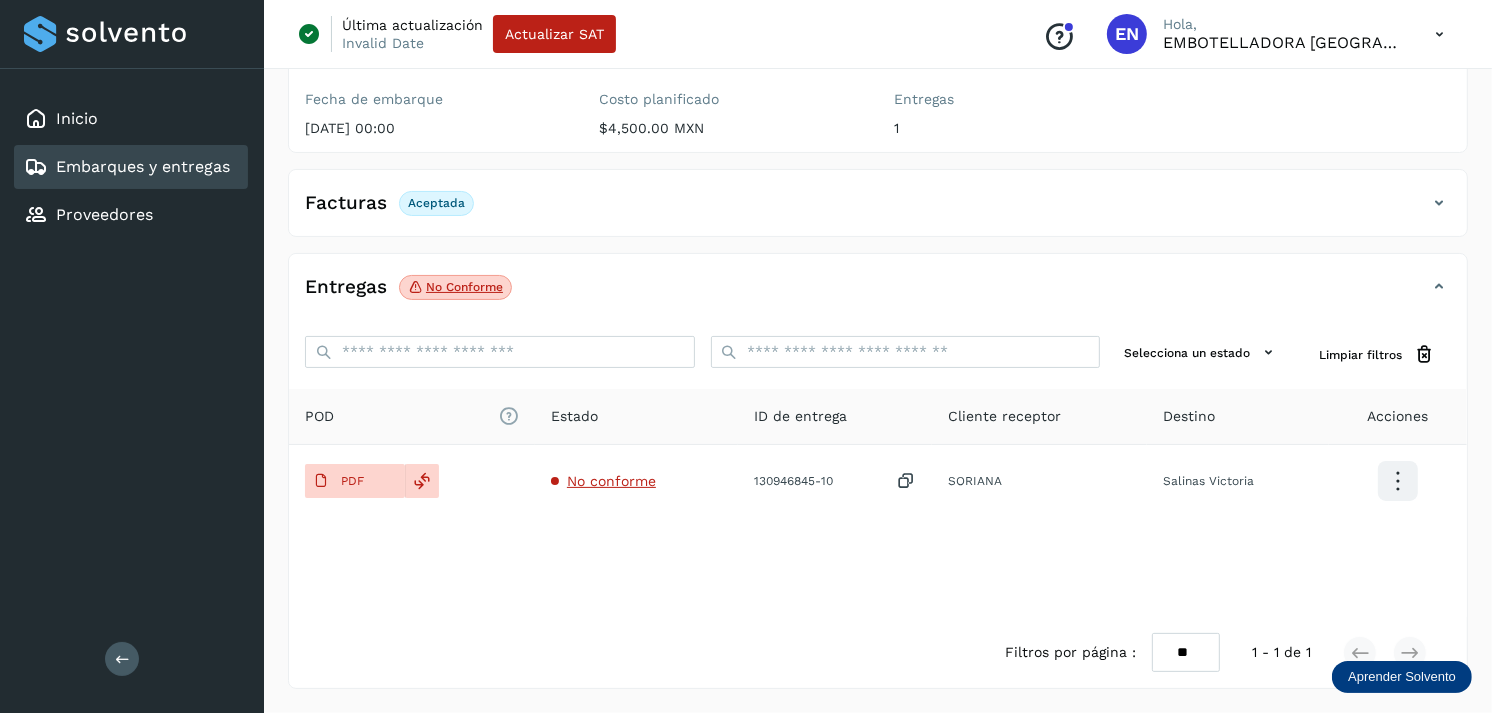 type 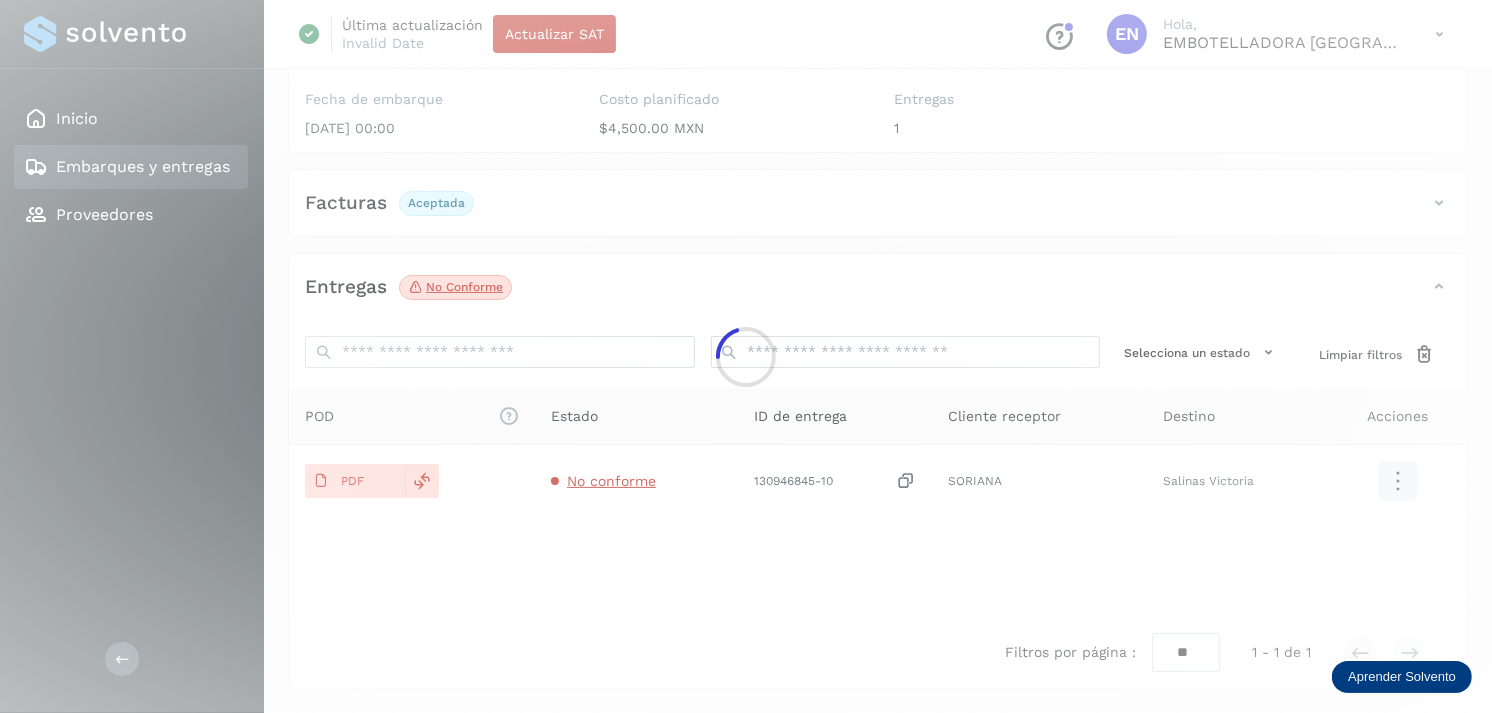 click 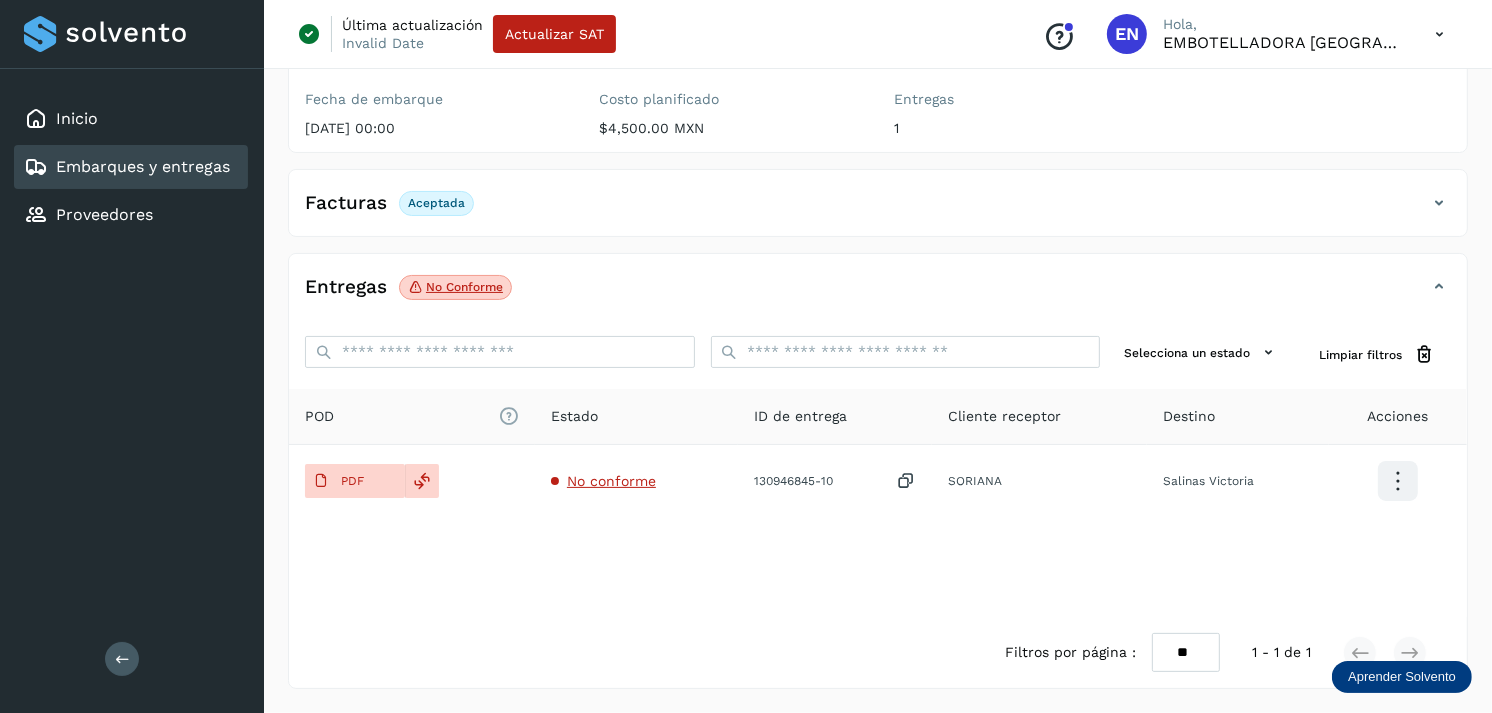 click on "Embarques y entregas" at bounding box center [127, 167] 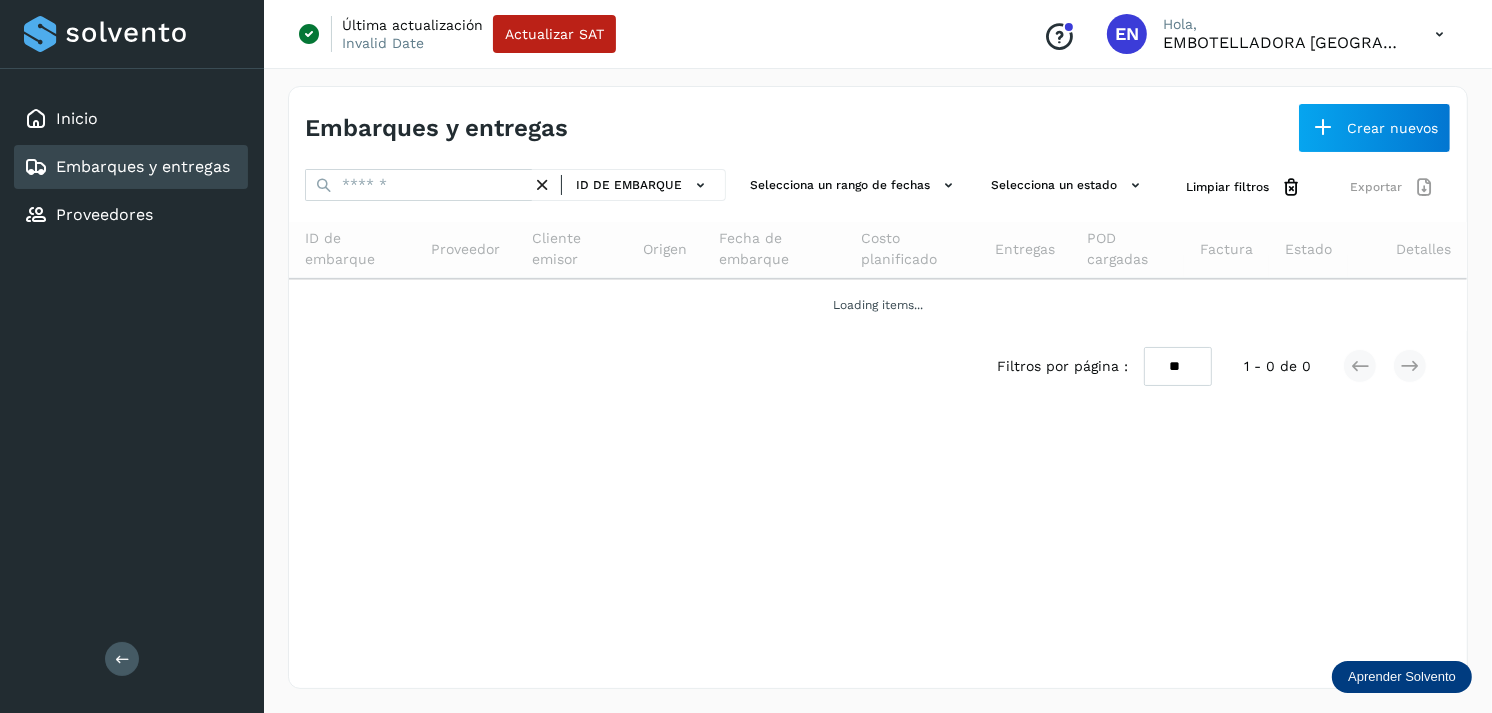 scroll, scrollTop: 0, scrollLeft: 0, axis: both 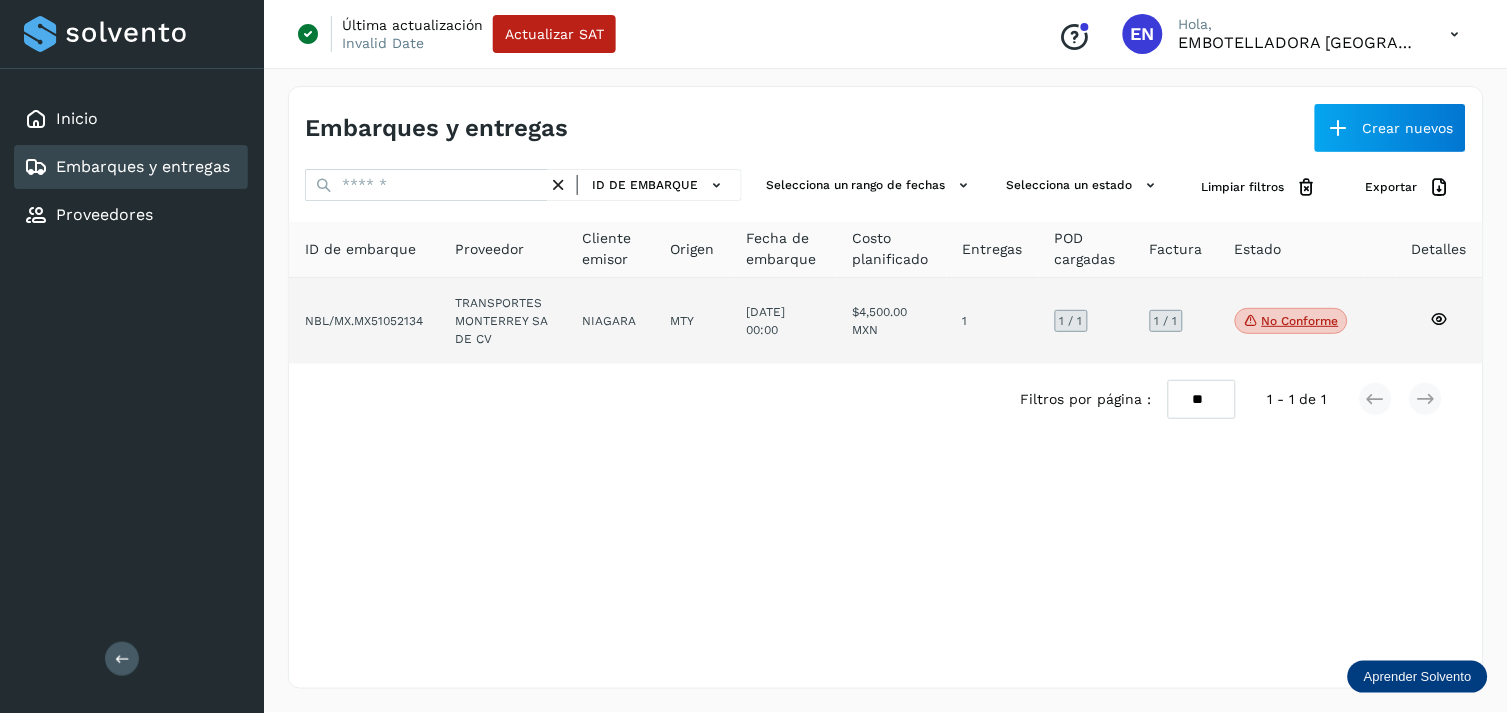 click on "NIAGARA" 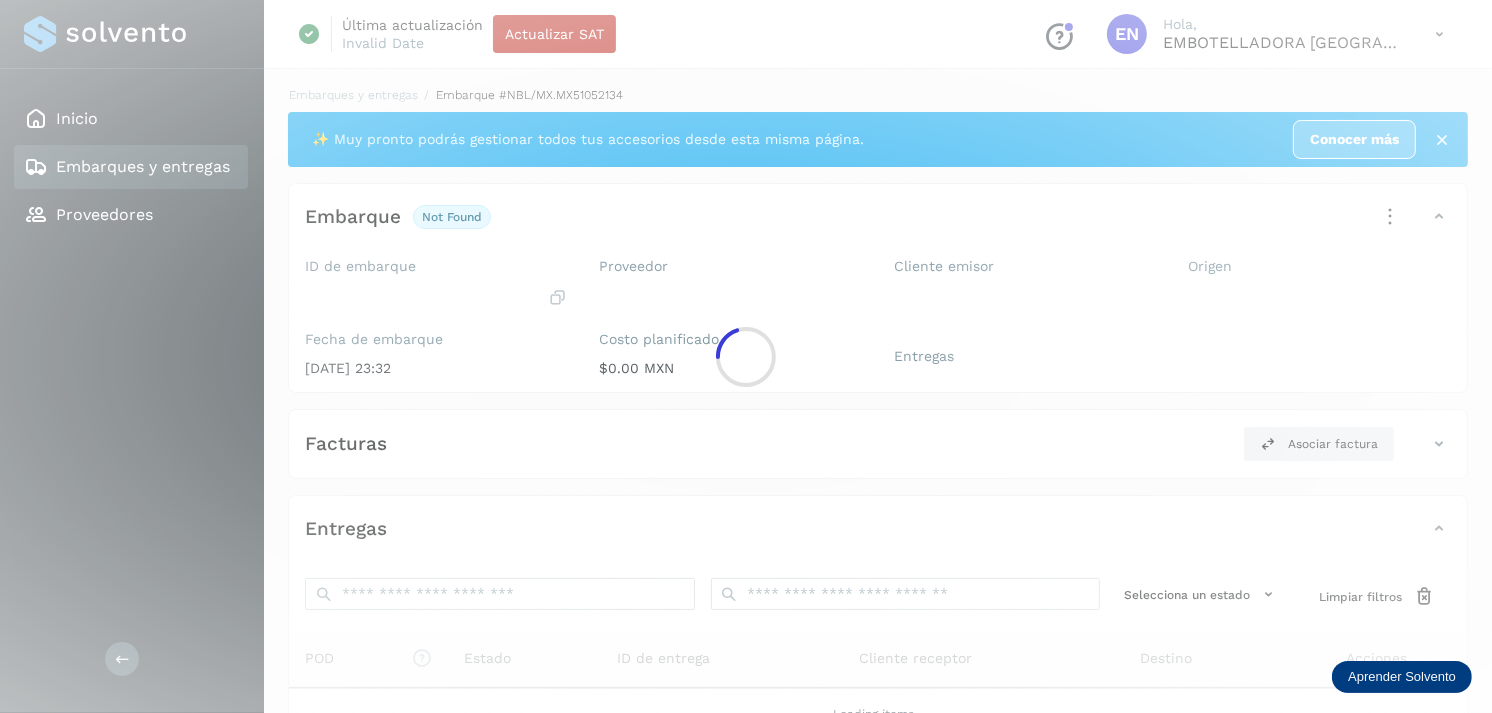 click 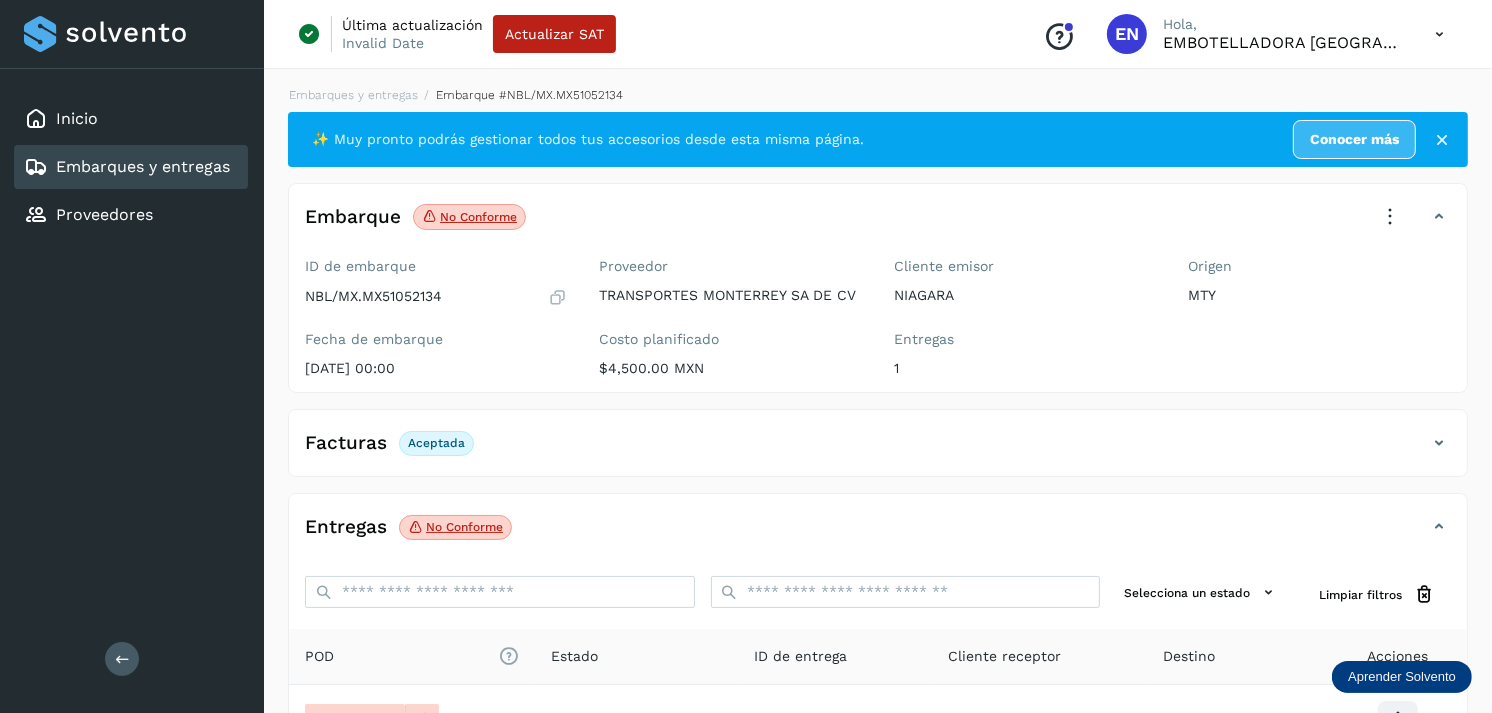 click on "Embarques y entregas" at bounding box center [143, 166] 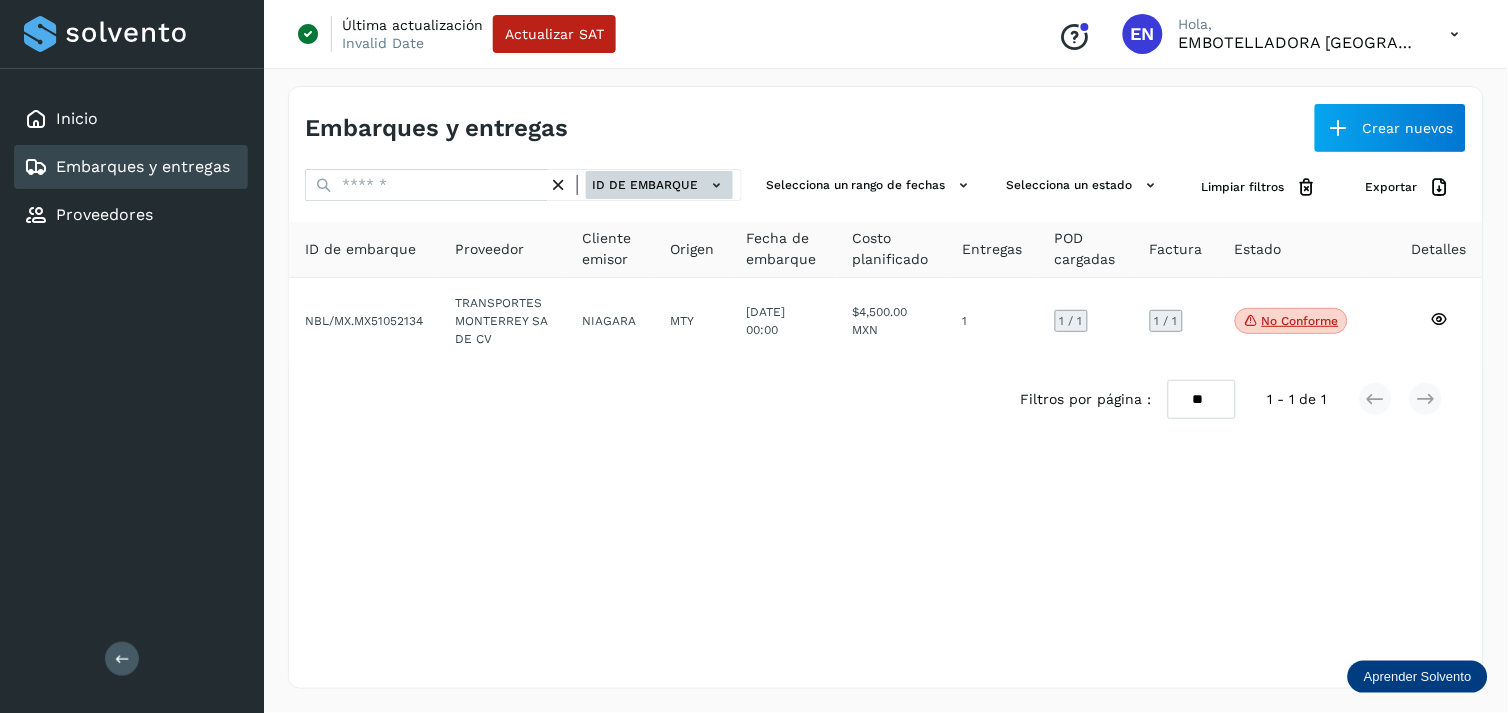 click on "ID de embarque" at bounding box center [659, 185] 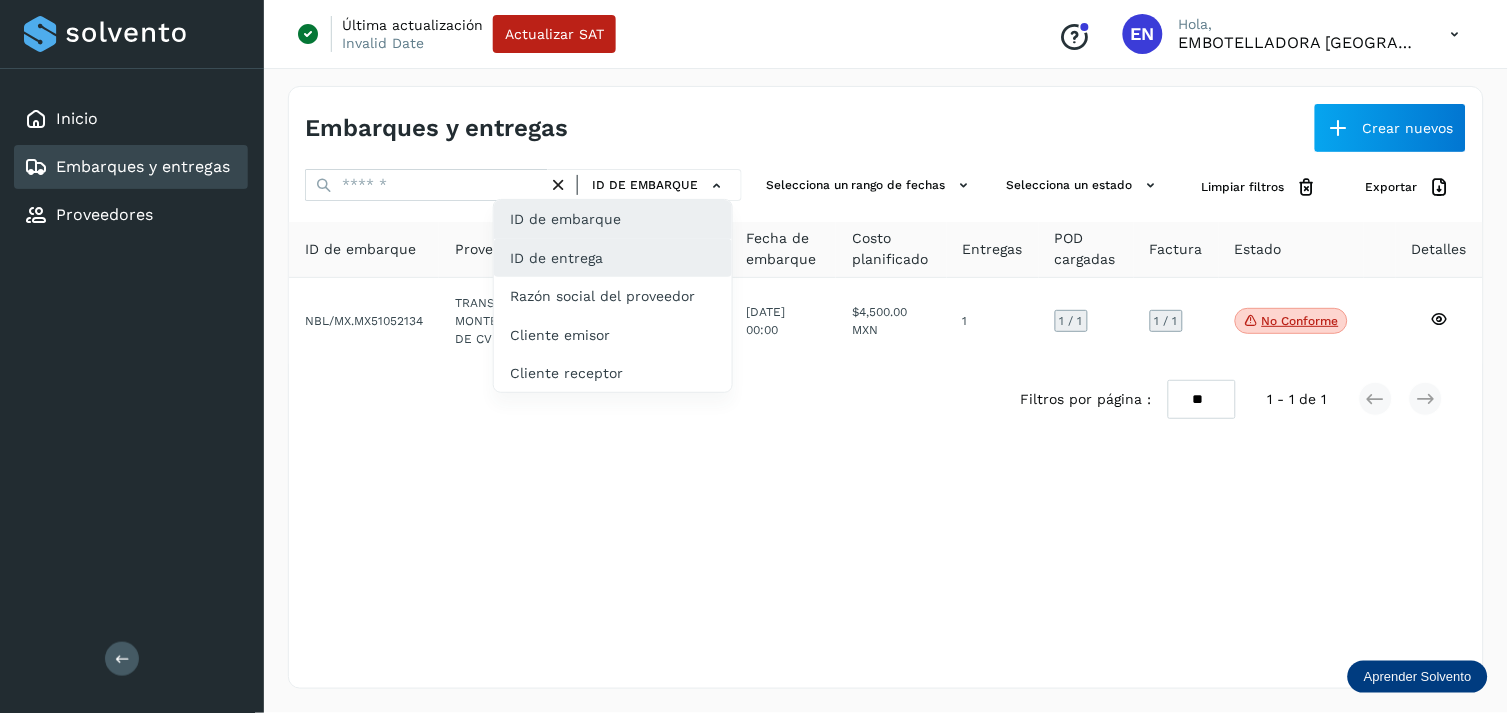 click on "ID de entrega" 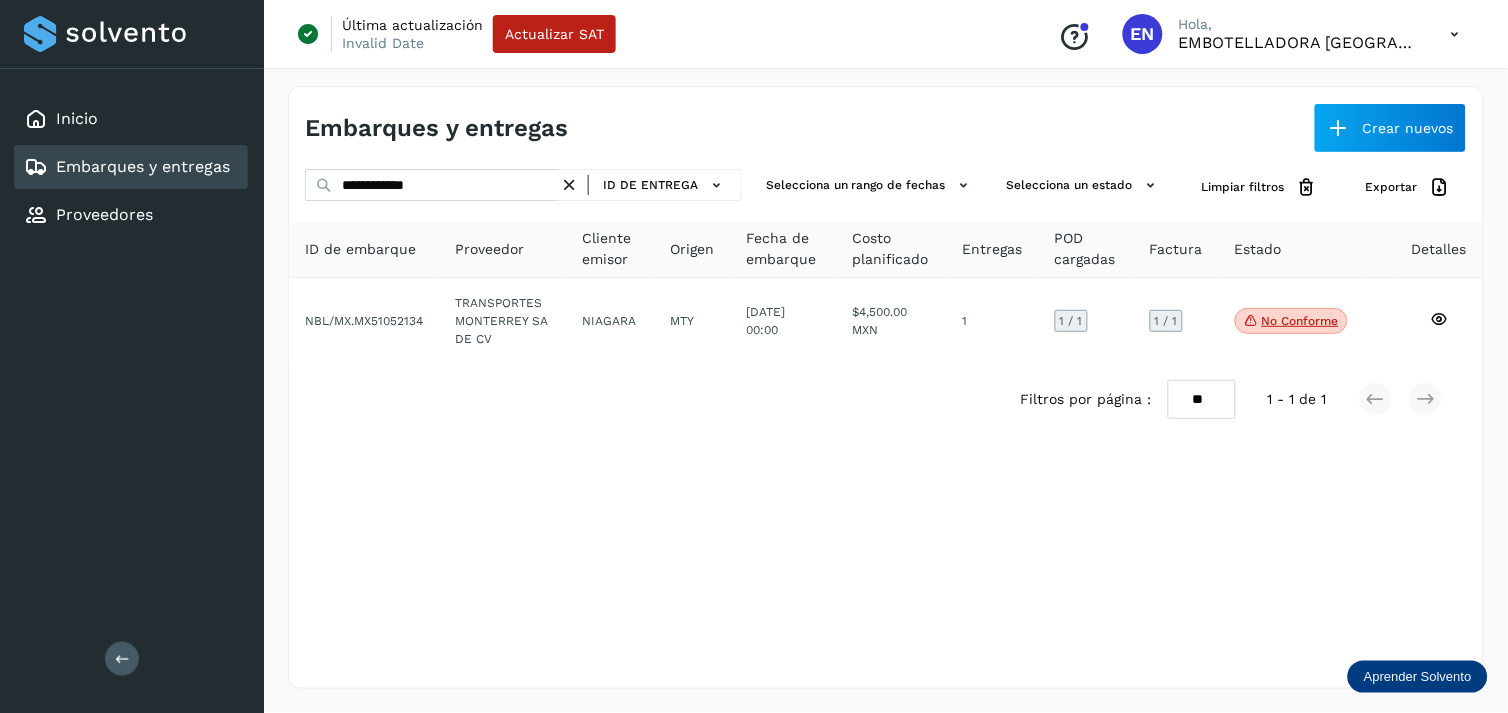 click on "ID de entrega" at bounding box center [650, 185] 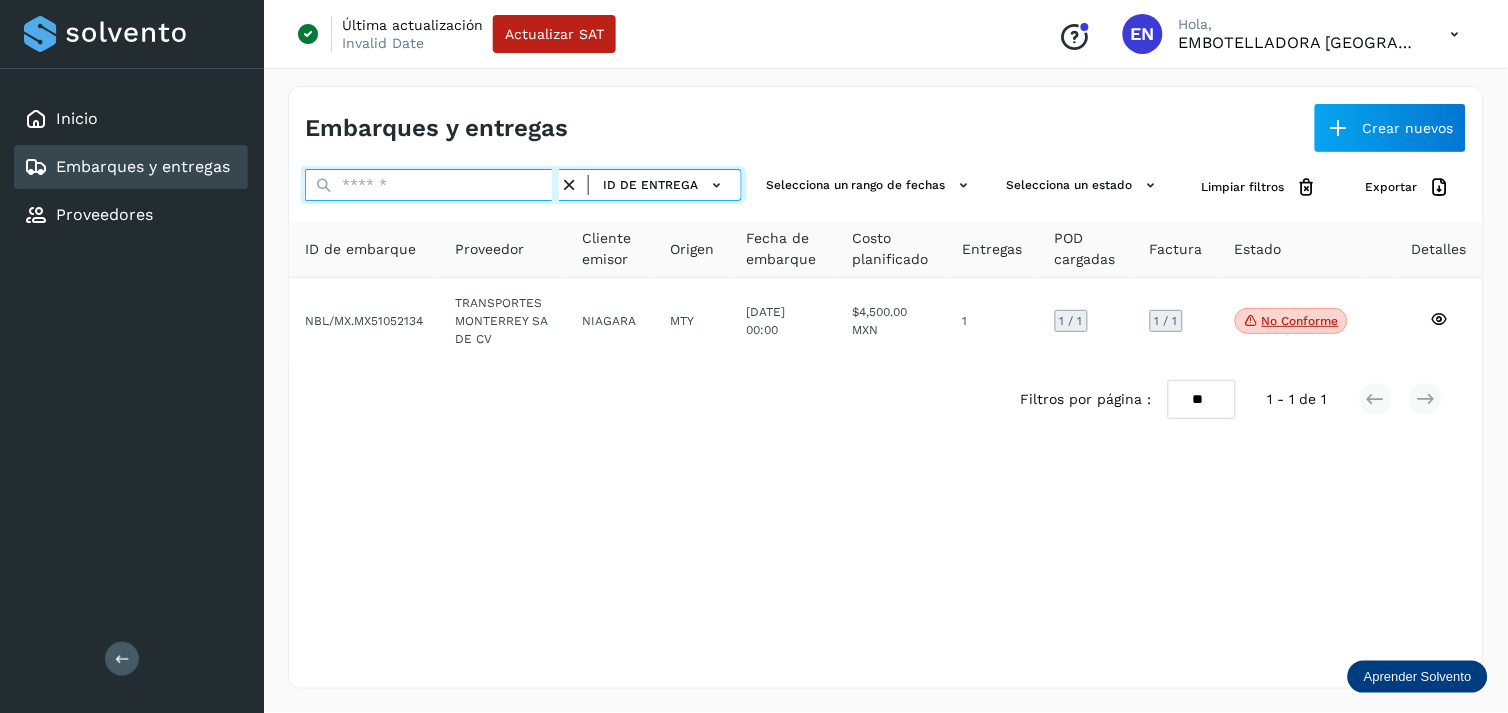 paste on "**********" 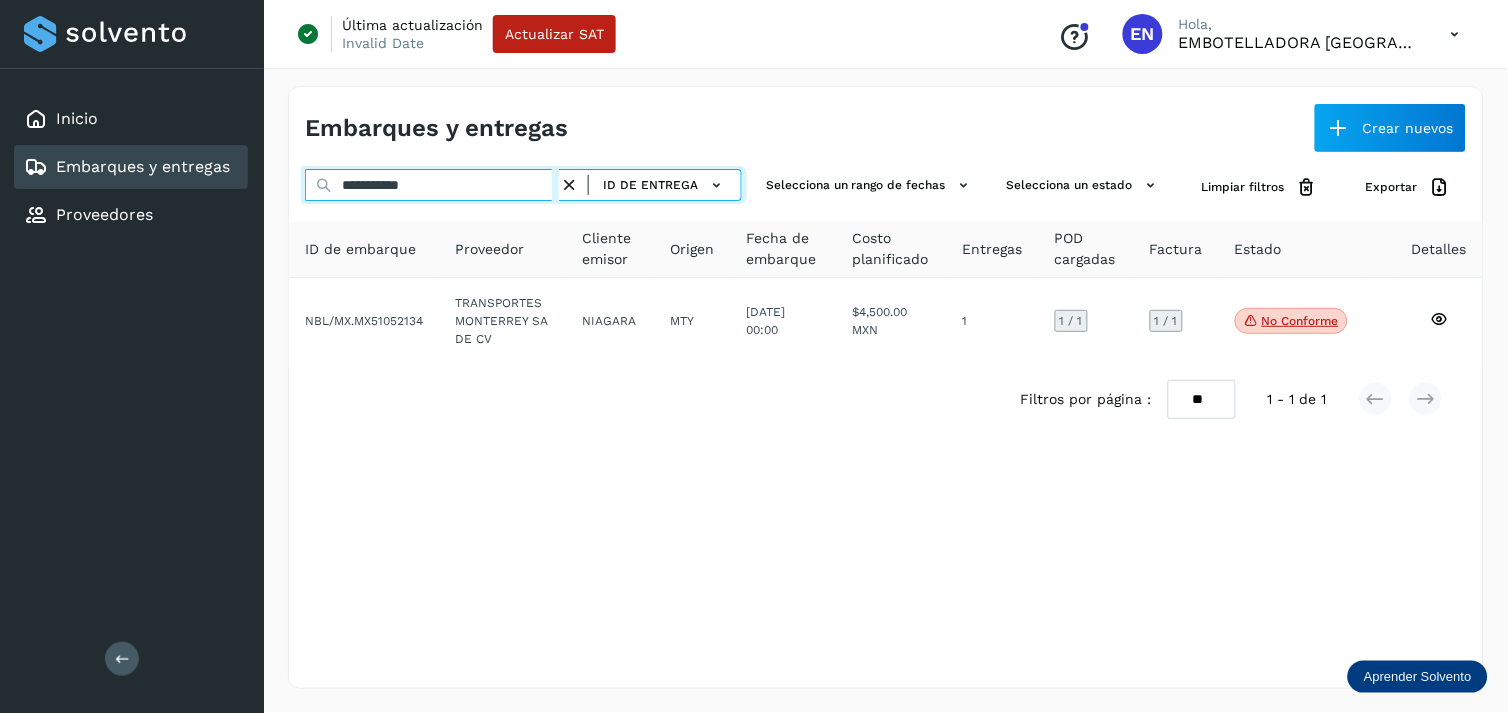 click on "**********" at bounding box center (432, 185) 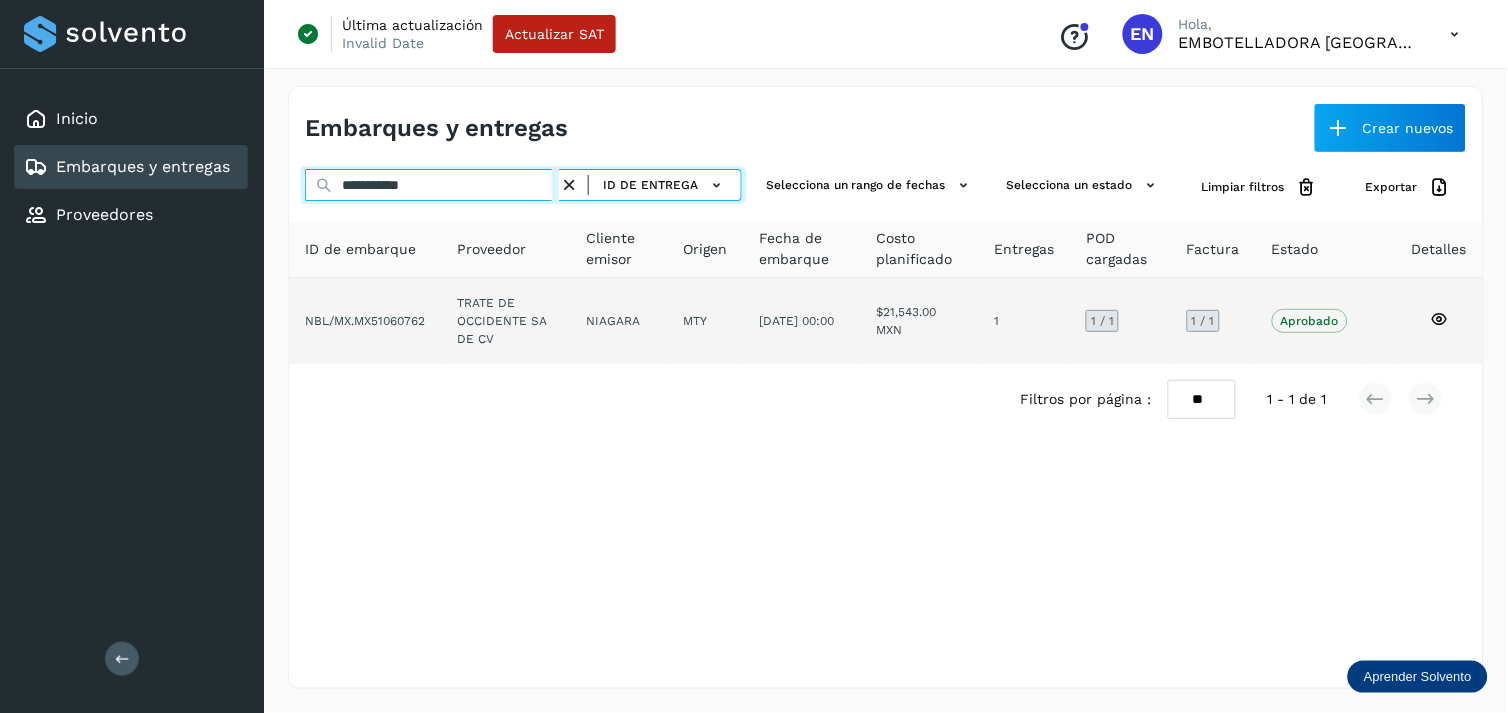 type on "**********" 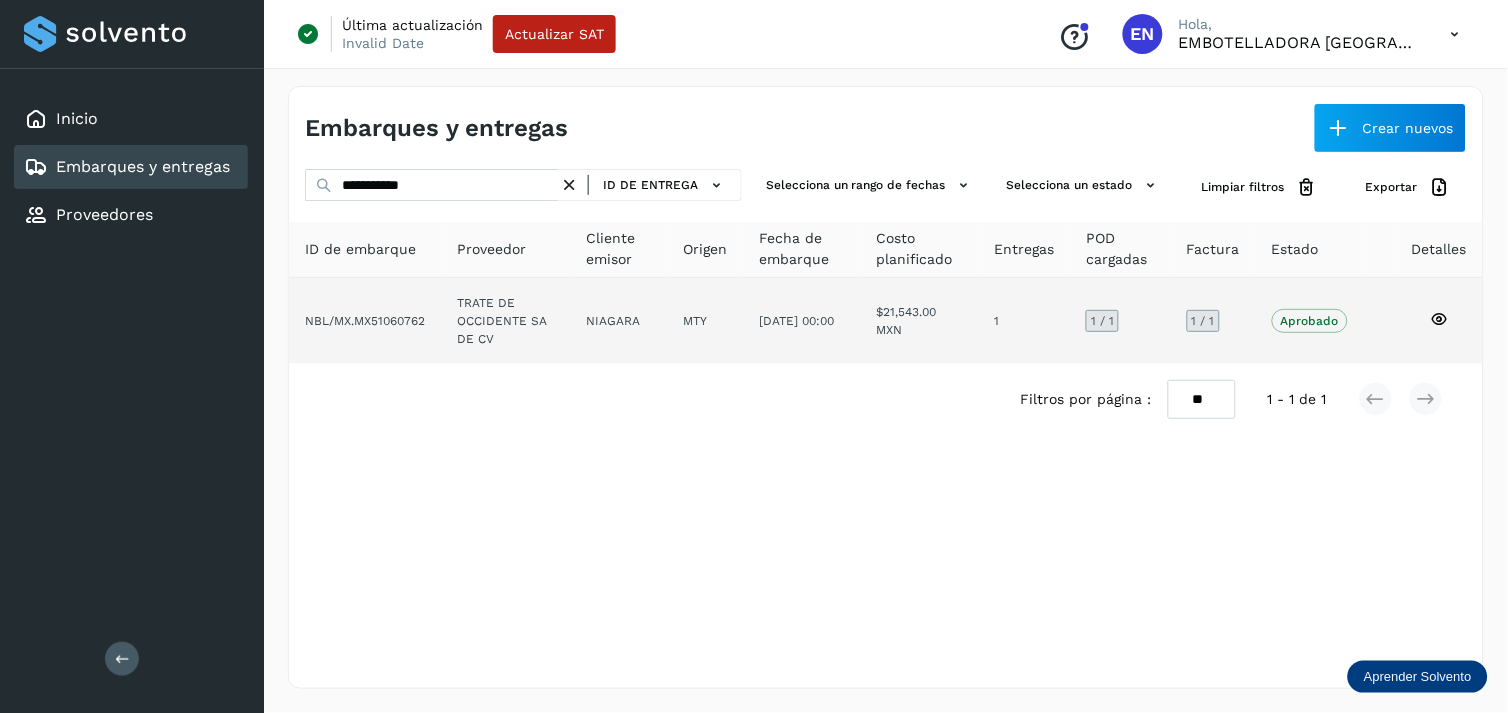 click on "TRATE DE OCCIDENTE SA DE CV" 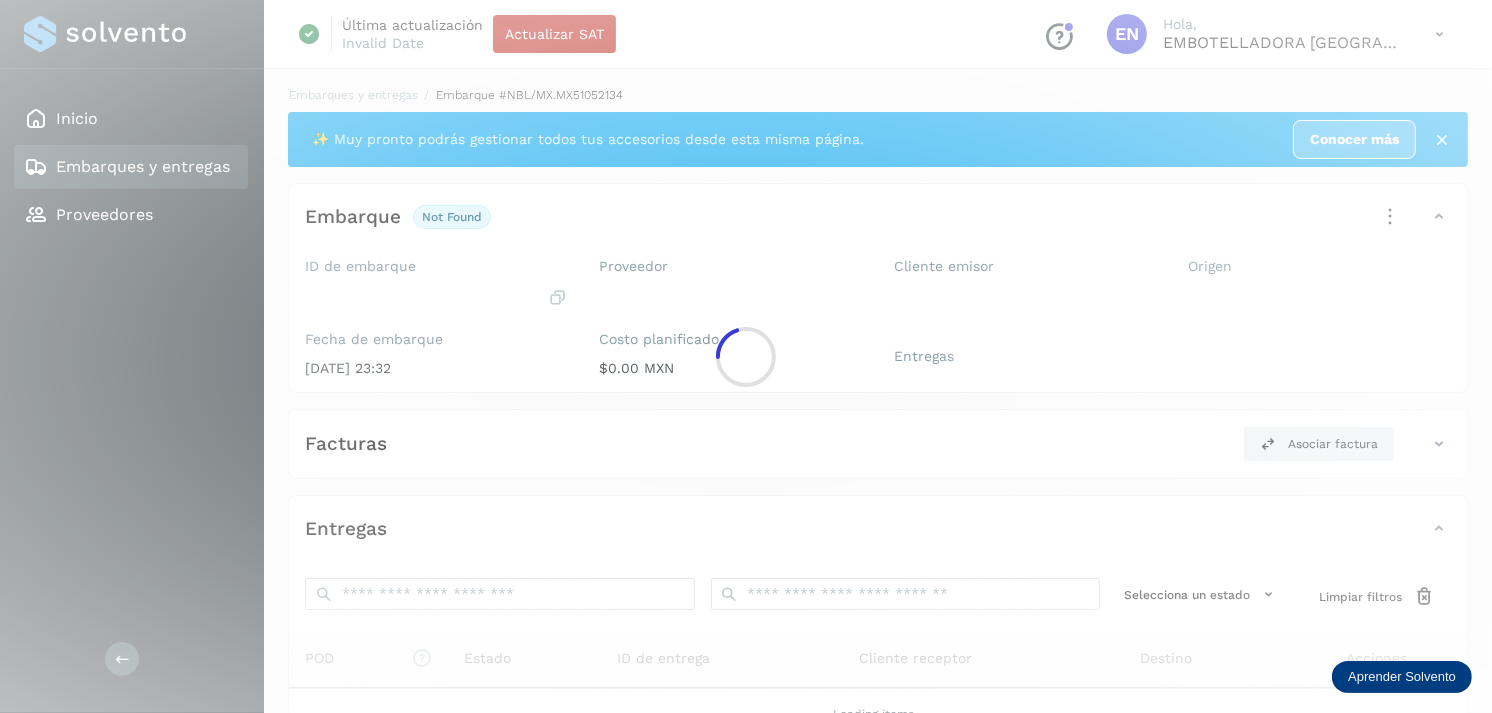 click 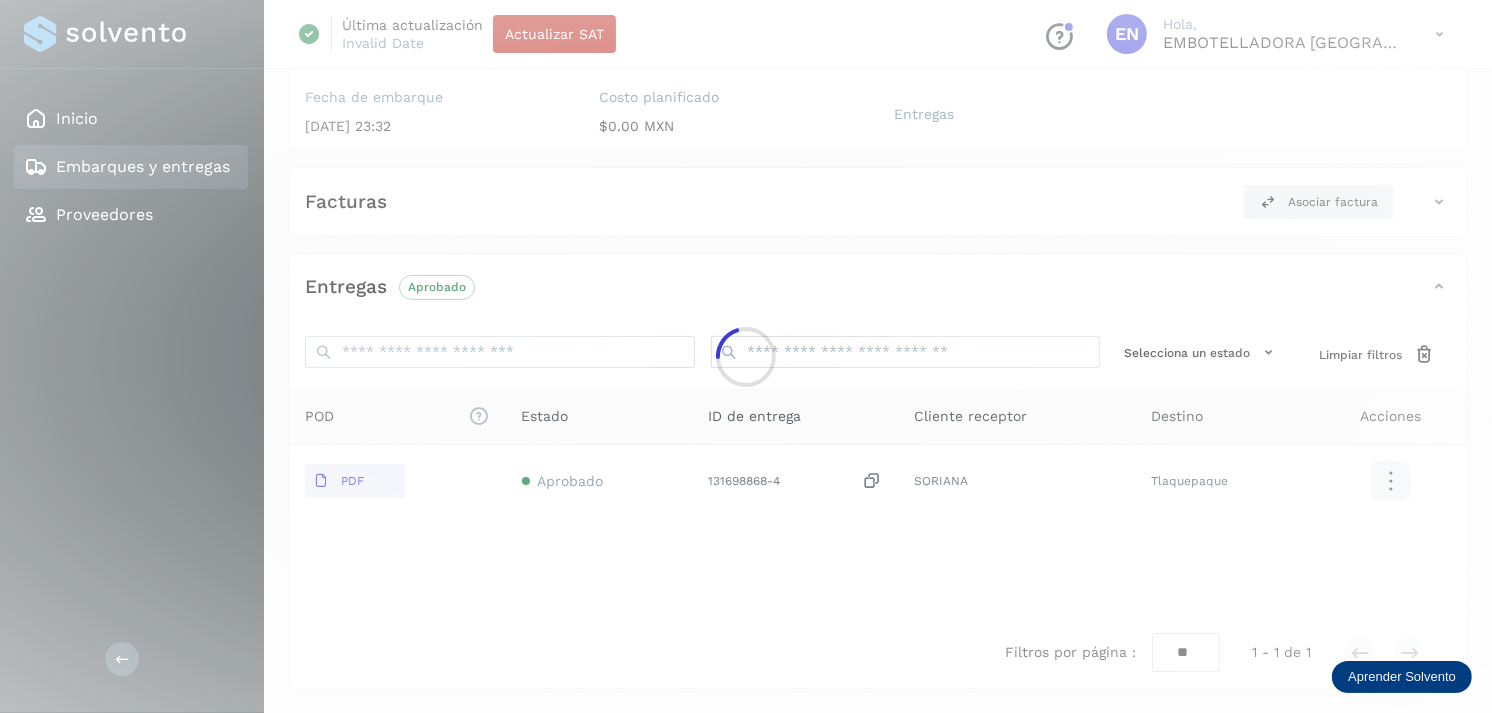 scroll, scrollTop: 241, scrollLeft: 0, axis: vertical 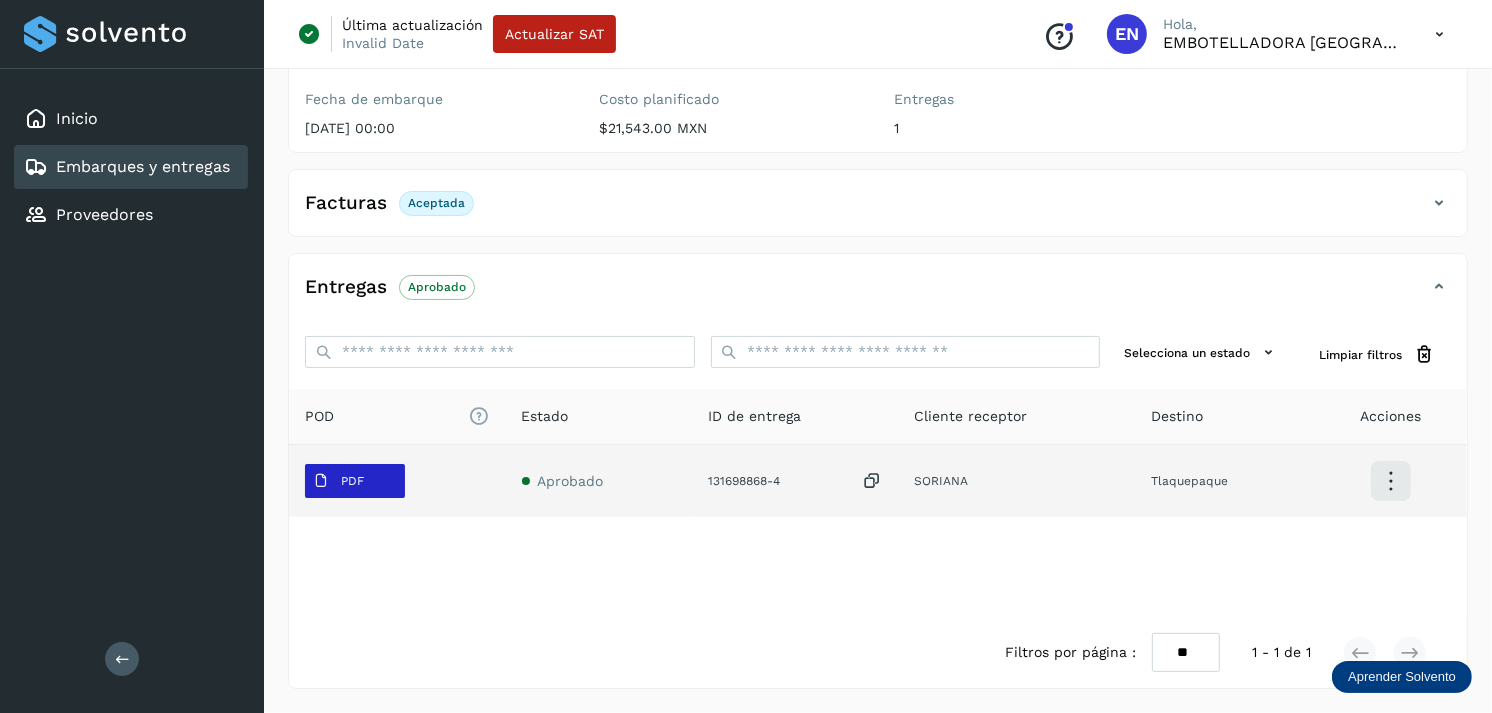 click on "PDF" at bounding box center (338, 481) 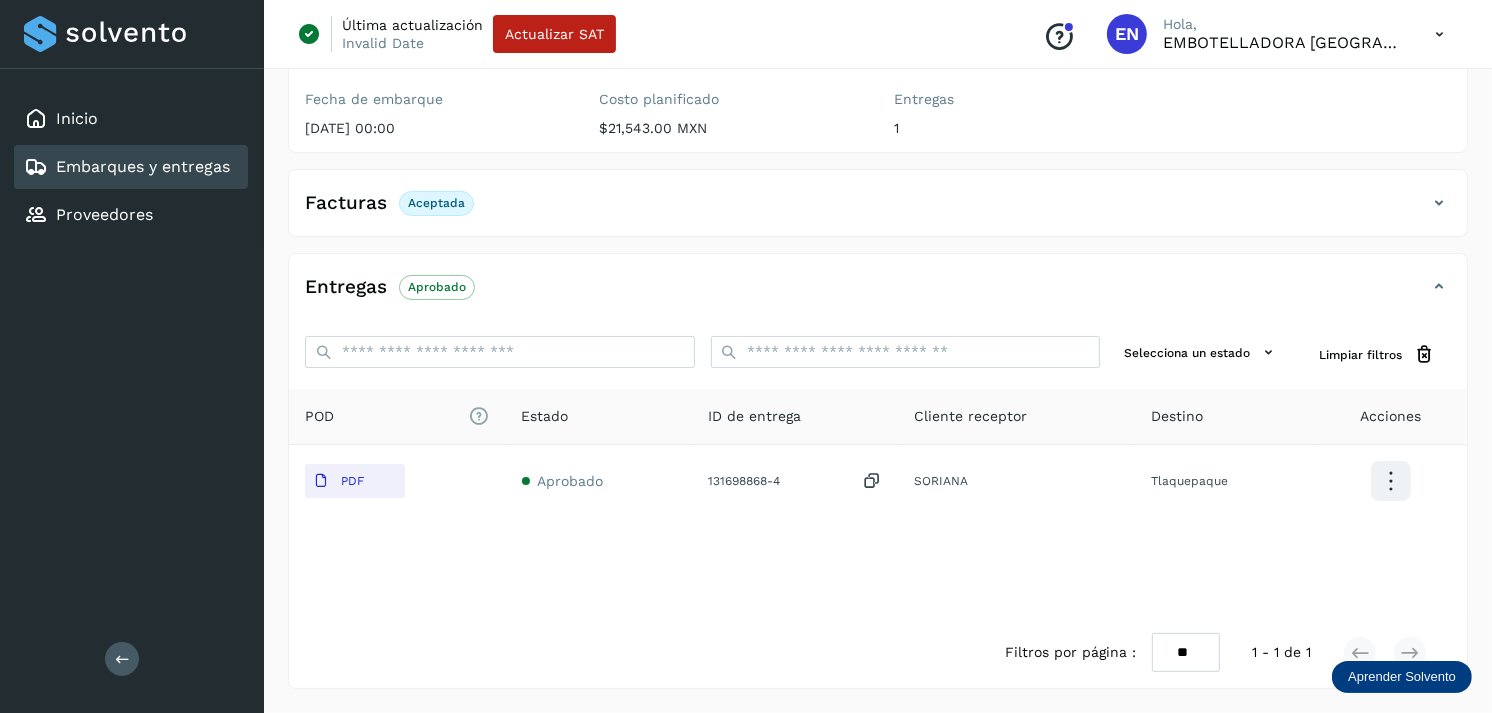type 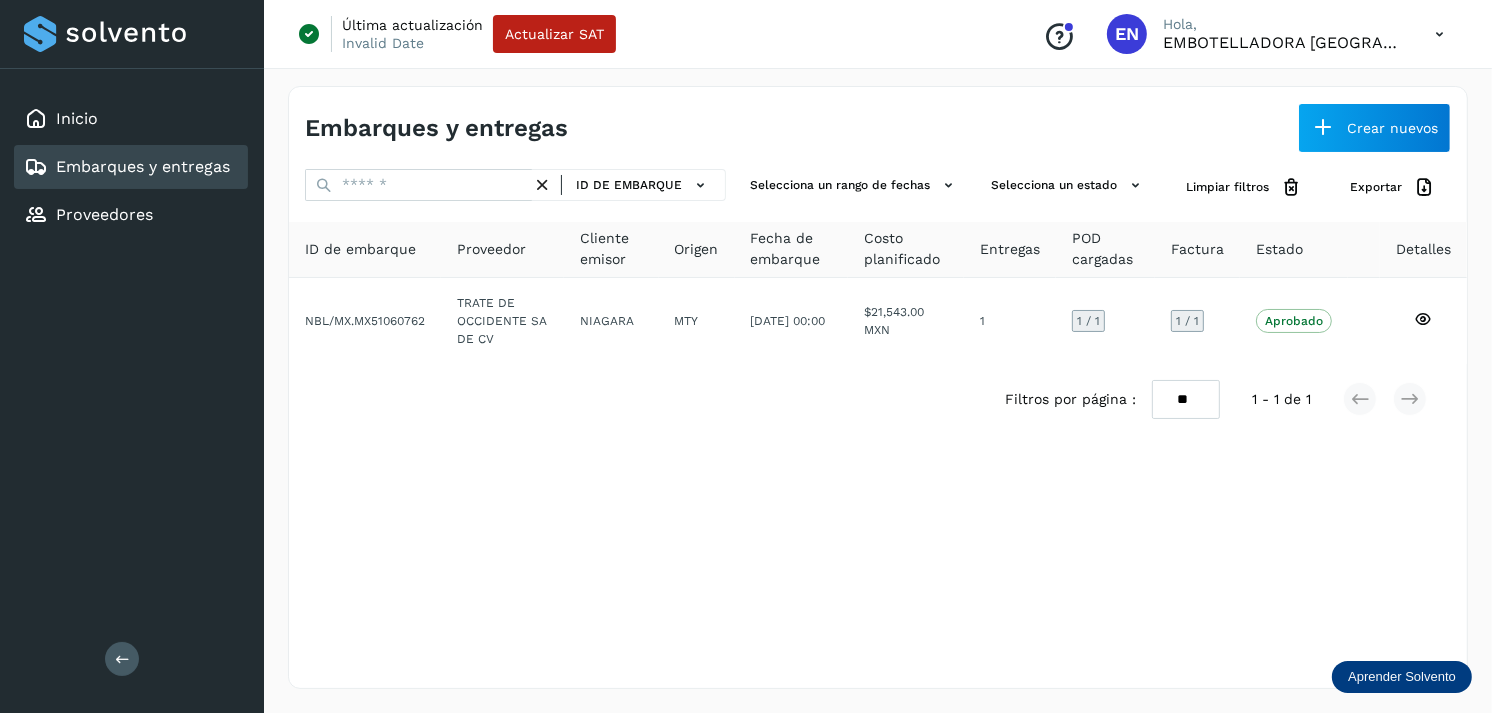 scroll, scrollTop: 0, scrollLeft: 0, axis: both 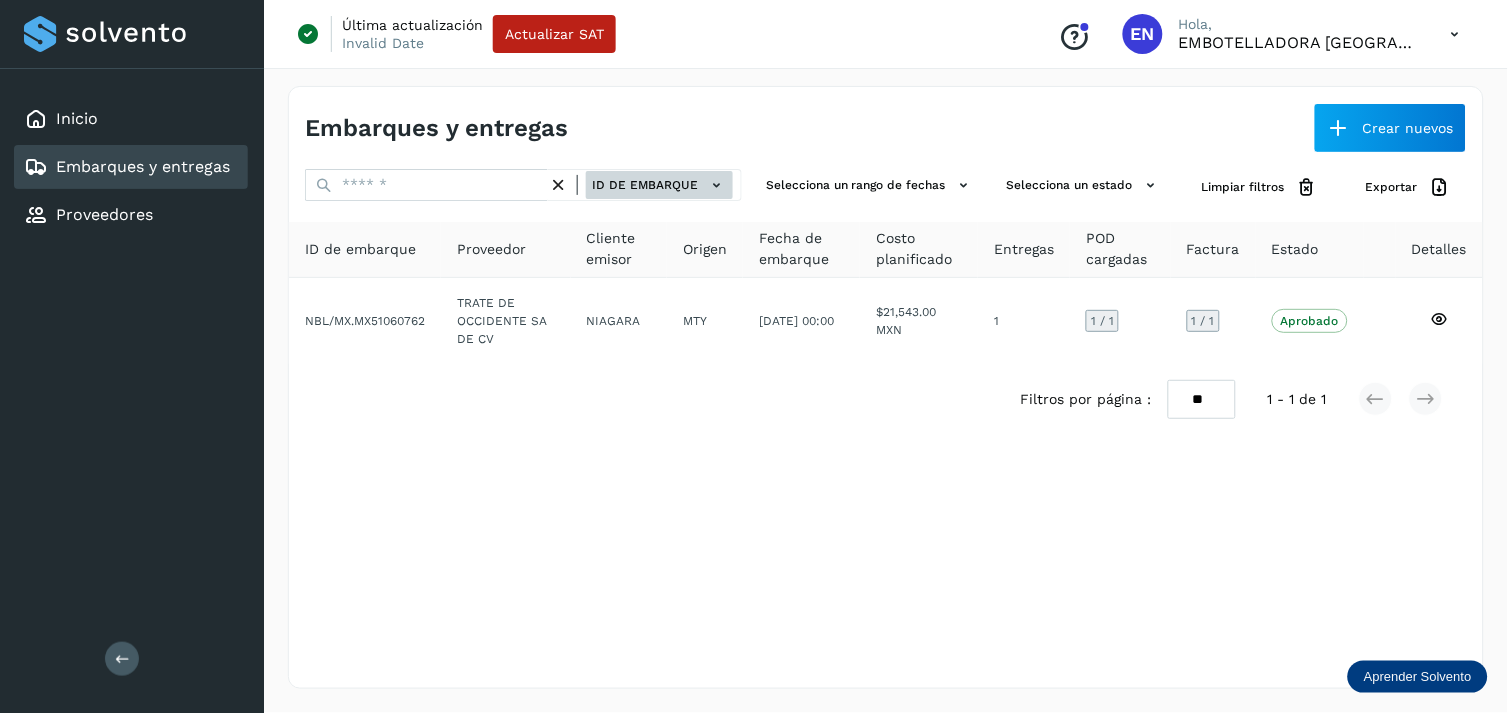 click on "ID de embarque" 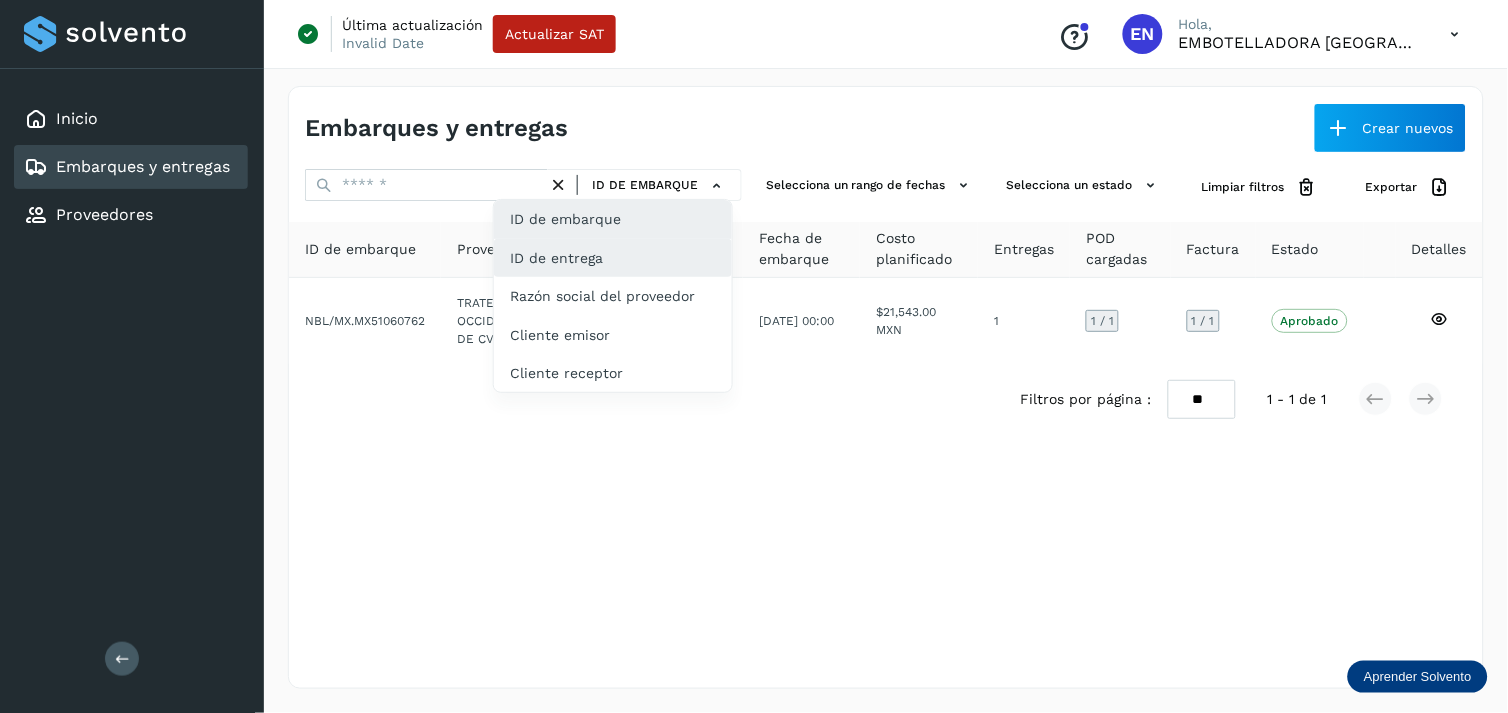 click on "ID de entrega" 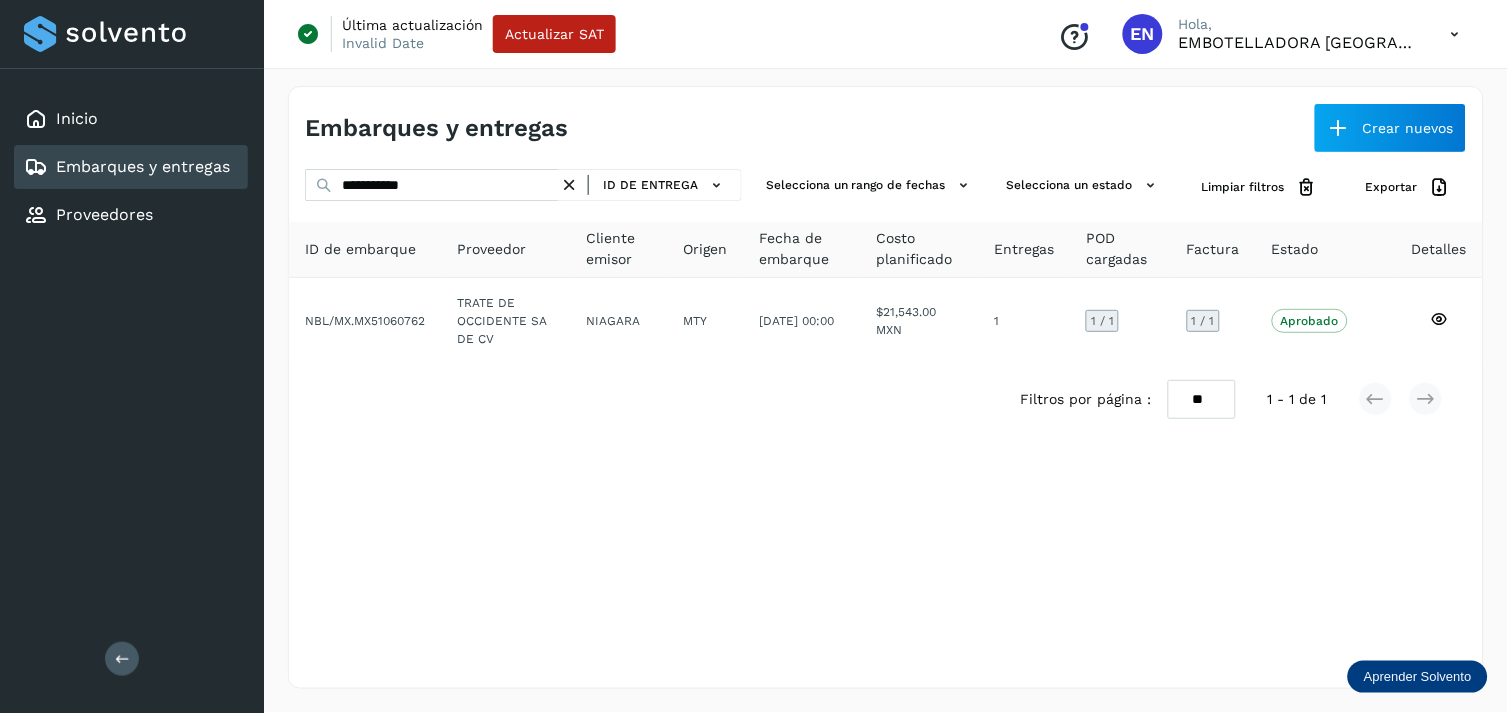 click at bounding box center [569, 185] 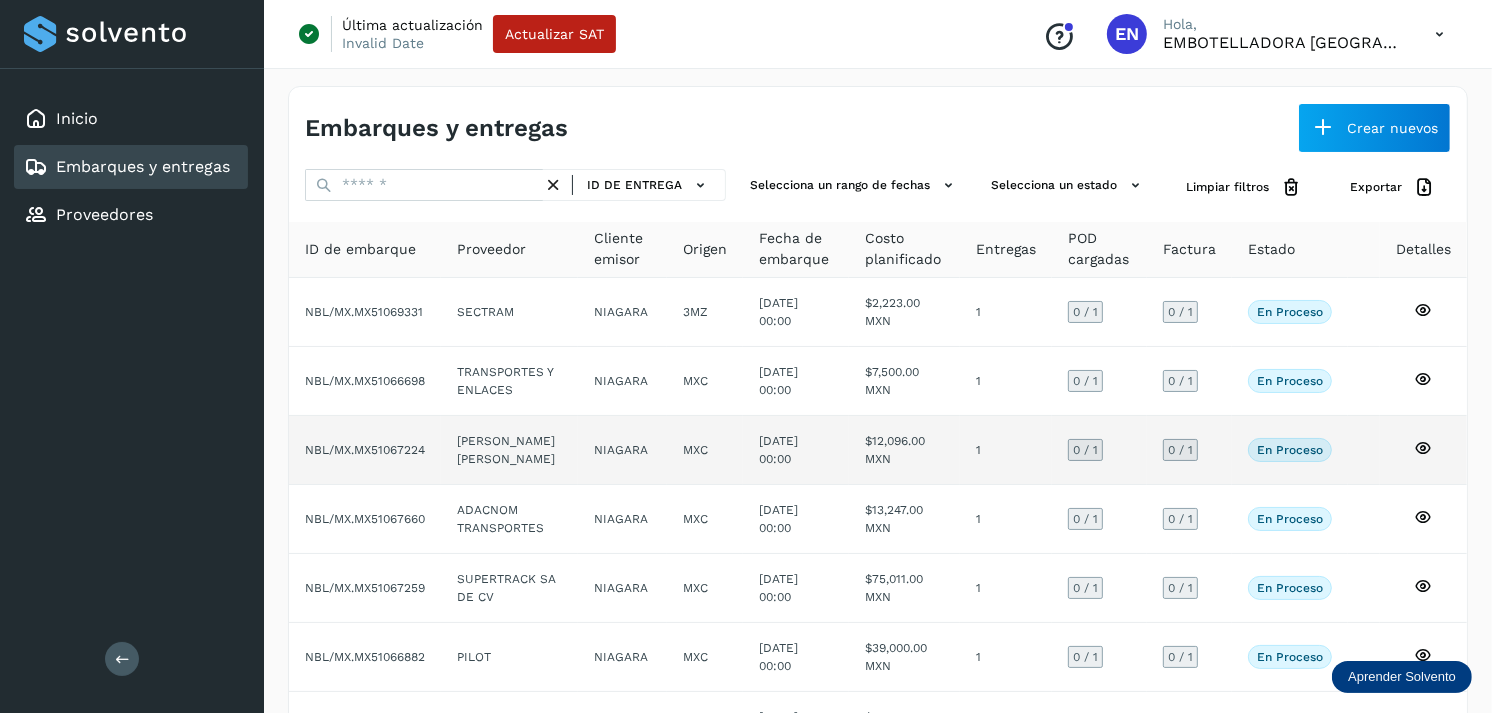 click on "[DATE] 00:00" 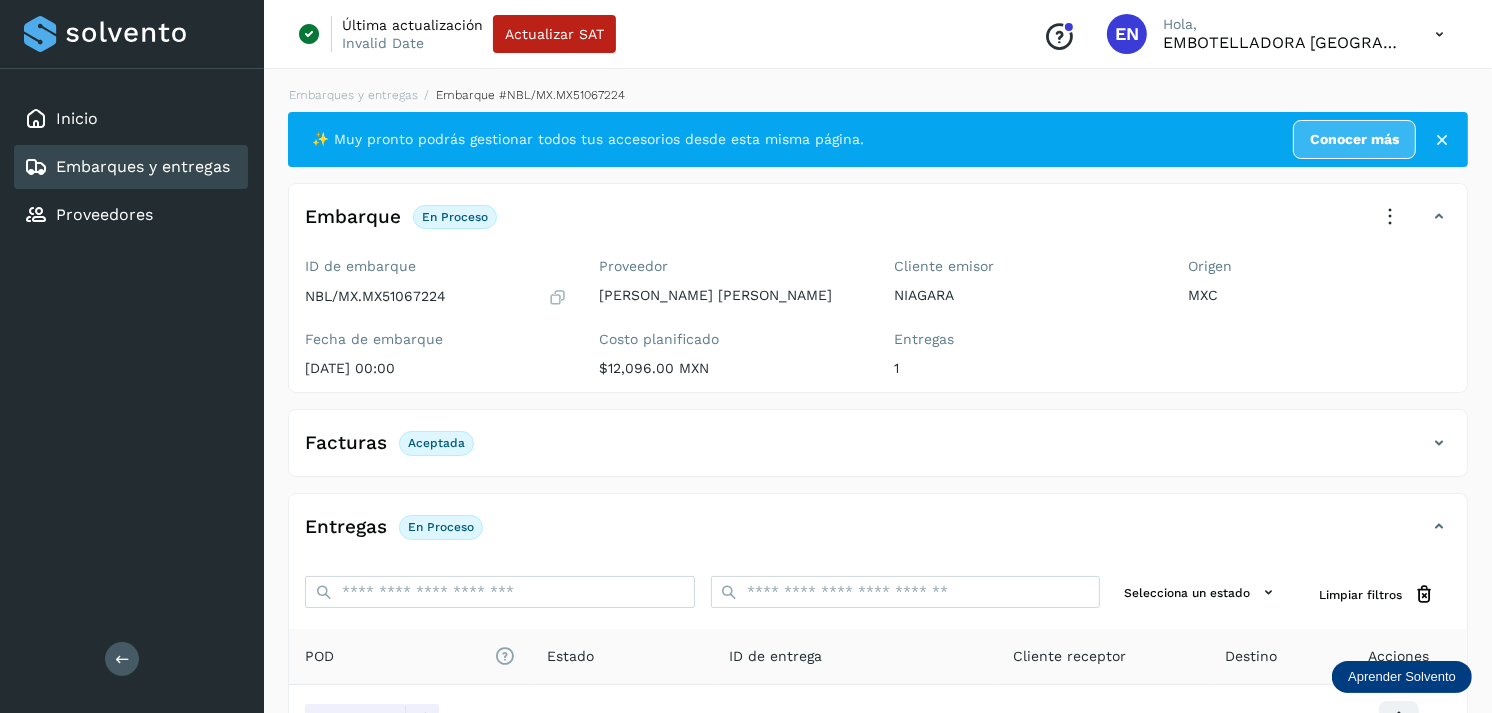 click on "Embarques y entregas" at bounding box center (143, 166) 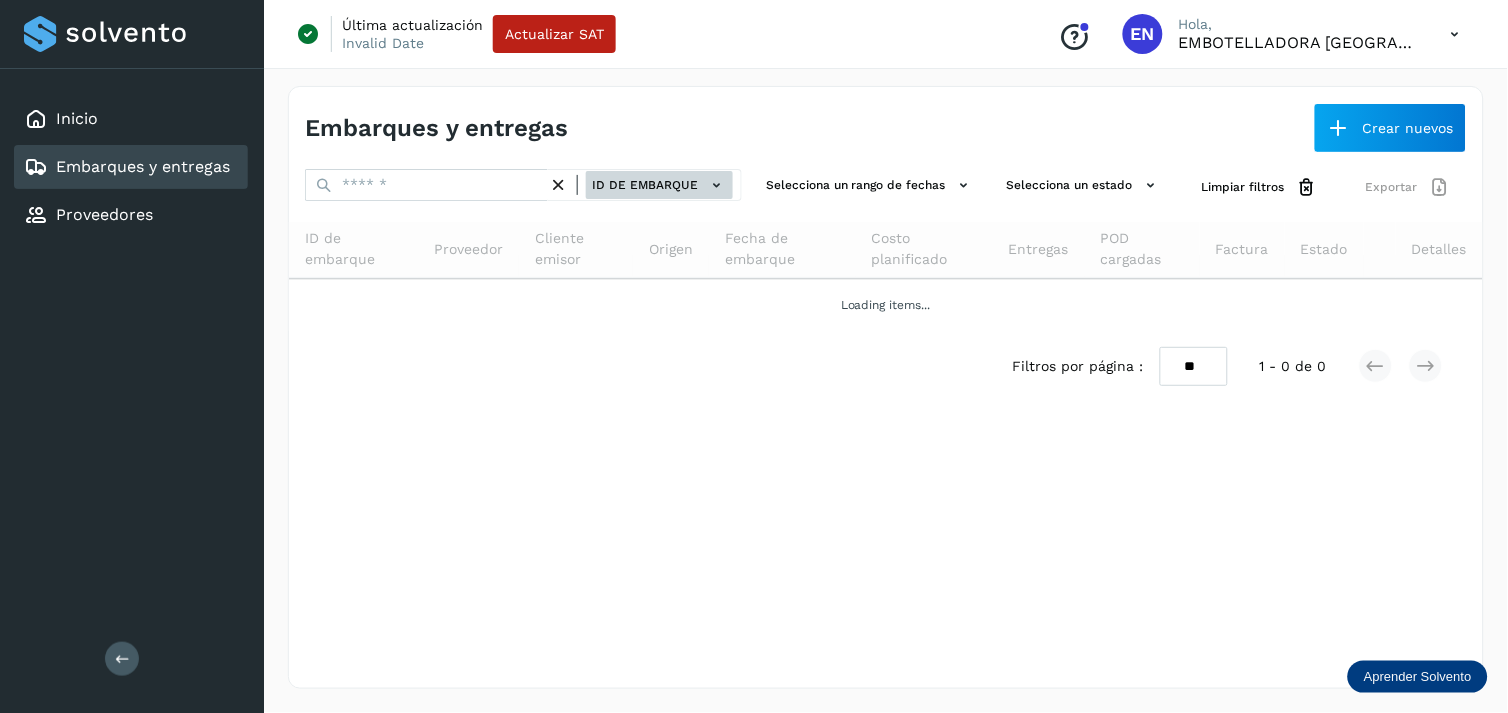 click on "ID de embarque" 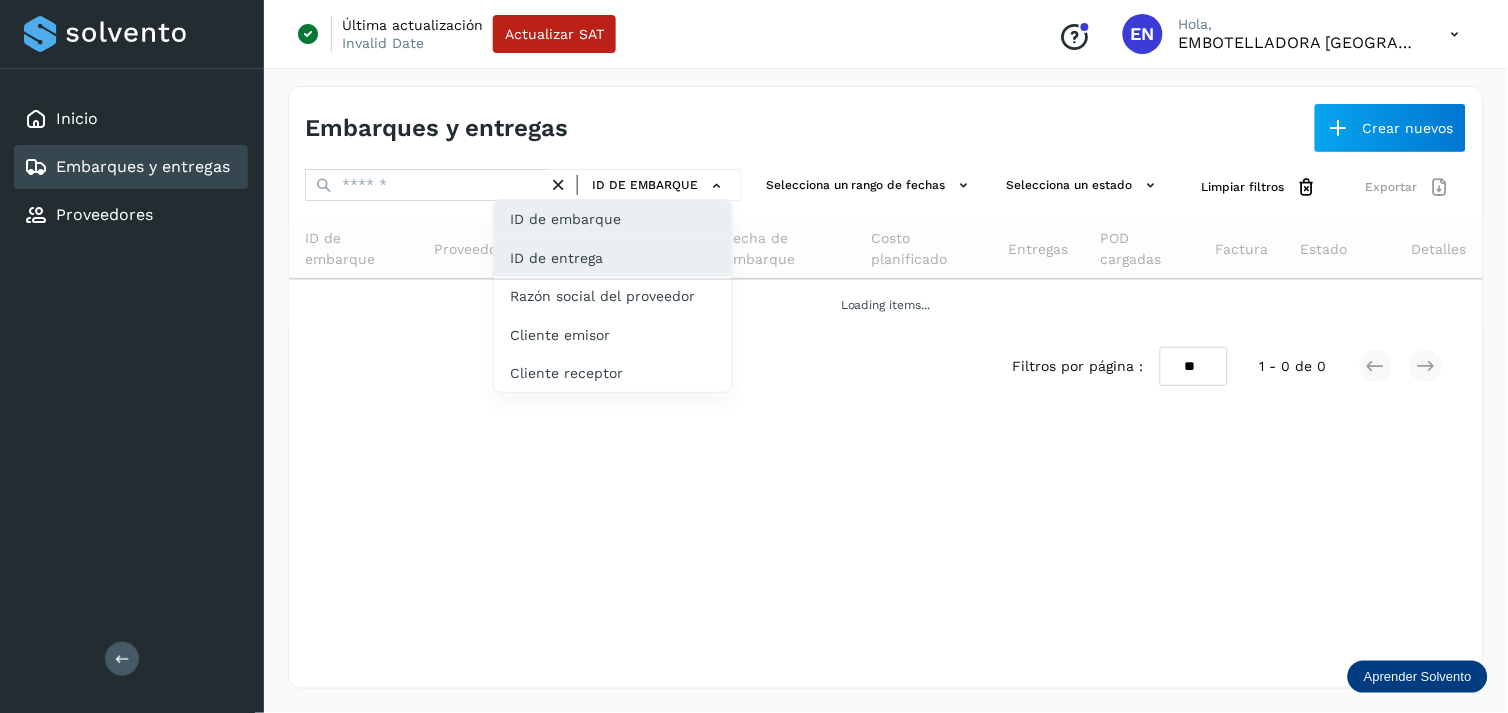 click on "ID de entrega" 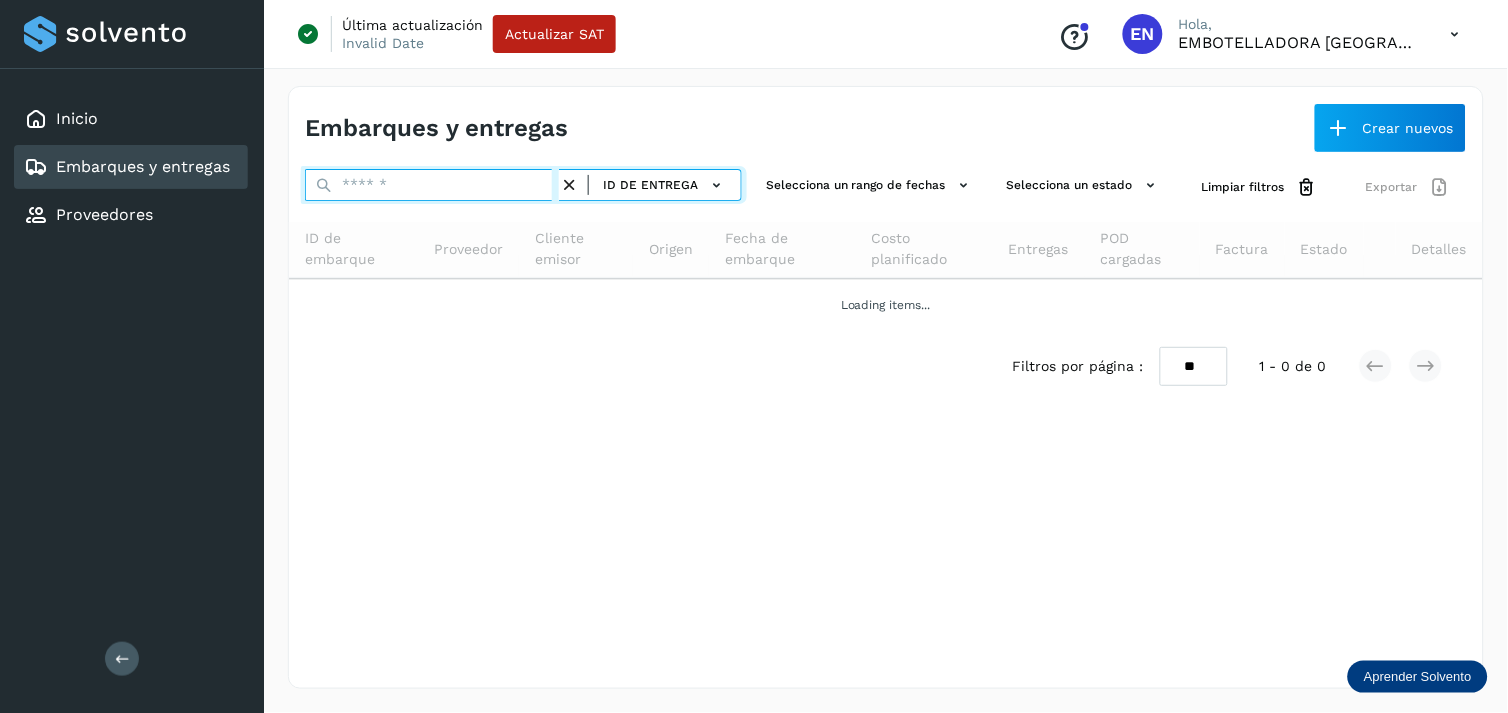 click at bounding box center [432, 185] 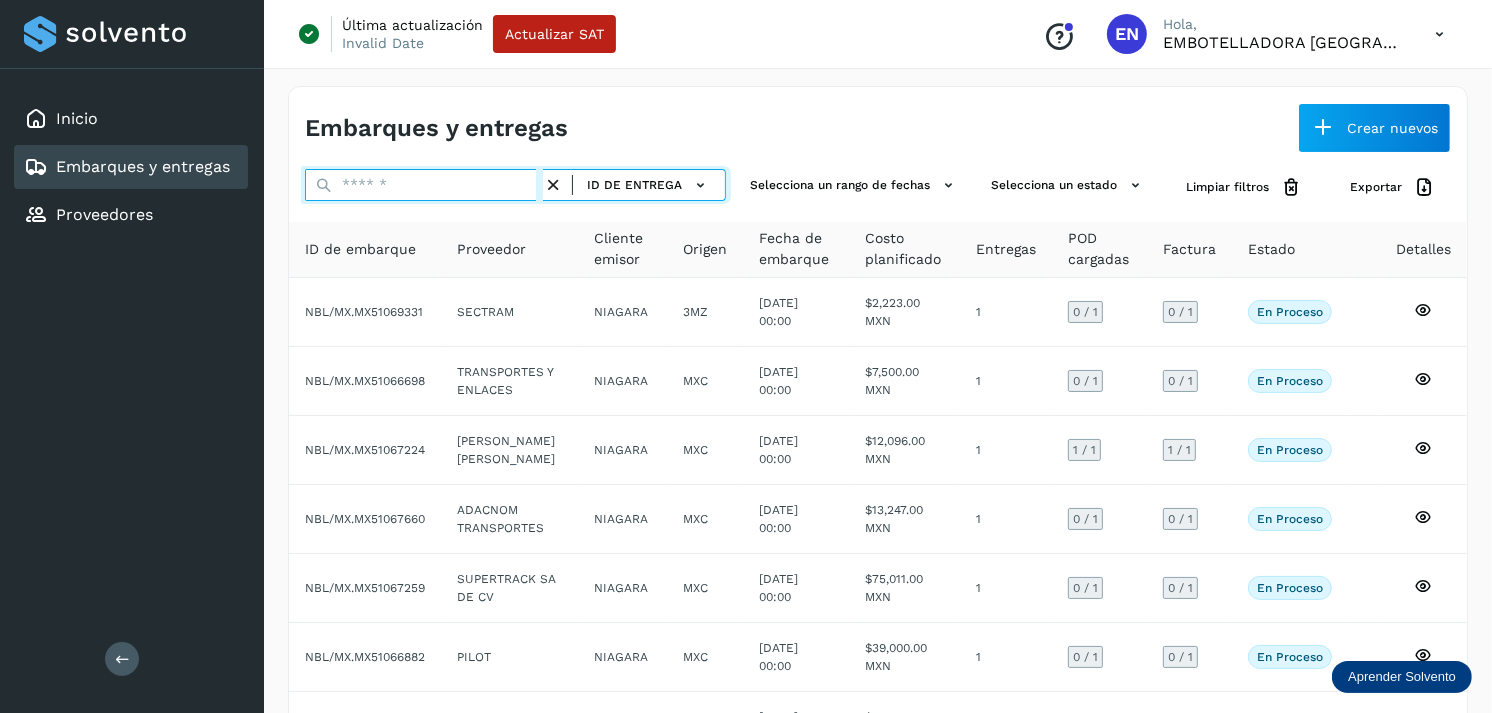 paste on "*********" 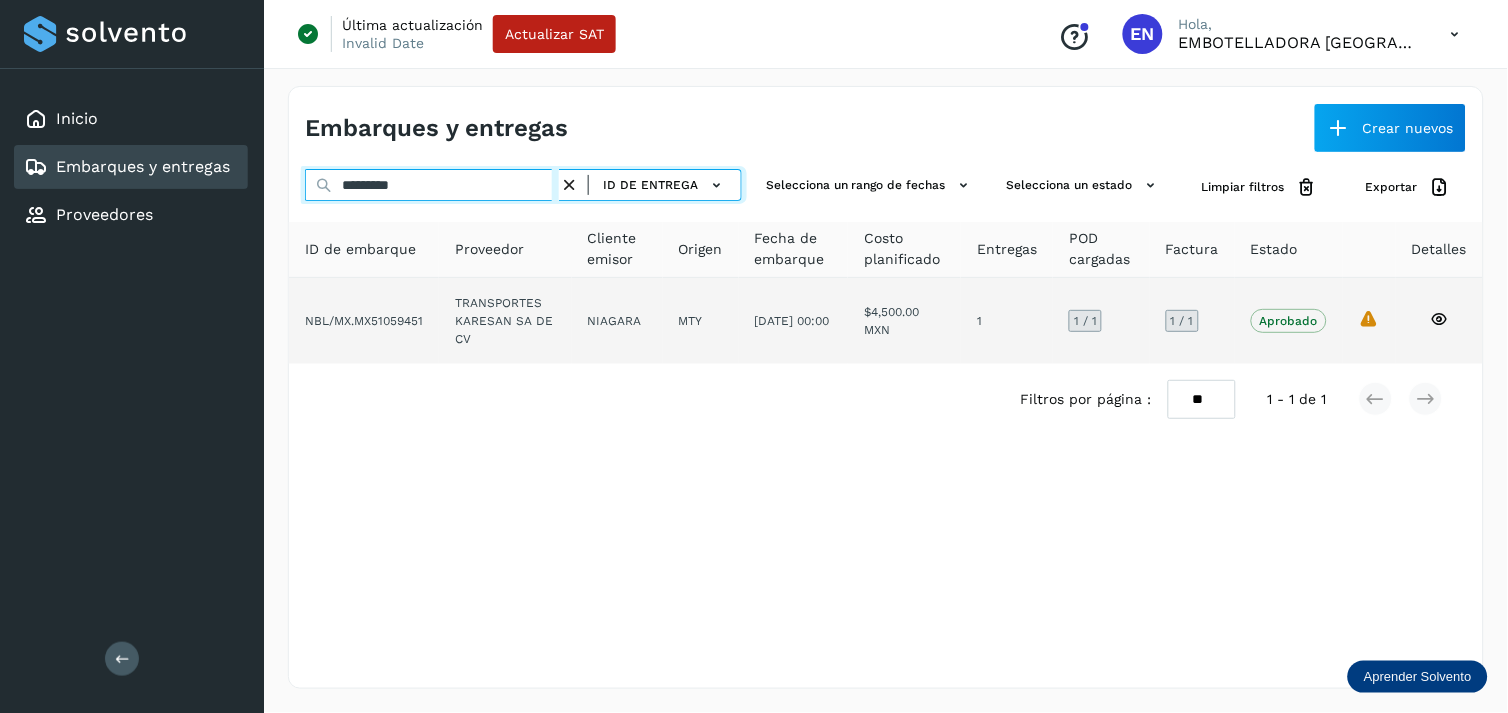 type on "*********" 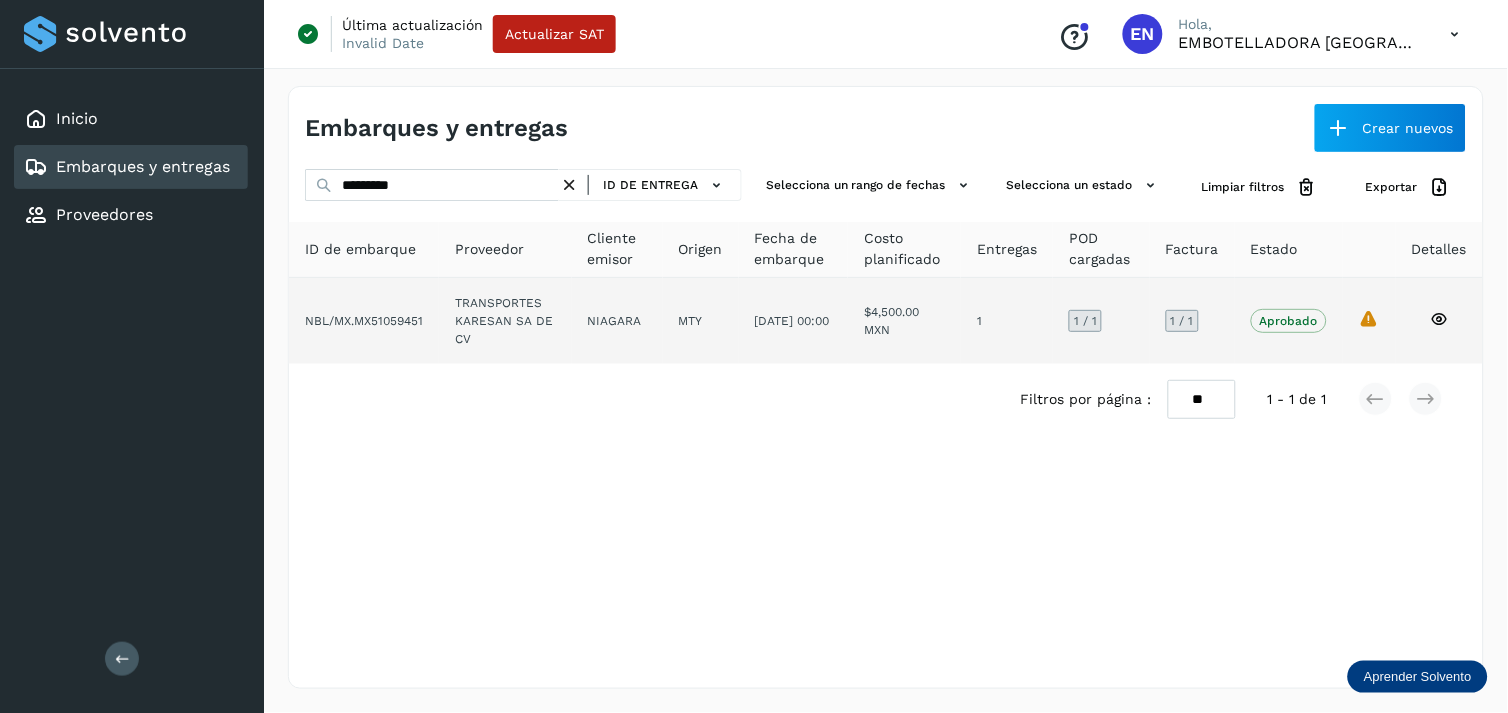 click on "MTY" 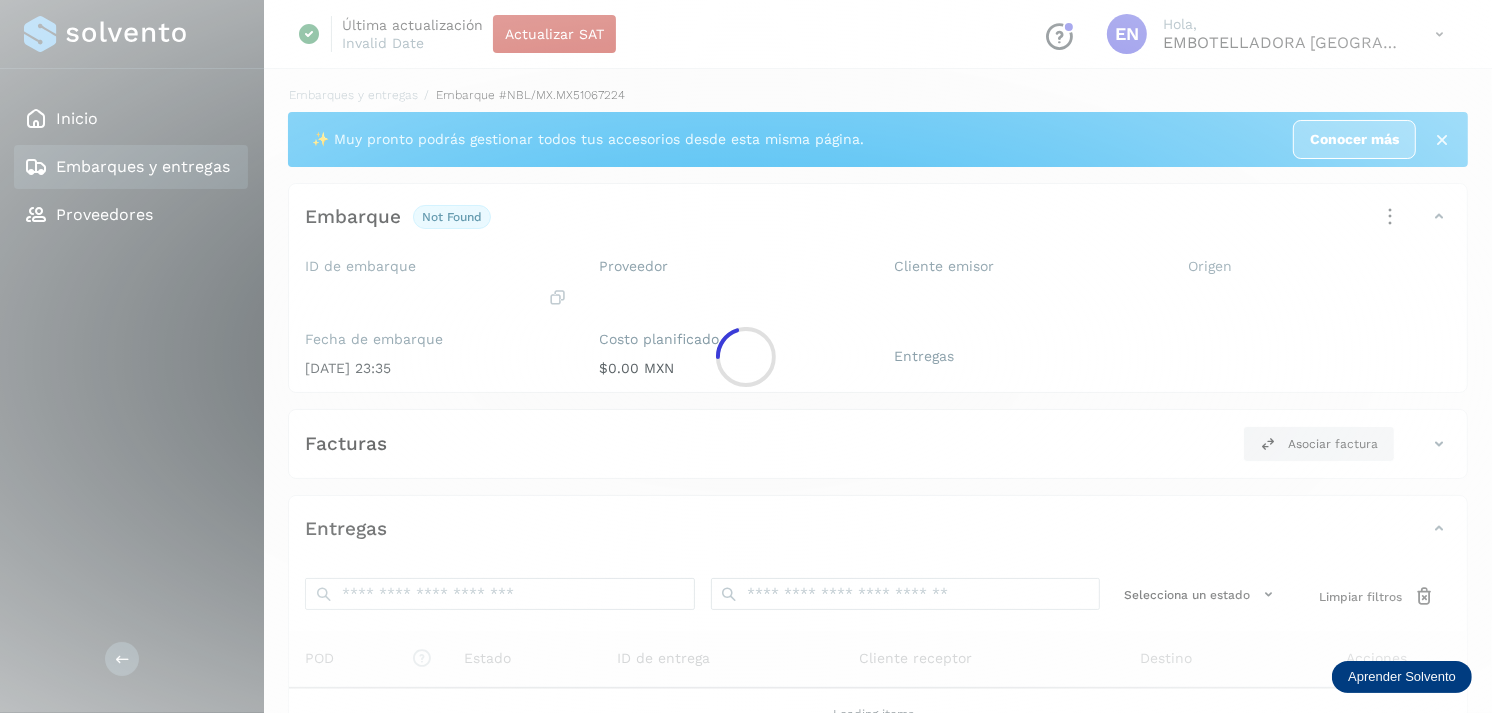 click 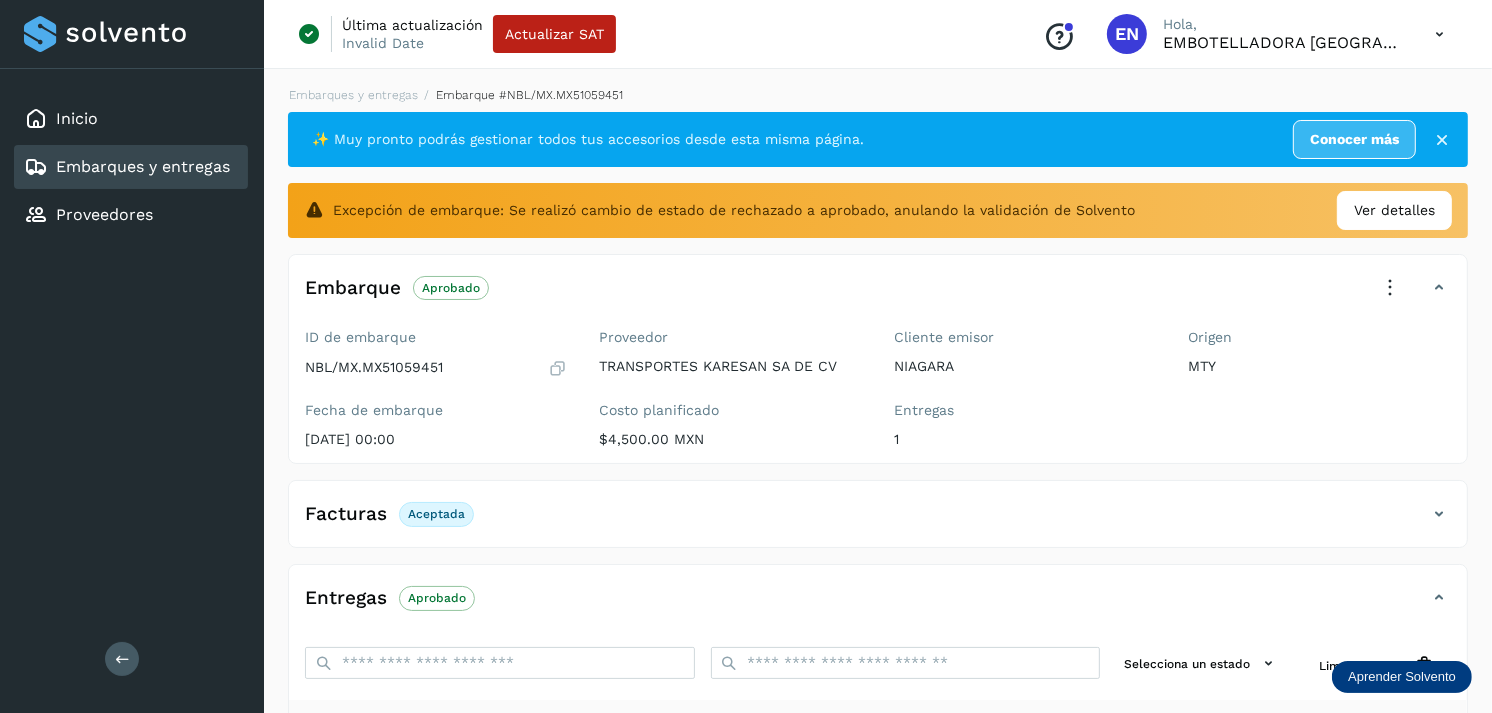 scroll, scrollTop: 312, scrollLeft: 0, axis: vertical 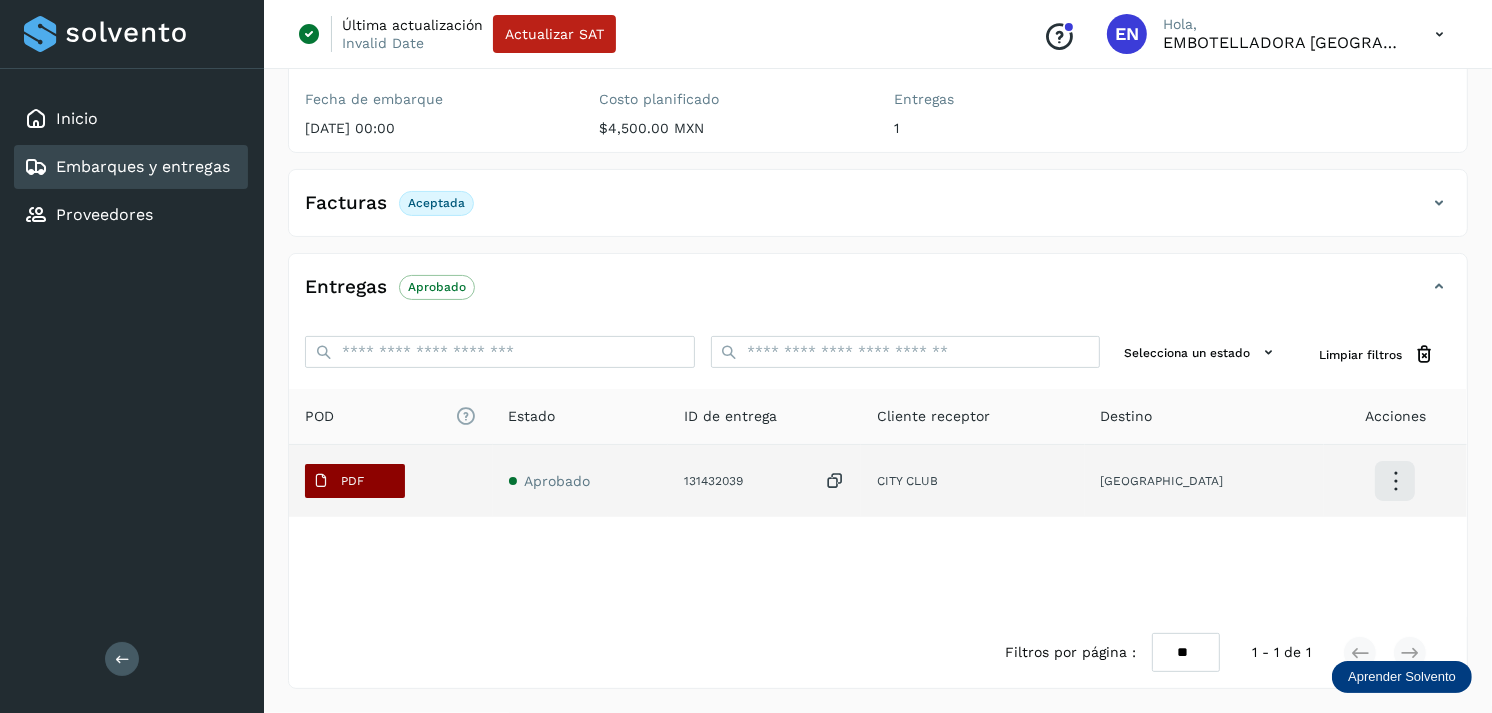 click on "PDF" at bounding box center [355, 481] 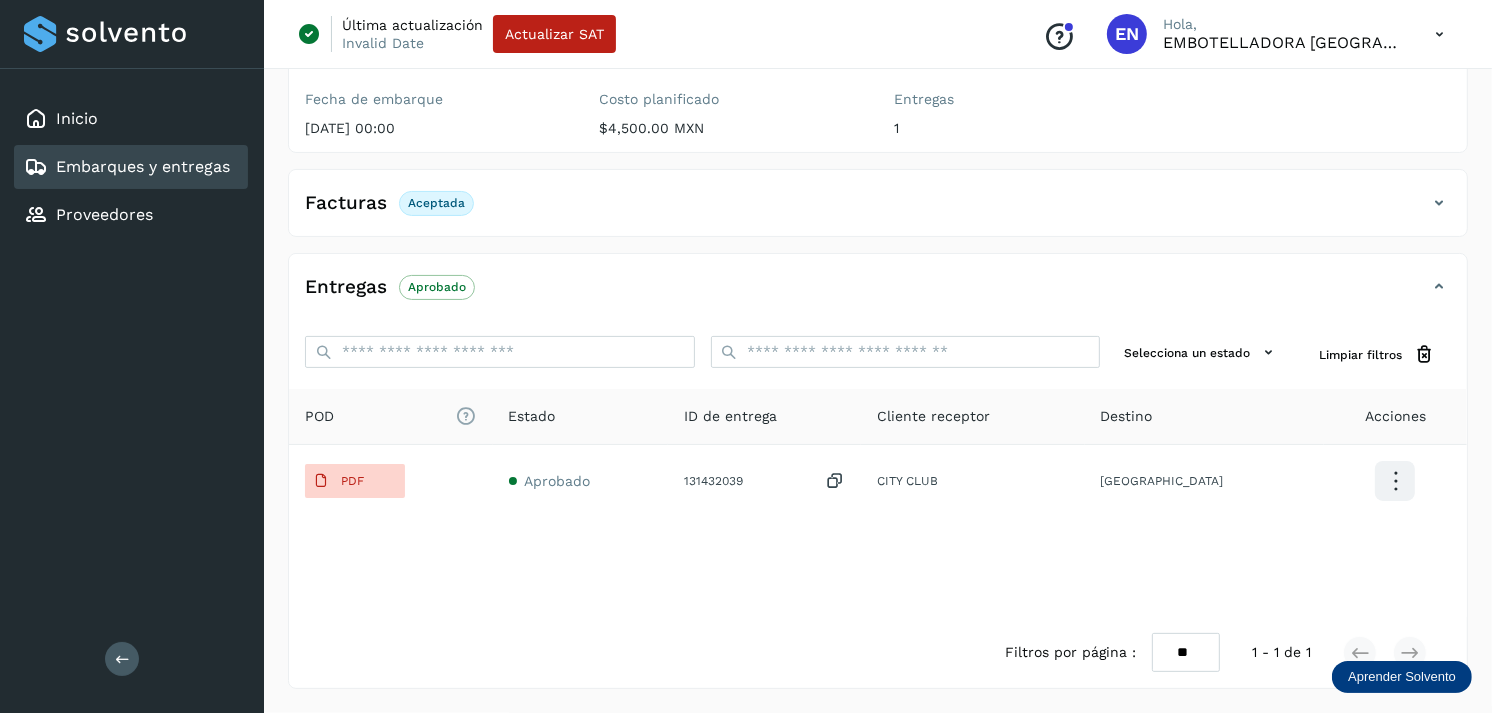 type 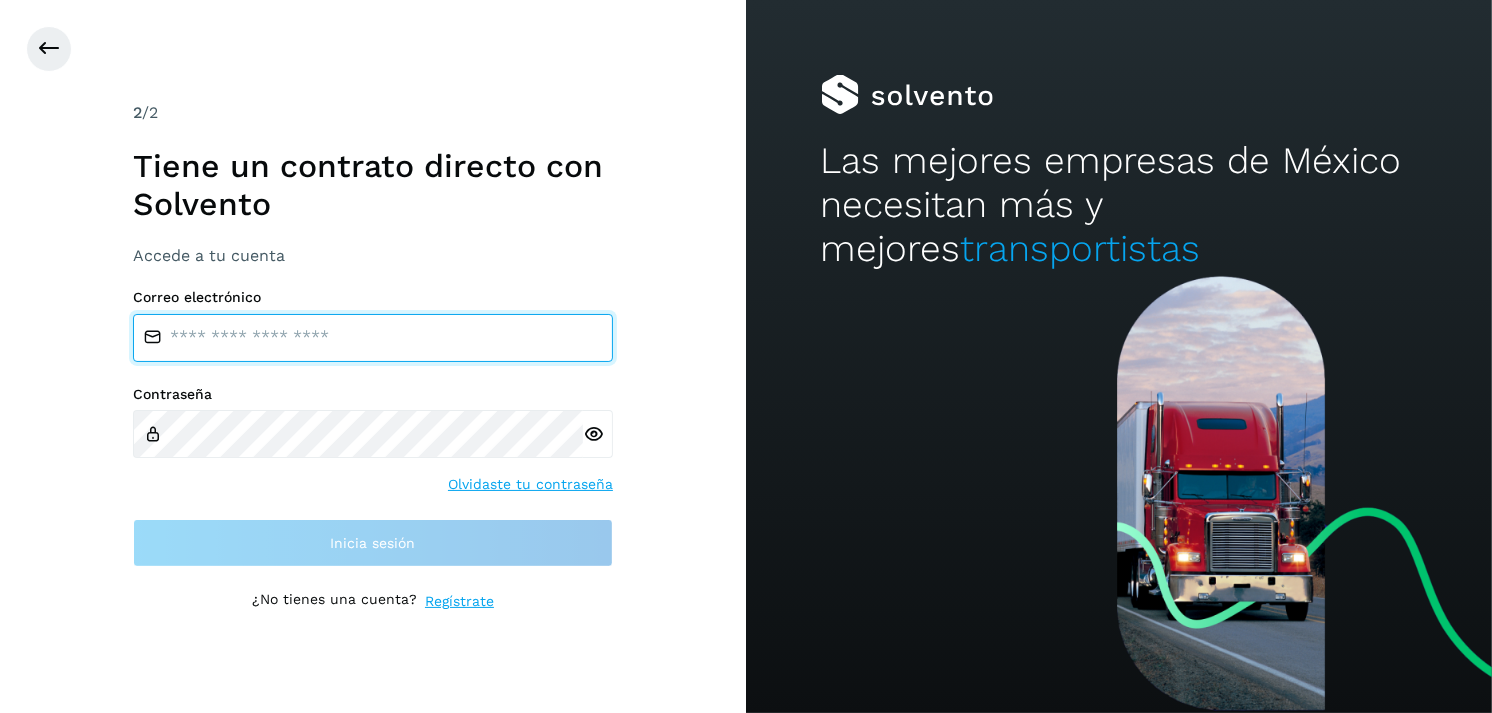 type on "**********" 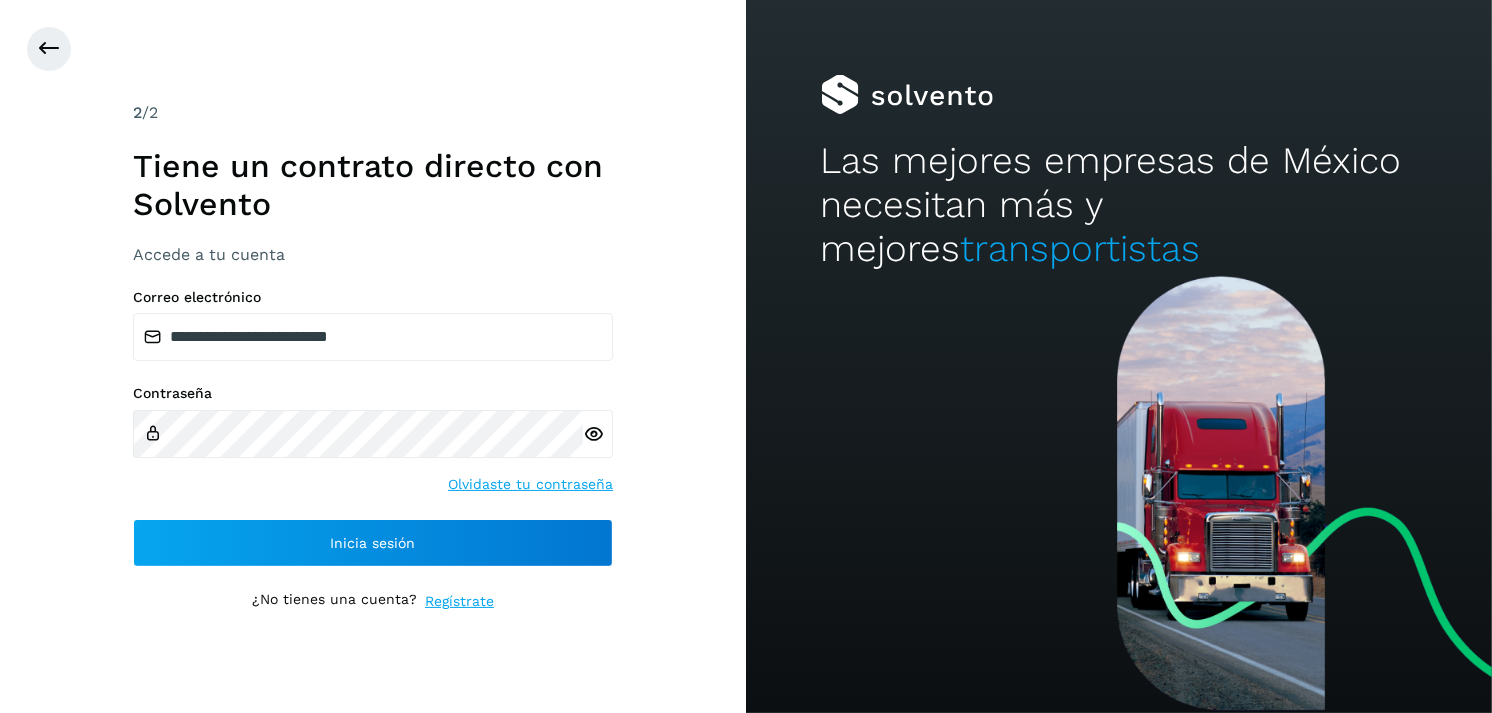 scroll, scrollTop: 0, scrollLeft: 0, axis: both 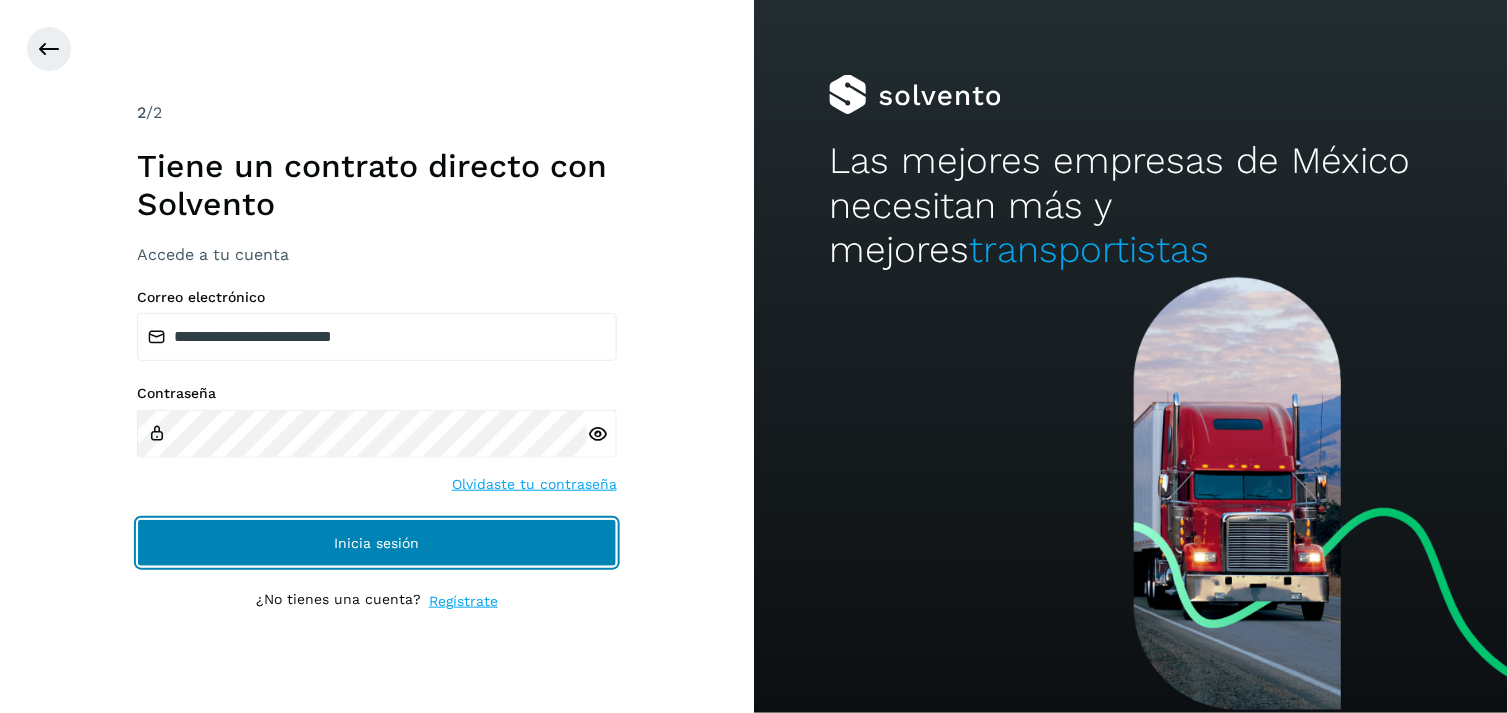 click on "Inicia sesión" at bounding box center (377, 543) 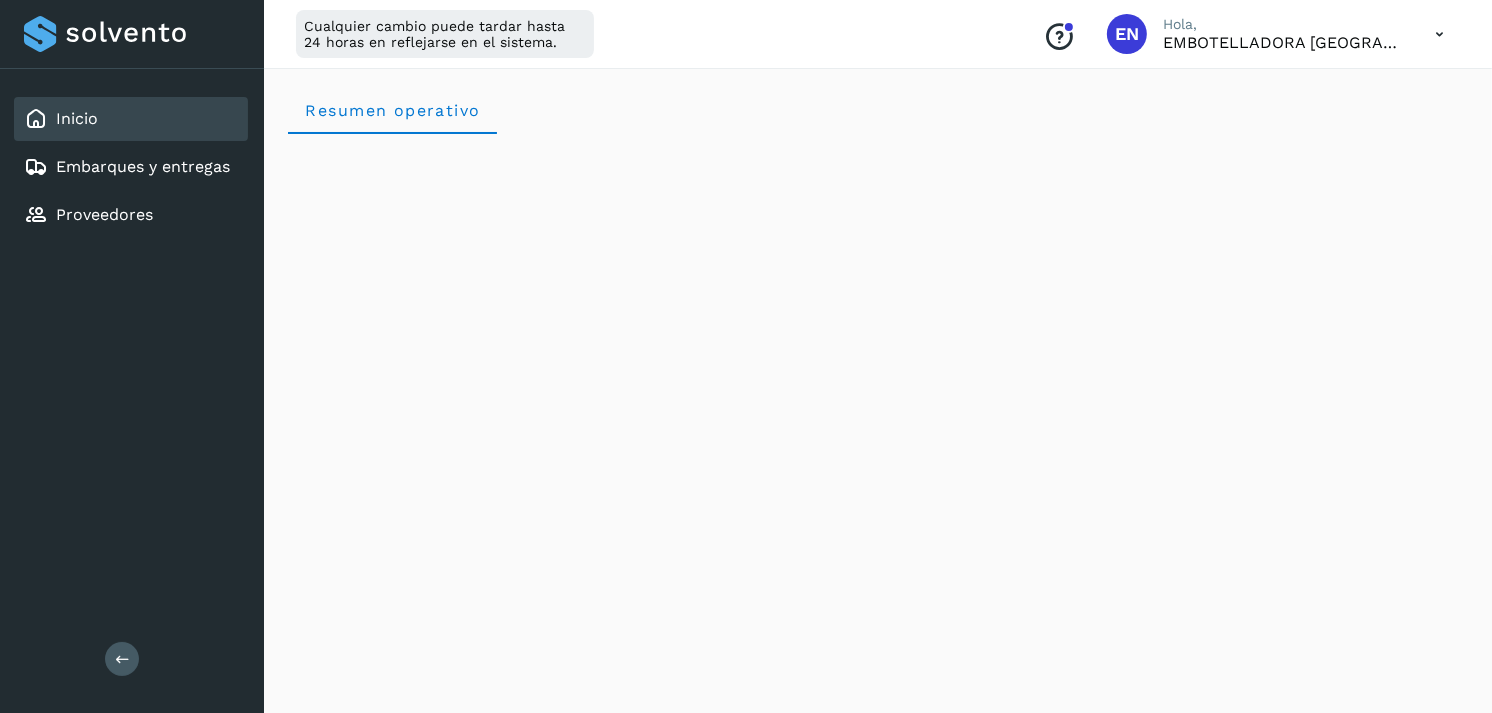 drag, startPoint x: 182, startPoint y: 205, endPoint x: 143, endPoint y: 140, distance: 75.802376 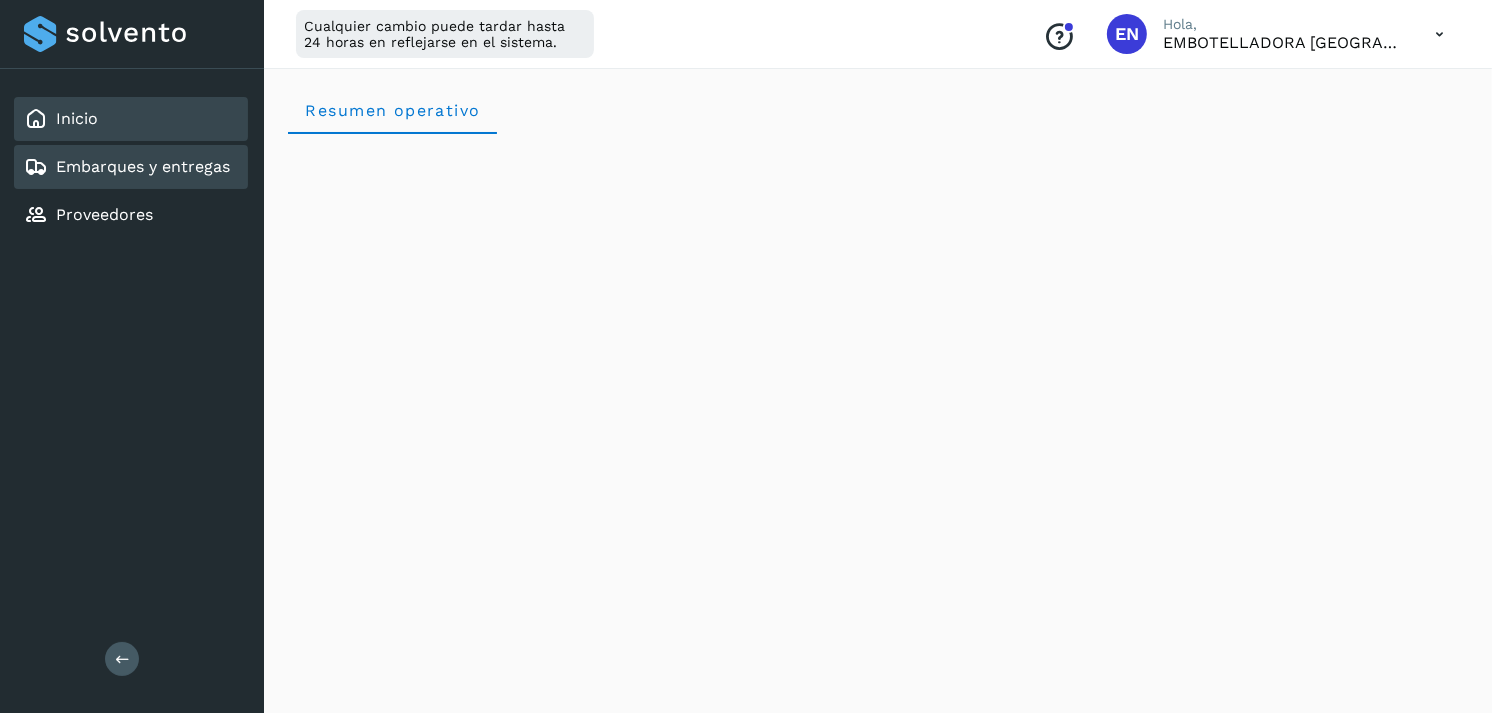 drag, startPoint x: 143, startPoint y: 140, endPoint x: 117, endPoint y: 163, distance: 34.713108 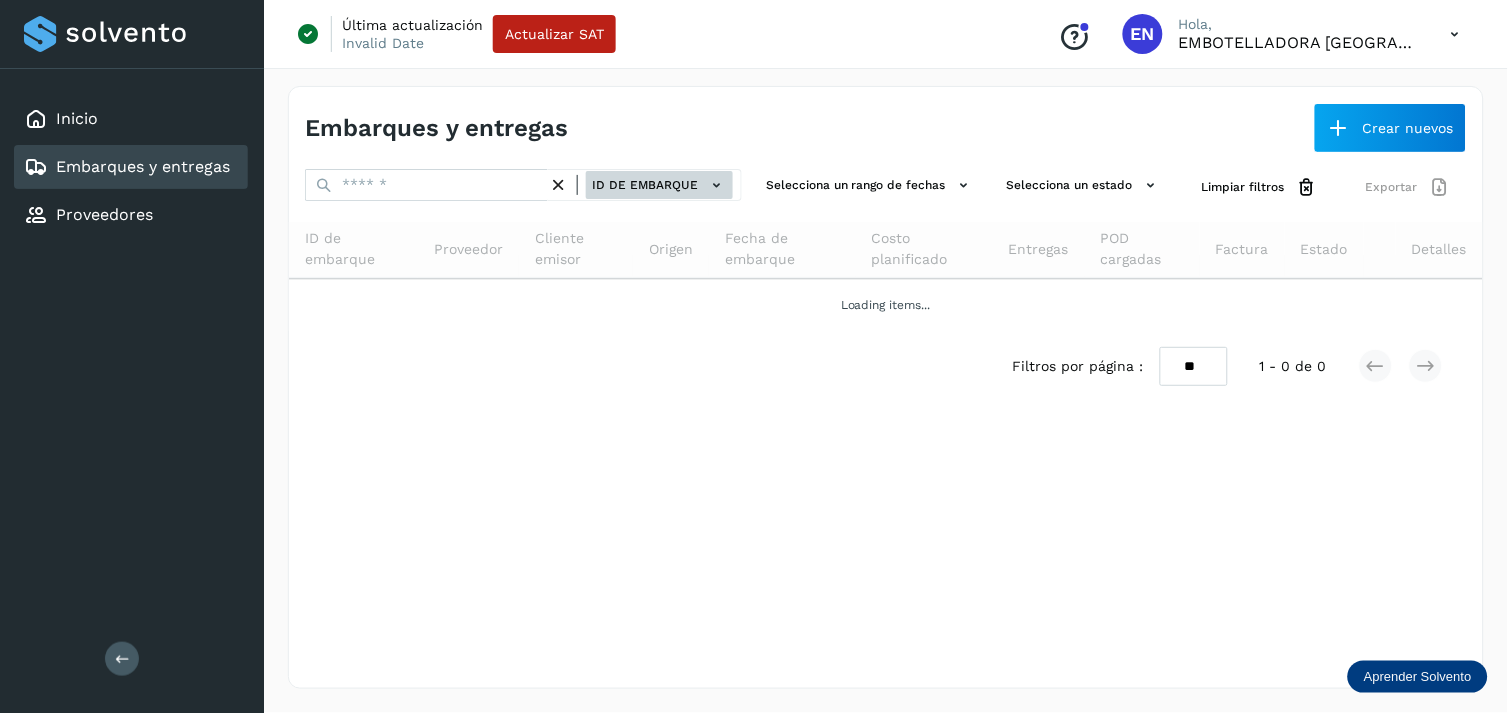 drag, startPoint x: 663, startPoint y: 167, endPoint x: 644, endPoint y: 180, distance: 23.021729 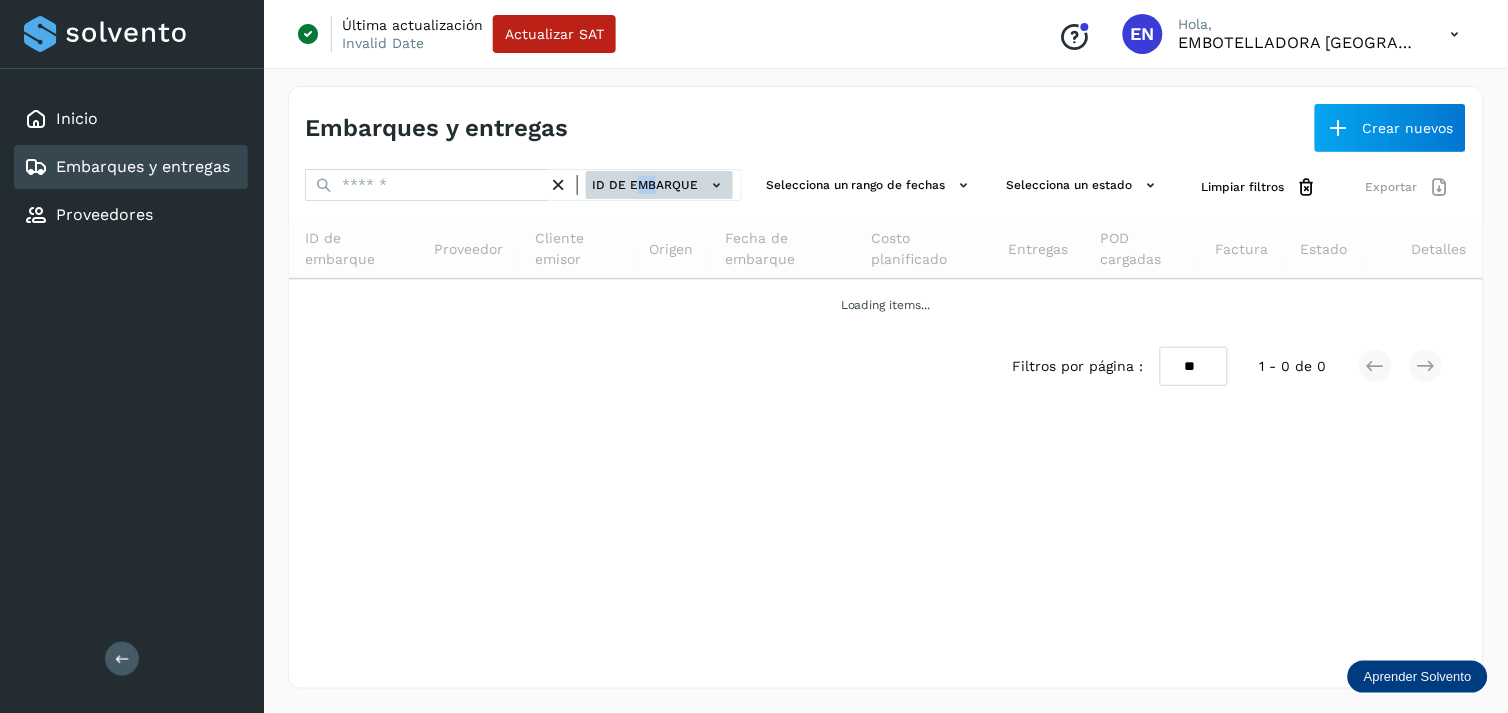 click on "ID de embarque" 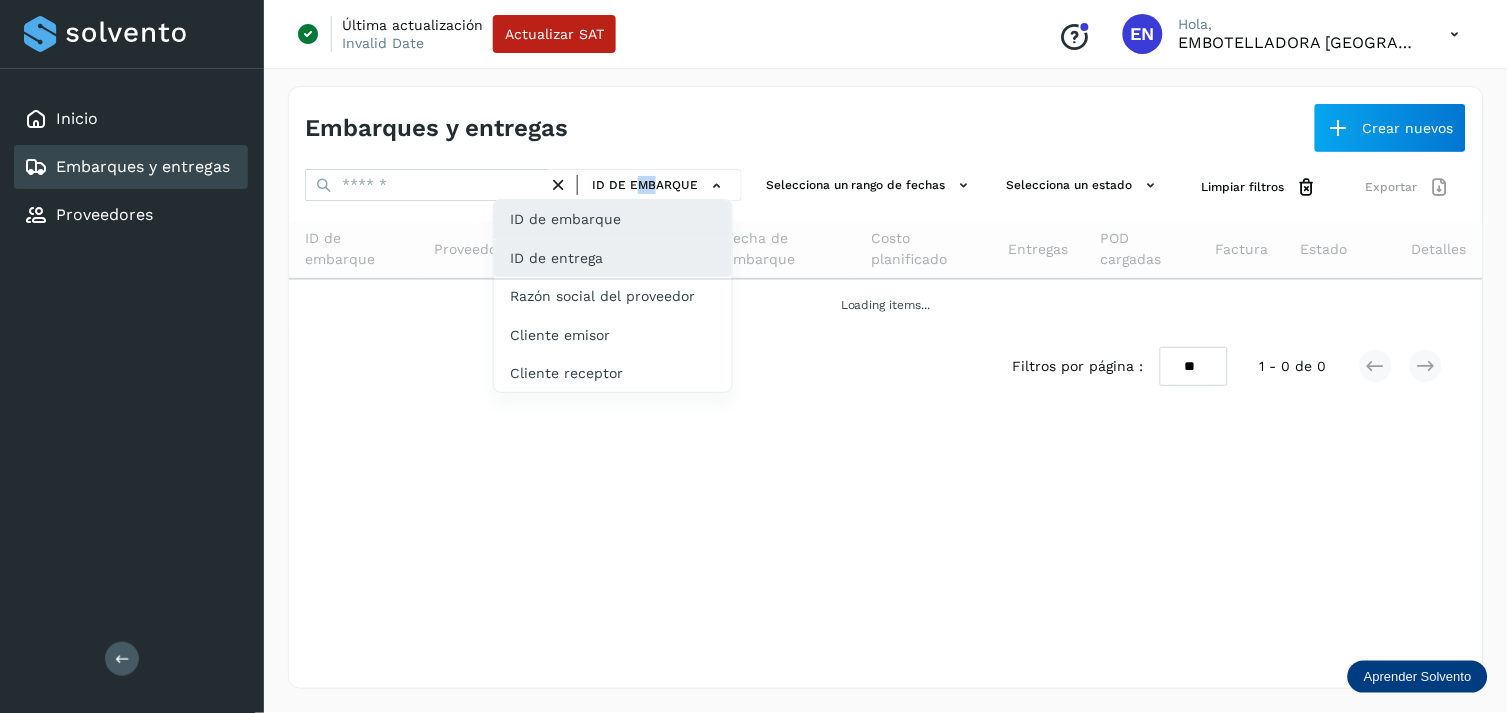 click on "ID de entrega" 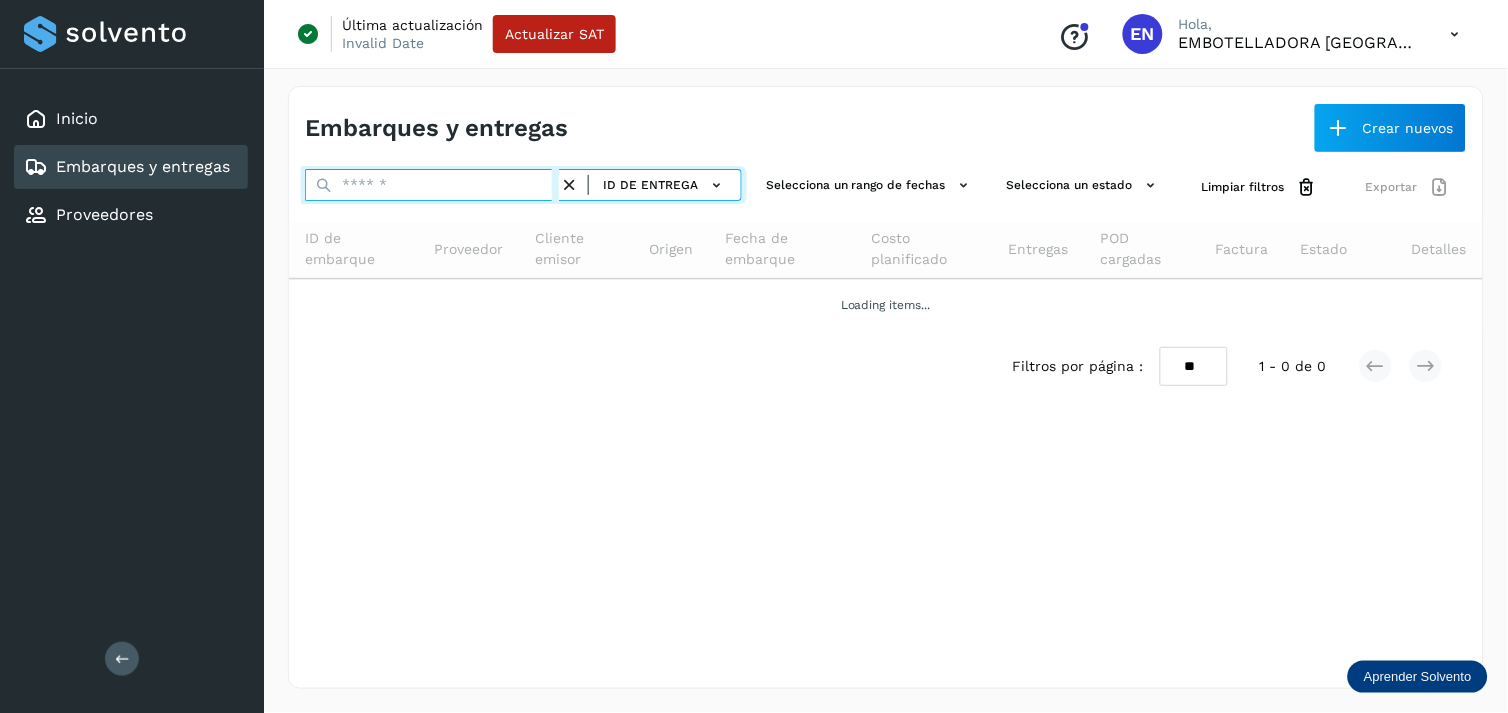 click at bounding box center (432, 185) 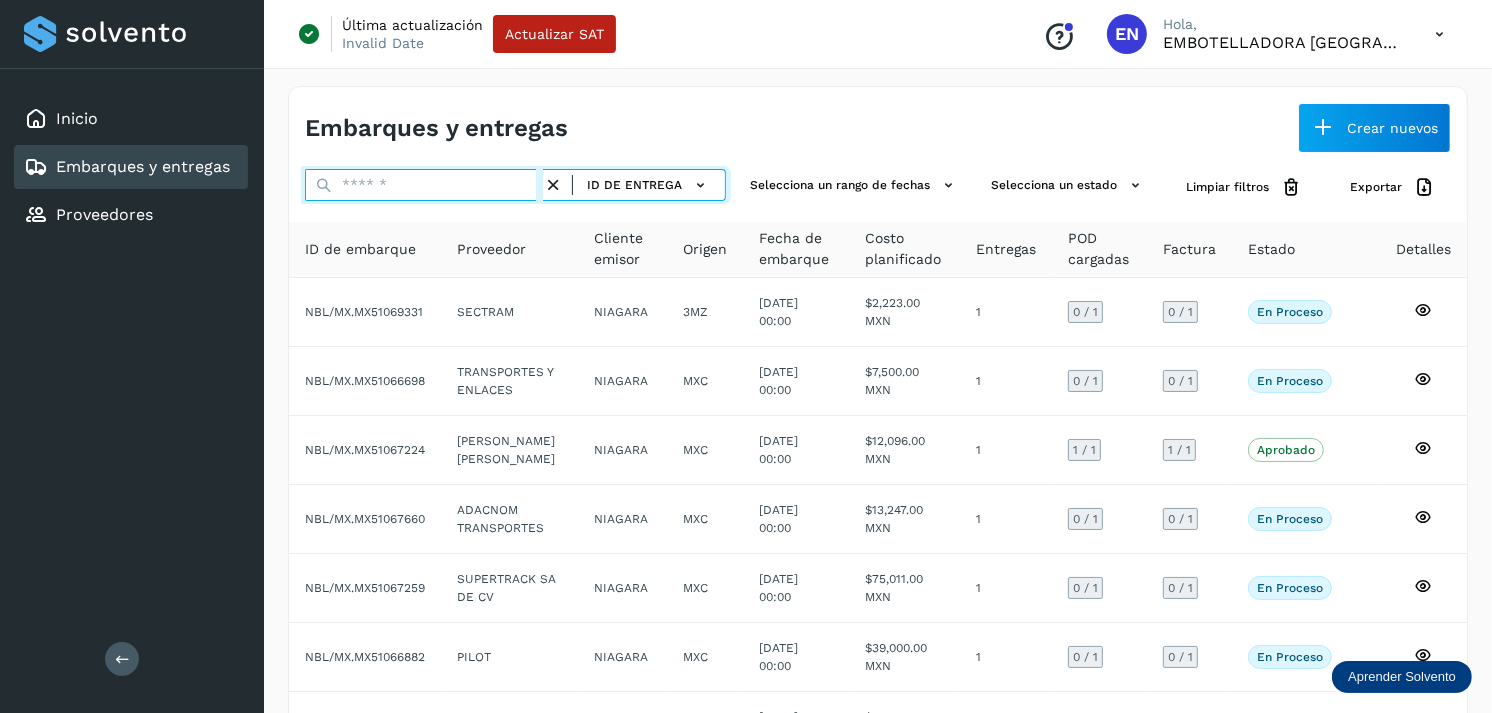 paste on "*****" 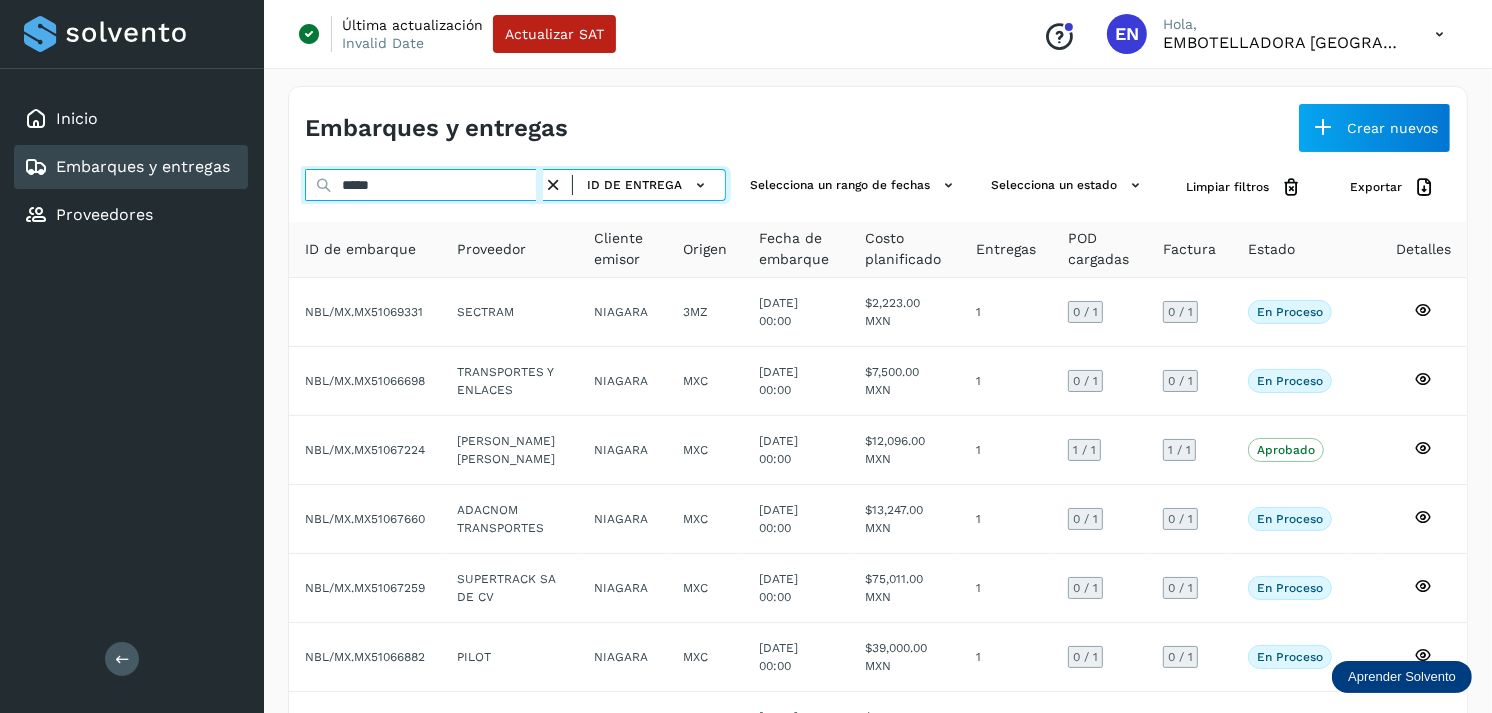 click on "*****" at bounding box center [424, 185] 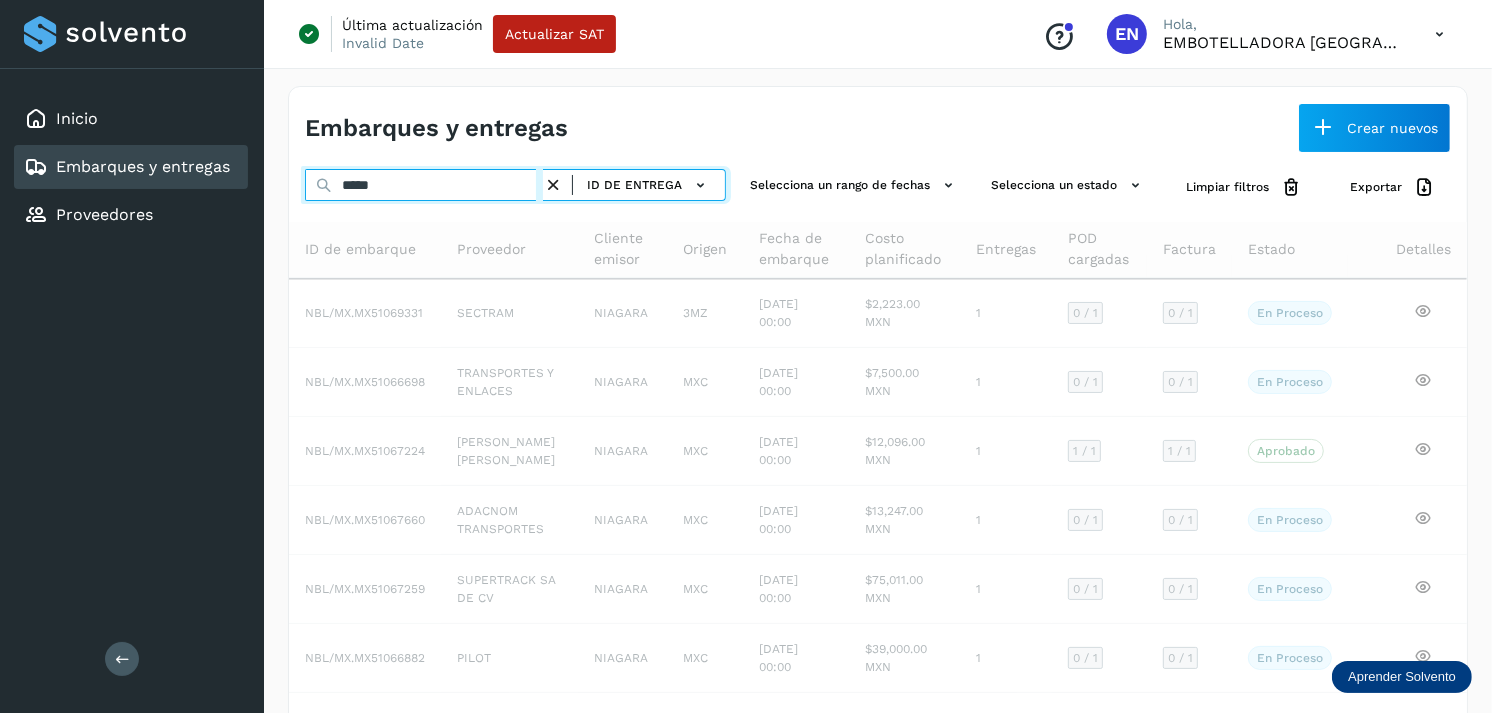 type on "*****" 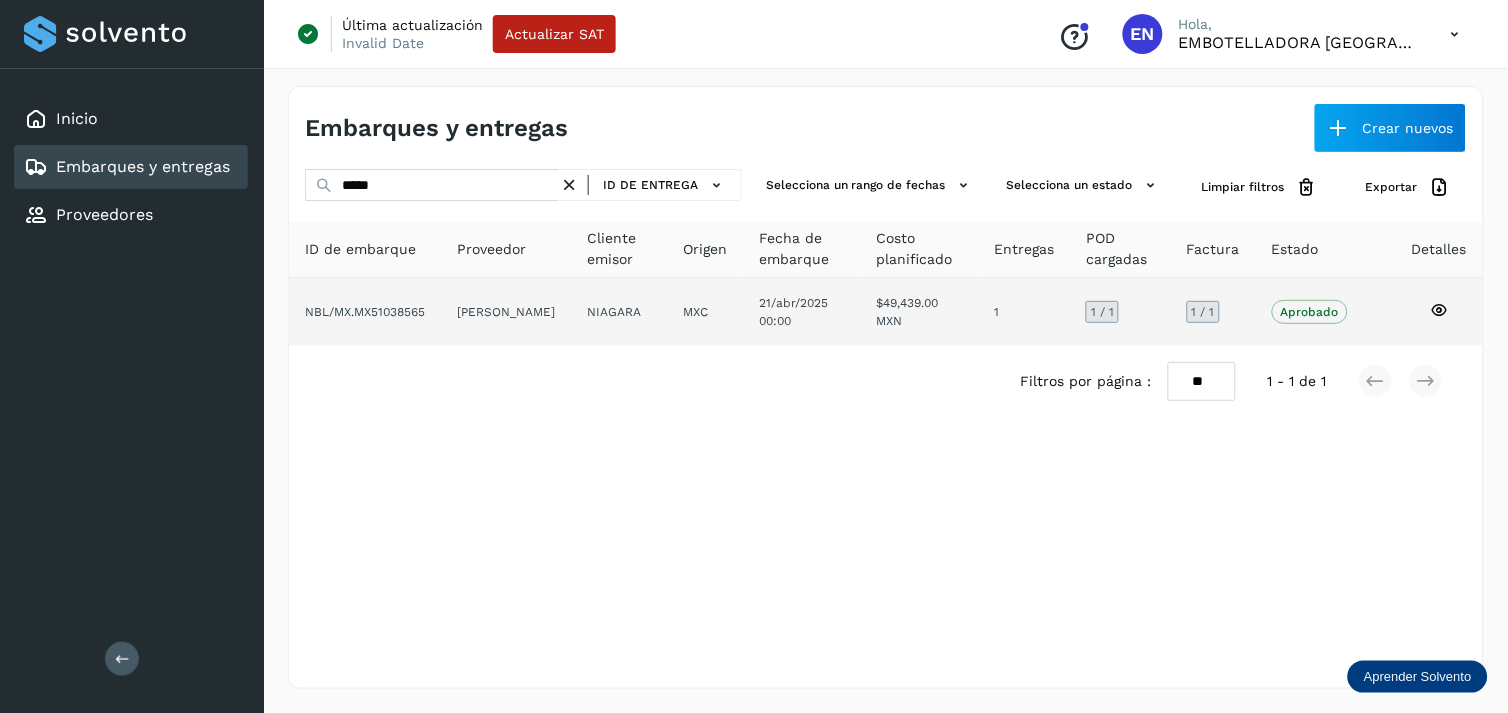 click on "[PERSON_NAME]" 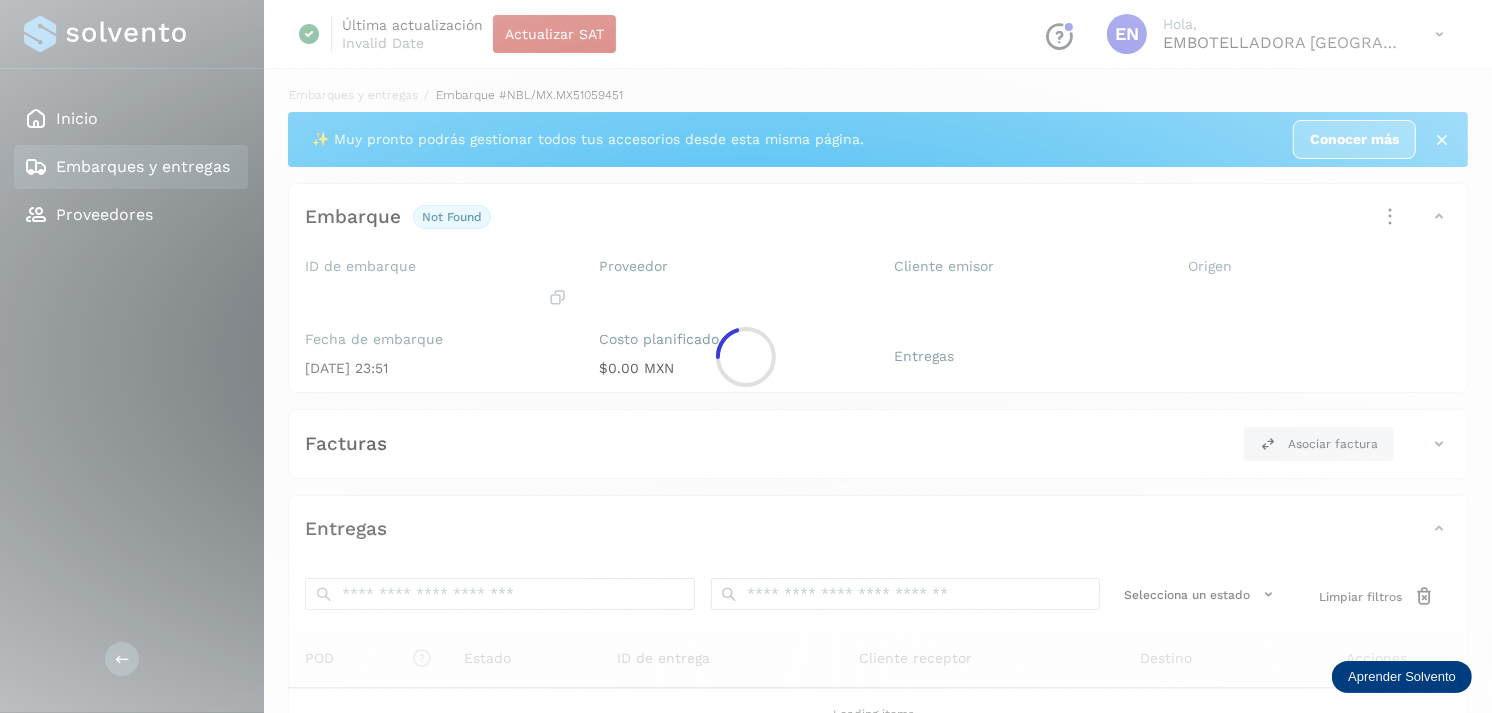 click 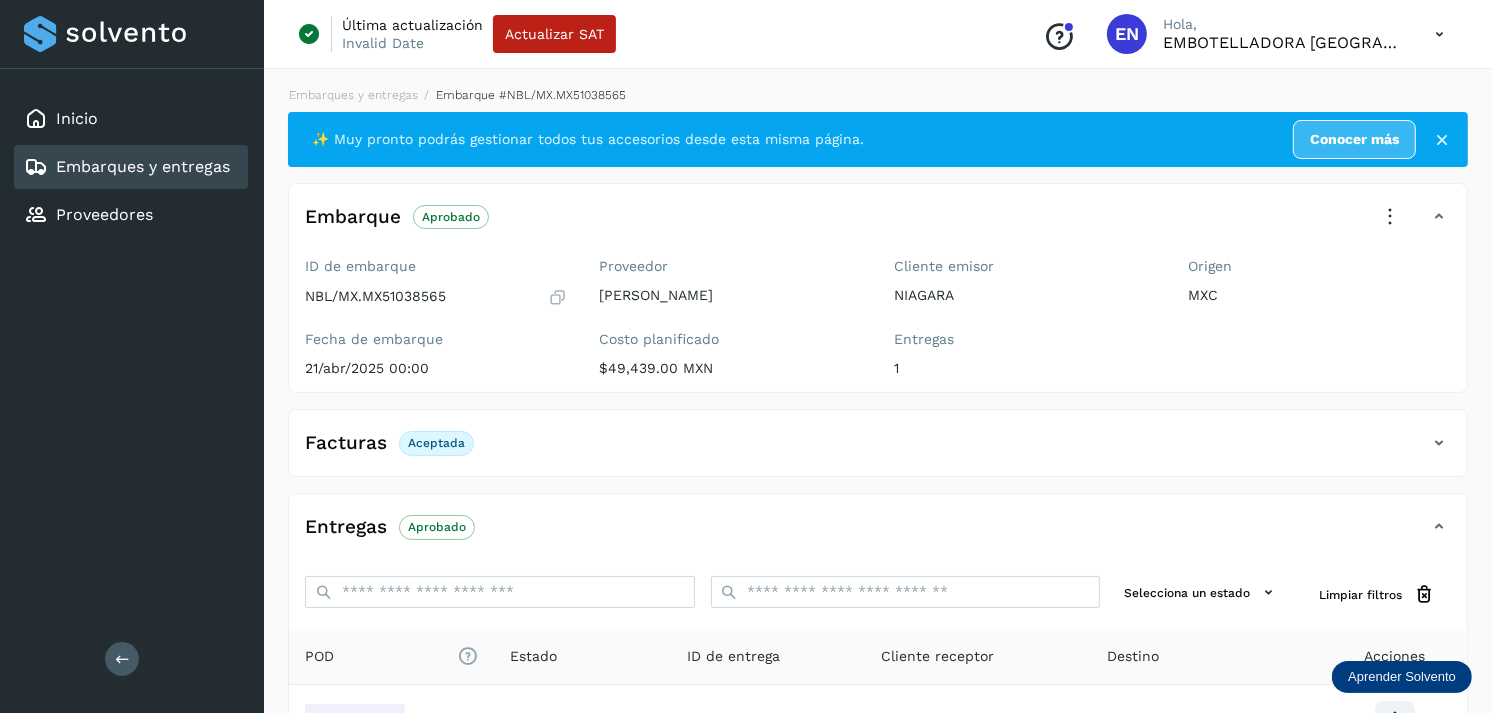 drag, startPoint x: 527, startPoint y: 312, endPoint x: 606, endPoint y: 260, distance: 94.57801 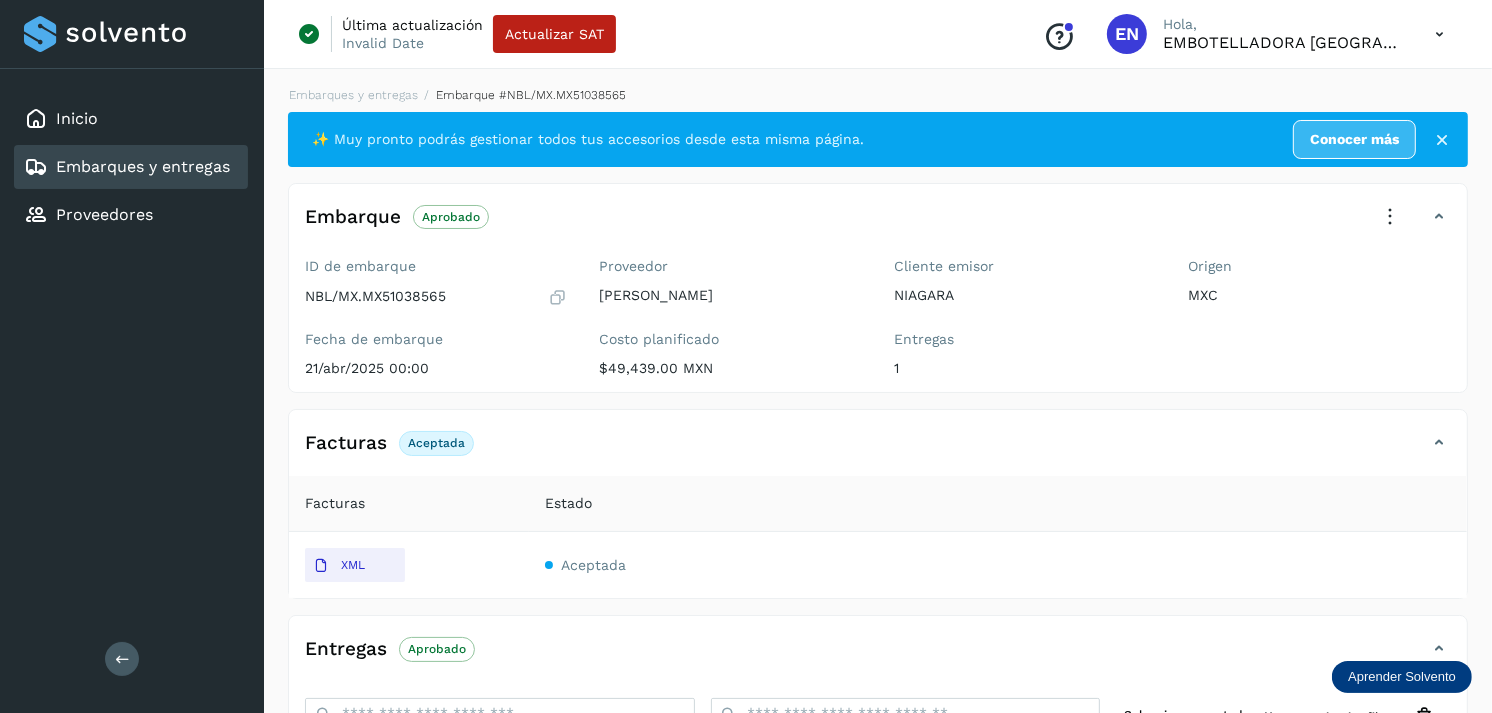 scroll, scrollTop: 362, scrollLeft: 0, axis: vertical 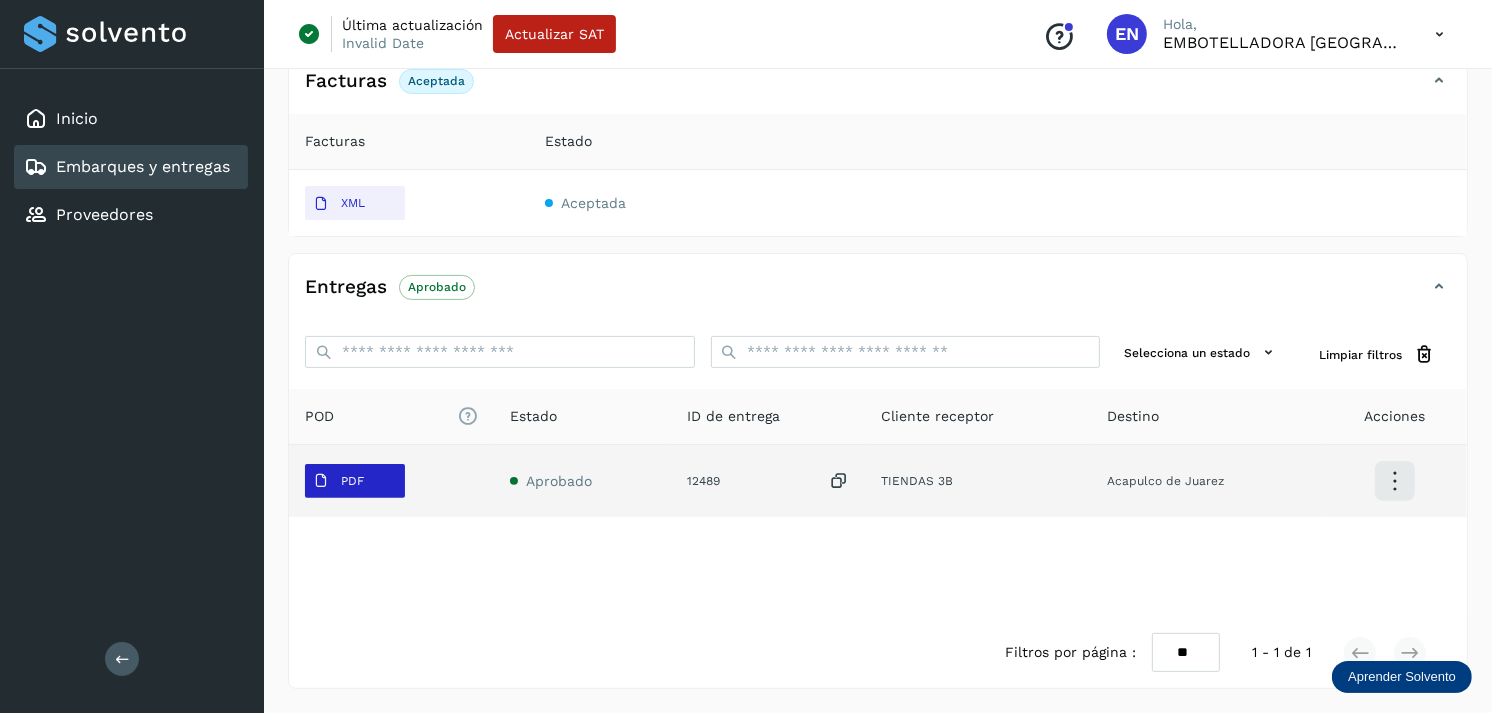 click on "PDF" at bounding box center (355, 481) 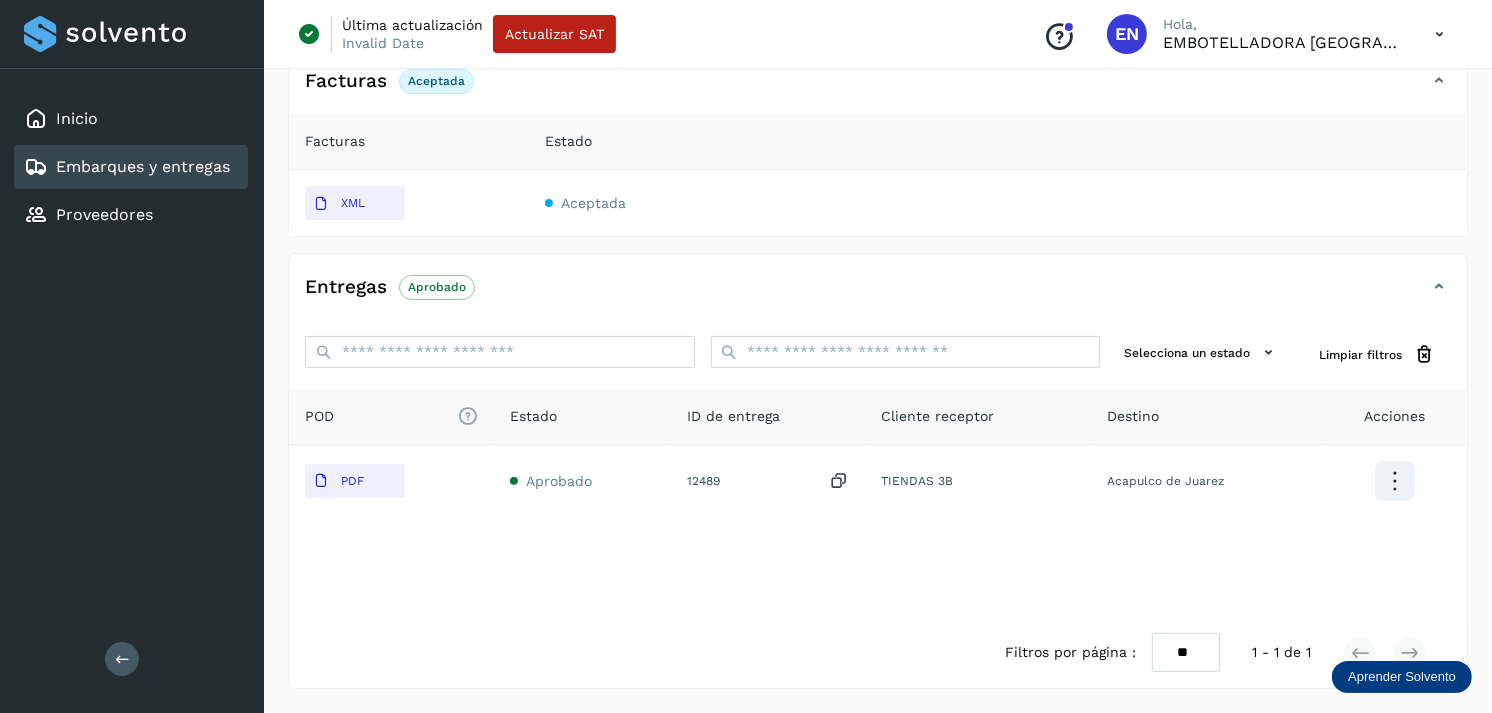 type 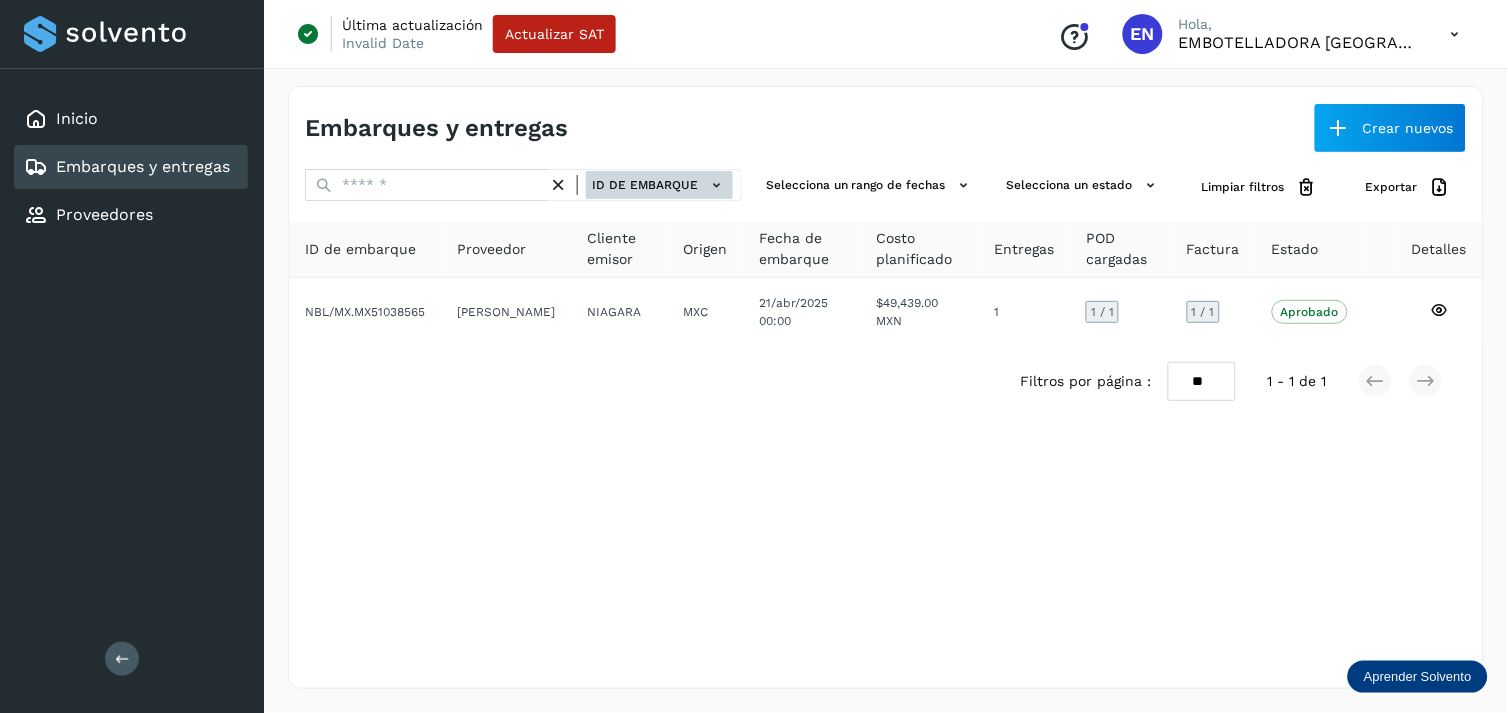 click on "ID de embarque" at bounding box center [659, 185] 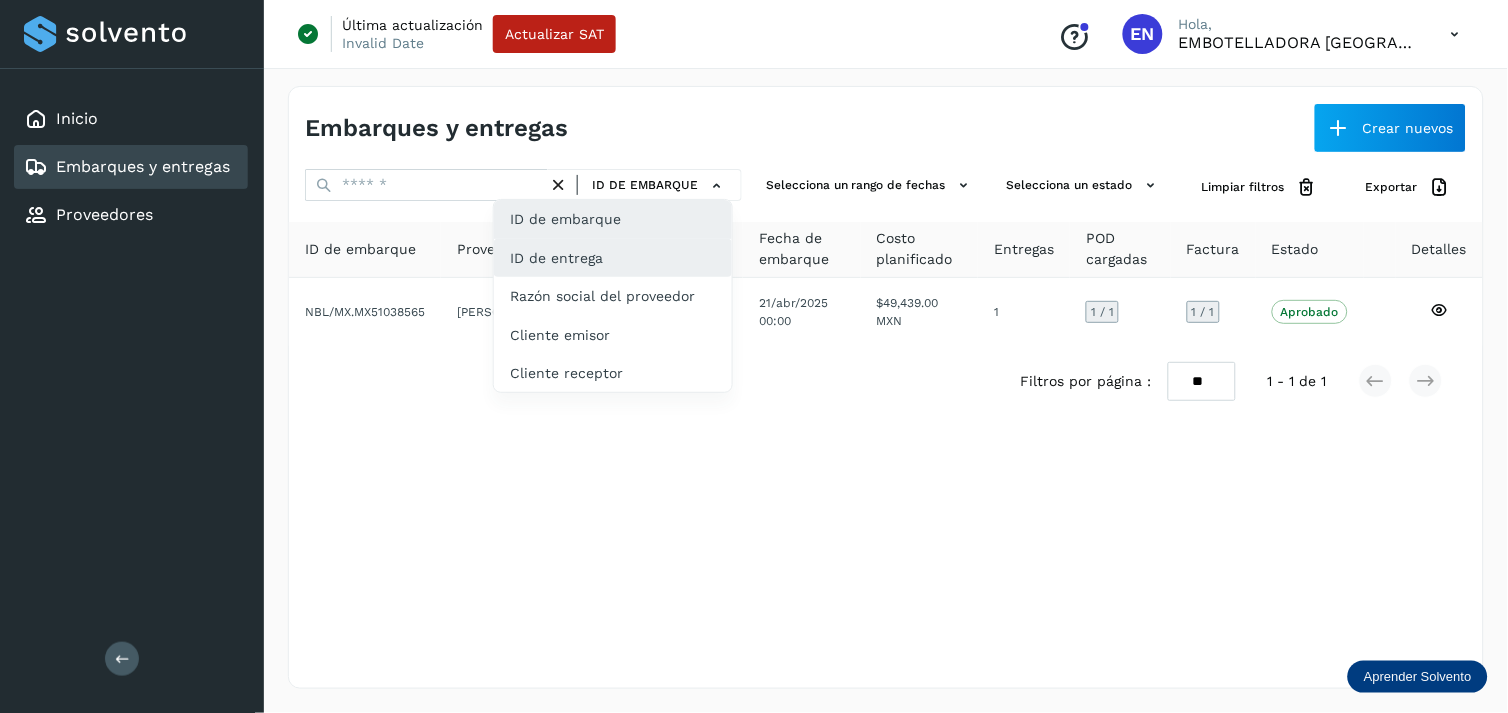click on "ID de entrega" 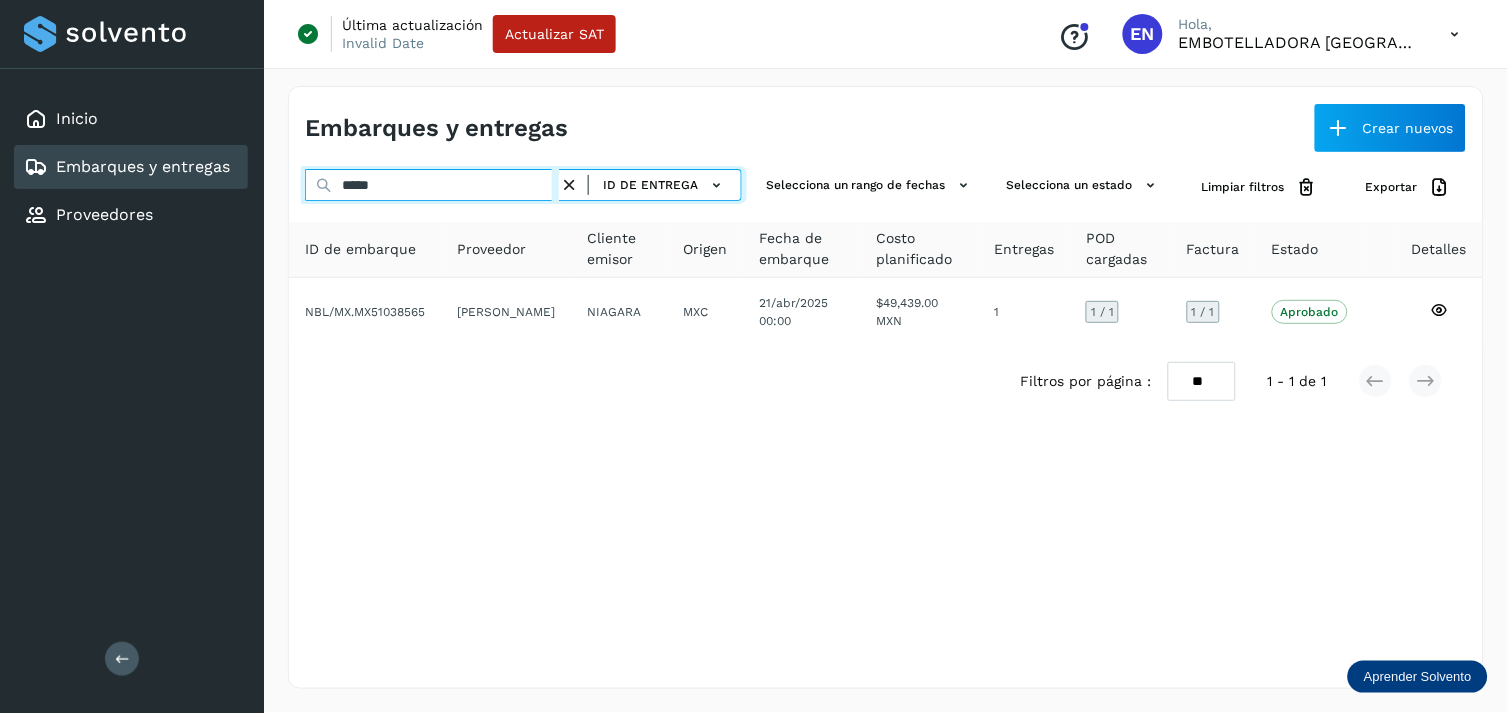click on "*****" at bounding box center [432, 185] 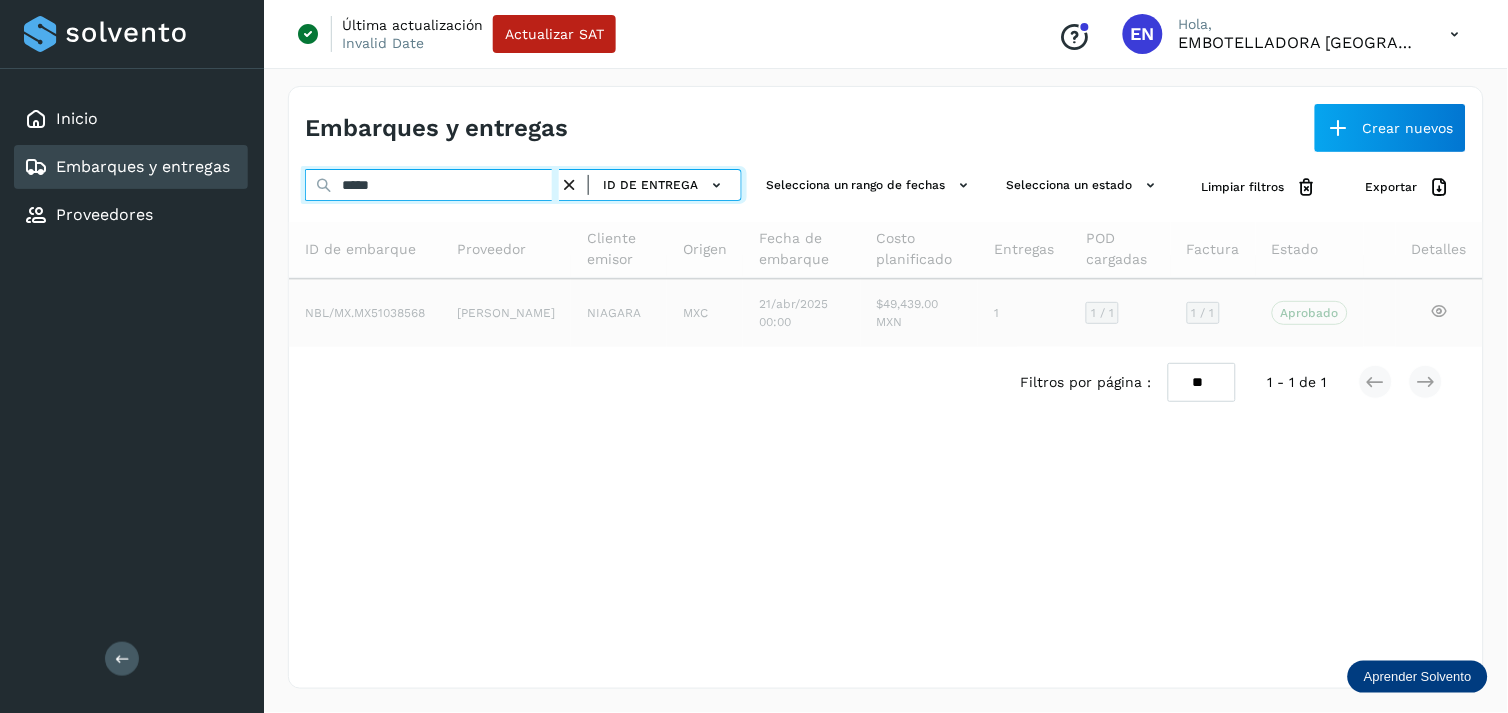 type on "*****" 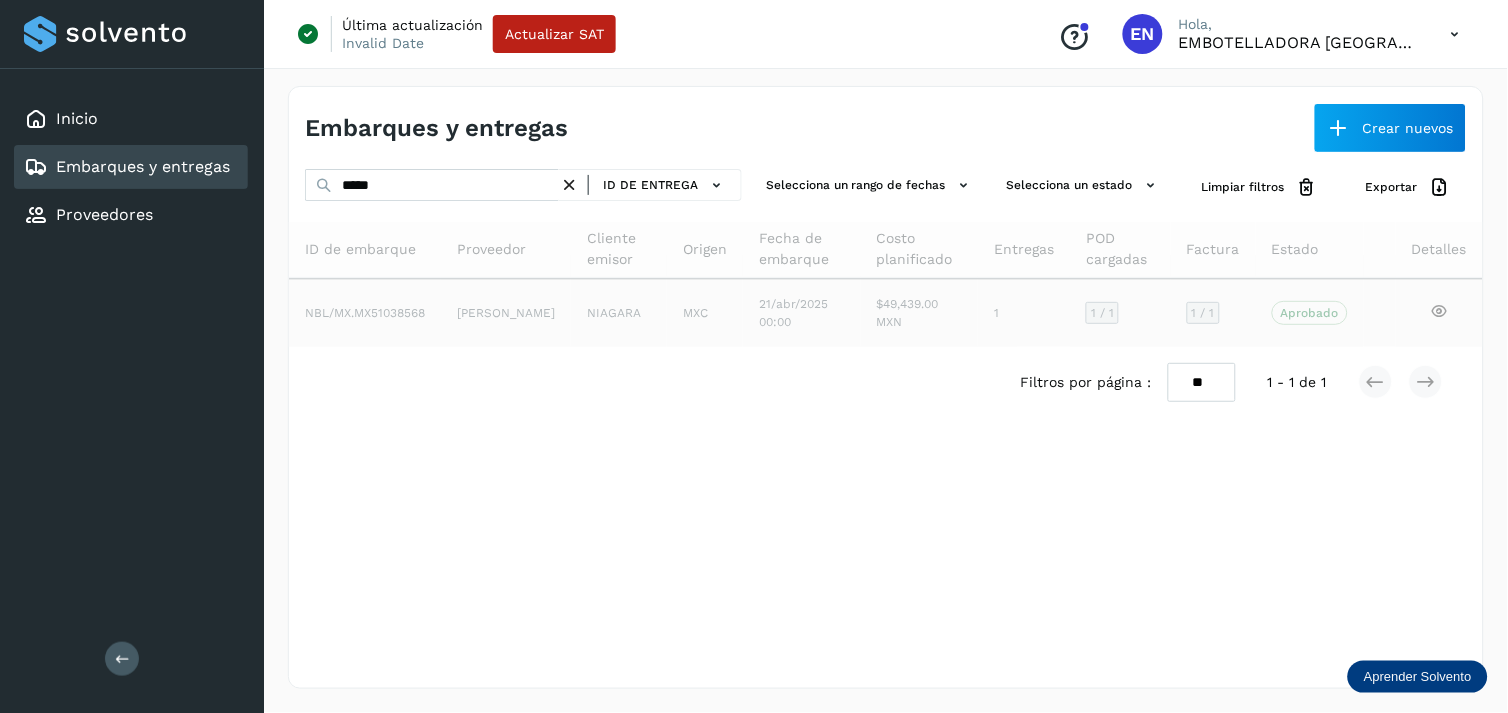 click on "[PERSON_NAME]" 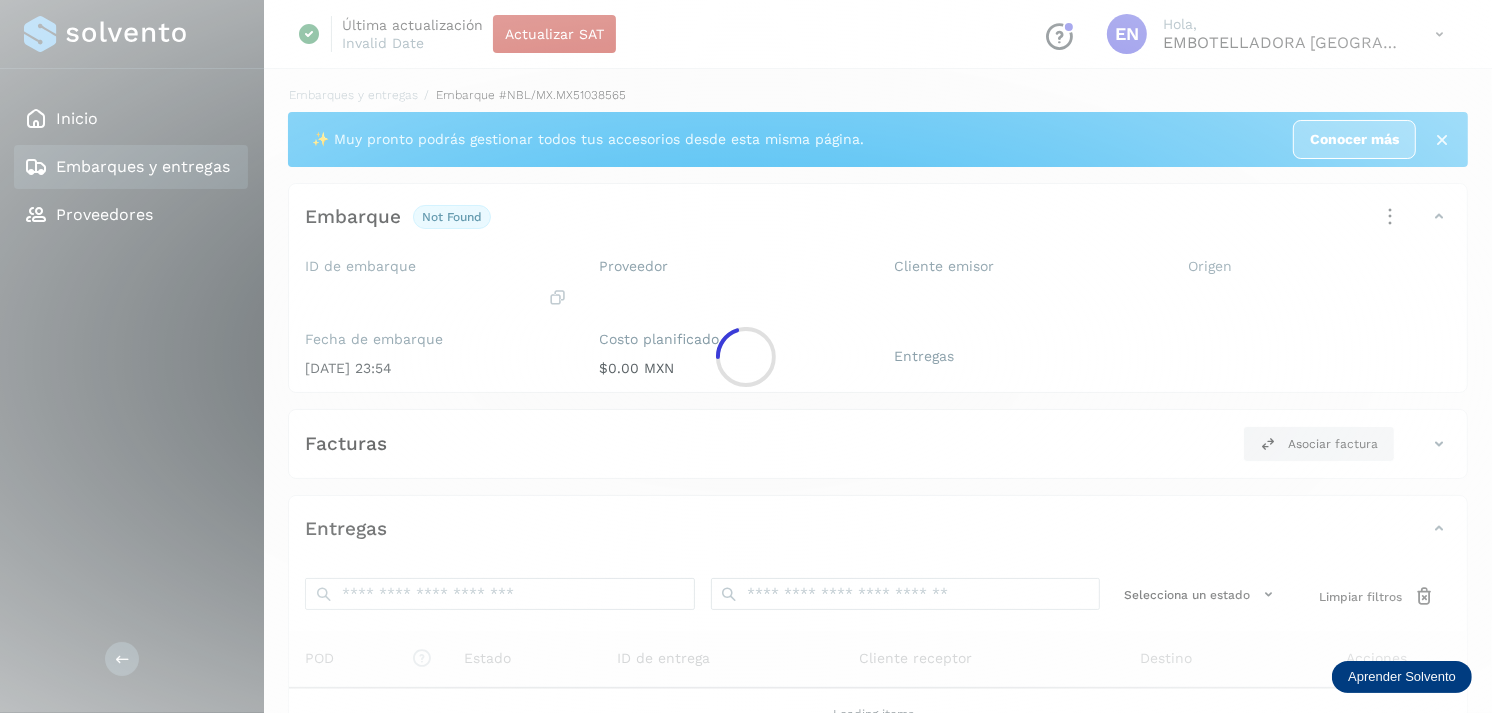 click 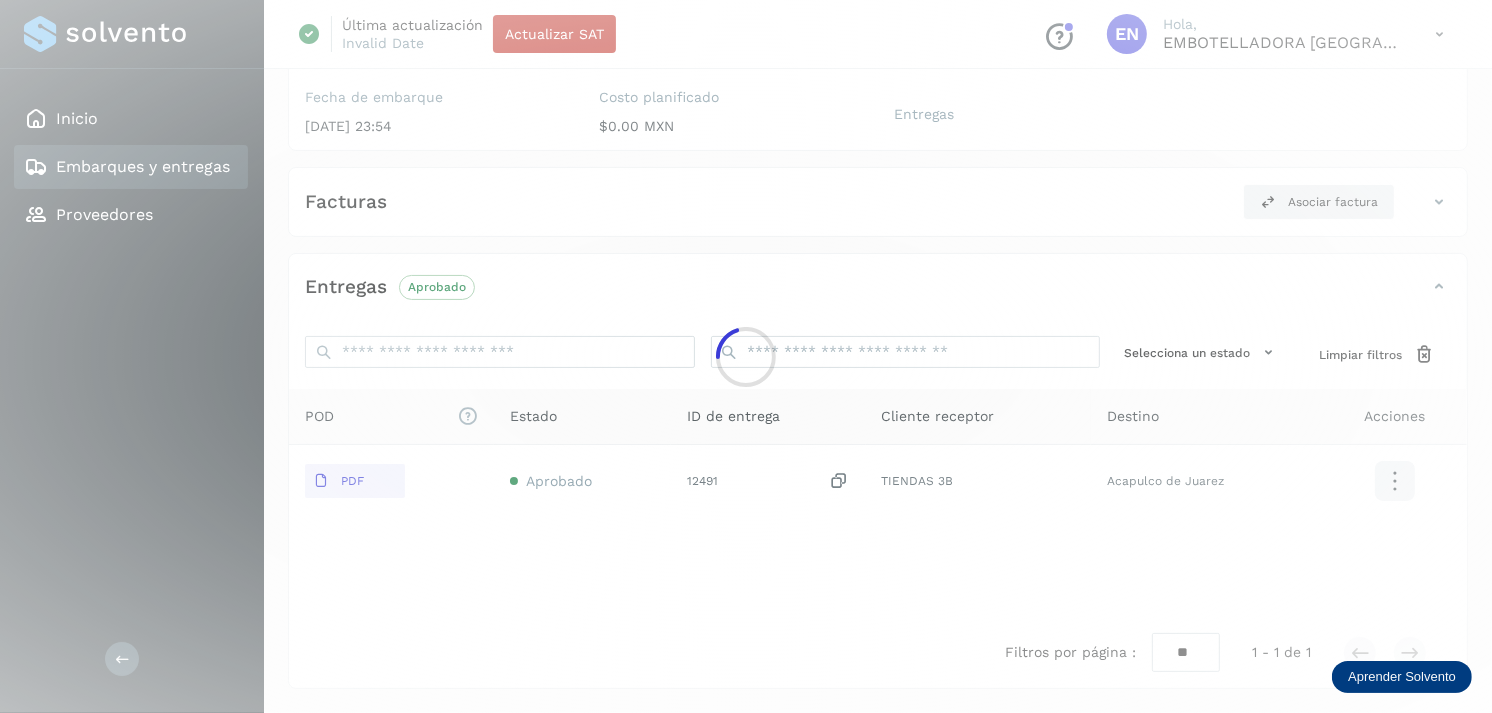 scroll, scrollTop: 241, scrollLeft: 0, axis: vertical 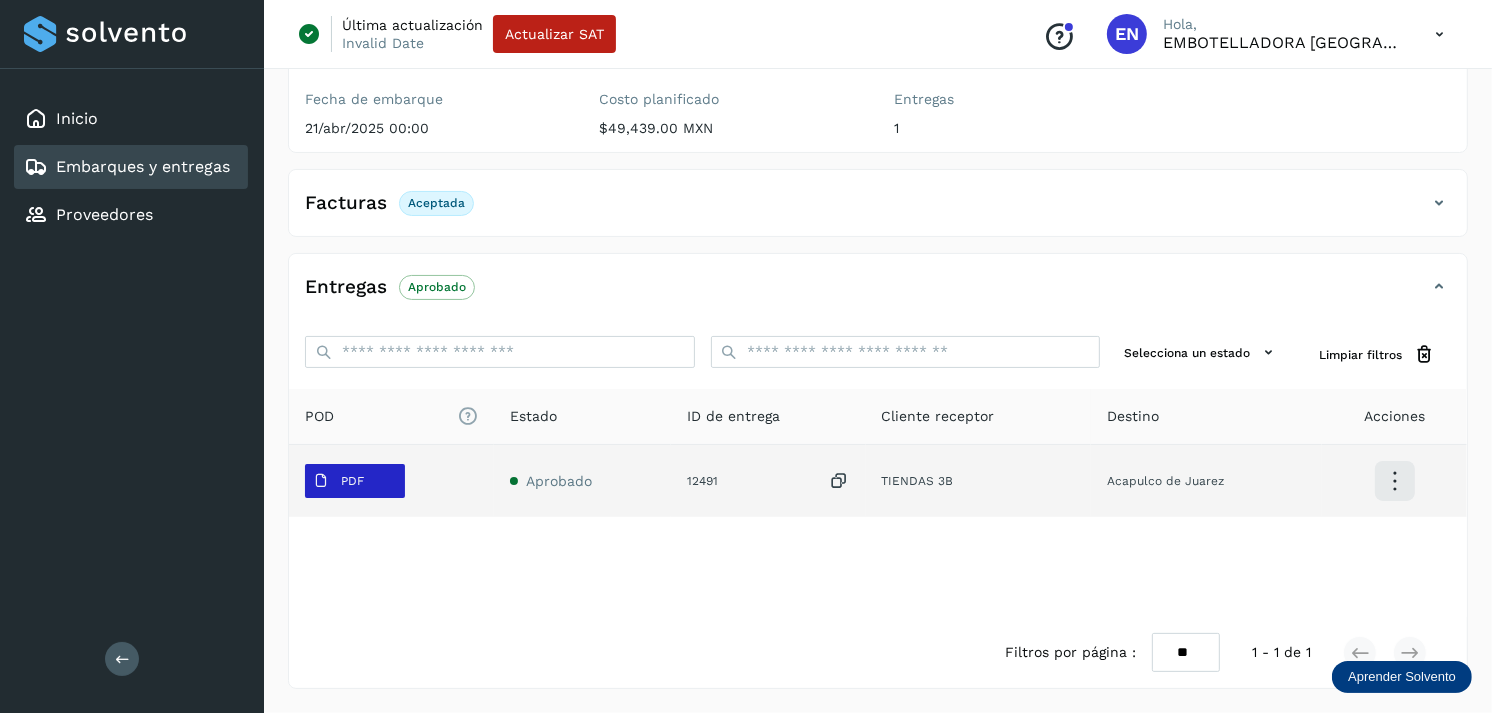 click on "PDF" at bounding box center [338, 481] 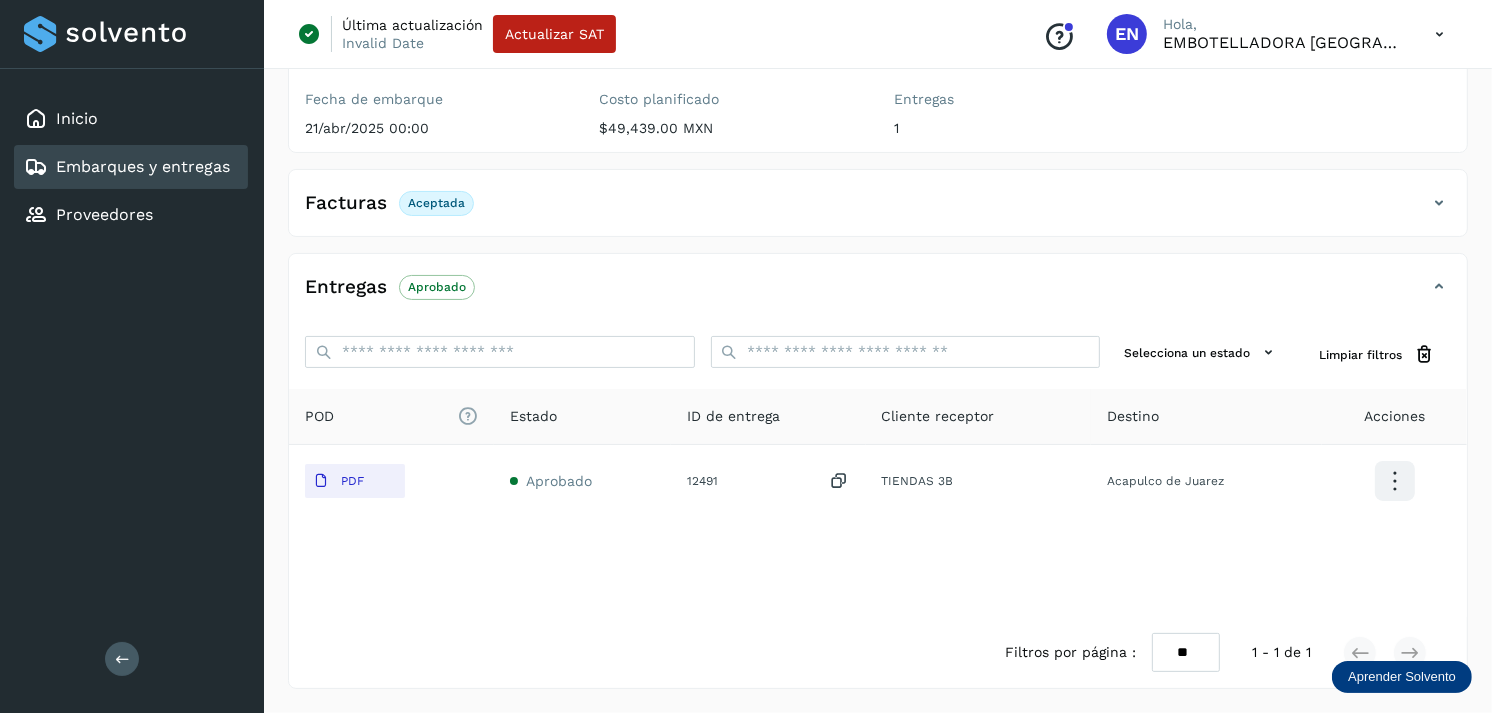 click on "Embarques y entregas" 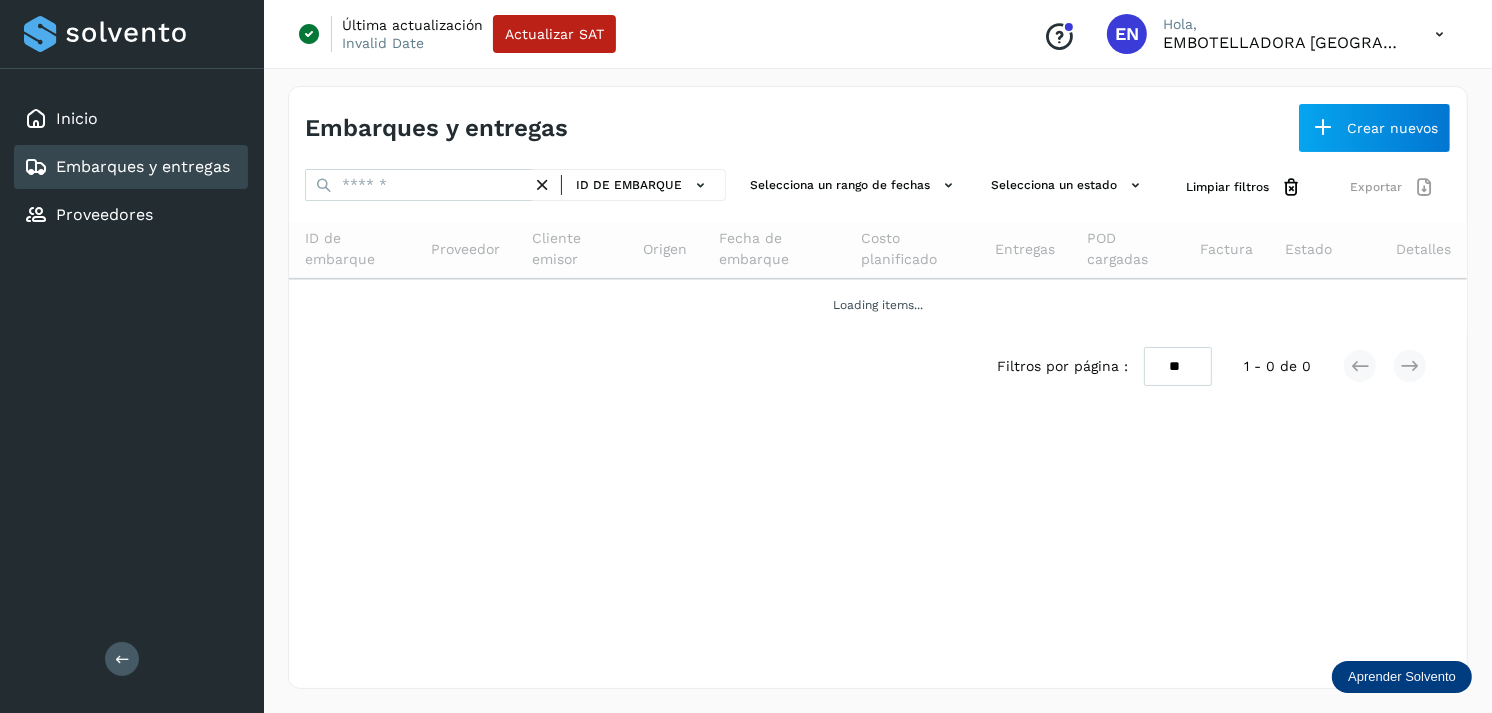 scroll, scrollTop: 0, scrollLeft: 0, axis: both 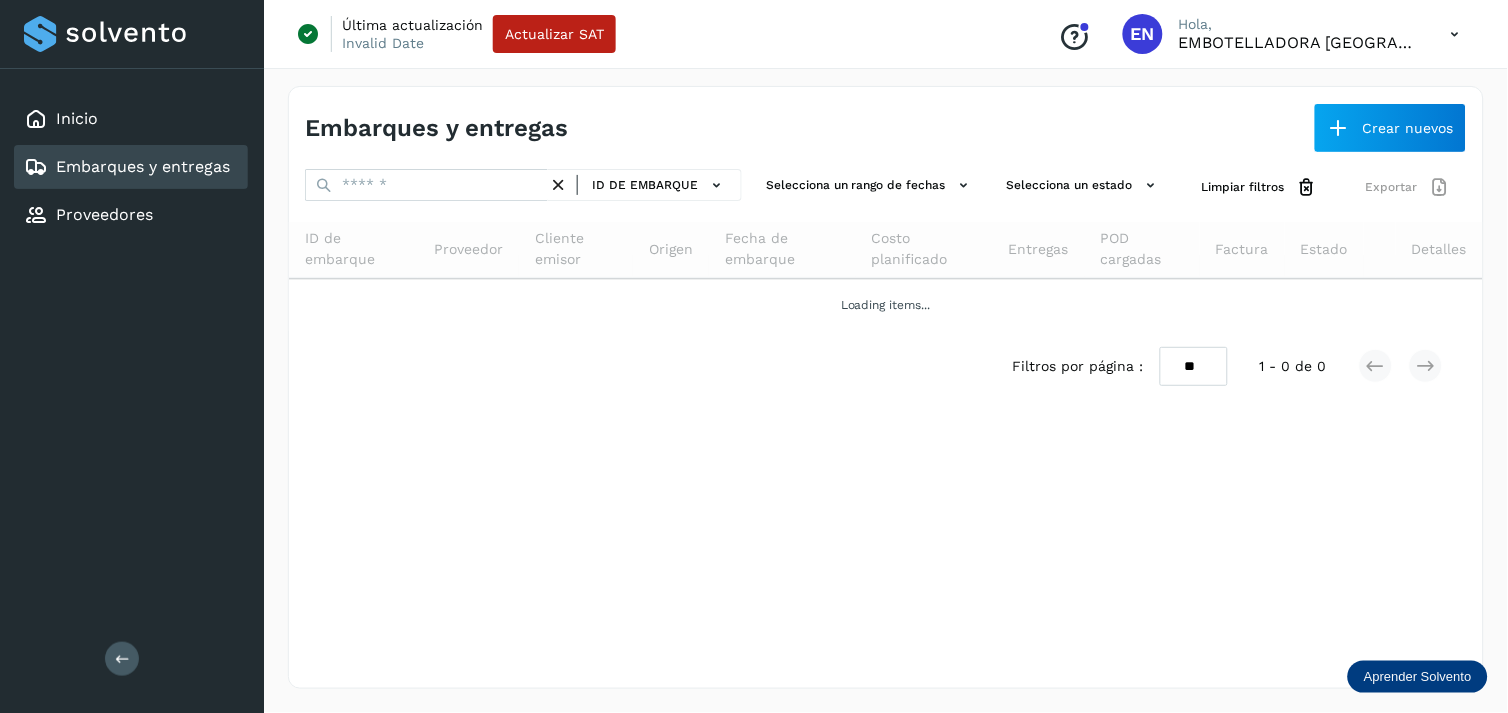 click on "Embarques y entregas" 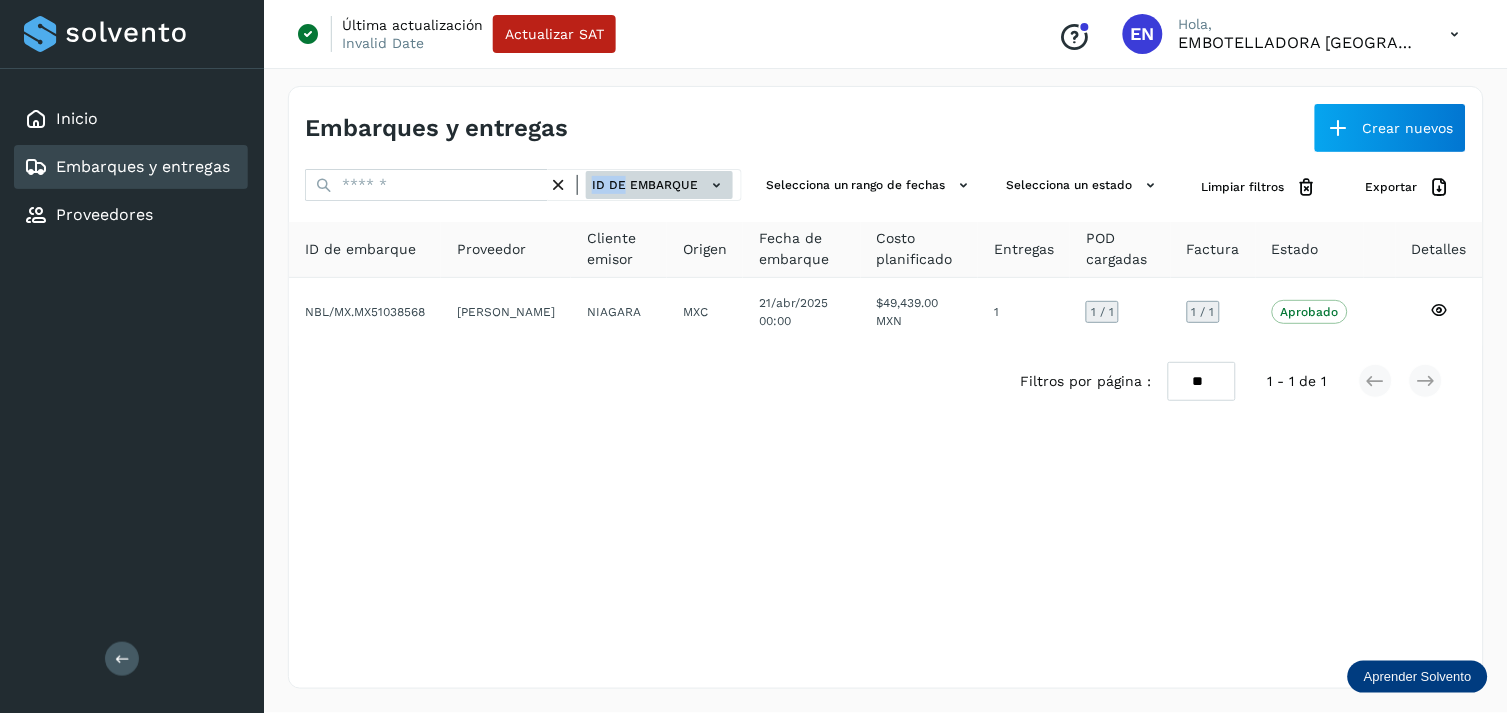 drag, startPoint x: 583, startPoint y: 192, endPoint x: 641, endPoint y: 183, distance: 58.694122 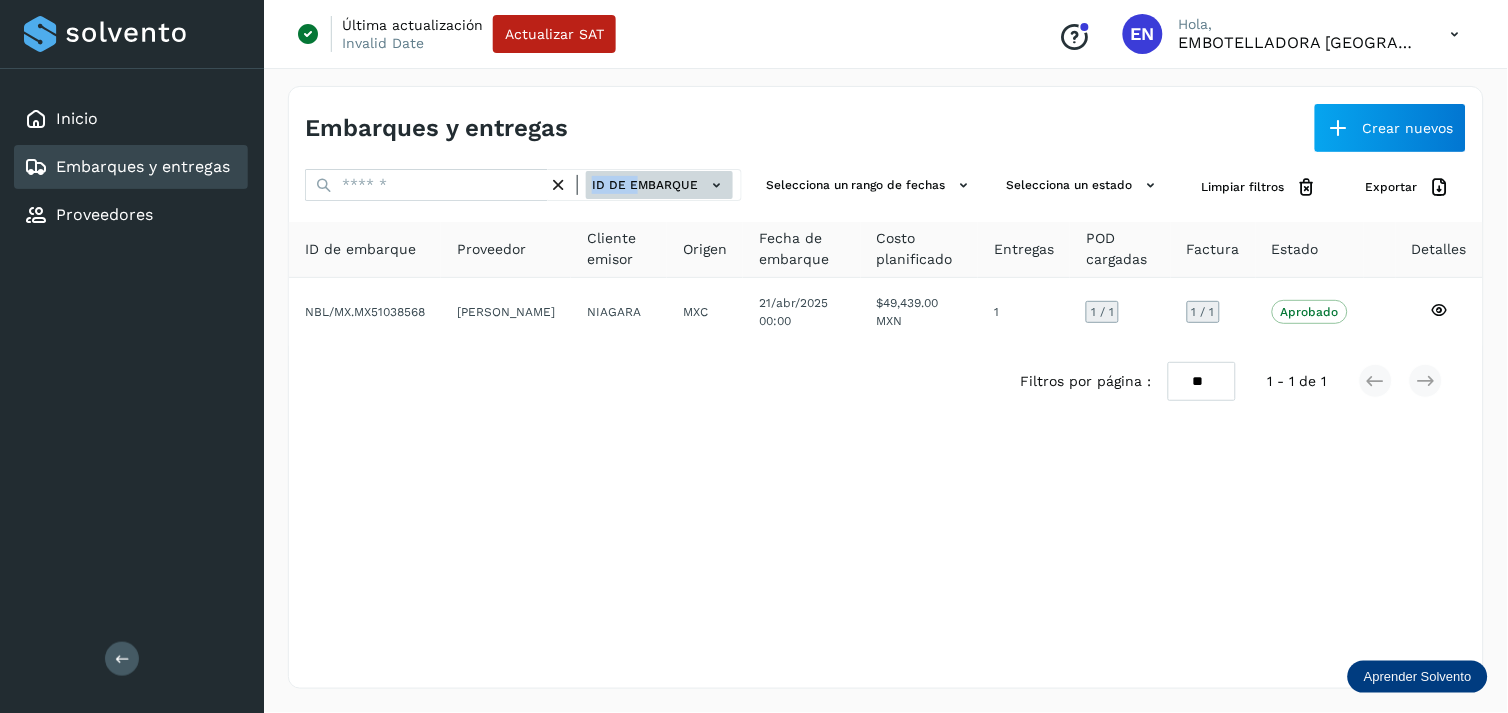 click on "ID de embarque" 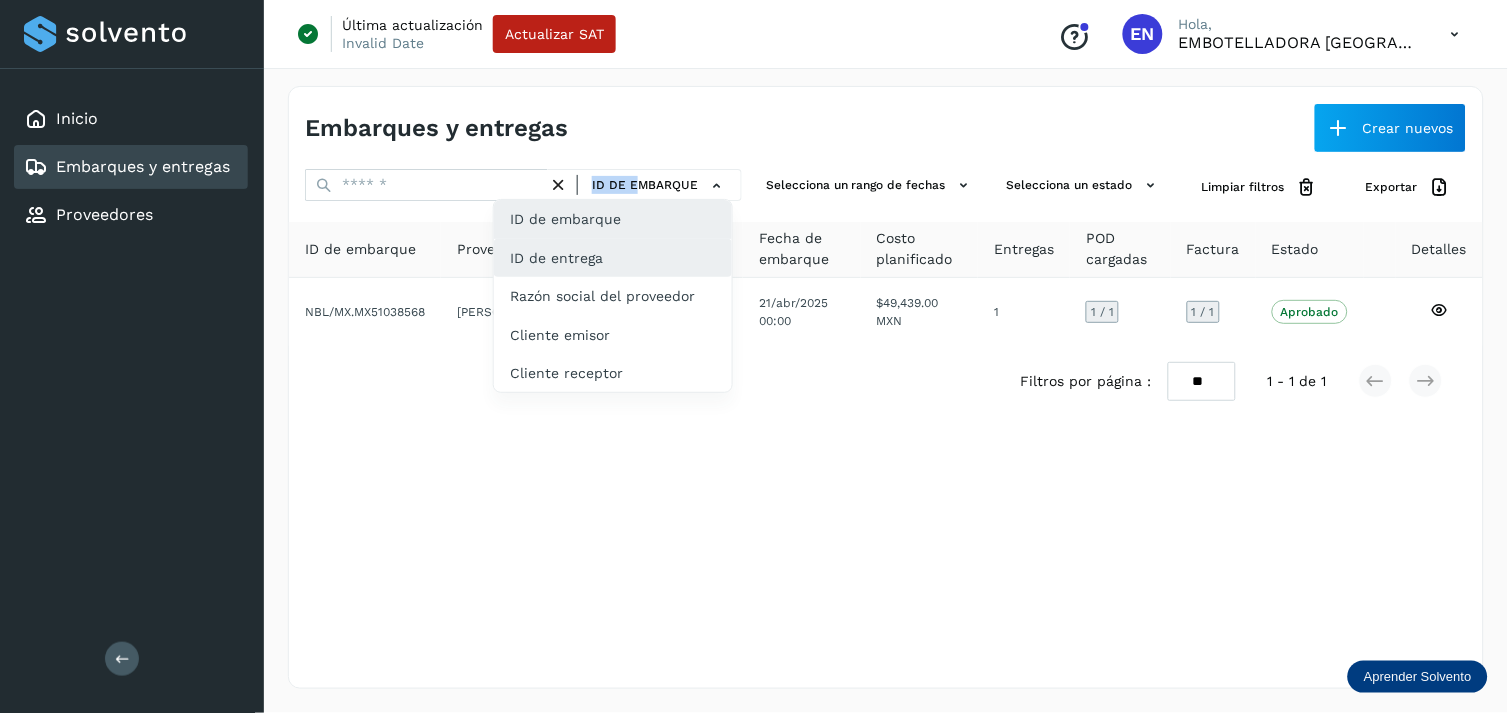 click on "ID de entrega" 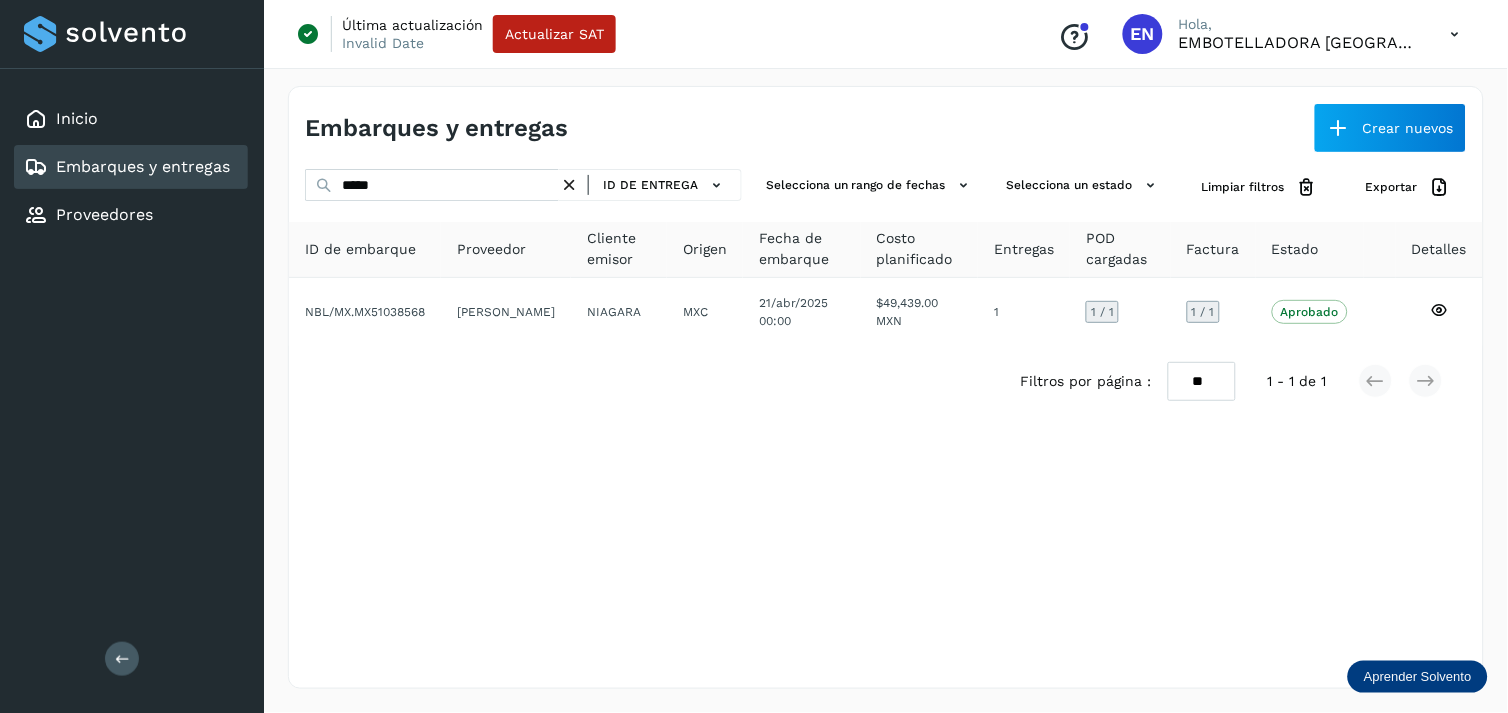 click at bounding box center [569, 185] 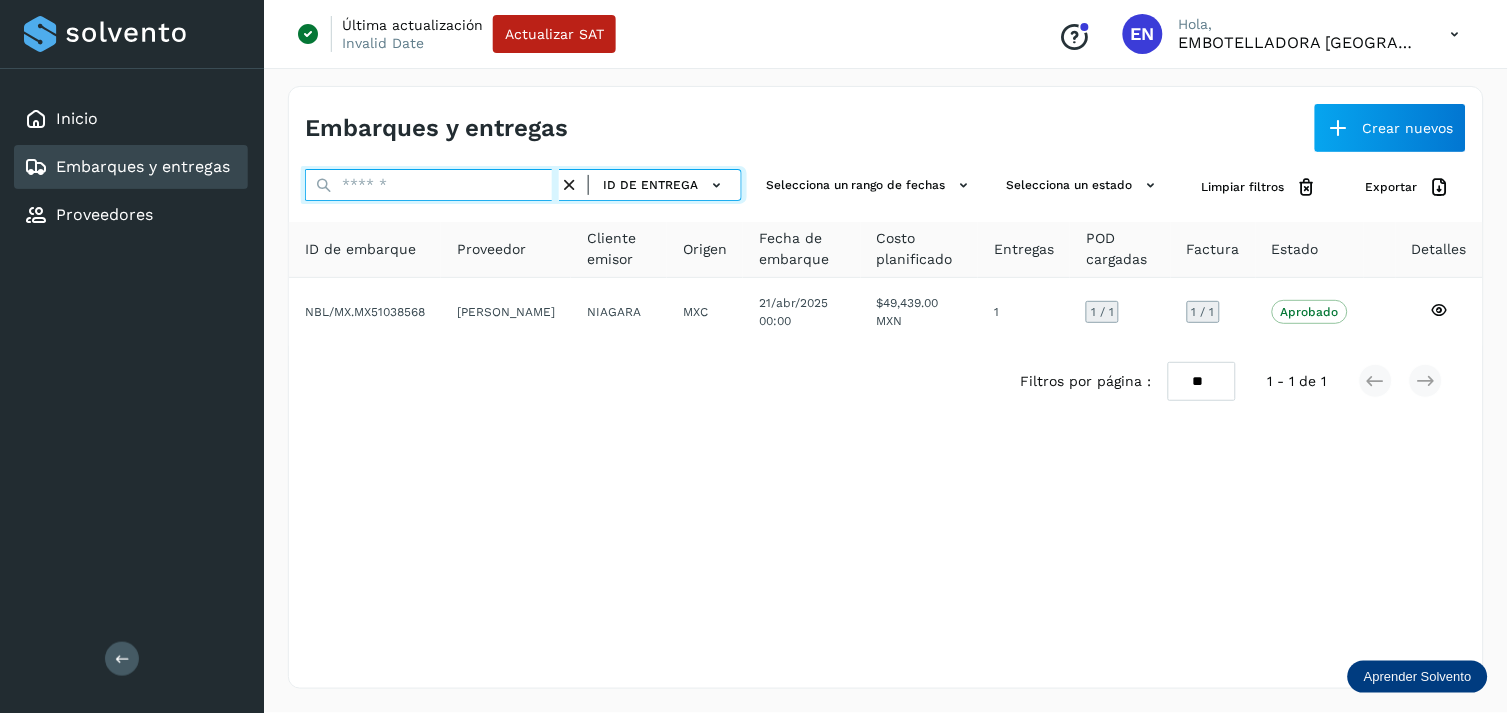 click at bounding box center (432, 185) 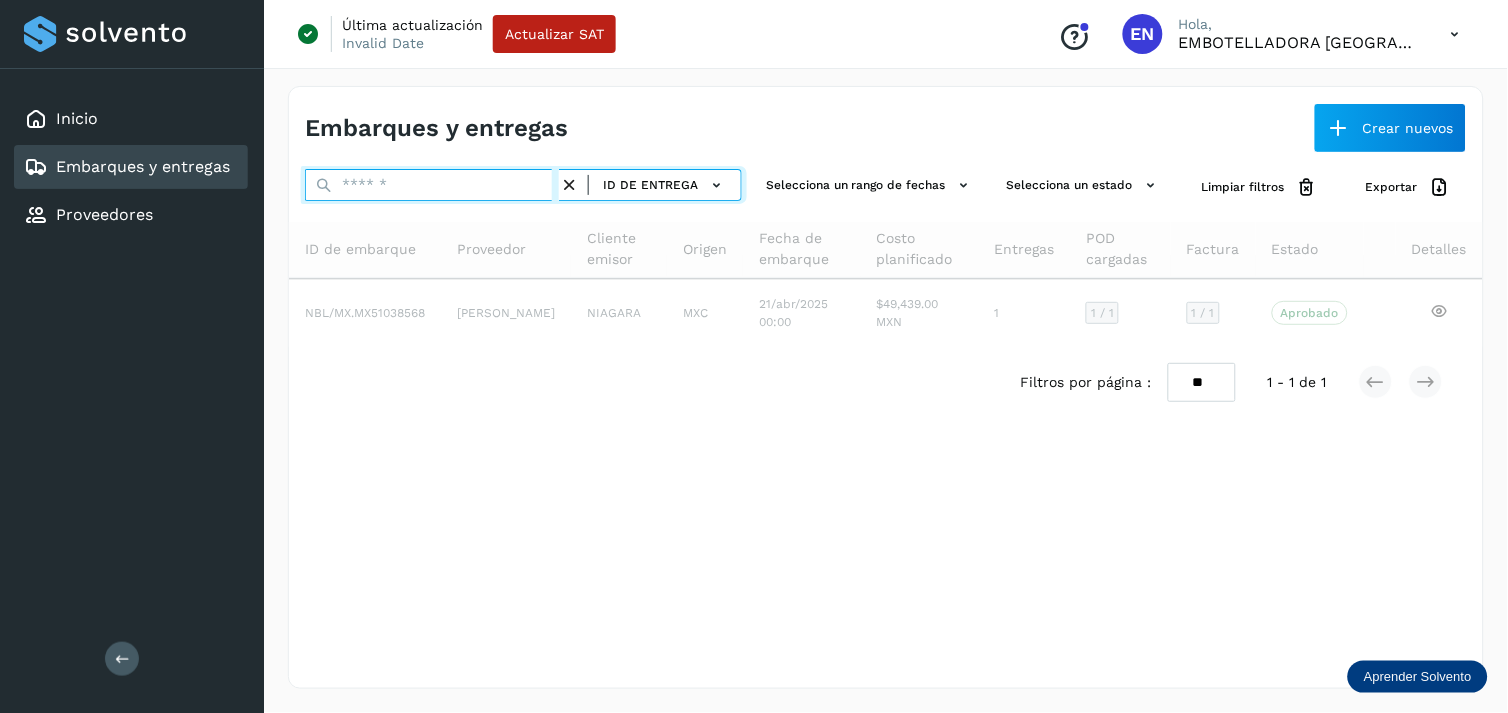 paste on "*****" 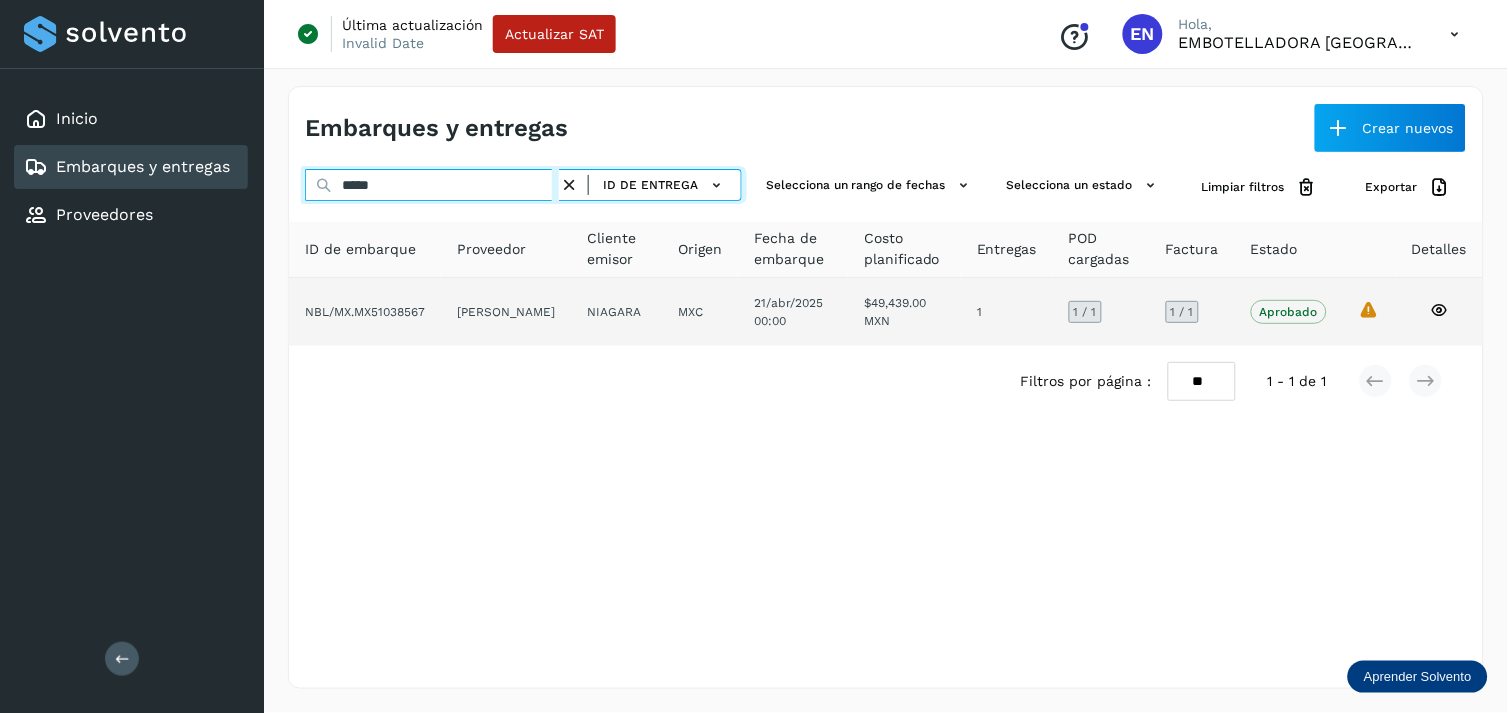 type on "*****" 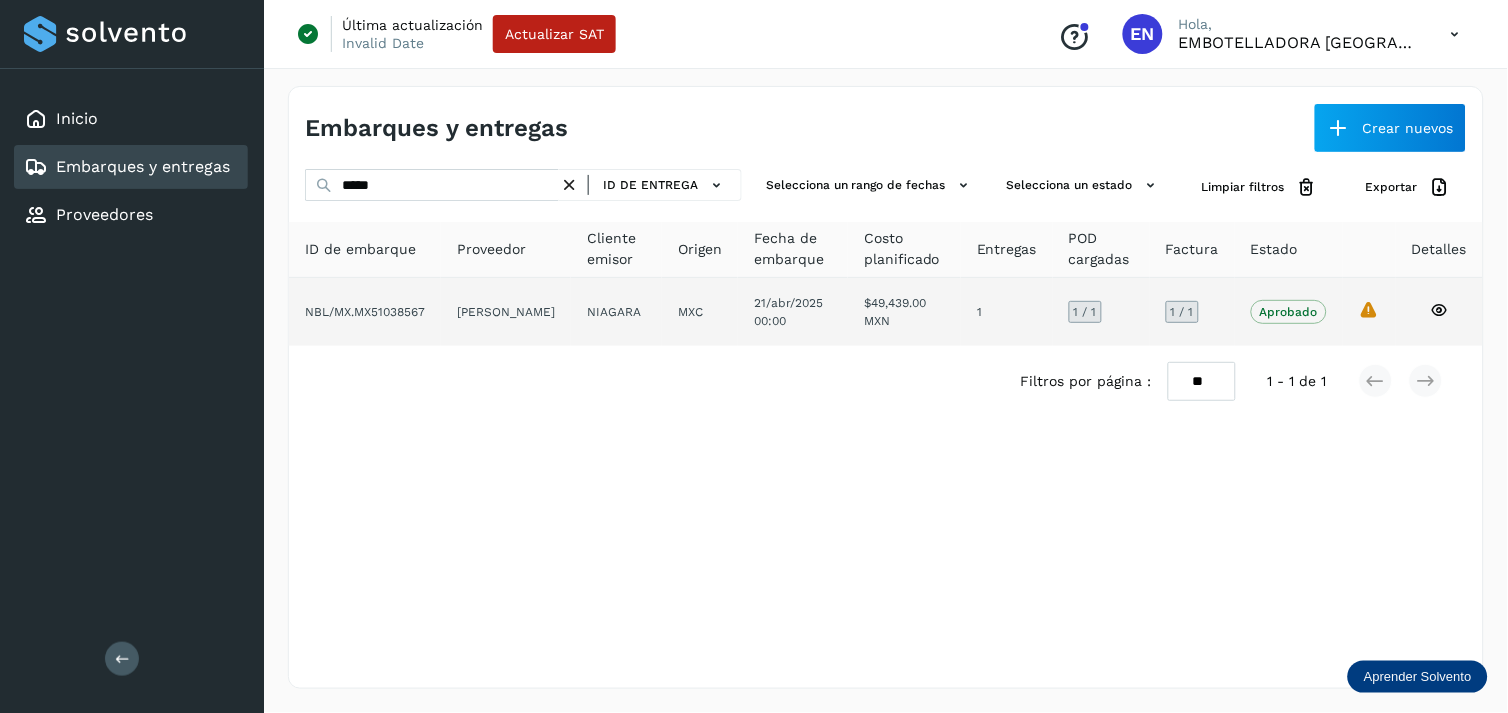 click on "[PERSON_NAME]" 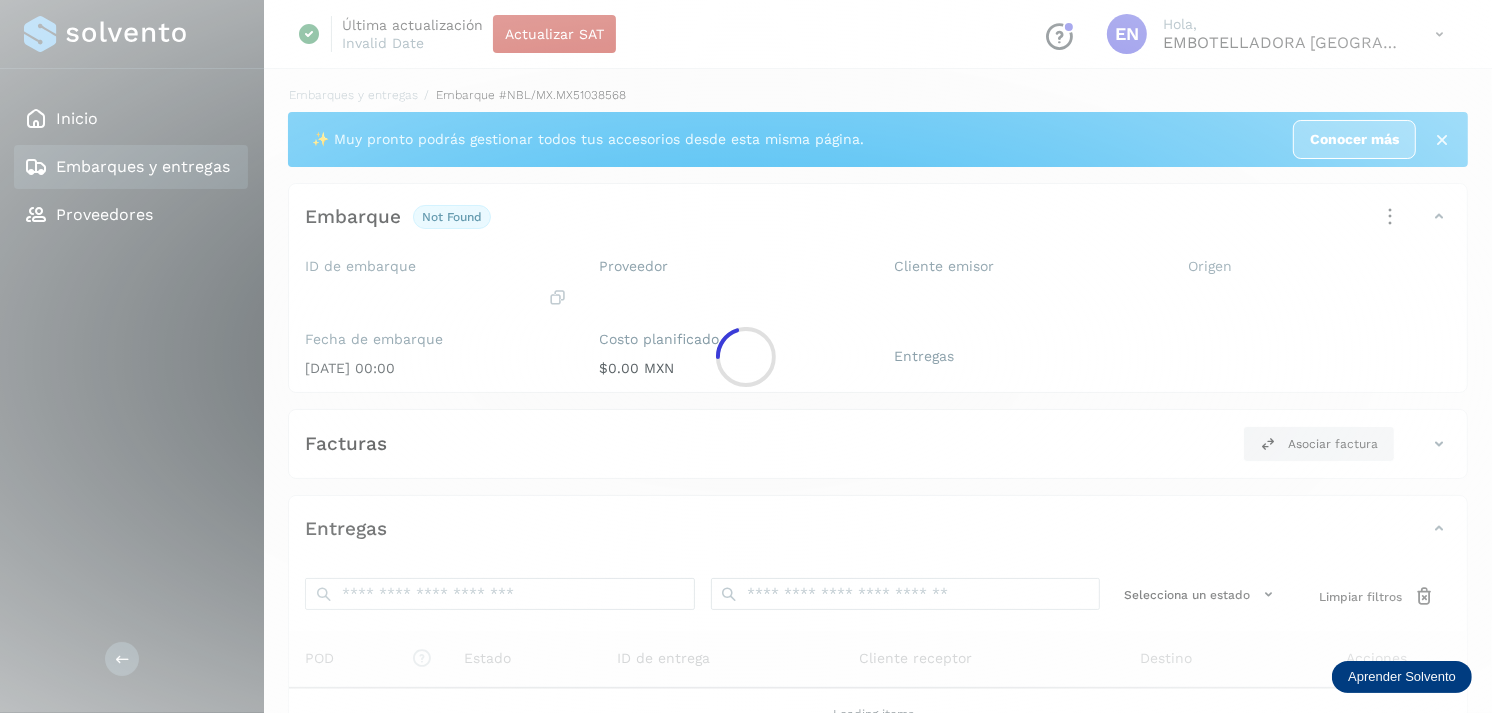 click 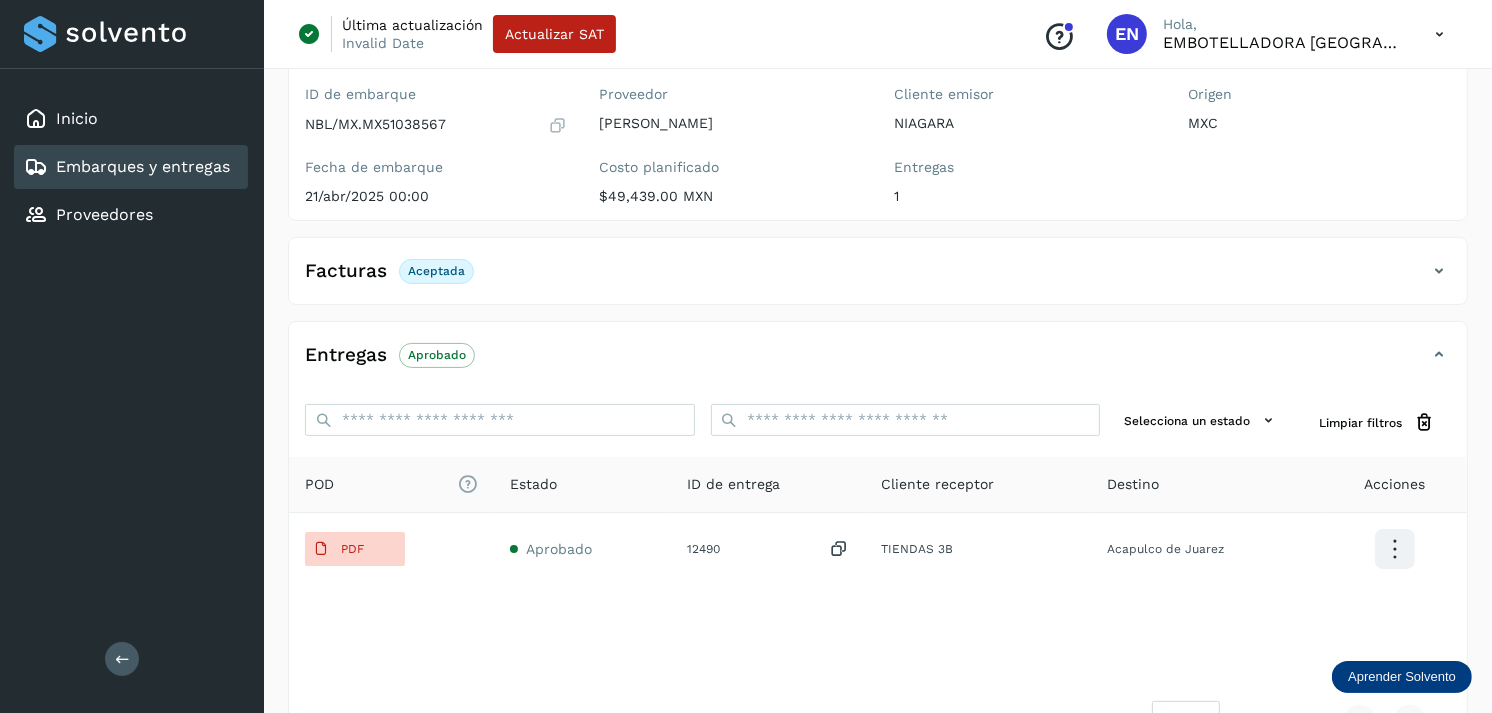 scroll, scrollTop: 312, scrollLeft: 0, axis: vertical 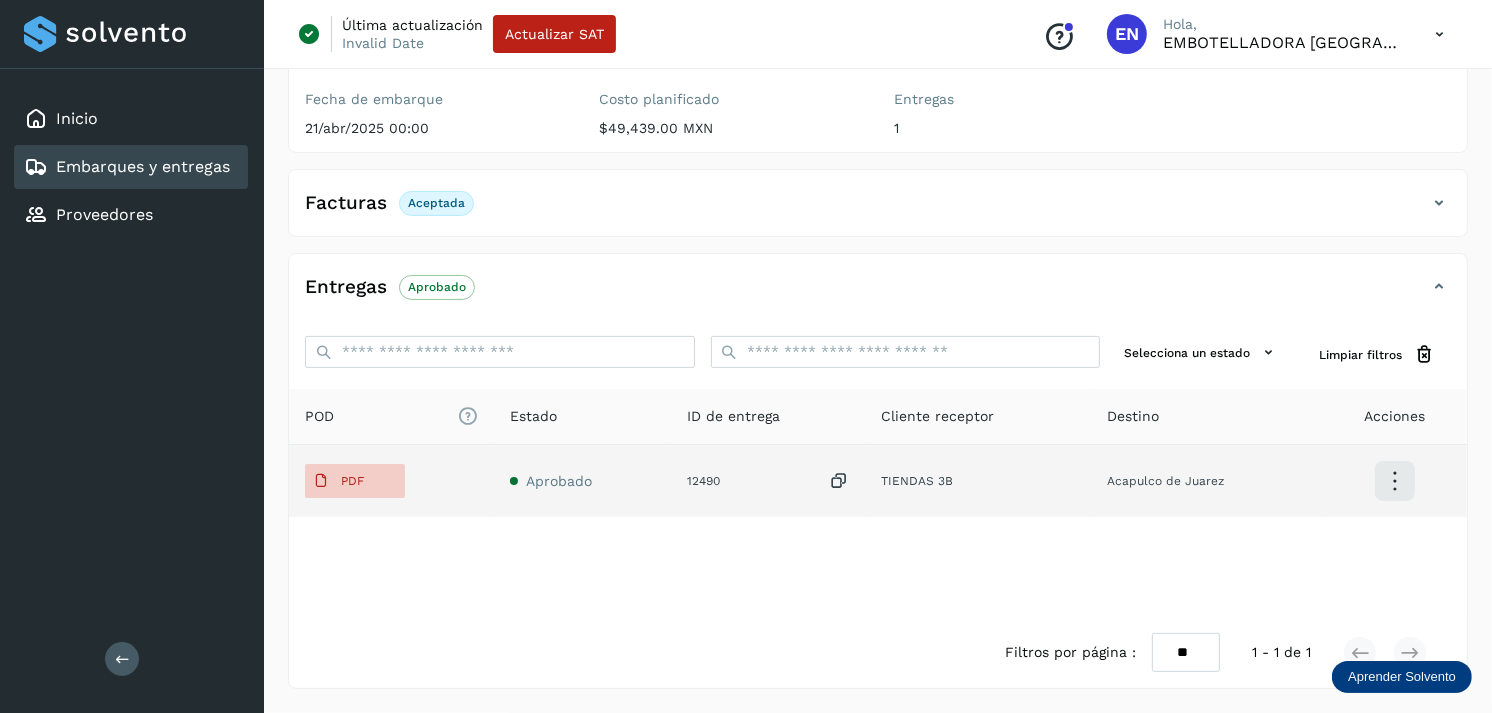 click on "PDF" 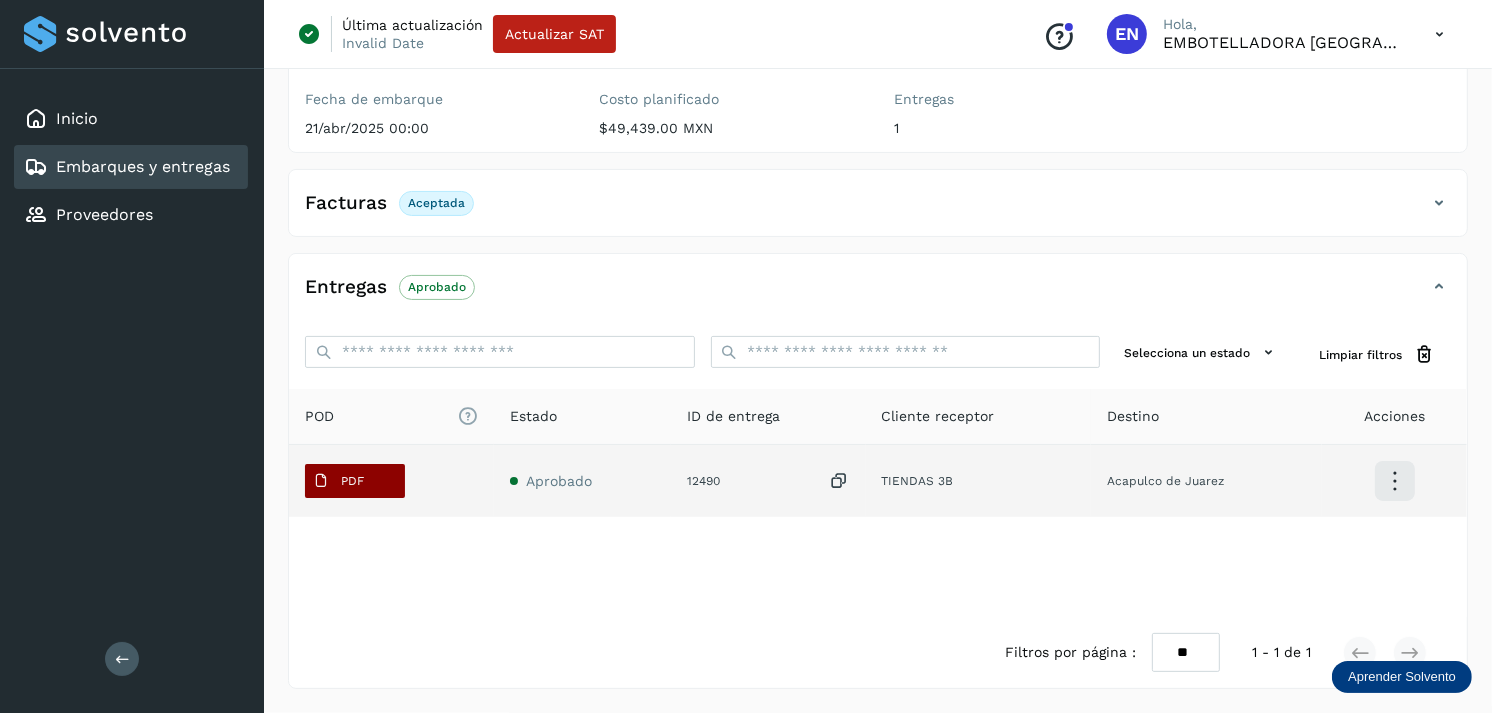 click on "PDF" at bounding box center [338, 481] 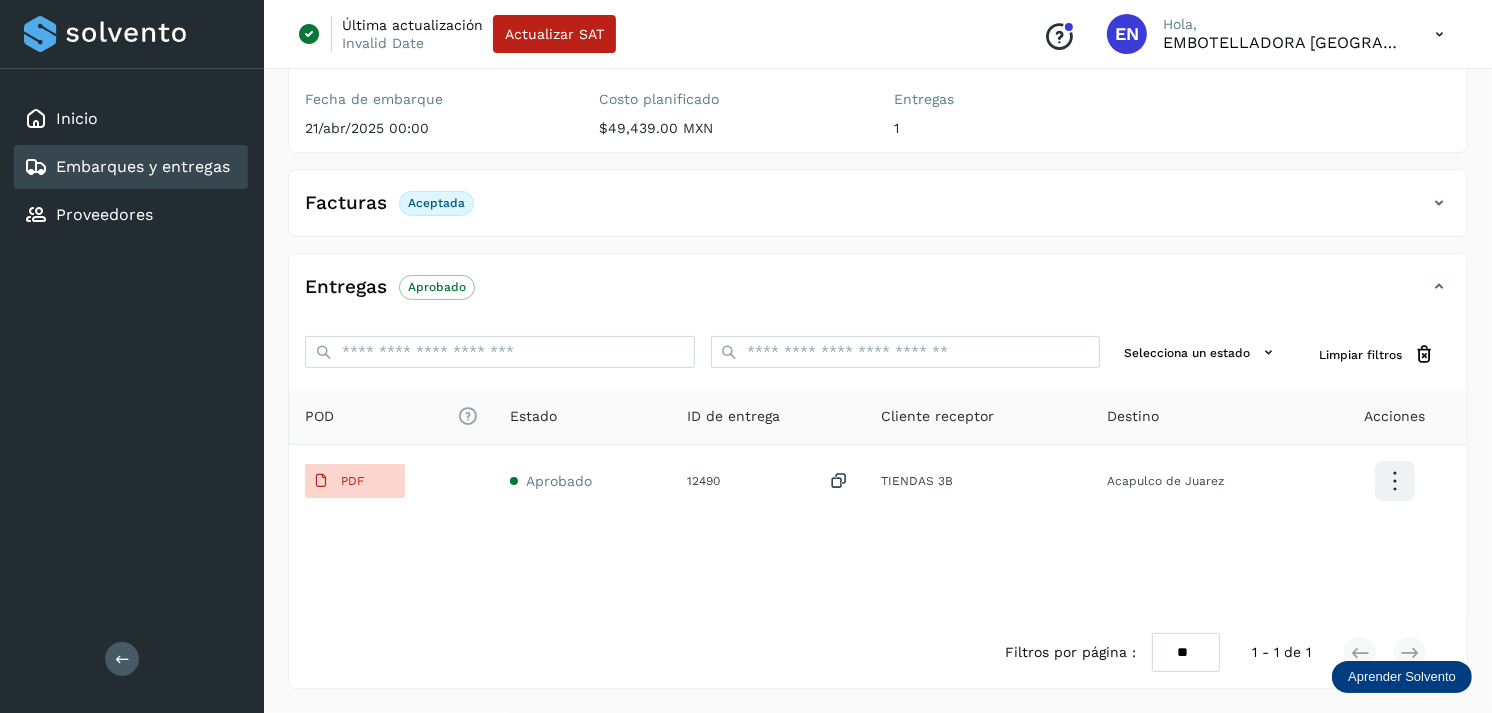 type 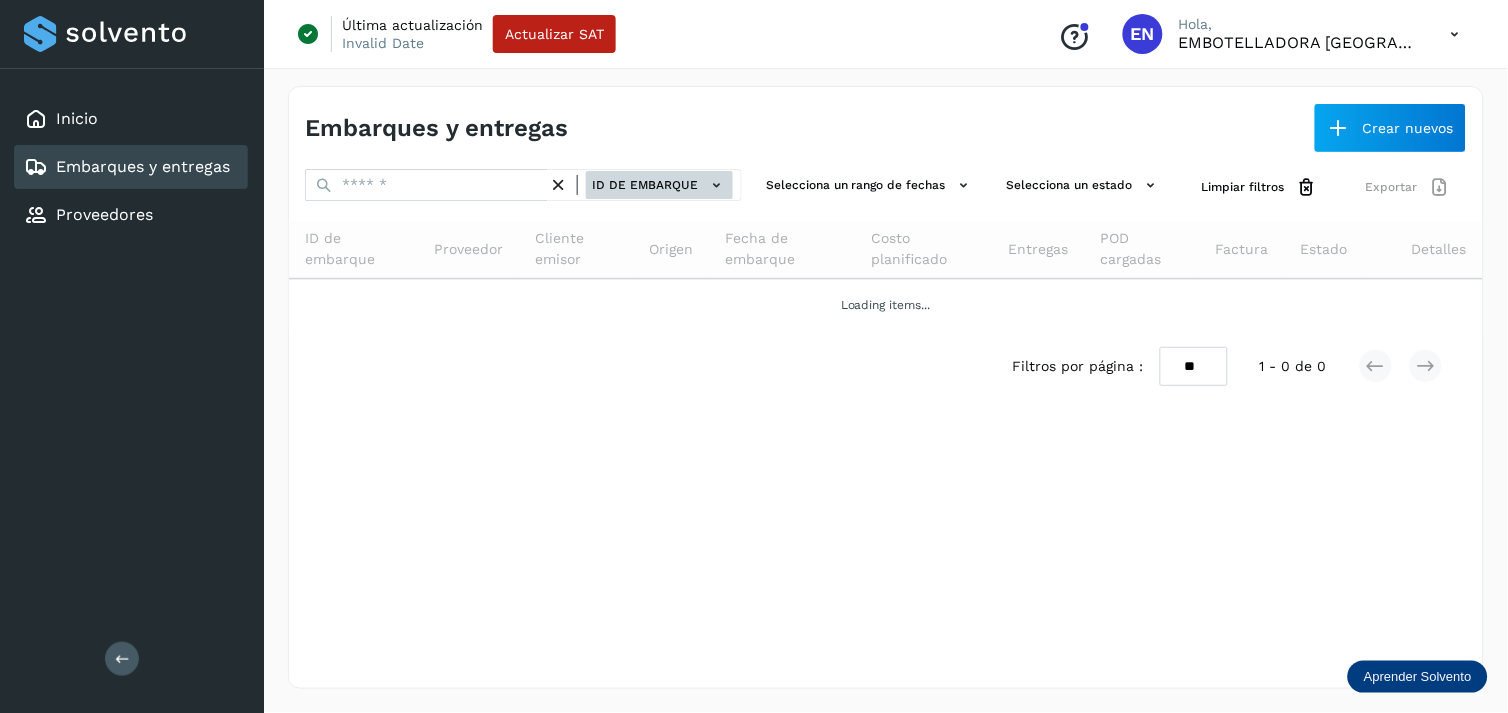 click on "ID de embarque" 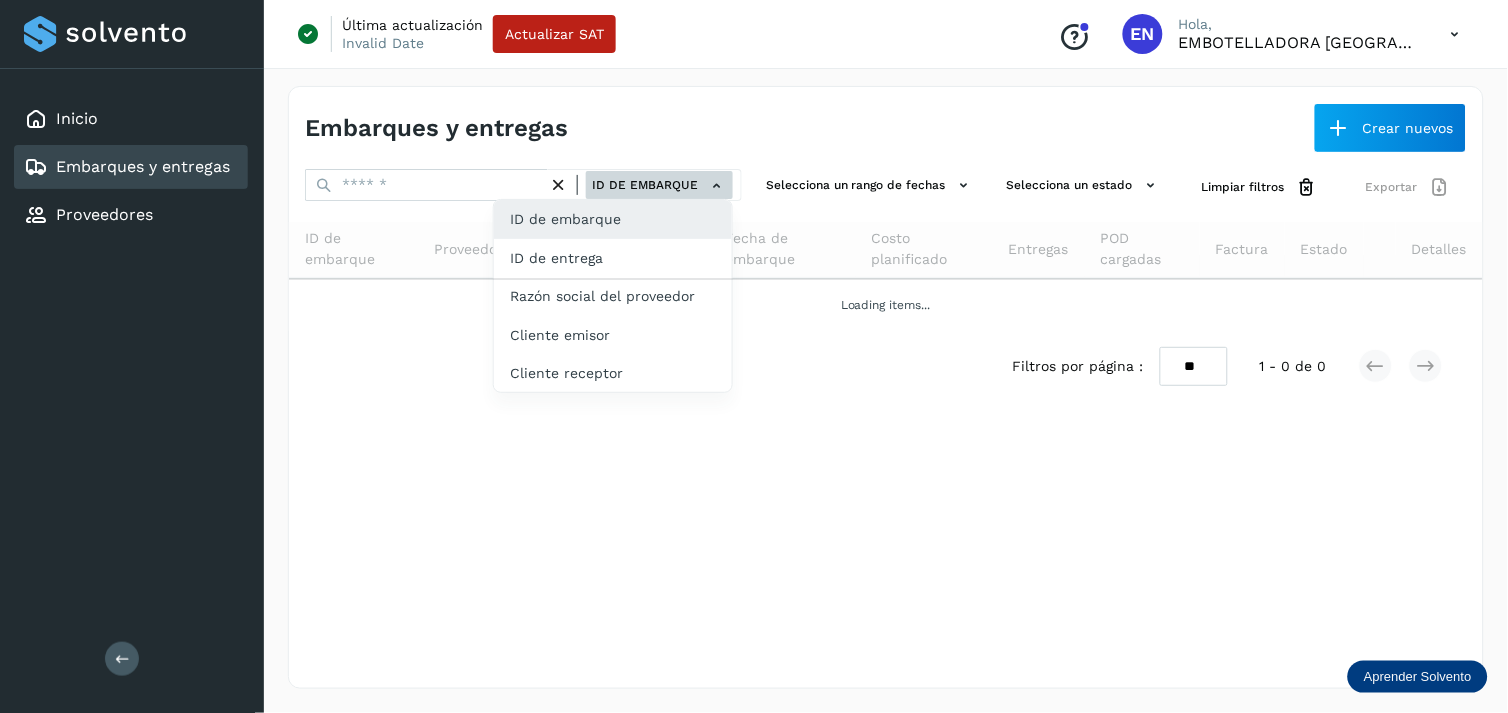 click on "ID de entrega" 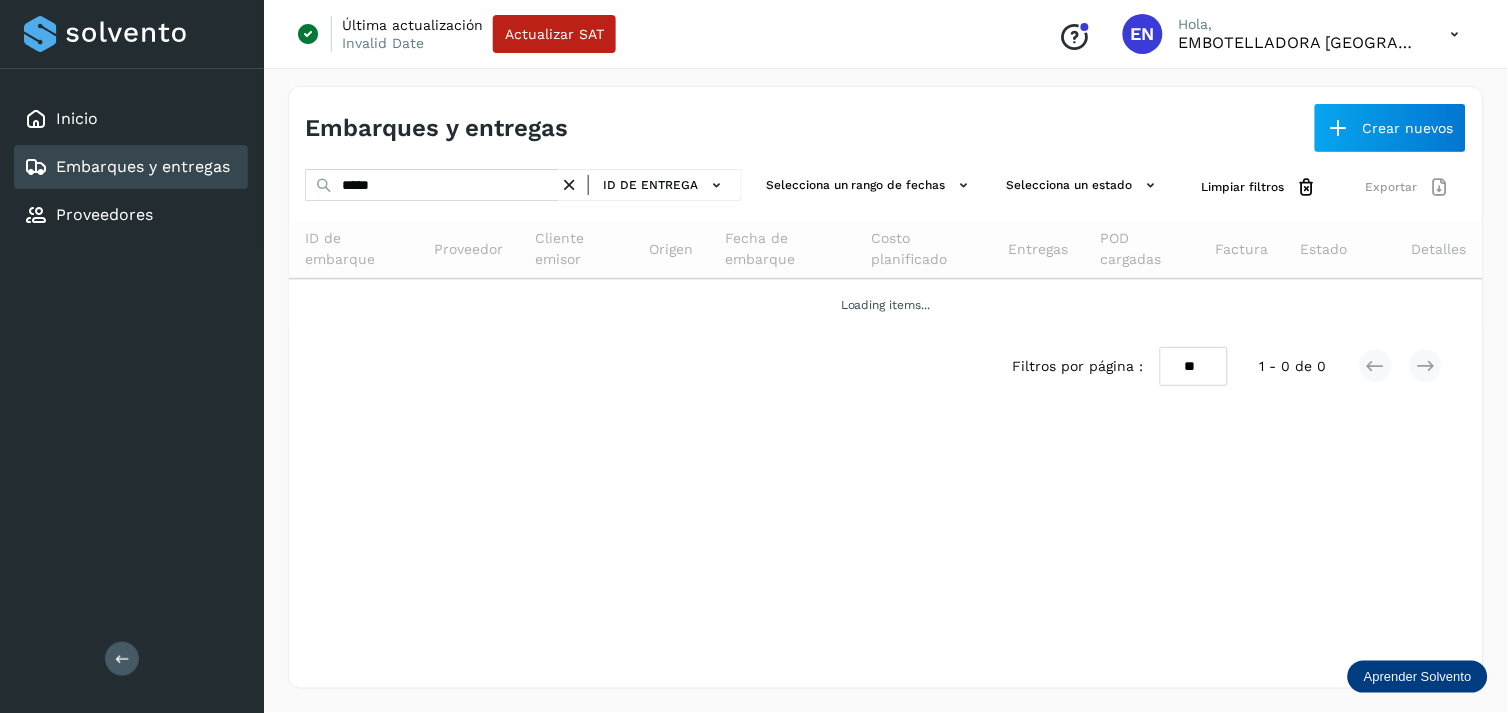 click at bounding box center [569, 185] 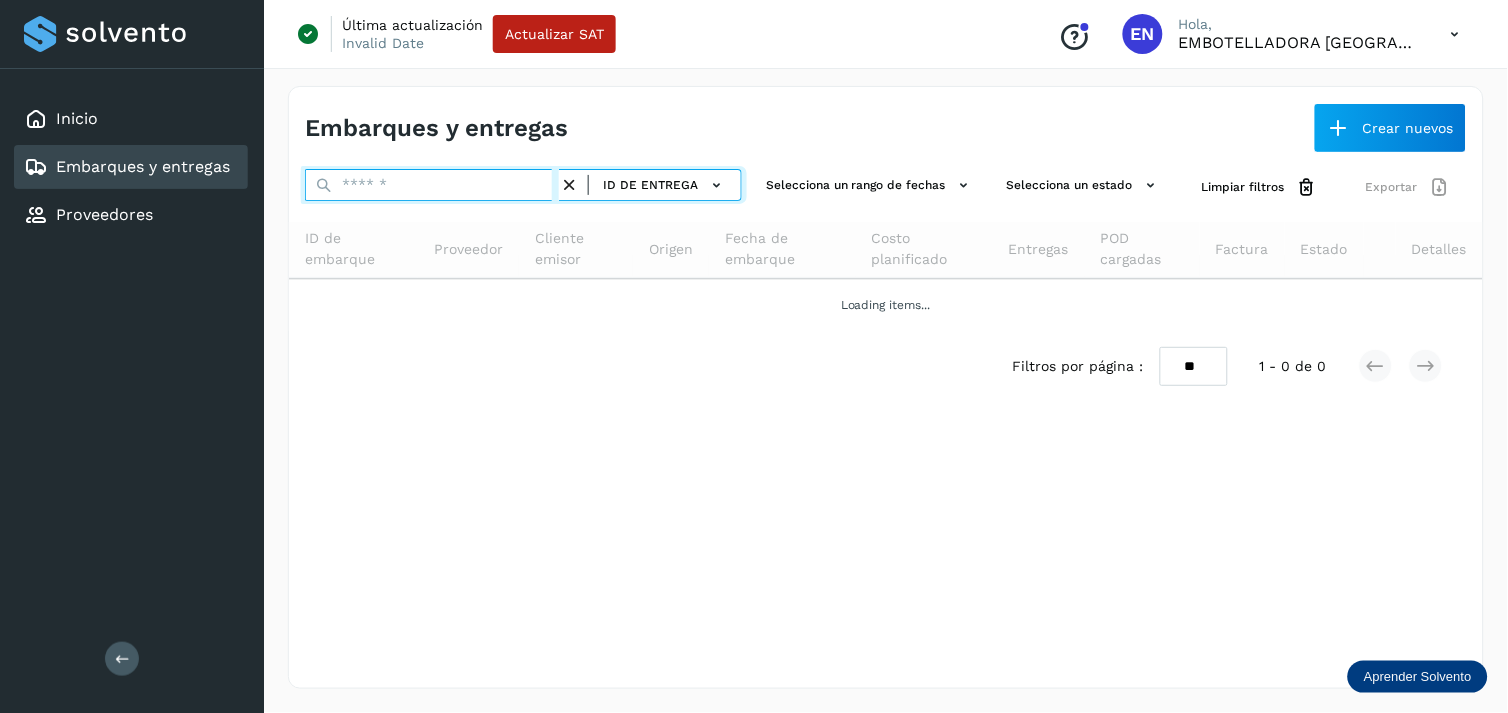 click at bounding box center (432, 185) 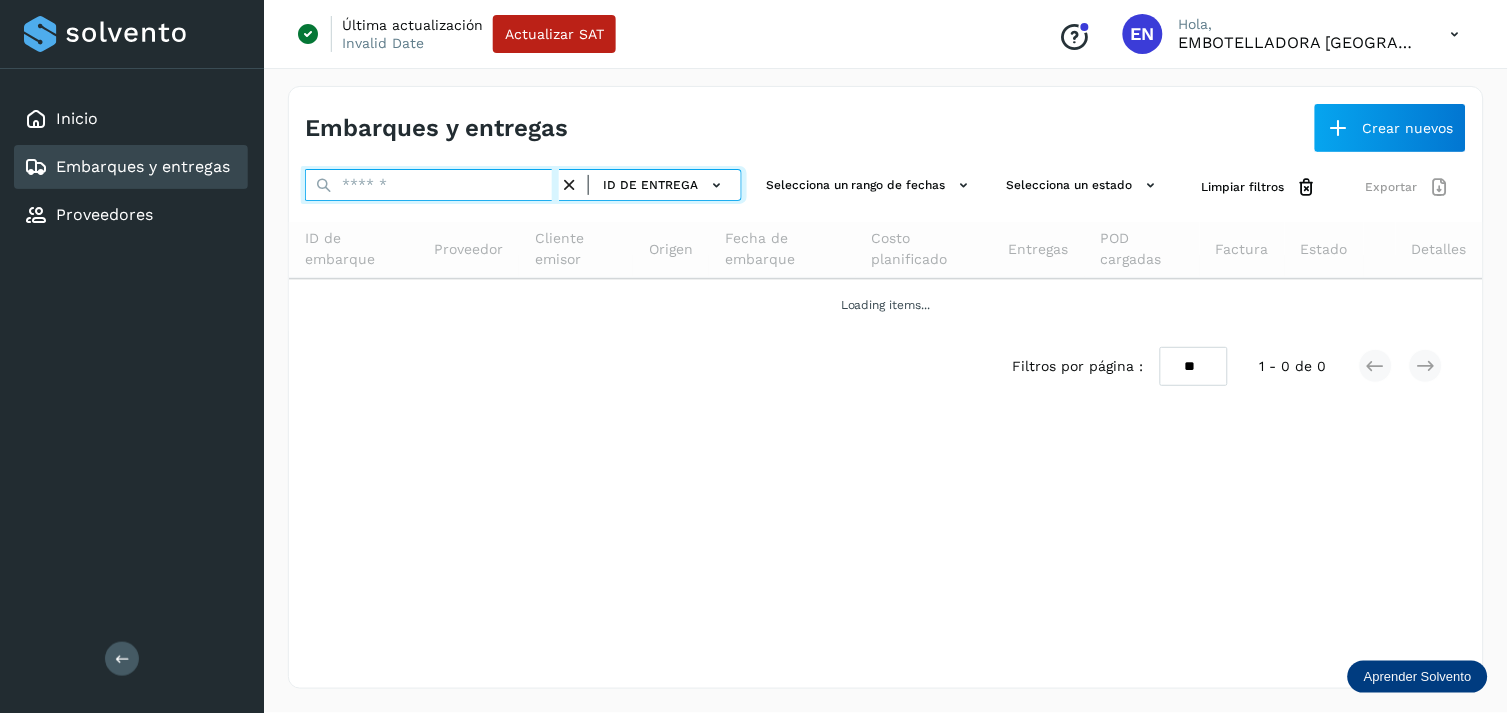 paste on "*****" 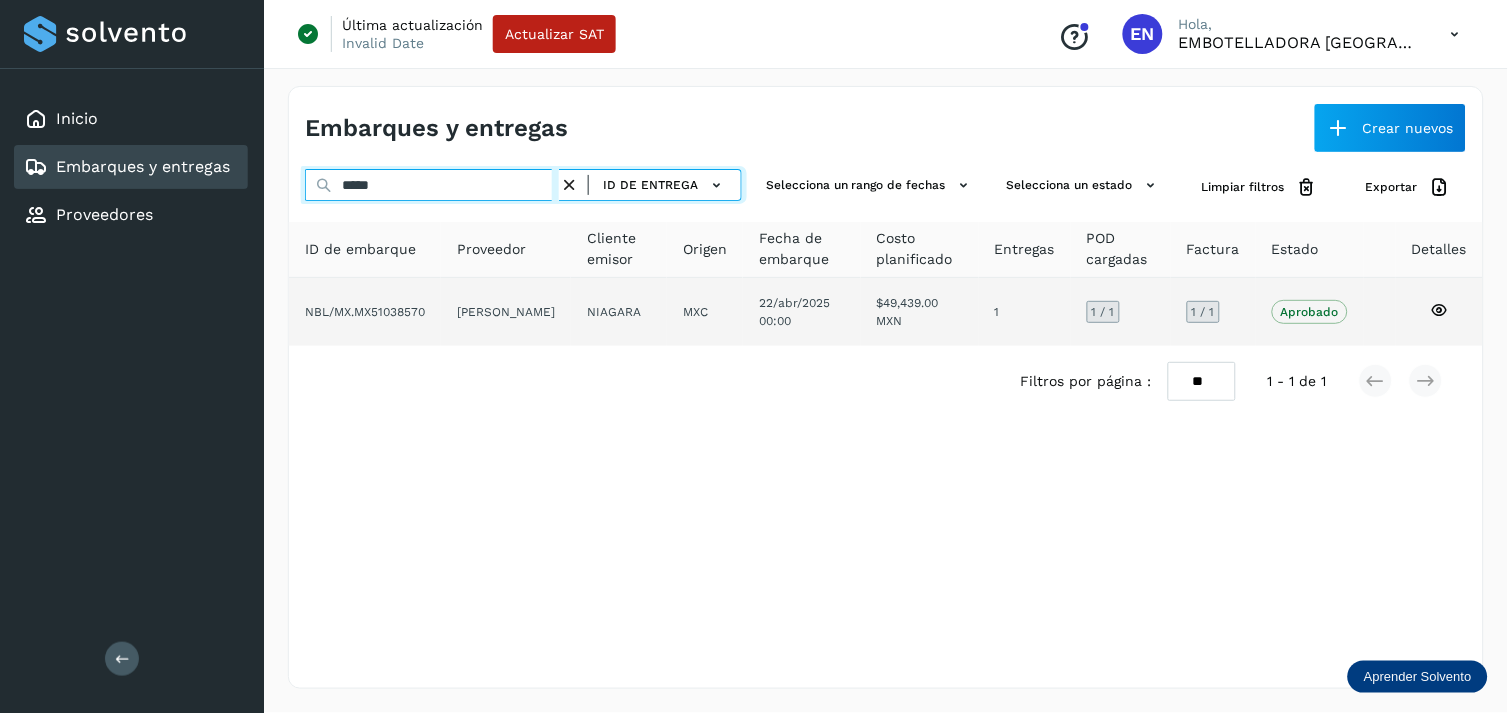 type on "*****" 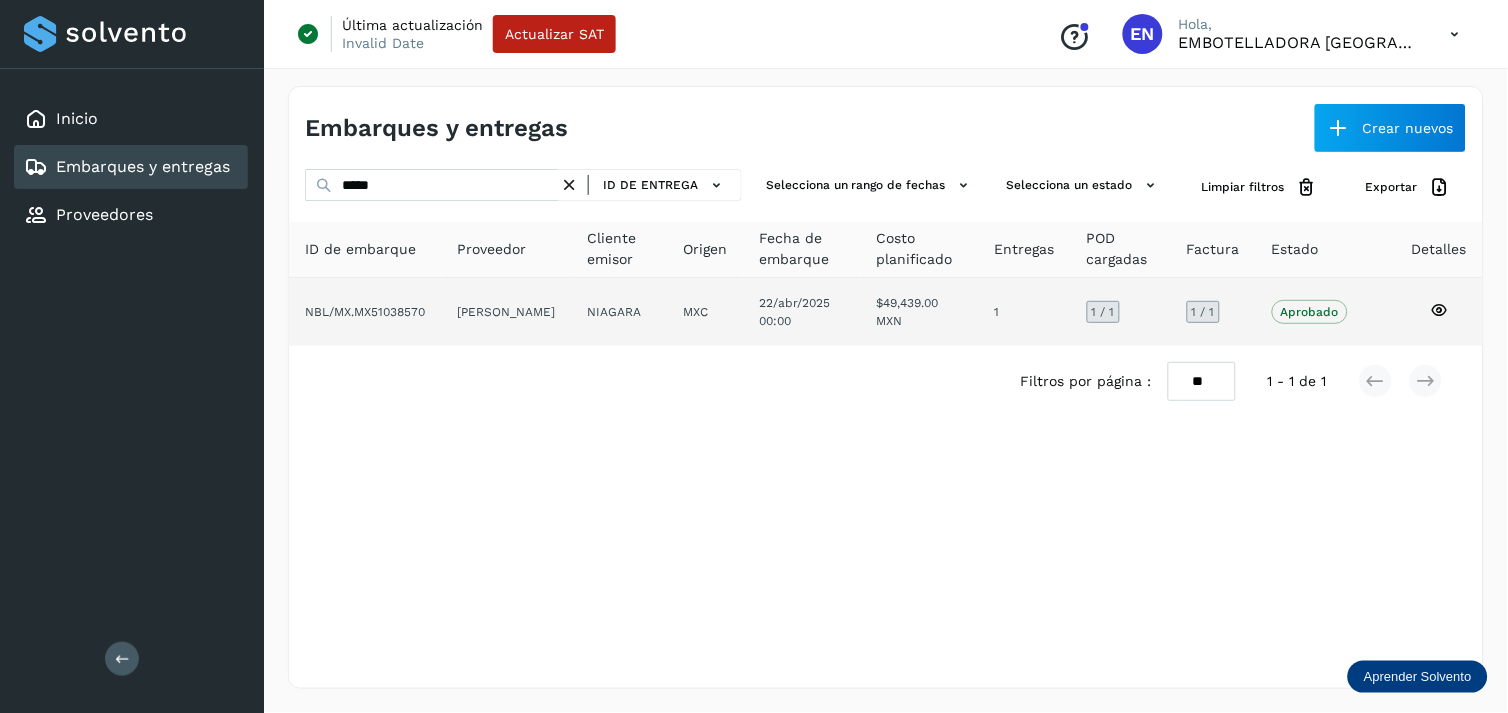 click on "NIAGARA" 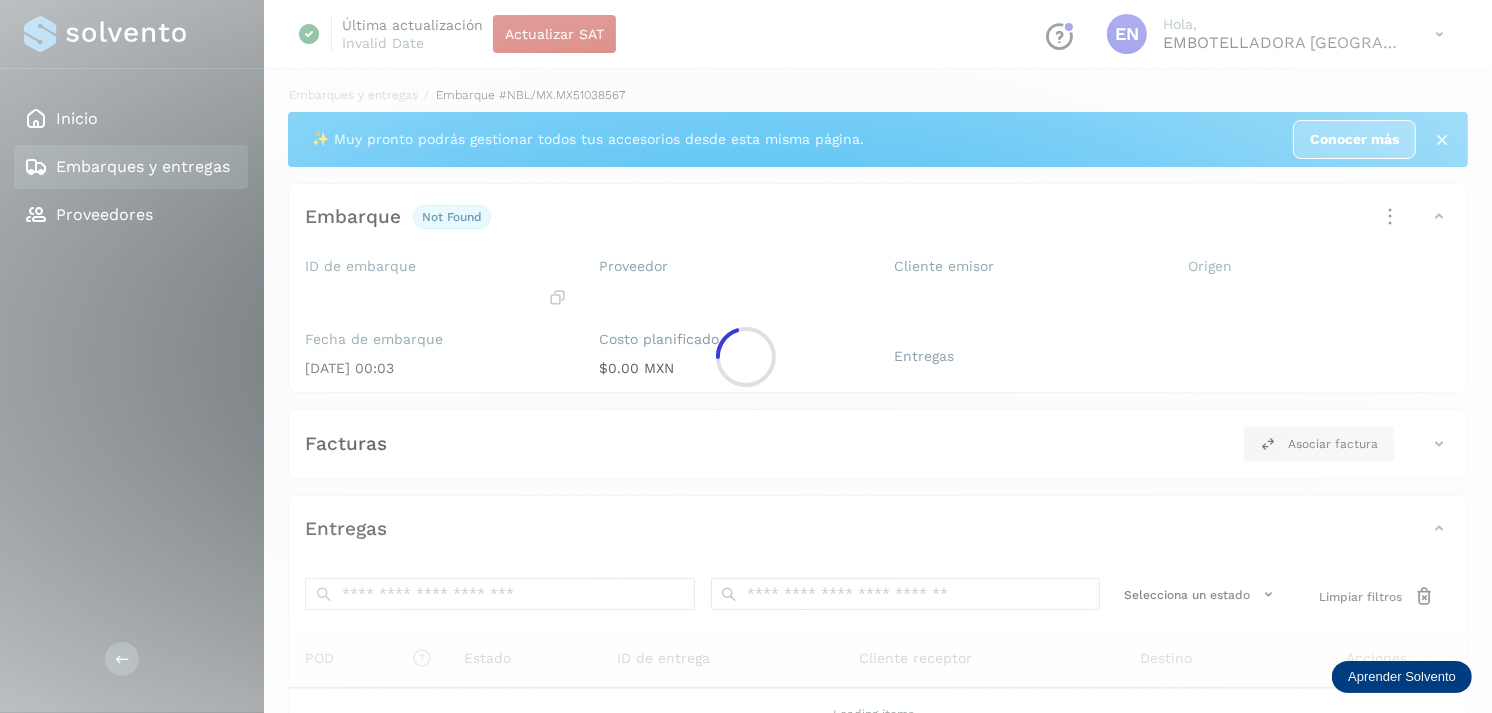 click 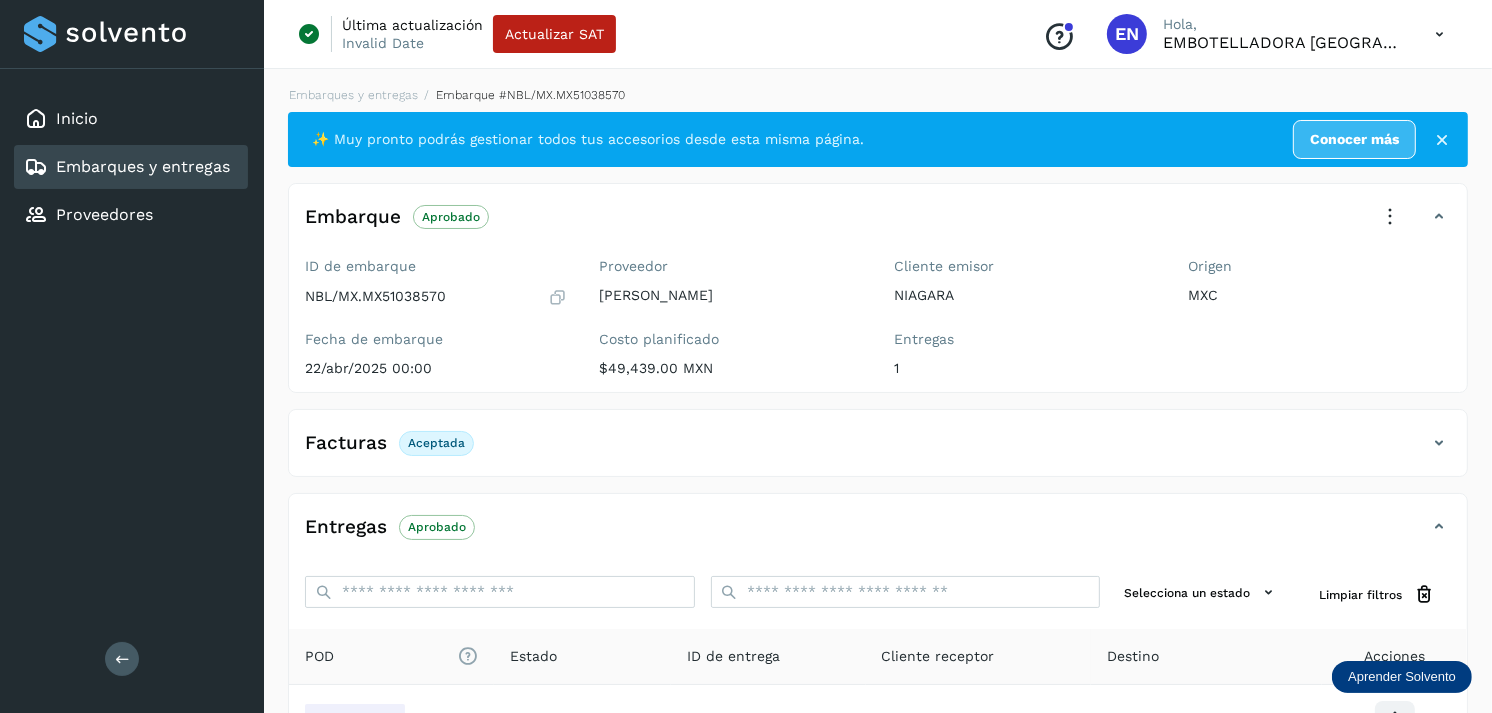 scroll, scrollTop: 241, scrollLeft: 0, axis: vertical 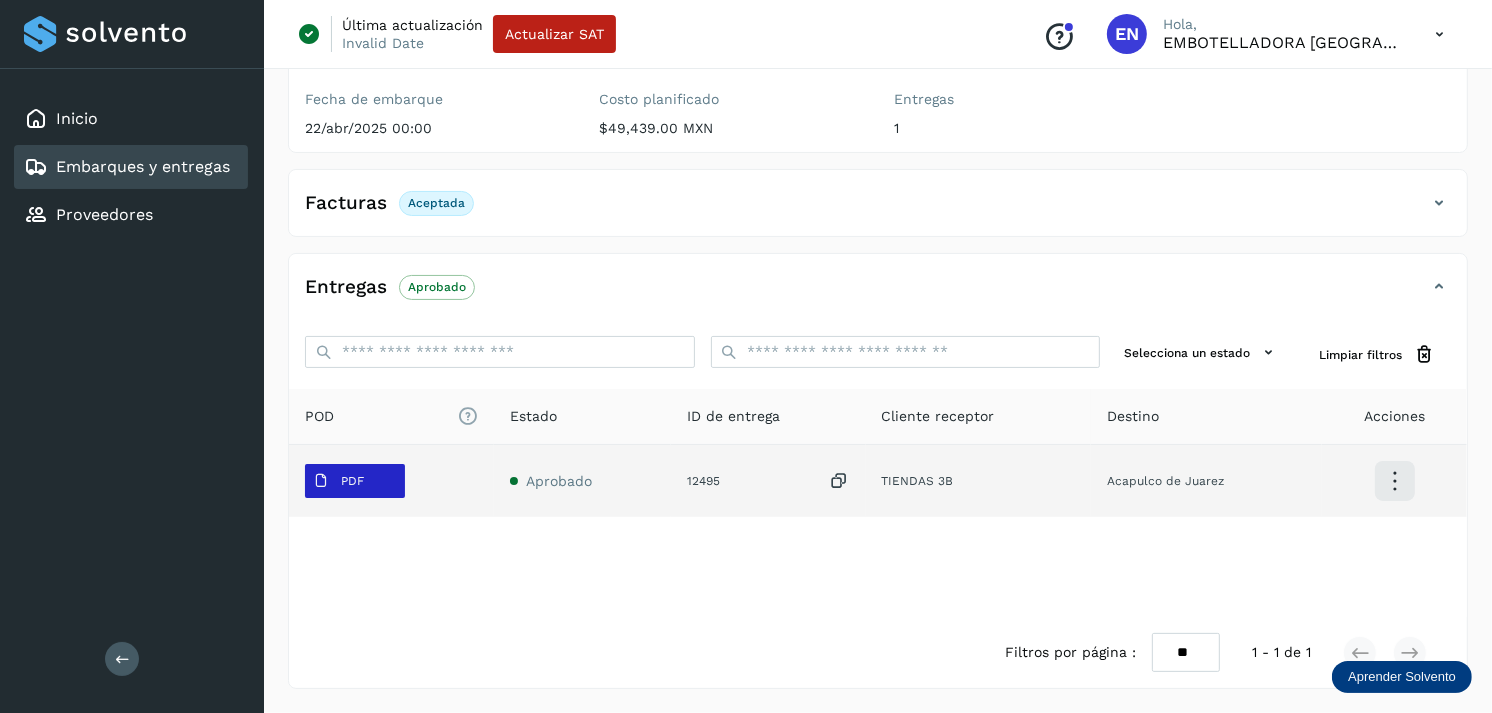 click on "PDF" at bounding box center [338, 481] 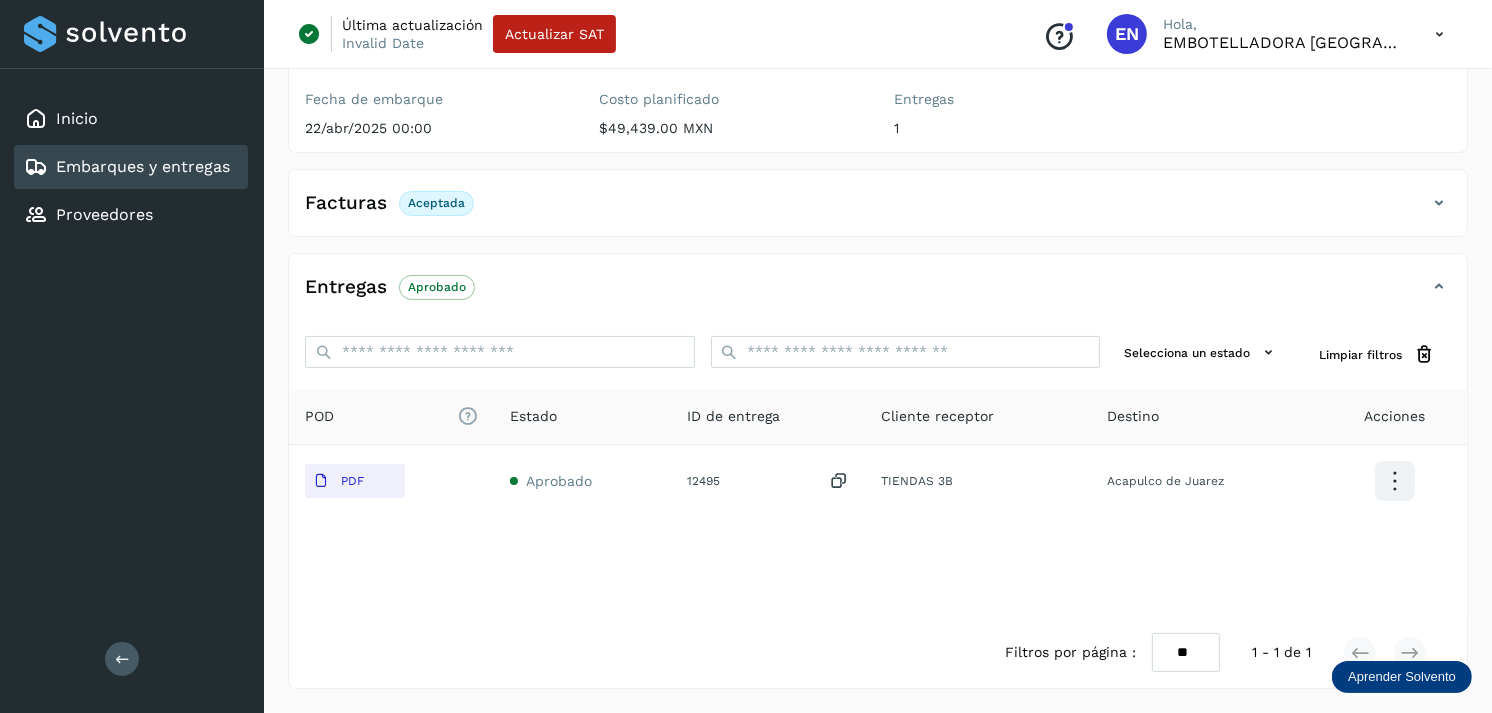 type 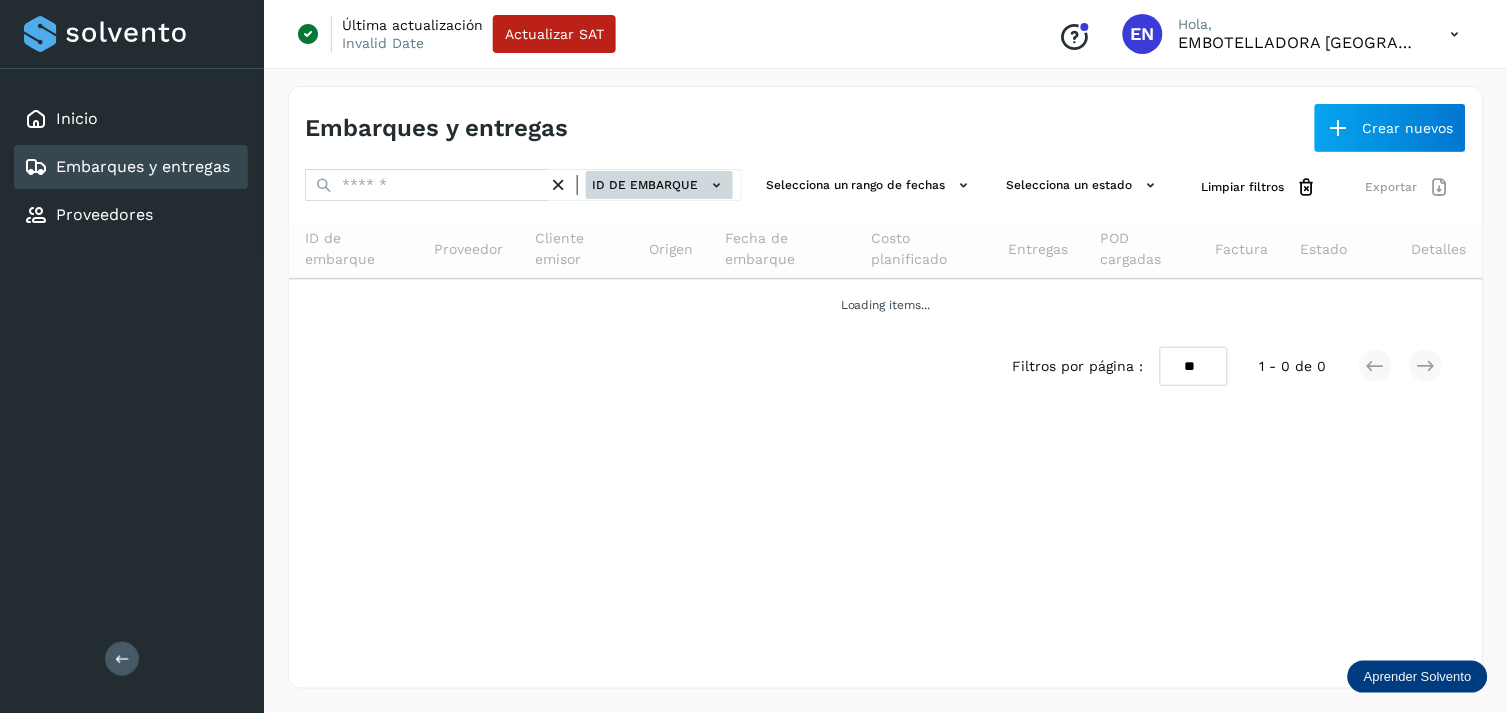 click on "ID de embarque" 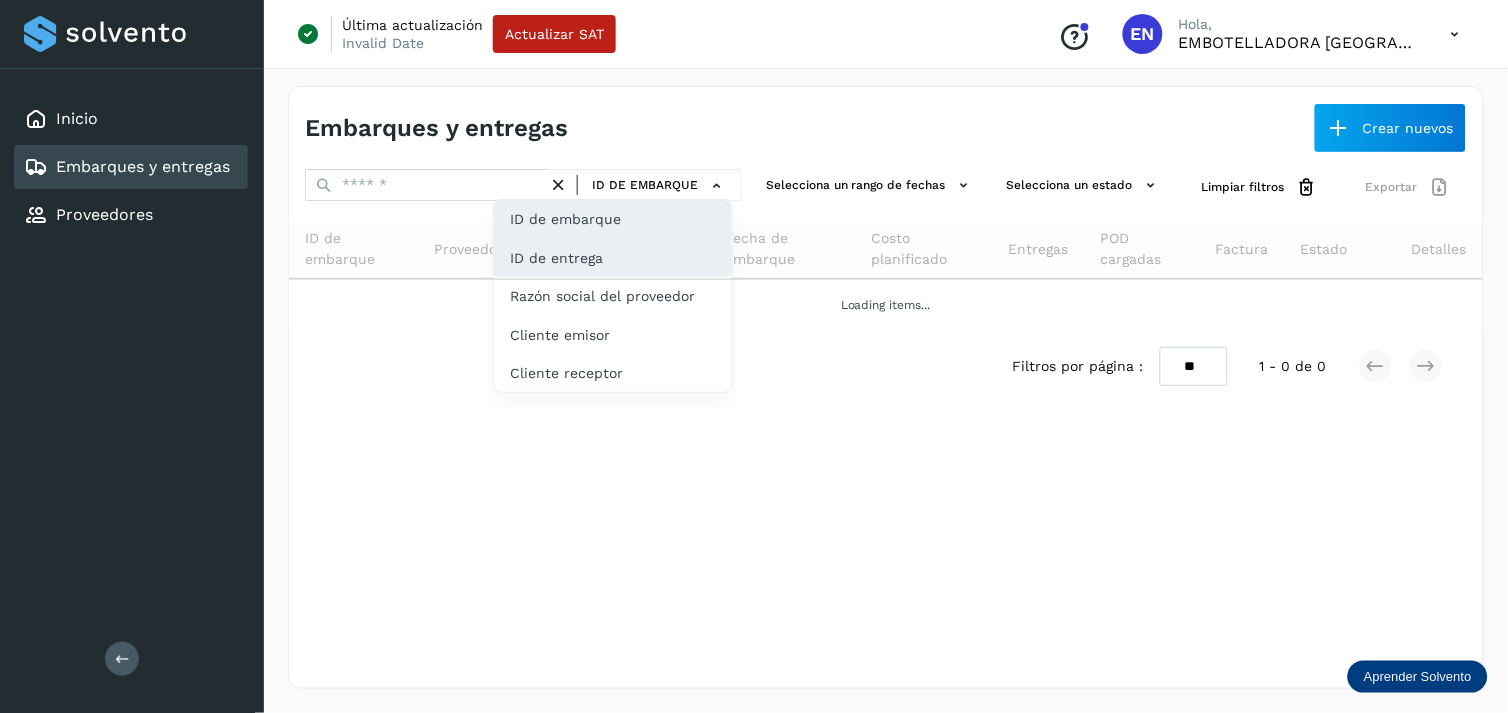 click on "ID de entrega" 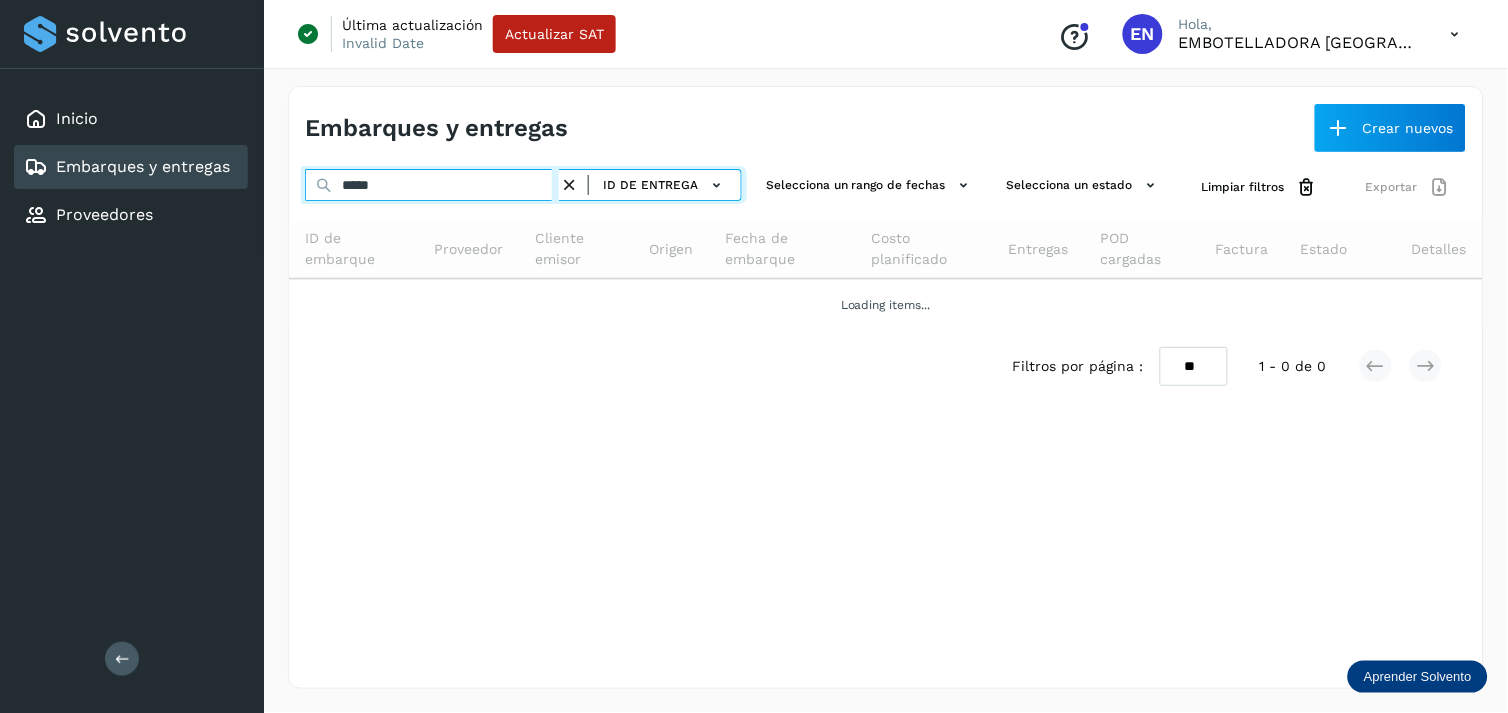 click on "*****" at bounding box center (432, 185) 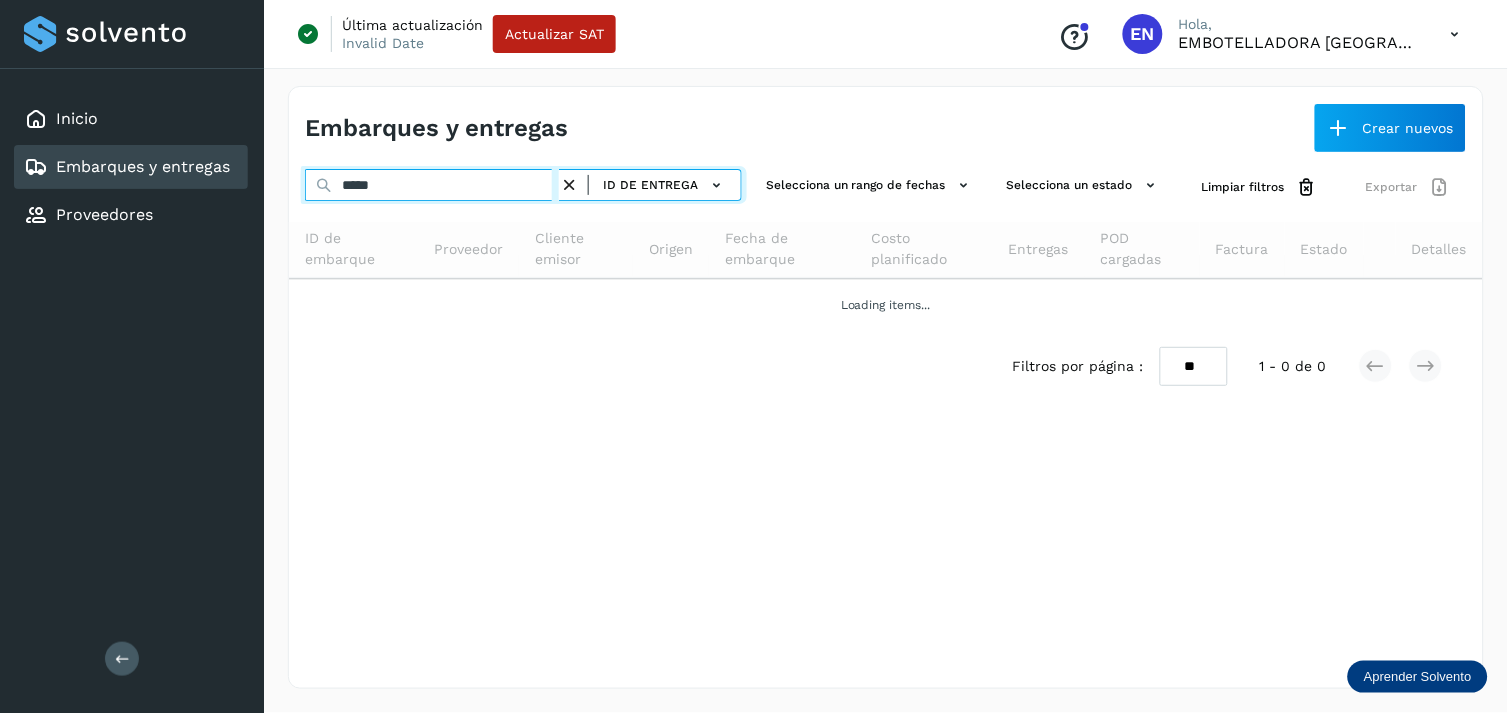 click on "*****" at bounding box center [432, 185] 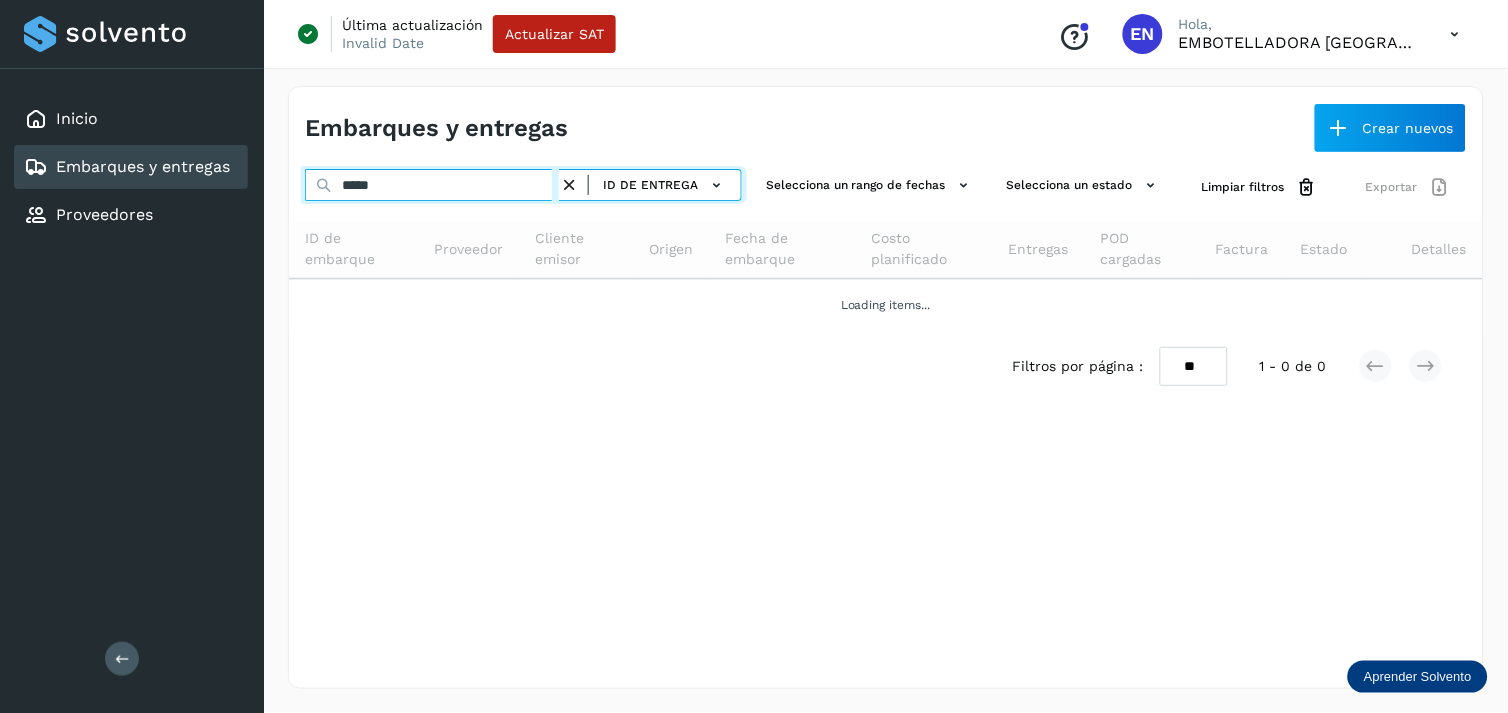 paste 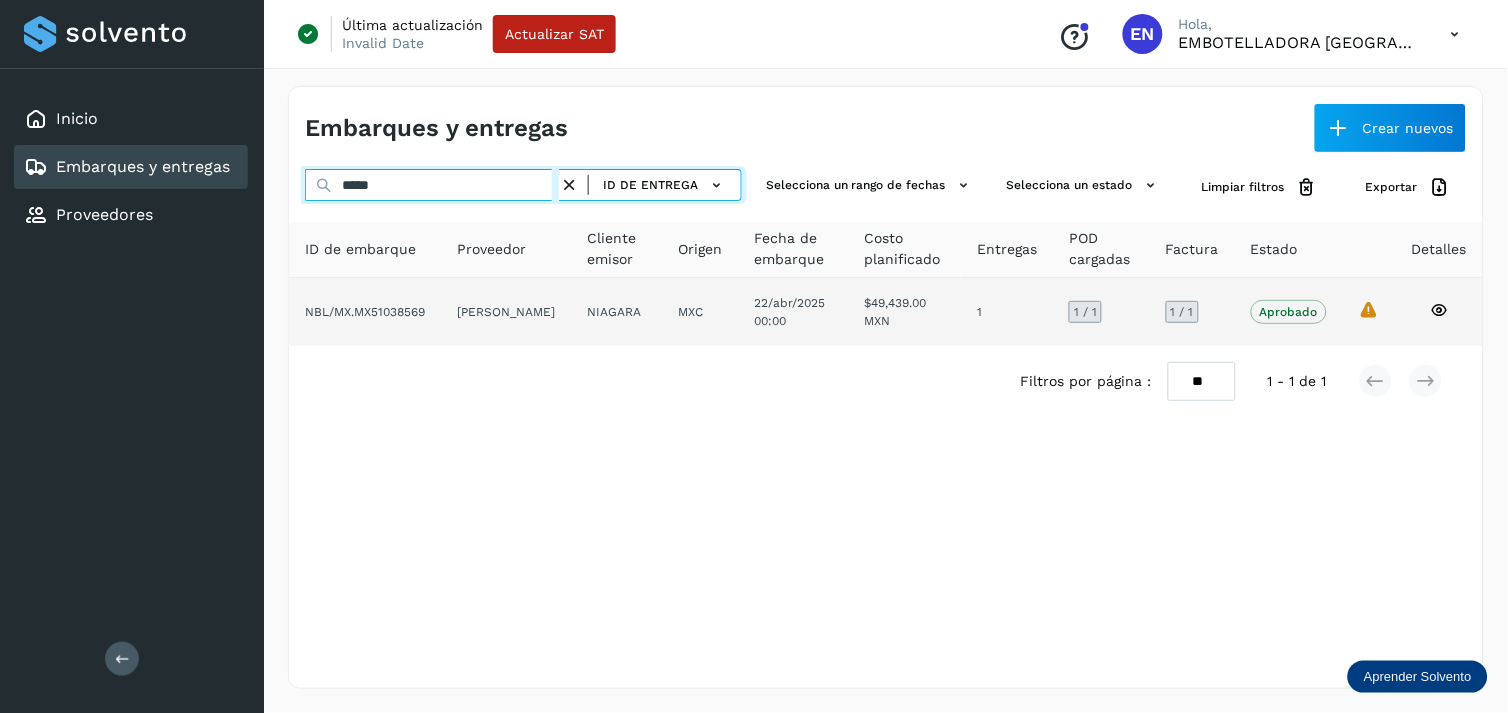 type on "*****" 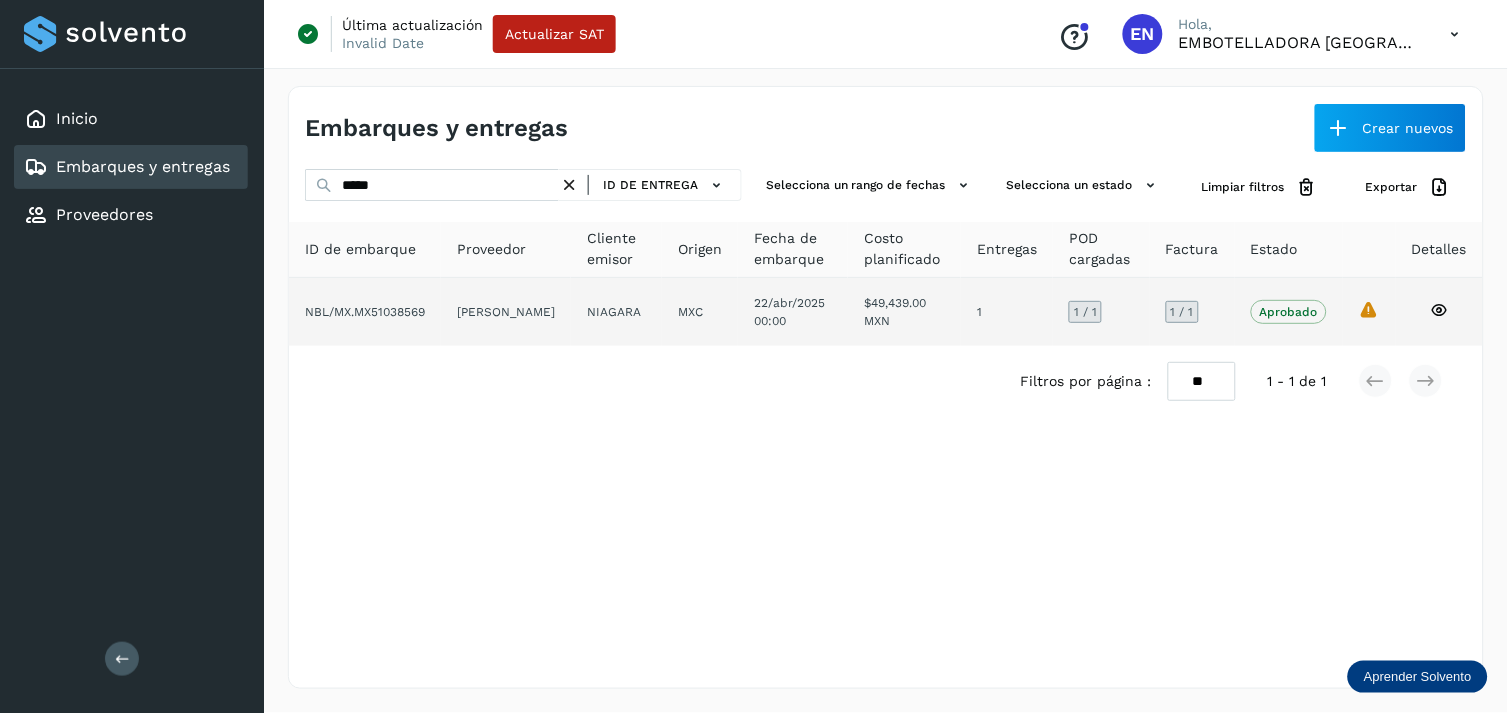 click on "NBL/MX.MX51038569" 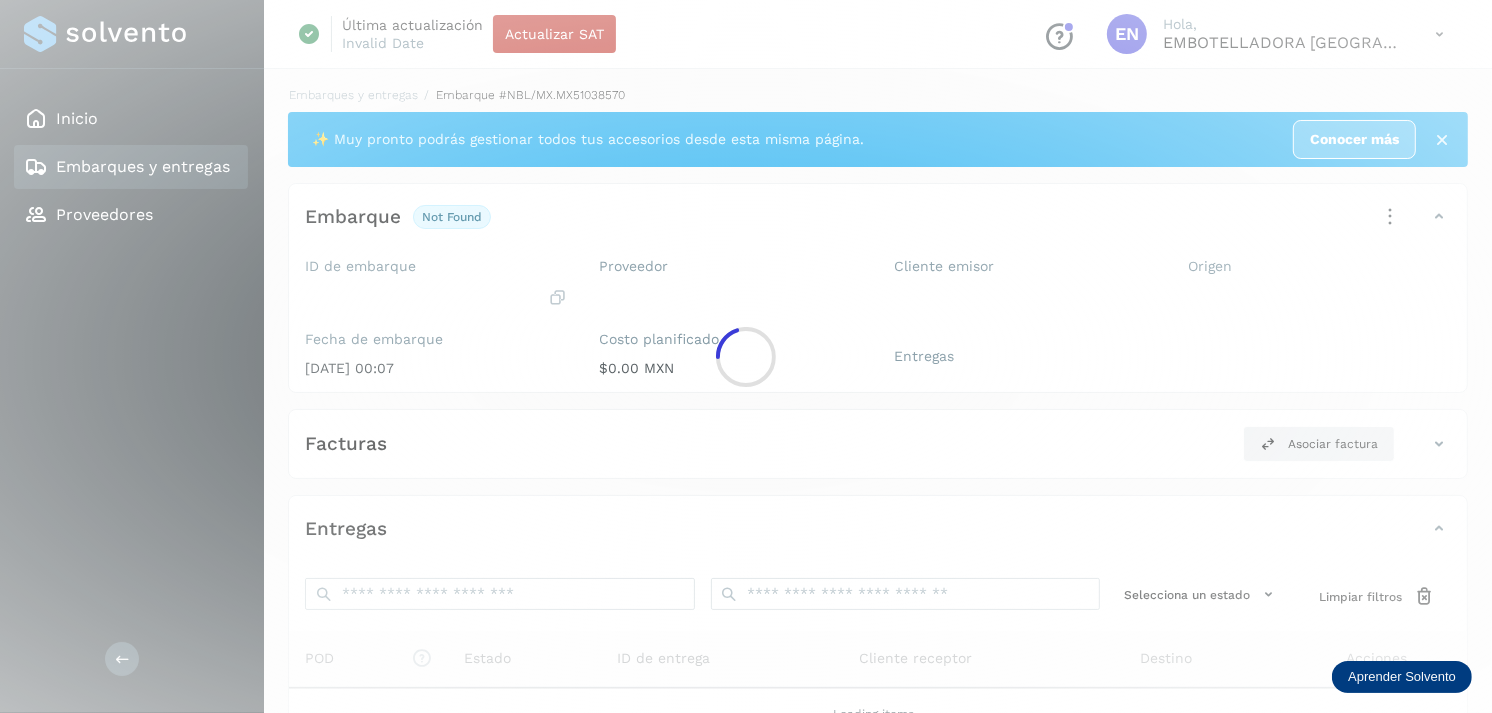 click 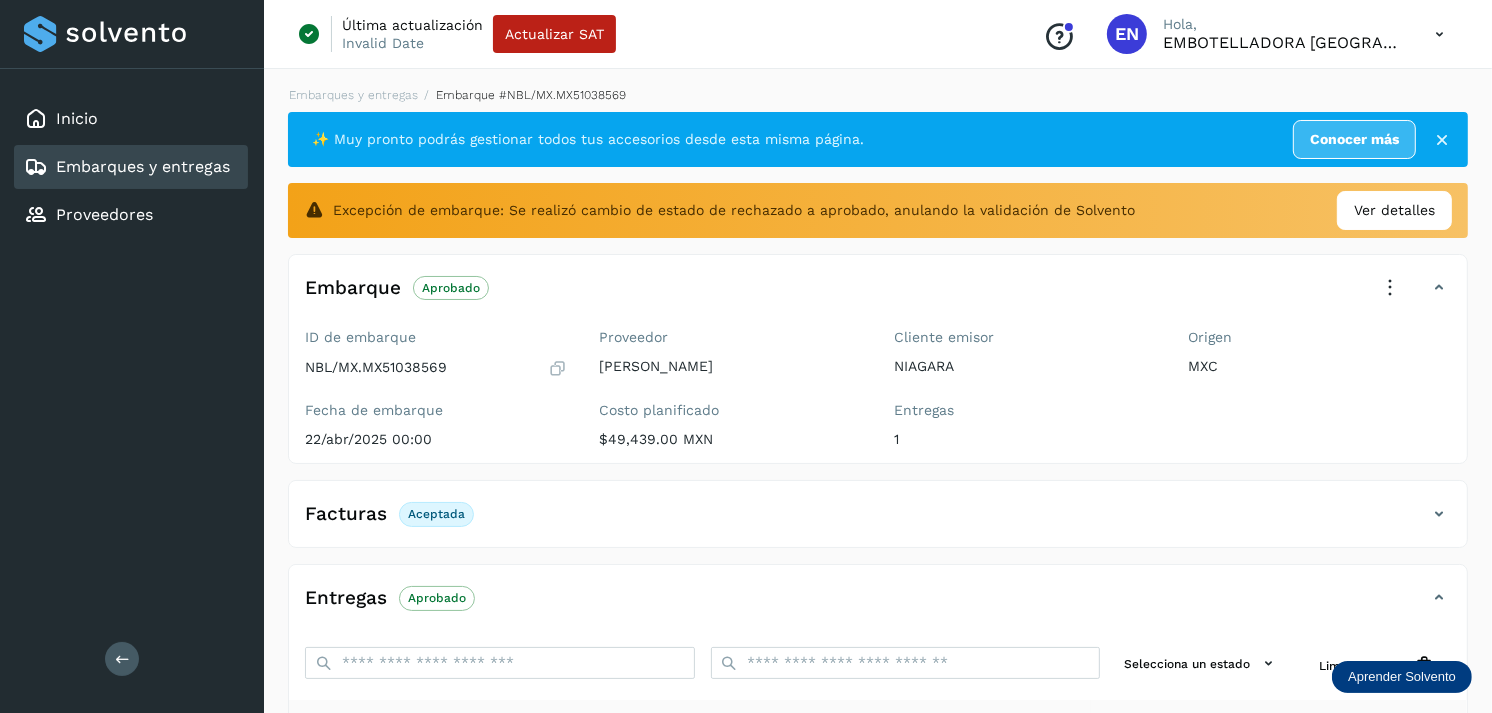 scroll, scrollTop: 312, scrollLeft: 0, axis: vertical 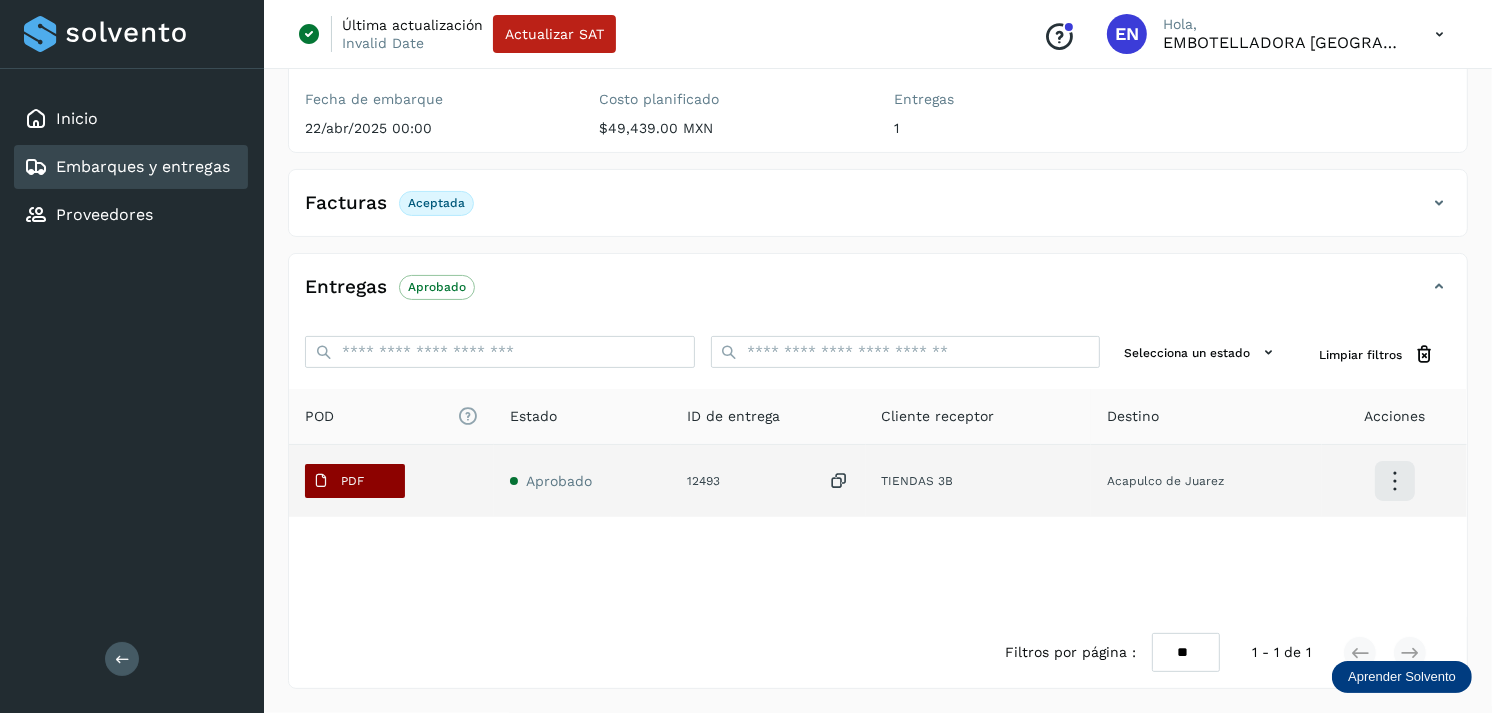 click on "PDF" at bounding box center [338, 481] 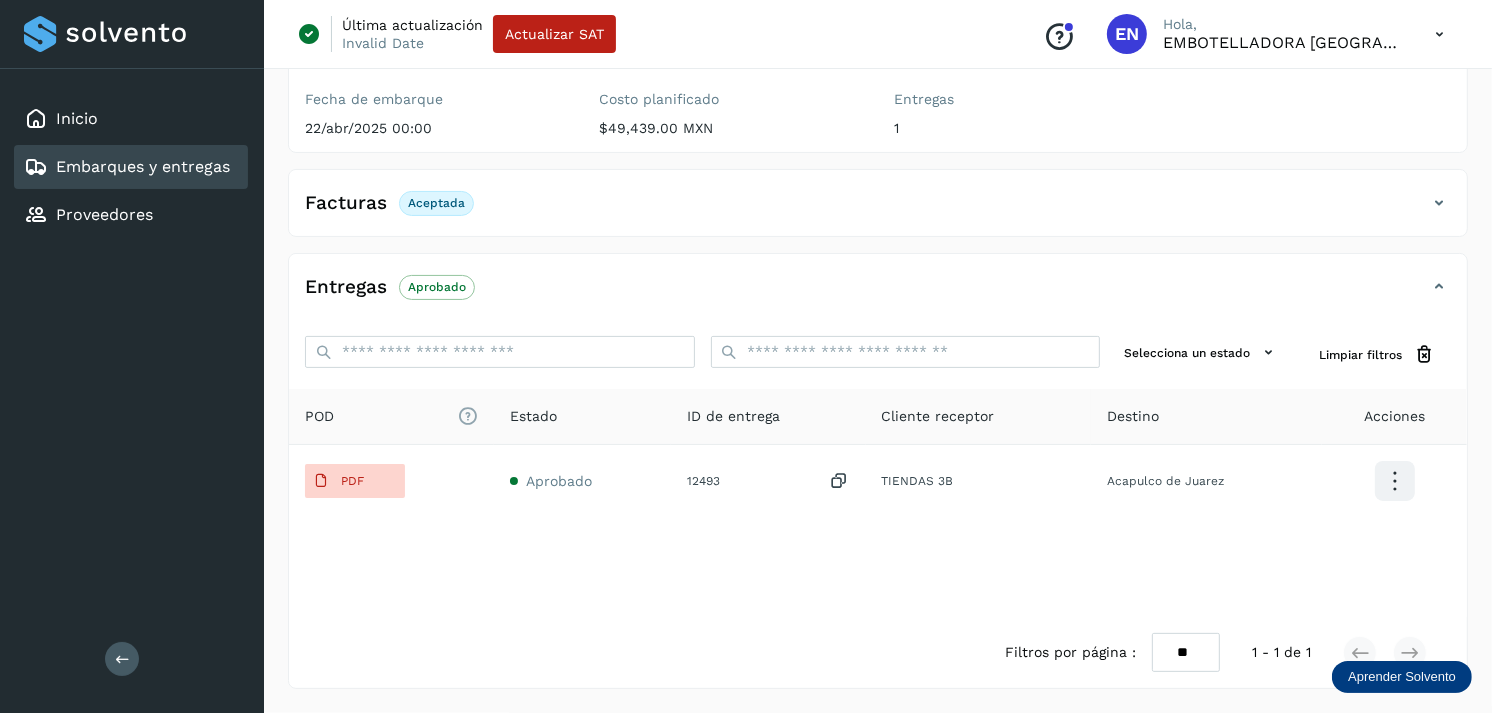 type 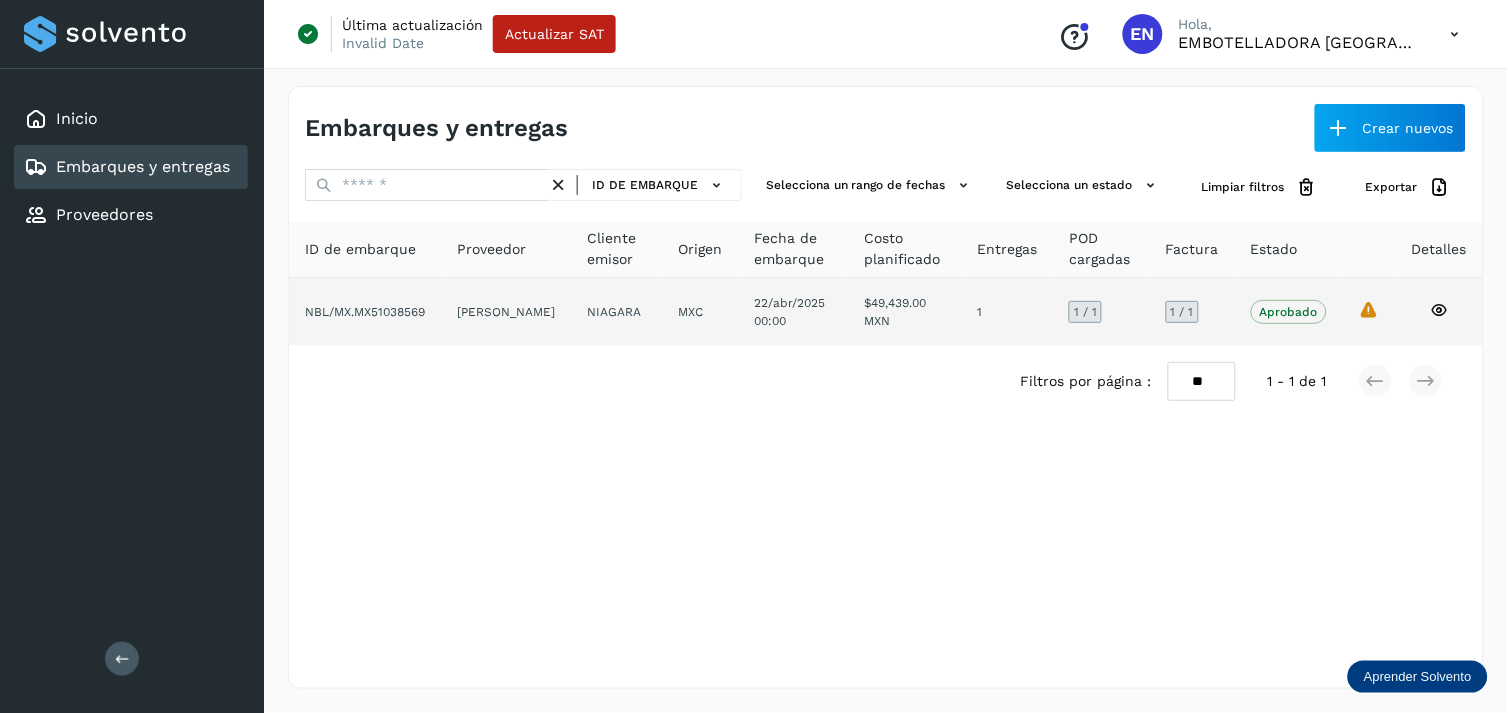 click on "[PERSON_NAME]" 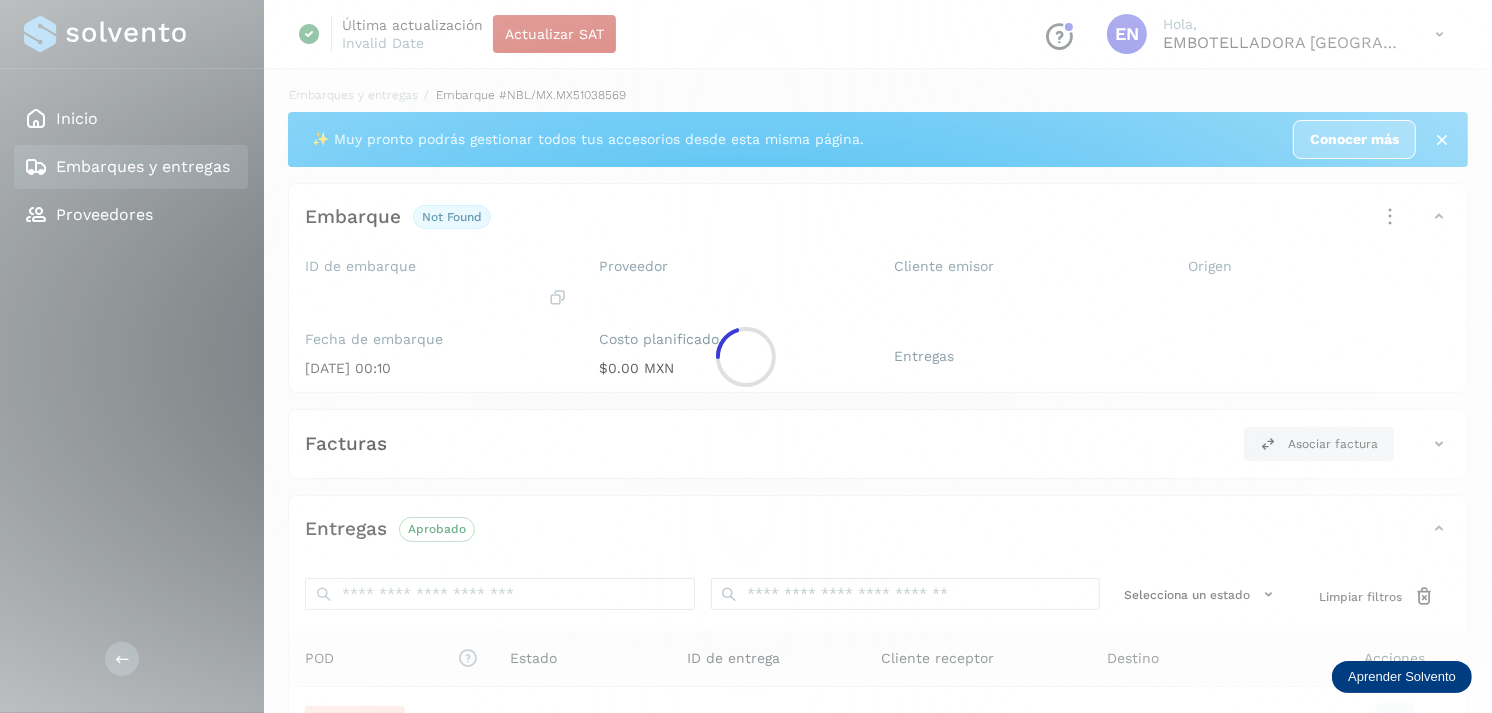 click 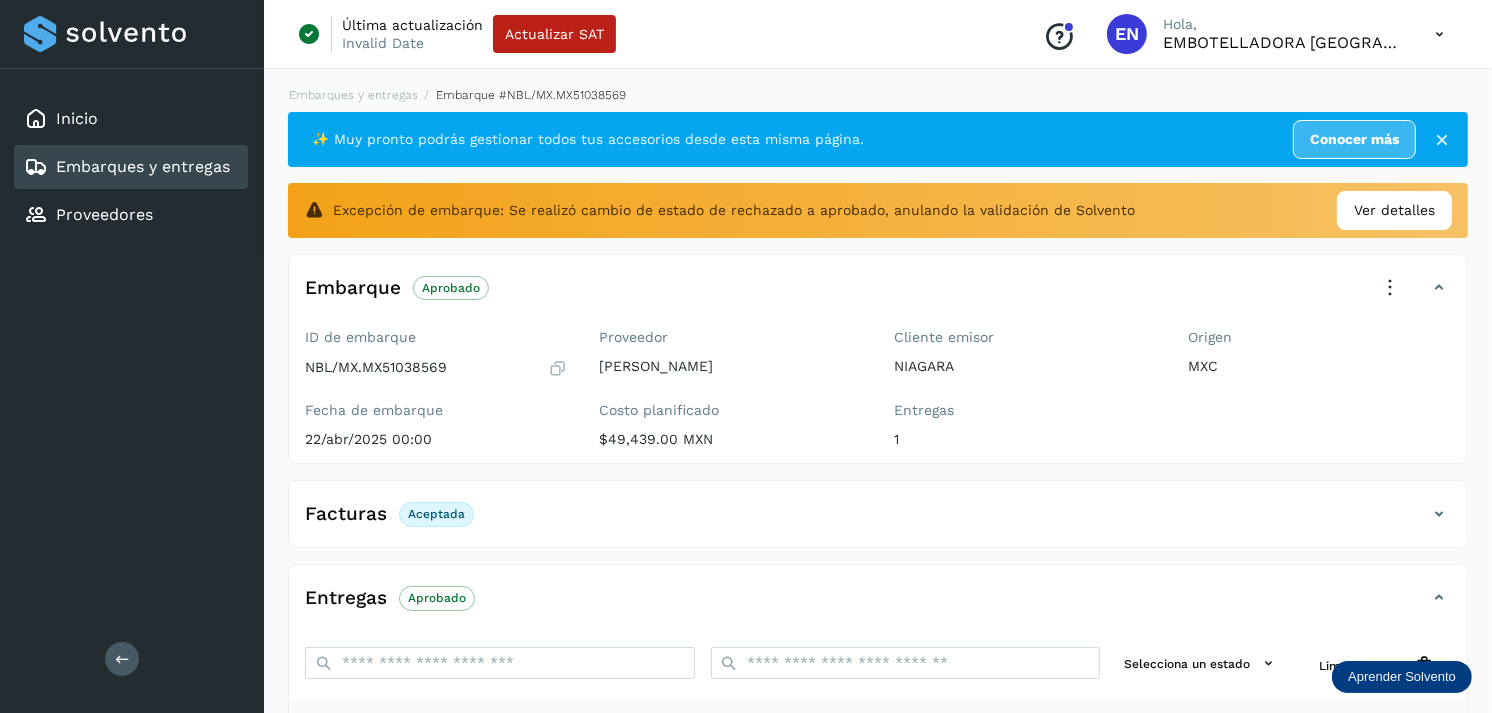 click on "Embarques y entregas" at bounding box center [143, 166] 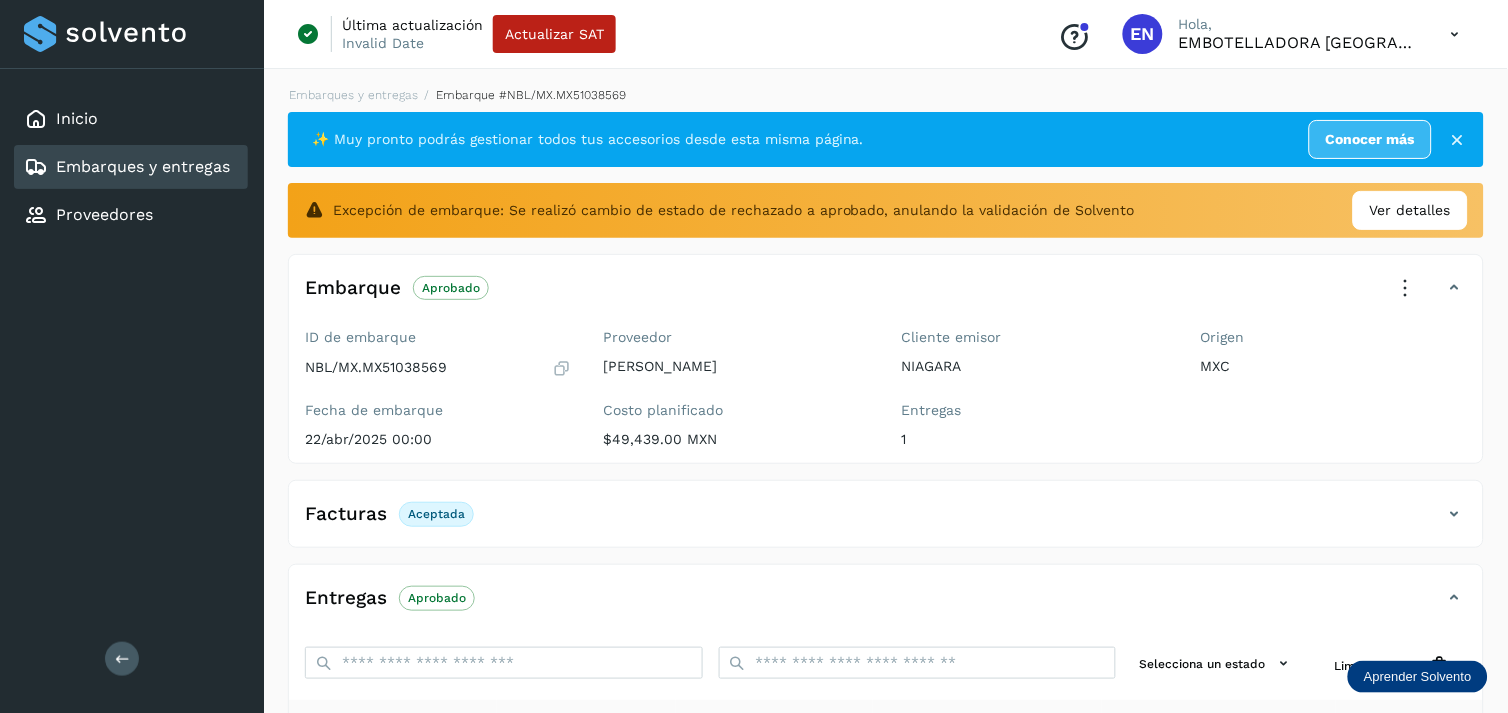 click on "Embarques y entregas" at bounding box center [143, 166] 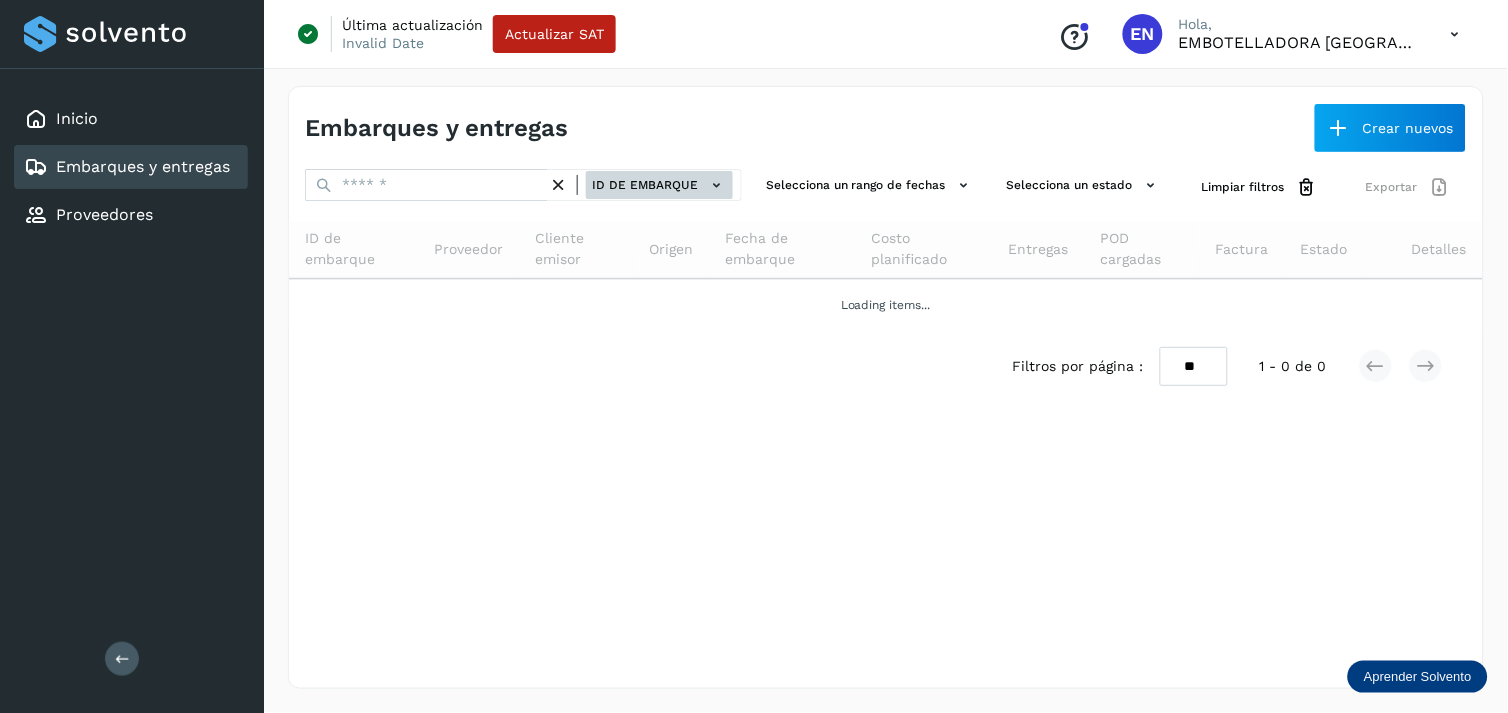 click on "ID de embarque" 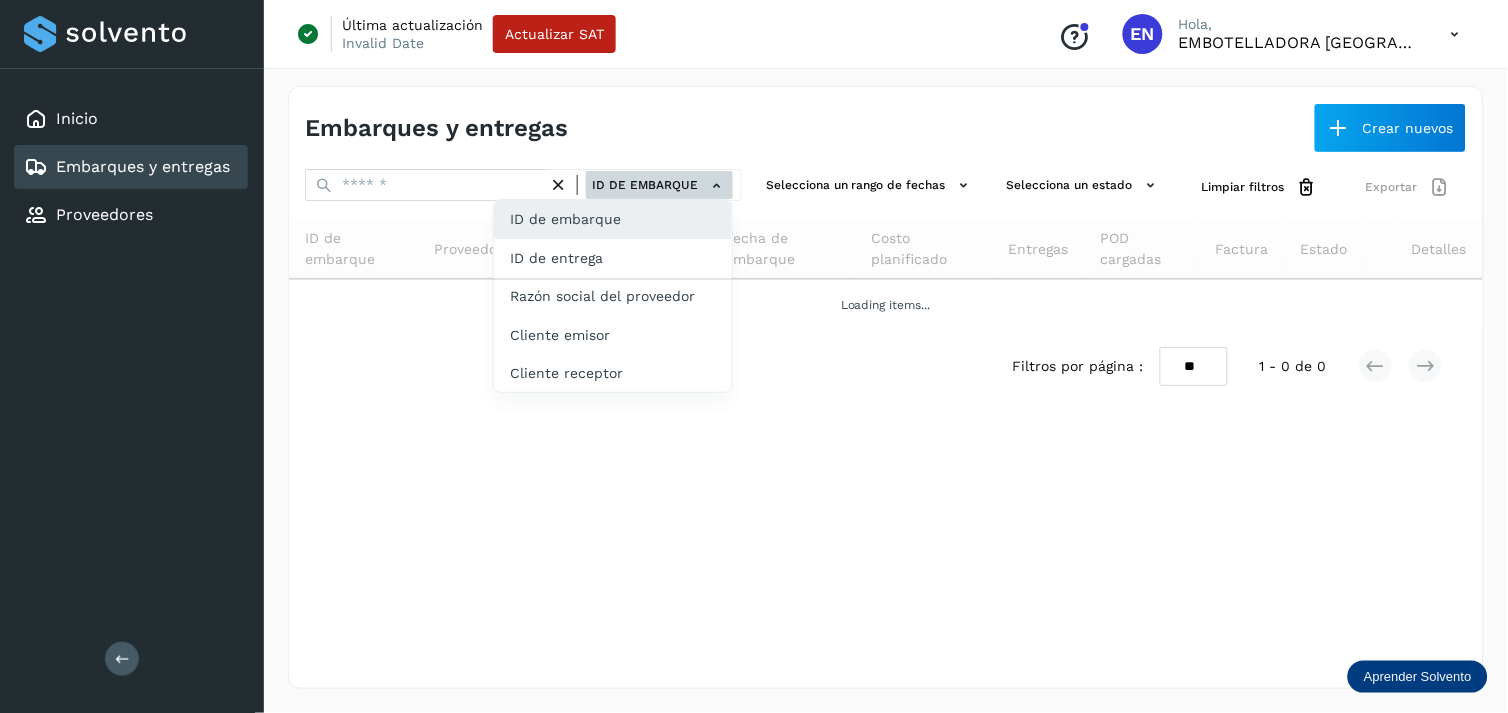 click on "ID de entrega" 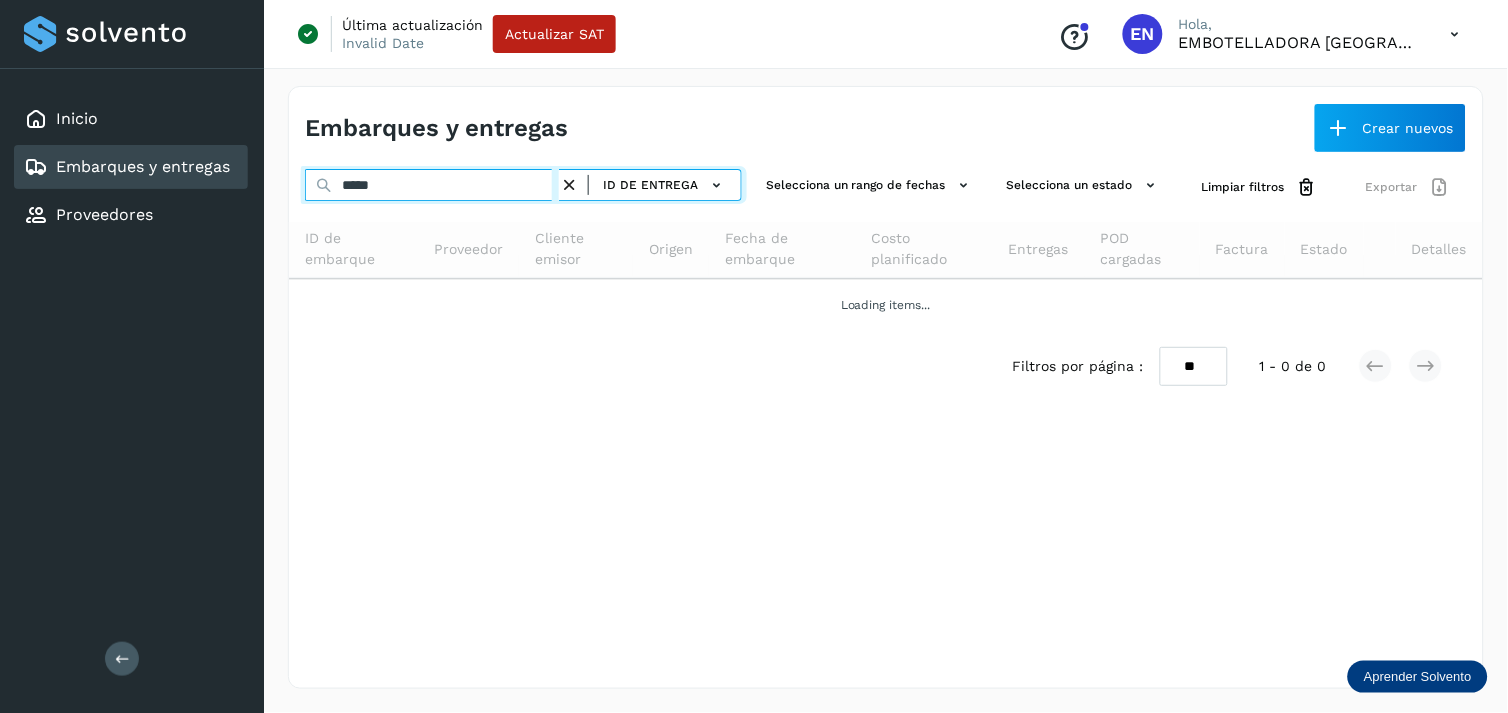 click on "*****" at bounding box center (432, 185) 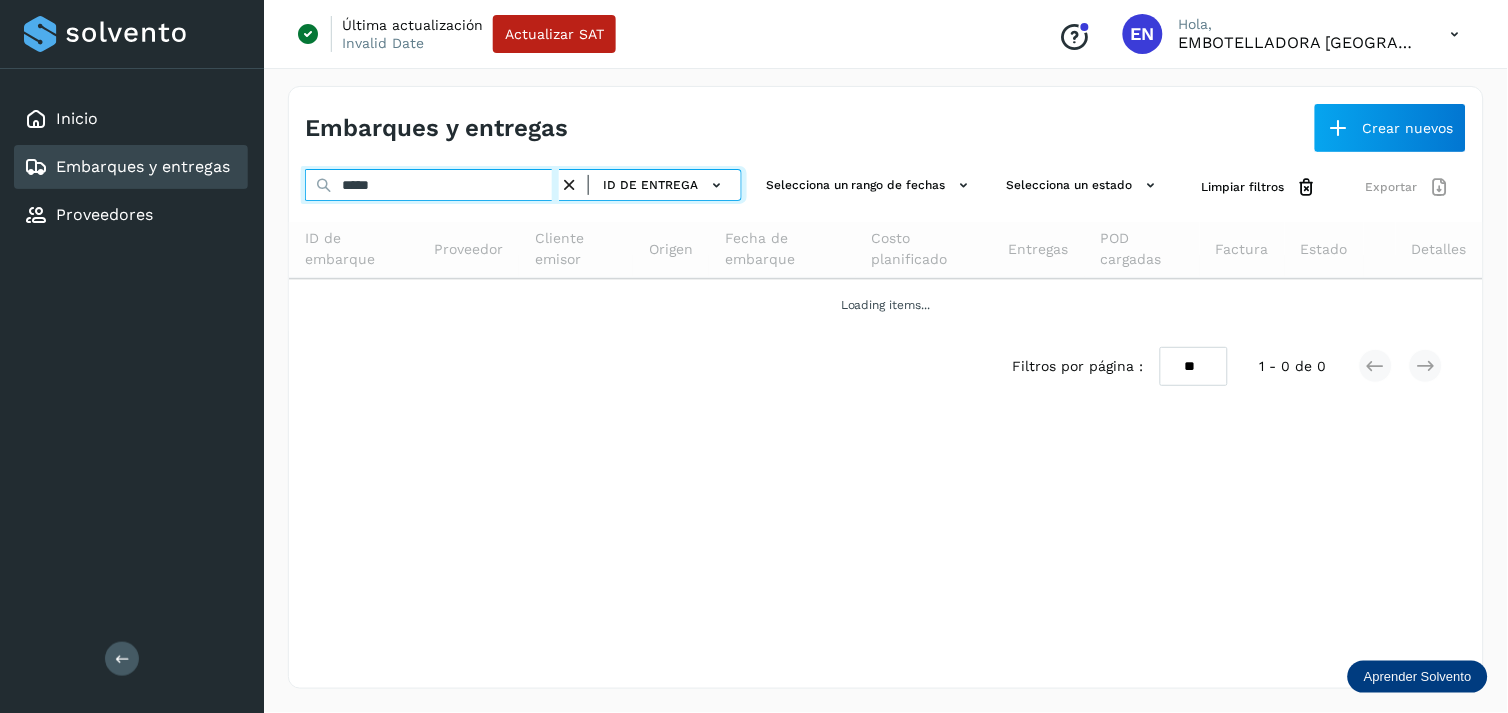 click on "*****" at bounding box center [432, 185] 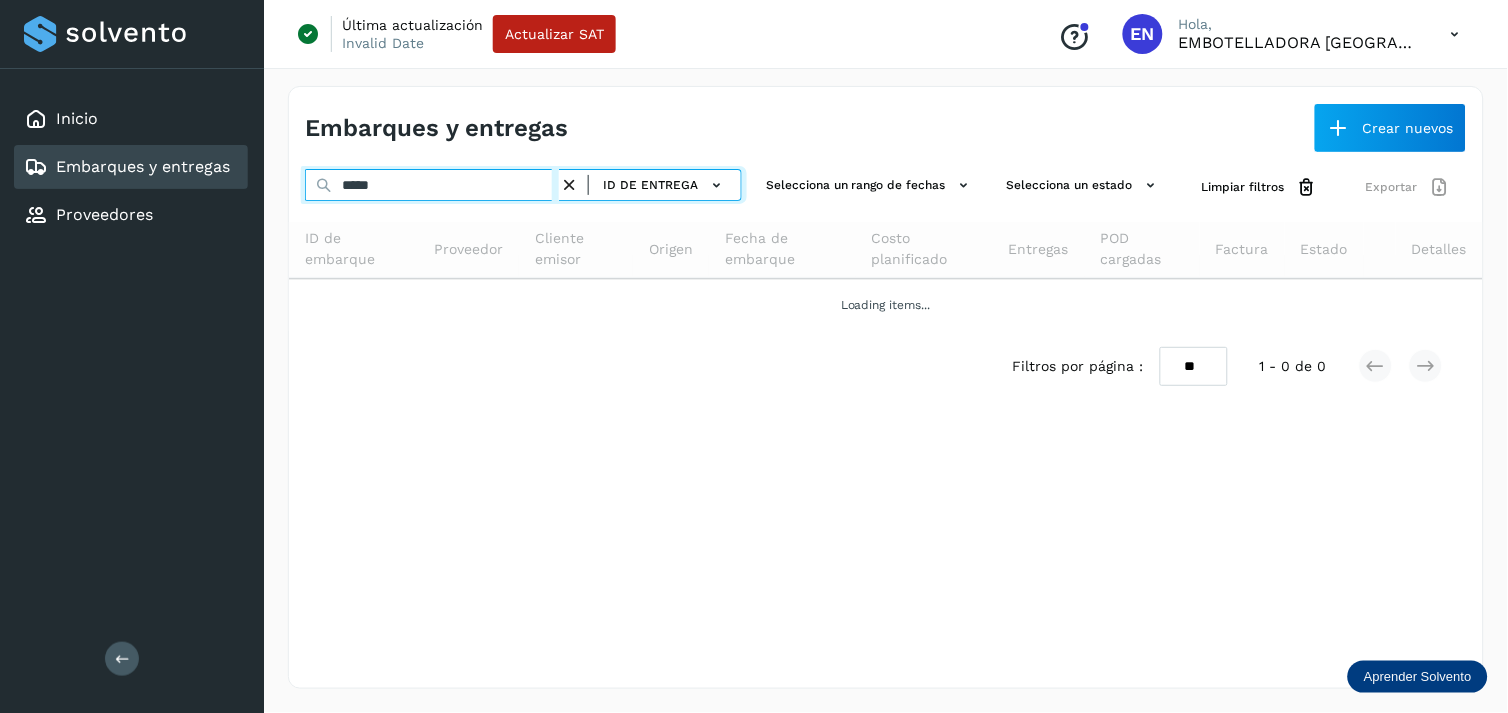 type on "*****" 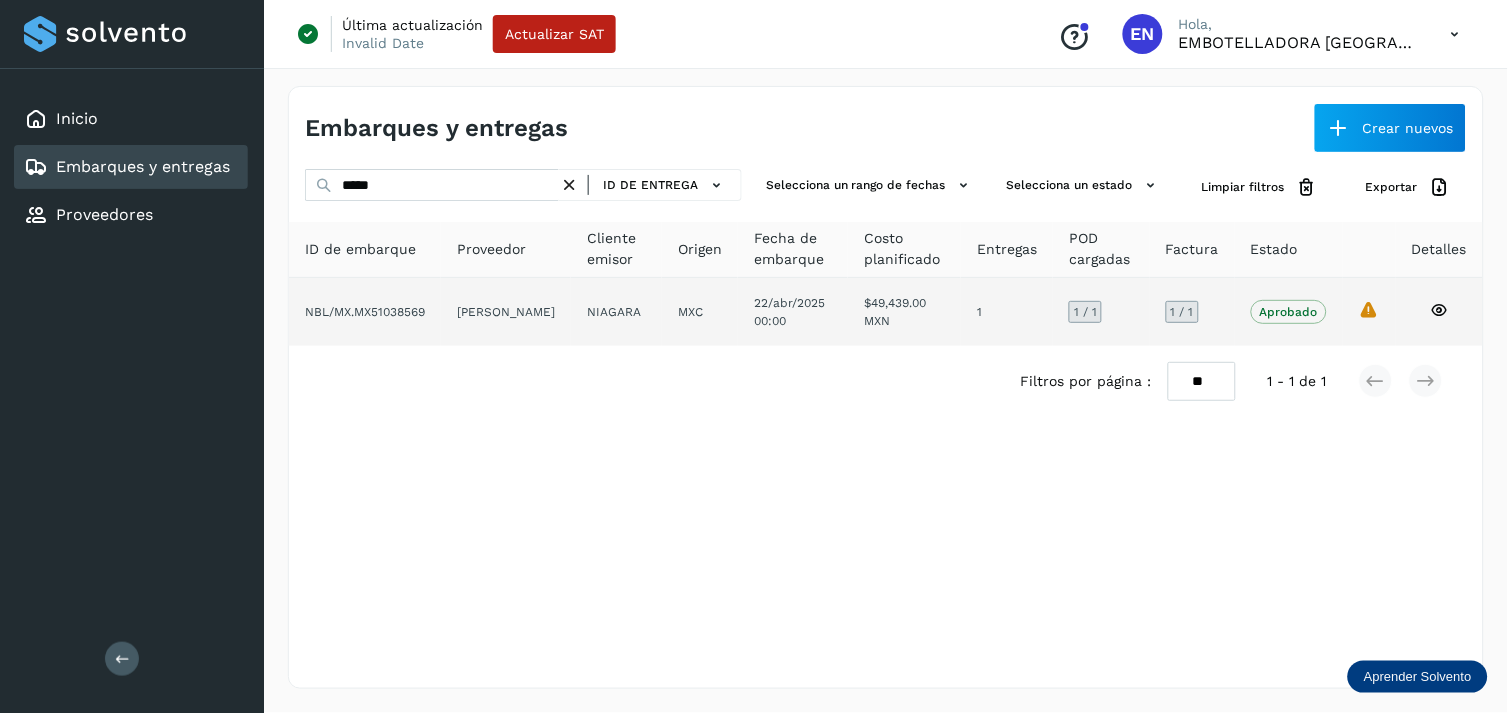 click on "[PERSON_NAME]" 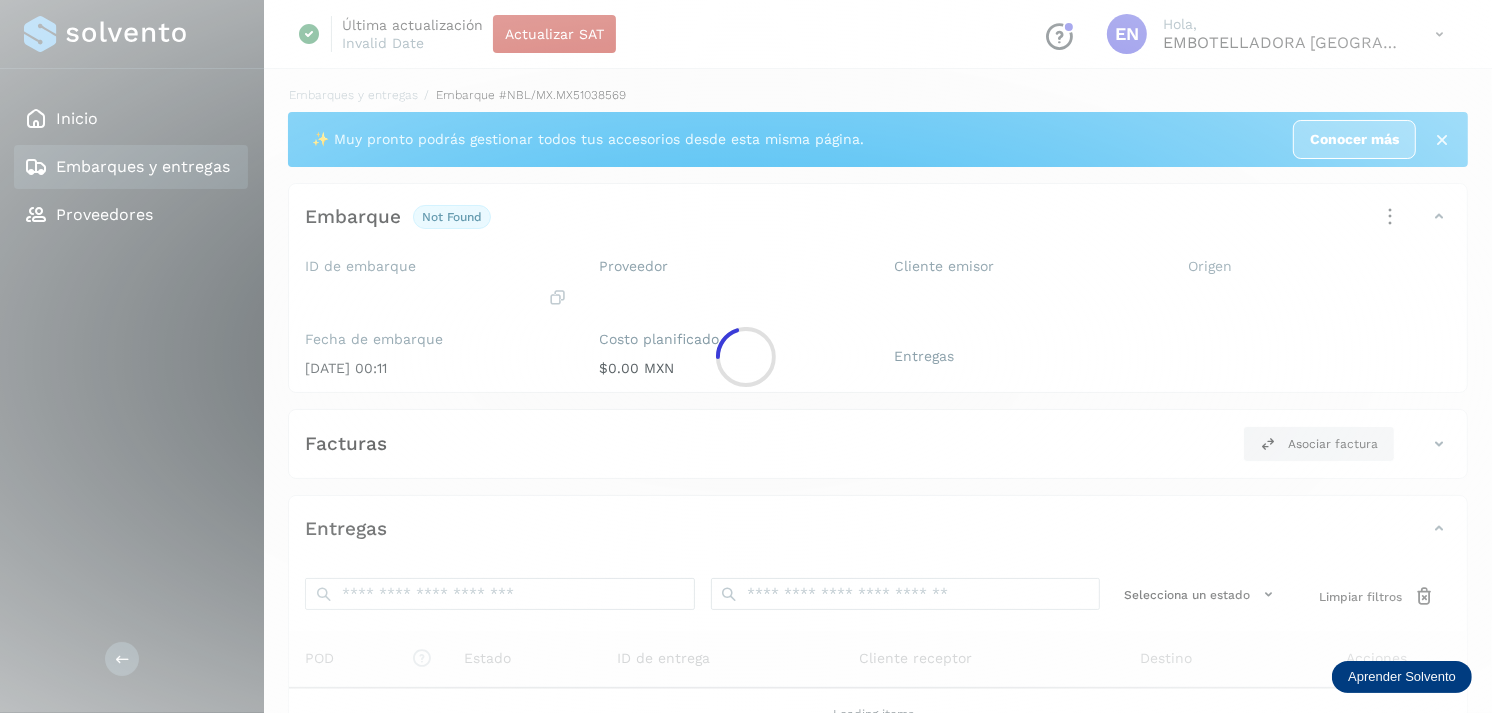 click 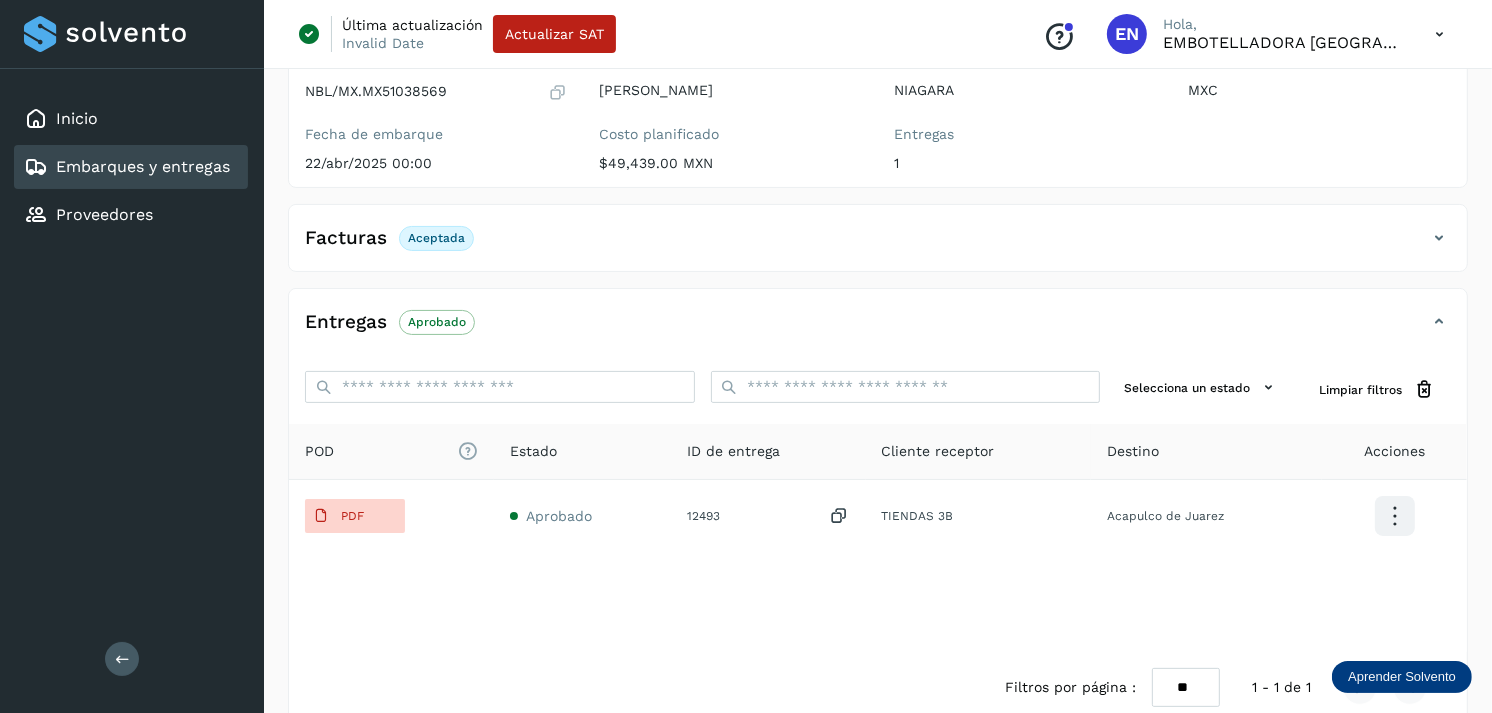 scroll, scrollTop: 312, scrollLeft: 0, axis: vertical 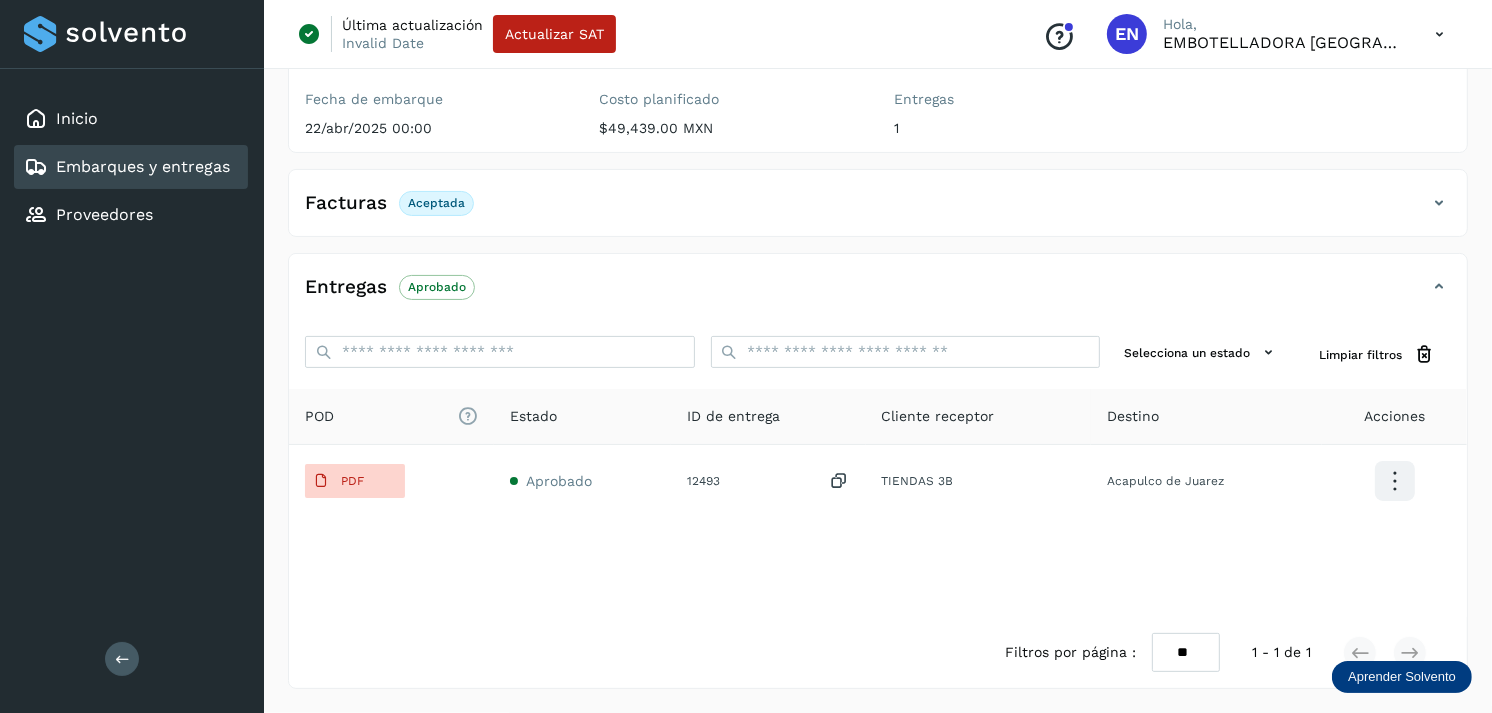 click on "Embarques y entregas" 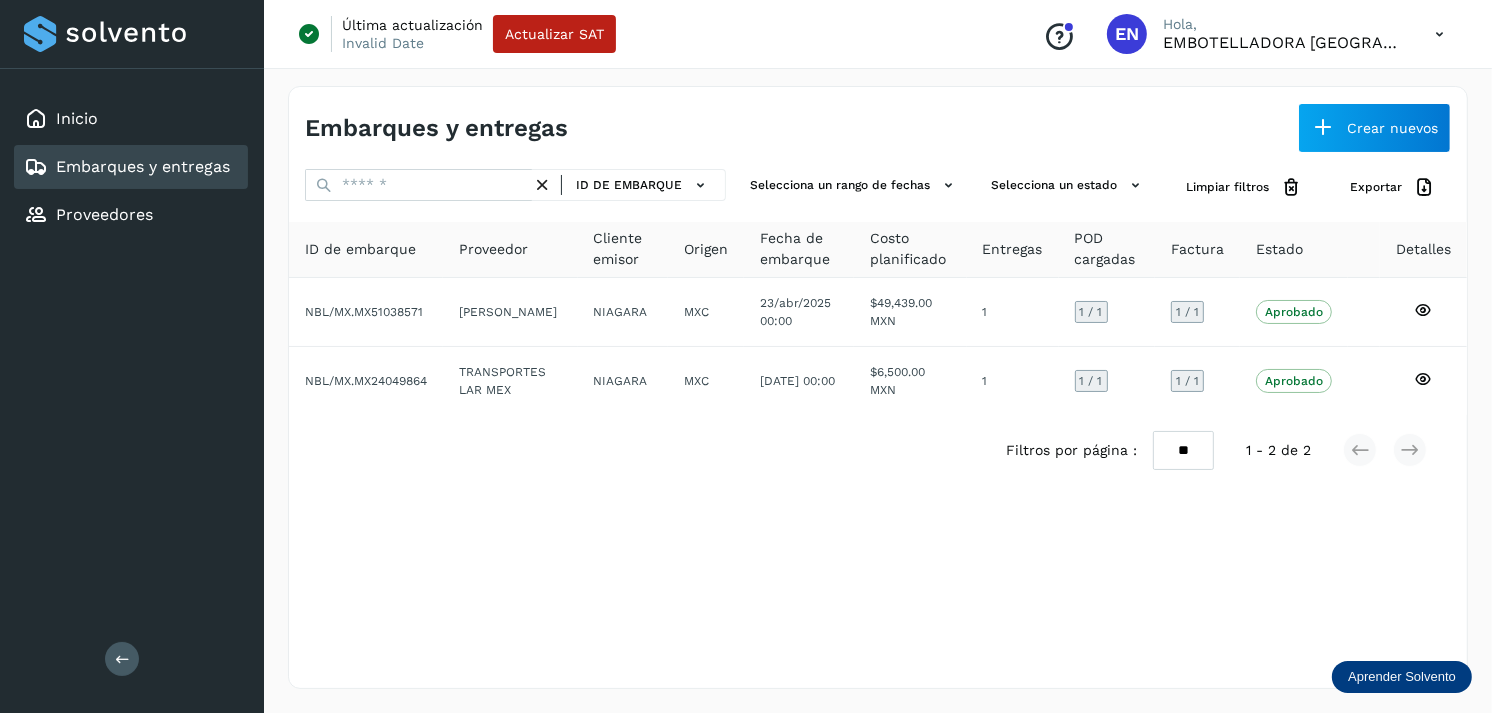 scroll, scrollTop: 0, scrollLeft: 0, axis: both 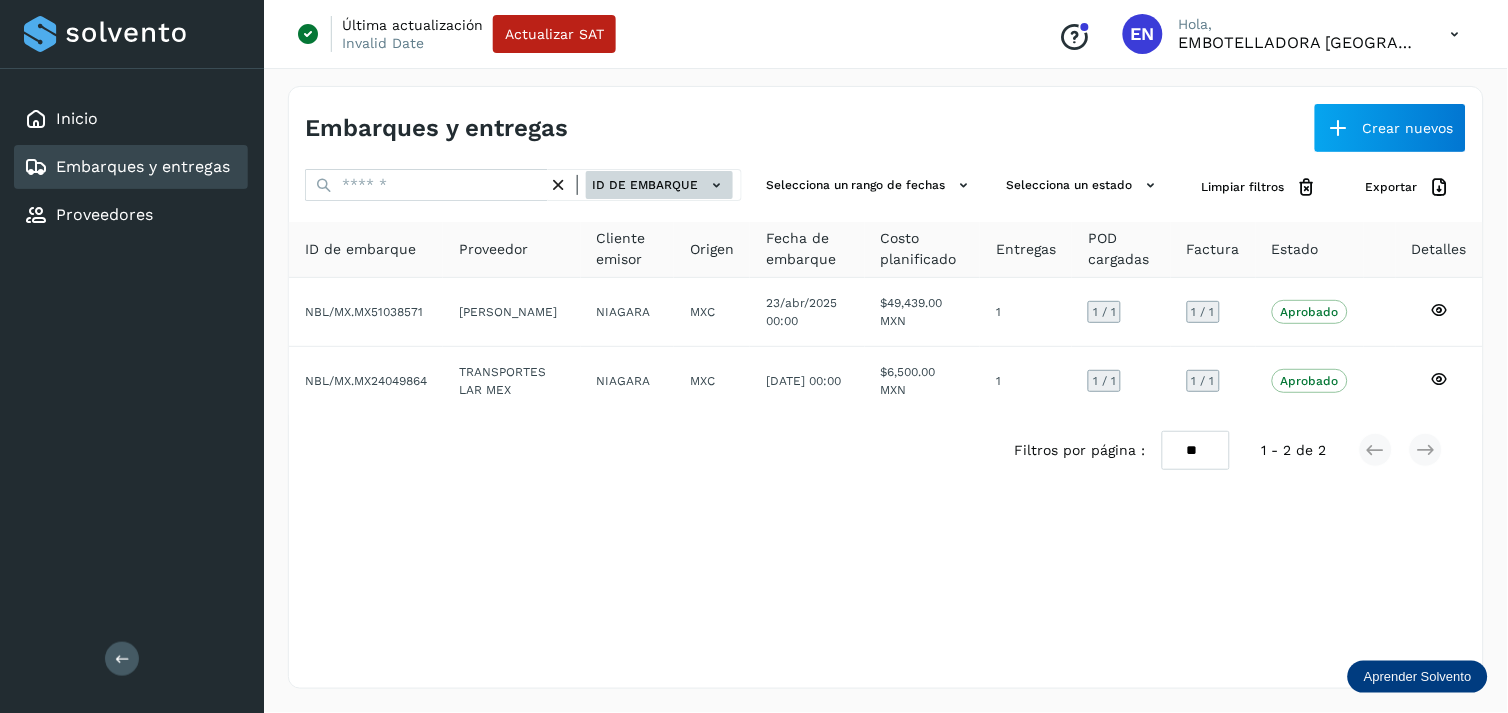 click on "ID de embarque" at bounding box center [659, 185] 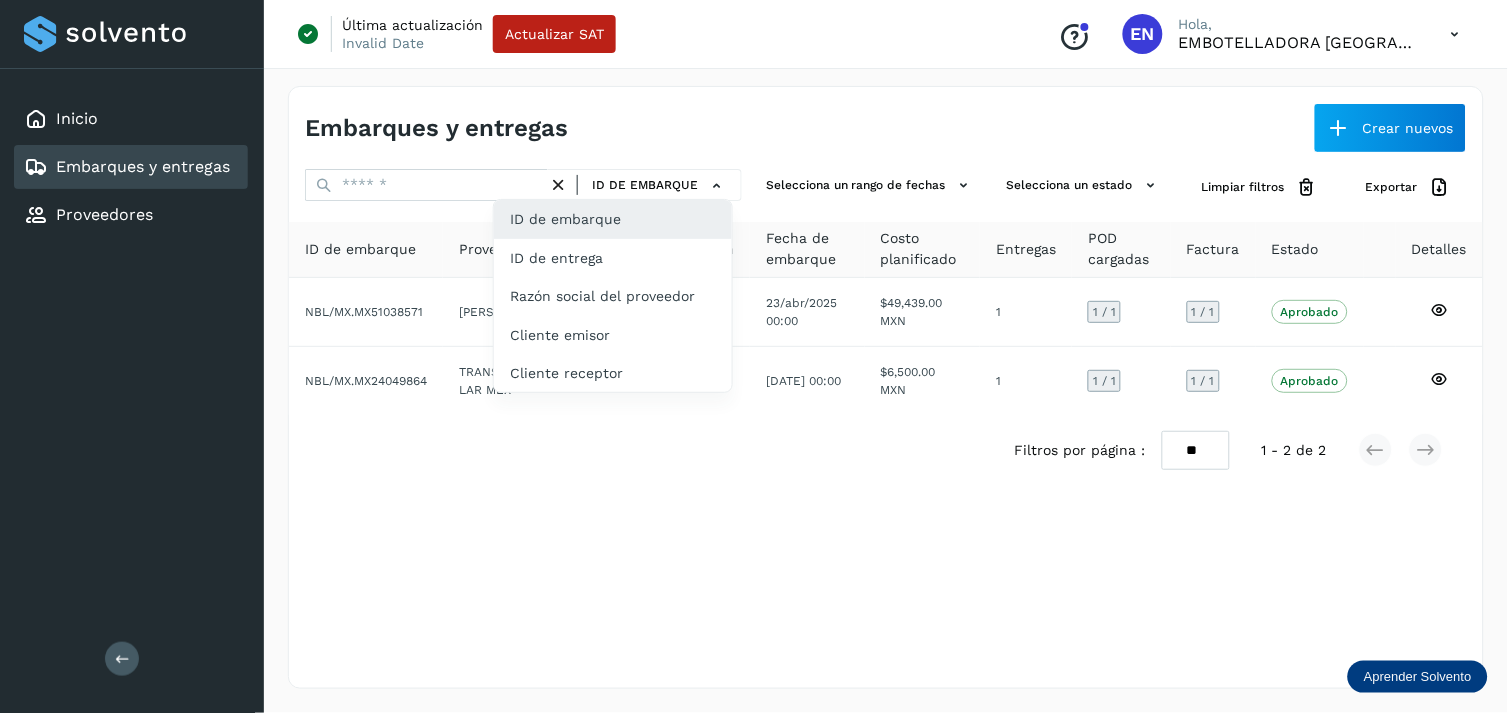 click at bounding box center [754, 356] 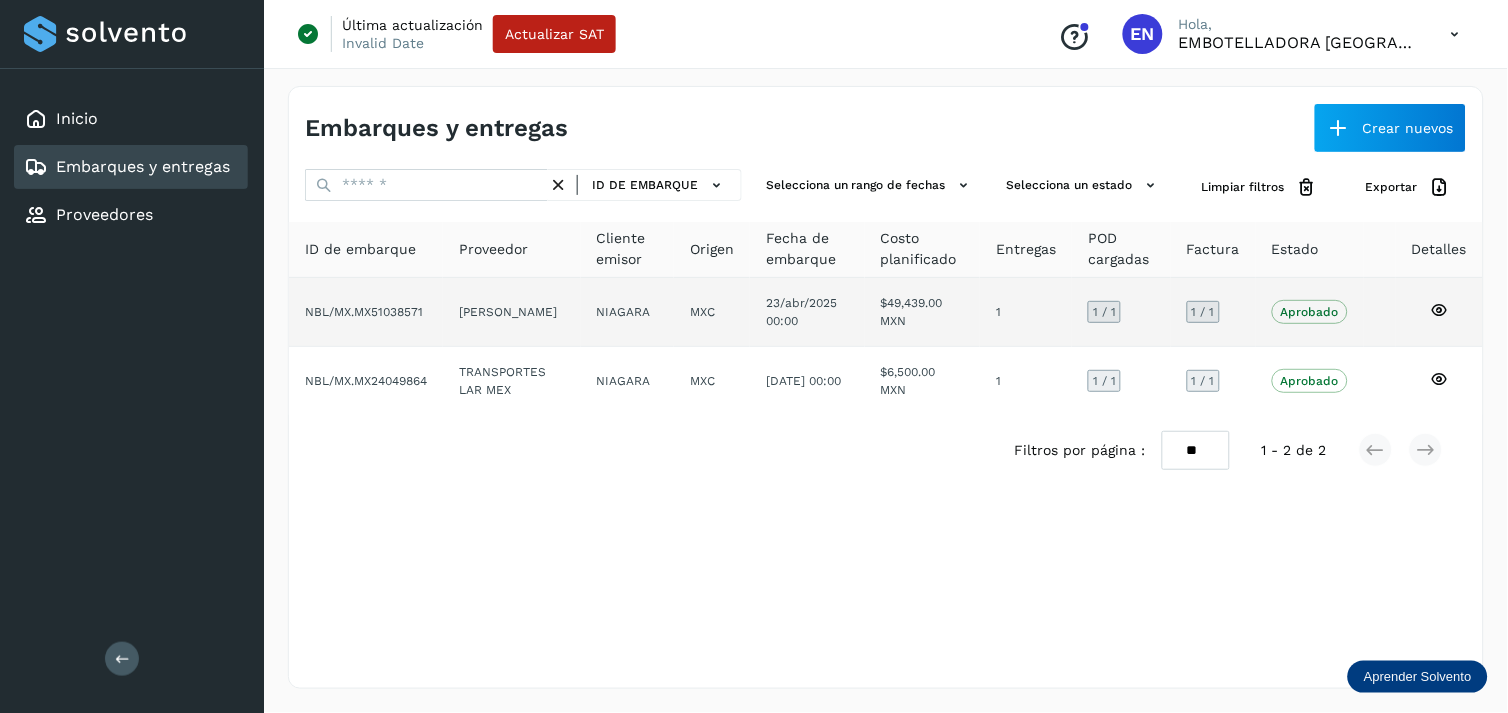 click on "23/abr/2025 00:00" 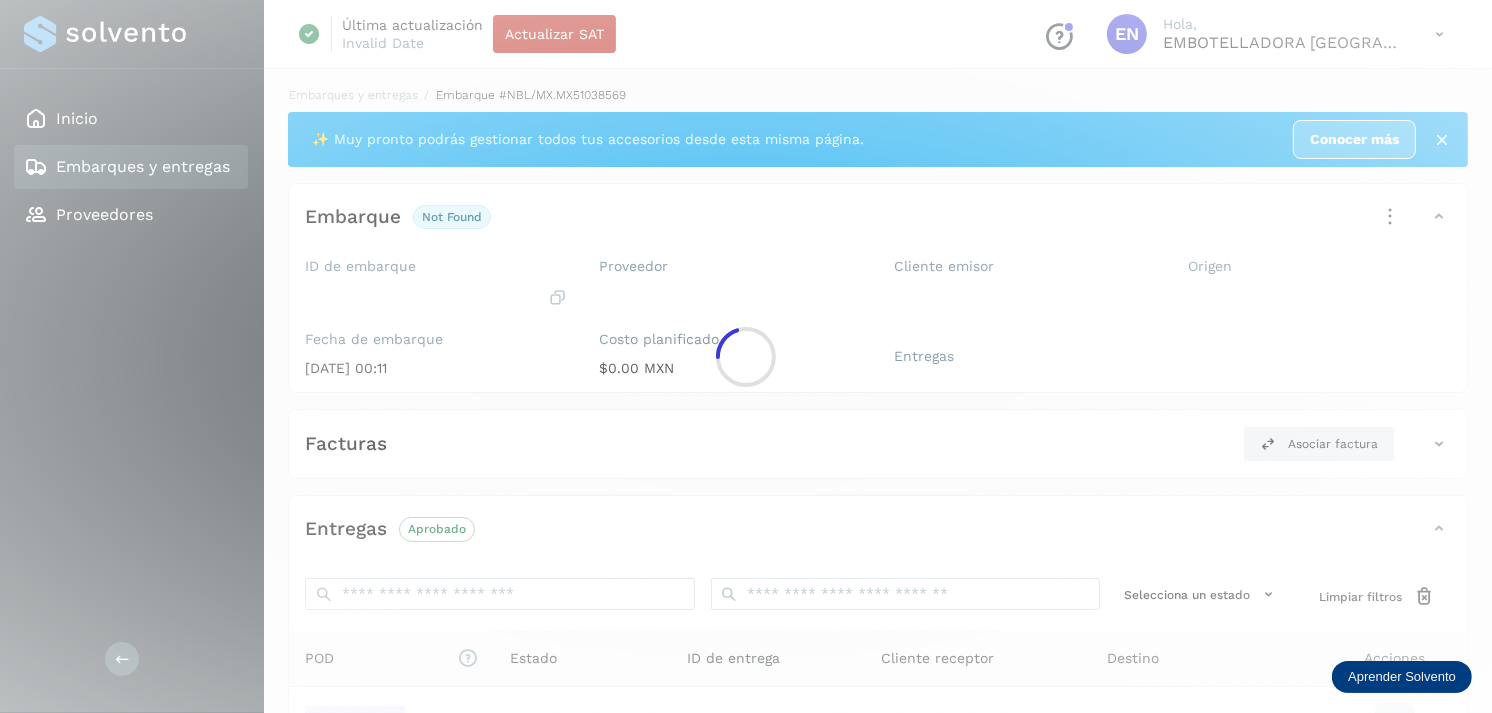 click 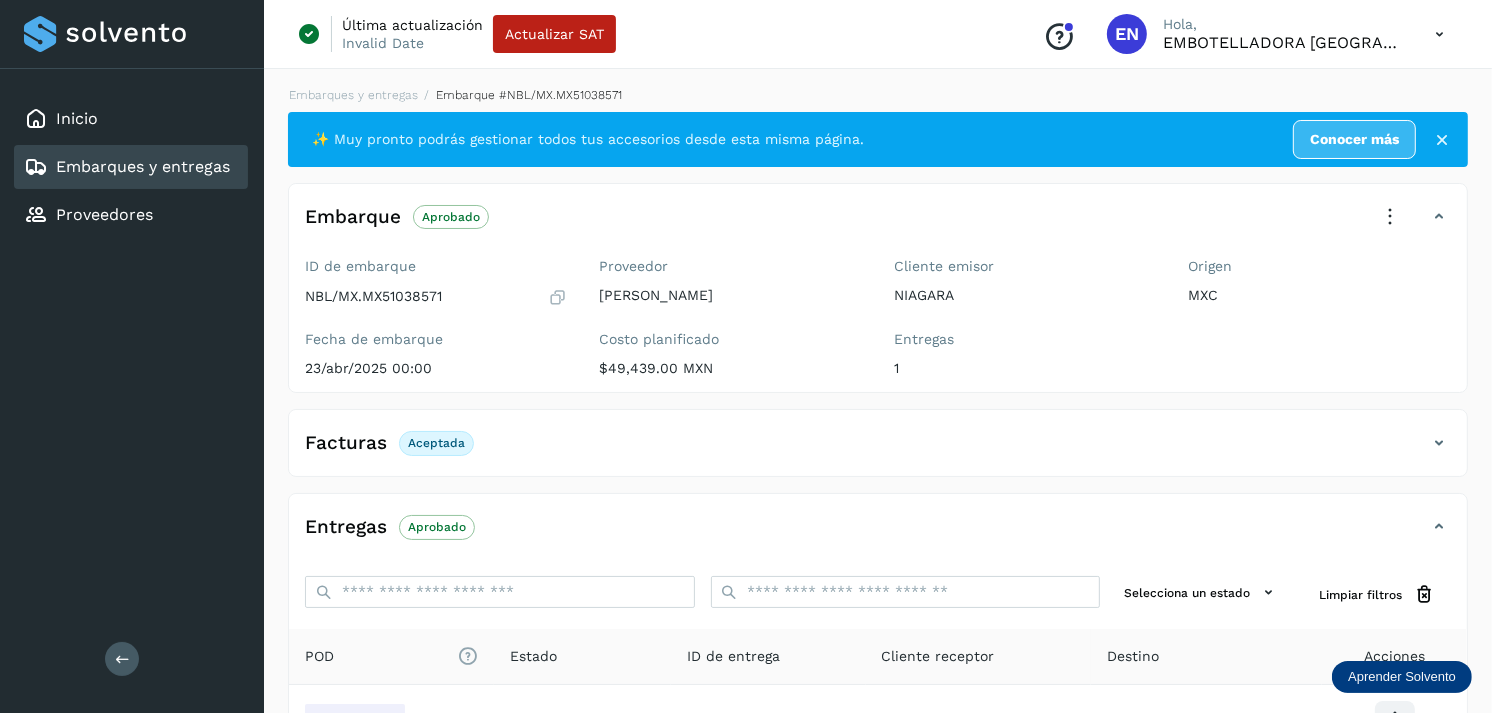 scroll, scrollTop: 241, scrollLeft: 0, axis: vertical 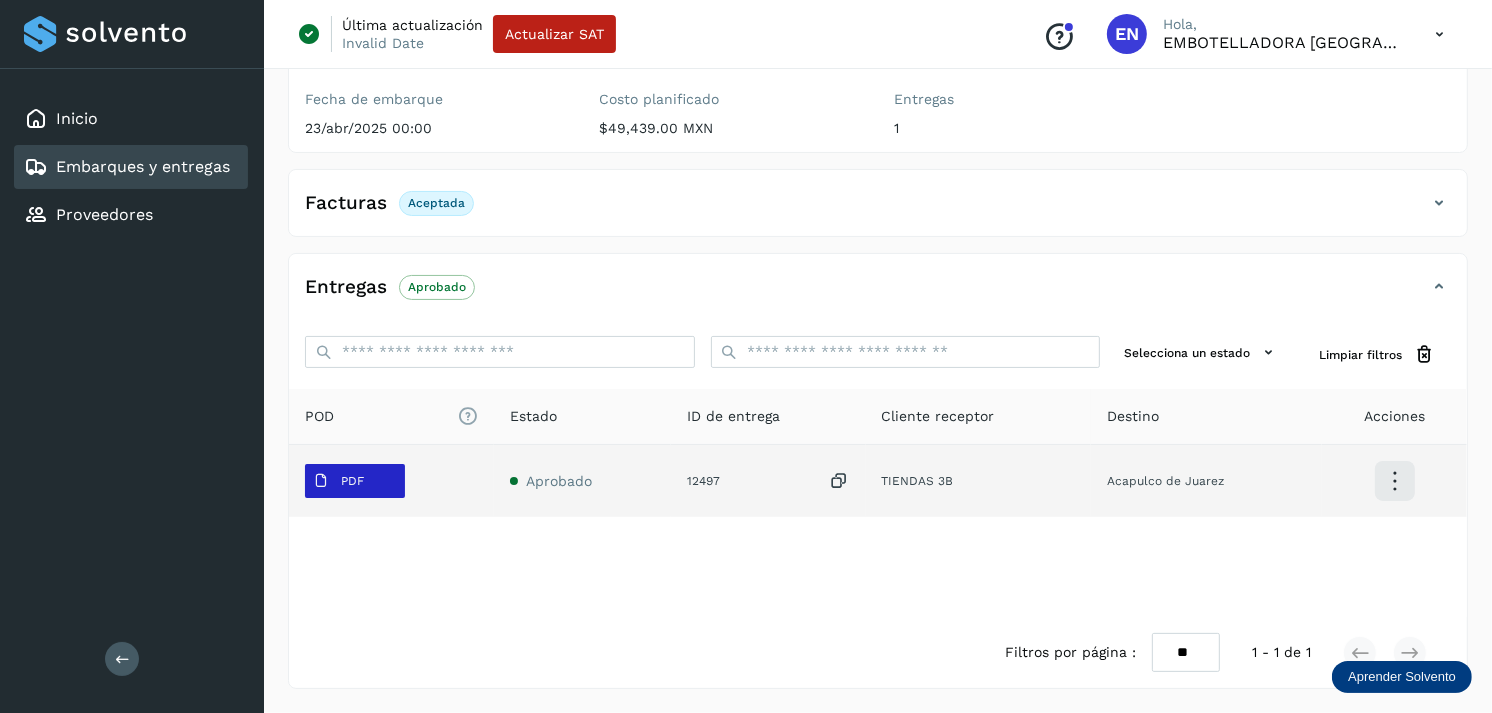 click on "PDF" at bounding box center (338, 481) 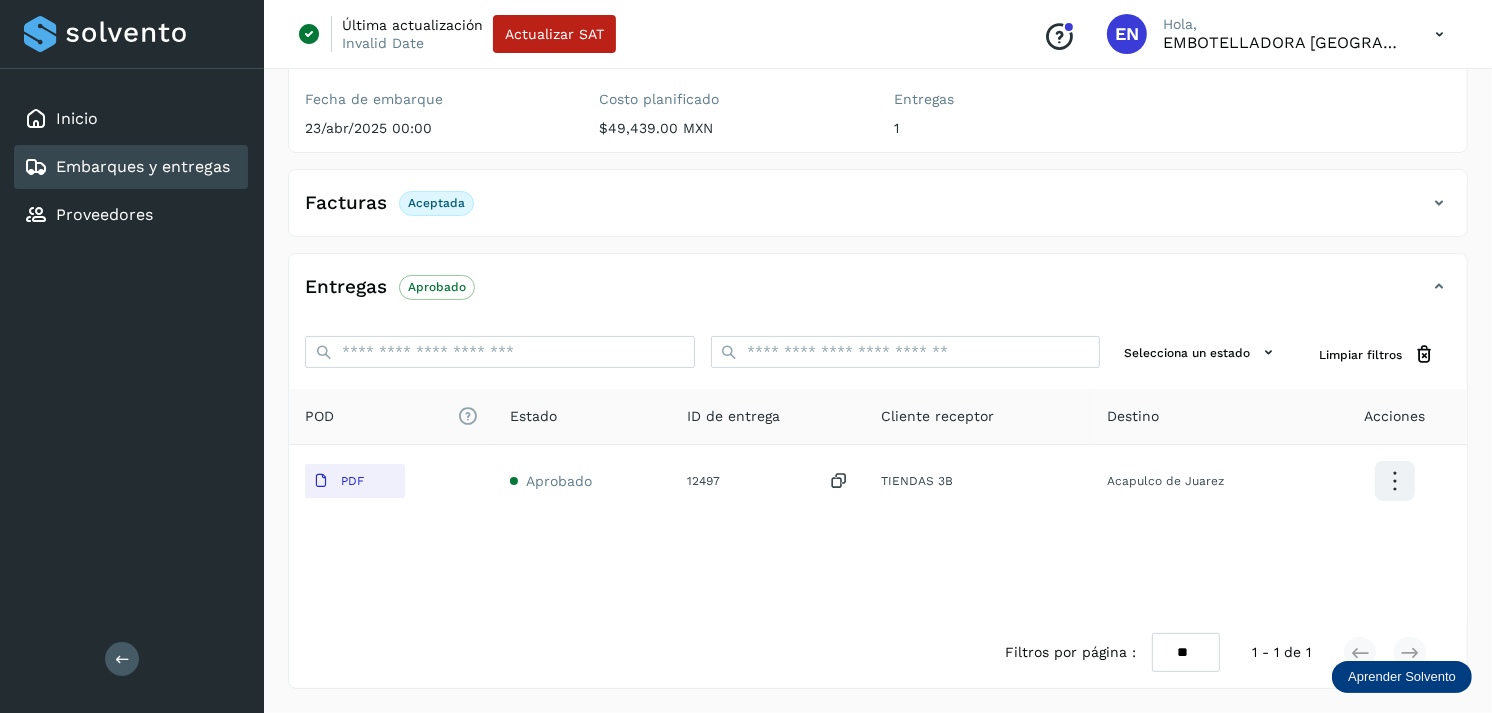 type 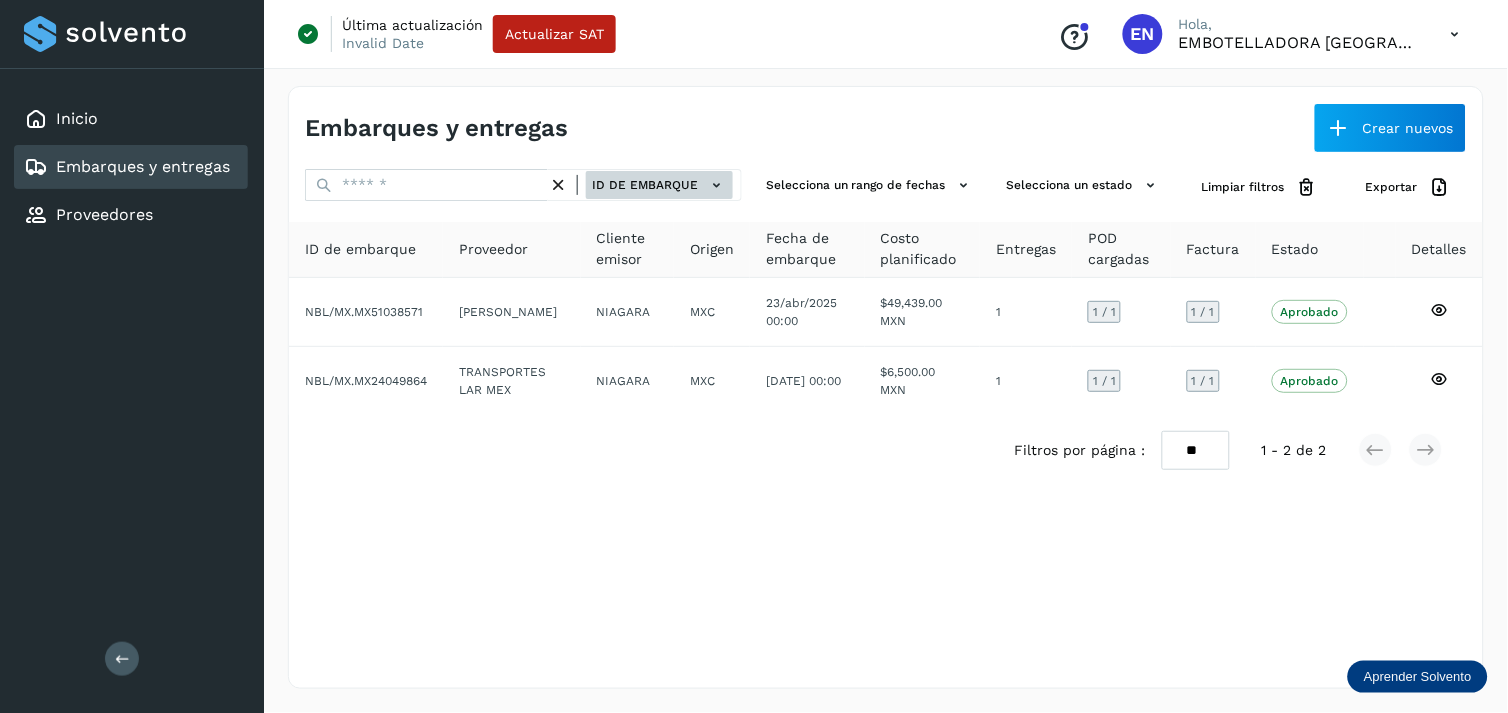 click on "ID de embarque" 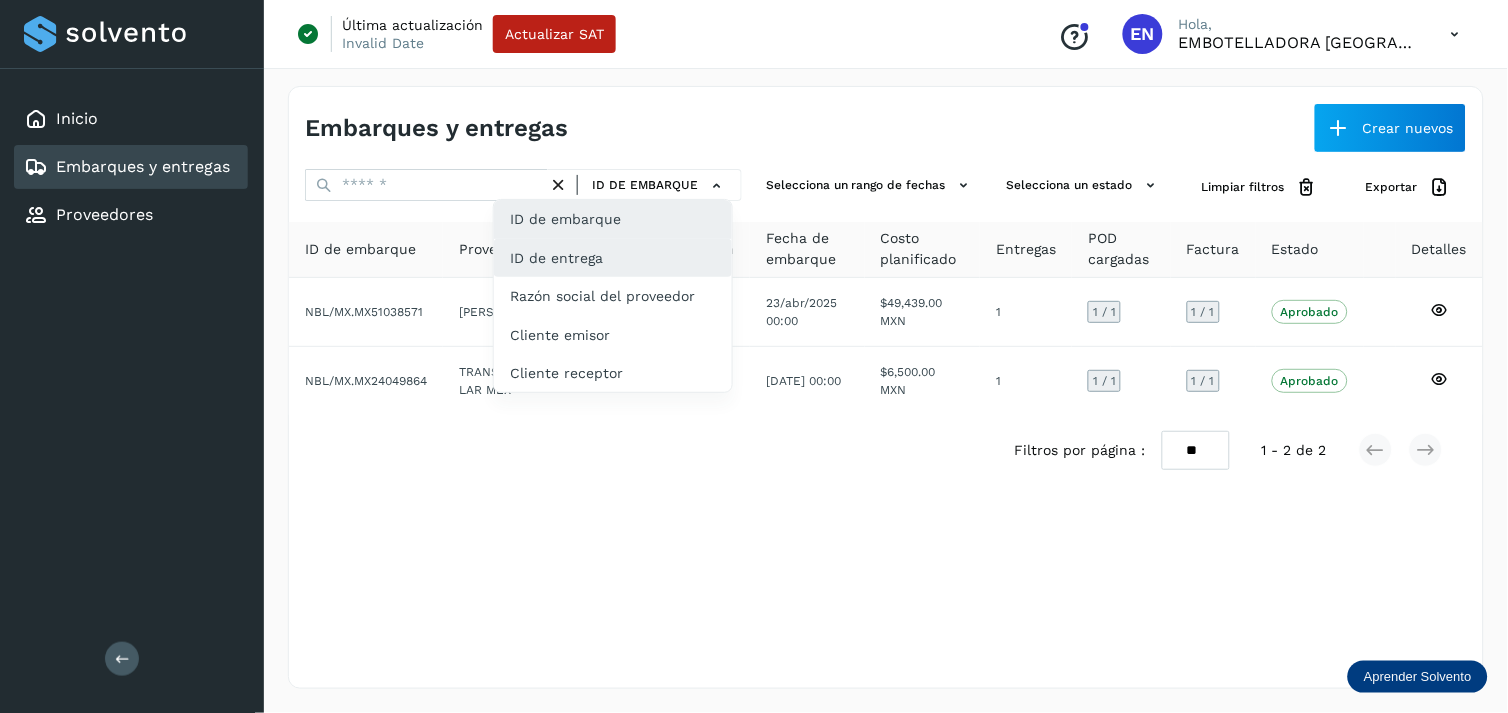 click on "ID de entrega" 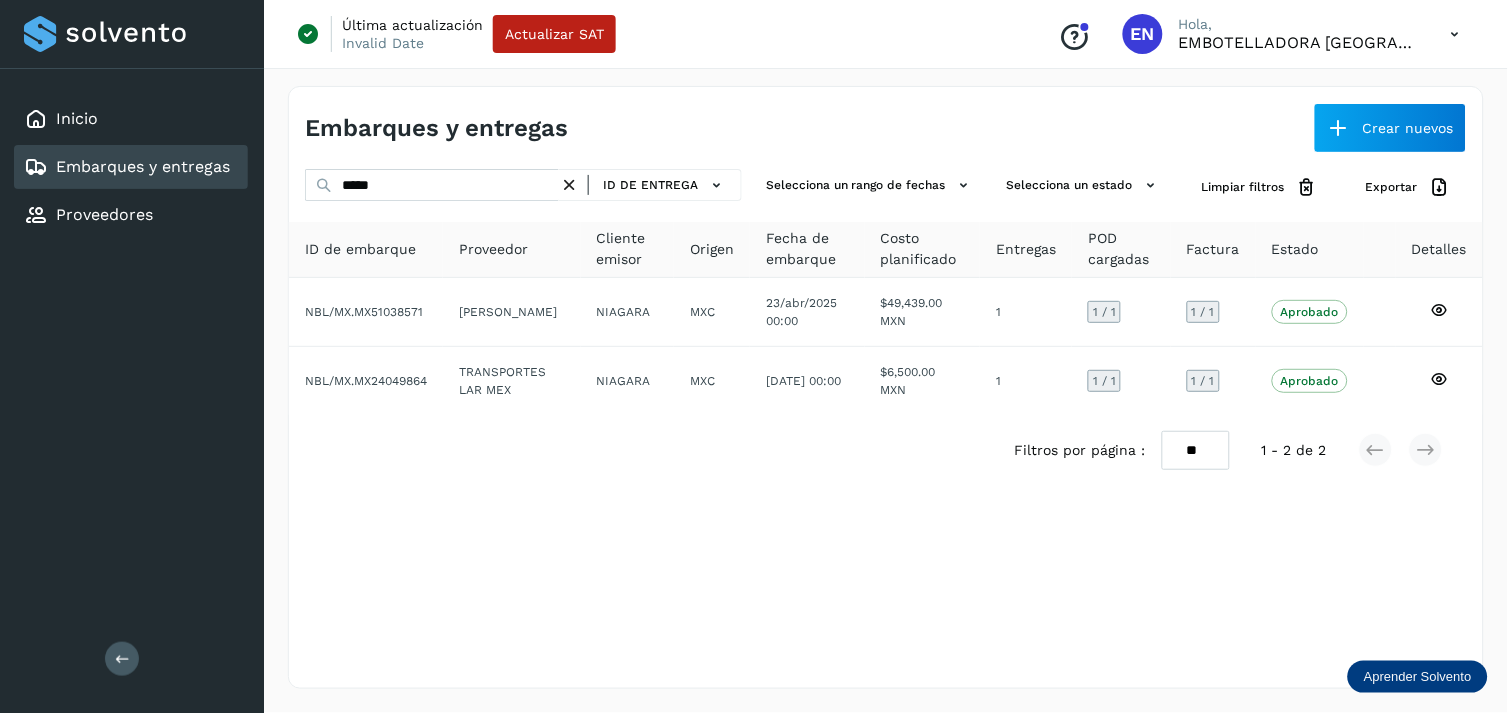 click on "***** ID de entrega" at bounding box center (523, 187) 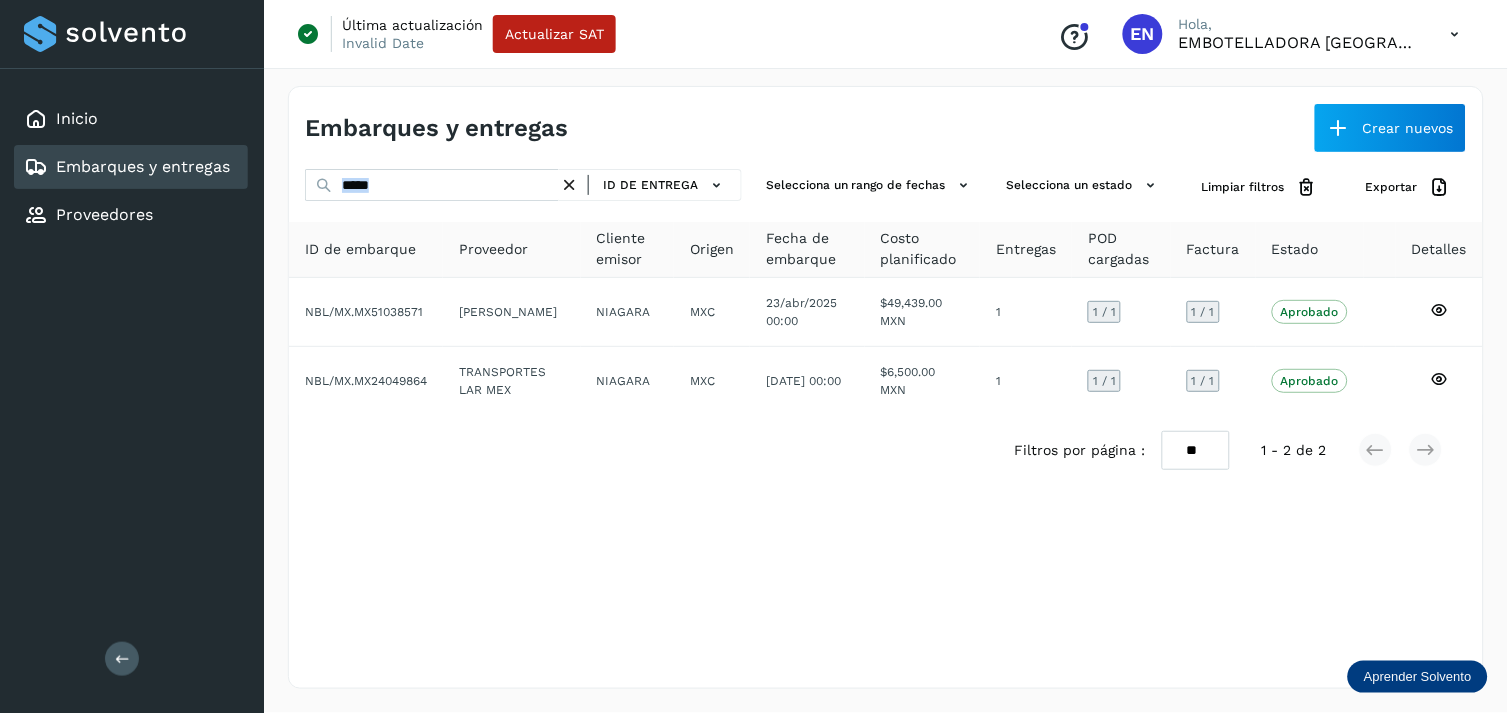 click on "***** ID de entrega" at bounding box center [523, 187] 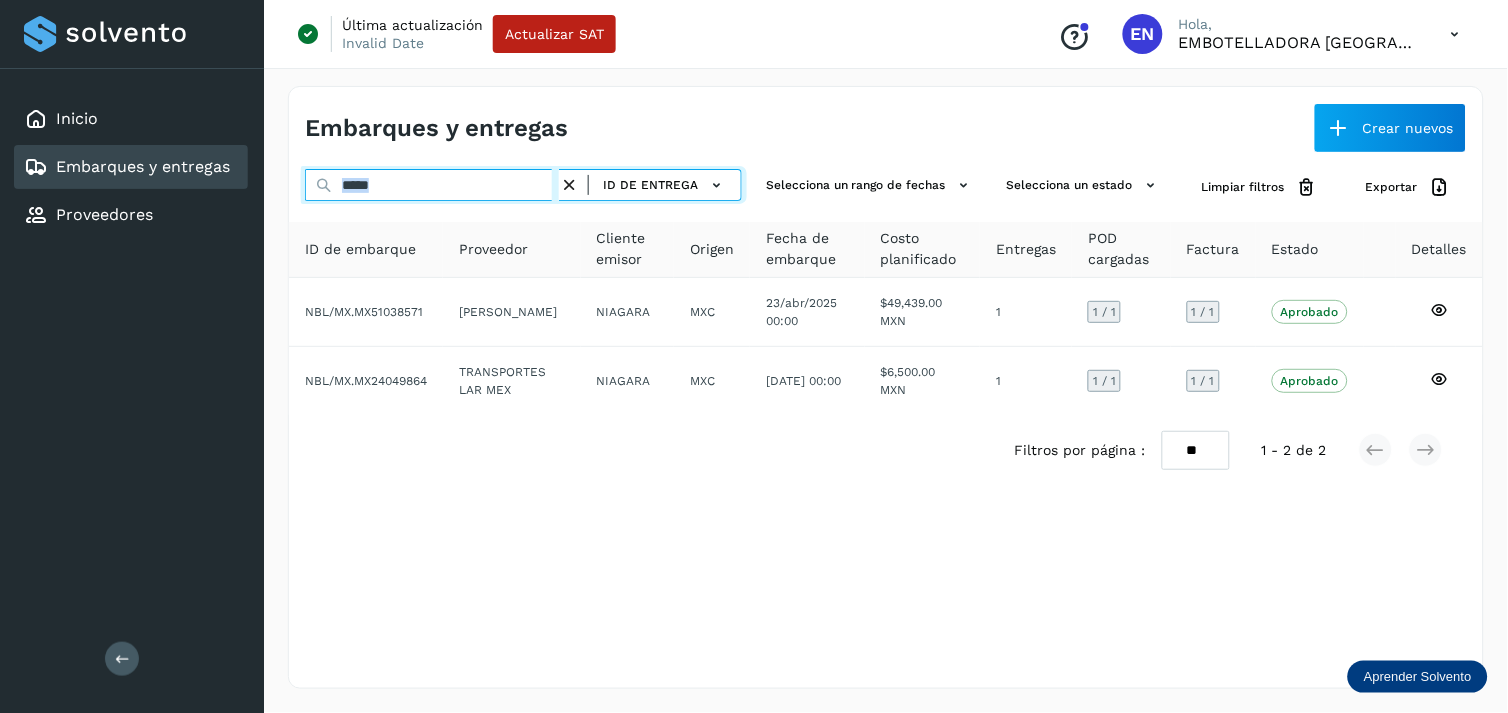 click on "*****" at bounding box center [432, 185] 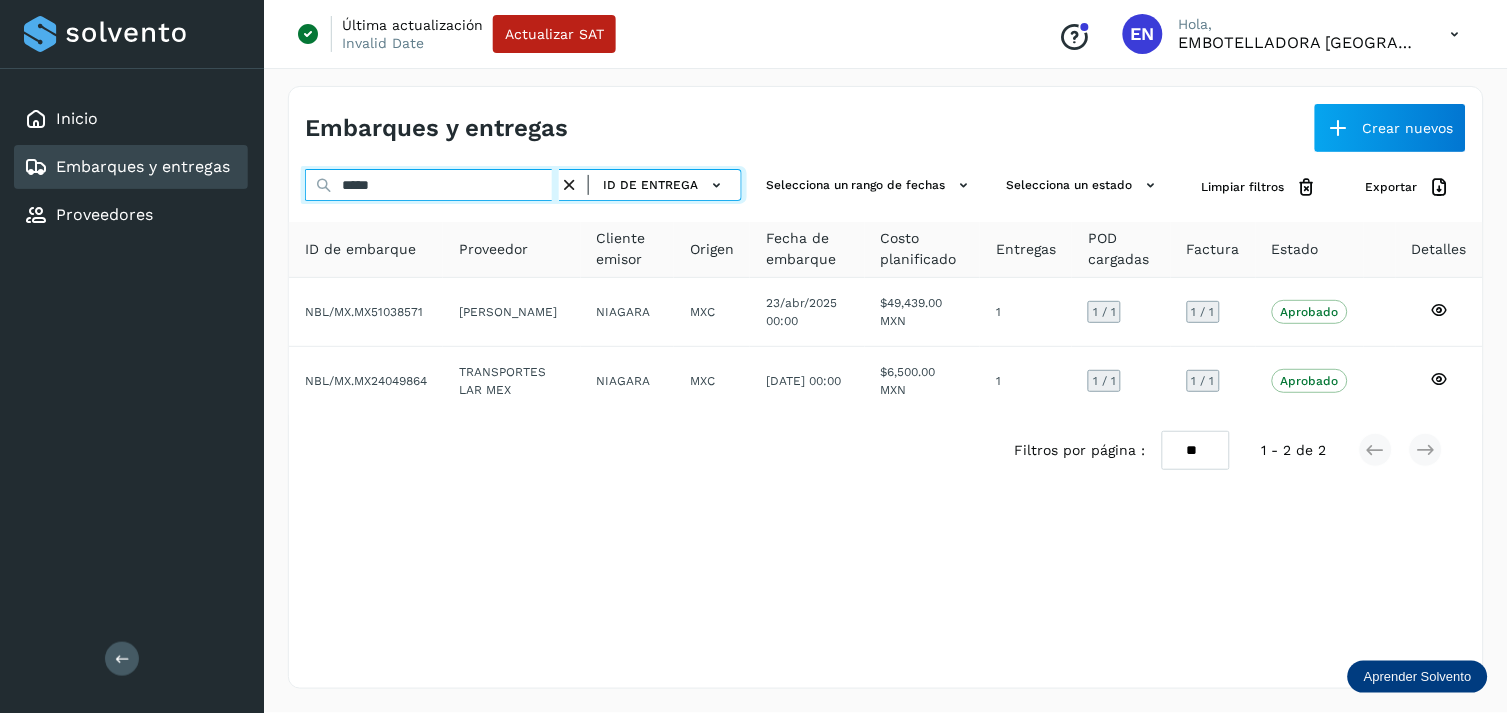 click on "*****" at bounding box center (432, 185) 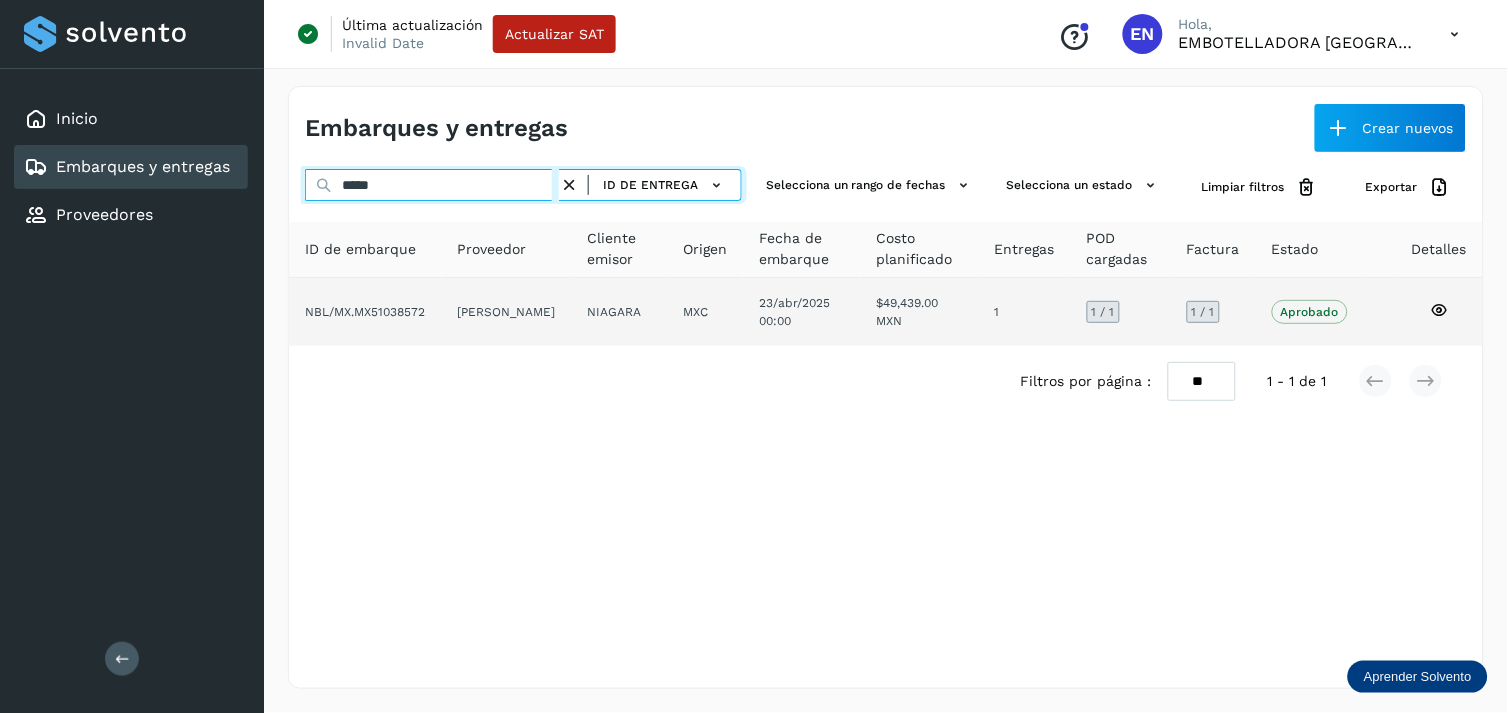 type on "*****" 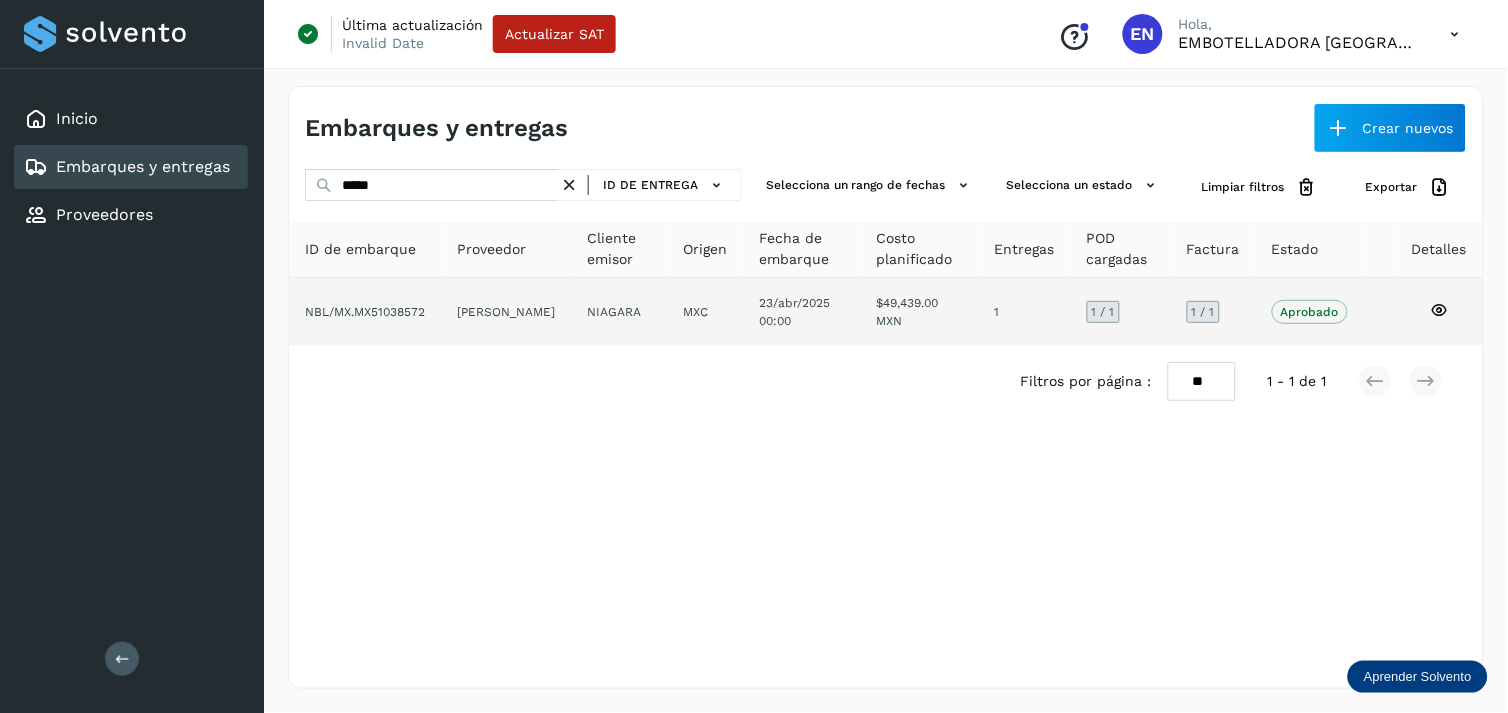 click on "MXC" 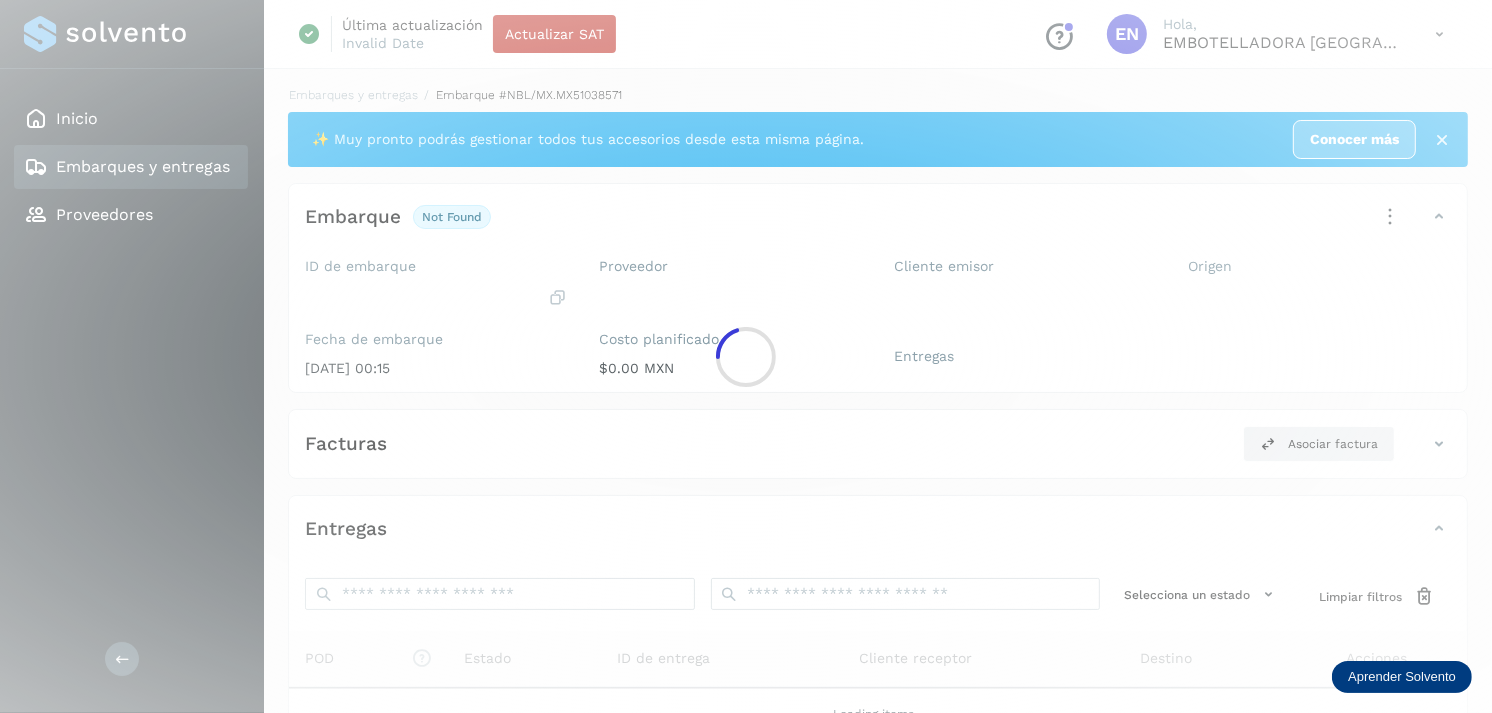 click 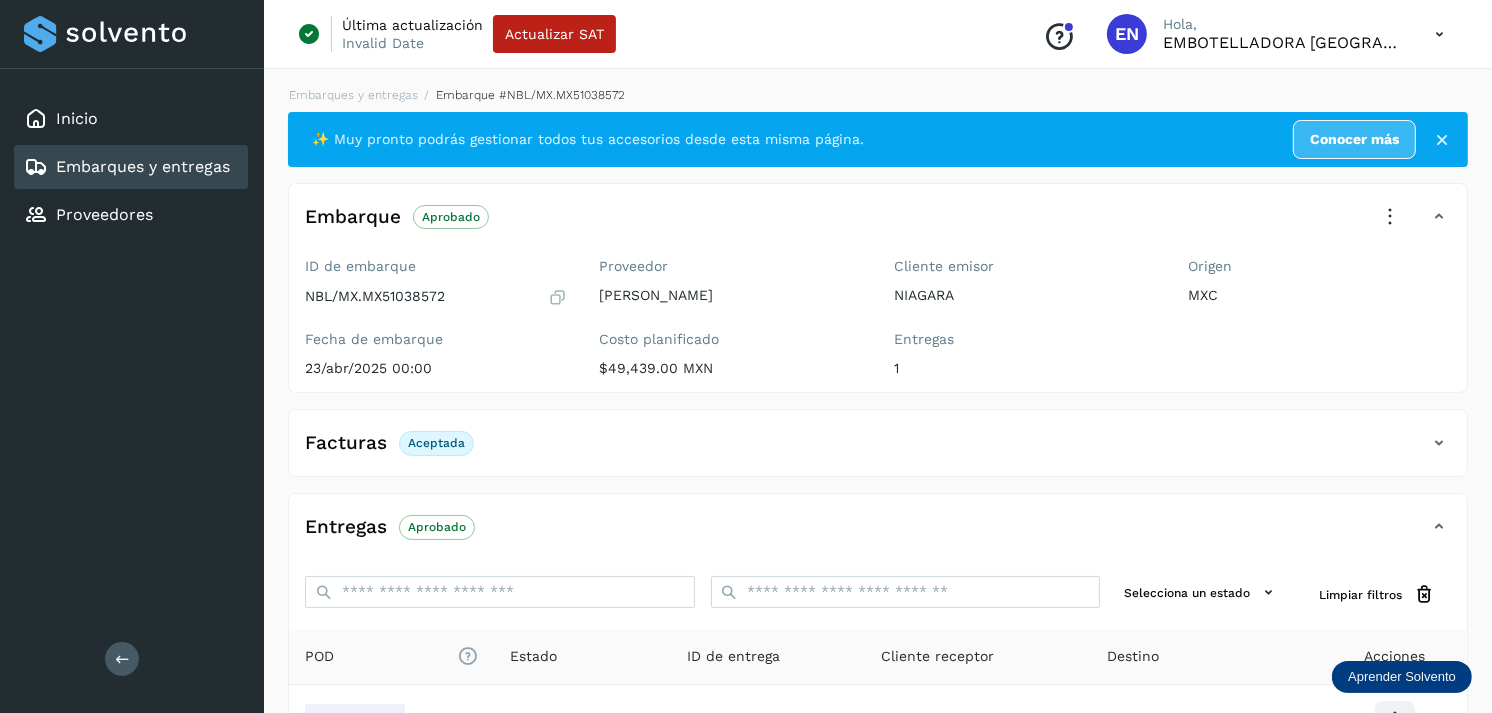 scroll, scrollTop: 241, scrollLeft: 0, axis: vertical 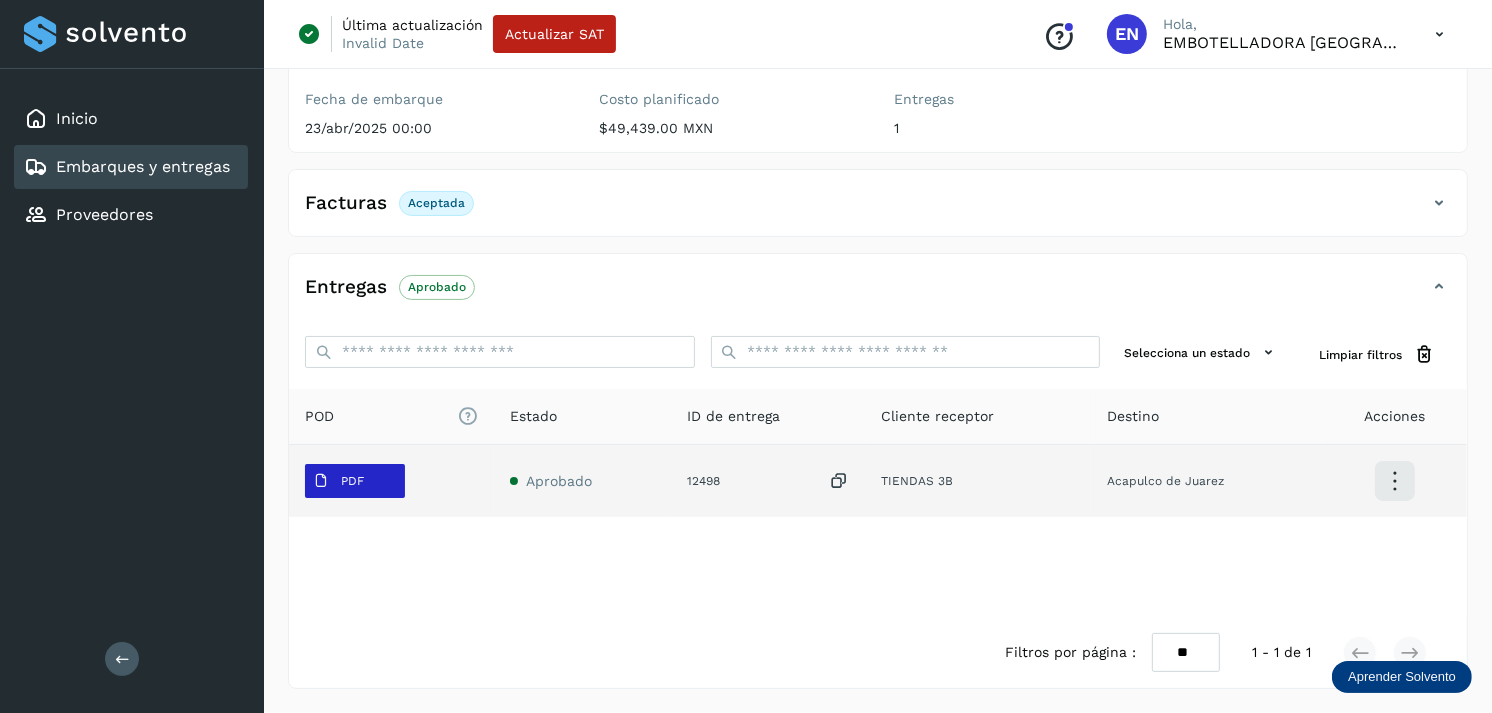 click on "PDF" at bounding box center [338, 481] 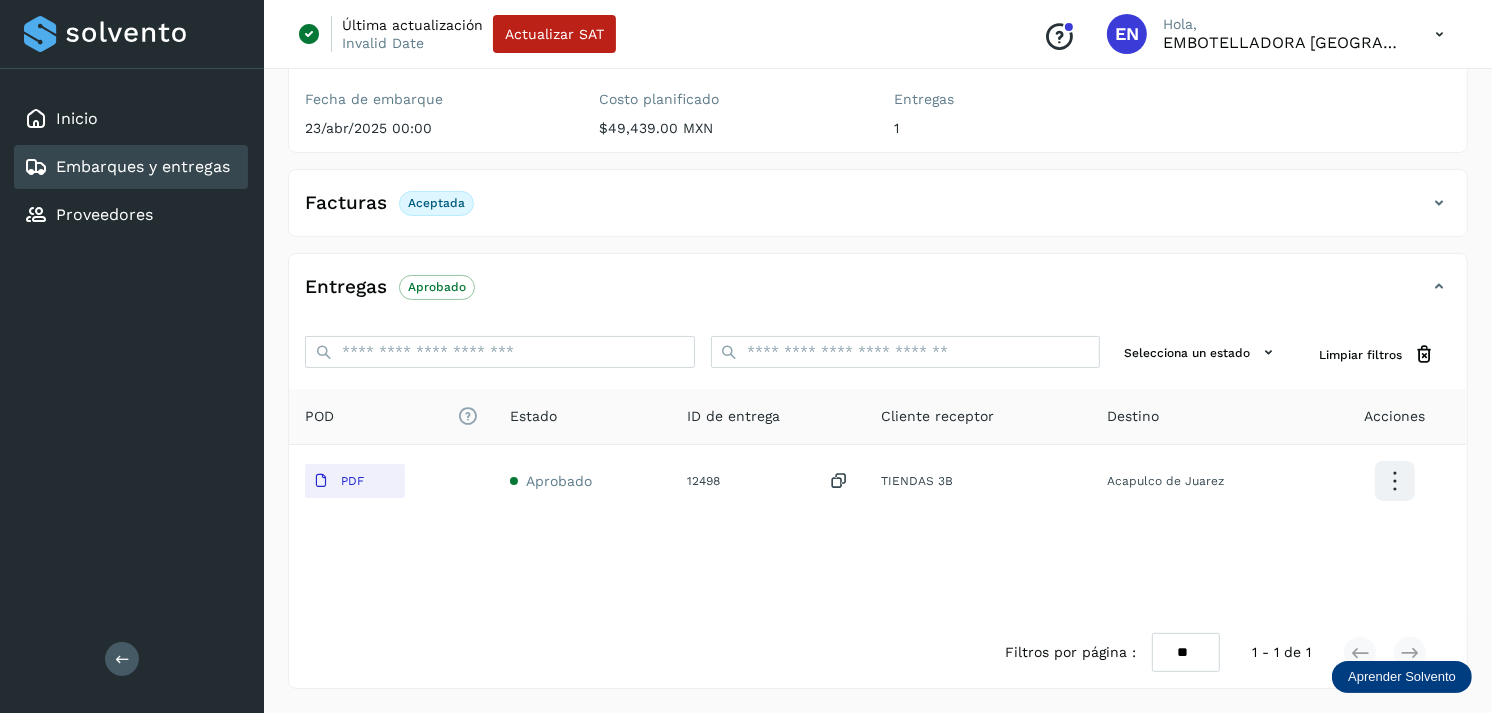 type 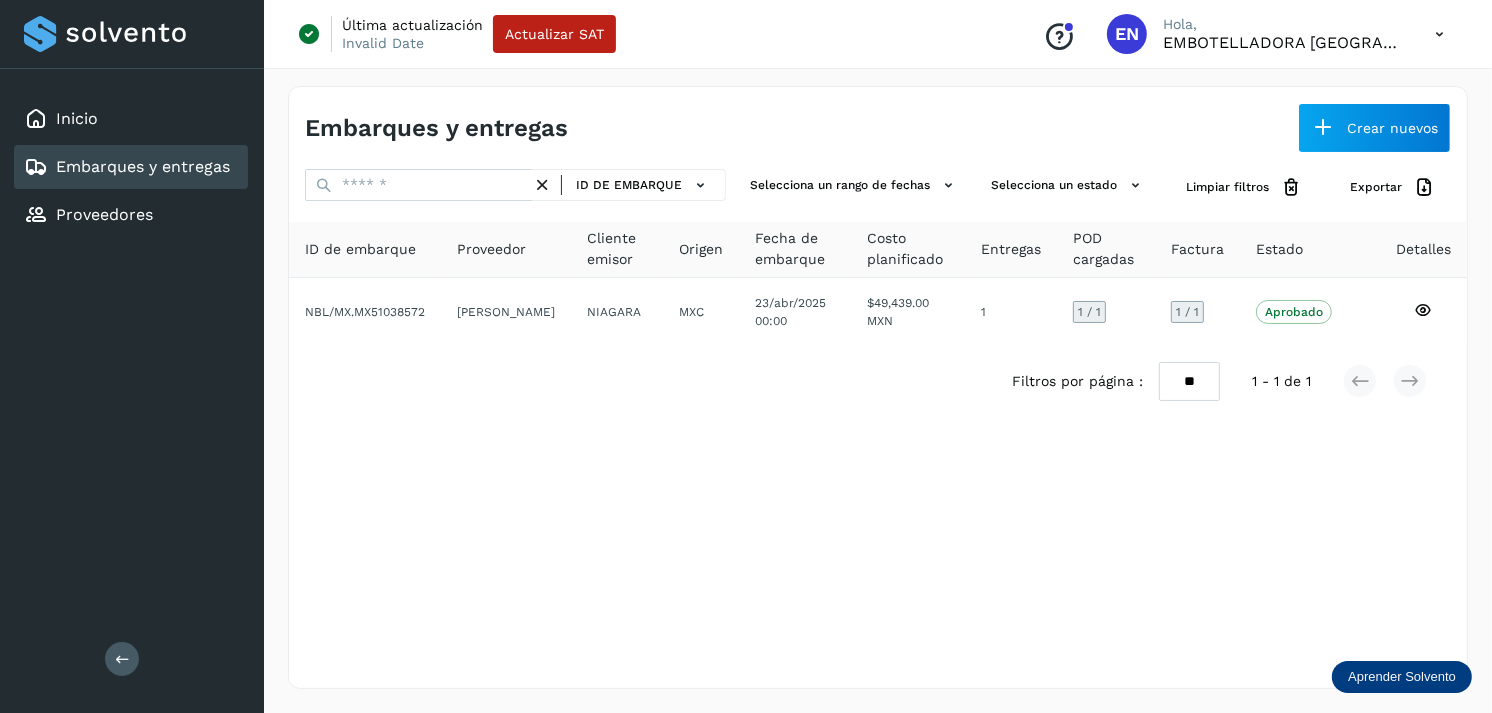 scroll, scrollTop: 0, scrollLeft: 0, axis: both 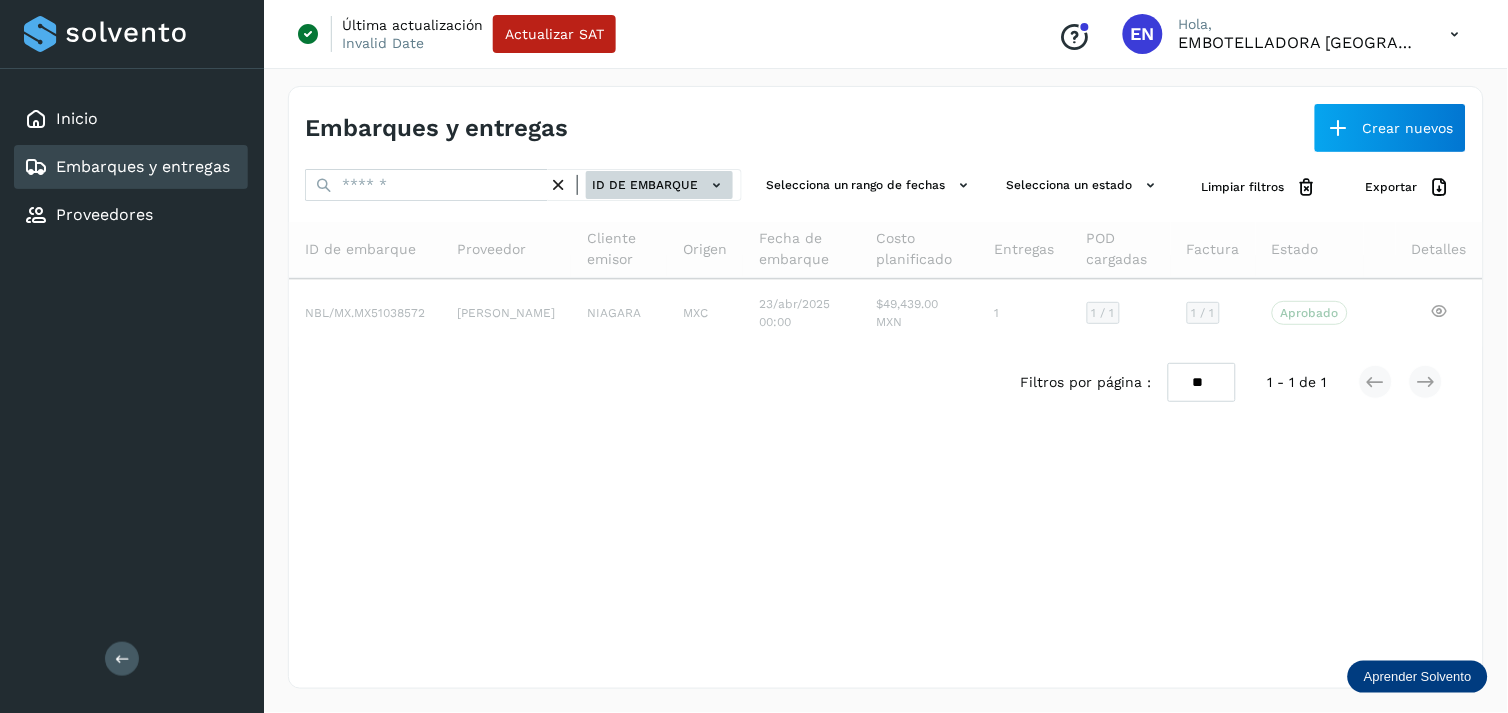 click on "ID de embarque" at bounding box center (659, 185) 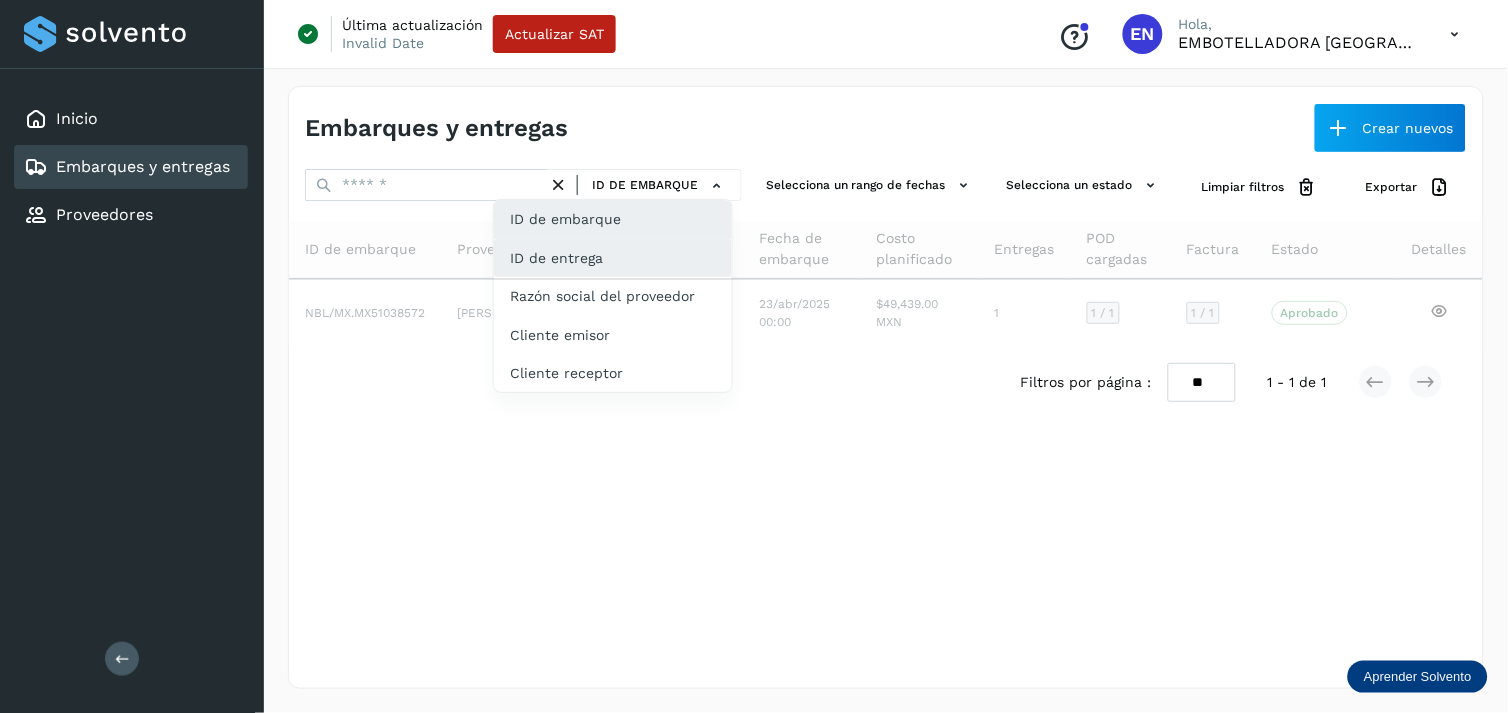 drag, startPoint x: 595, startPoint y: 281, endPoint x: 602, endPoint y: 252, distance: 29.832869 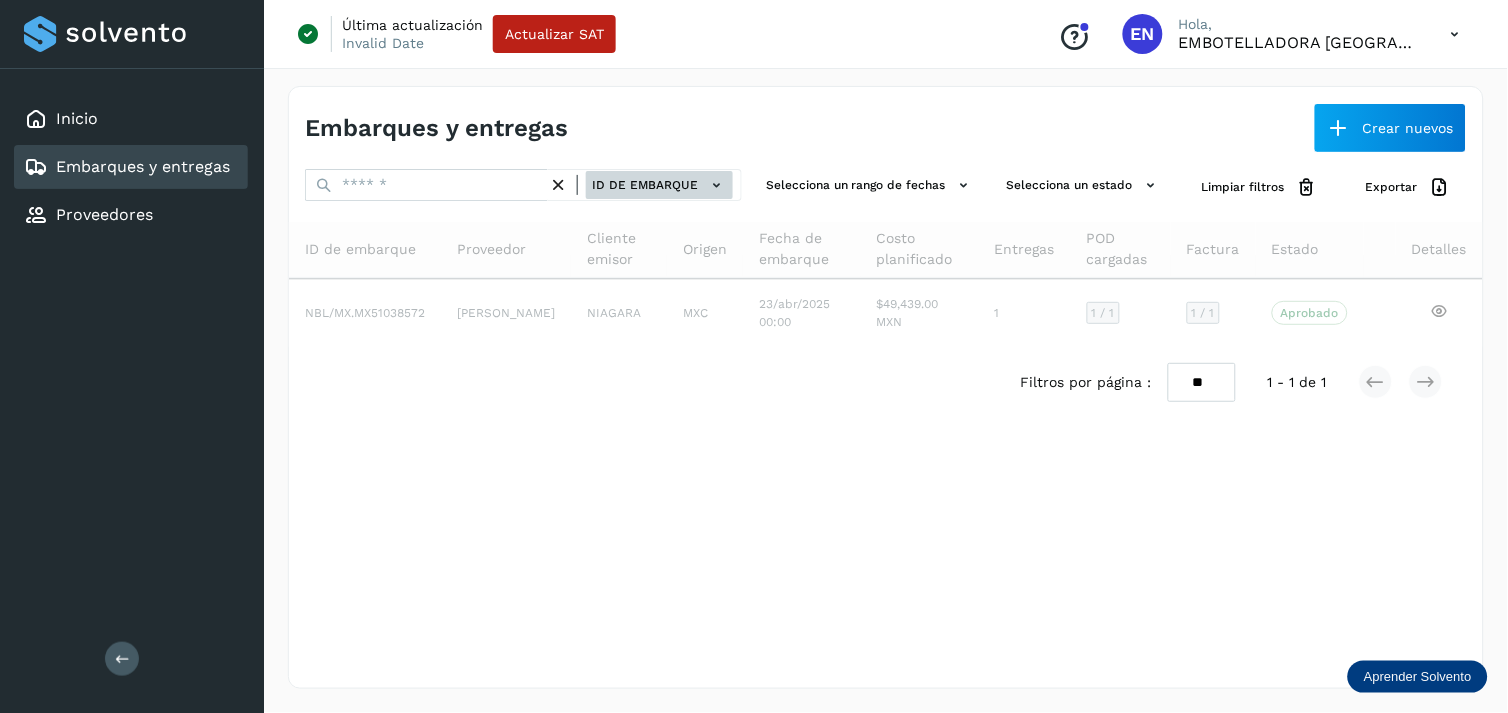 click on "ID de embarque" 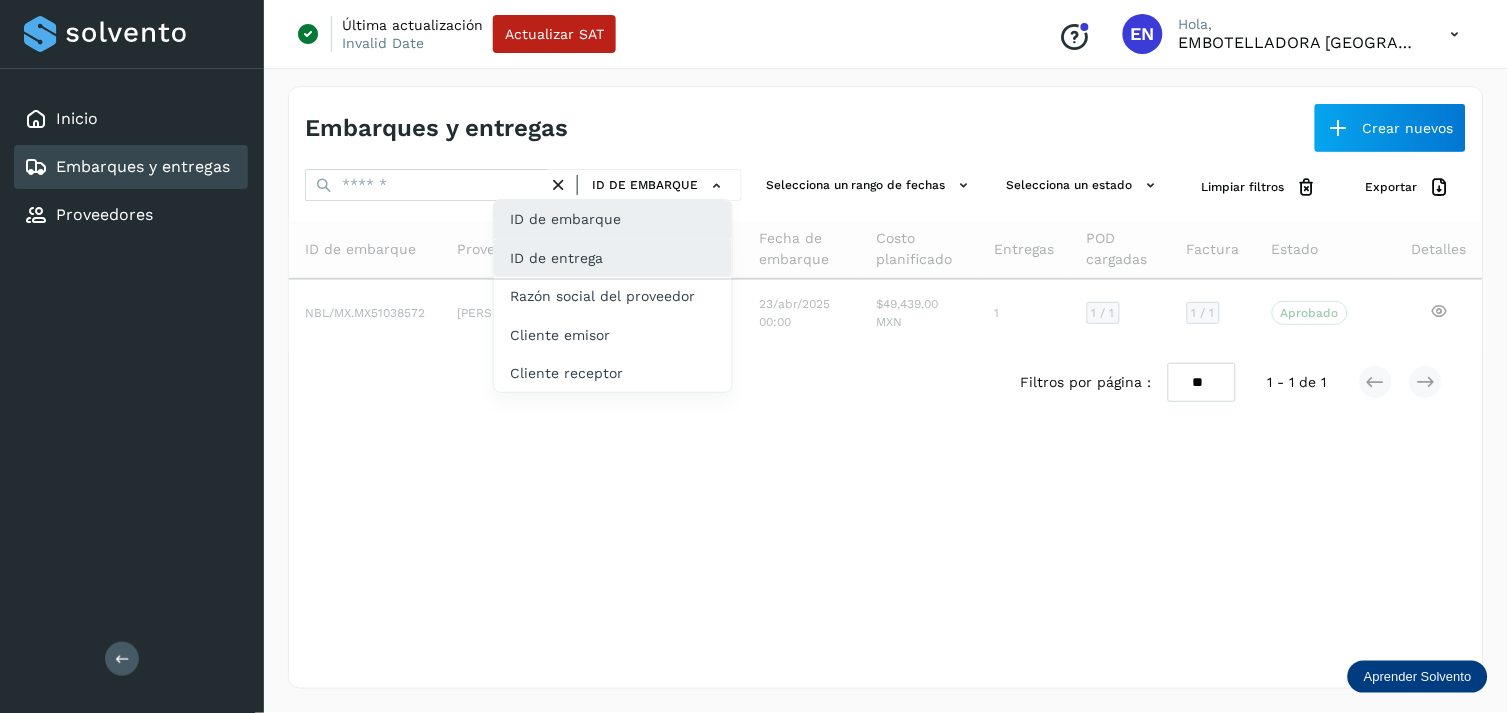 click on "ID de entrega" 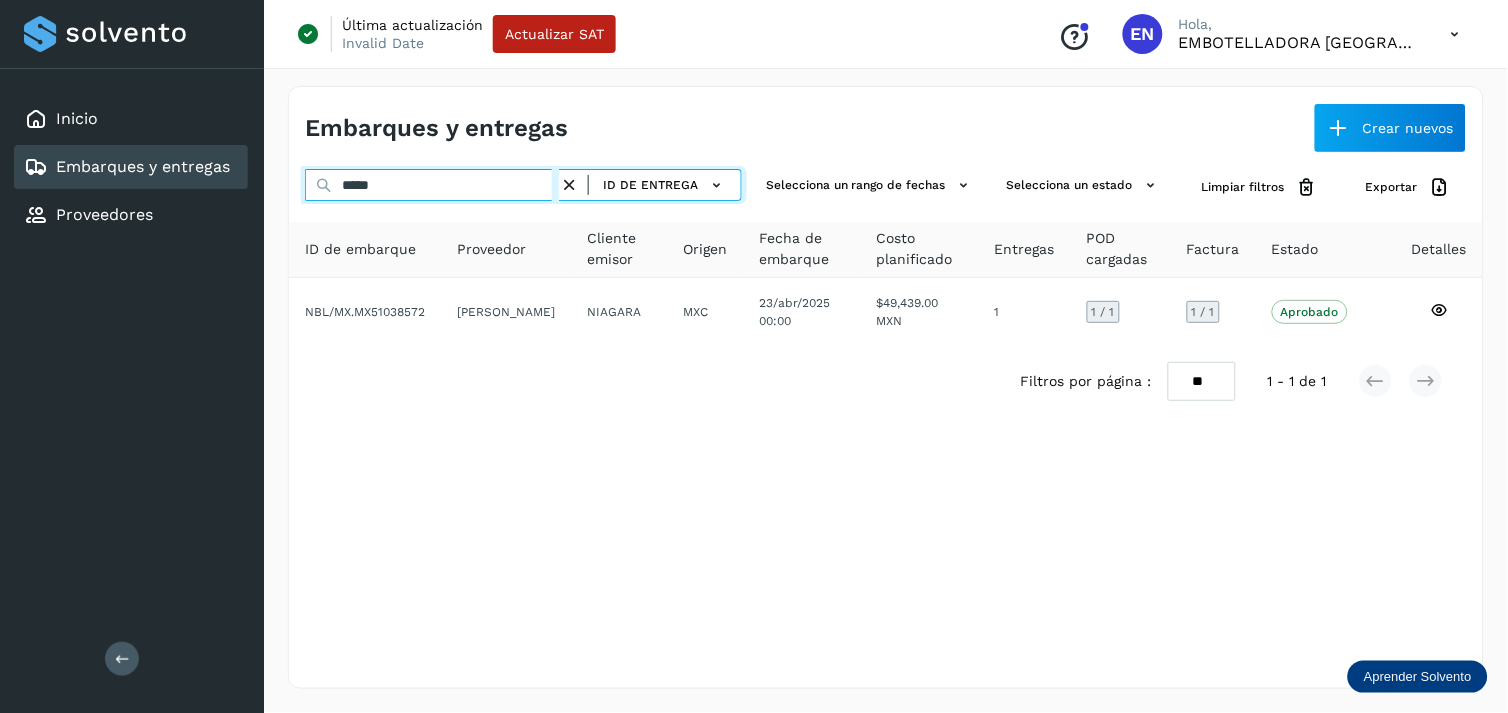 click on "*****" at bounding box center [432, 185] 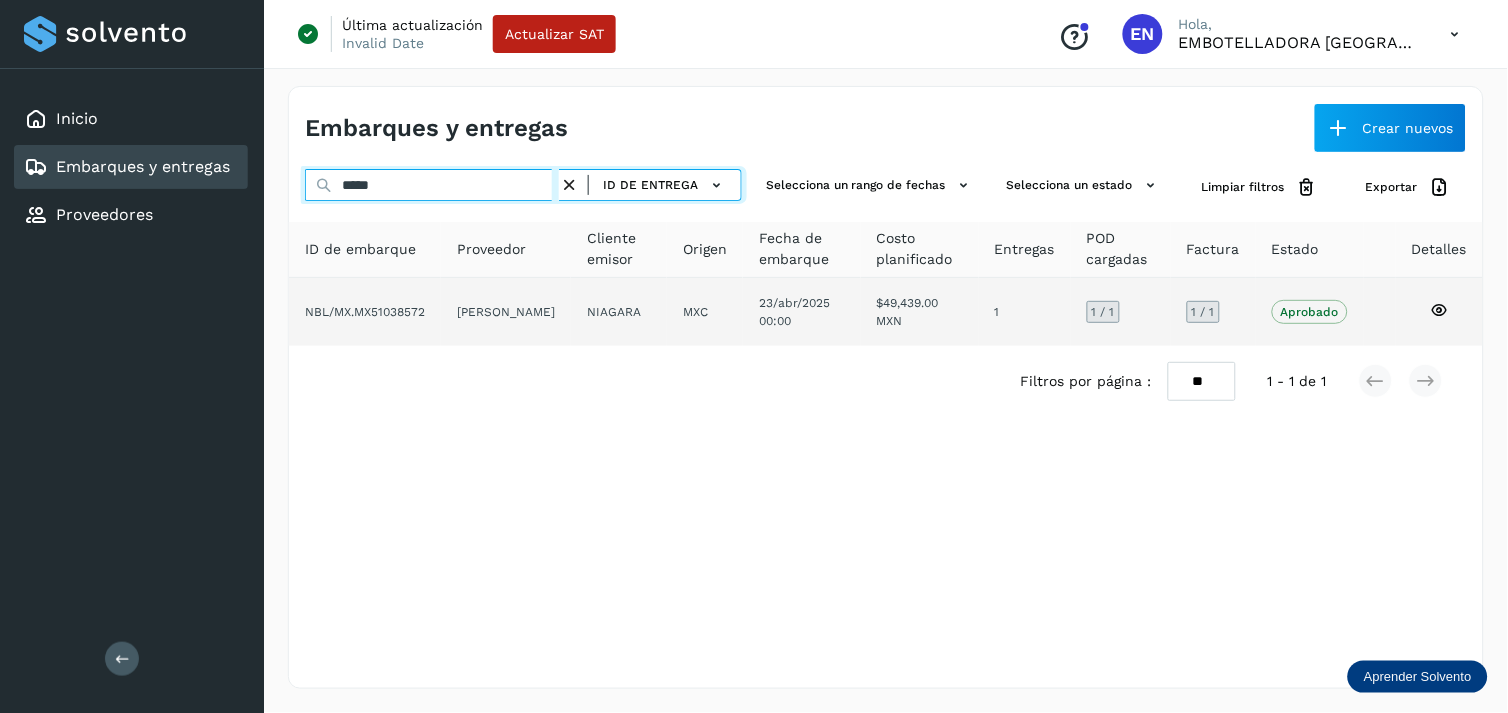 type on "*****" 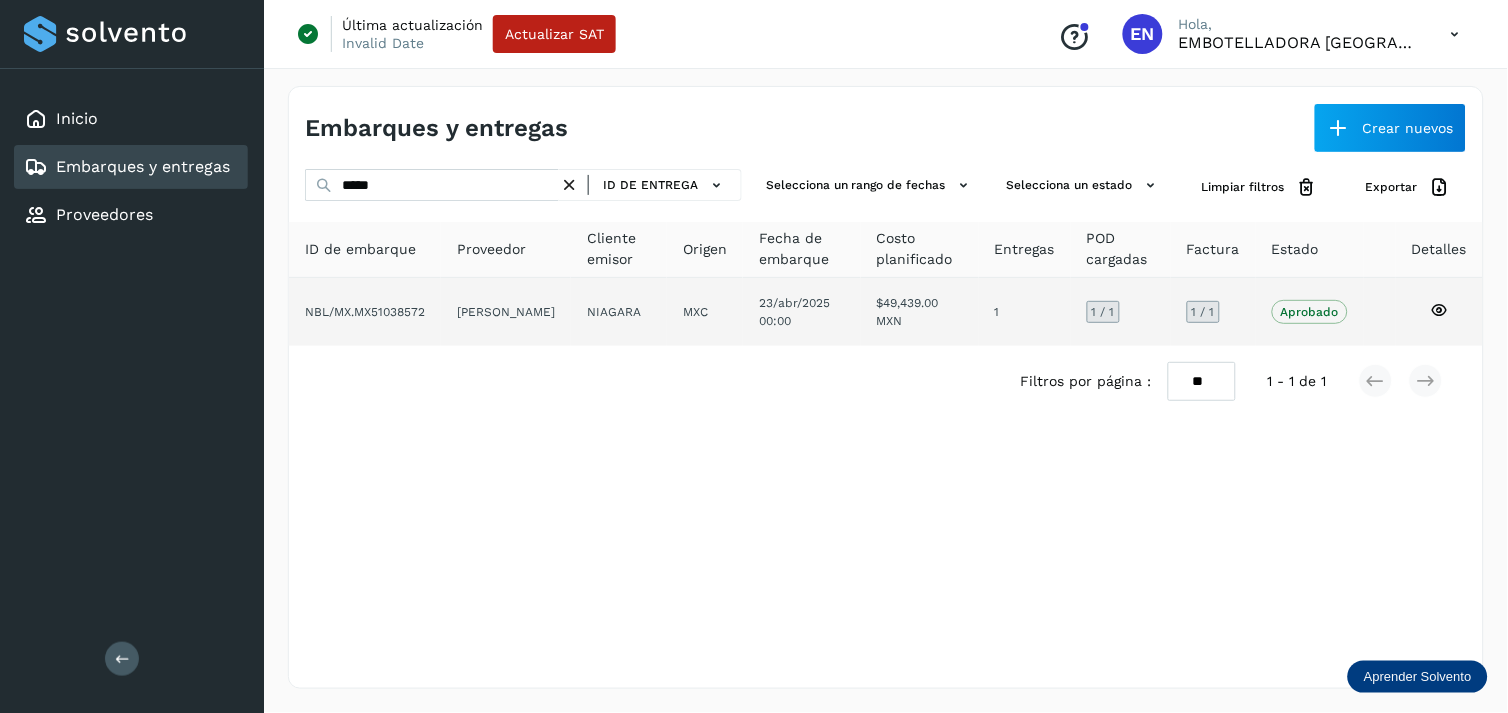 click on "NIAGARA" 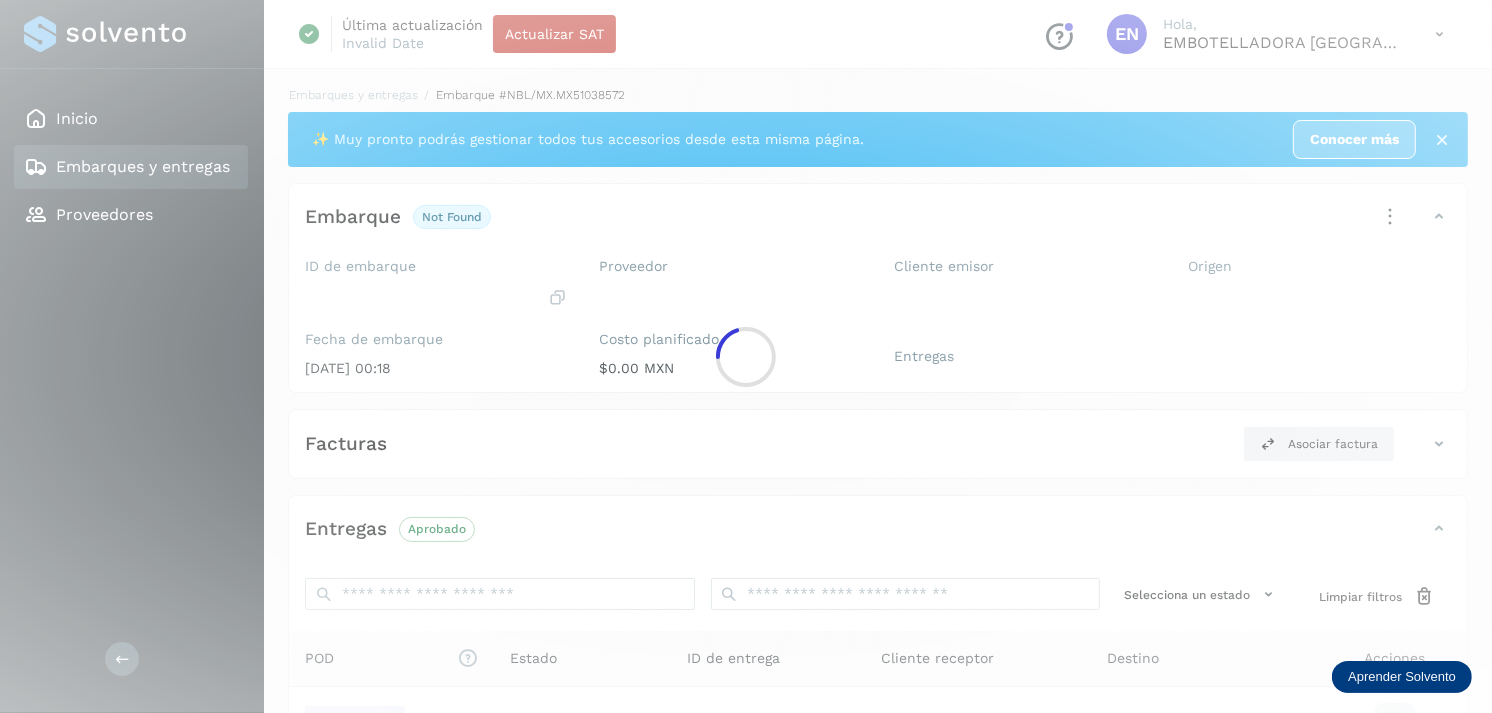click 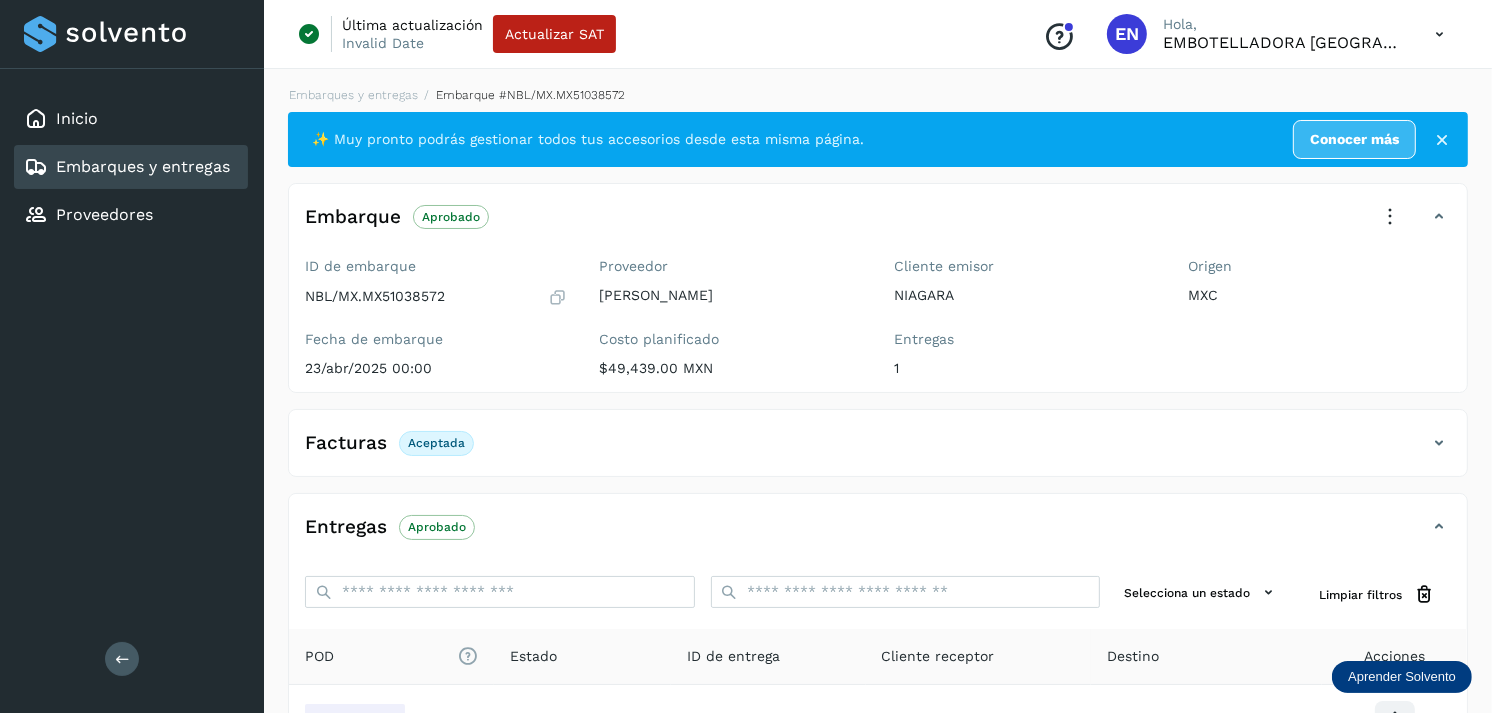 click on "Embarques y entregas" at bounding box center (143, 166) 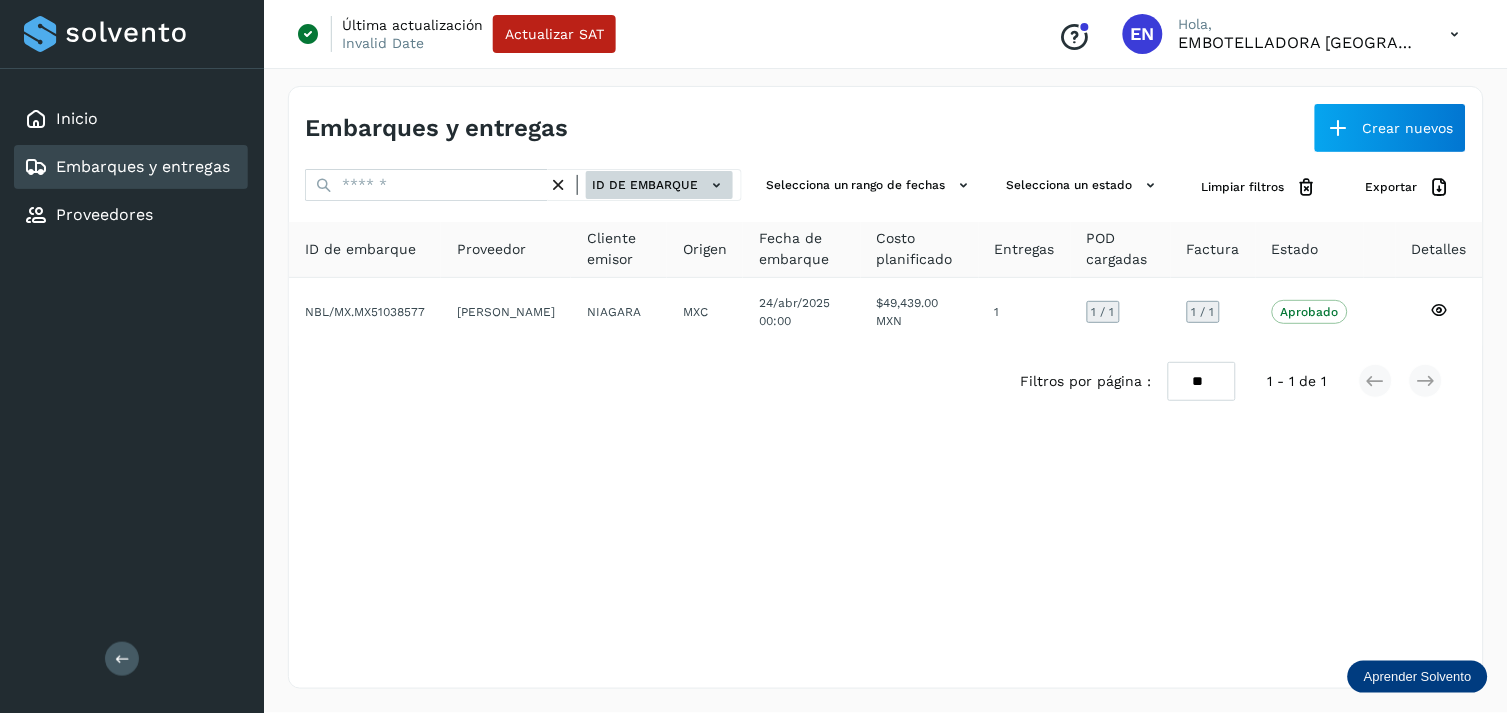 click on "ID de embarque" 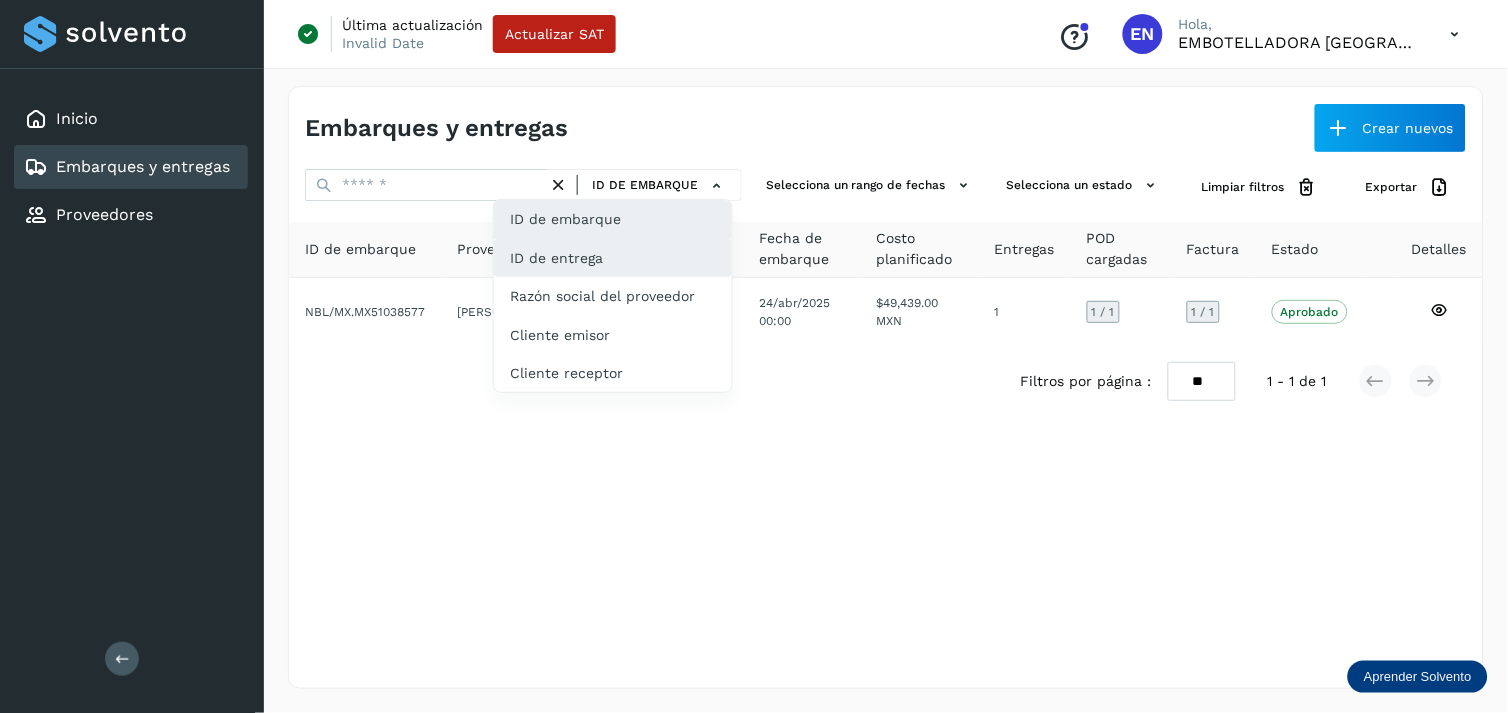 click on "ID de entrega" 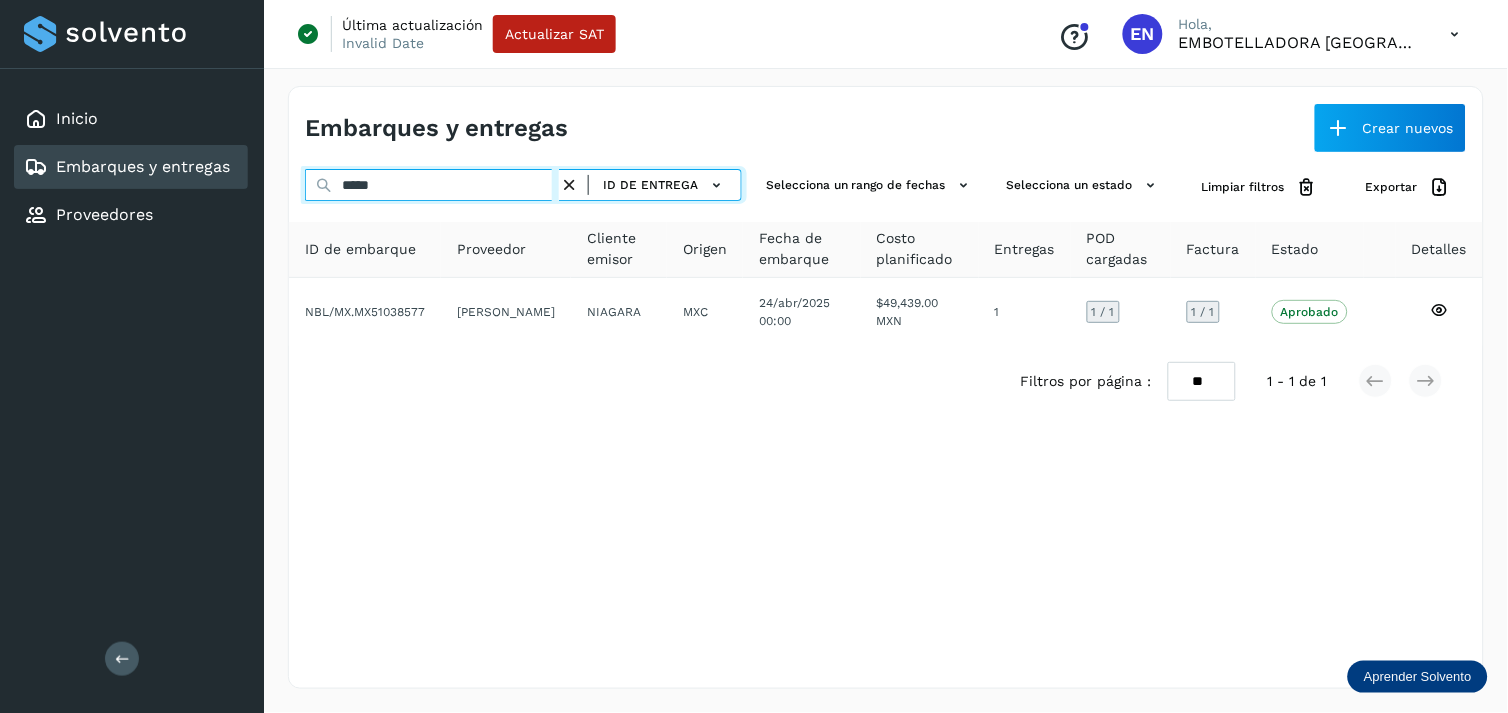 click on "*****" at bounding box center (432, 185) 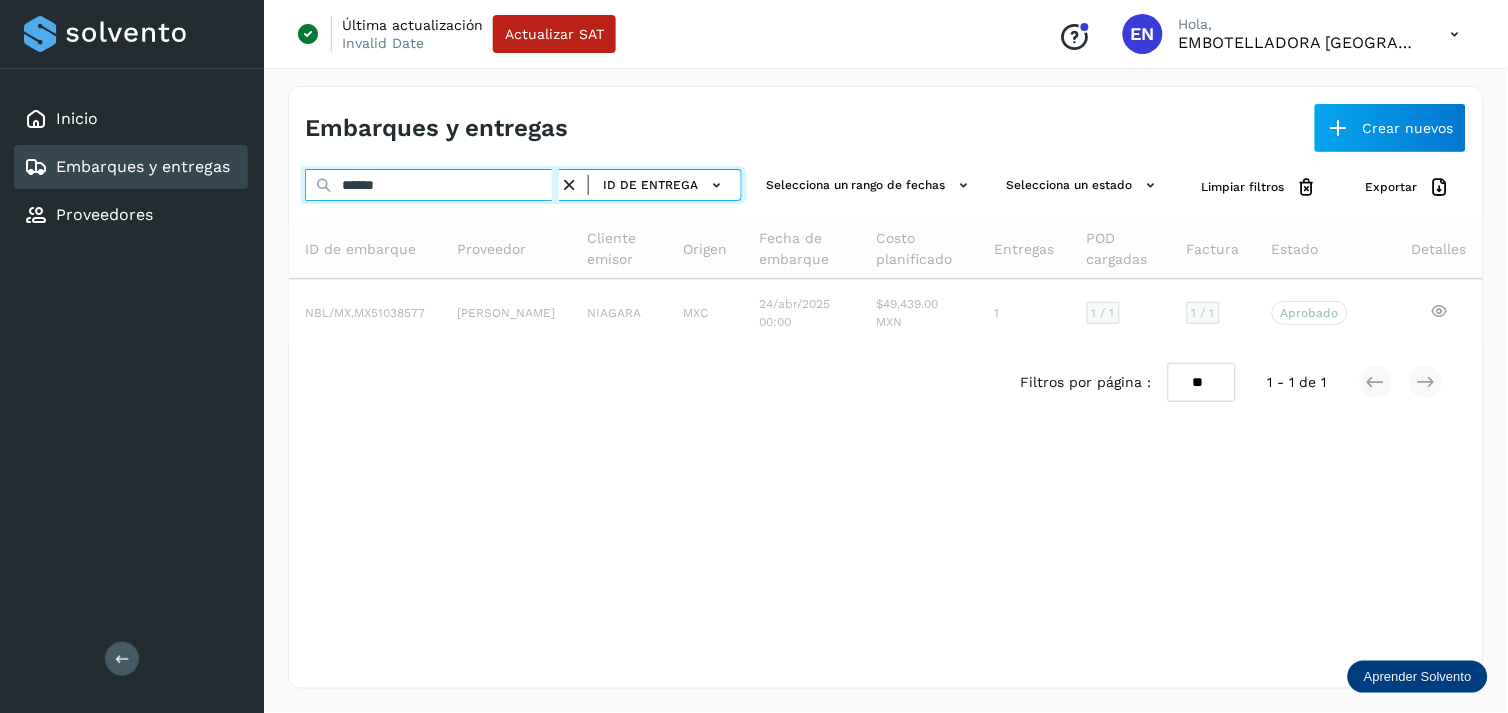 type on "*****" 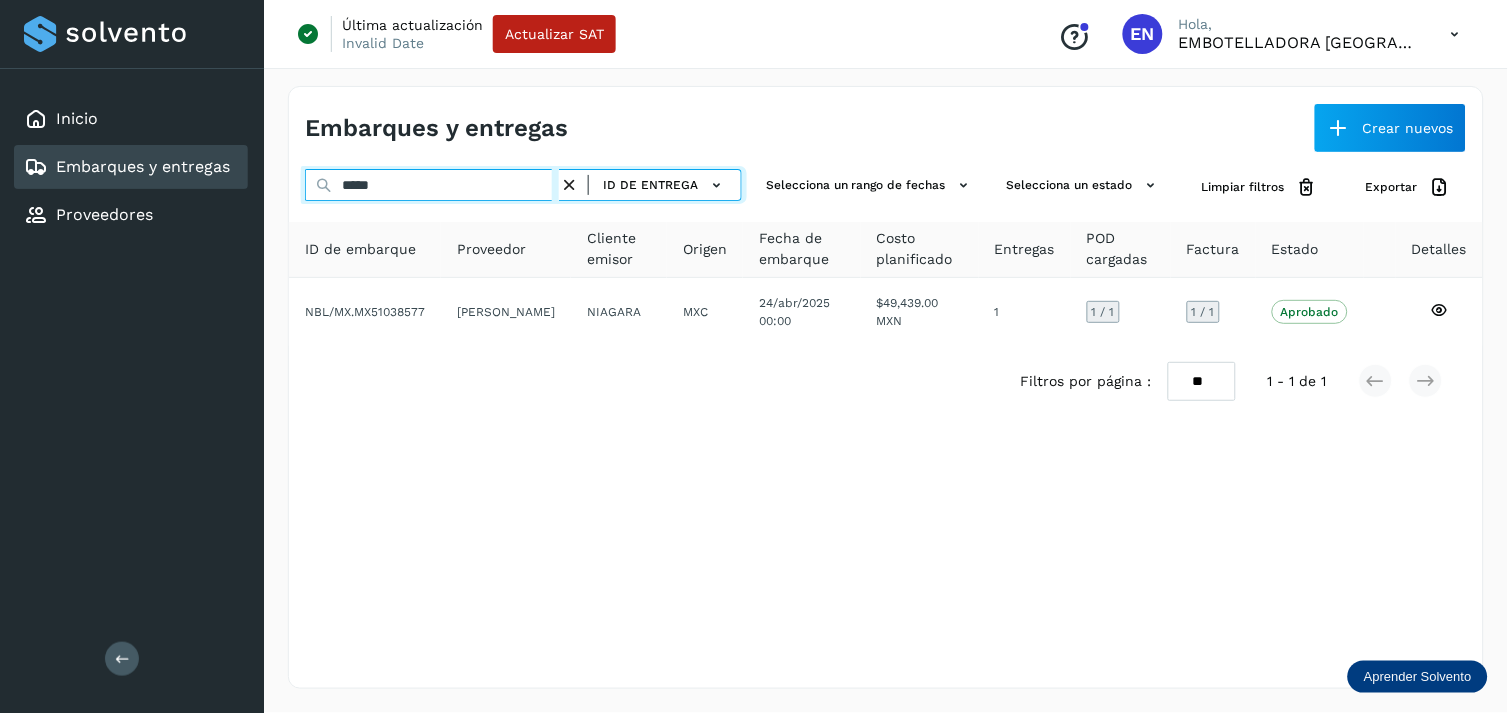 click on "*****" at bounding box center [432, 185] 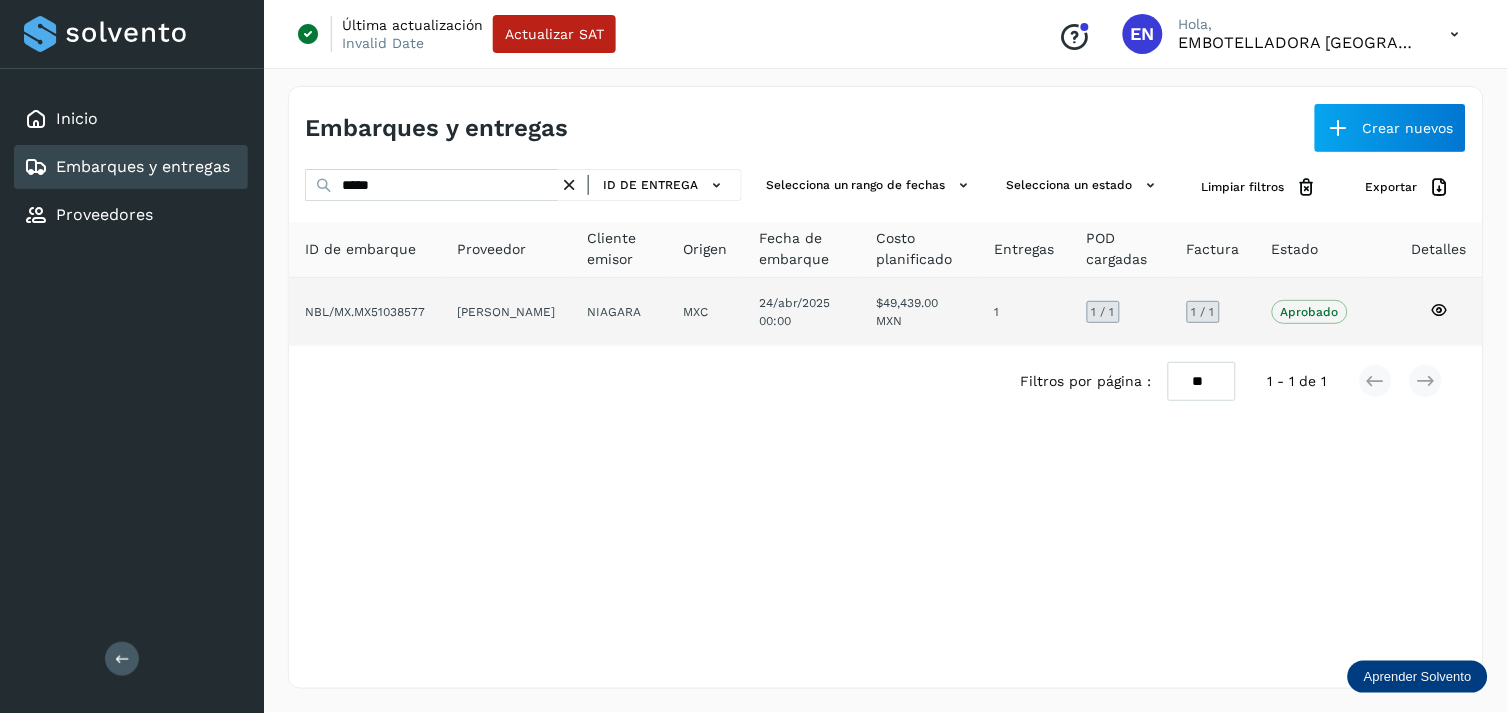 click on "[PERSON_NAME]" 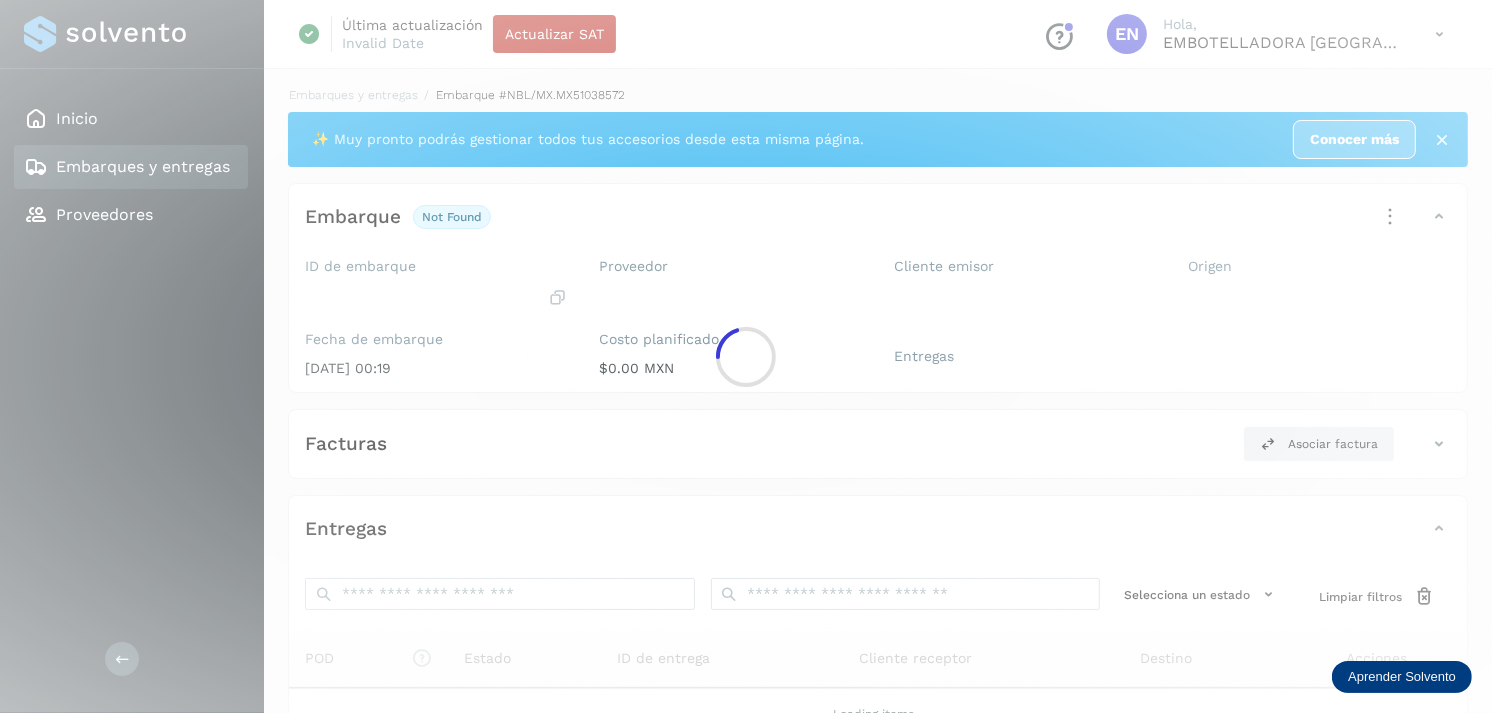 click 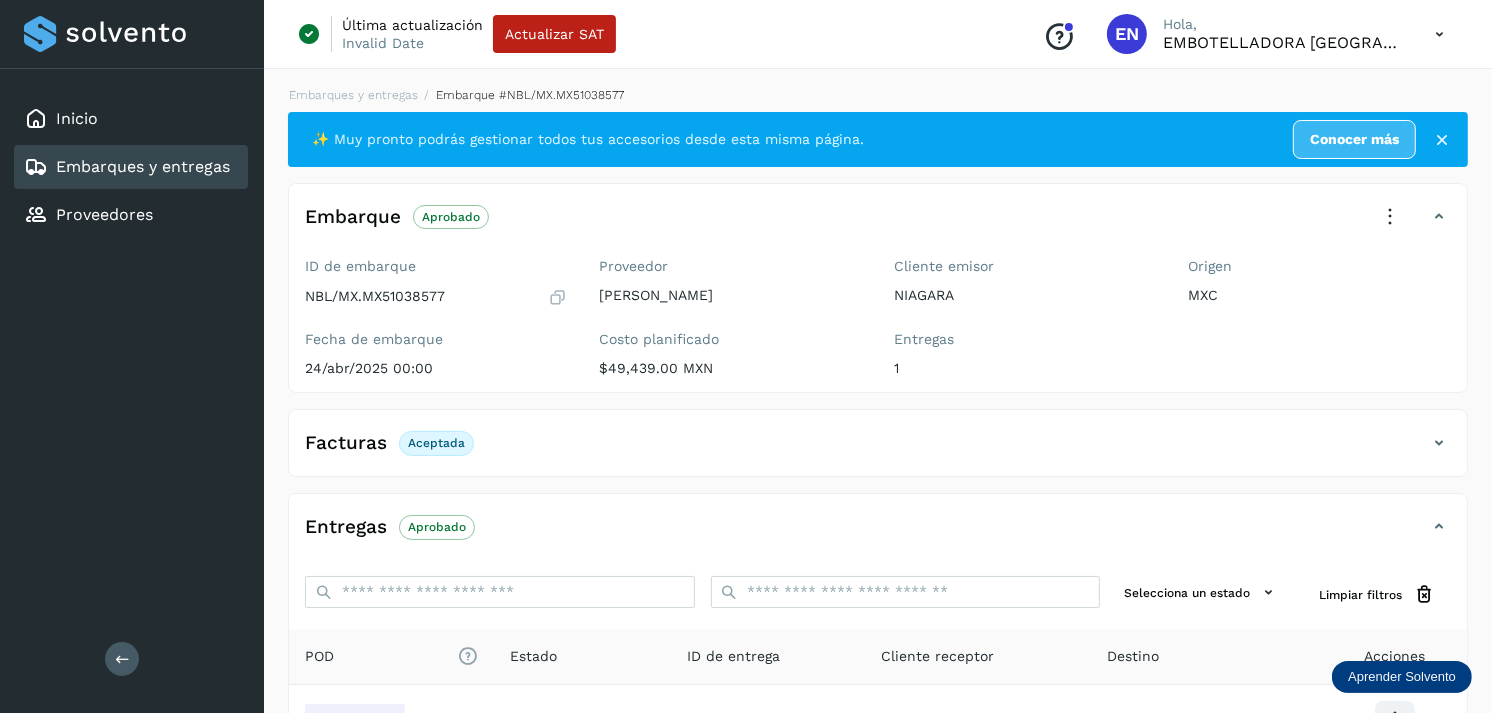 scroll, scrollTop: 241, scrollLeft: 0, axis: vertical 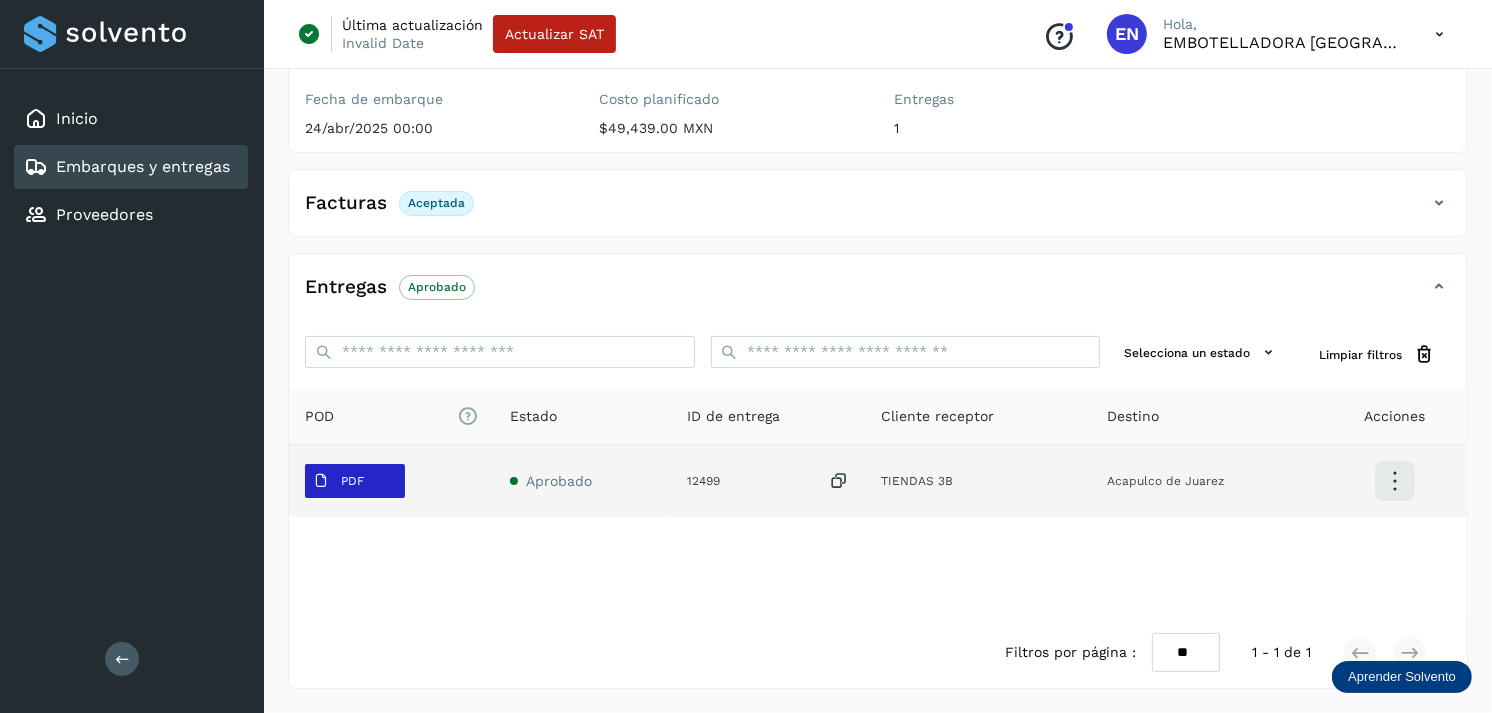 click on "PDF" at bounding box center (355, 481) 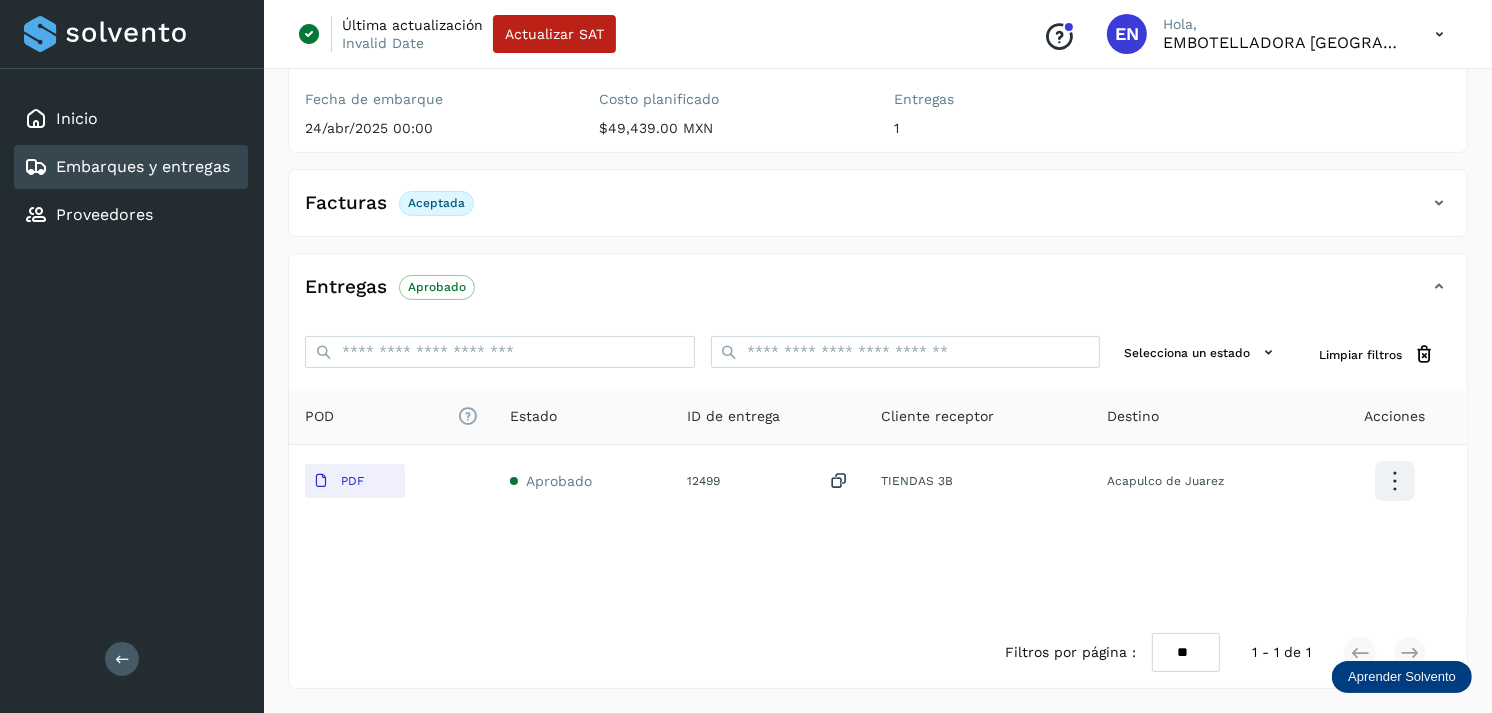 click at bounding box center [36, 167] 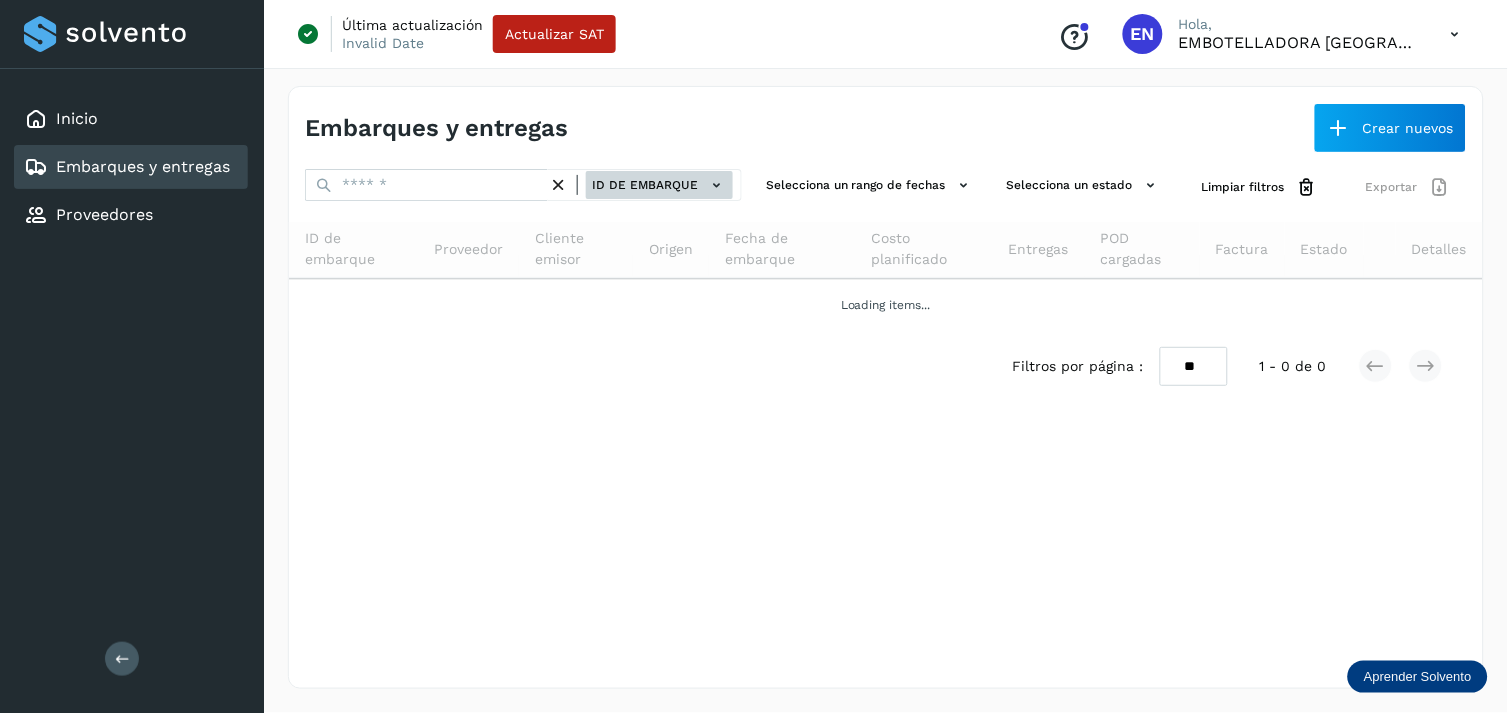 click on "ID de embarque" 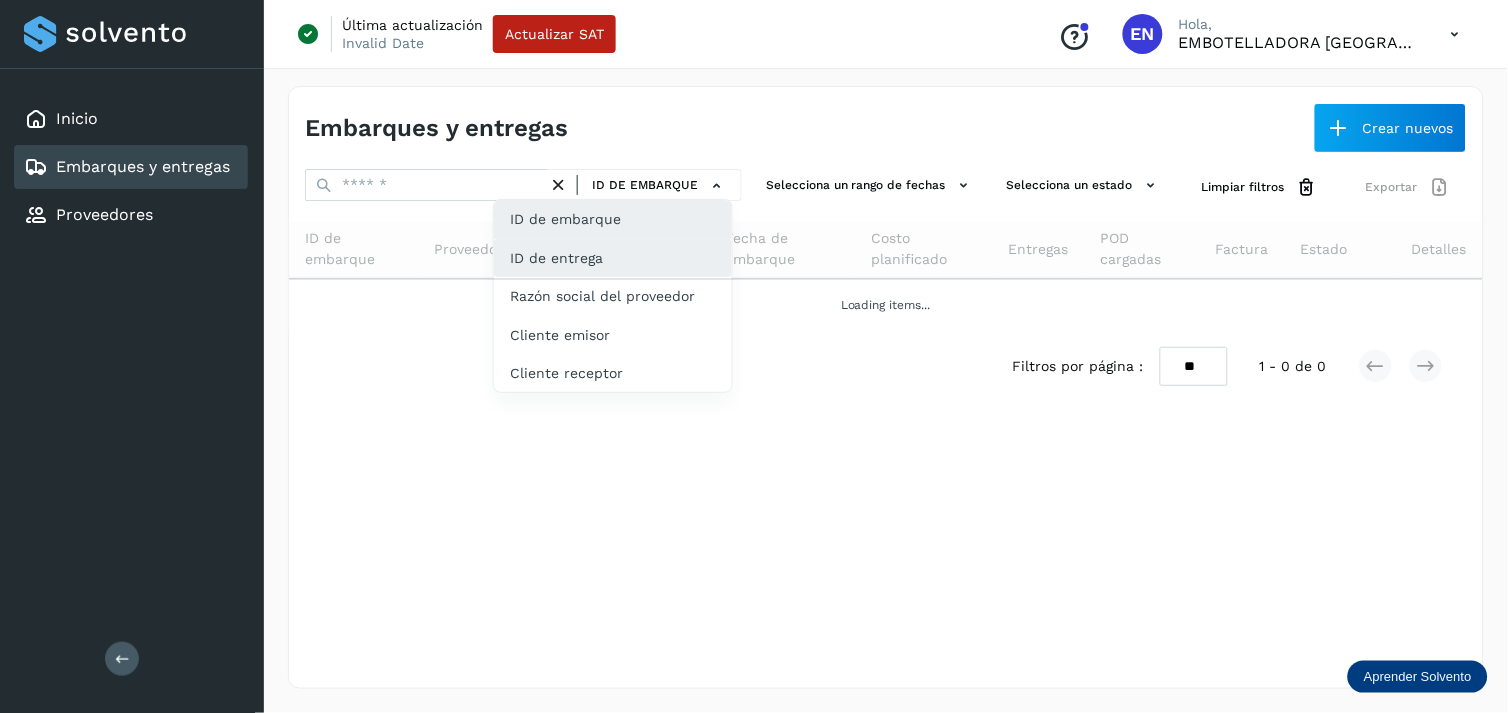 click on "ID de entrega" 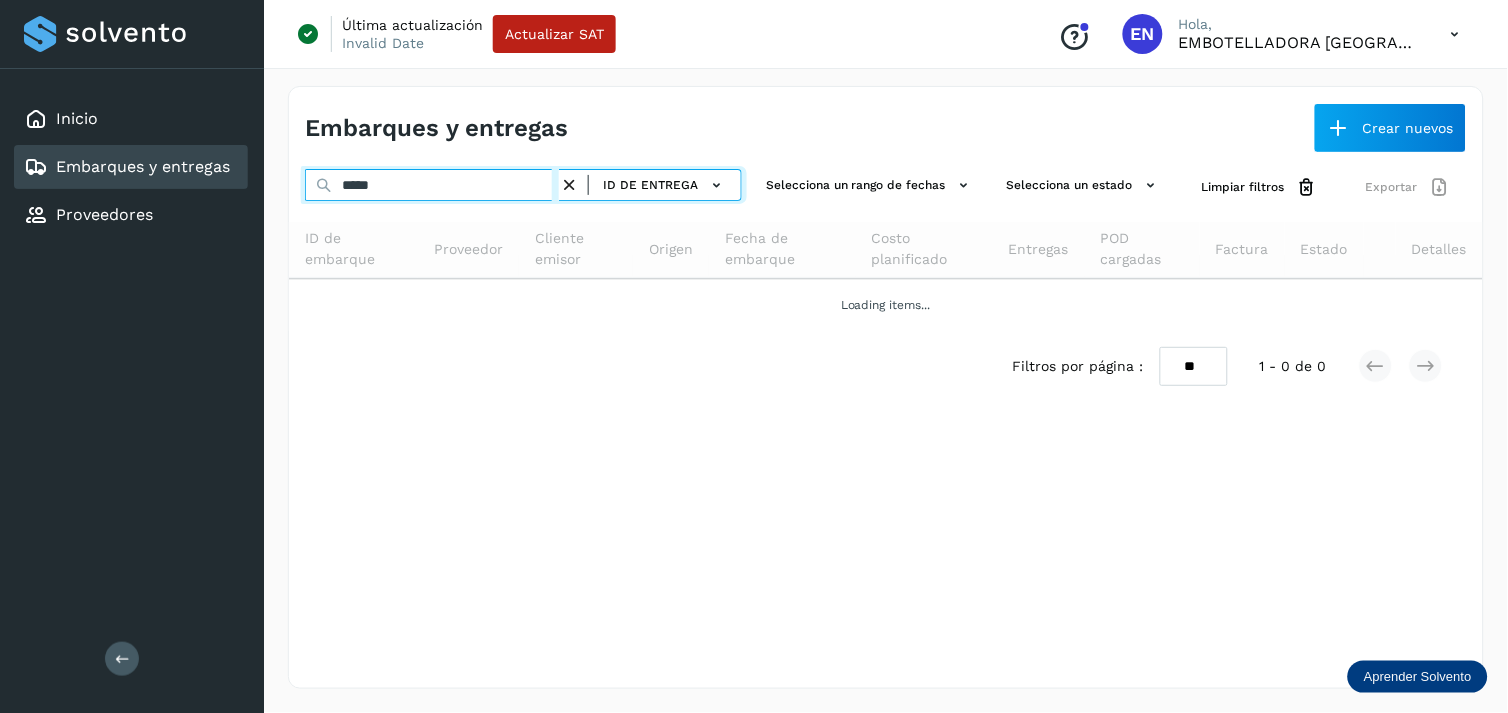 click on "*****" at bounding box center [432, 185] 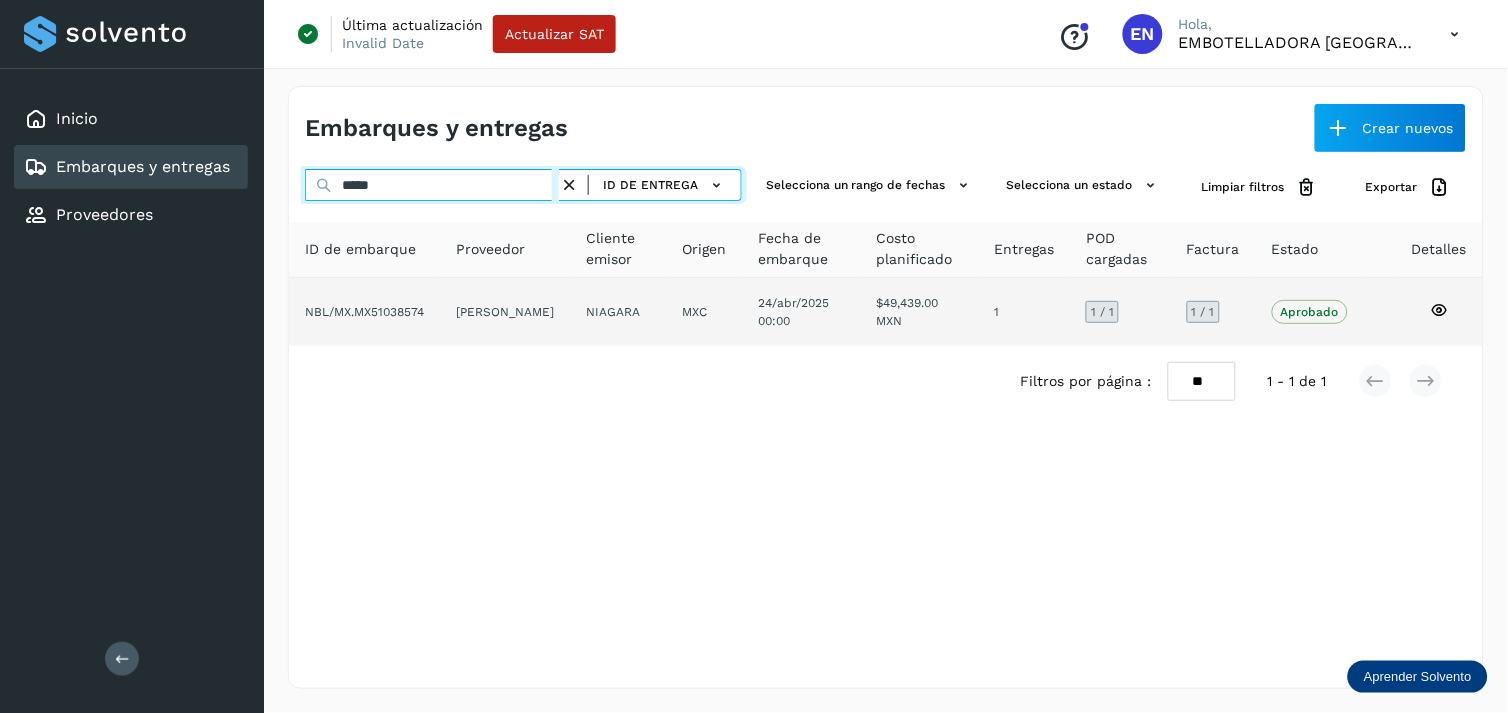 type on "*****" 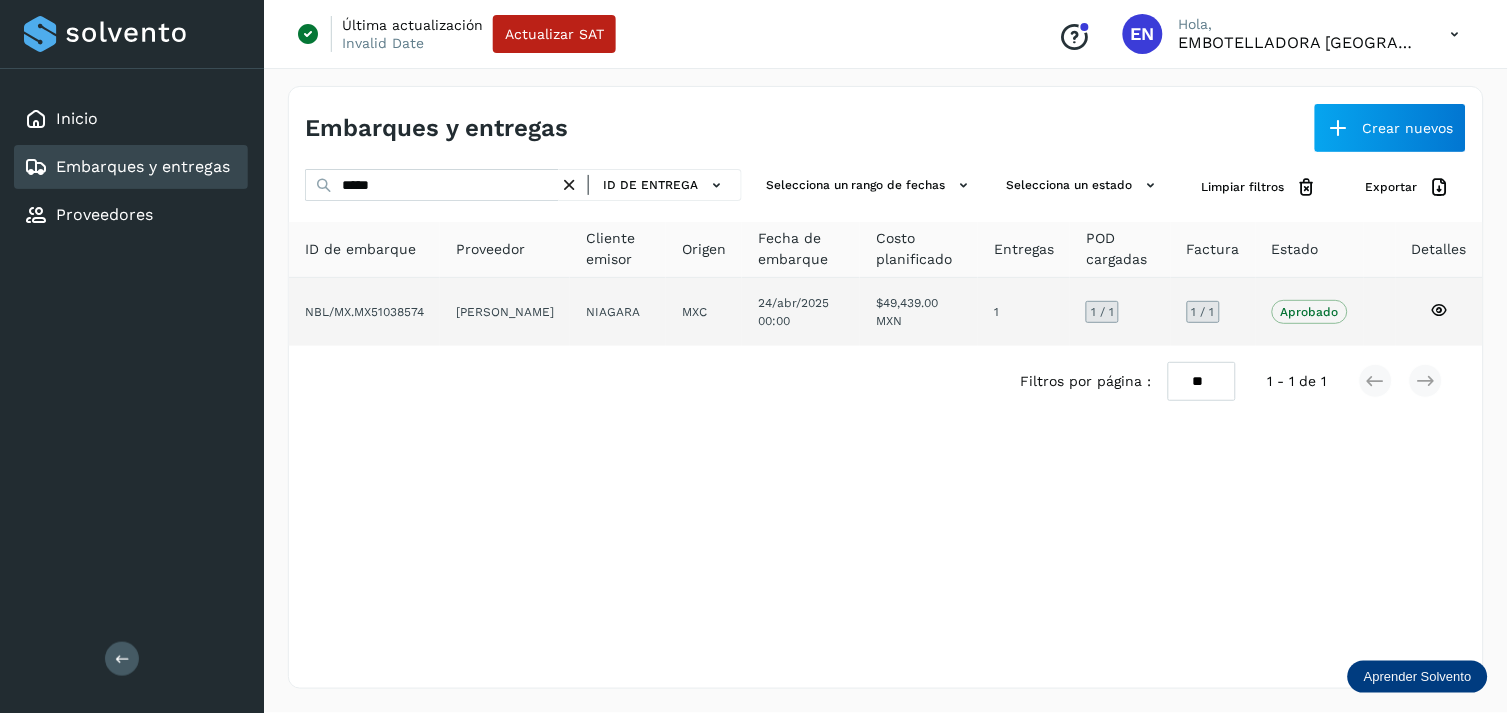 click on "24/abr/2025 00:00" 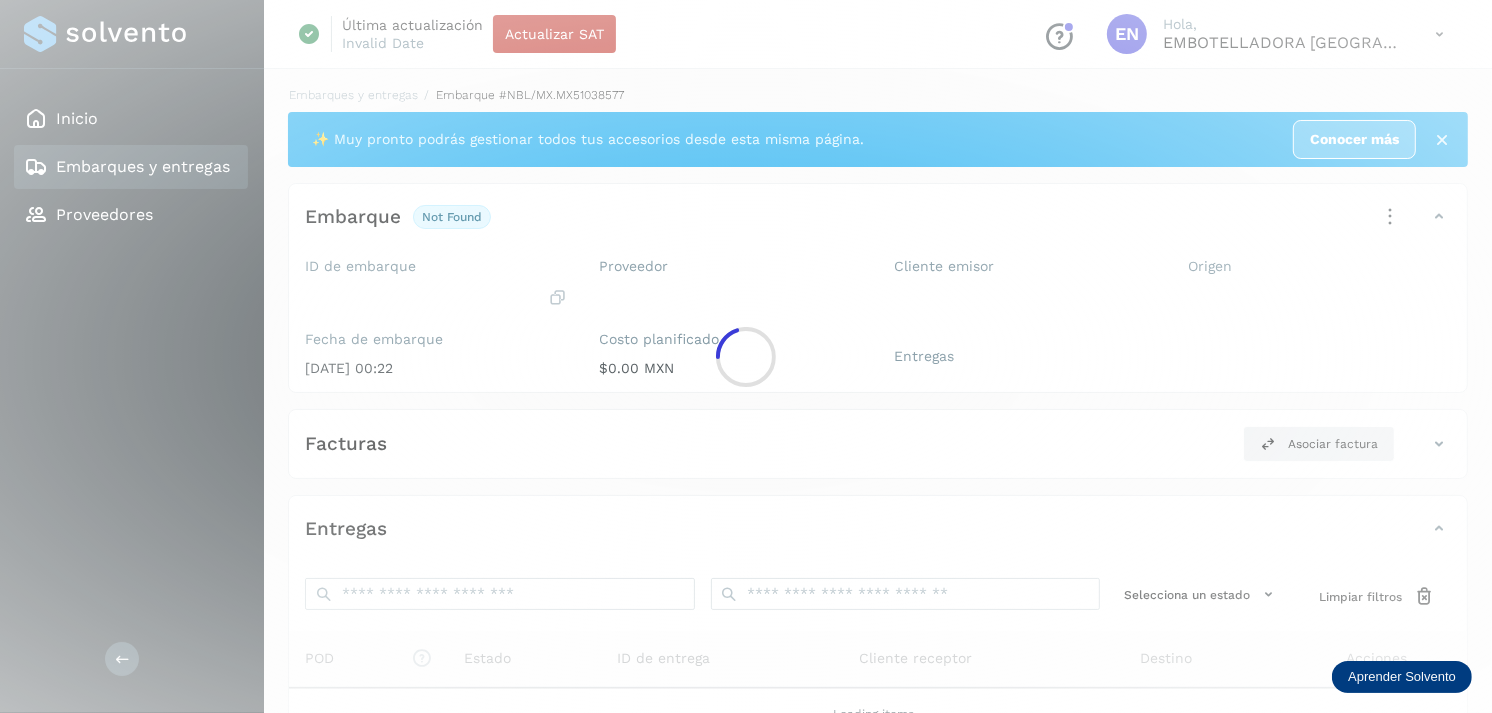 click 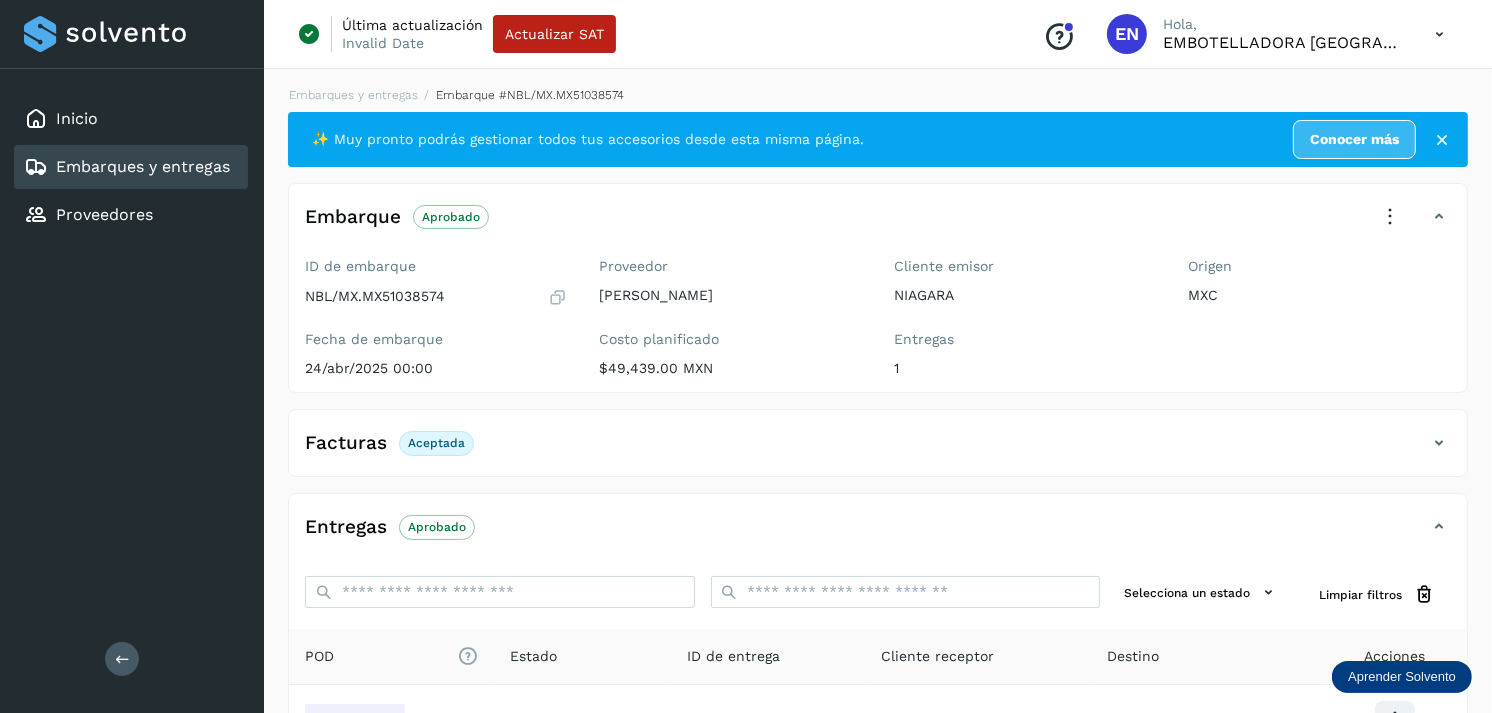 scroll, scrollTop: 241, scrollLeft: 0, axis: vertical 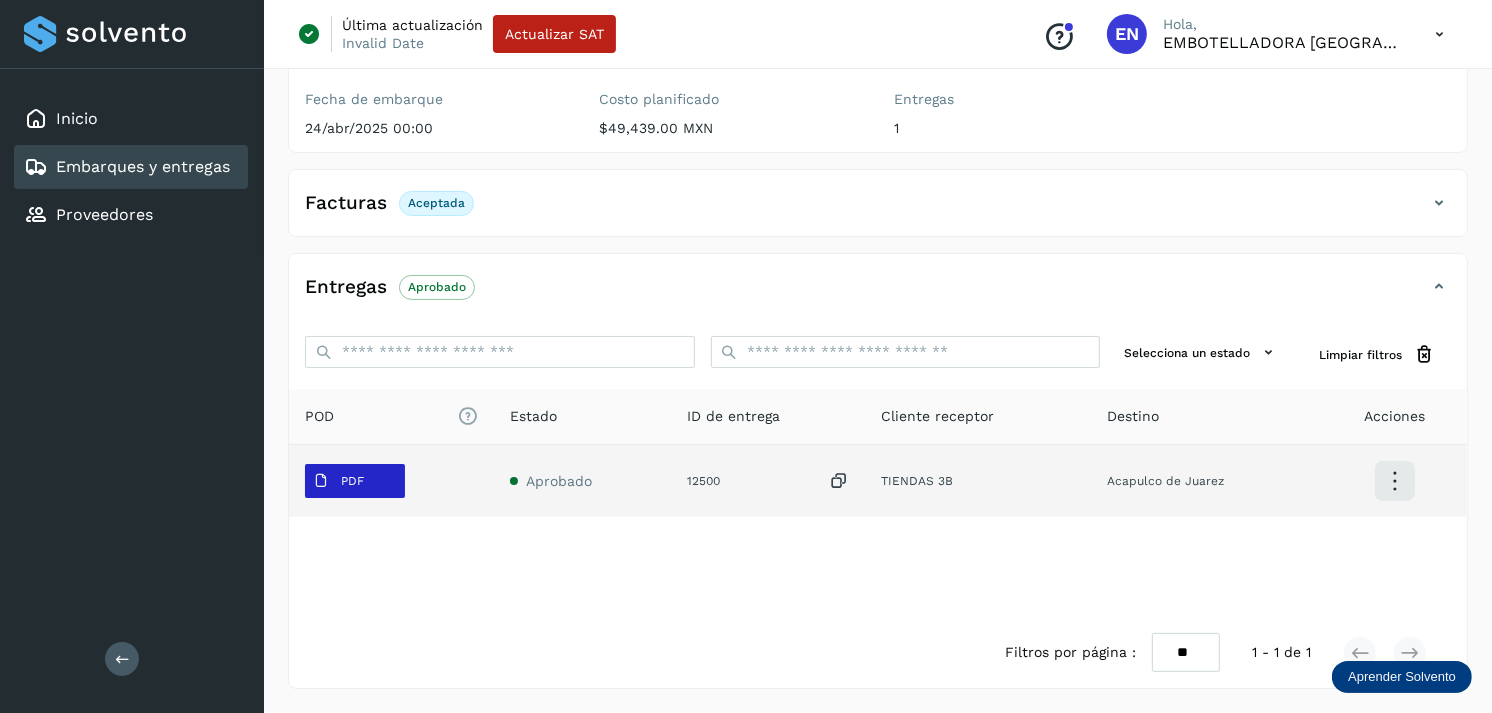 click on "PDF" at bounding box center (338, 481) 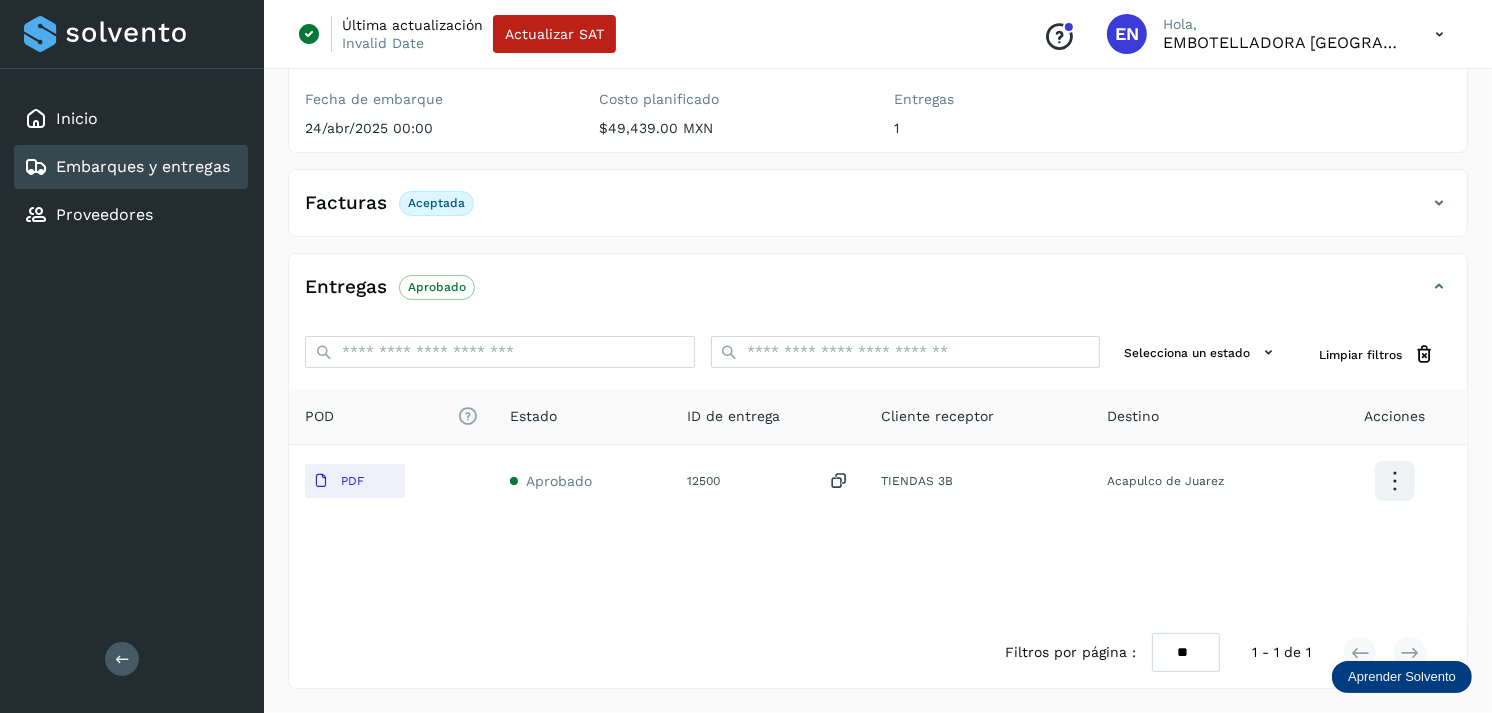 type 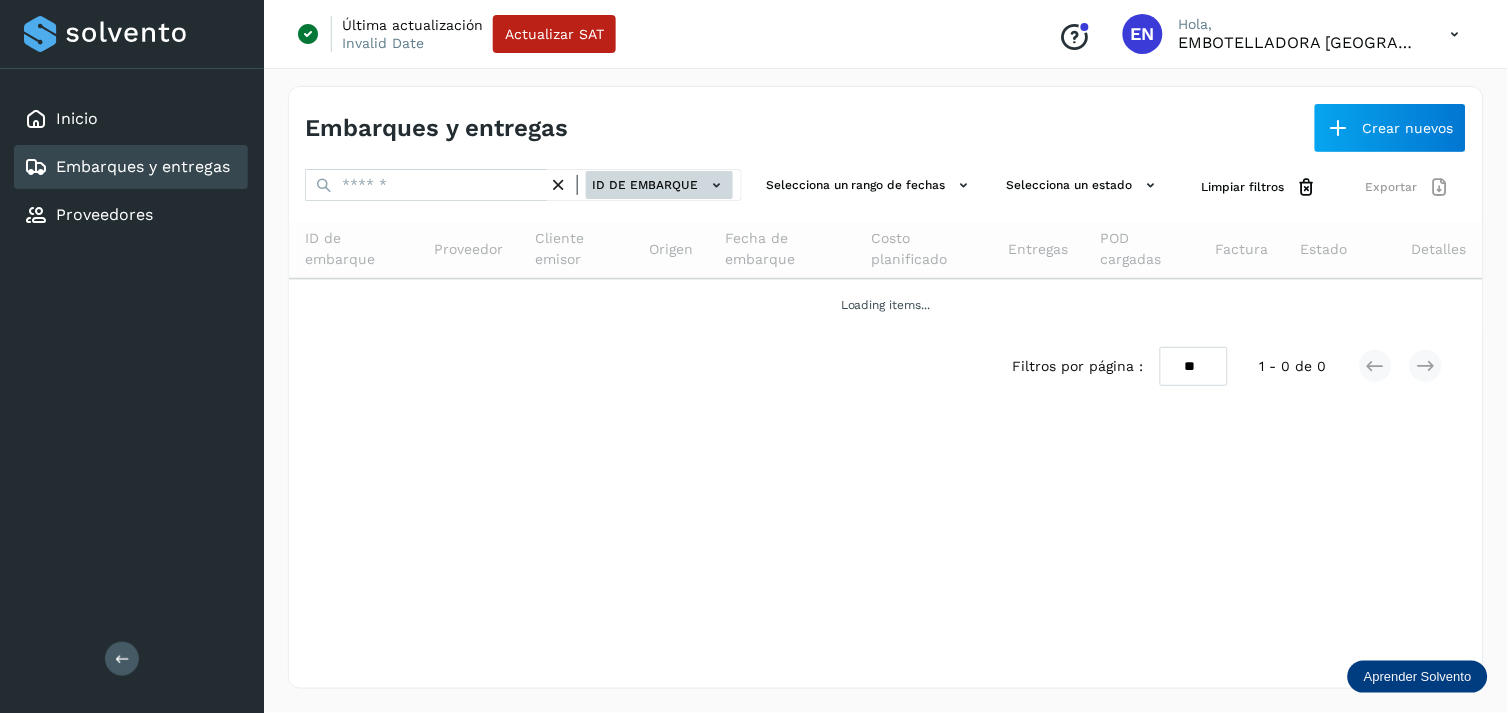 click on "ID de embarque" 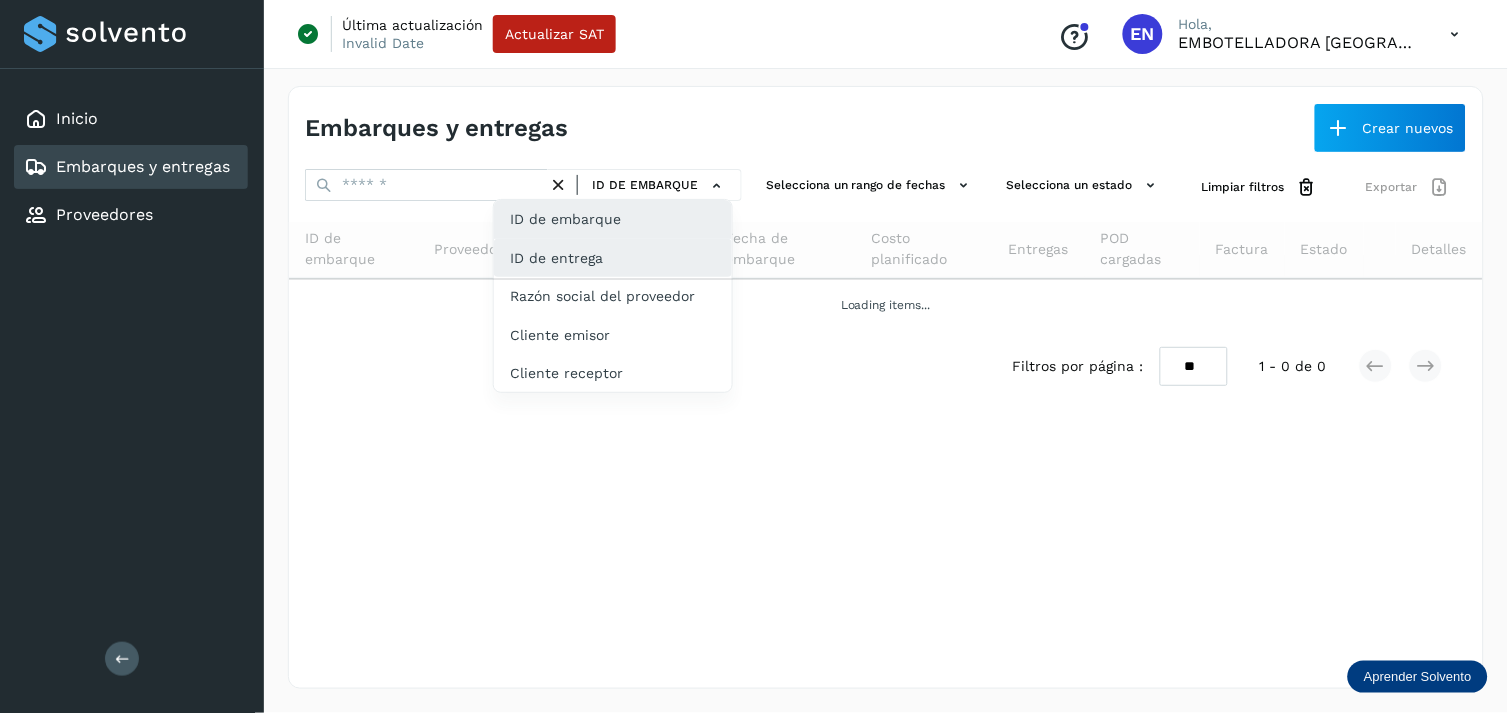 click on "ID de entrega" 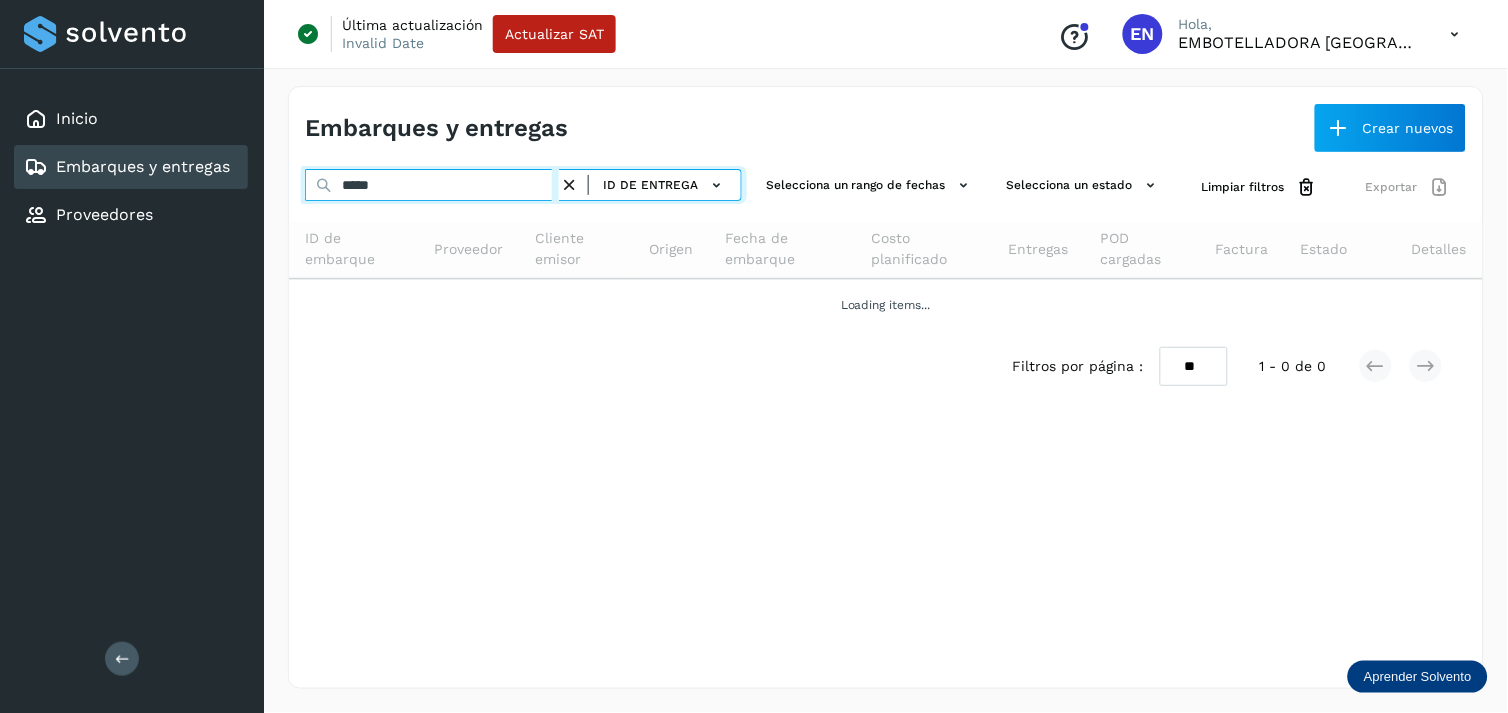 click on "*****" at bounding box center [432, 185] 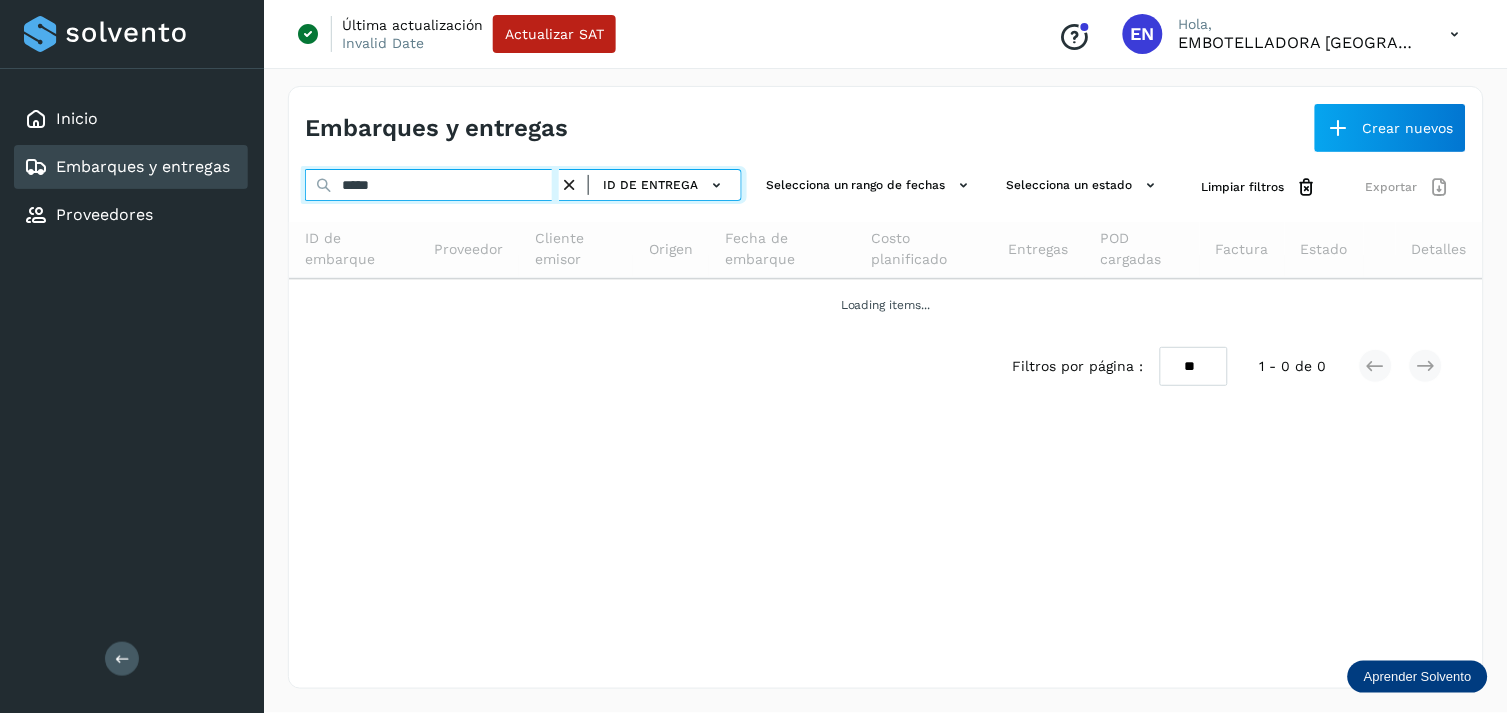 click on "*****" at bounding box center [432, 185] 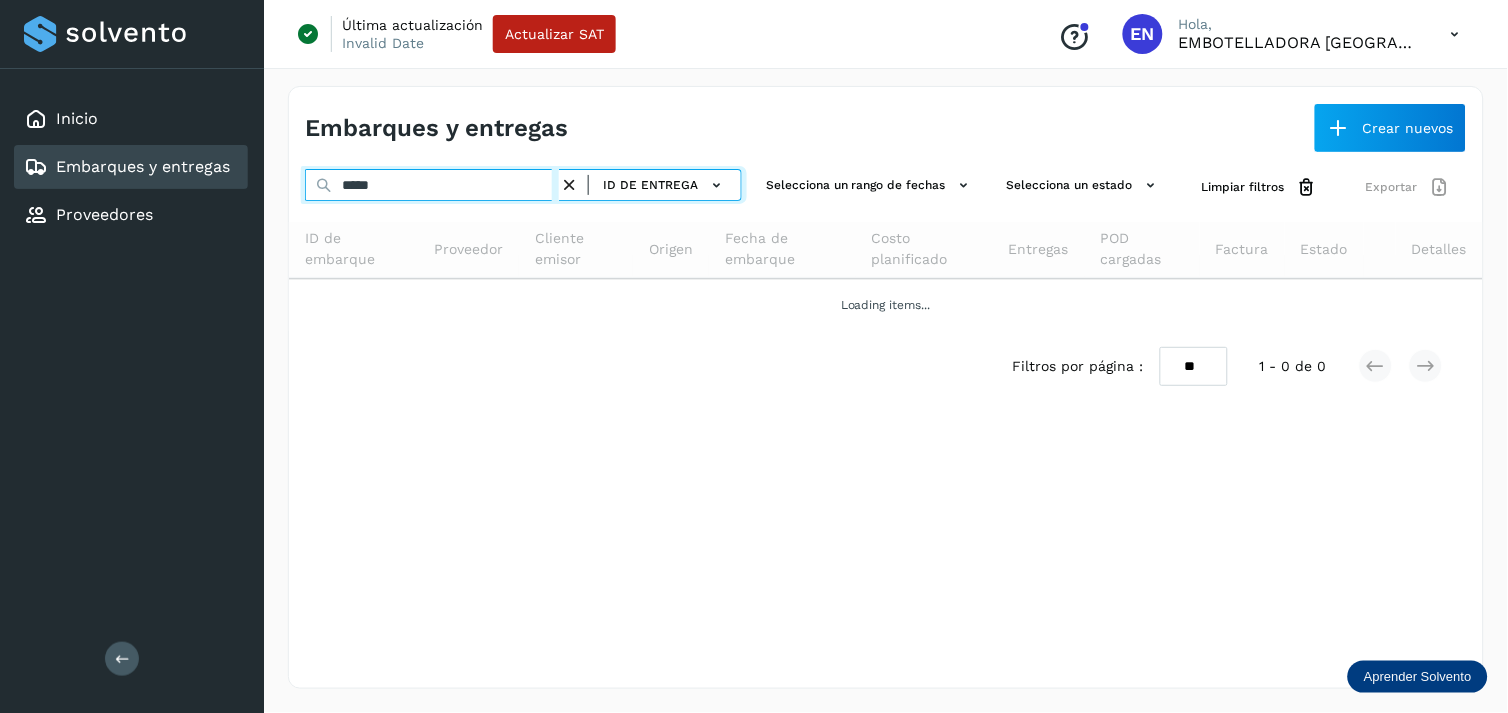 paste 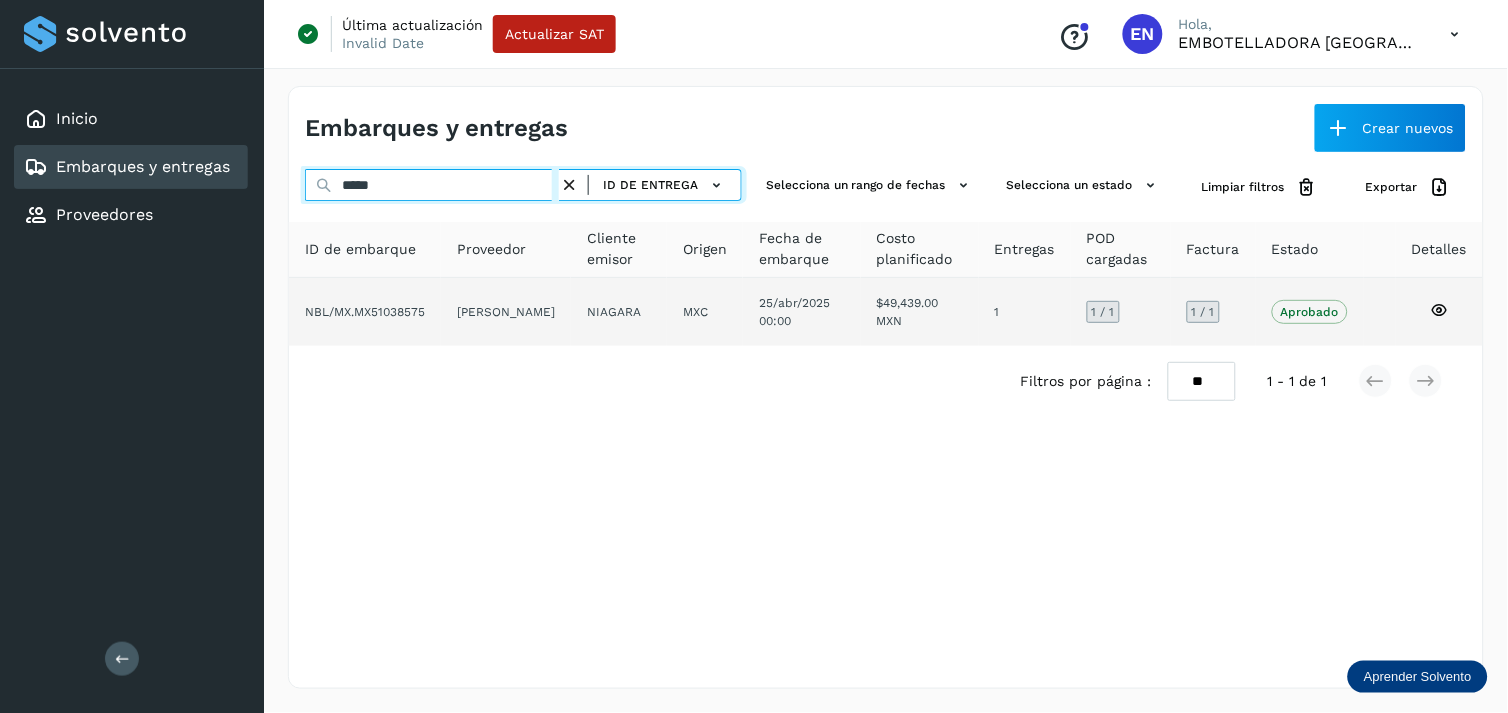 type on "*****" 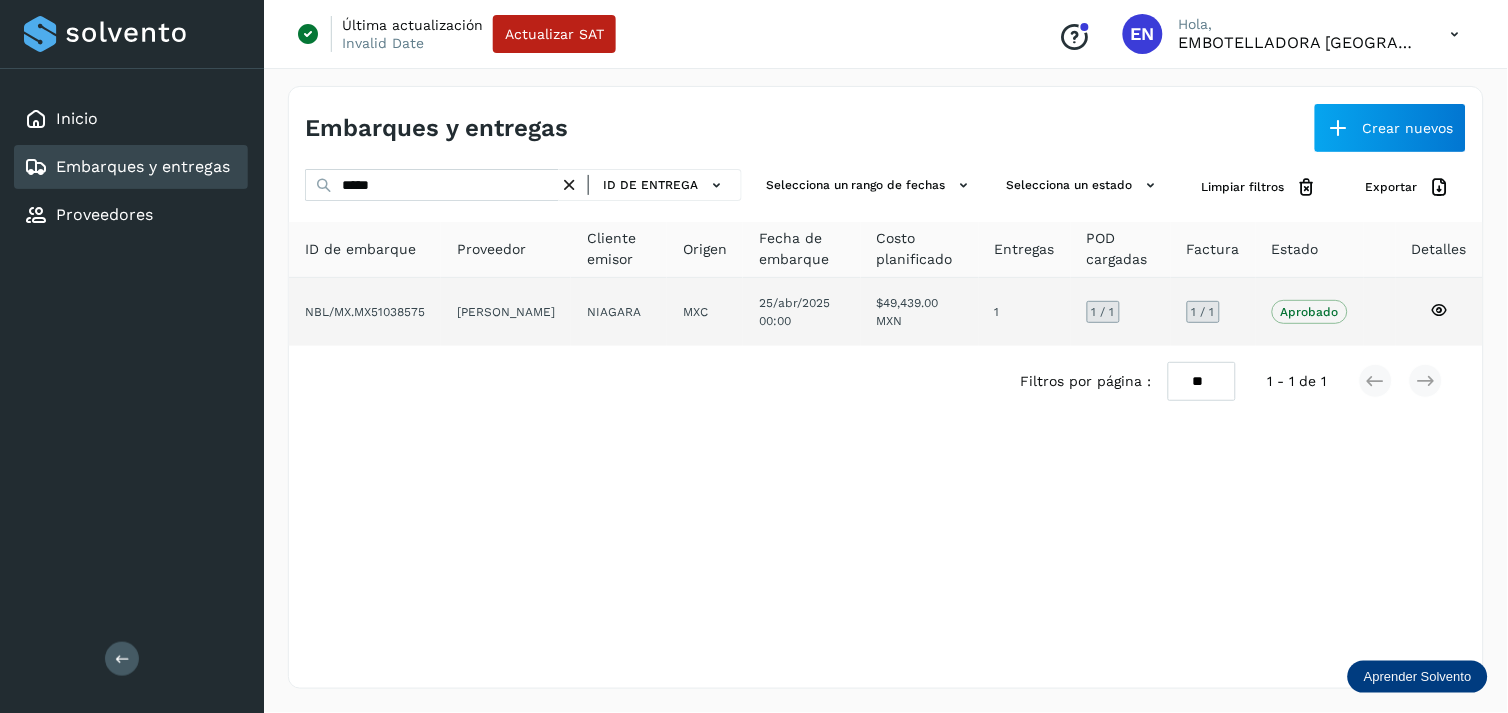 click on "NIAGARA" 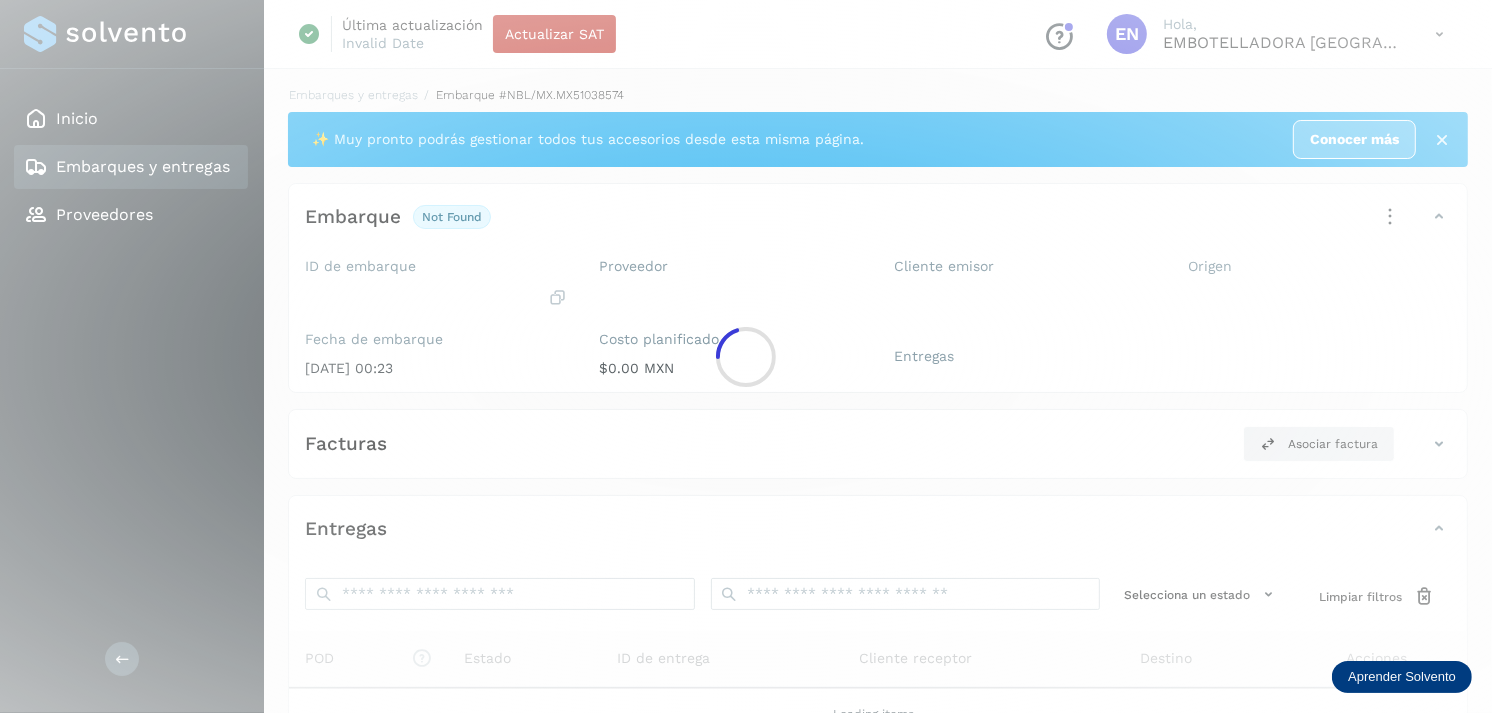 click 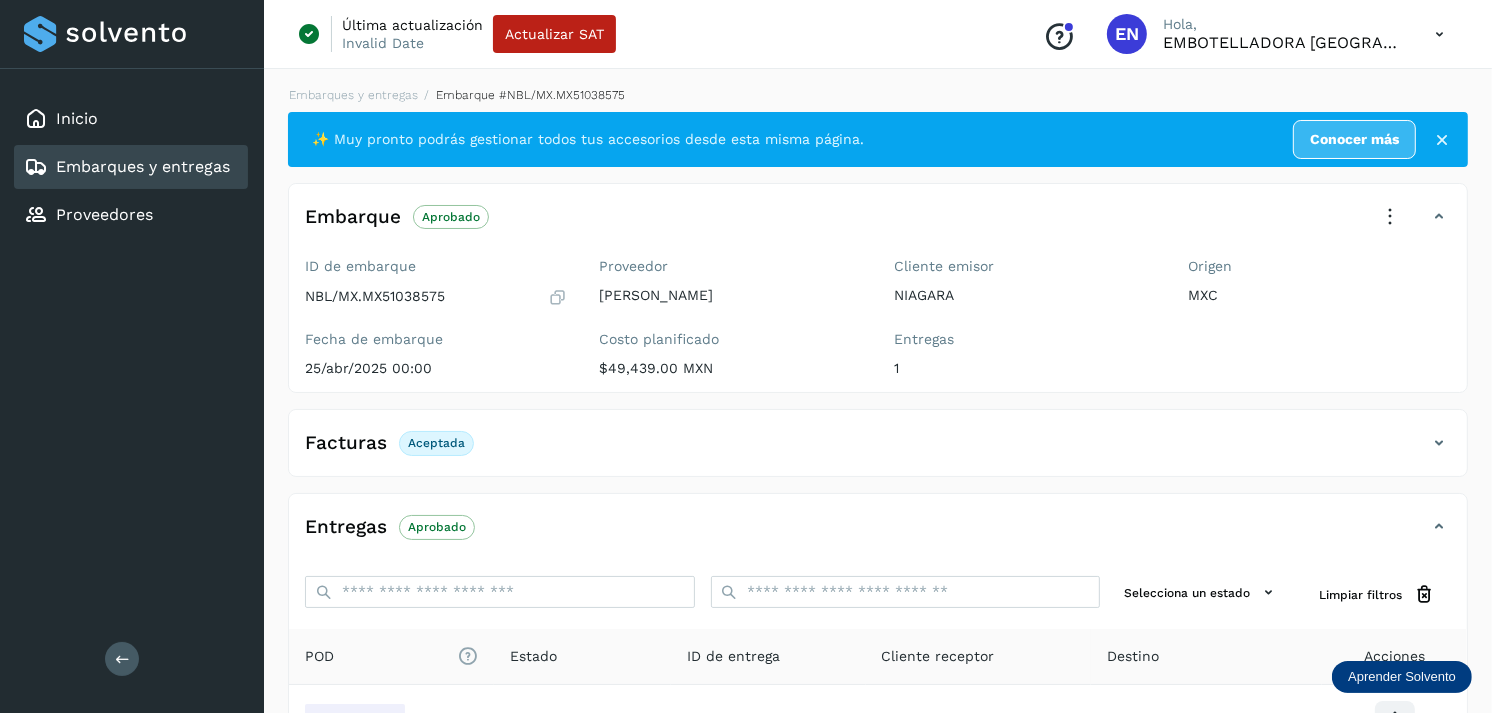scroll, scrollTop: 241, scrollLeft: 0, axis: vertical 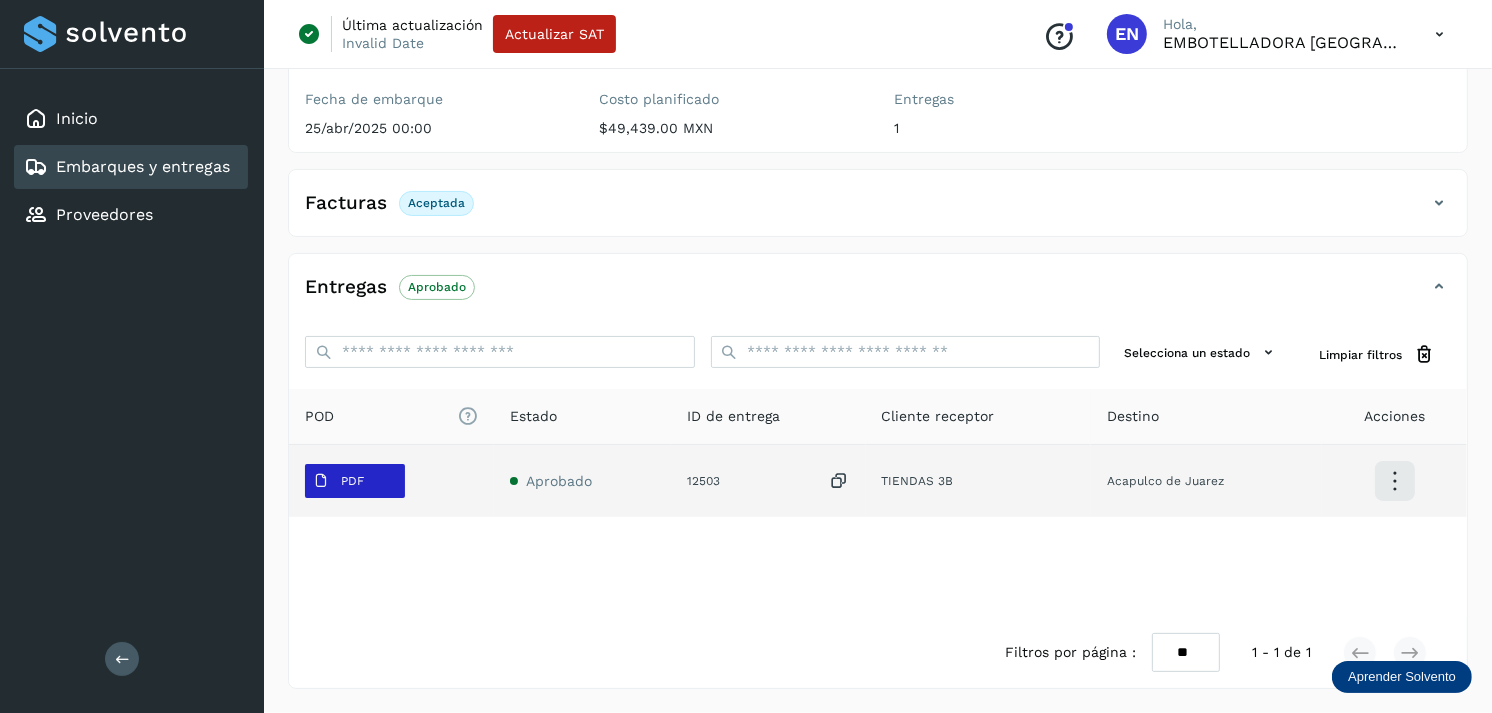 click on "PDF" at bounding box center (338, 481) 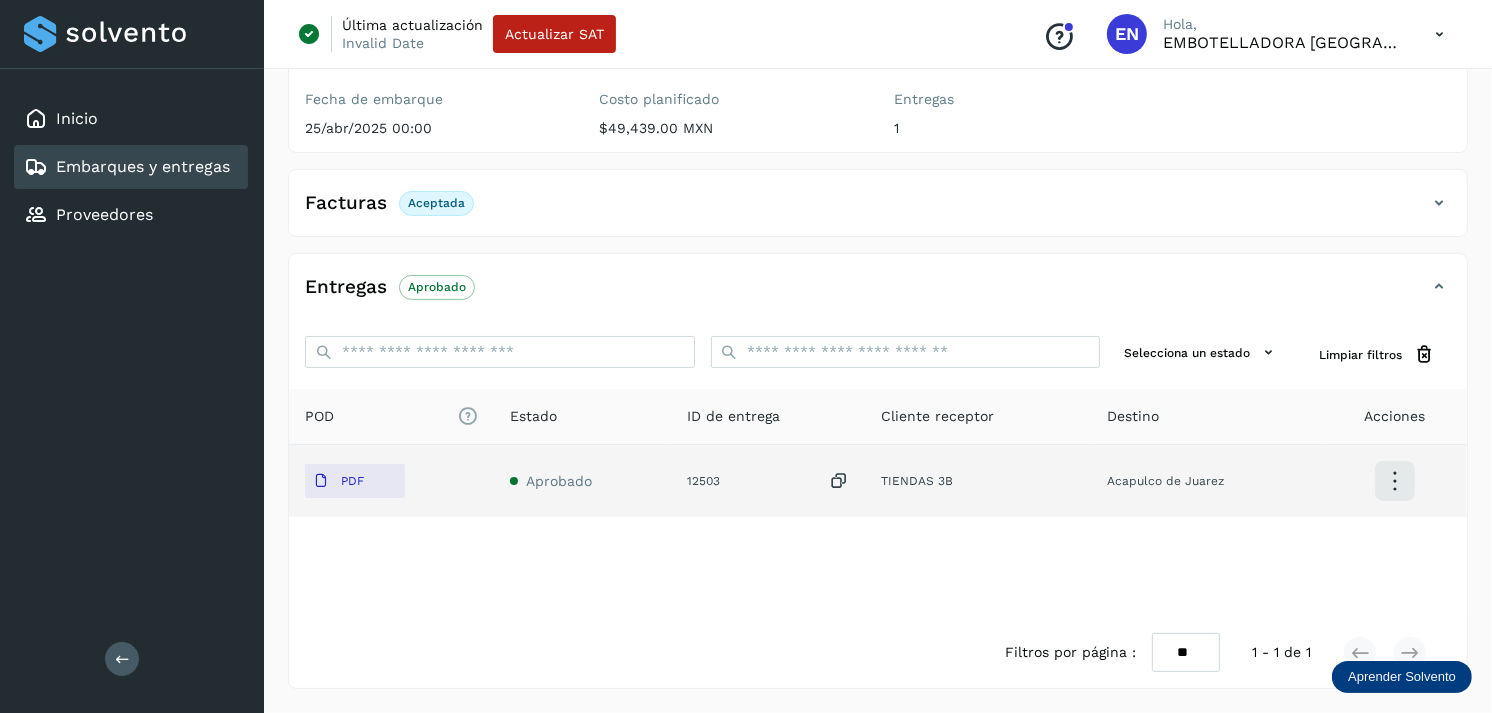 type 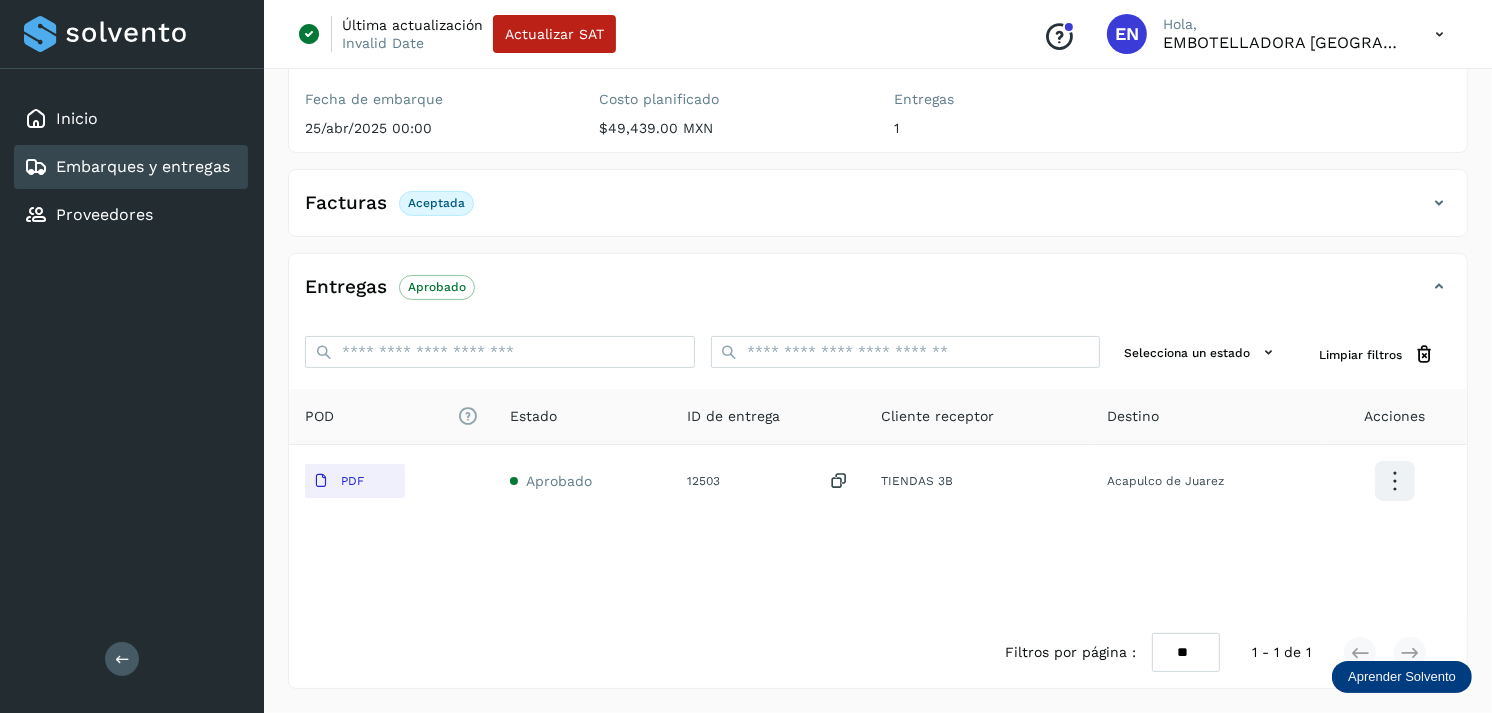 click on "Filtros por página : ** ** ** 1 - 1 de 1" 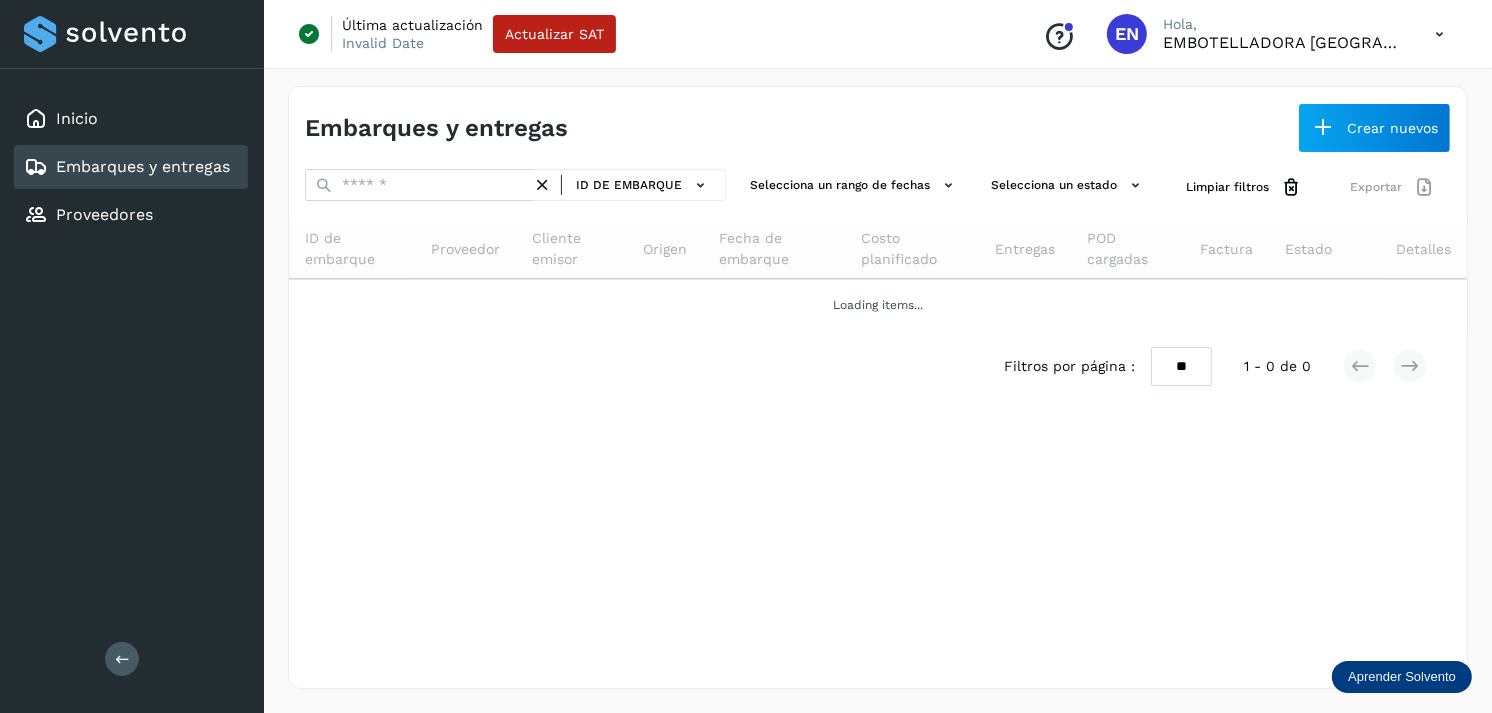 scroll, scrollTop: 0, scrollLeft: 0, axis: both 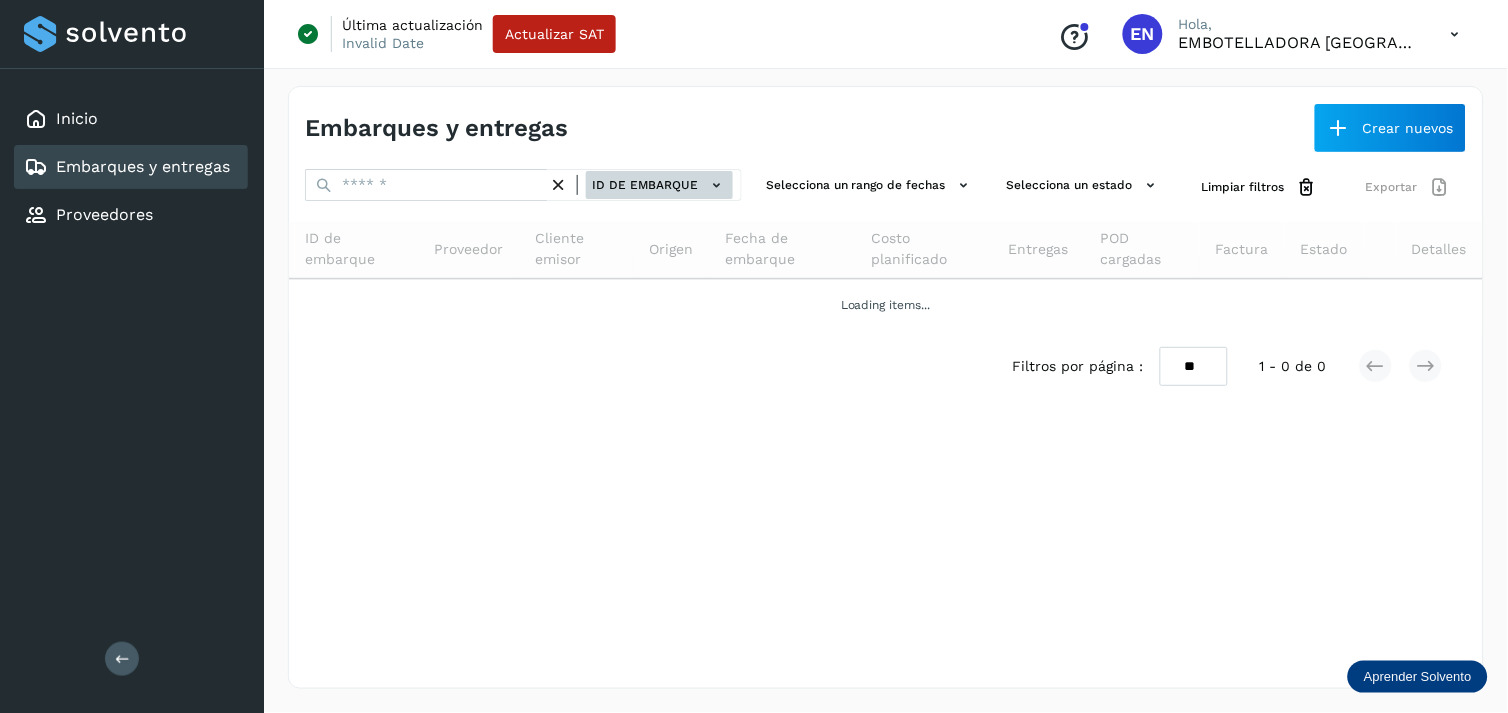 click 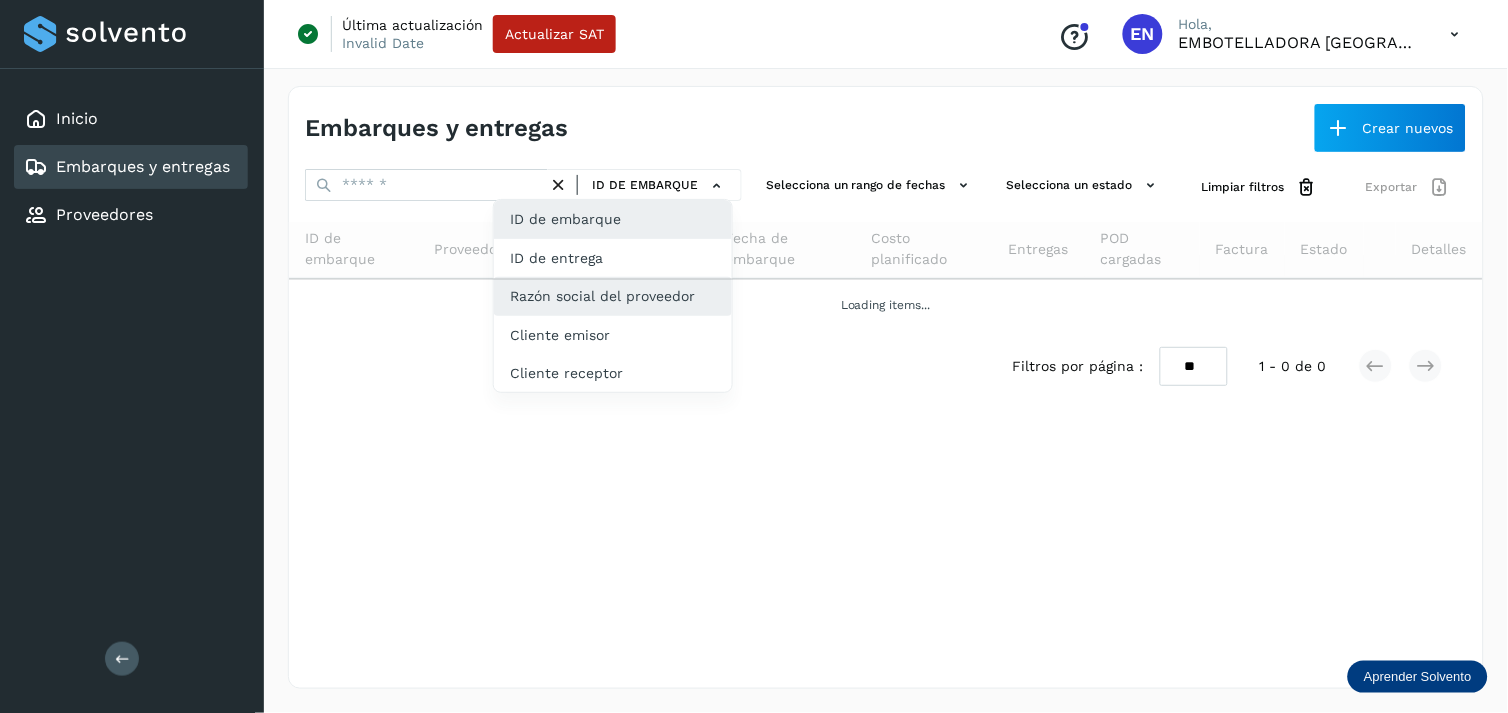 click on "ID de entrega" 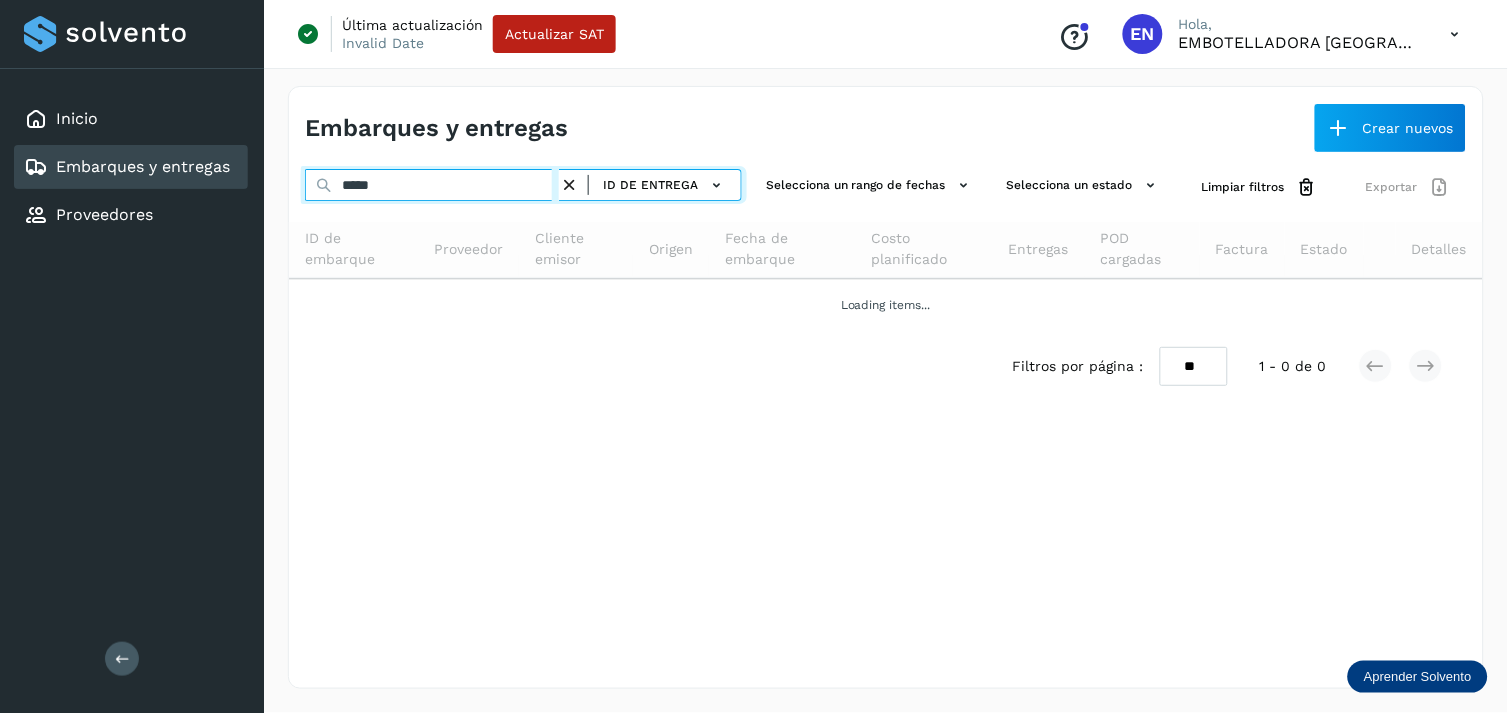 click on "*****" at bounding box center [432, 185] 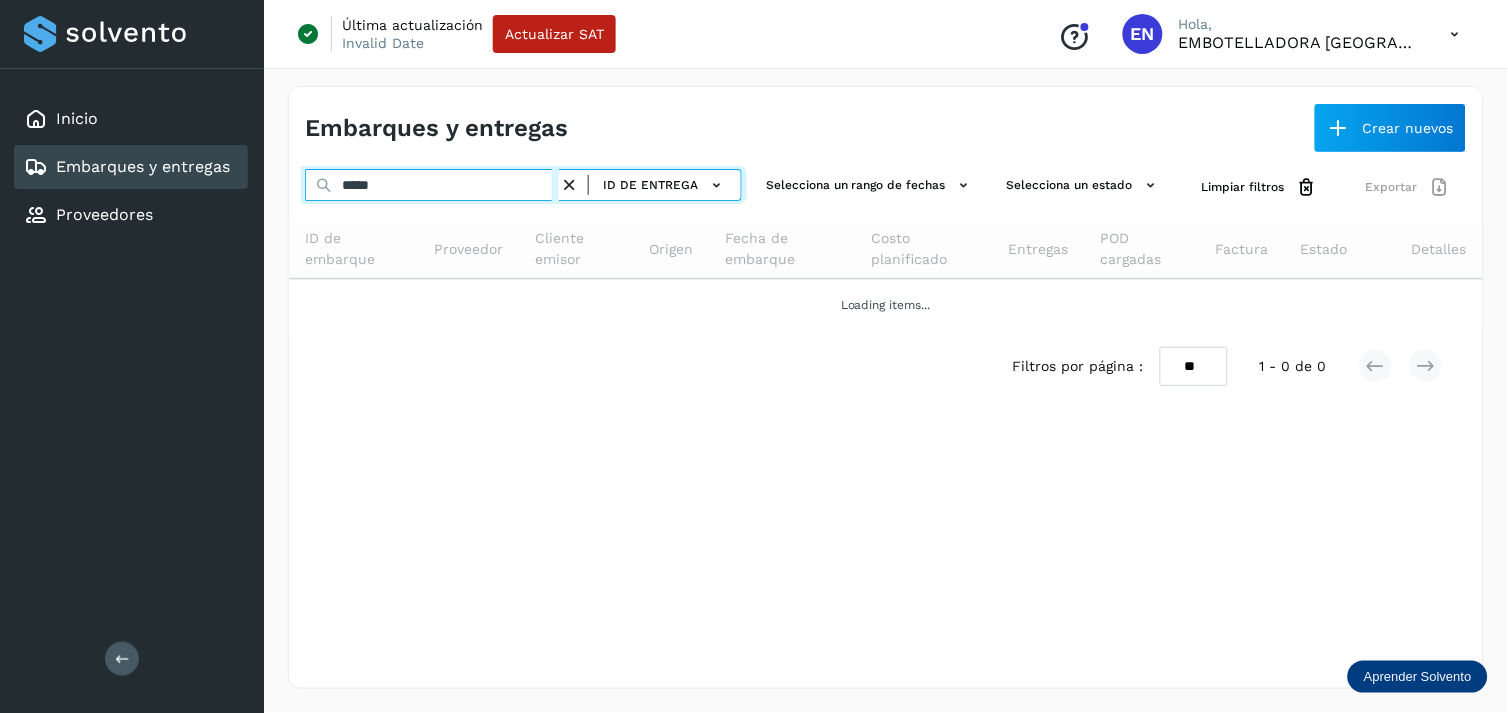 paste 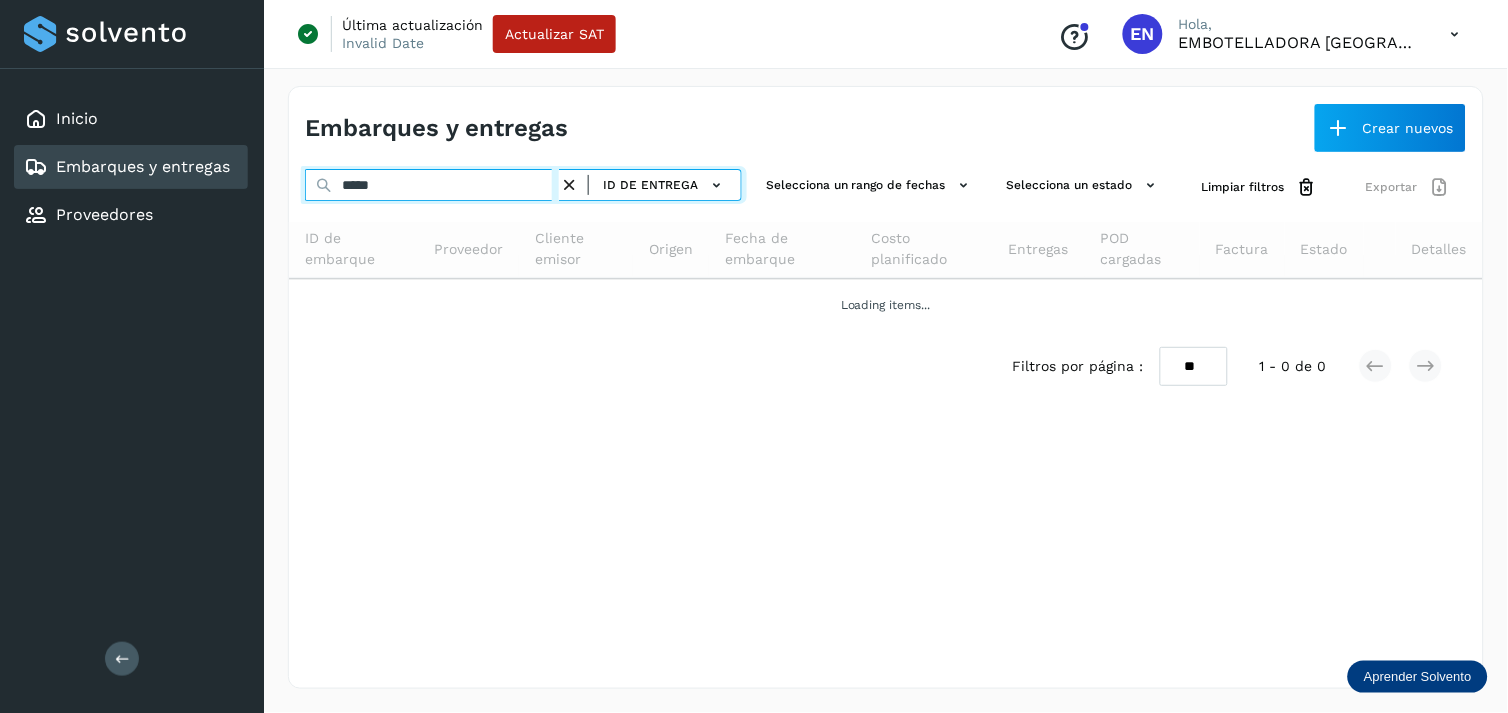 click on "*****" at bounding box center (432, 185) 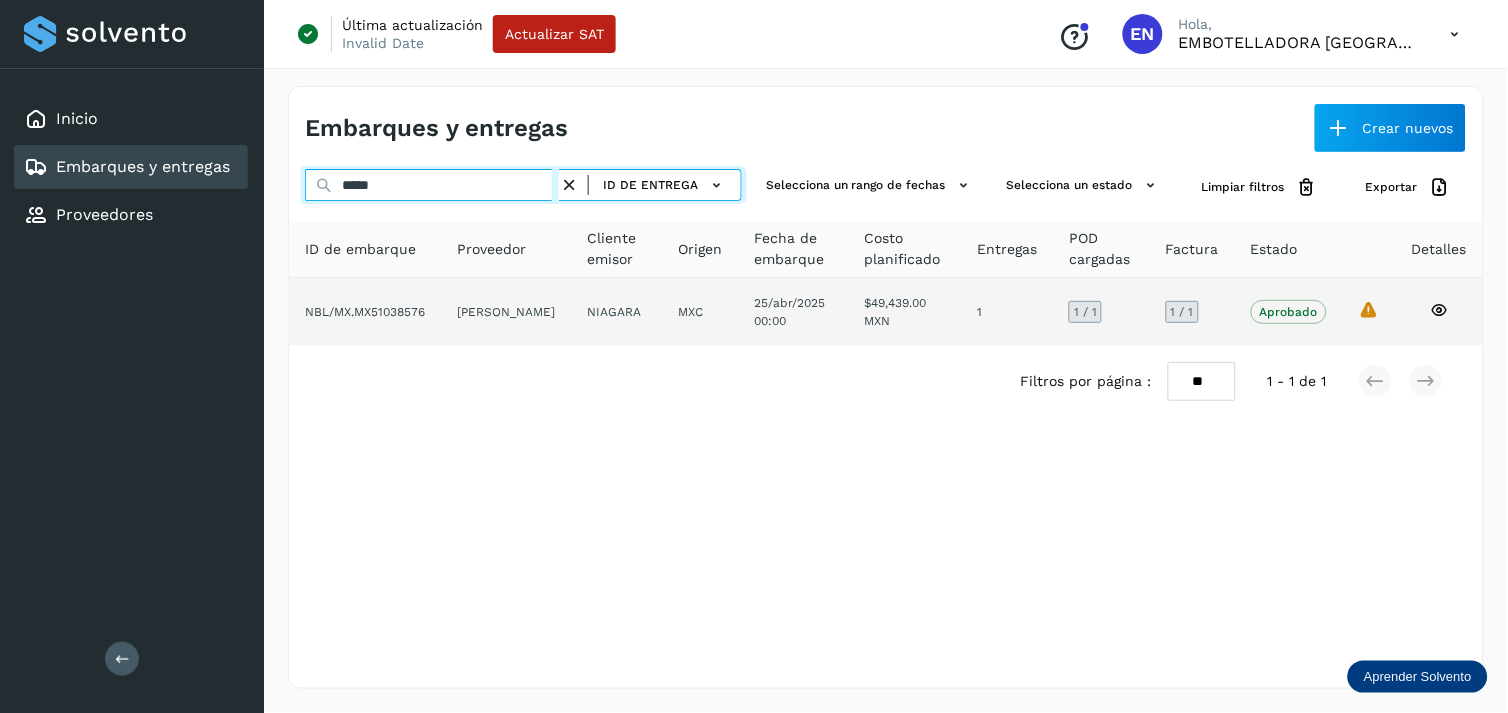 type on "*****" 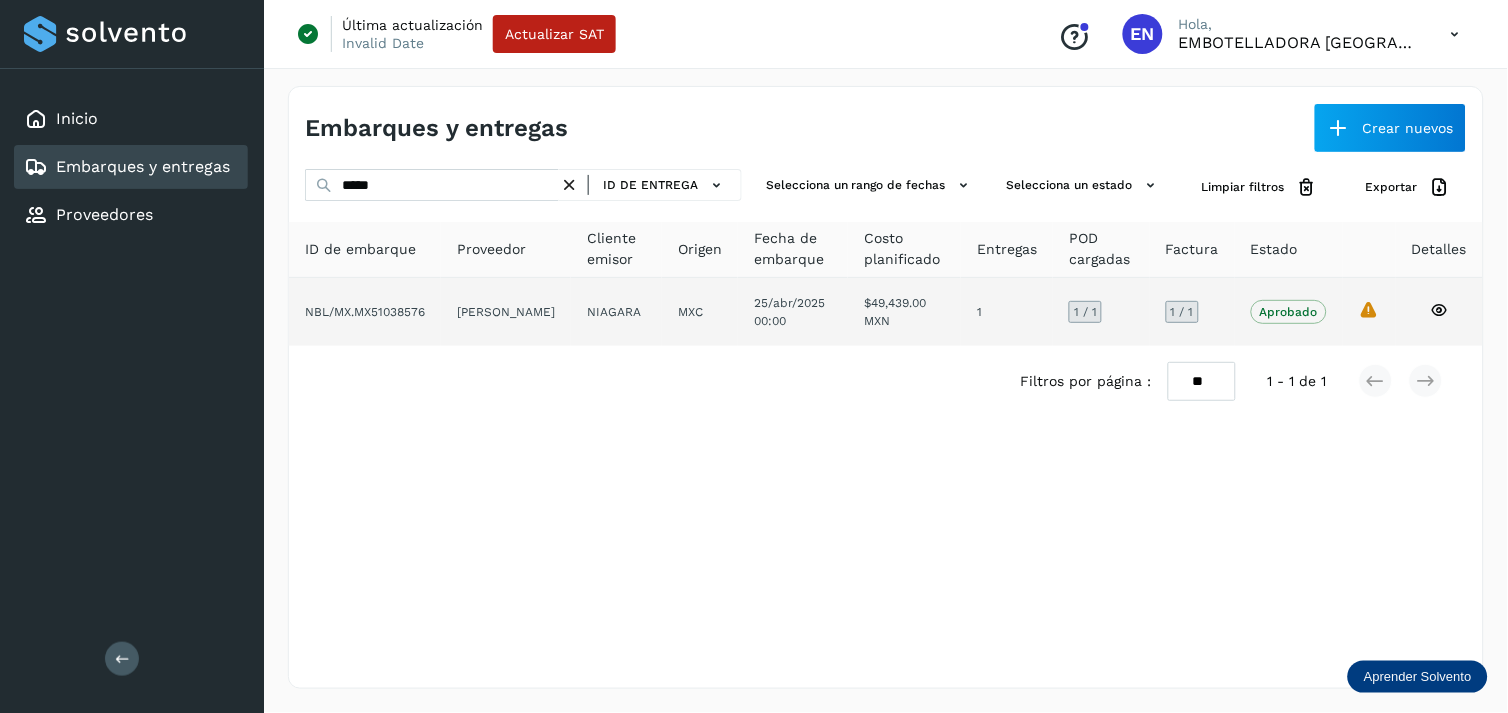 click on "[PERSON_NAME]" 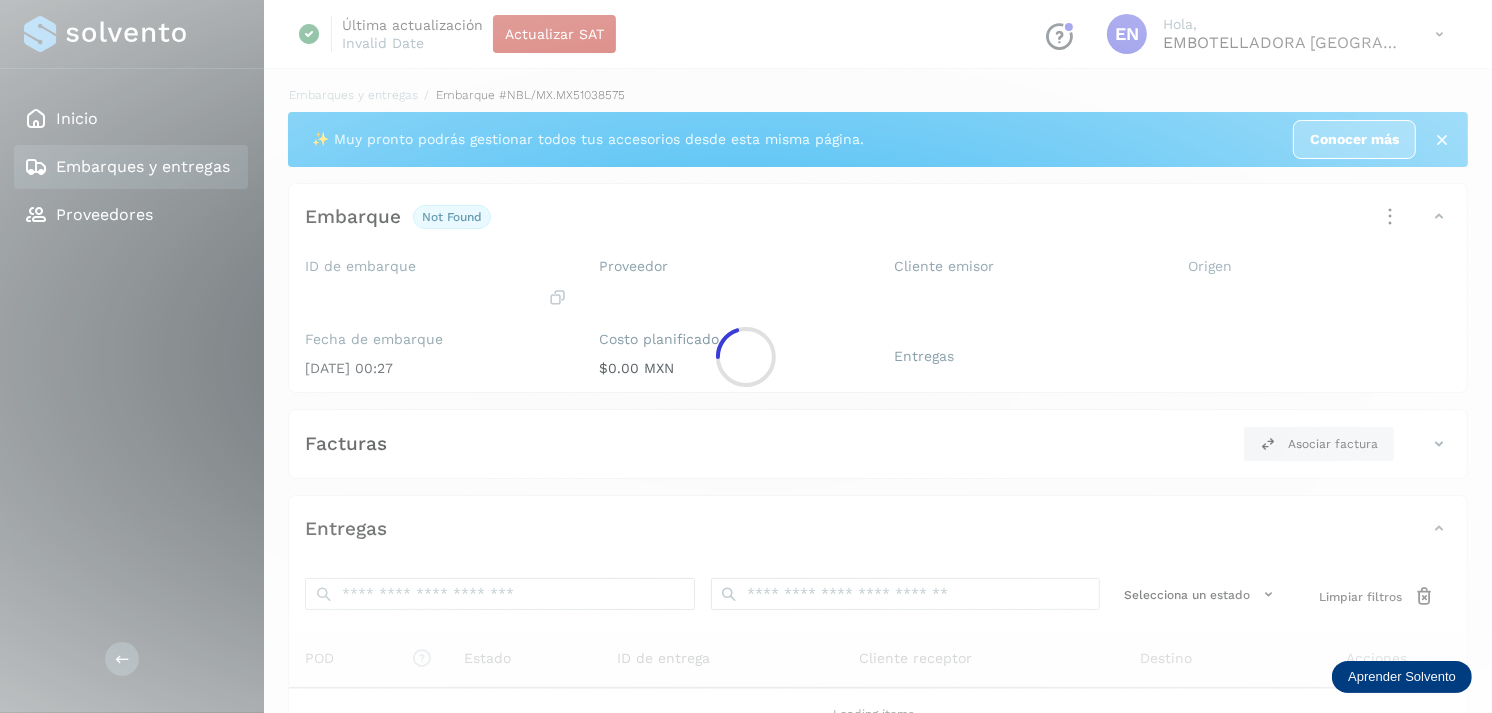 click 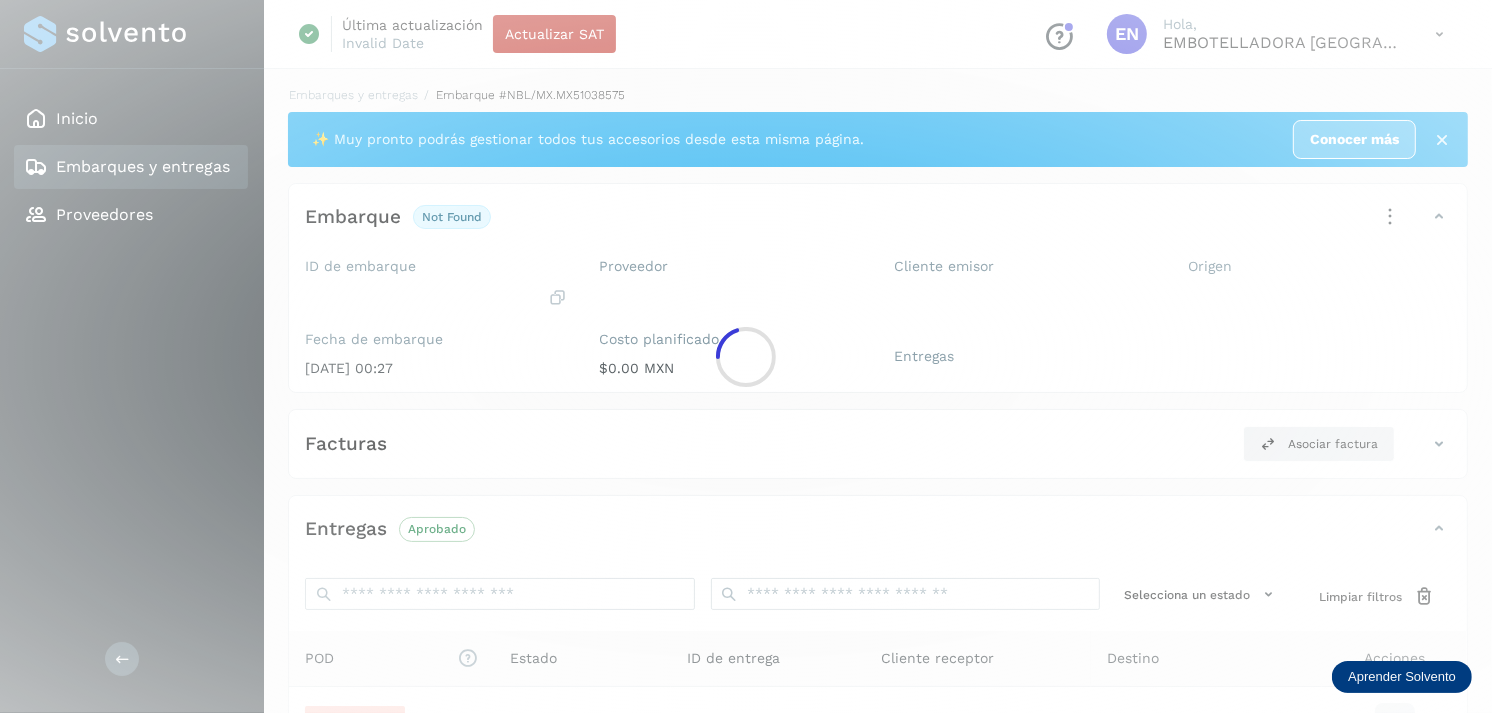 scroll, scrollTop: 312, scrollLeft: 0, axis: vertical 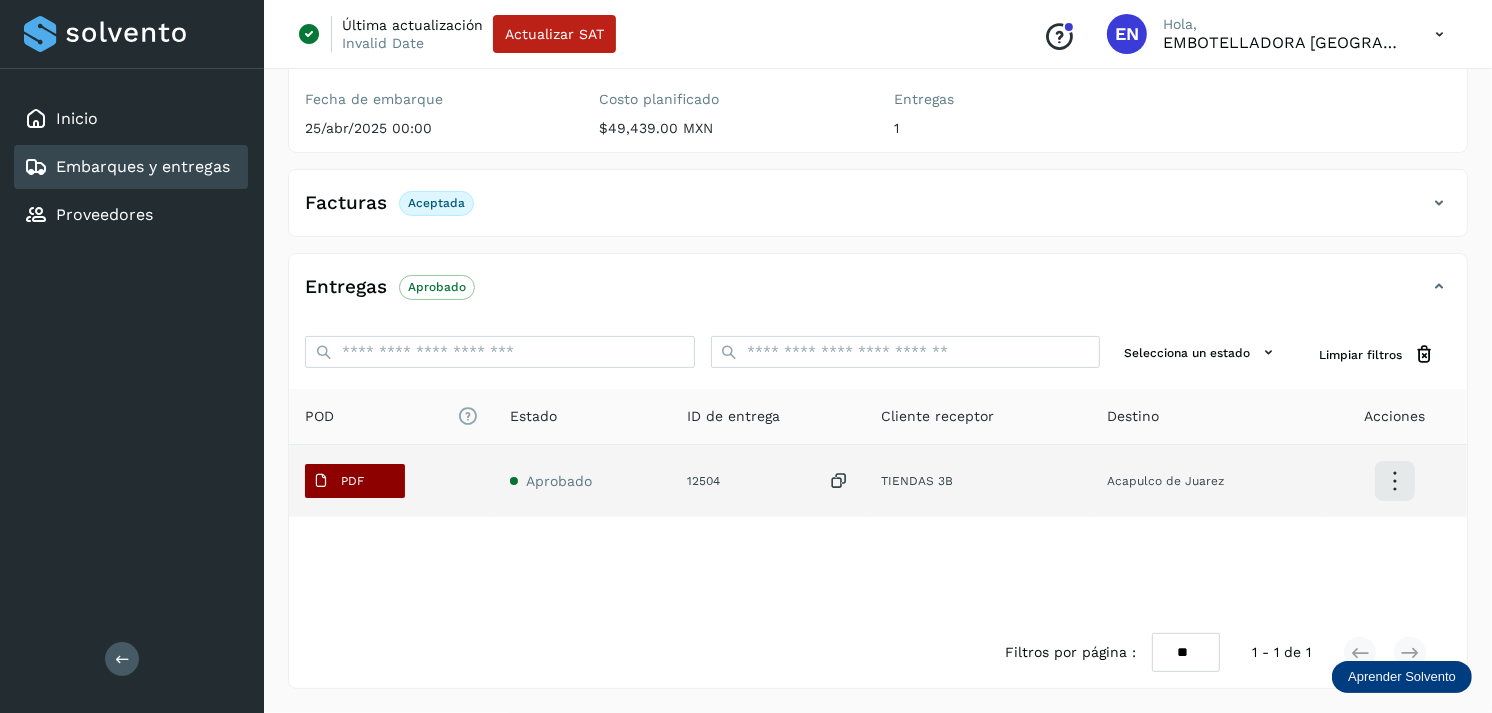 click on "PDF" at bounding box center (352, 481) 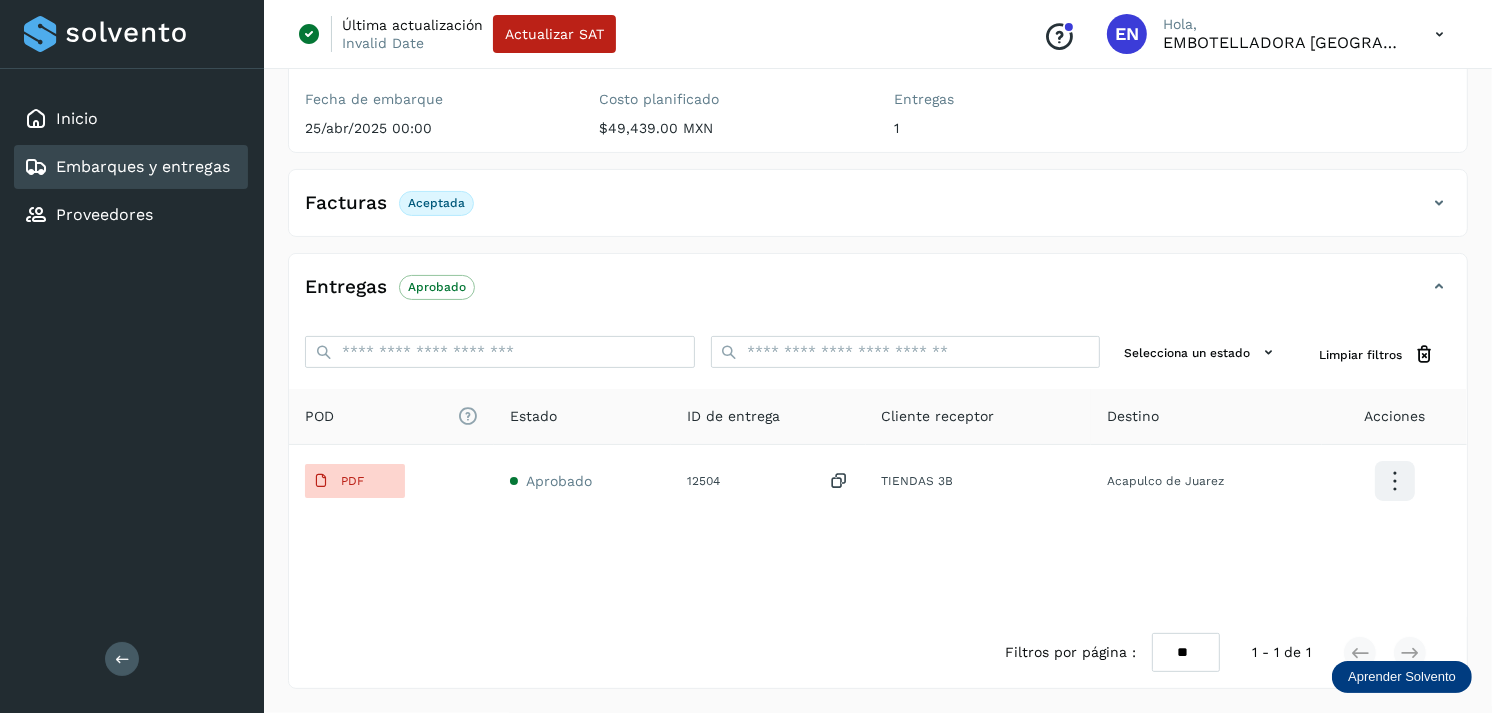 type 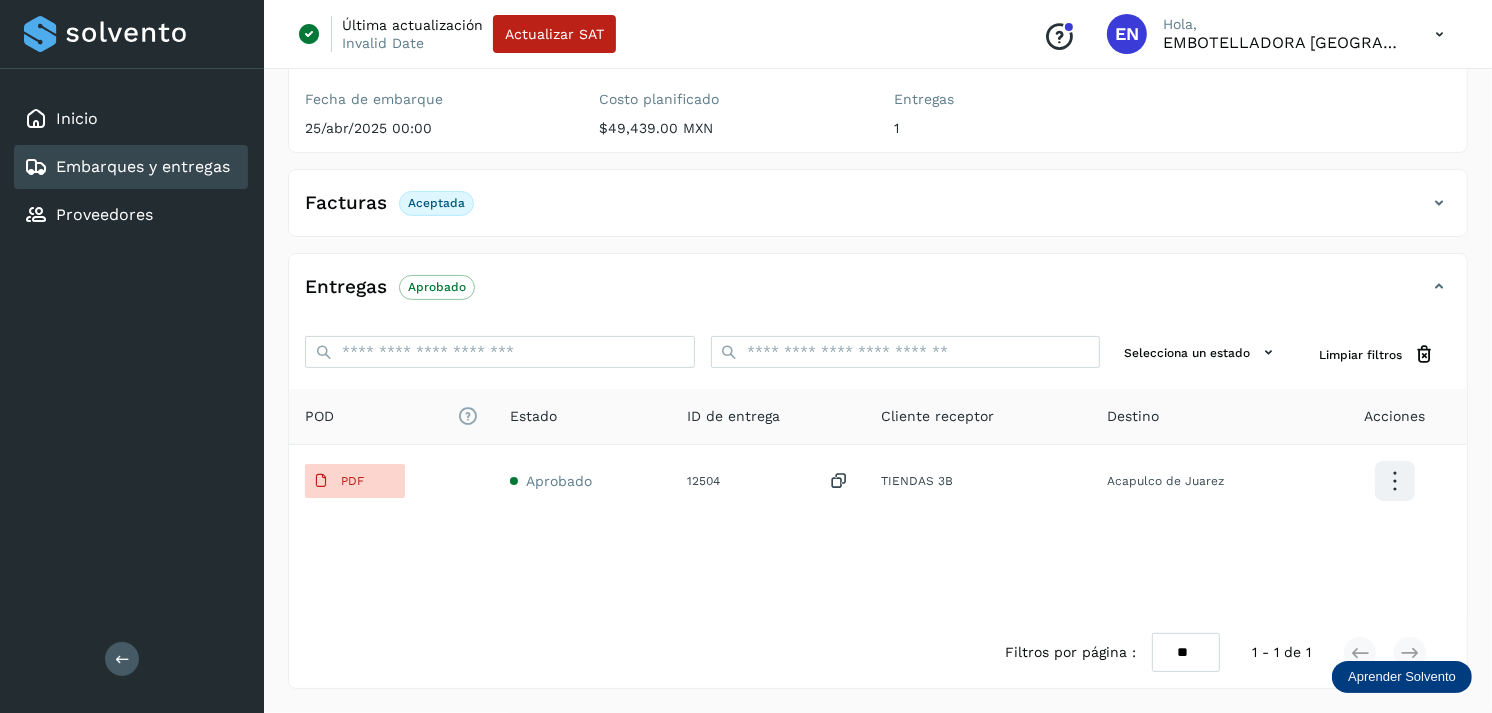 click on "Embarques y entregas" 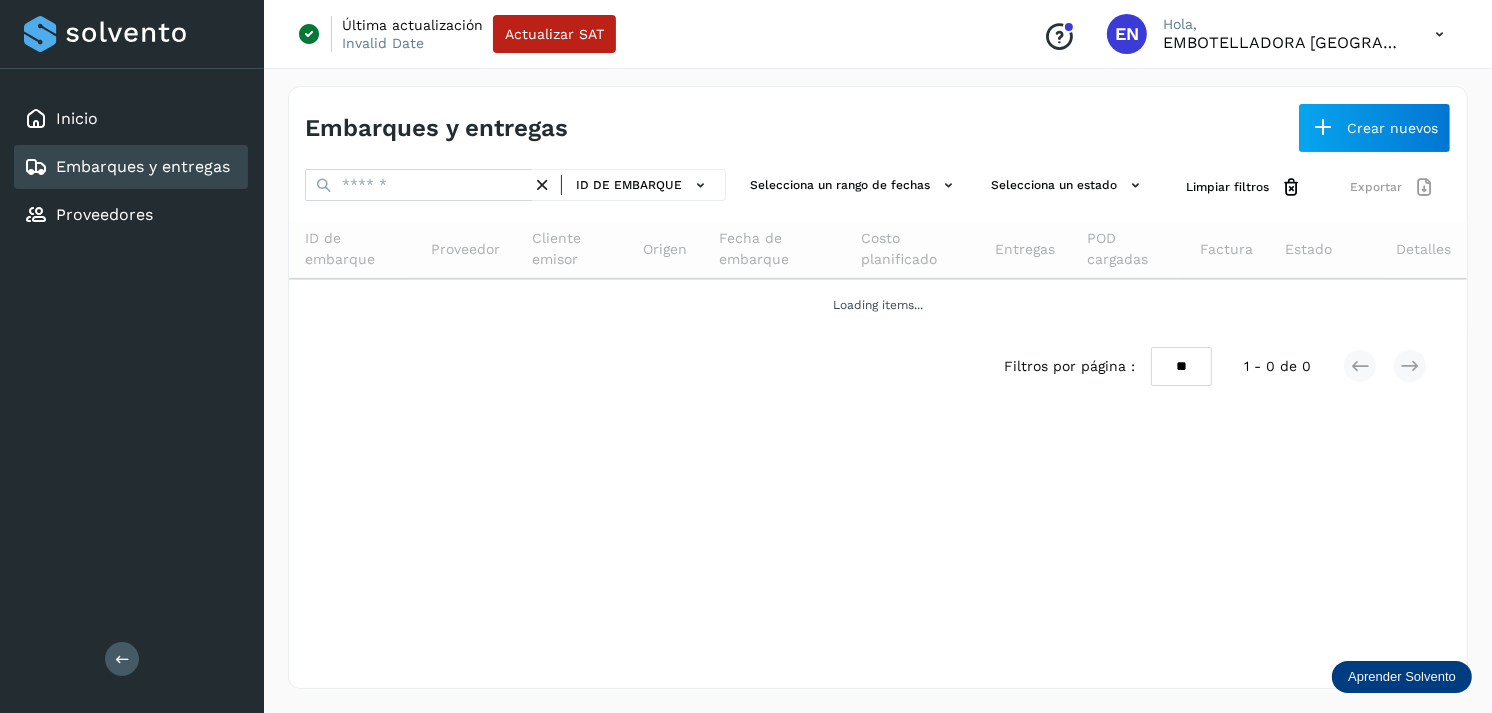 scroll, scrollTop: 0, scrollLeft: 0, axis: both 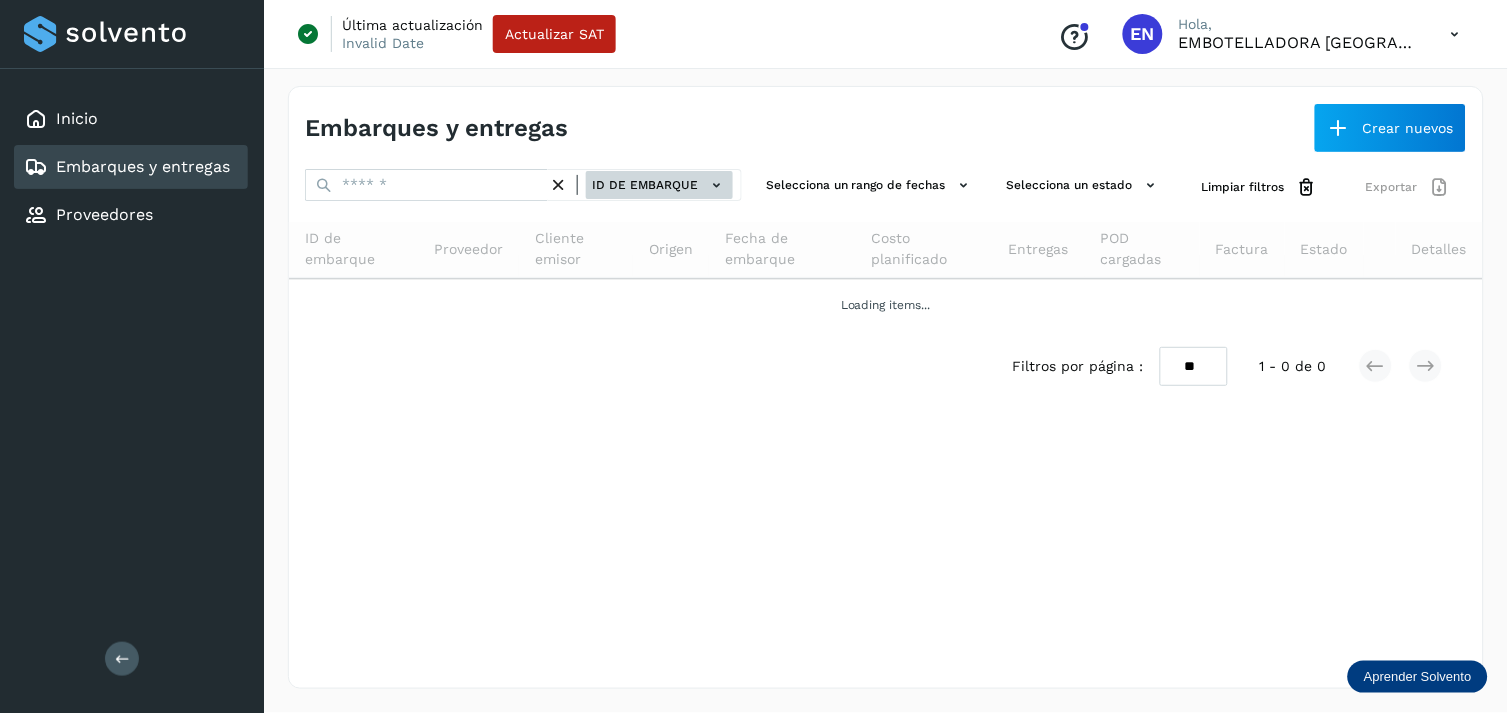 click on "ID de embarque" at bounding box center [659, 185] 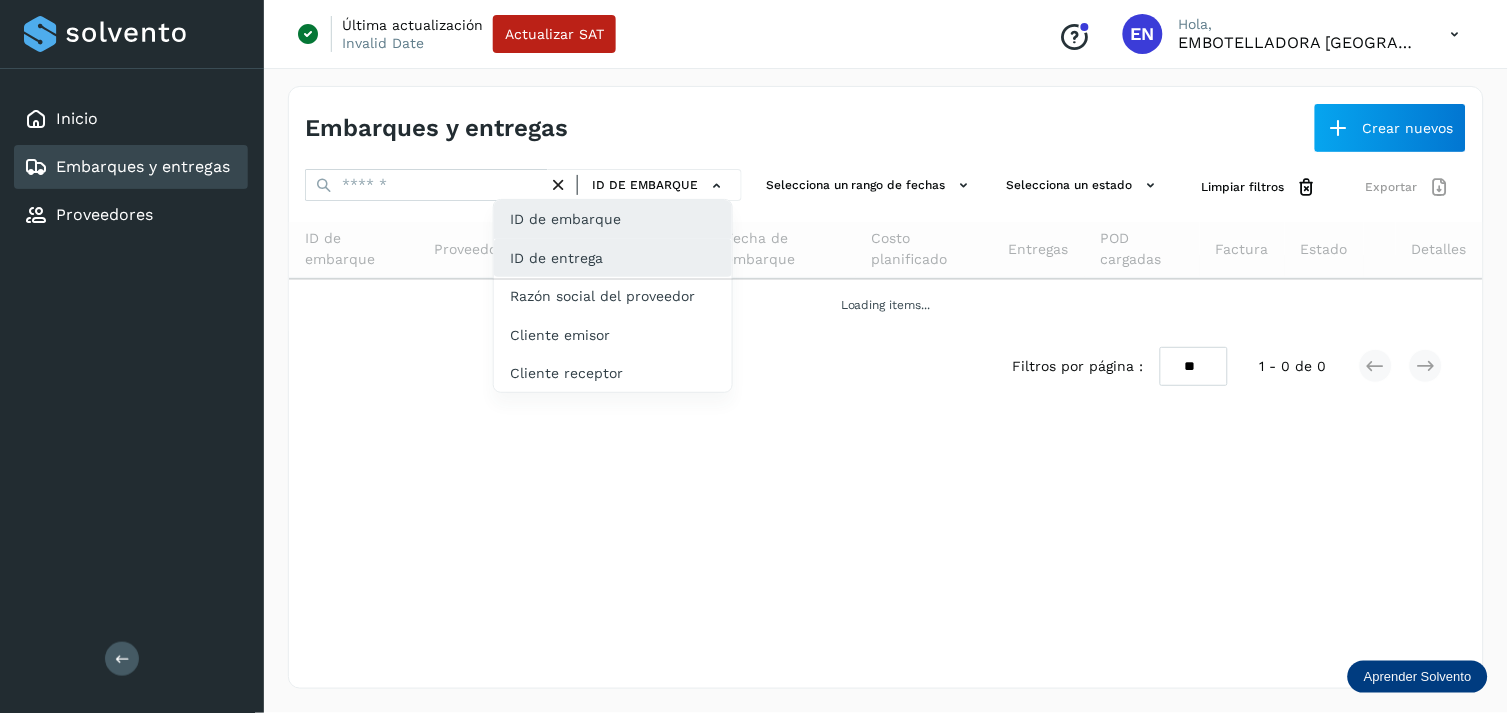 click on "ID de entrega" 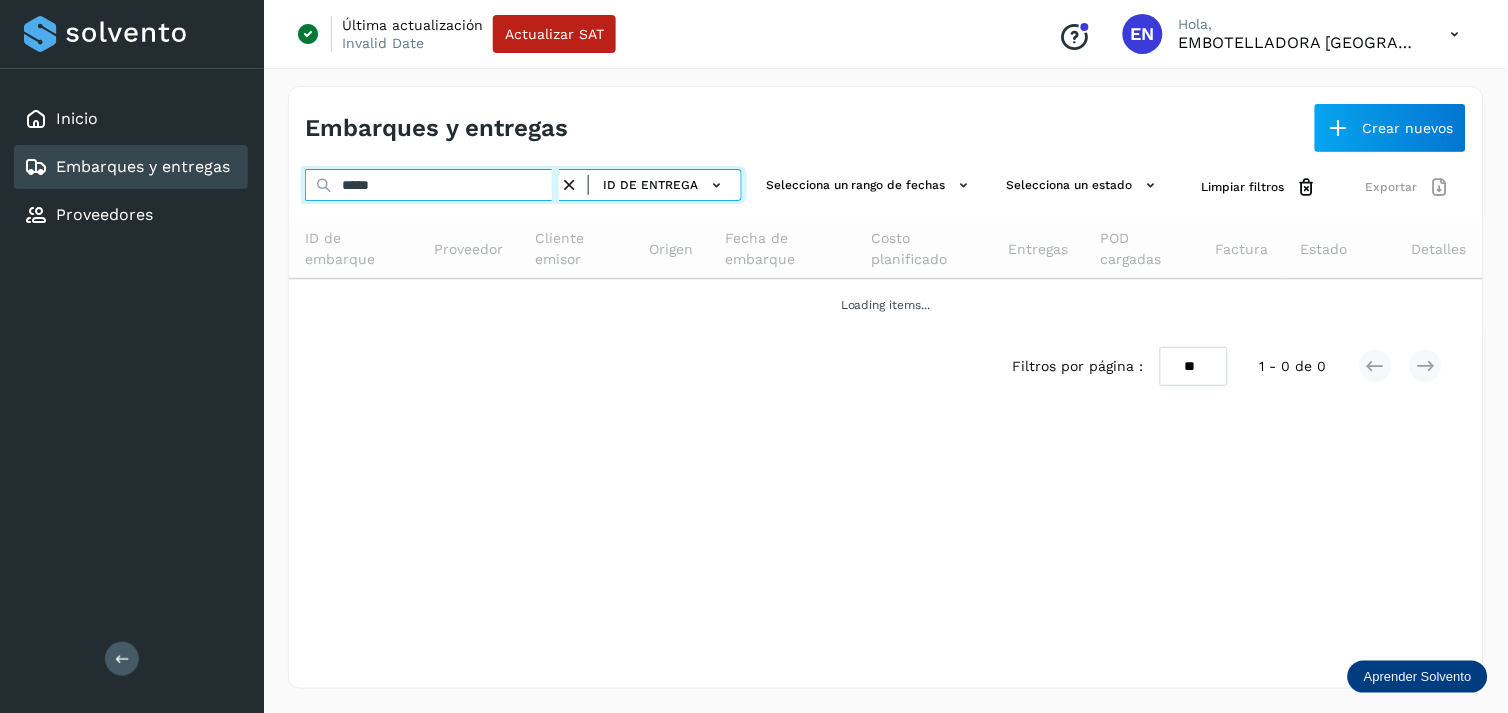 click on "*****" at bounding box center (432, 185) 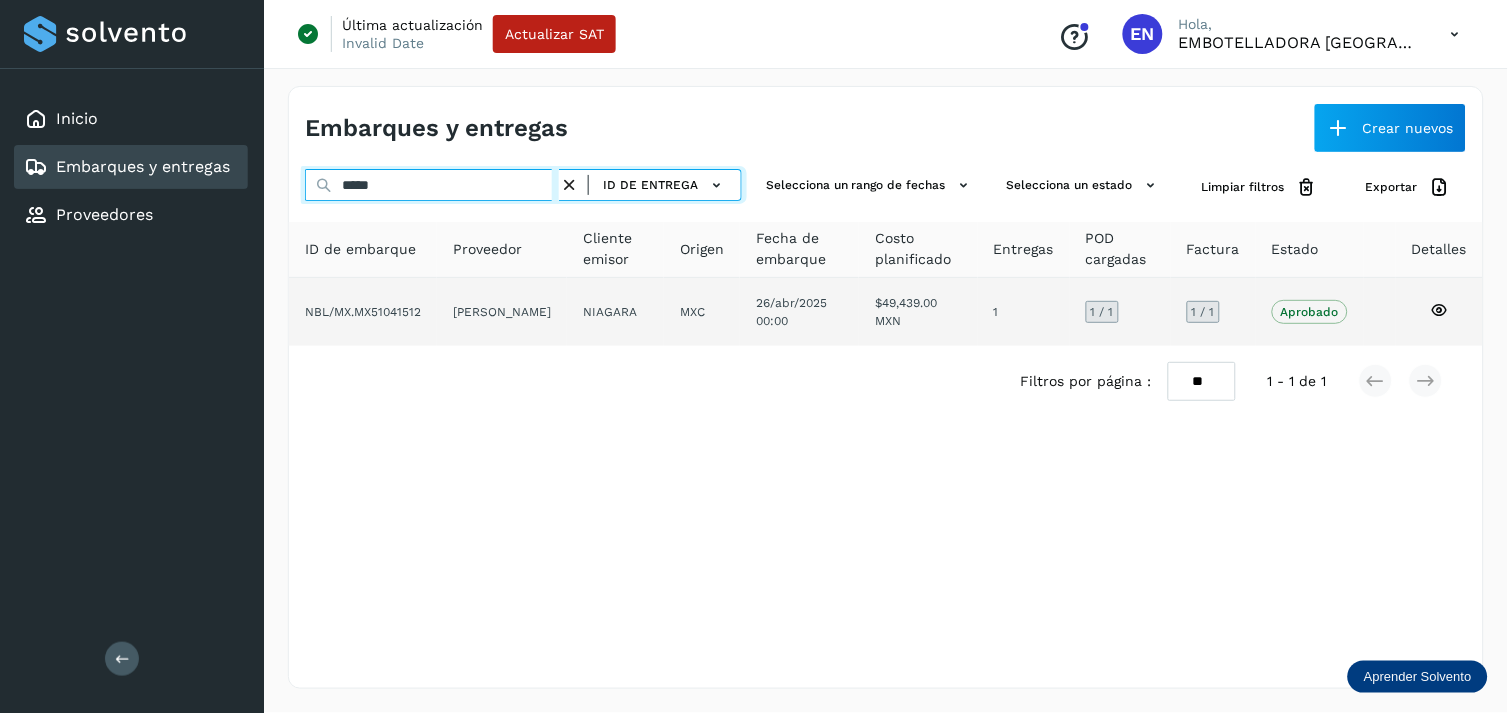 type on "*****" 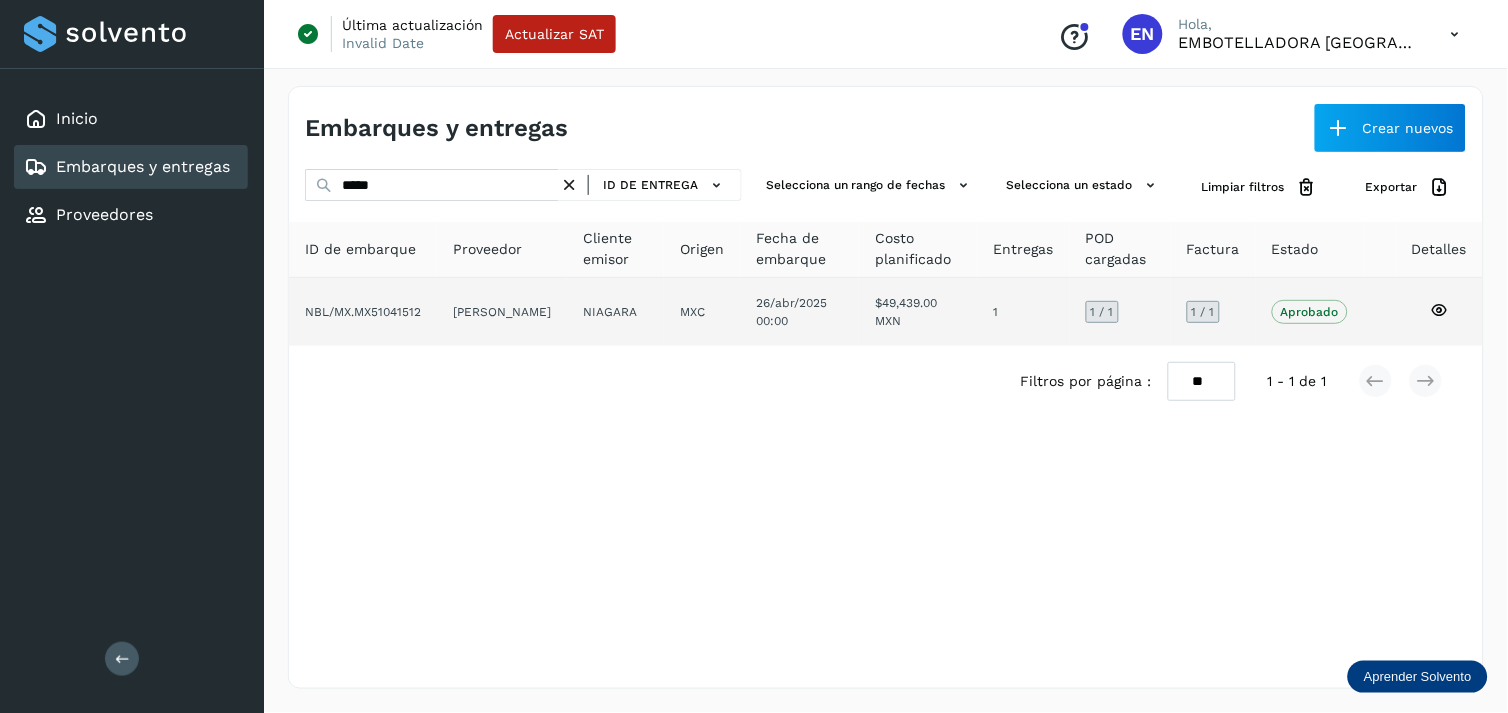 click on "NIAGARA" 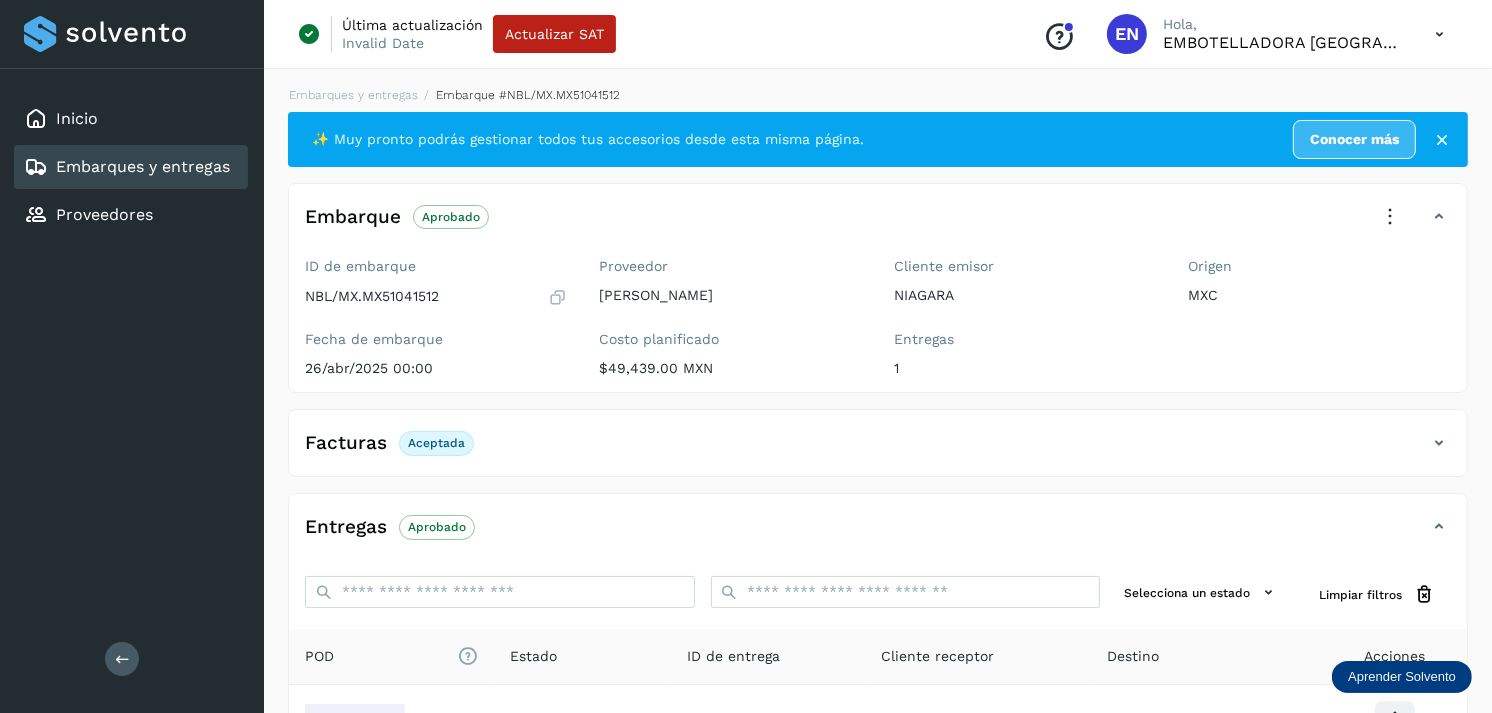 scroll, scrollTop: 241, scrollLeft: 0, axis: vertical 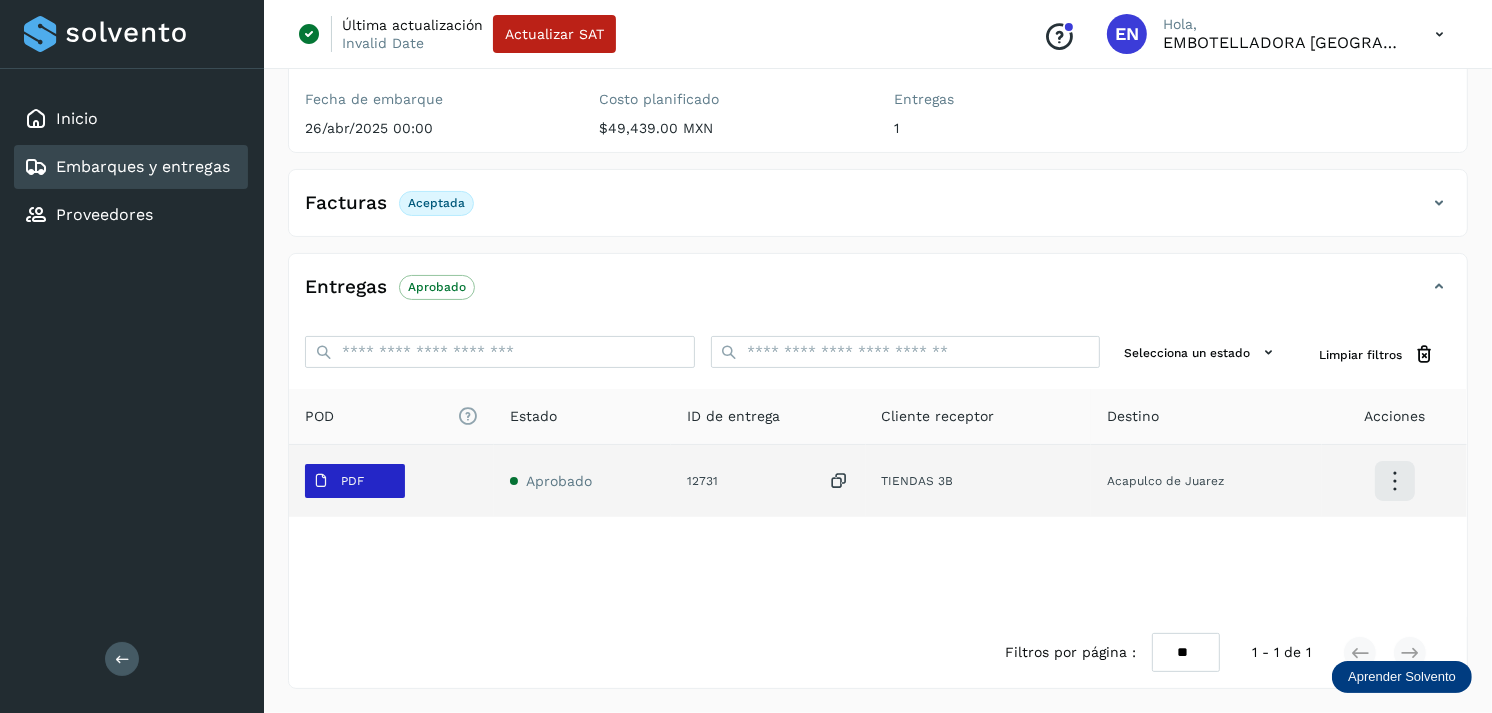 click on "PDF" at bounding box center [338, 481] 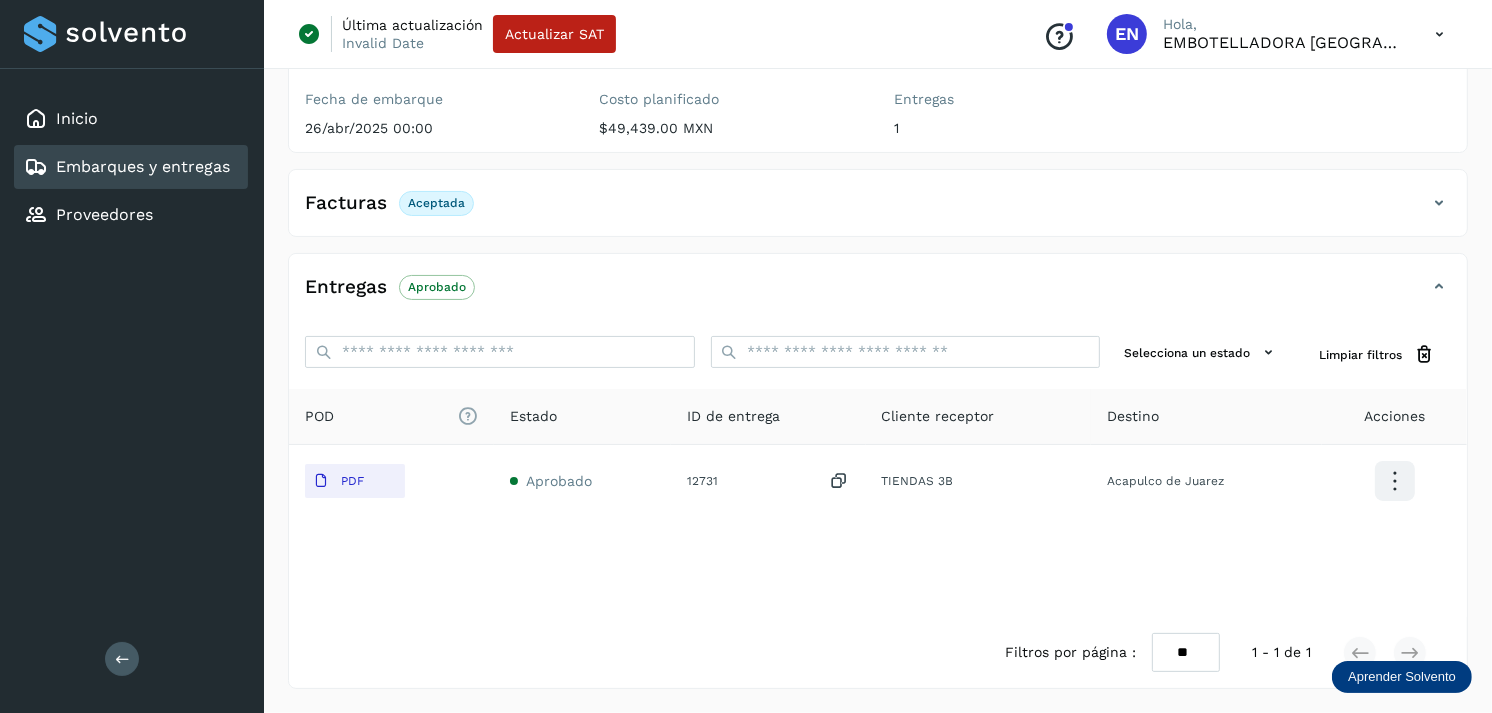 type 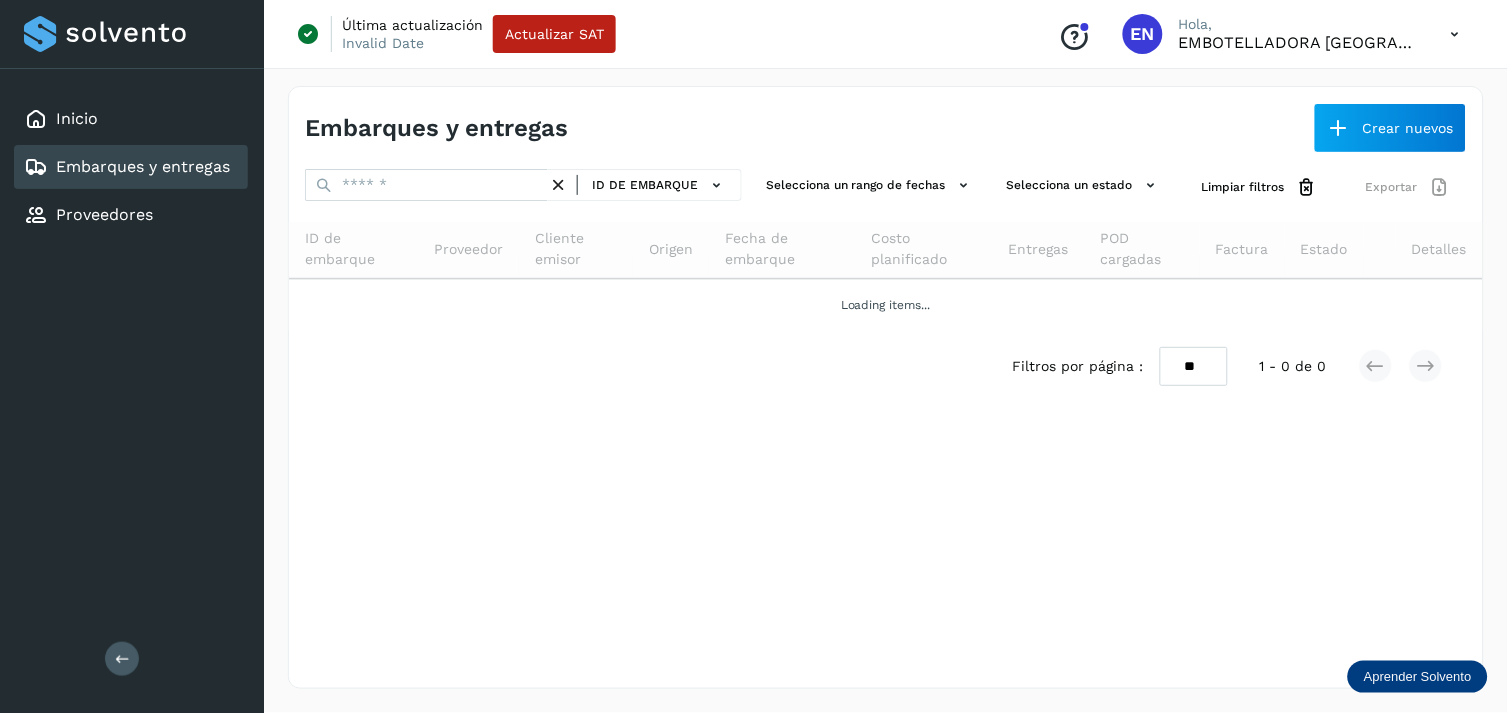 click on "ID de embarque" at bounding box center [523, 187] 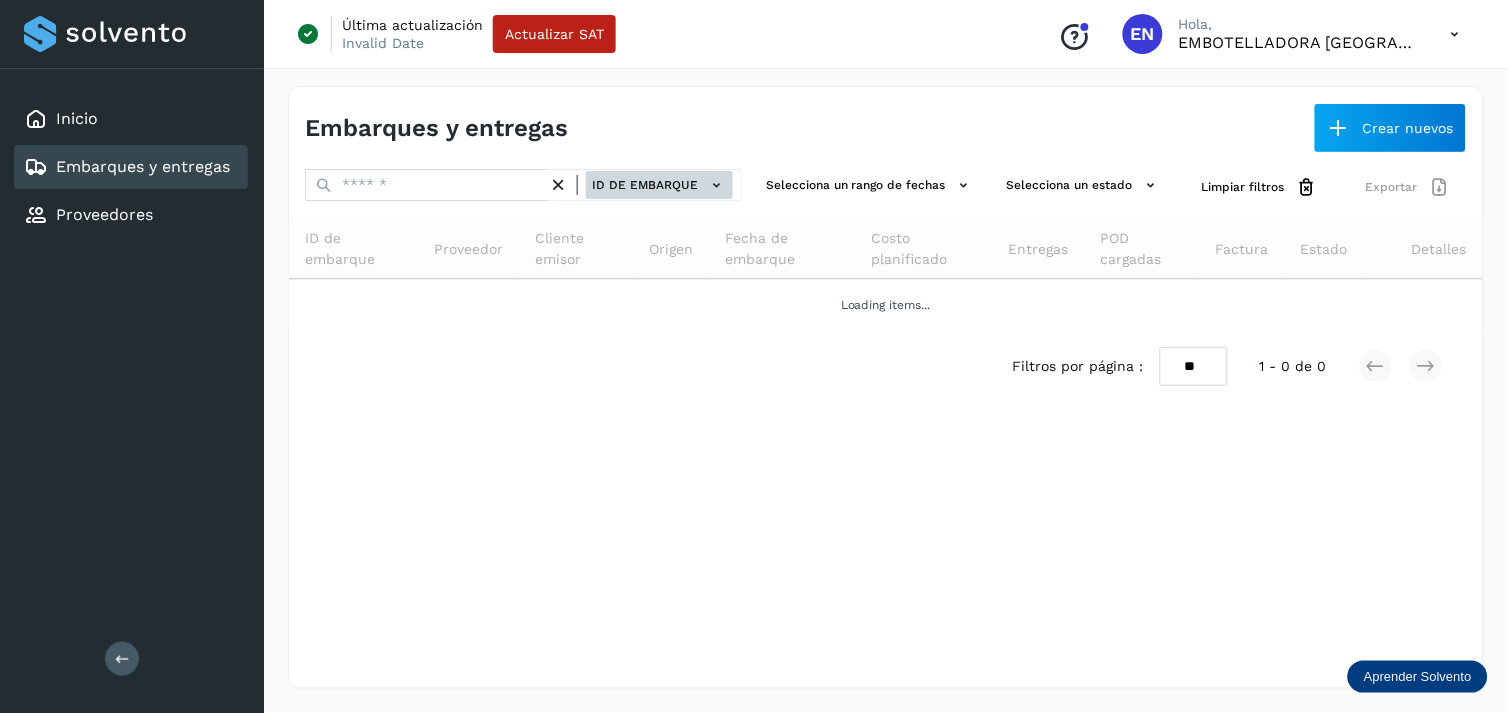 click on "ID de embarque" at bounding box center (659, 185) 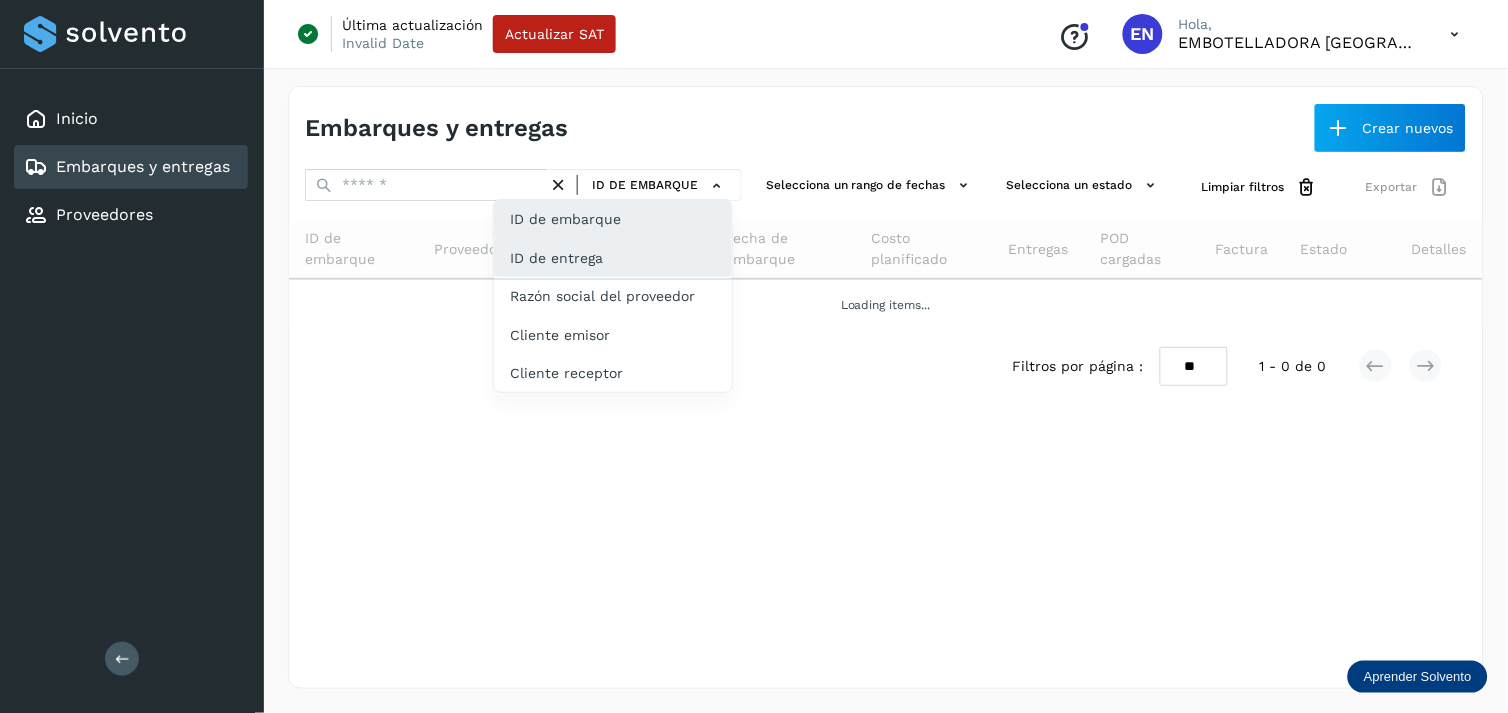click on "ID de entrega" 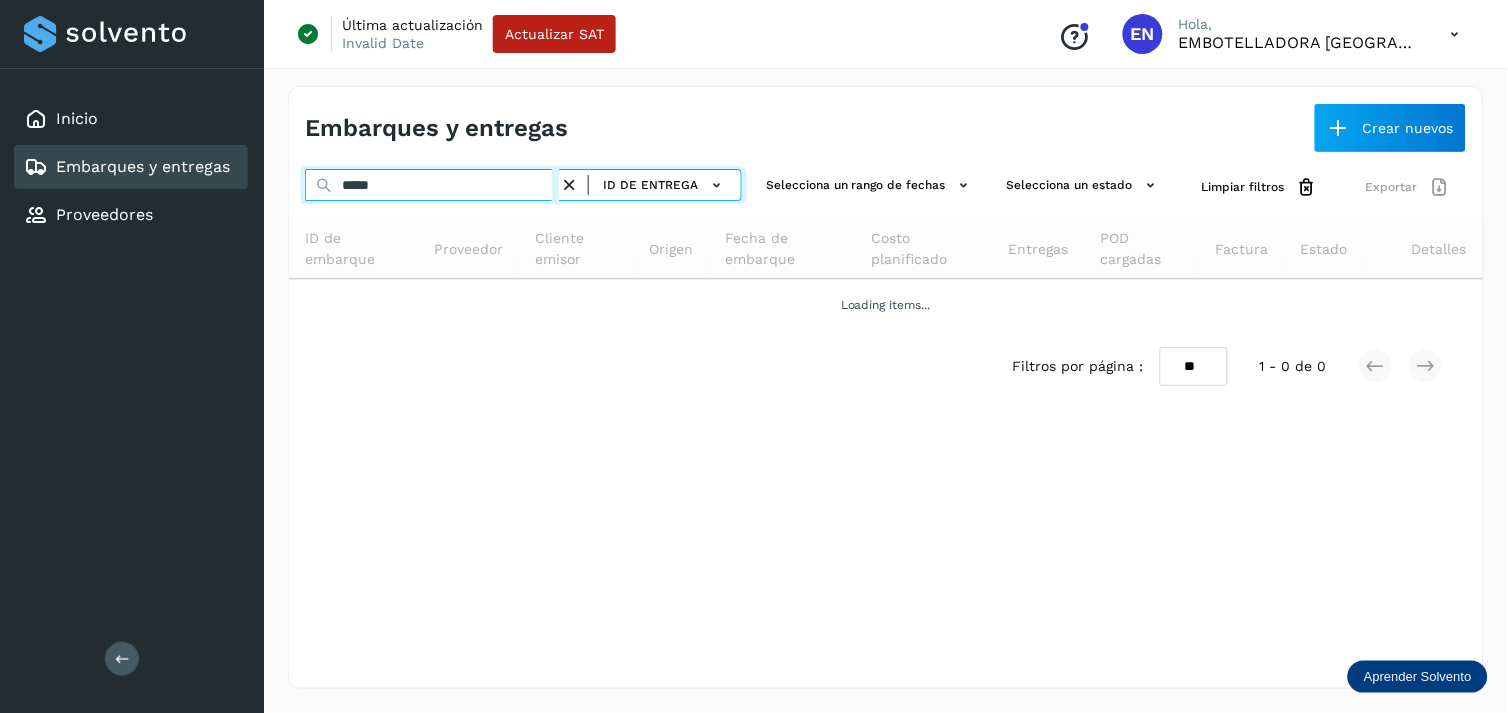 click on "*****" at bounding box center [432, 185] 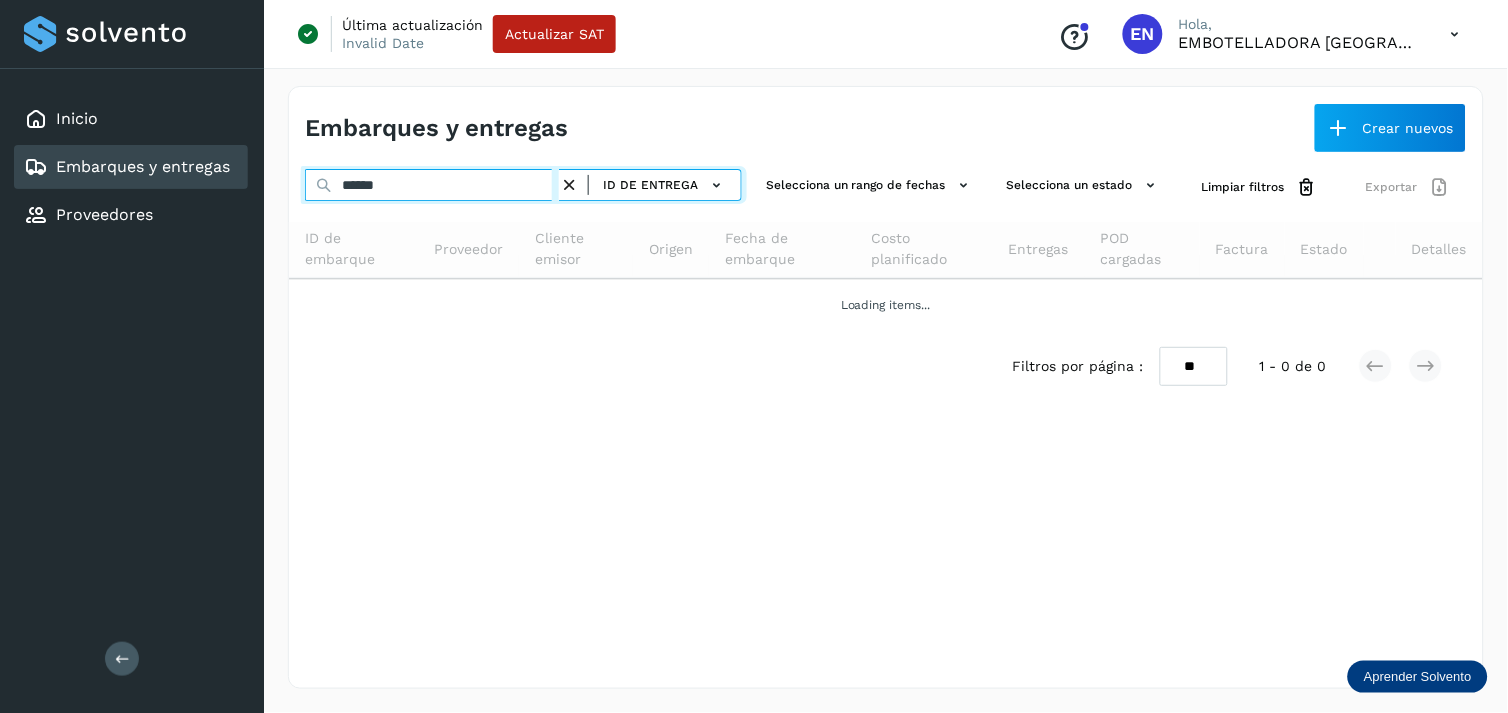 type on "*****" 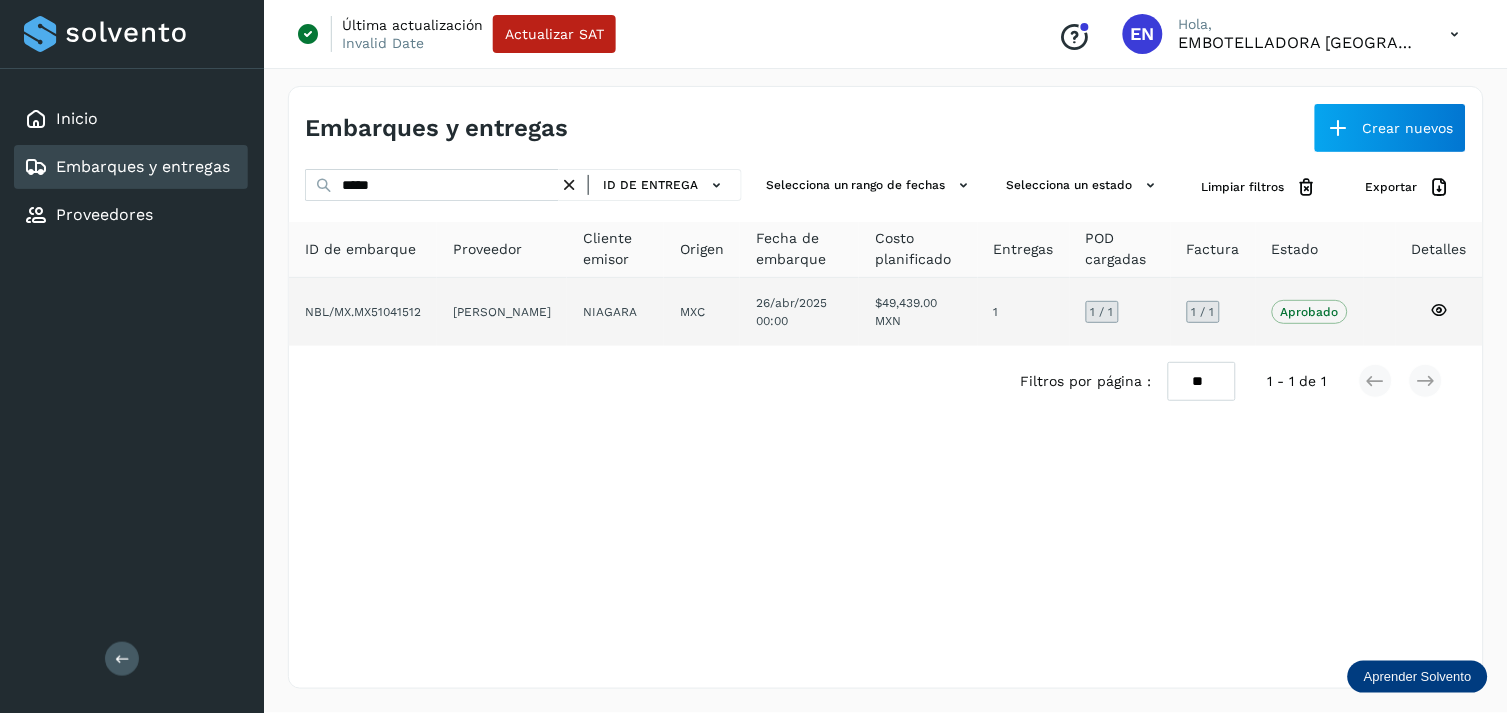 click on "[PERSON_NAME]" 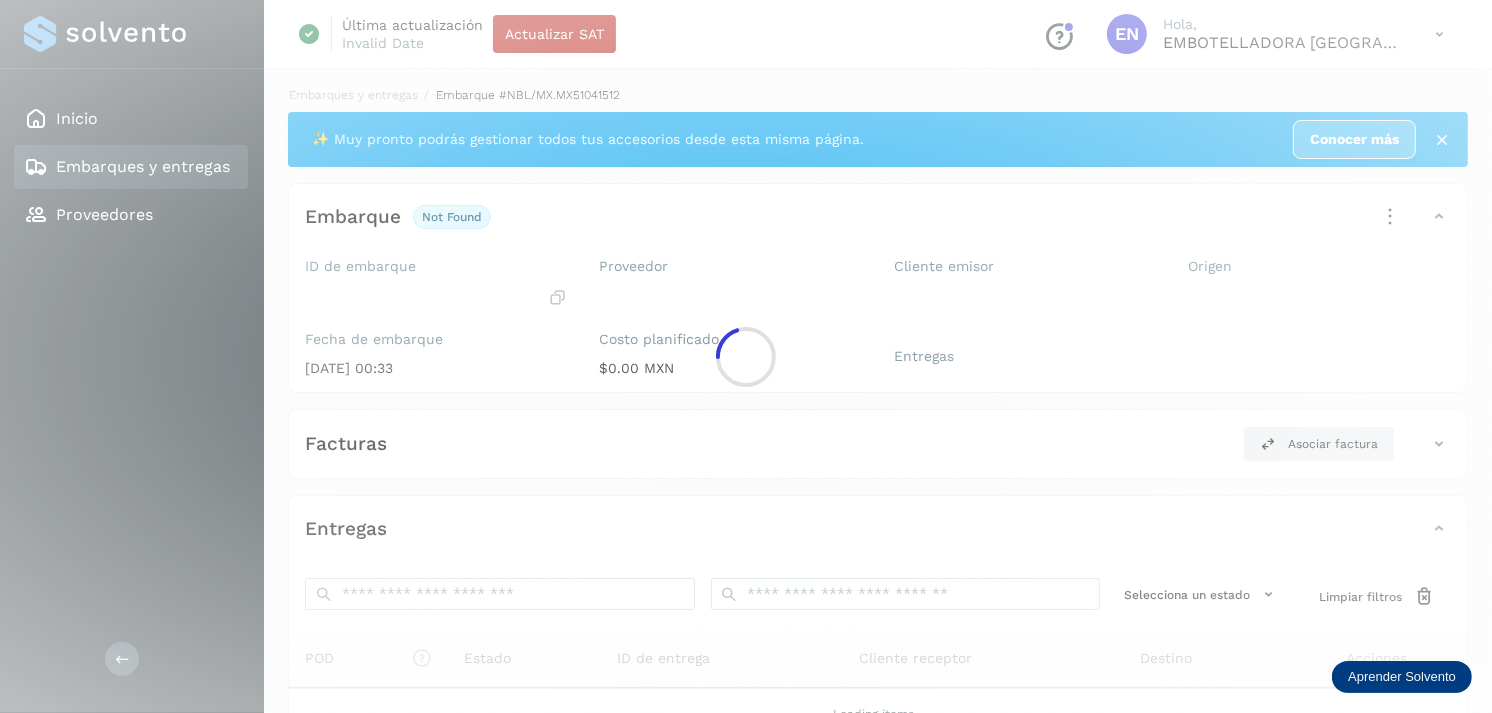 click 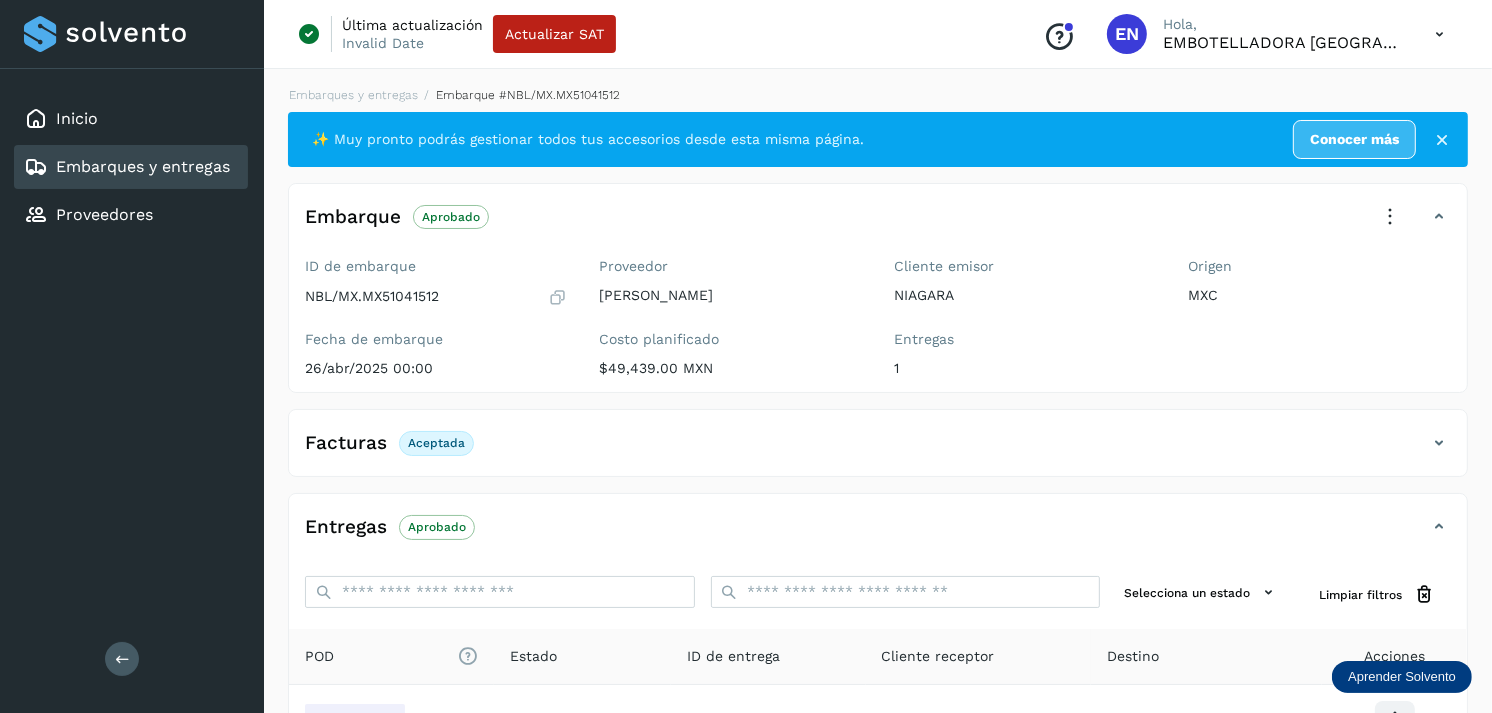 click on "Embarques y entregas" at bounding box center [143, 166] 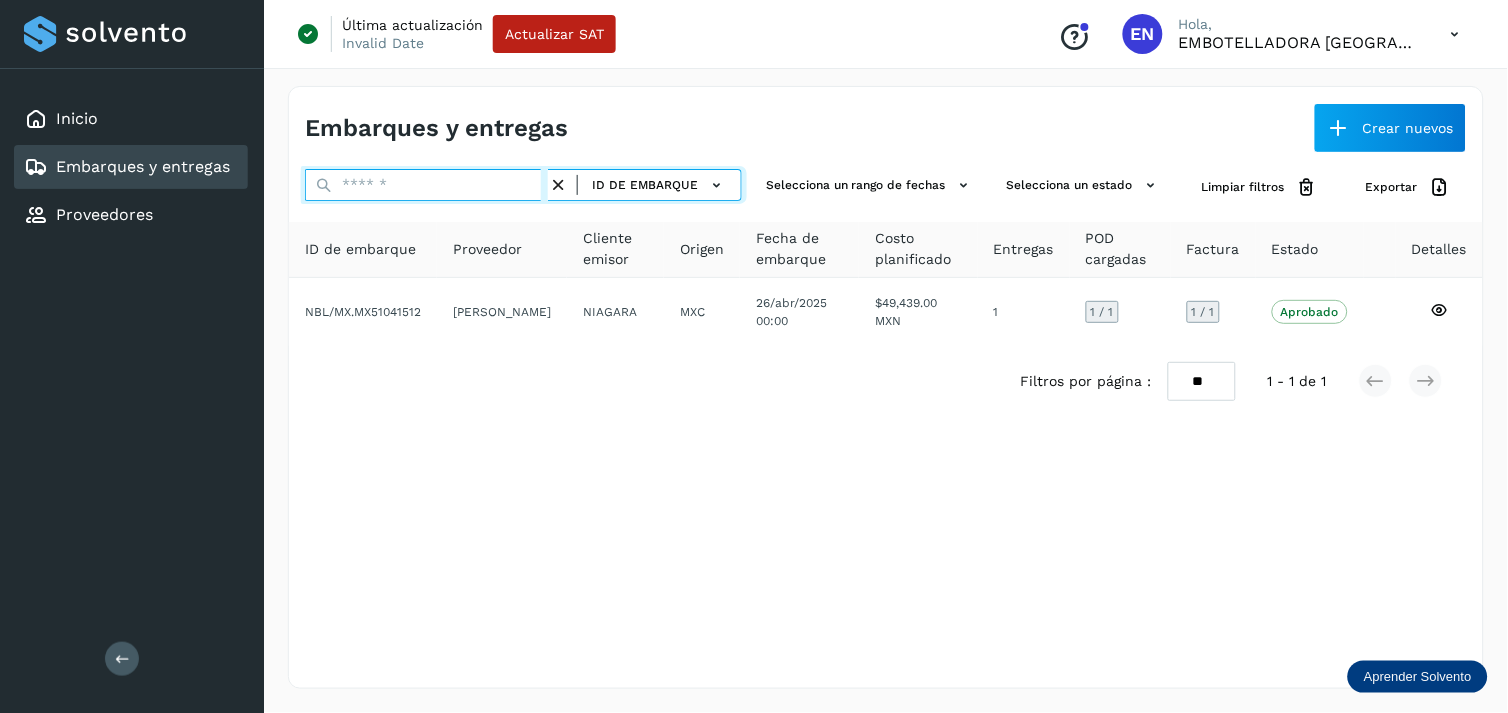click at bounding box center [426, 185] 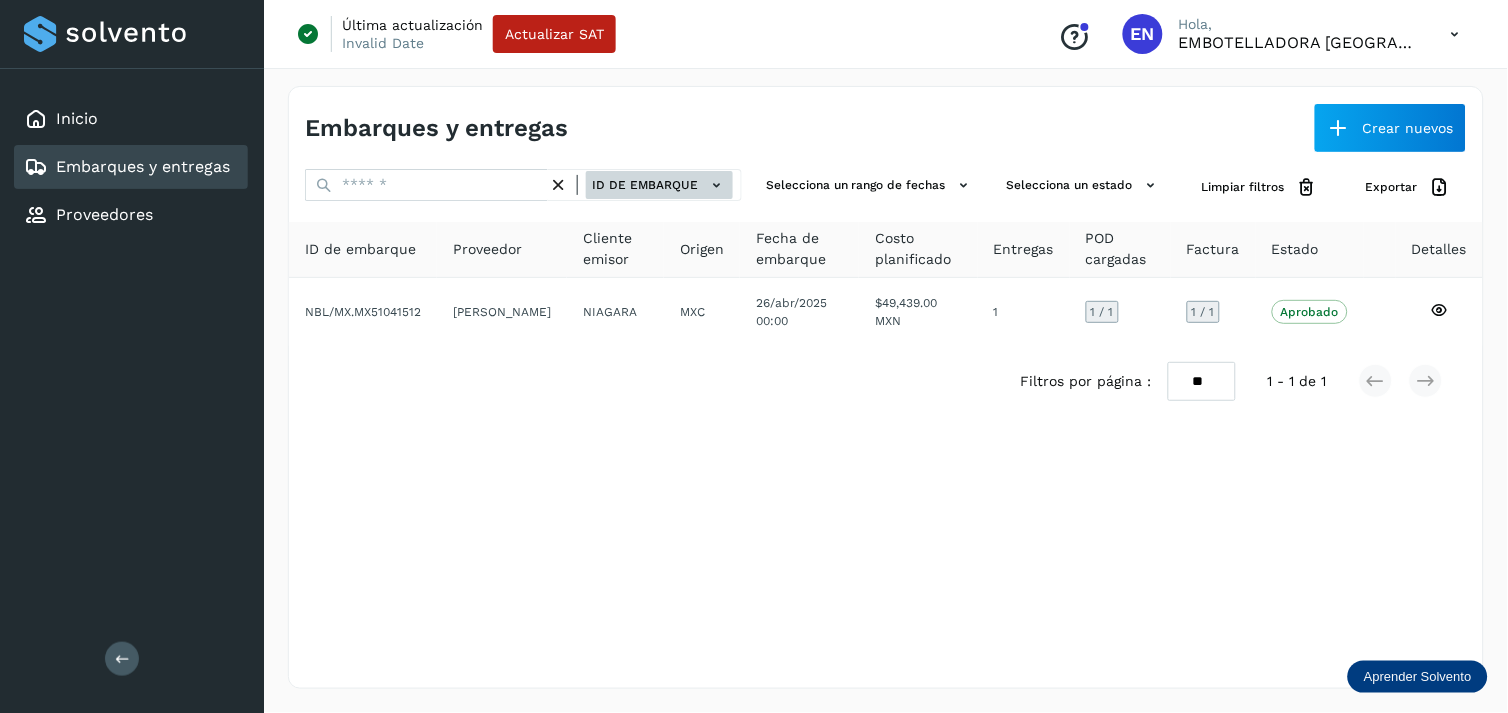 click on "ID de embarque" 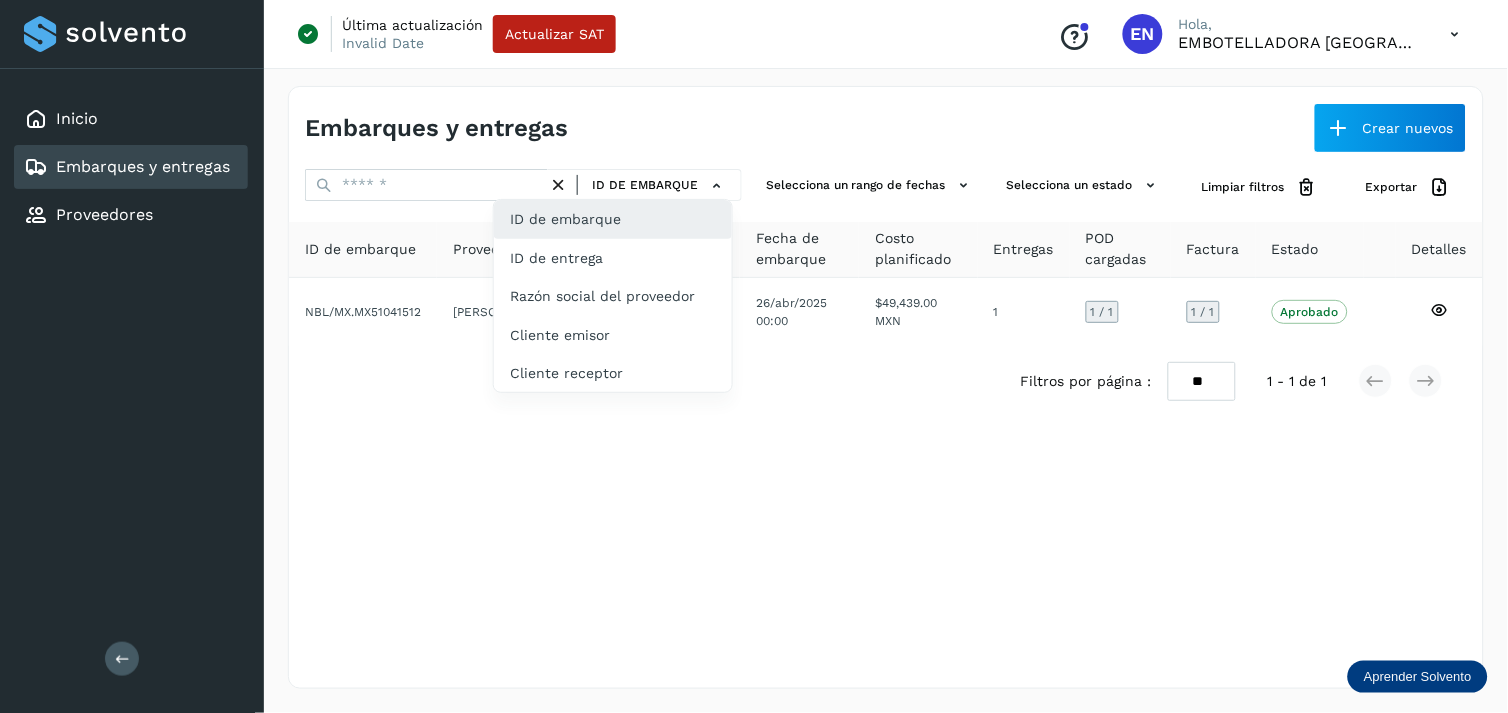 drag, startPoint x: 543, startPoint y: 115, endPoint x: 724, endPoint y: 200, distance: 199.965 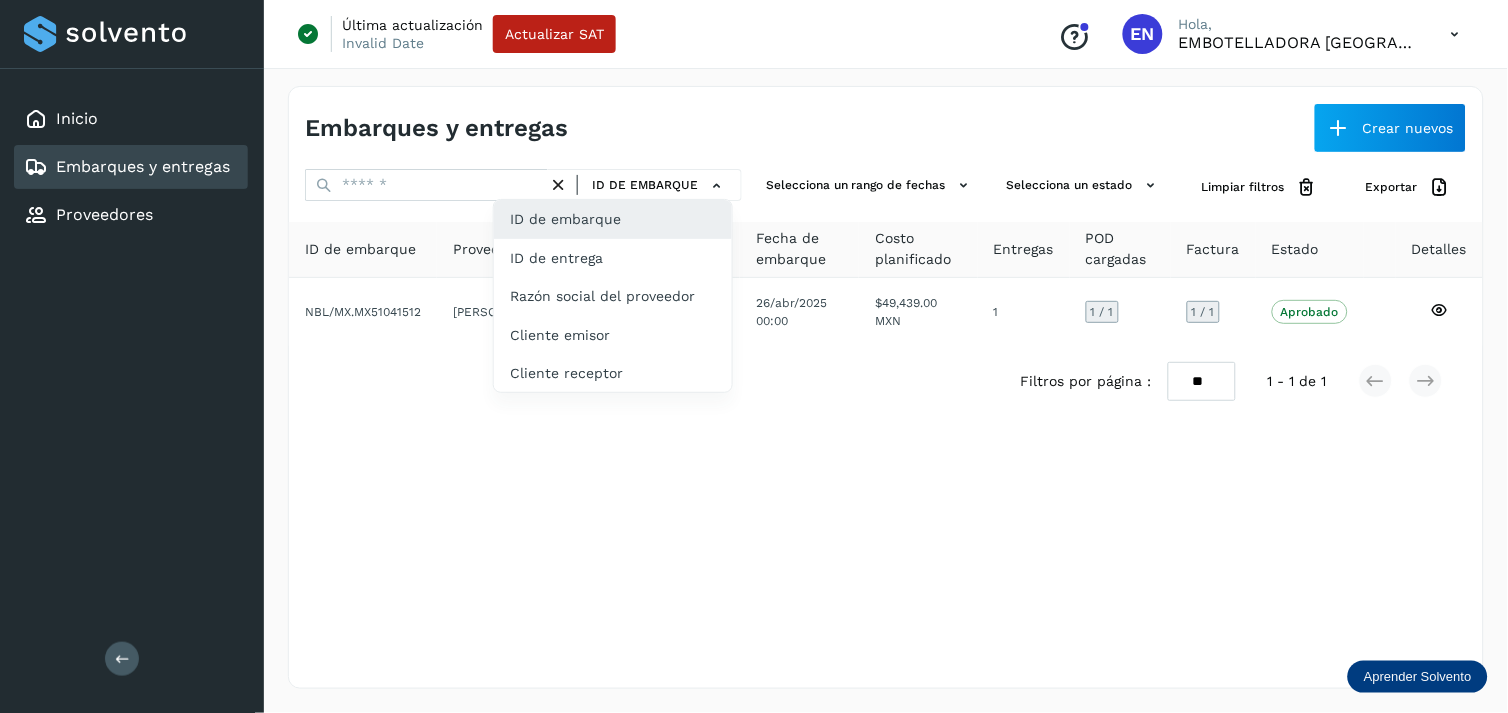 click at bounding box center [754, 356] 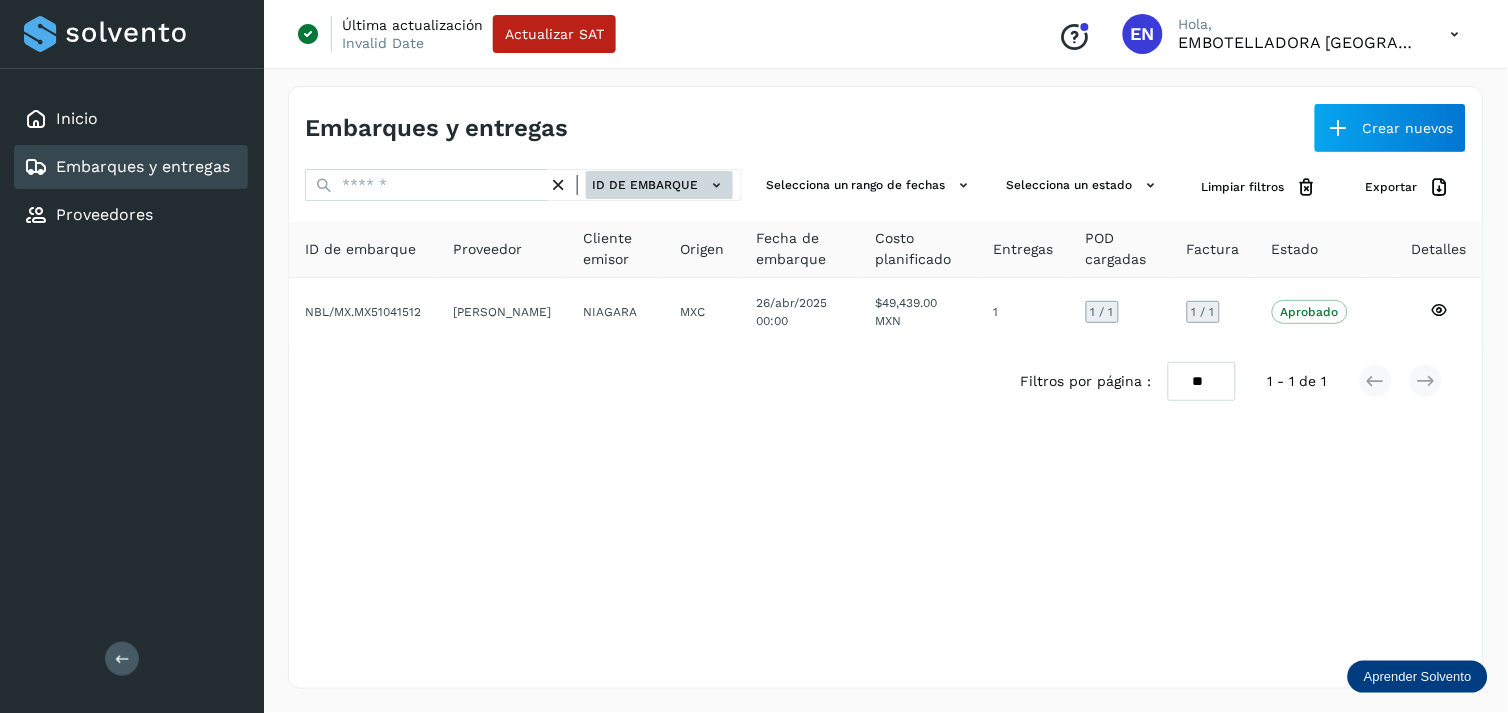 click on "ID de embarque" 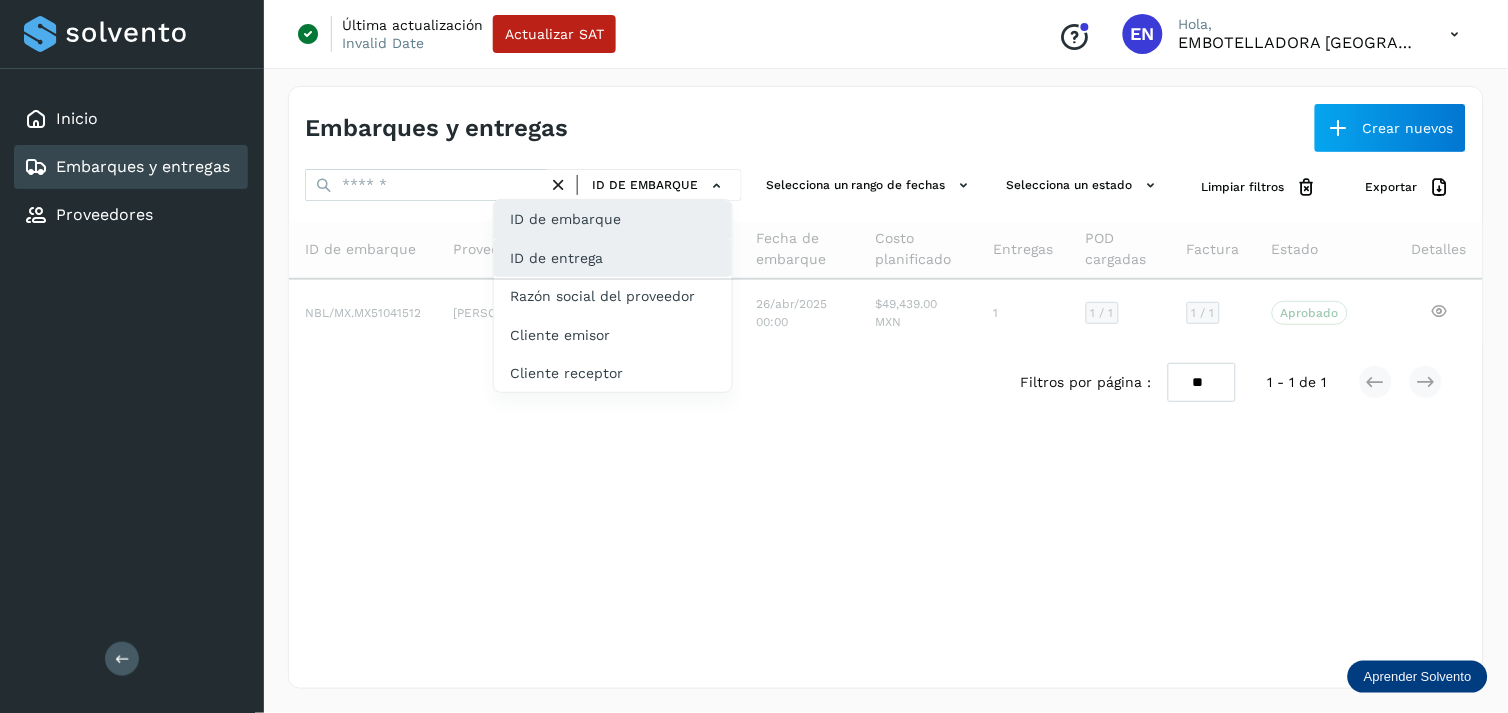 click on "ID de entrega" 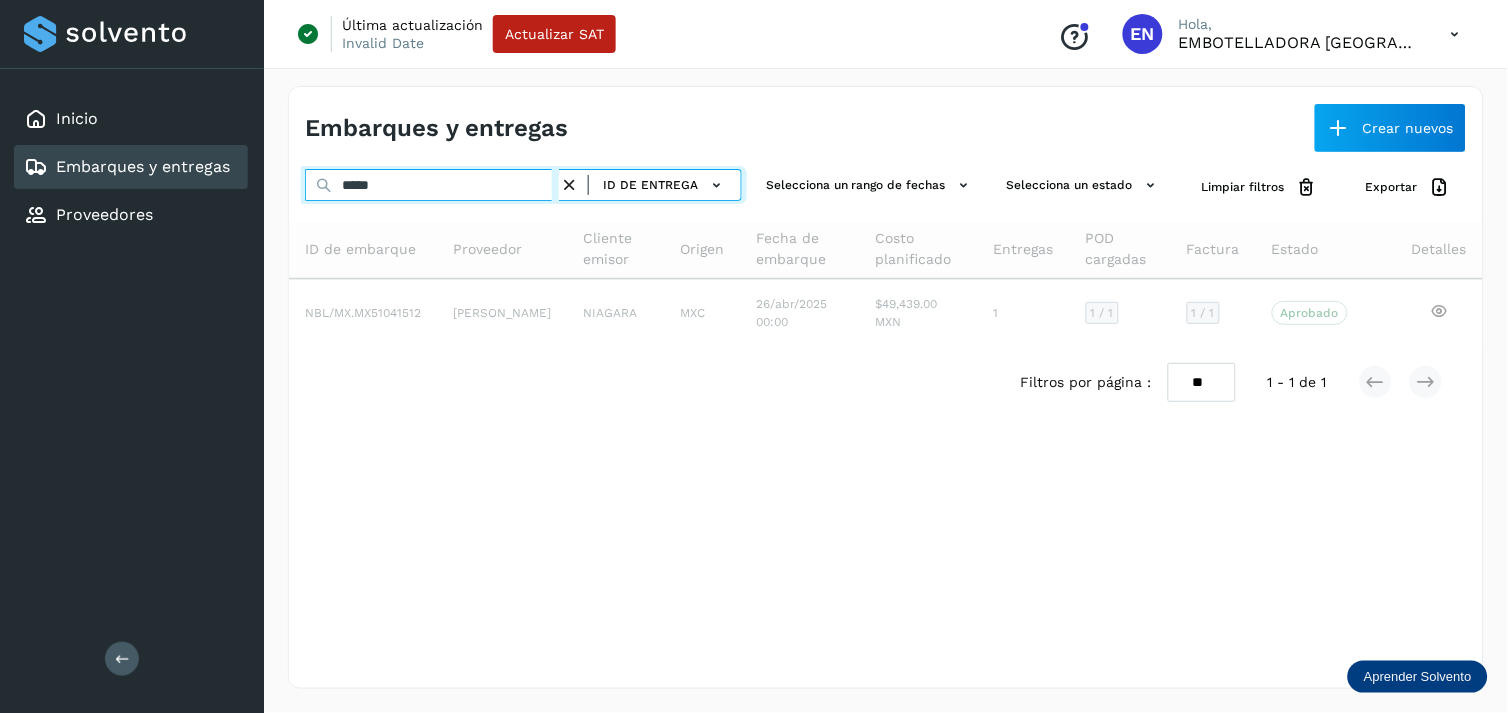 click on "*****" at bounding box center (432, 185) 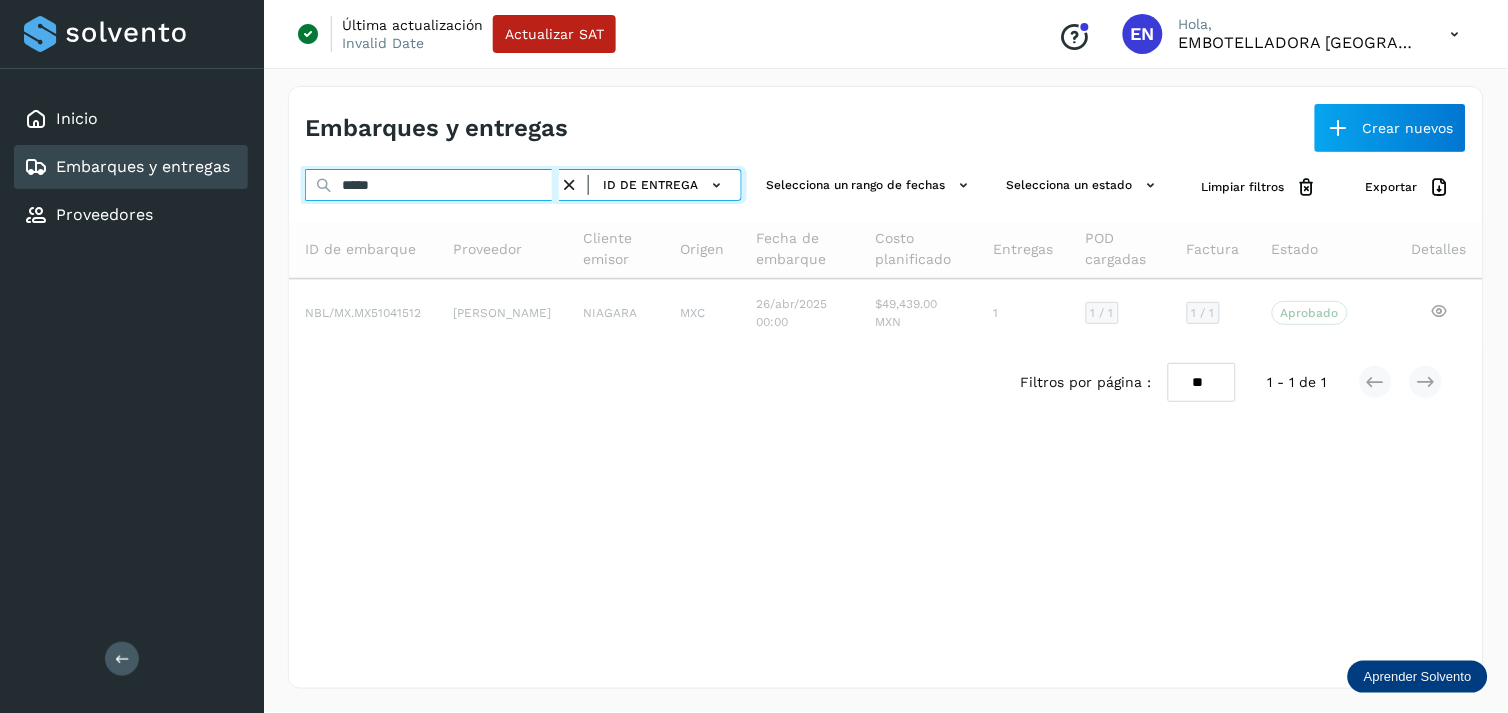 click on "*****" at bounding box center [432, 185] 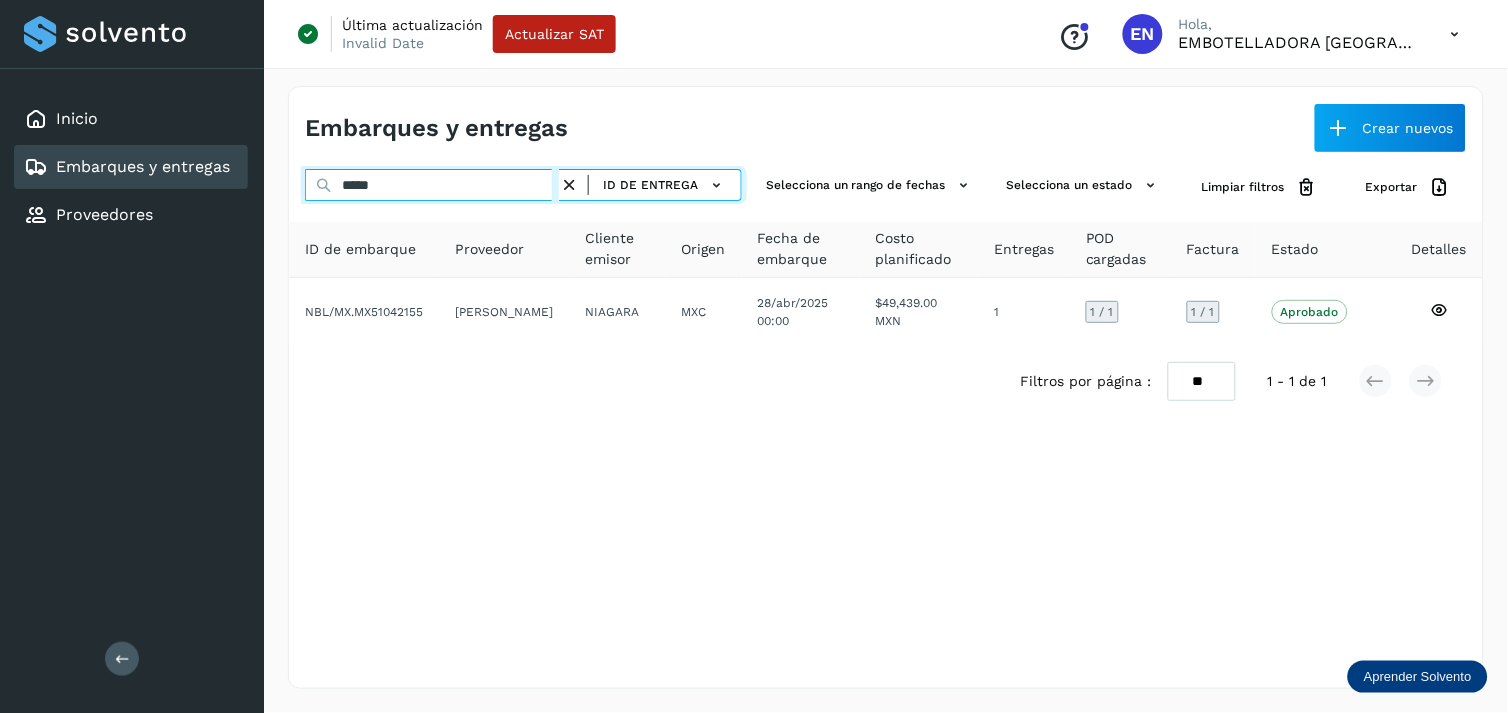 type on "*****" 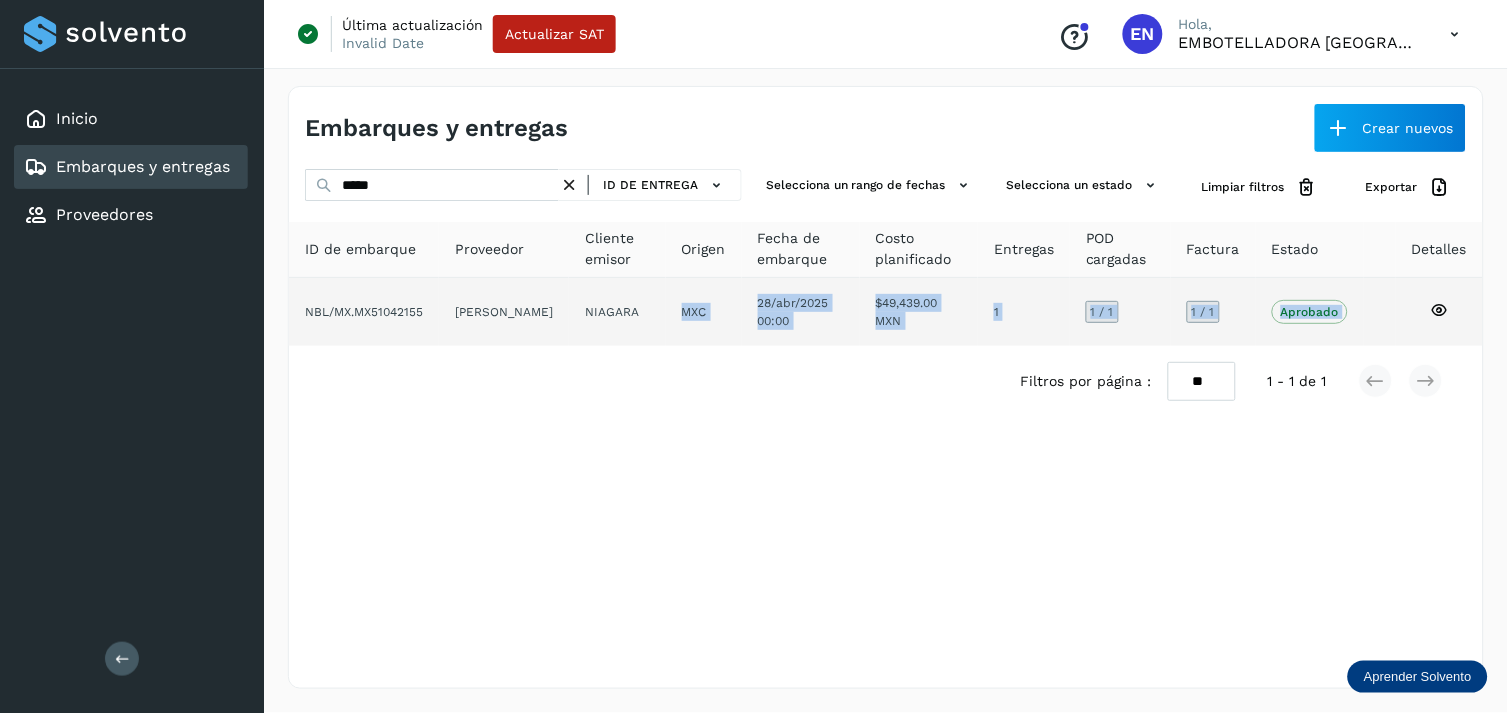 drag, startPoint x: 624, startPoint y: 347, endPoint x: 666, endPoint y: 297, distance: 65.29931 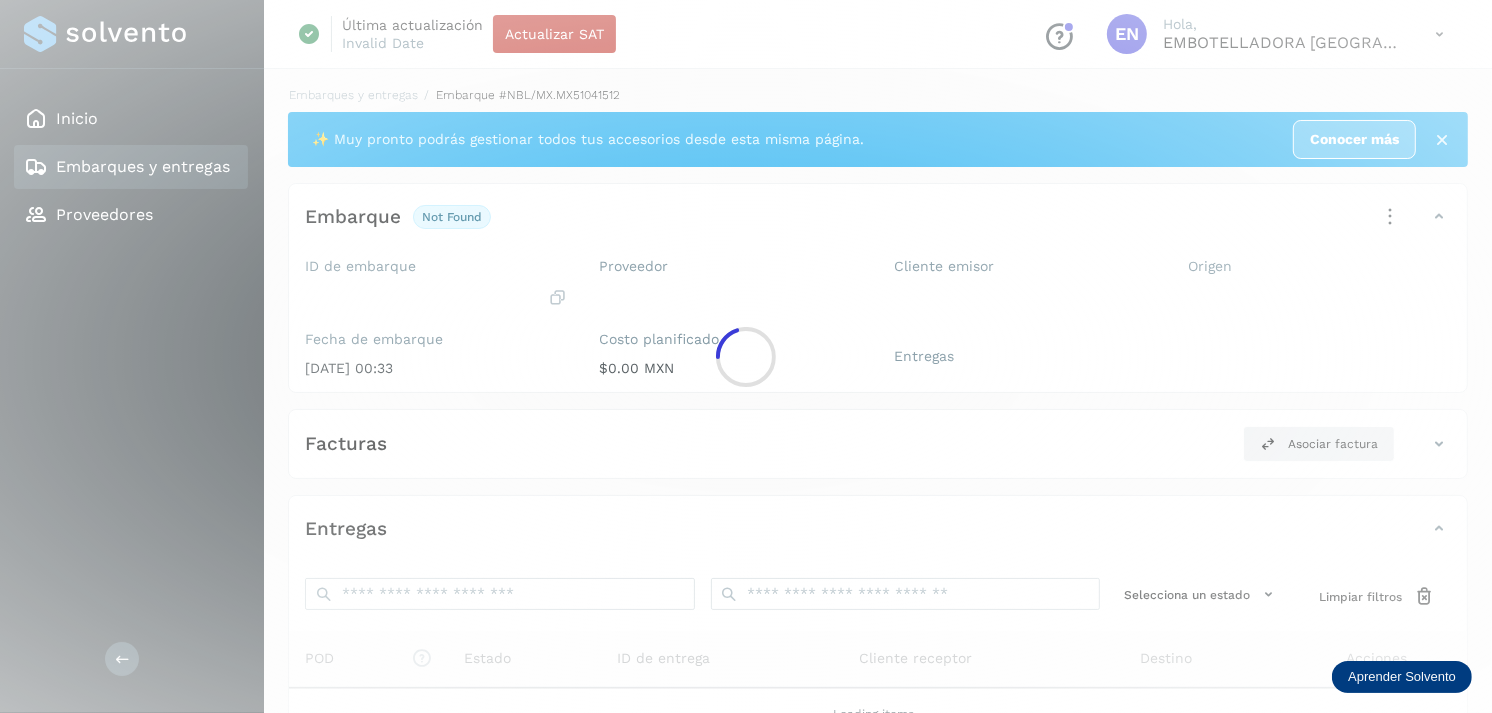 click 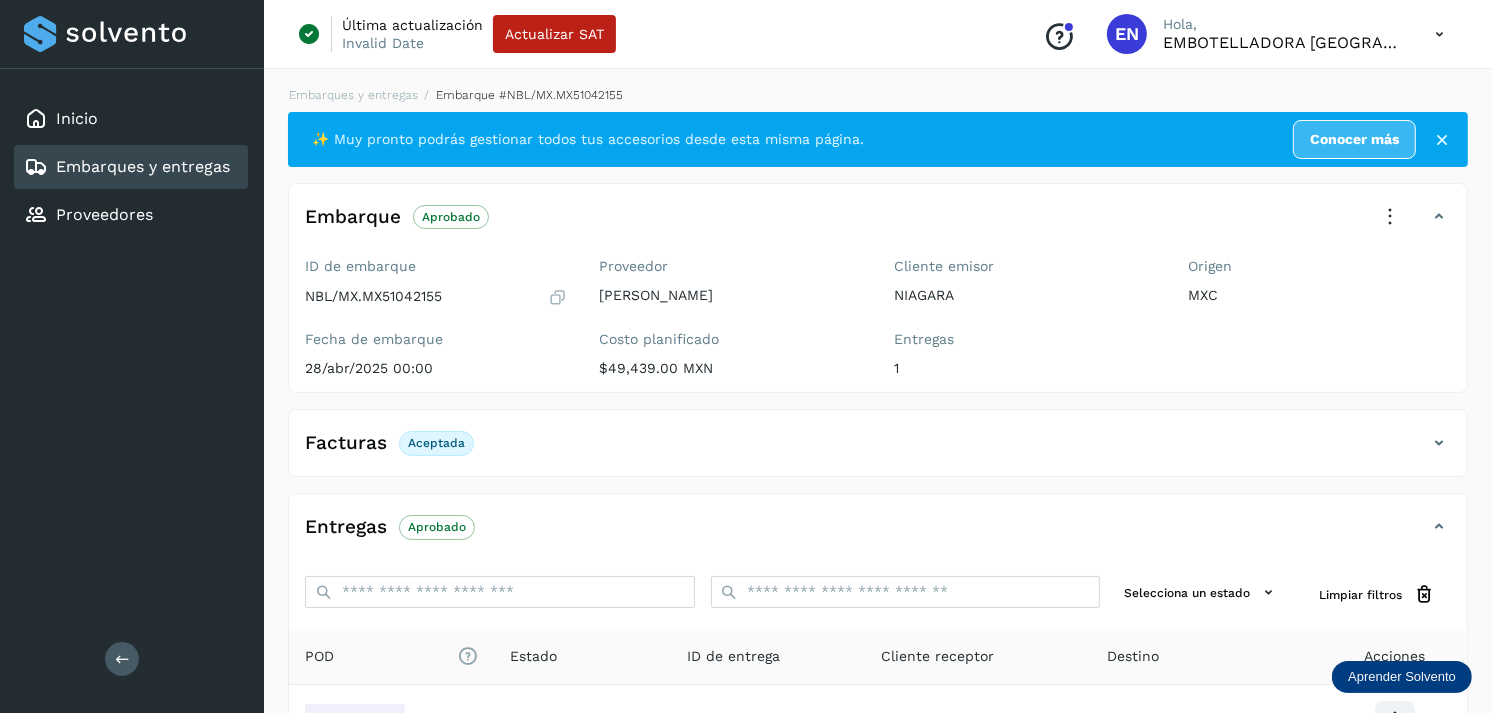 scroll, scrollTop: 241, scrollLeft: 0, axis: vertical 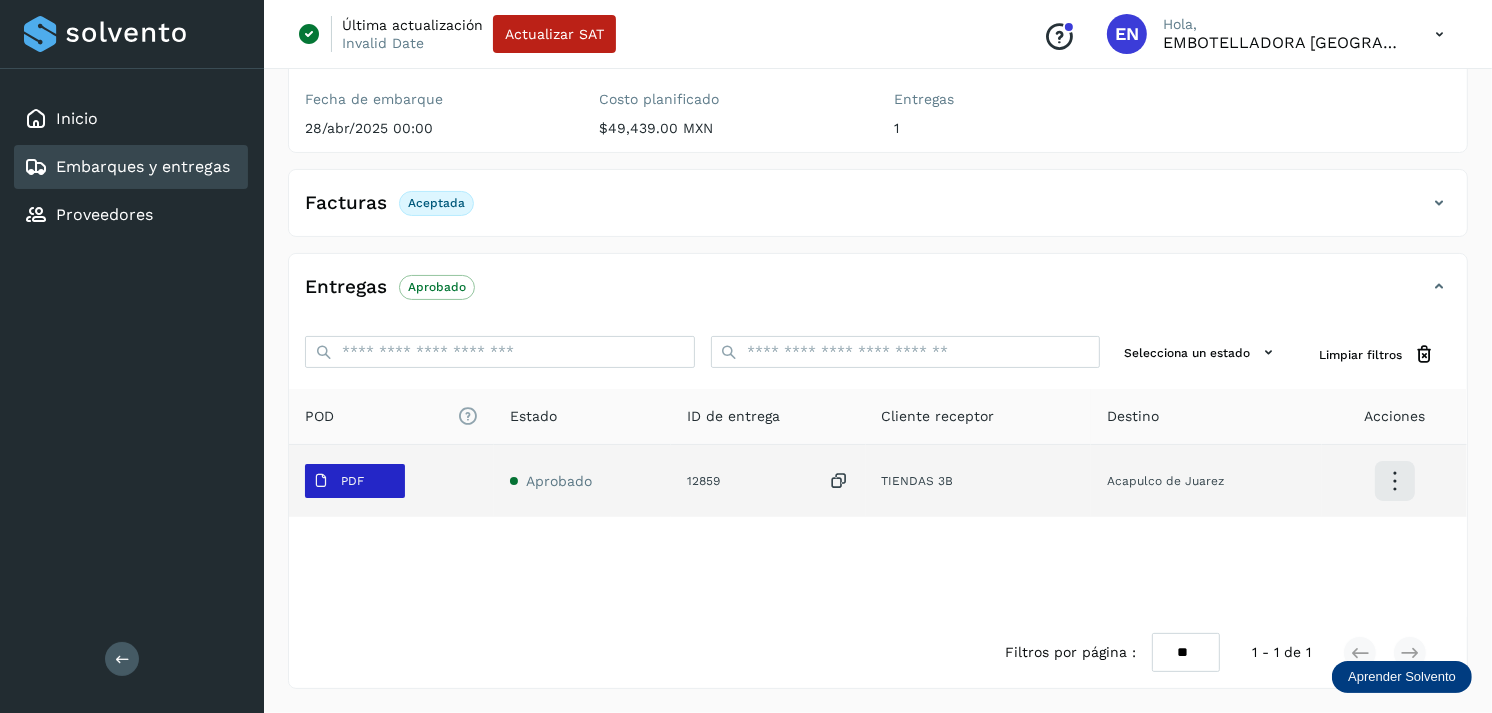 click on "PDF" at bounding box center [338, 481] 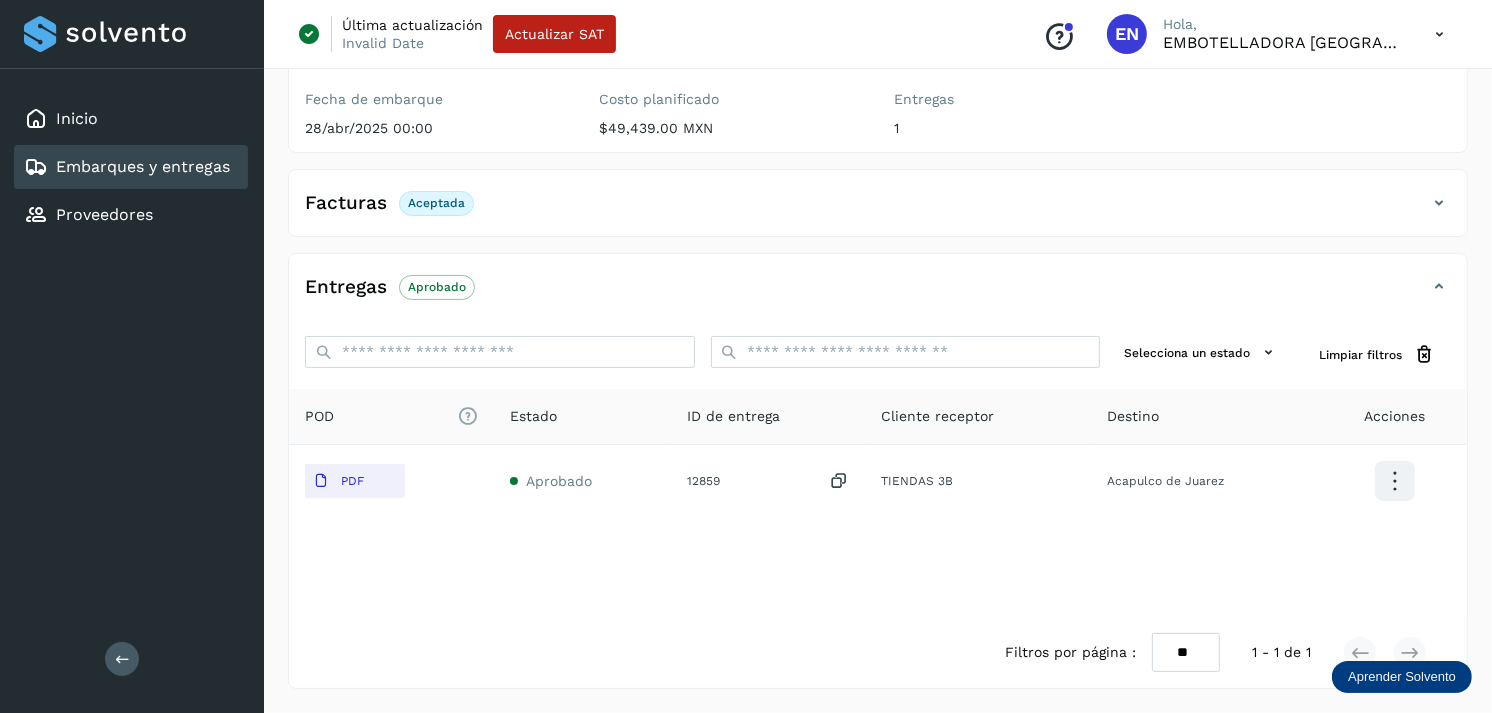 type 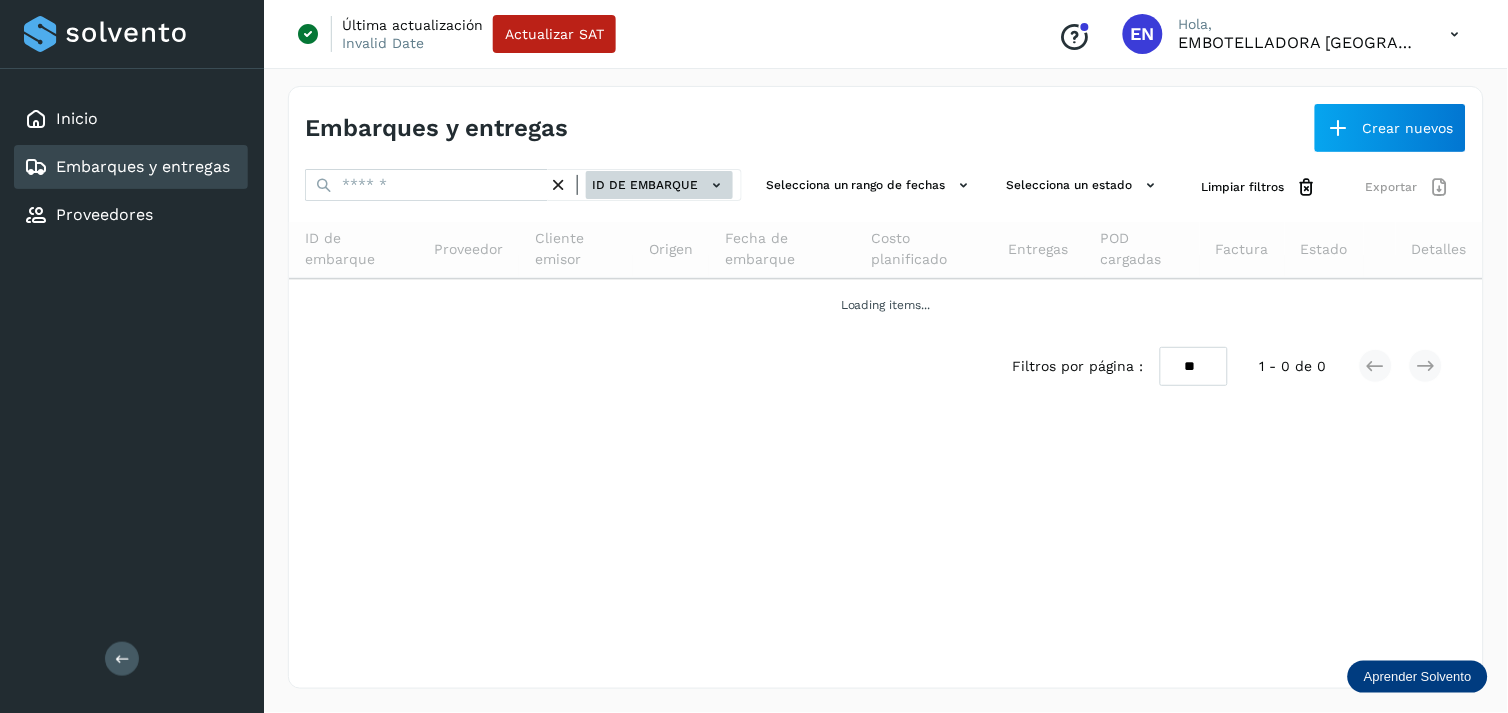 click on "ID de embarque" at bounding box center (659, 185) 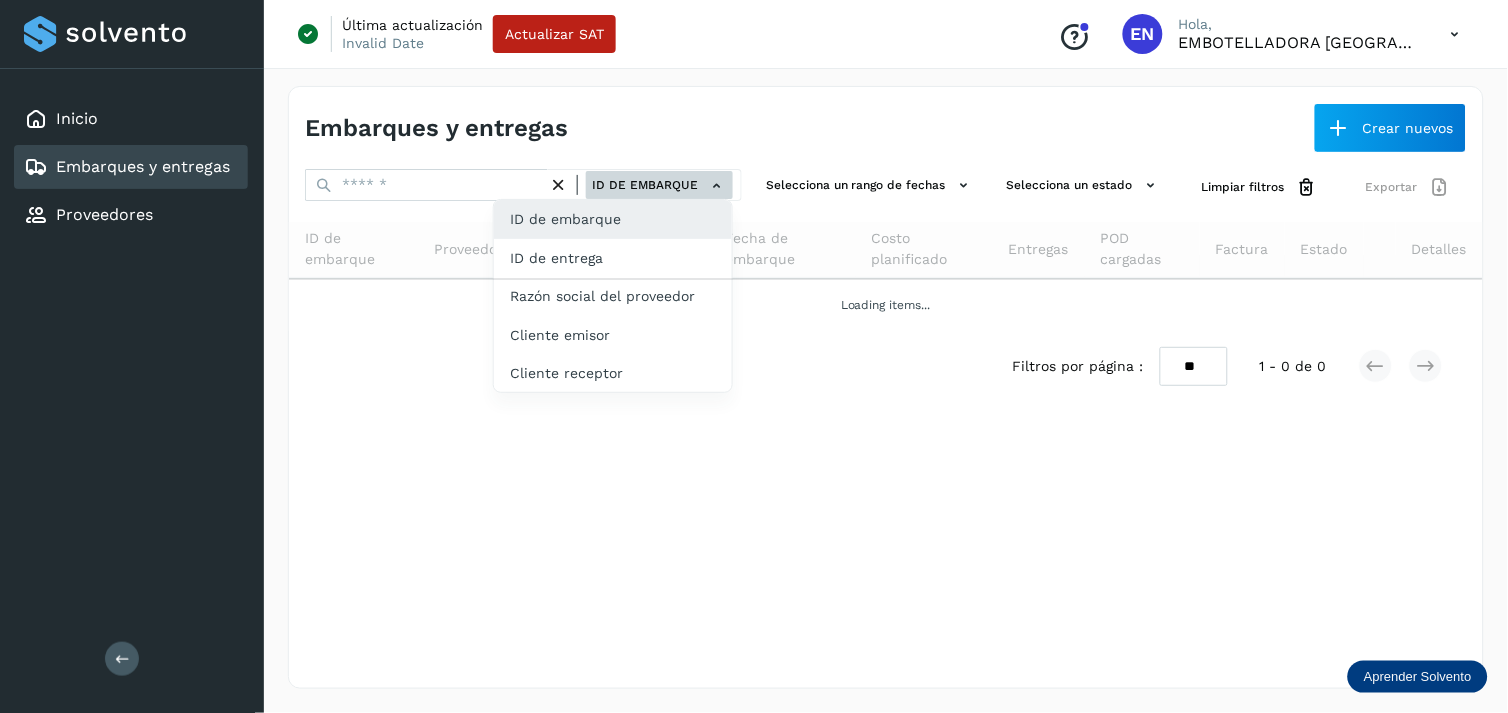 click on "ID de entrega" 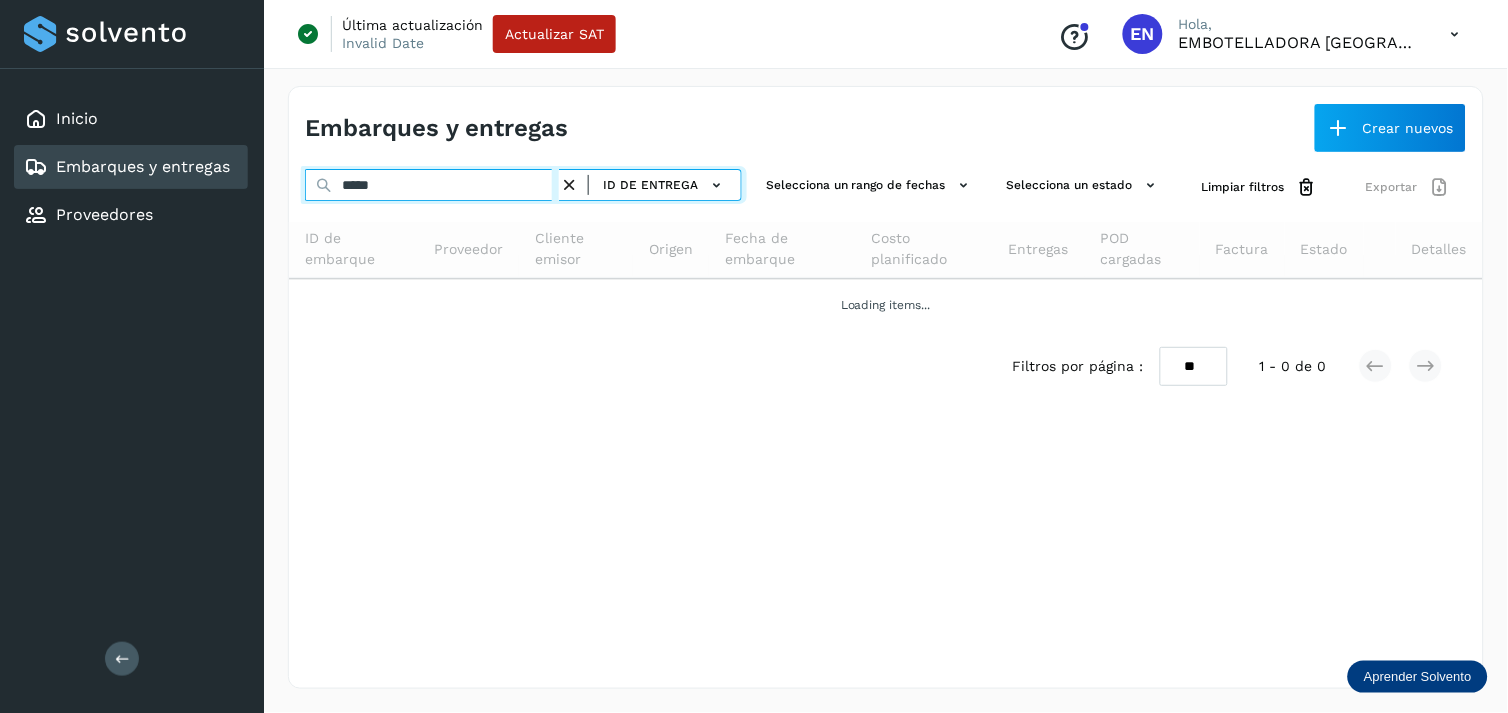 click on "*****" at bounding box center [432, 185] 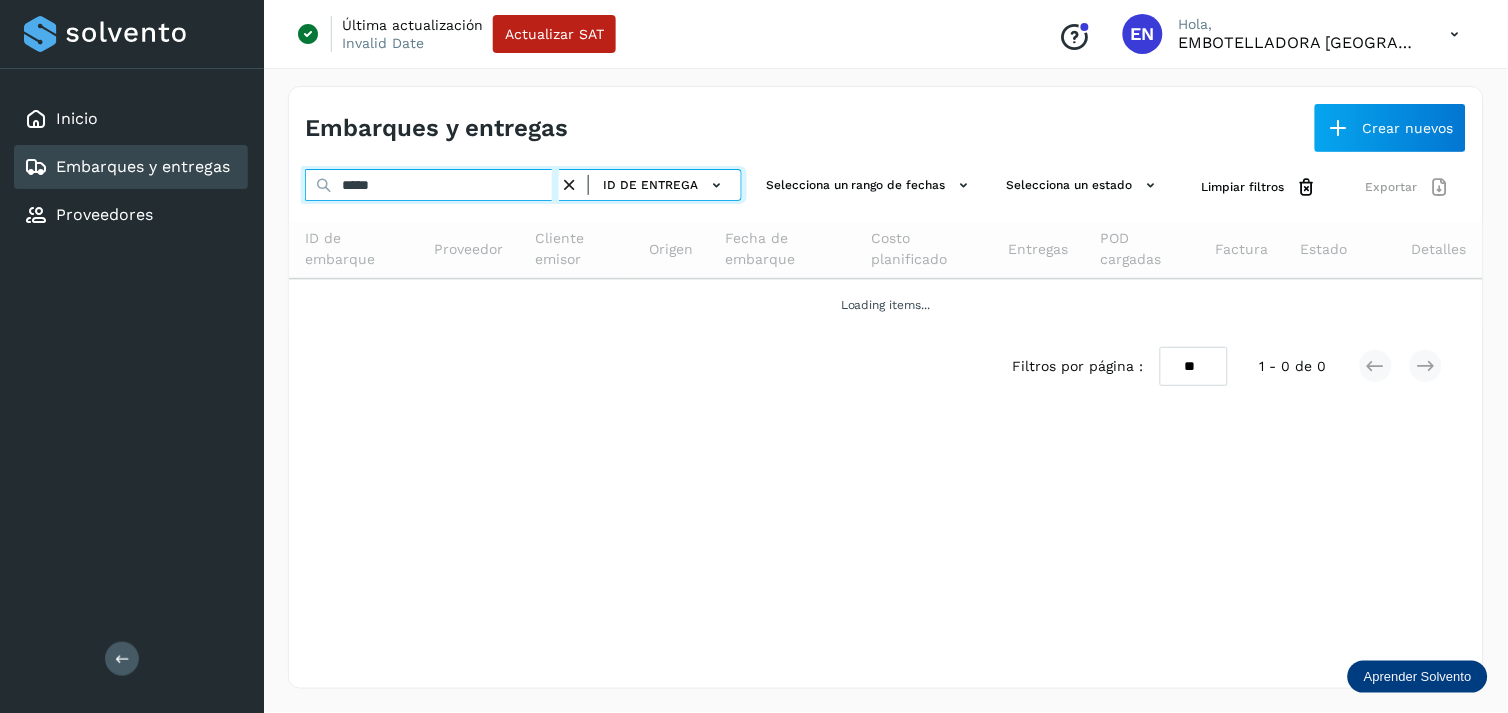 click on "*****" at bounding box center (432, 185) 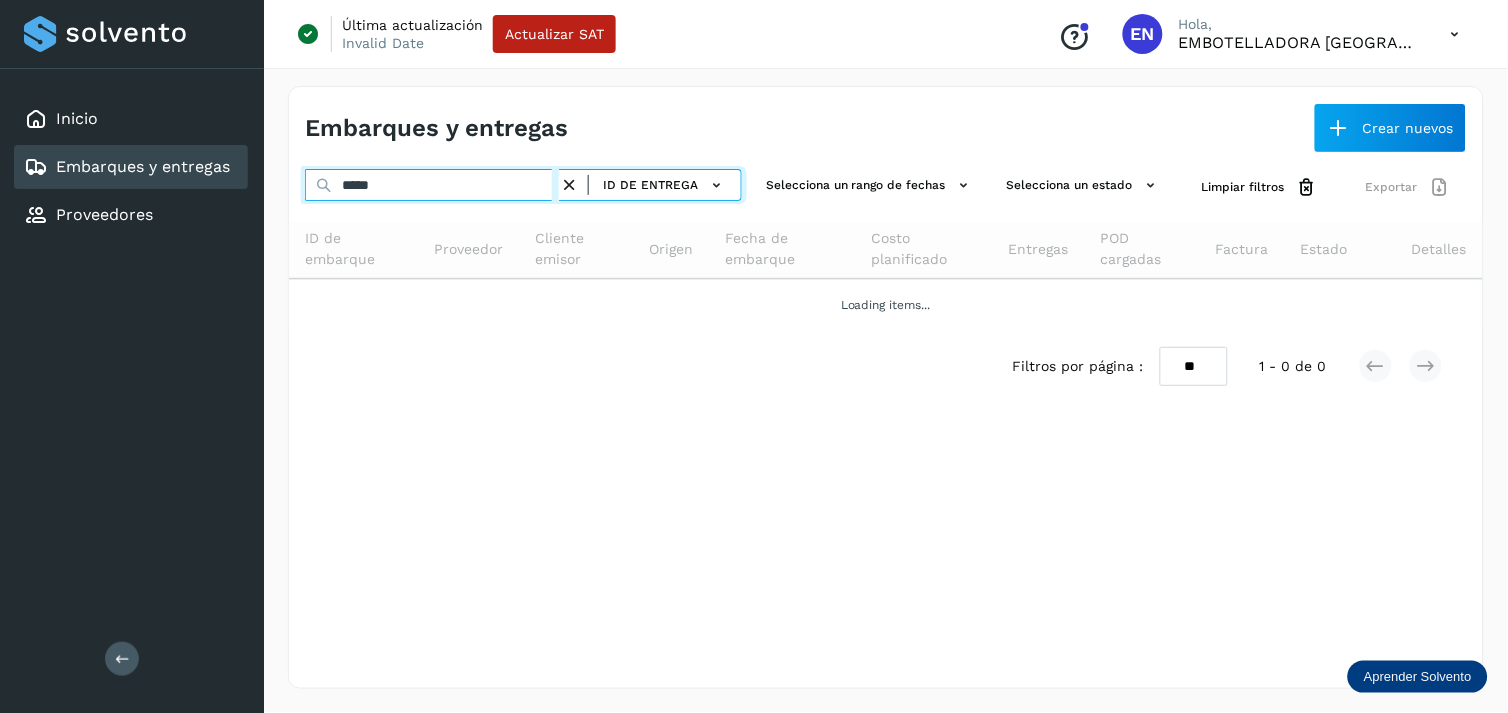 type on "*****" 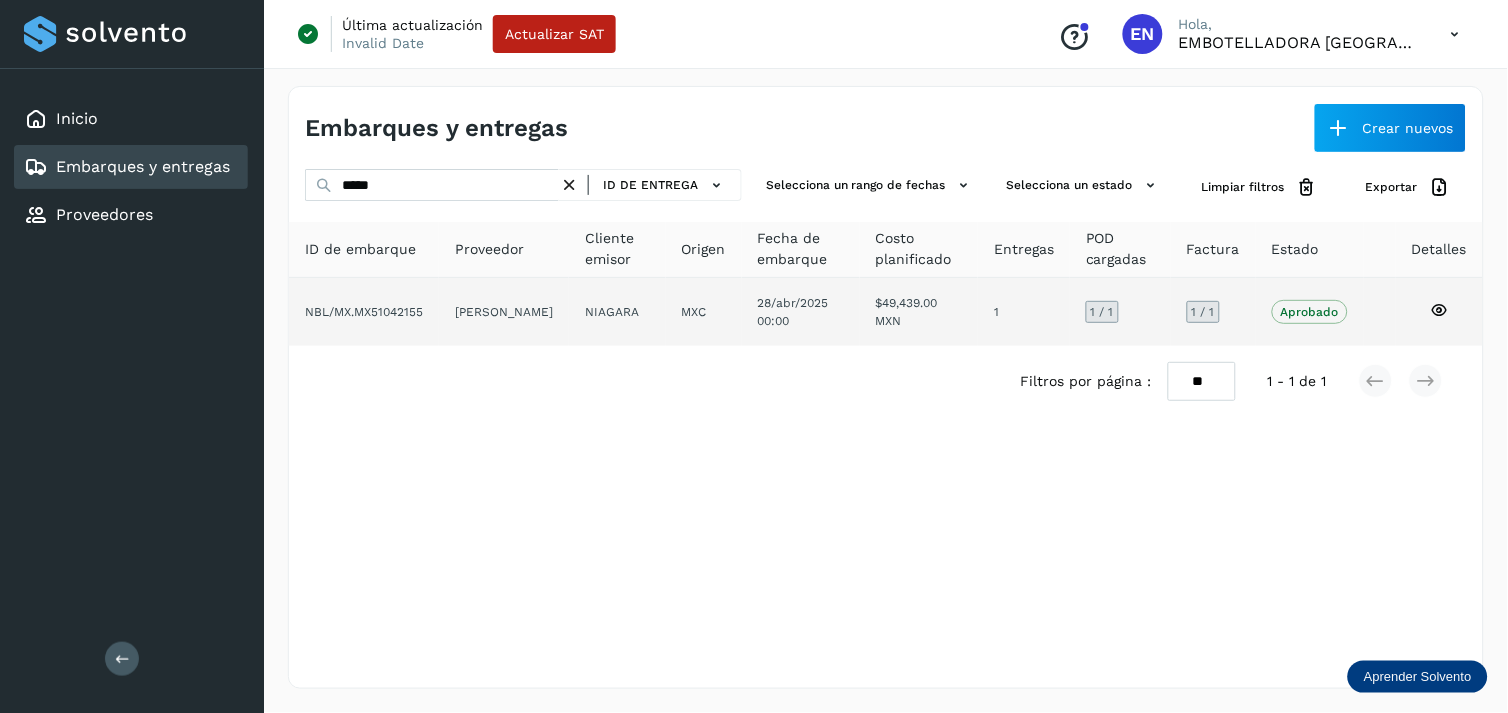 click on "[PERSON_NAME]" 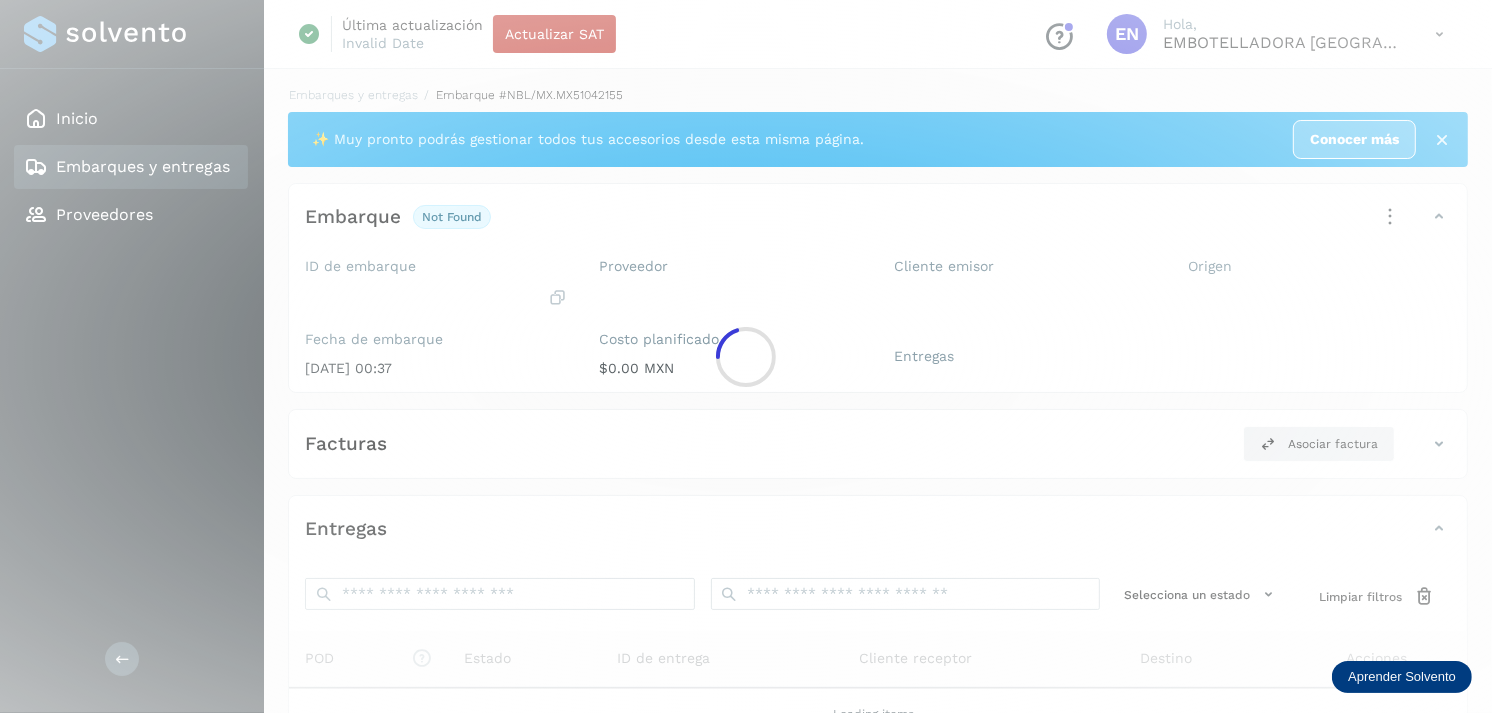 click 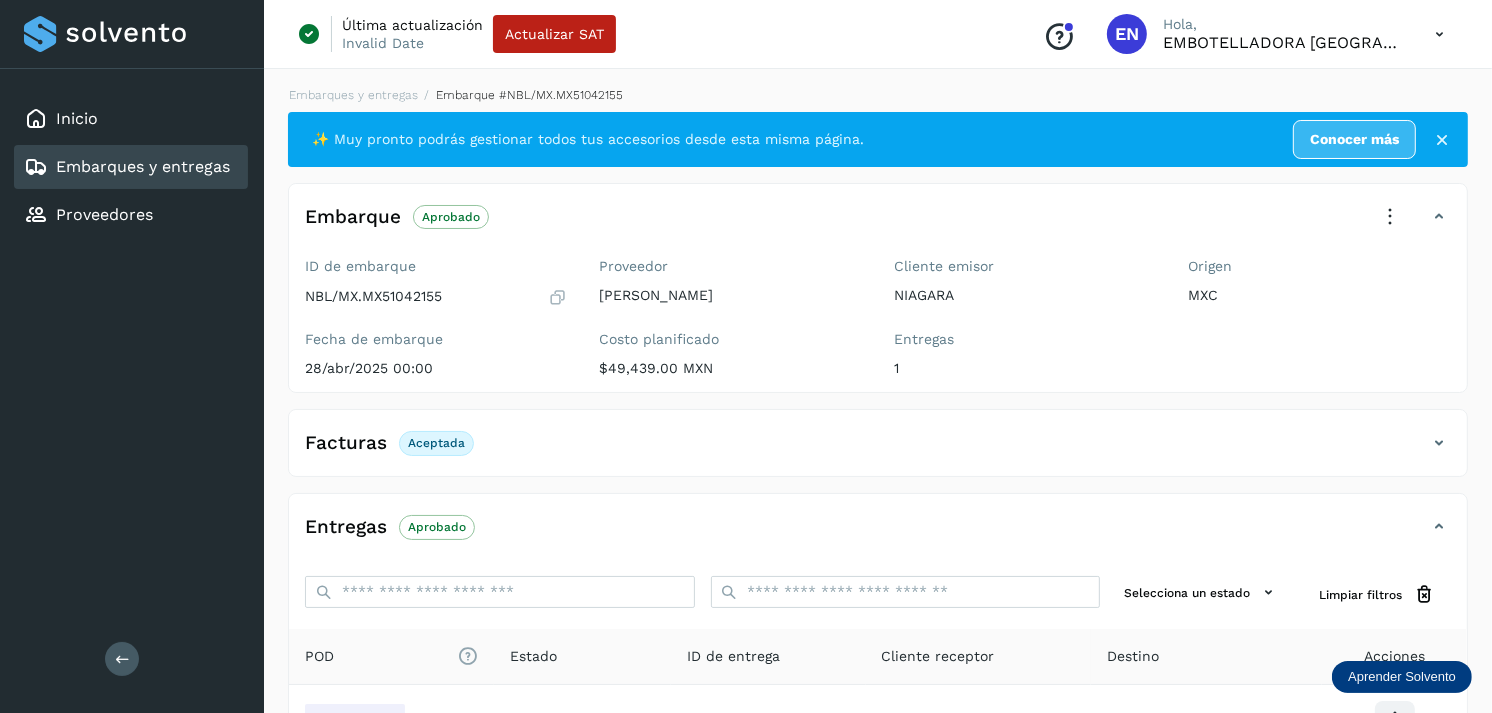 click on "Embarques y entregas" at bounding box center [143, 166] 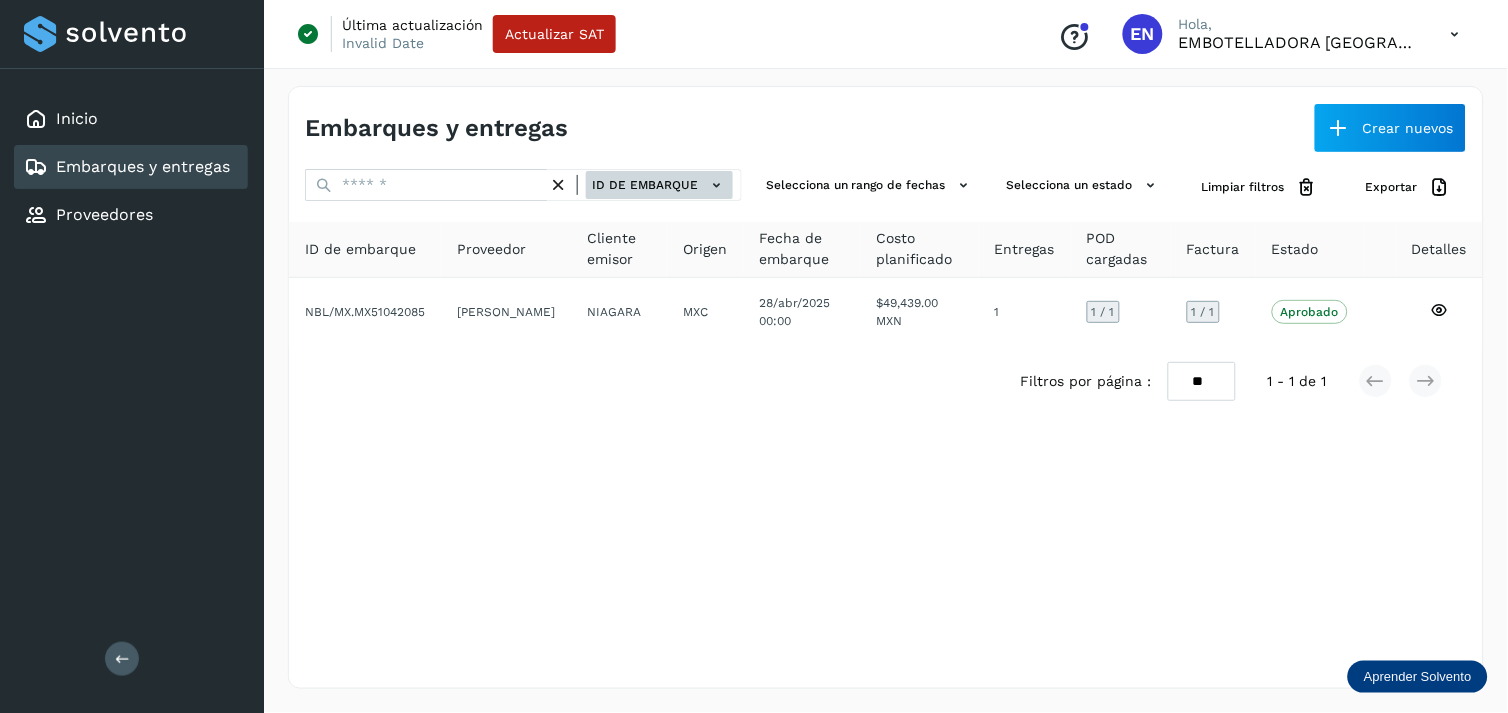 click on "ID de embarque" 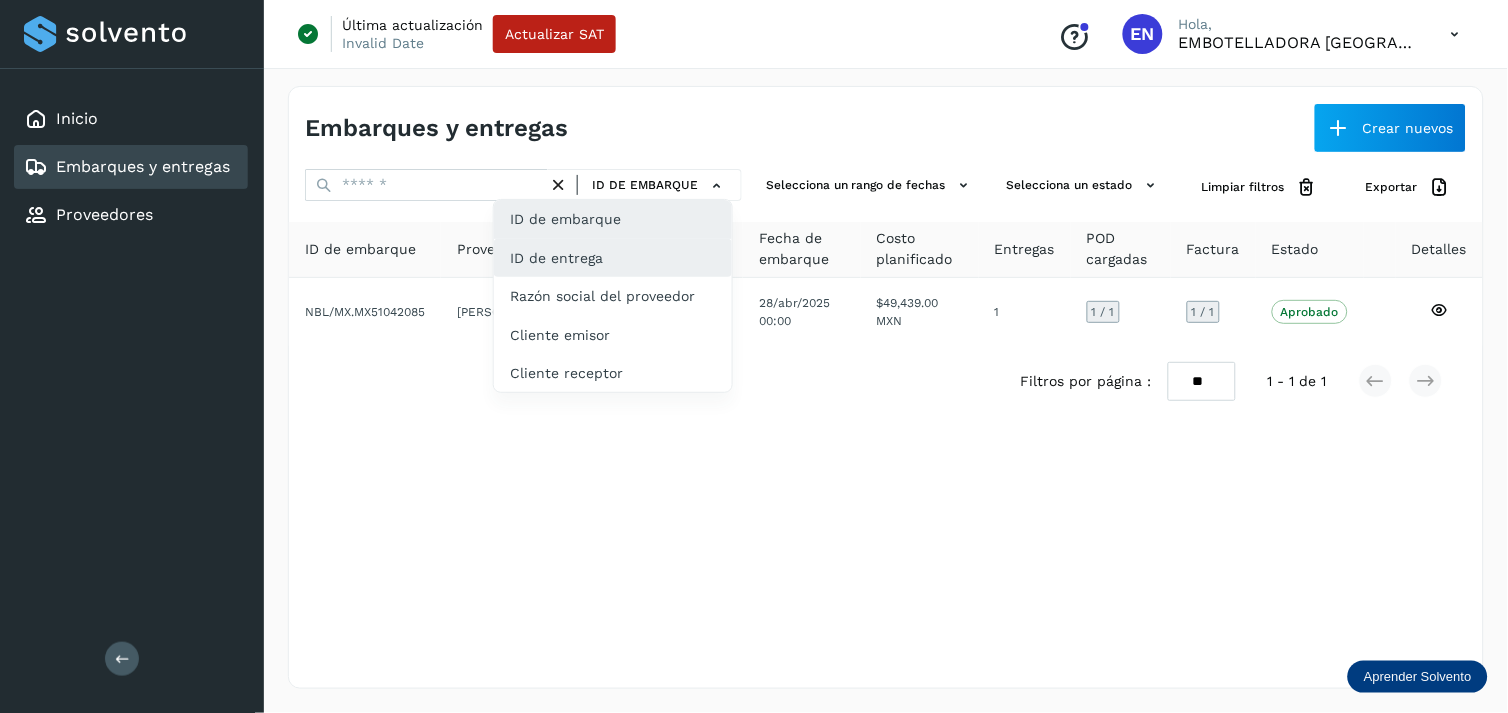 click on "ID de entrega" 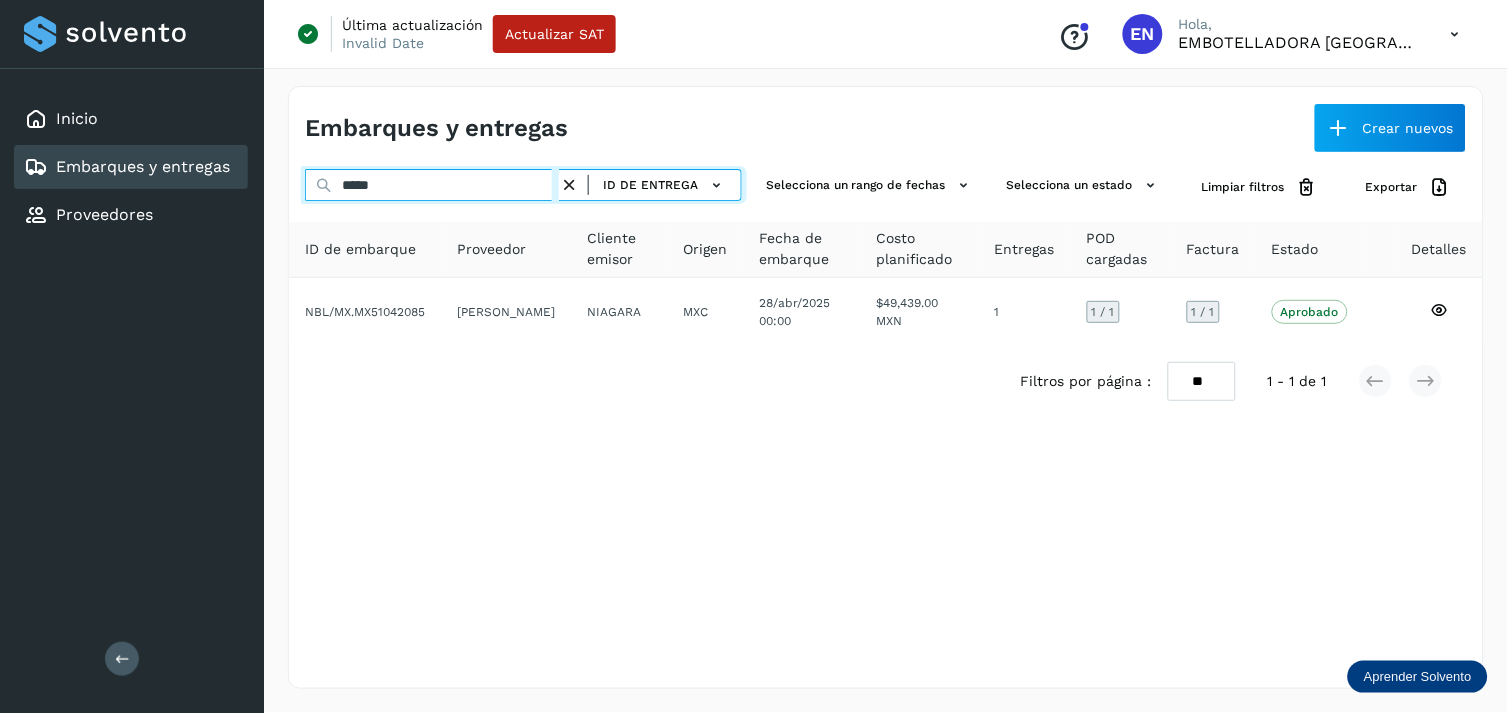 click on "*****" at bounding box center (432, 185) 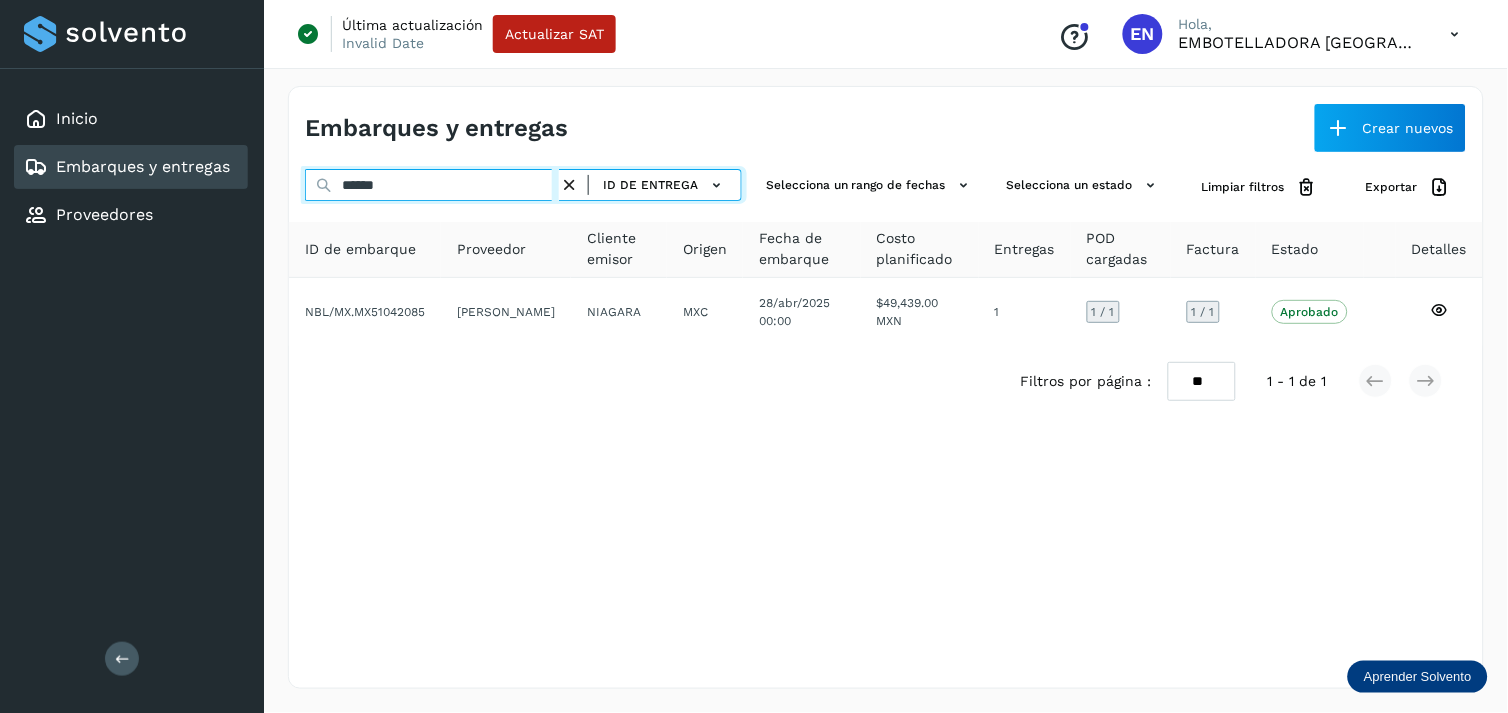 type on "*****" 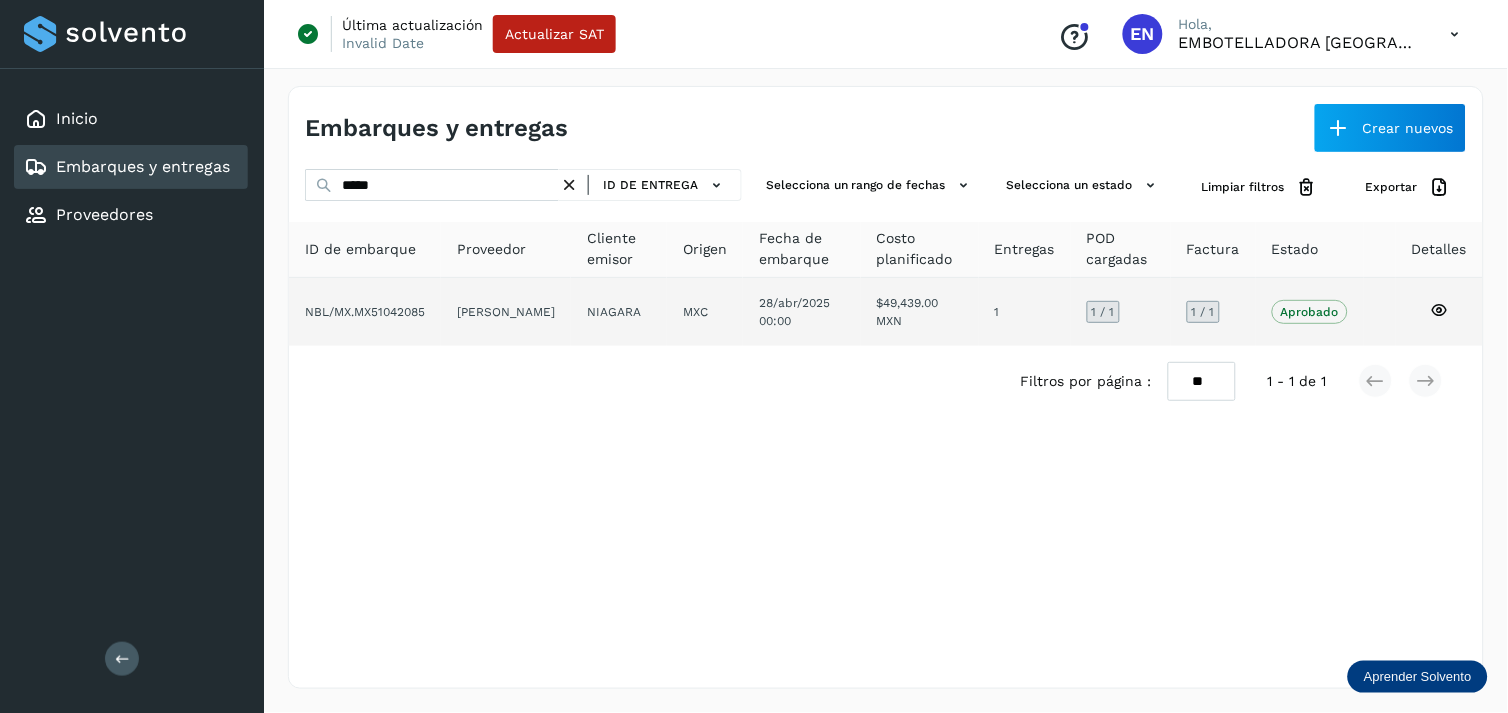 click on "[PERSON_NAME]" 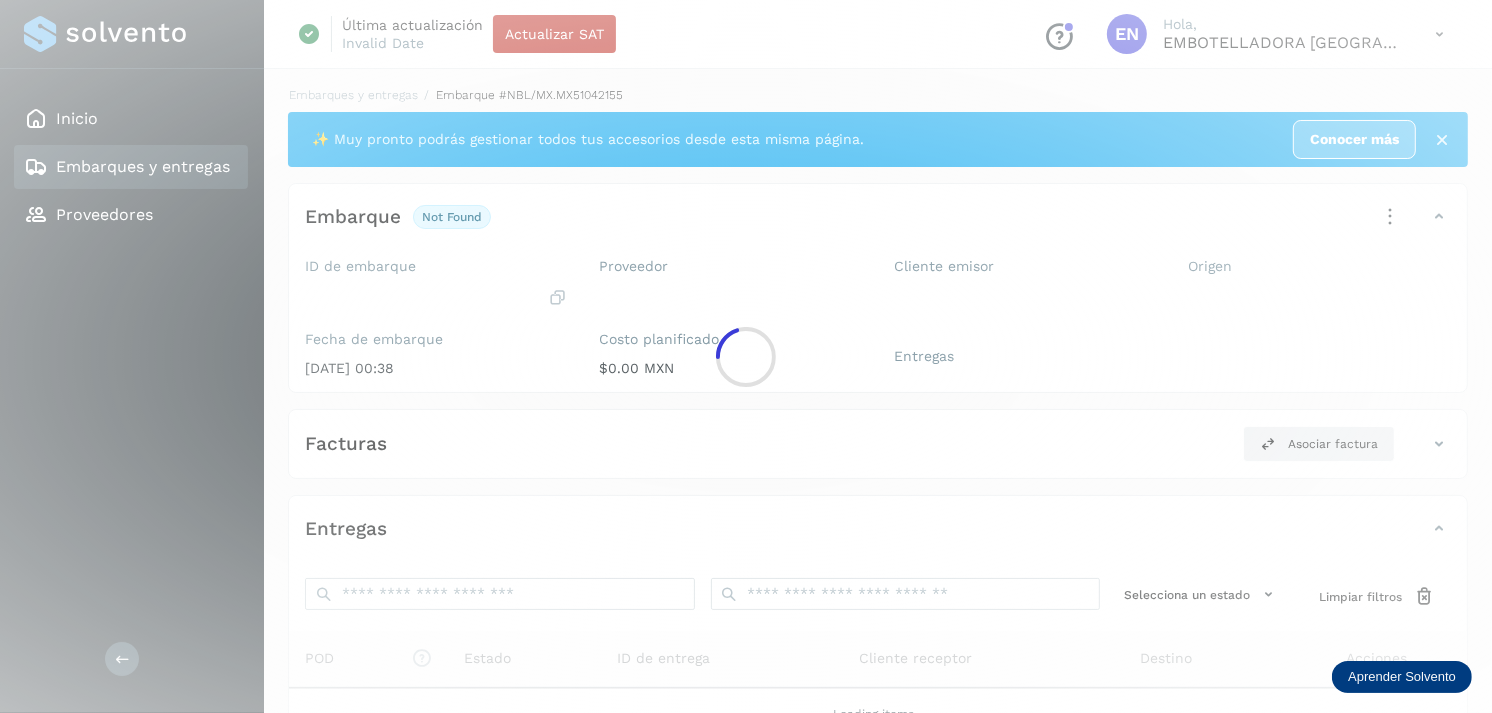 click 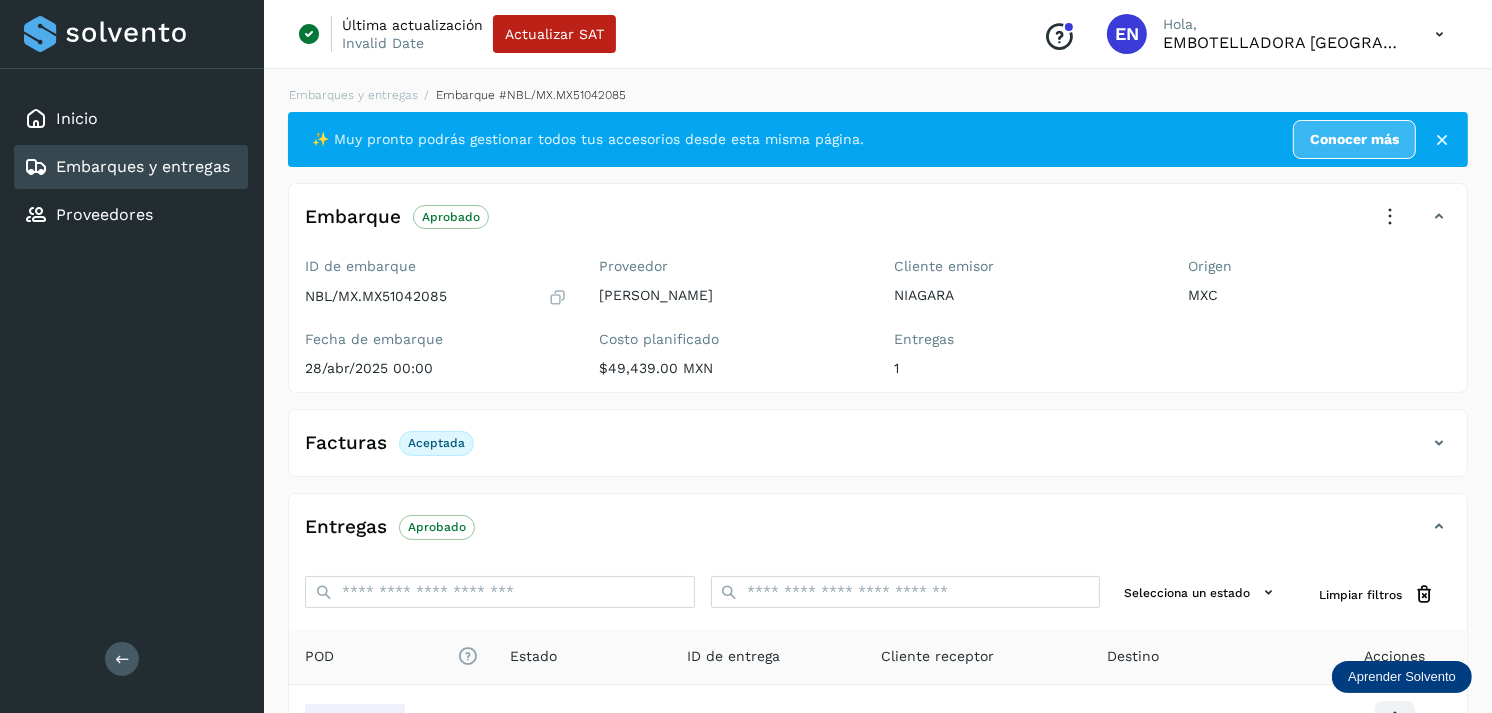 scroll, scrollTop: 241, scrollLeft: 0, axis: vertical 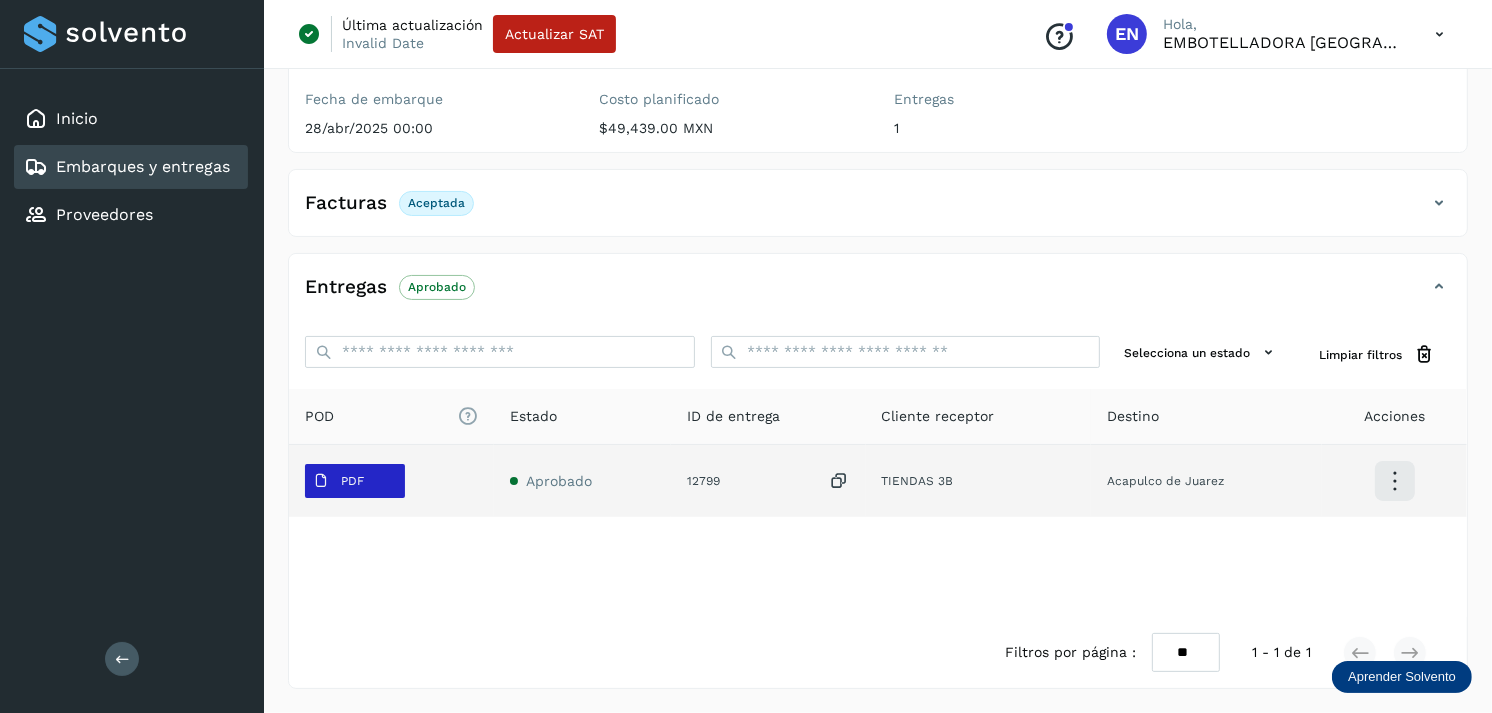click on "PDF" at bounding box center [352, 481] 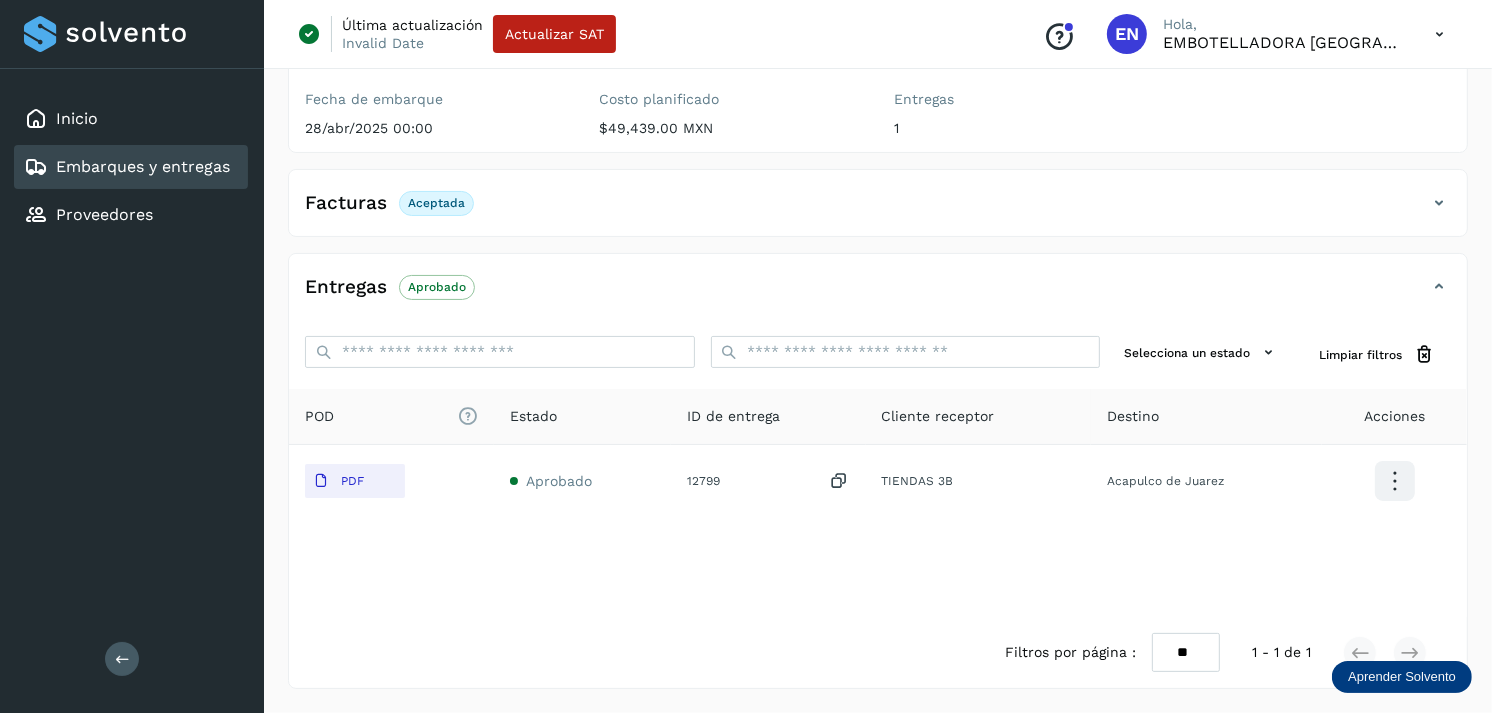 type 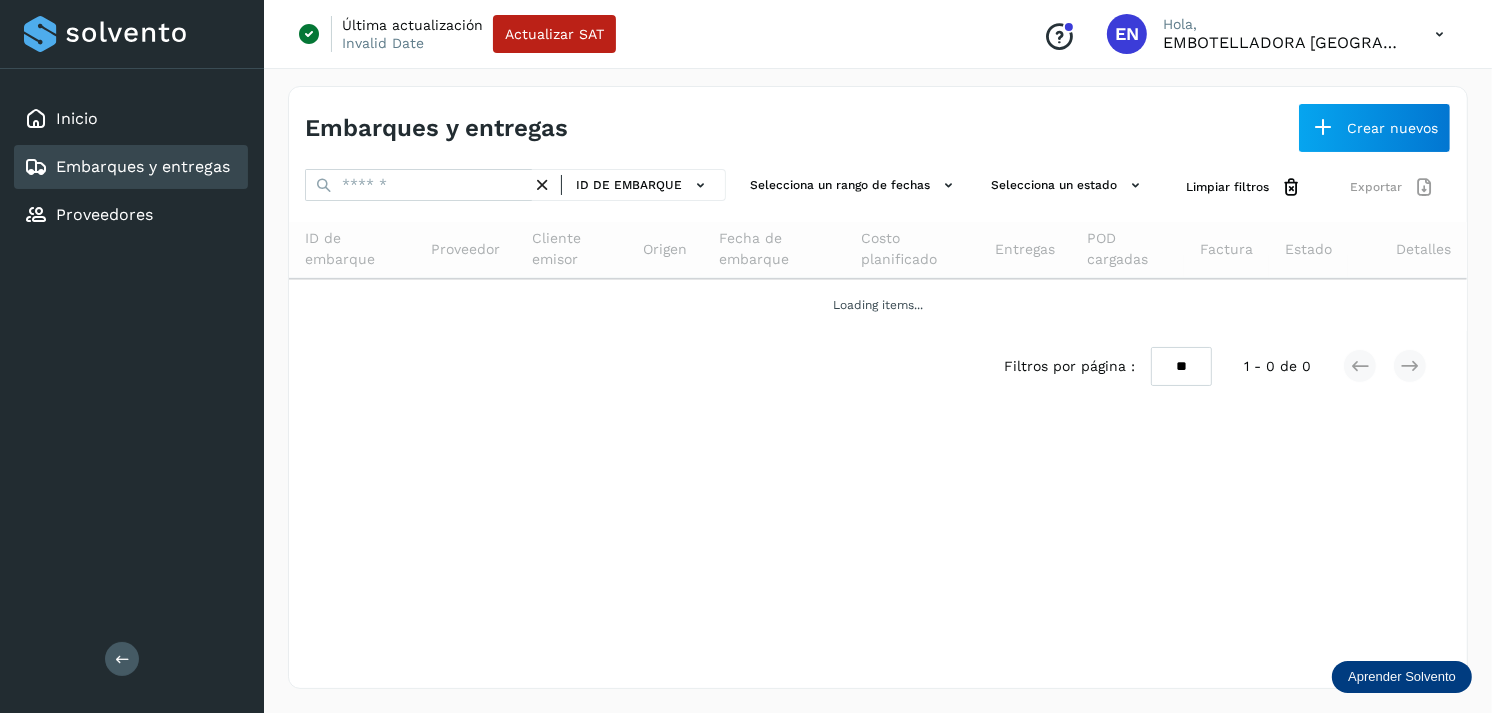 scroll, scrollTop: 0, scrollLeft: 0, axis: both 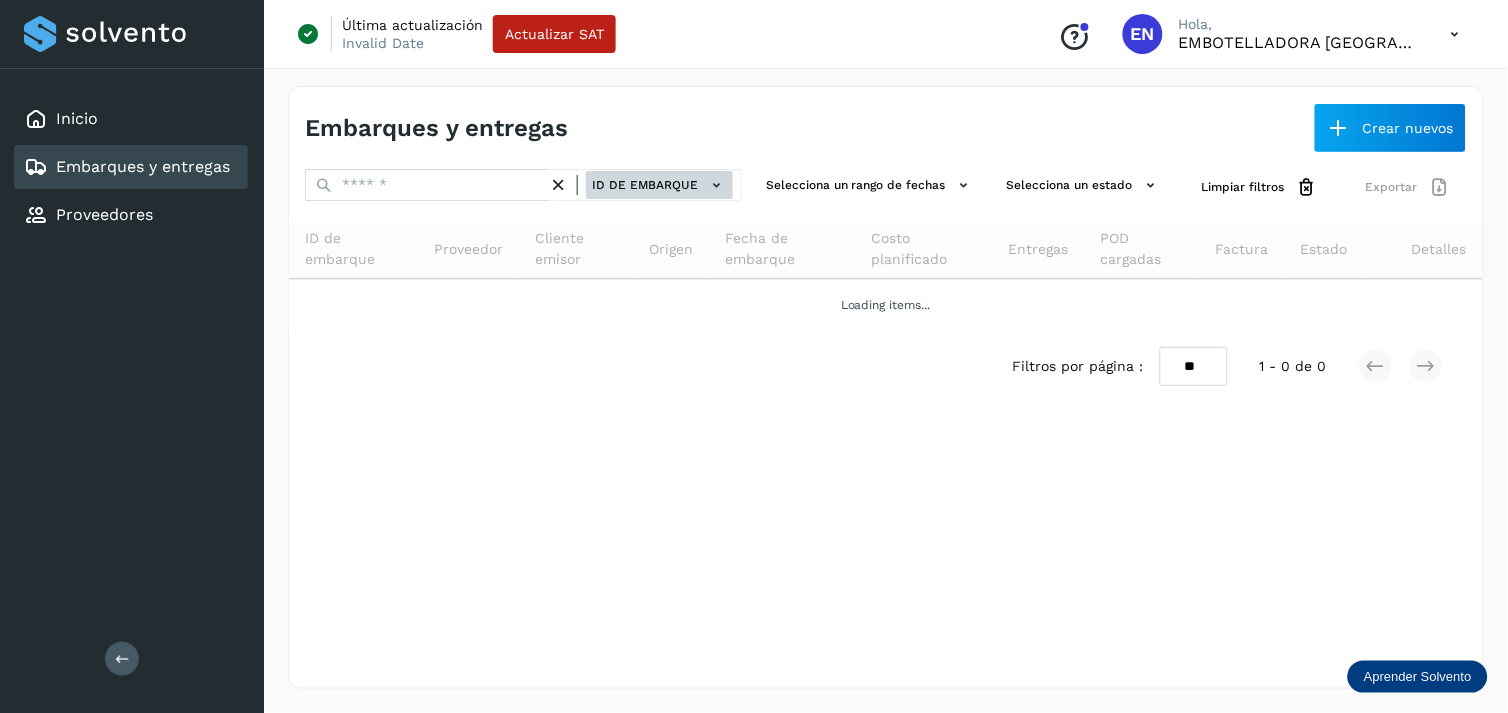 click on "ID de embarque" 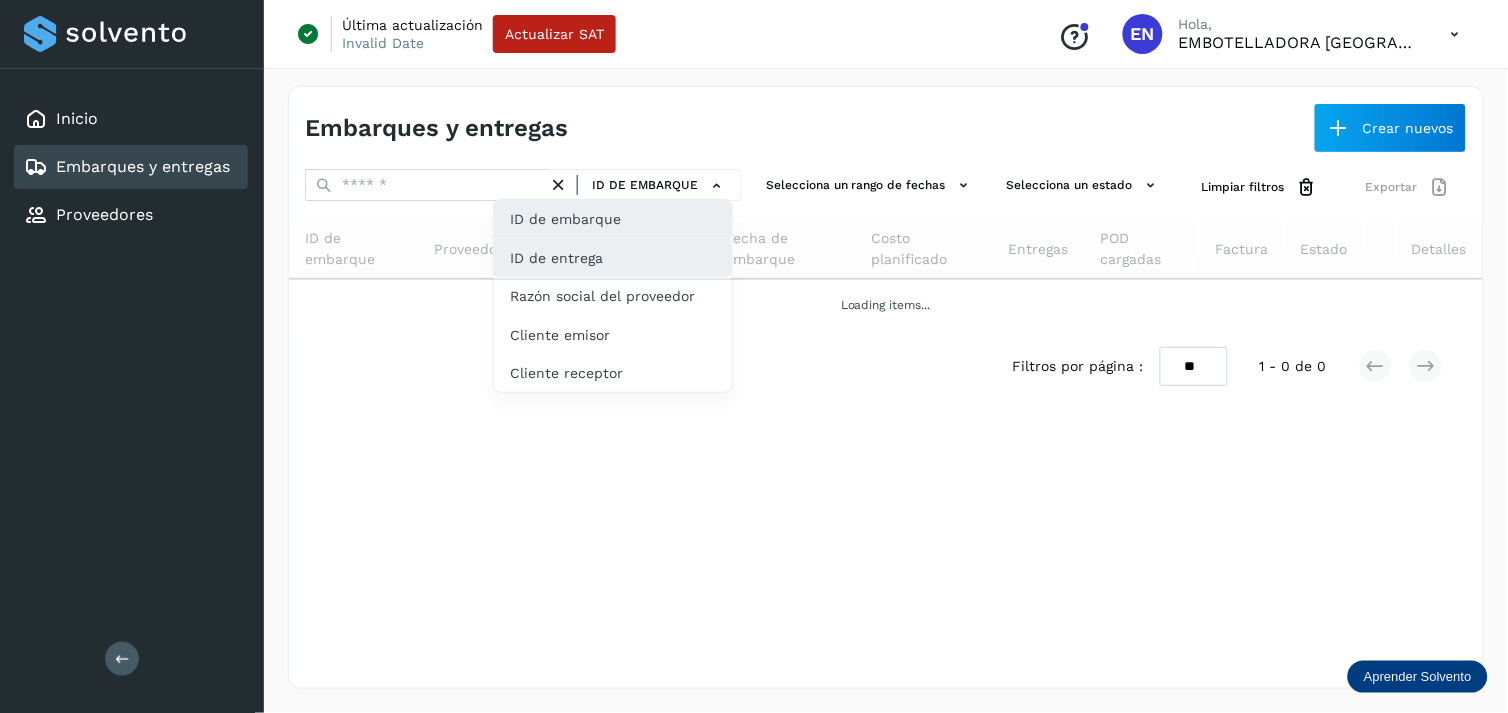 drag, startPoint x: 544, startPoint y: 277, endPoint x: 595, endPoint y: 251, distance: 57.245087 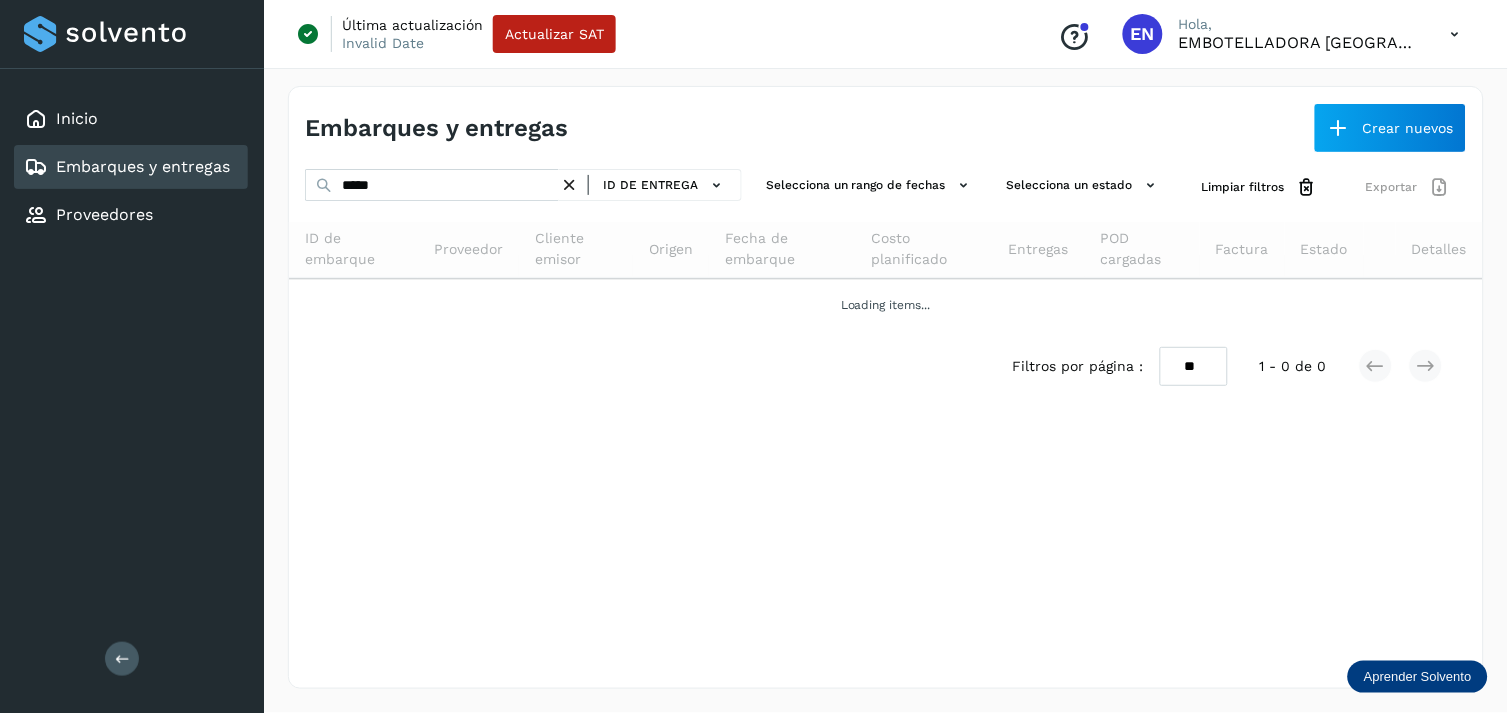 drag, startPoint x: 485, startPoint y: 167, endPoint x: 452, endPoint y: 178, distance: 34.785053 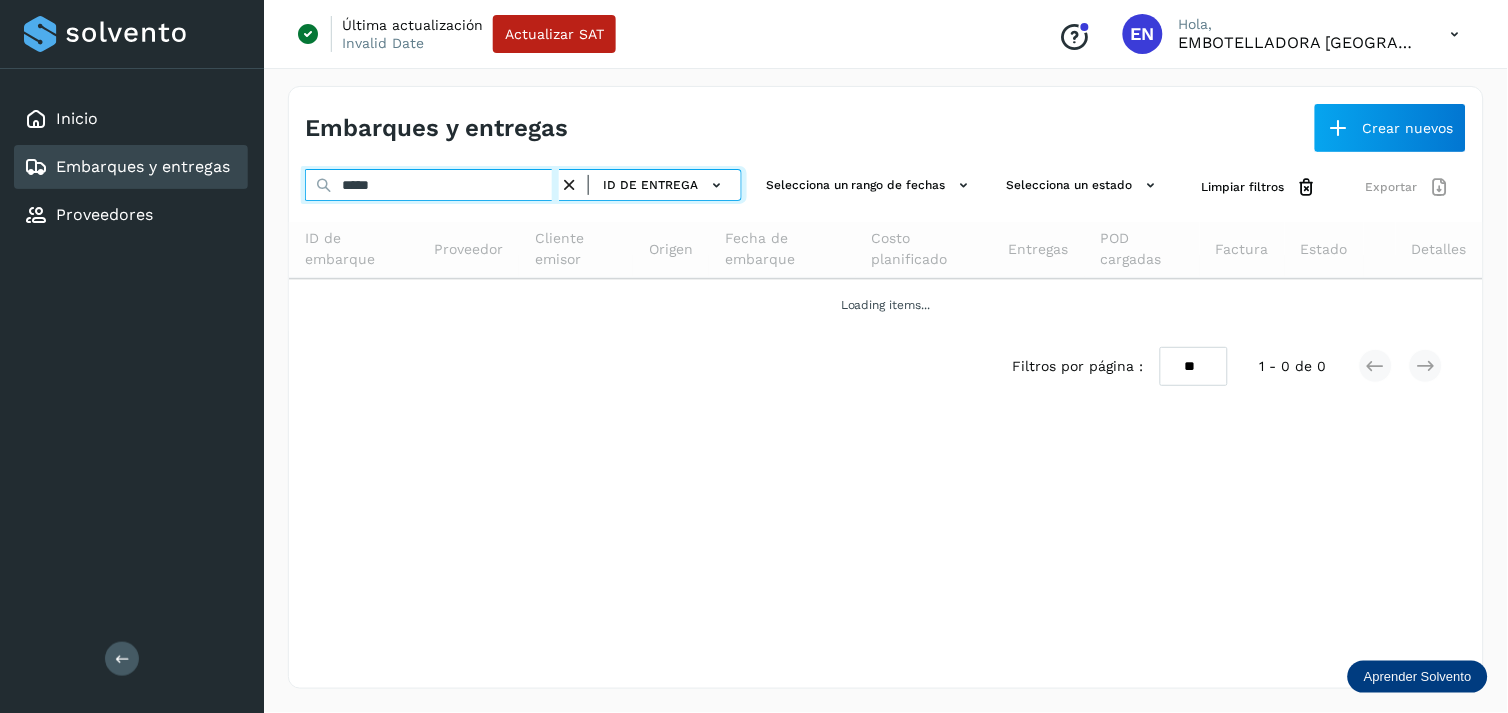 click on "*****" at bounding box center (432, 185) 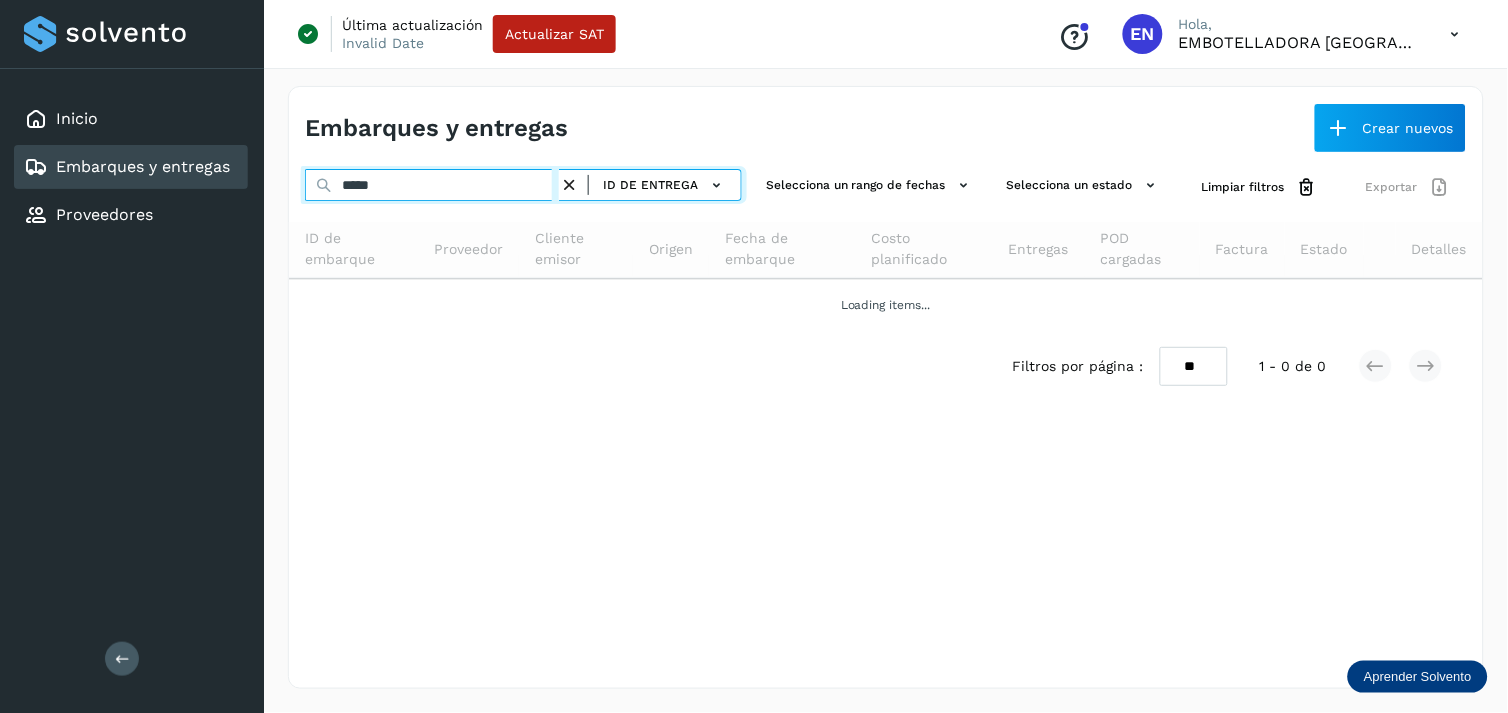 click on "*****" at bounding box center (432, 185) 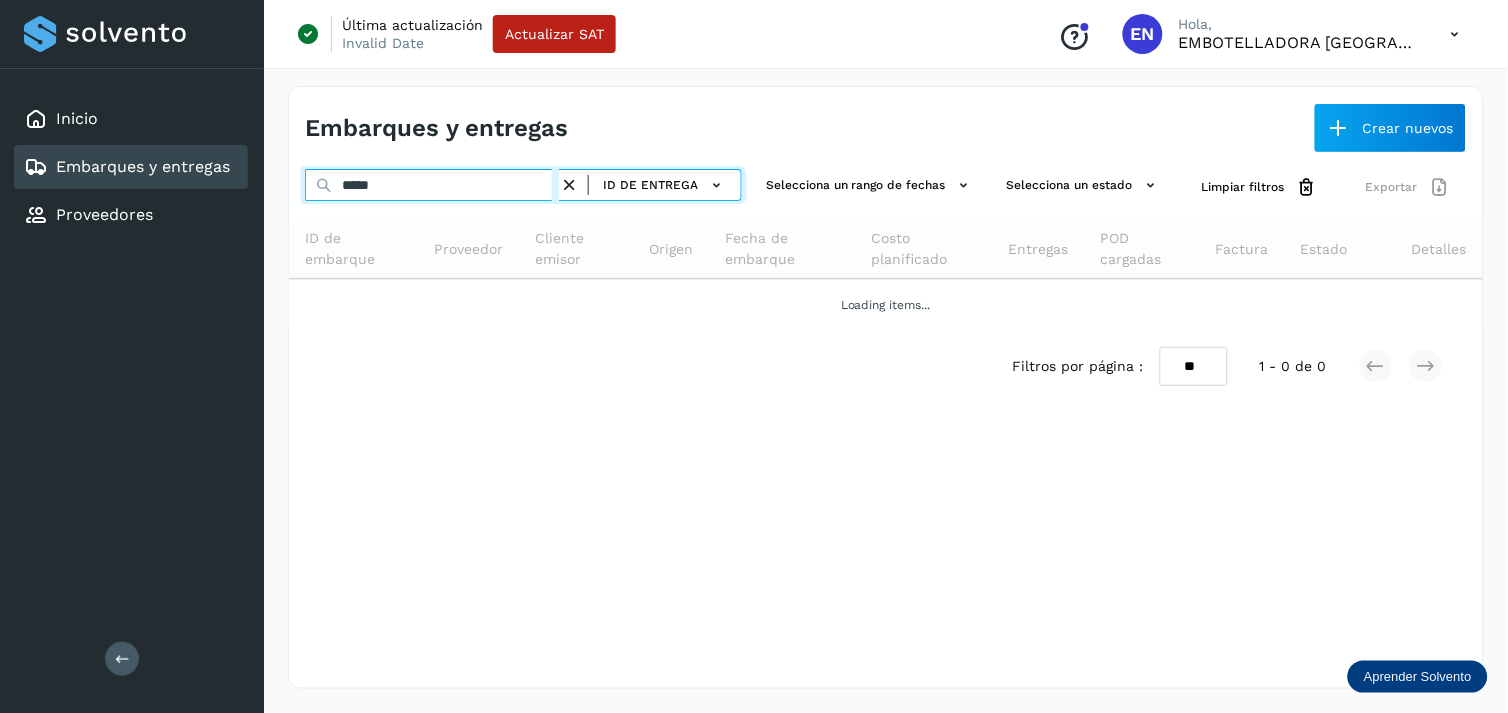 paste on "*" 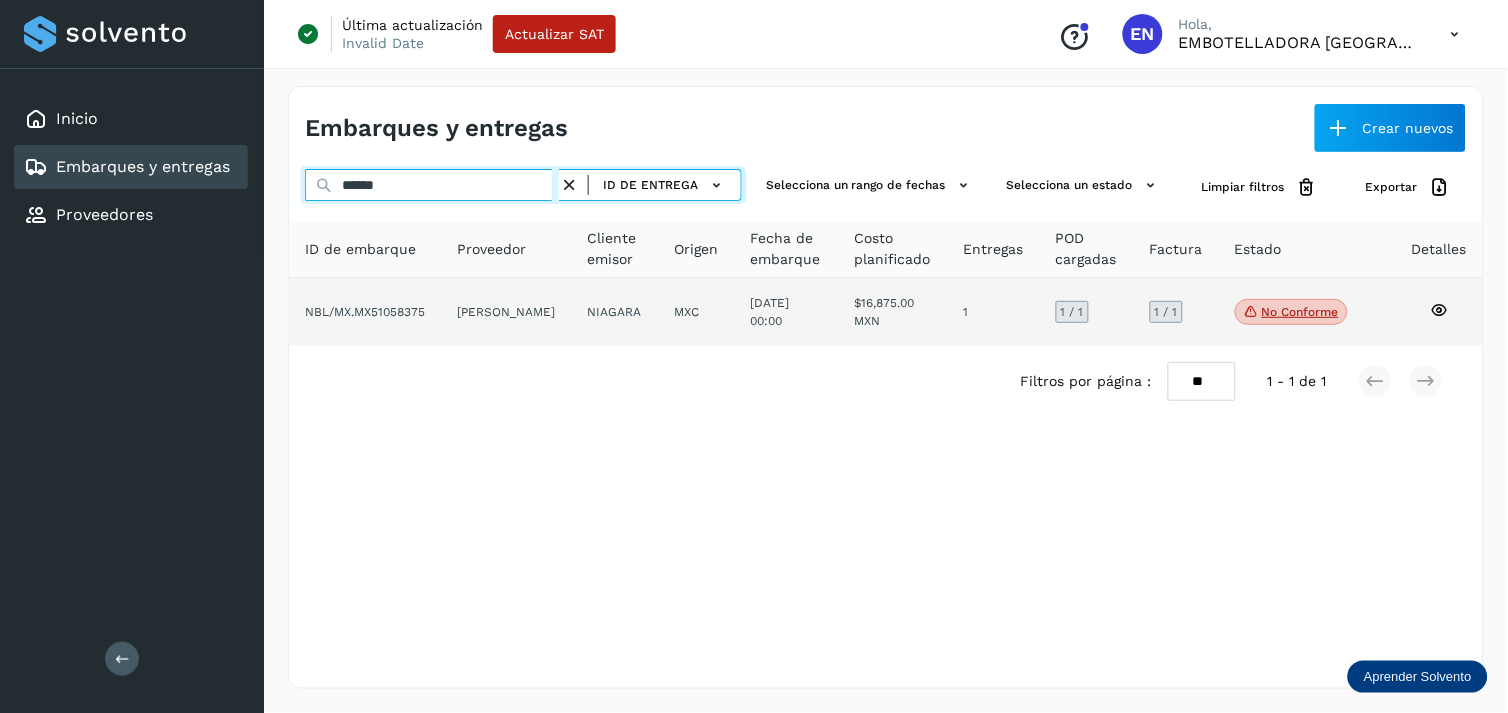 type on "******" 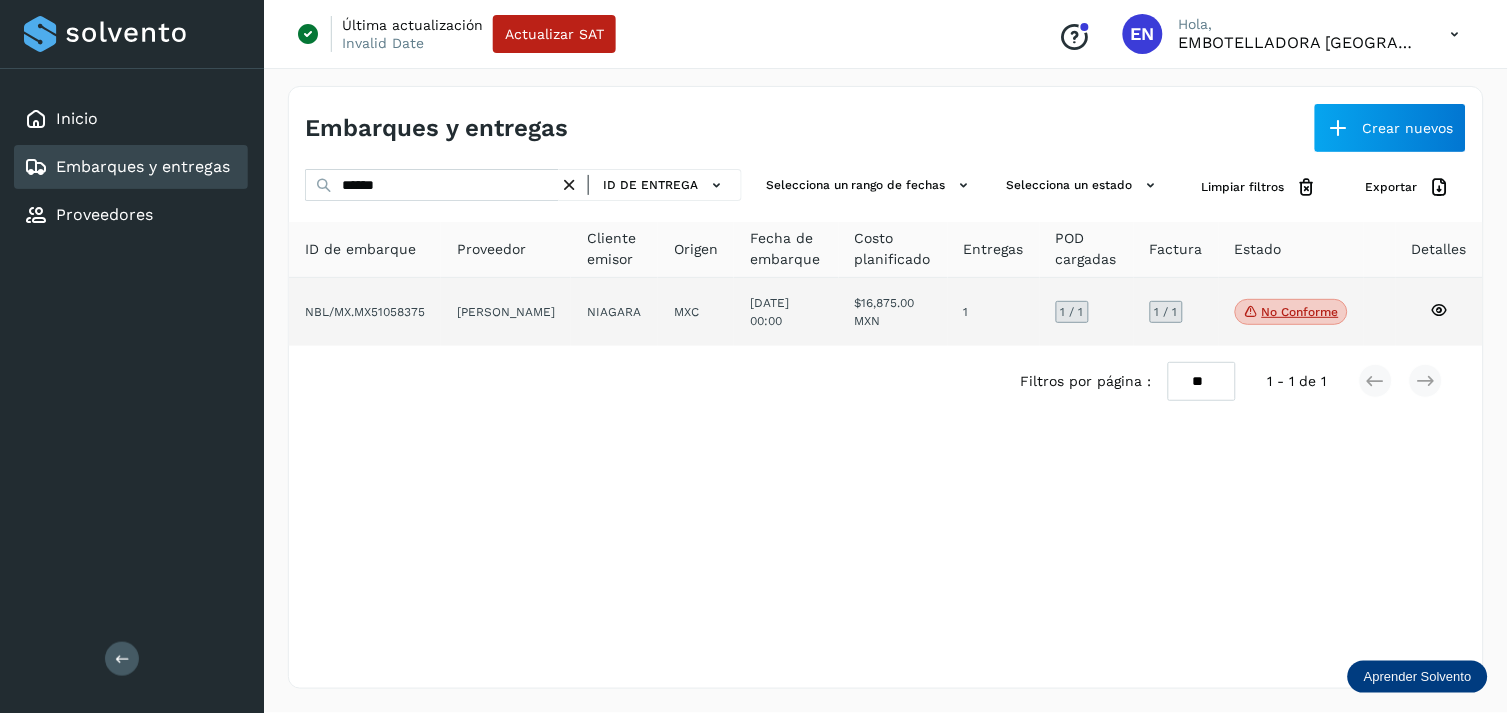 click on "[PERSON_NAME]" 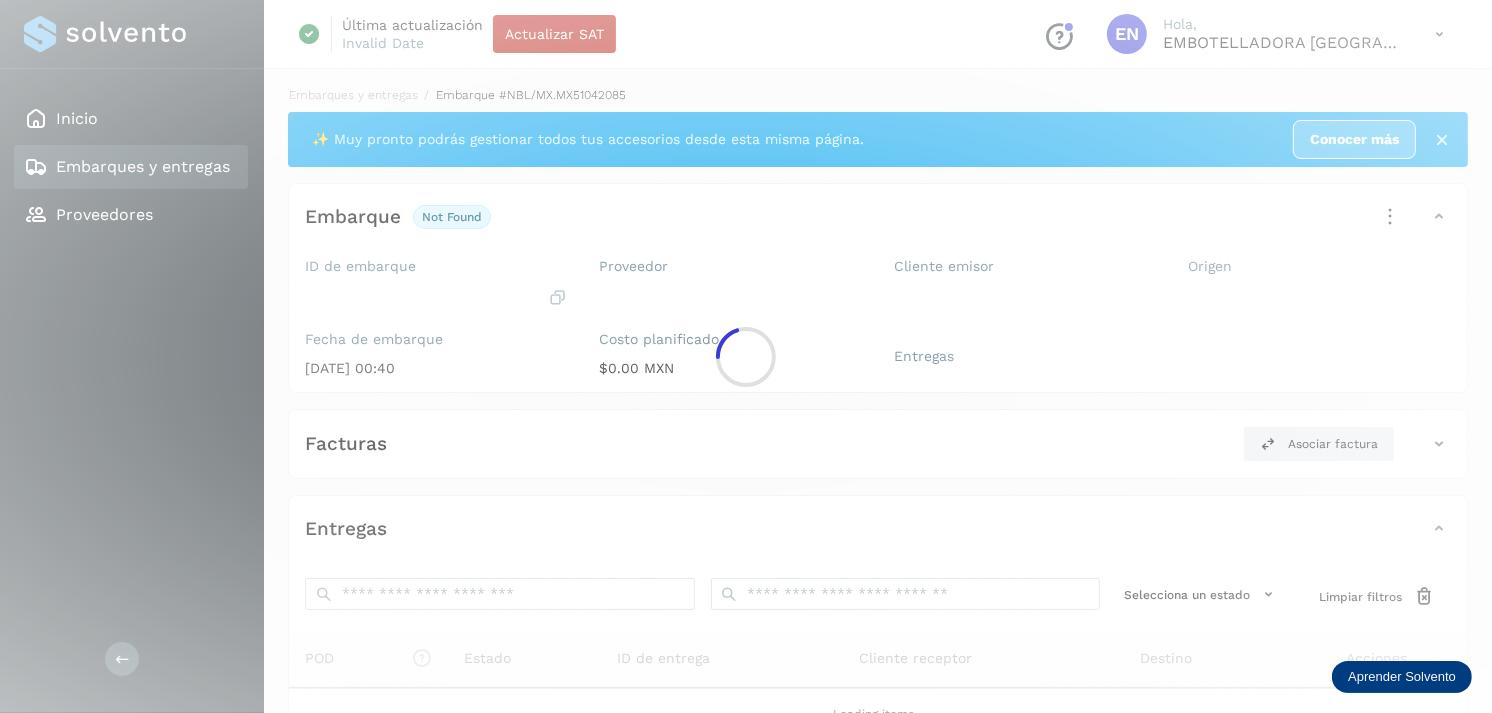 click 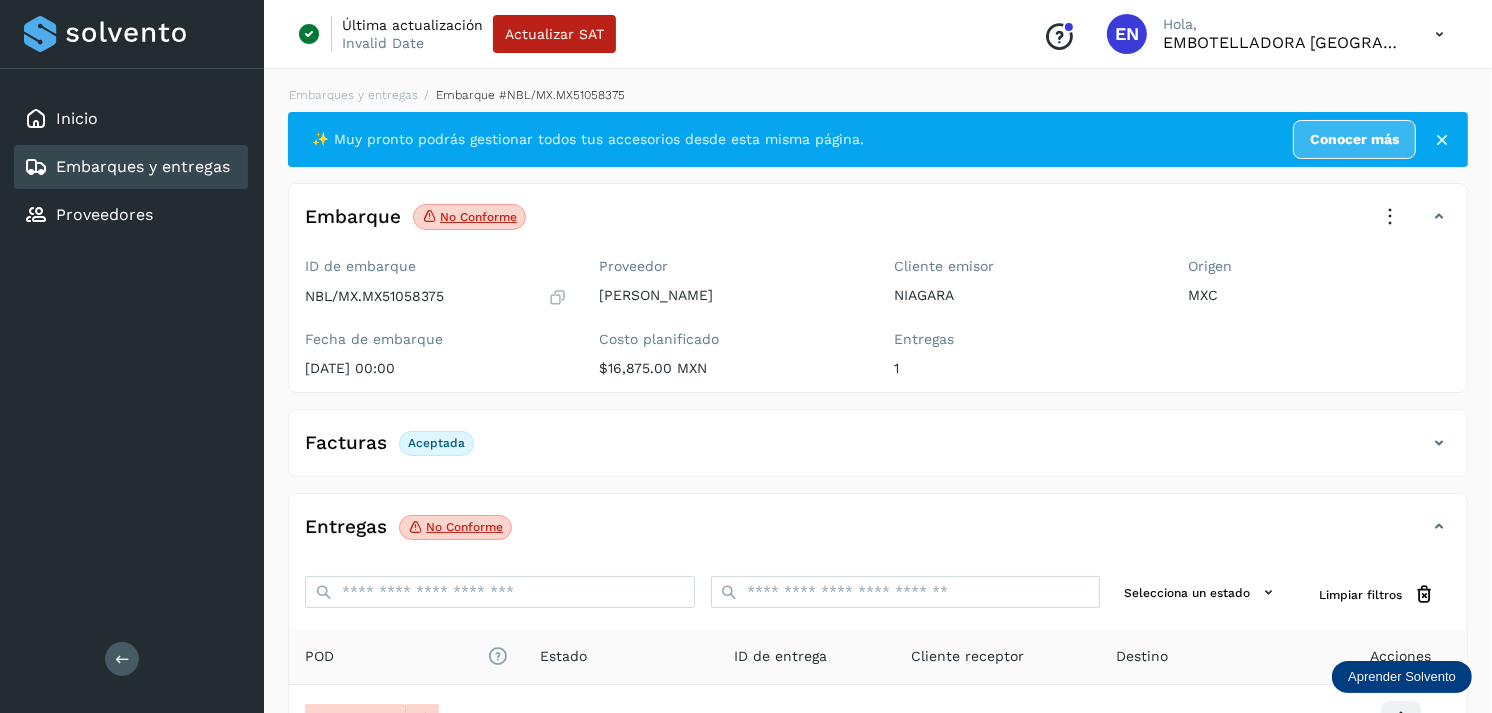 scroll, scrollTop: 241, scrollLeft: 0, axis: vertical 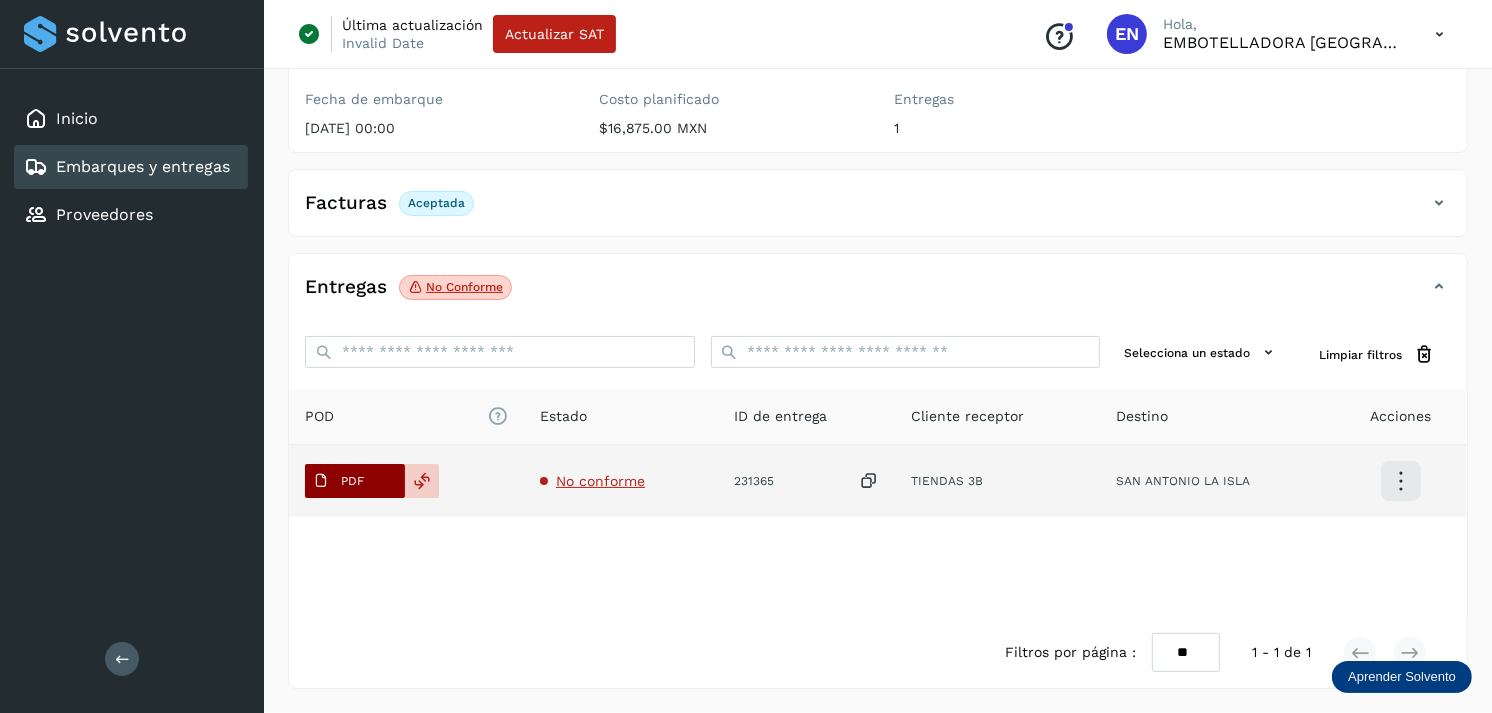click on "PDF" at bounding box center [338, 481] 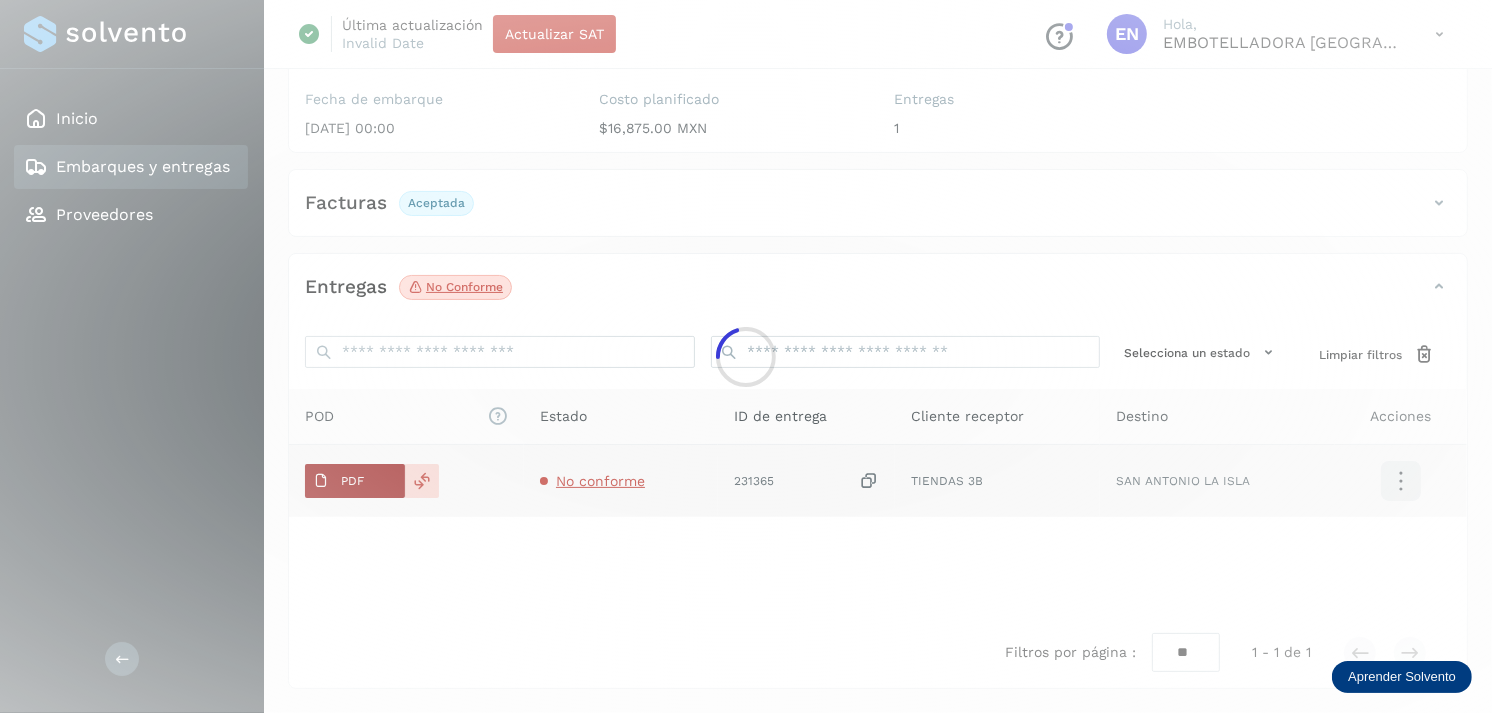 type 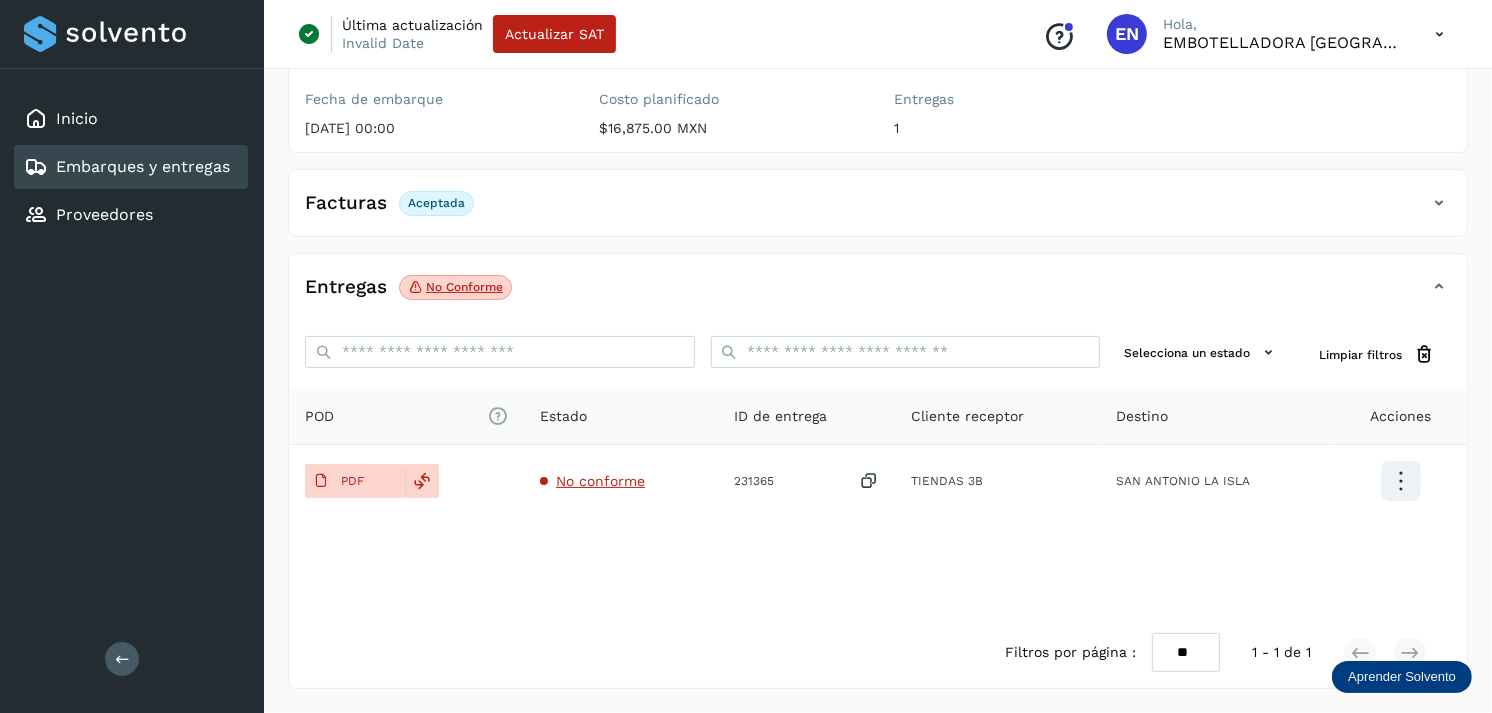 click on "Embarques y entregas" at bounding box center [143, 166] 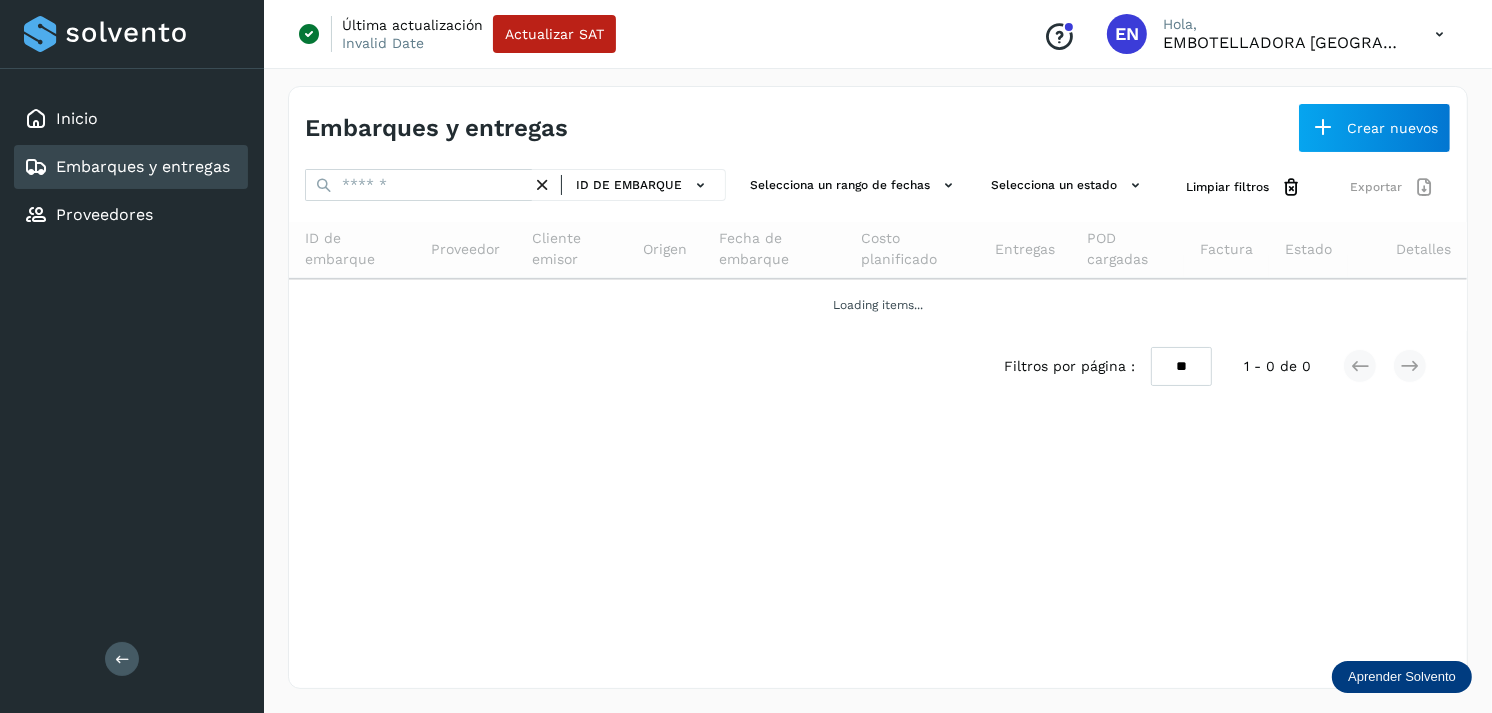 scroll, scrollTop: 0, scrollLeft: 0, axis: both 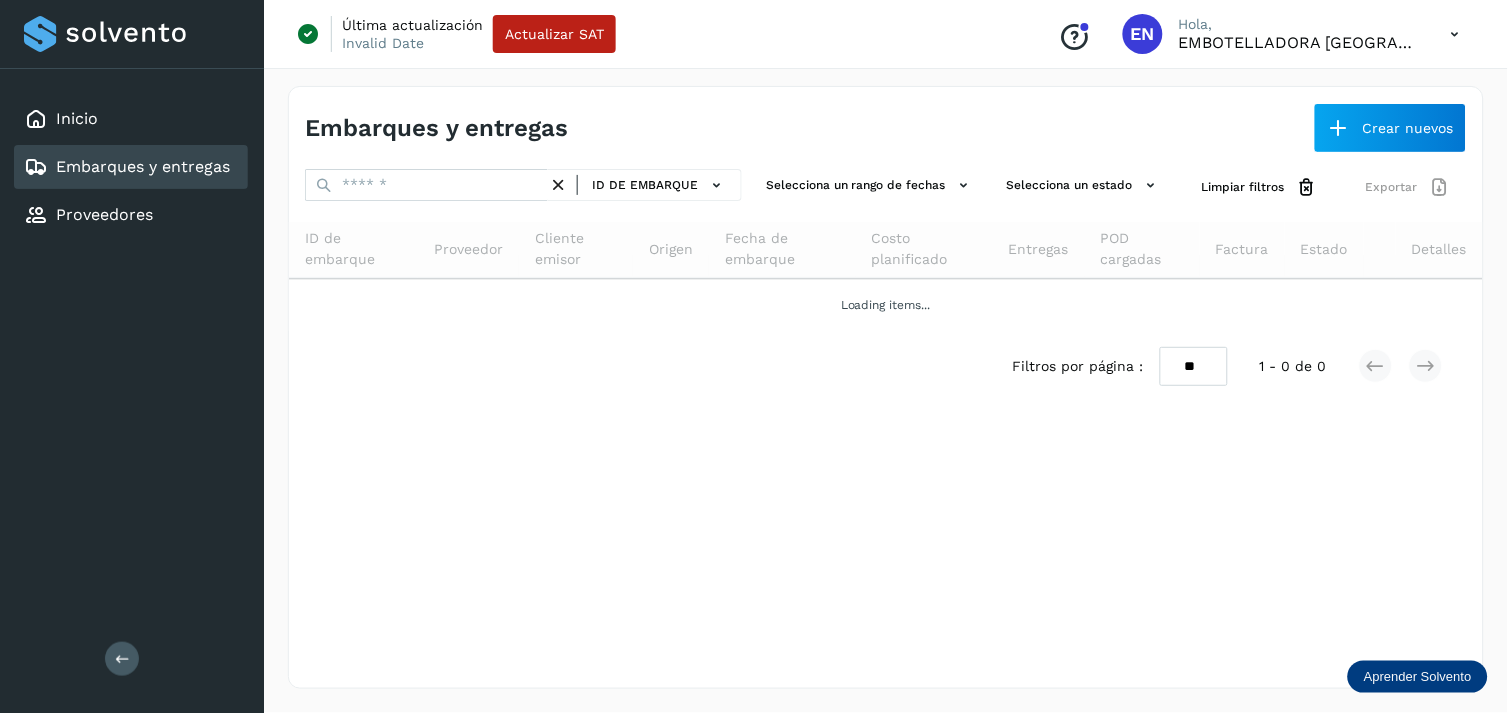 click on "ID de embarque Selecciona un rango de fechas  Selecciona un estado Limpiar filtros Exportar ID de embarque Proveedor Cliente emisor Origen Fecha de embarque Costo planificado Entregas POD cargadas Factura Estado Detalles Loading items... Filtros por página : ** ** ** 1 - 0 de 0" at bounding box center [886, 285] 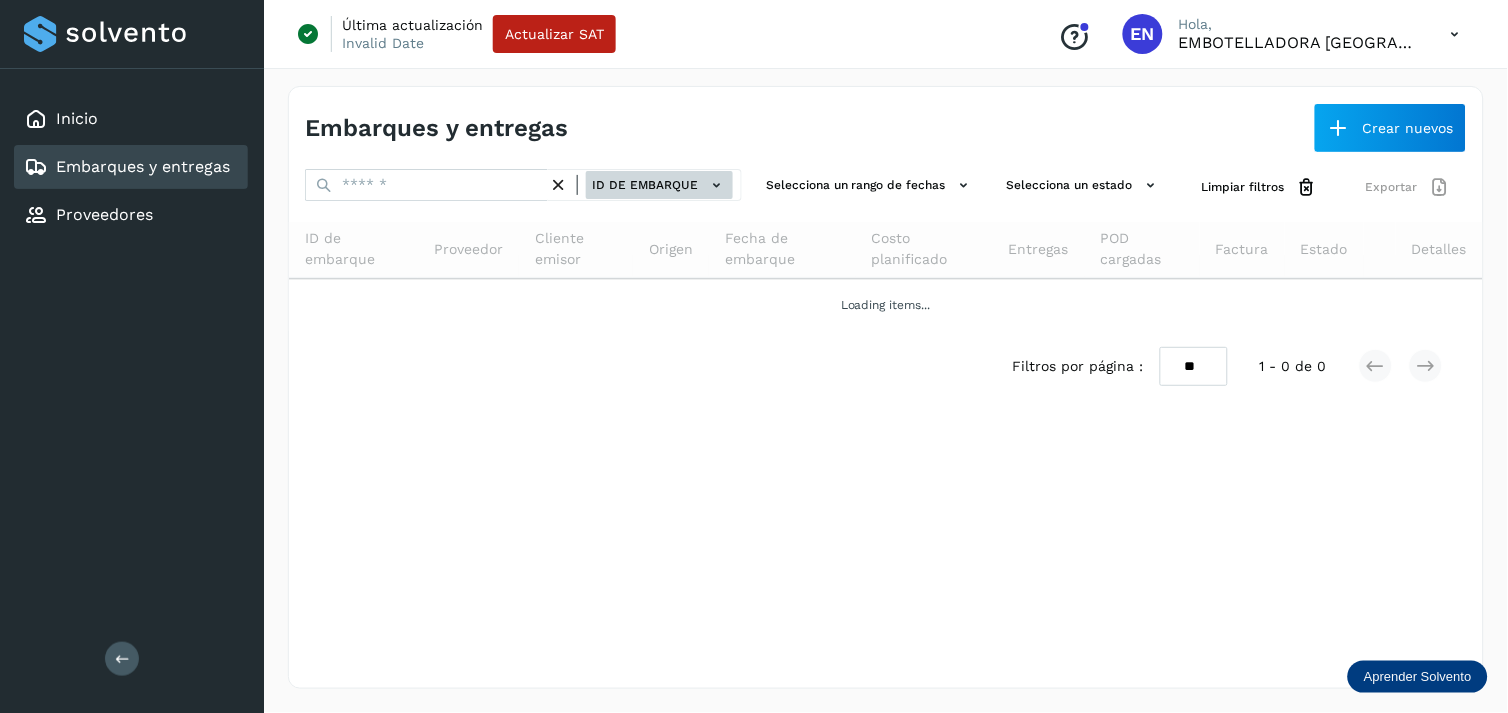 click on "ID de embarque" at bounding box center (659, 185) 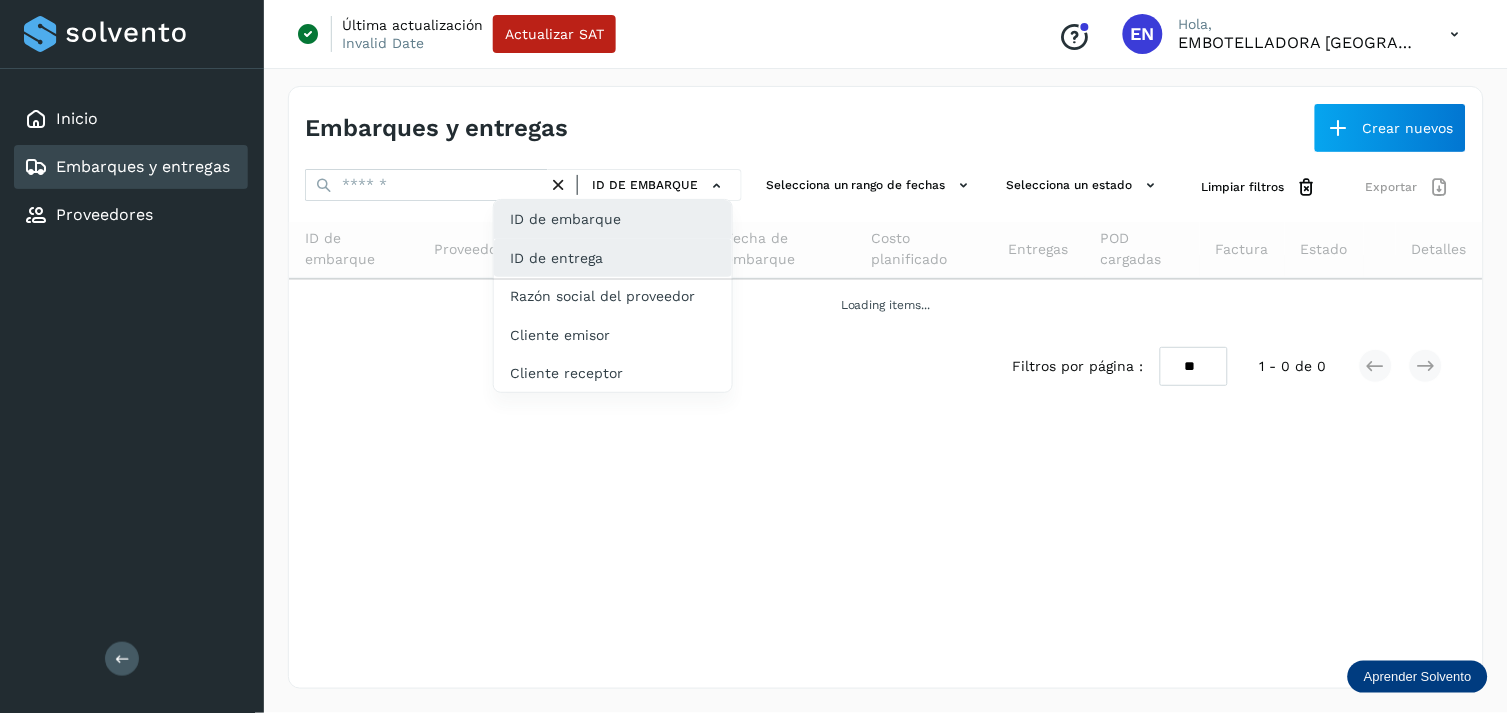 click on "ID de entrega" 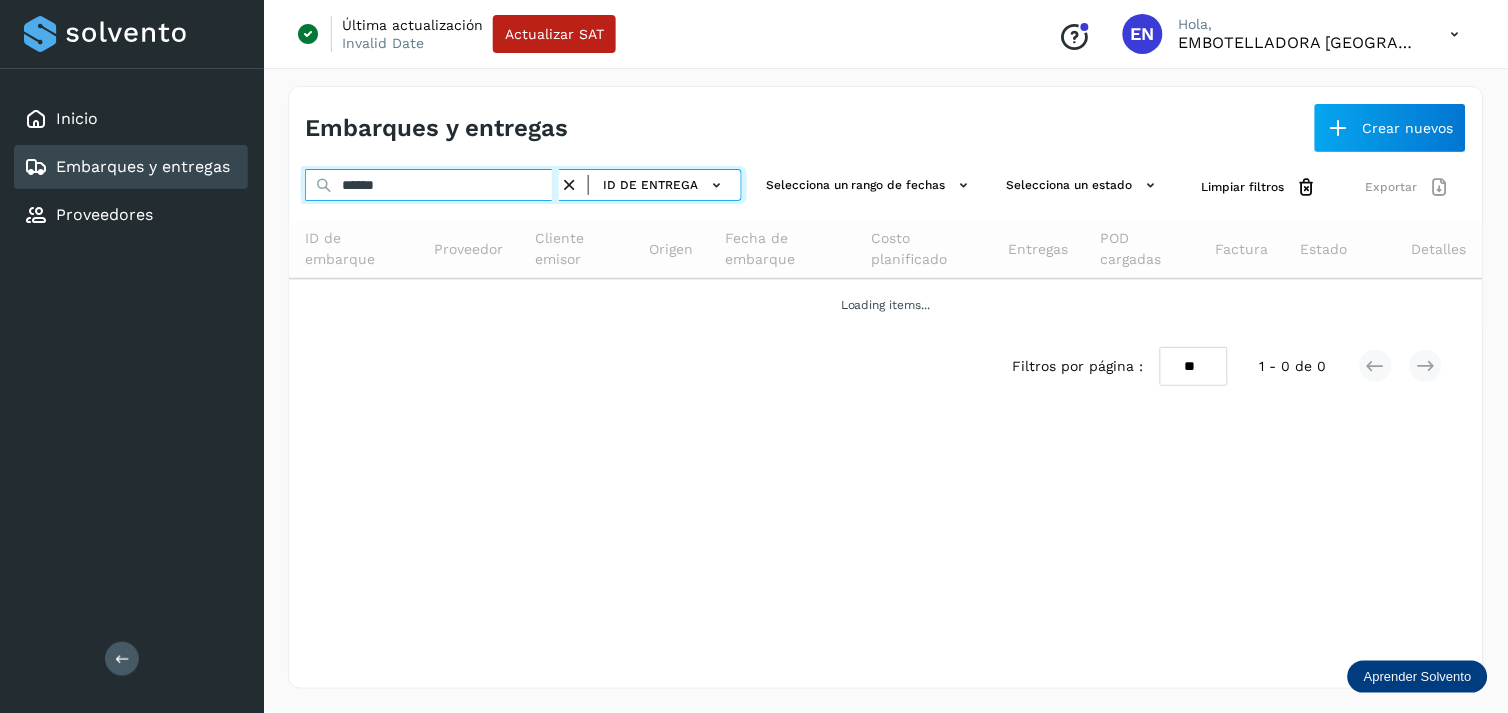 click on "******" at bounding box center (432, 185) 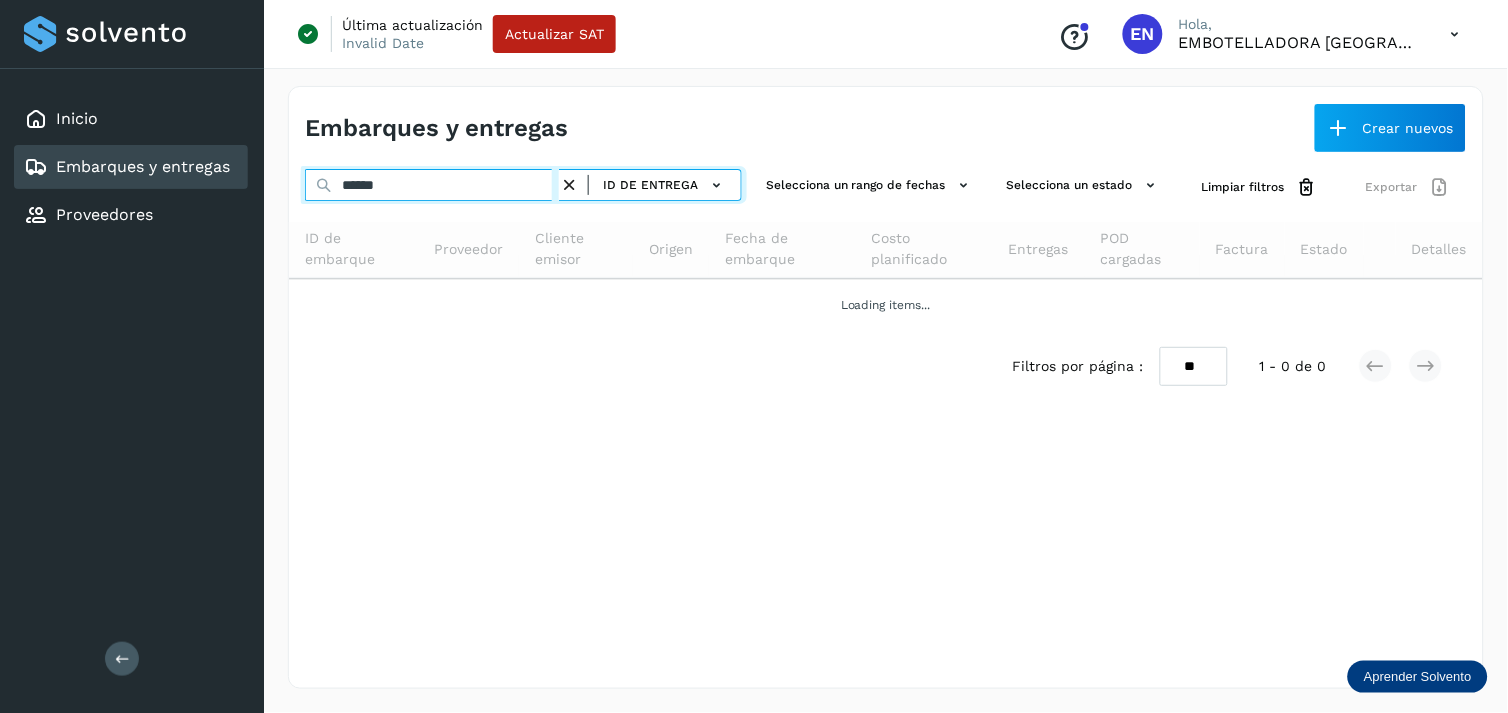 click on "******" at bounding box center [432, 185] 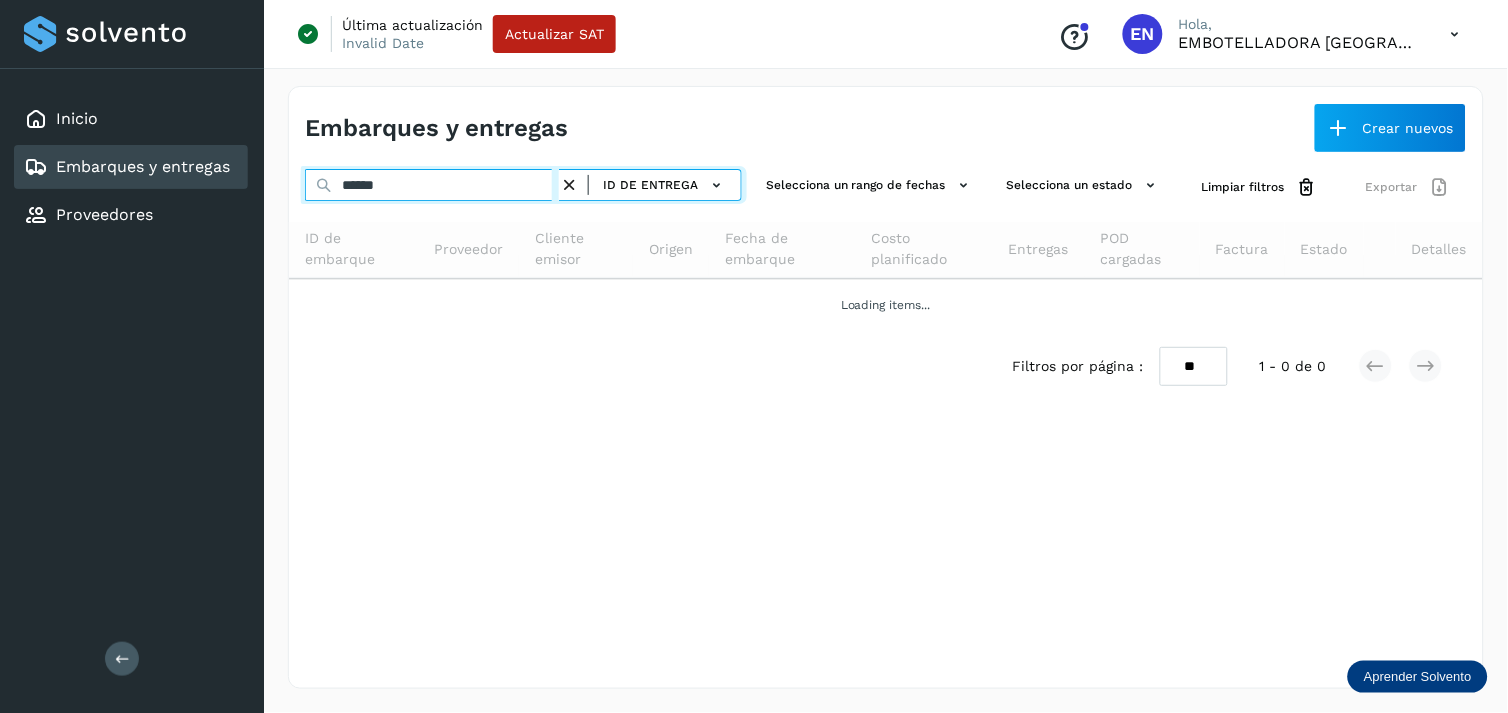 paste 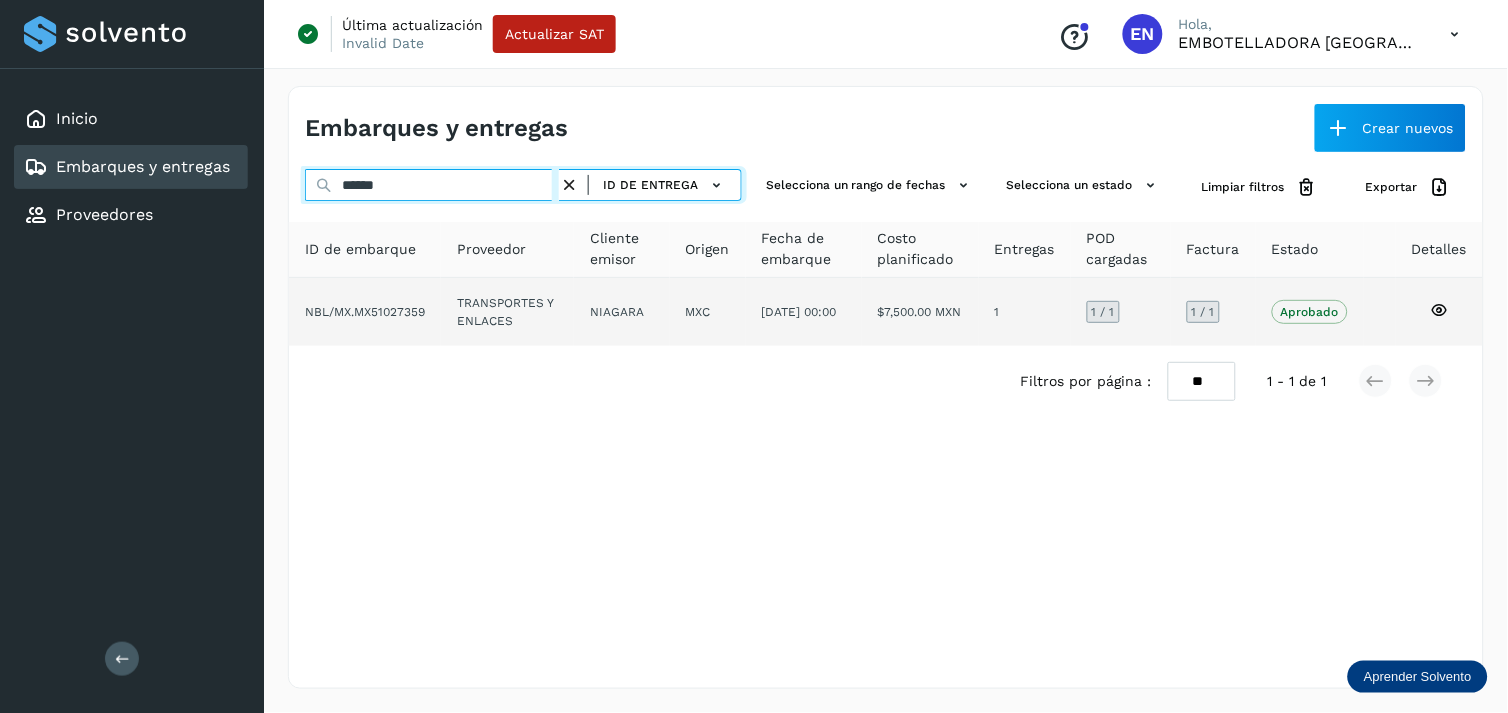 type on "******" 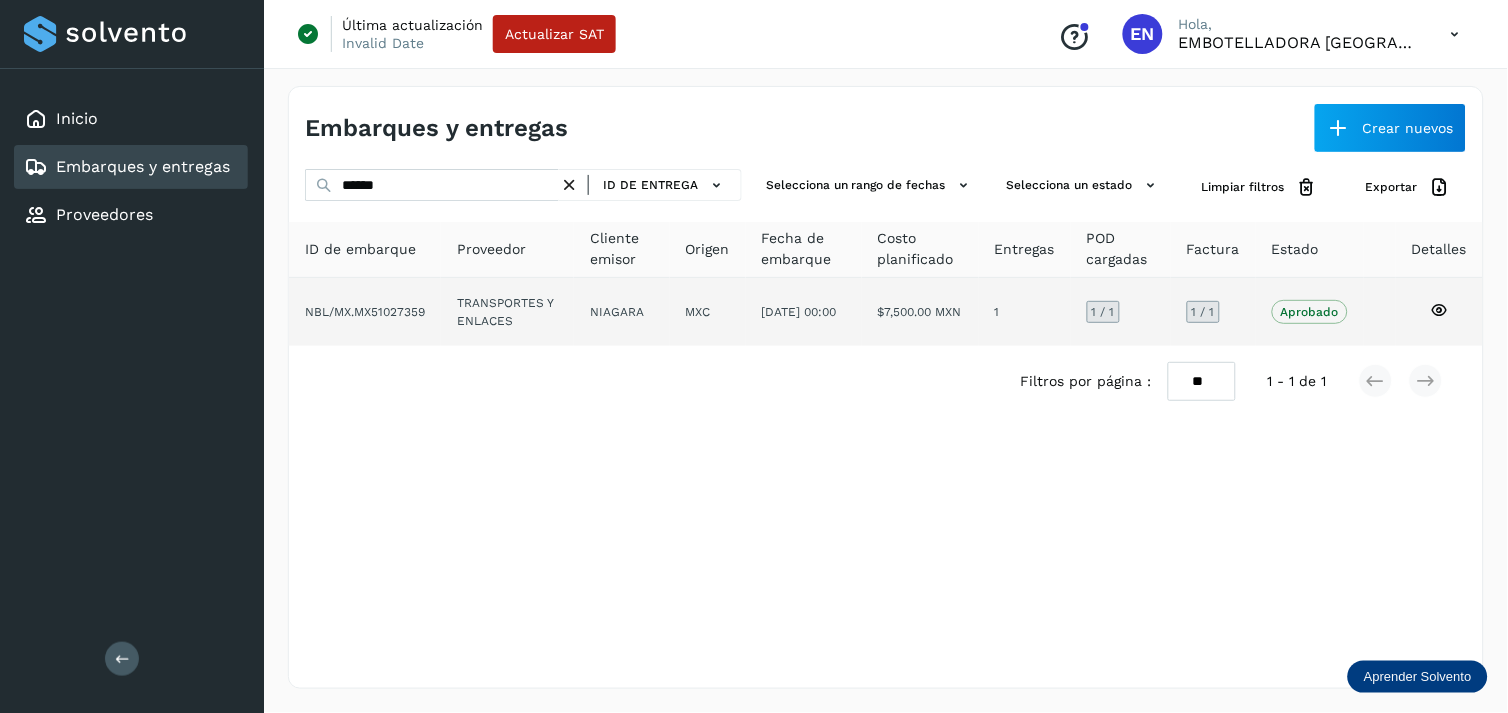 click on "NIAGARA" 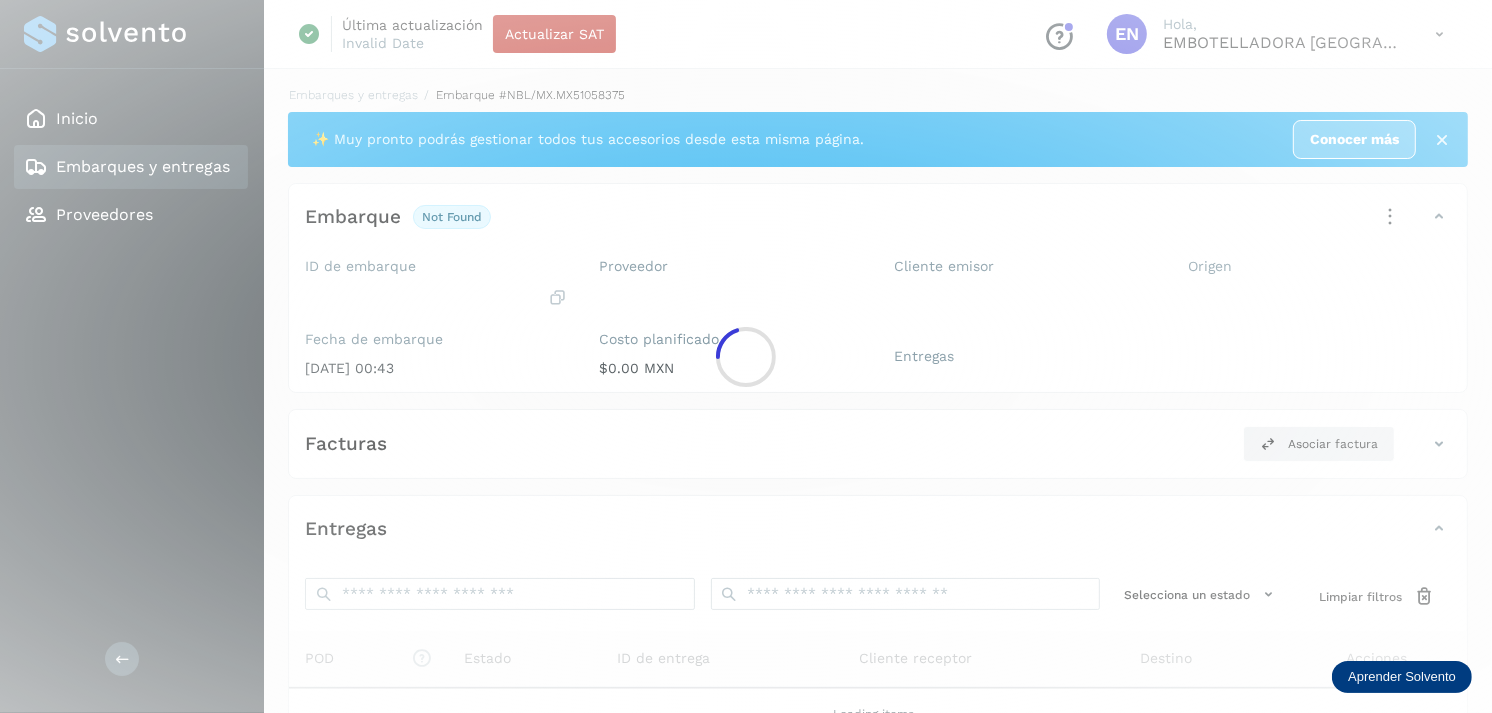 click 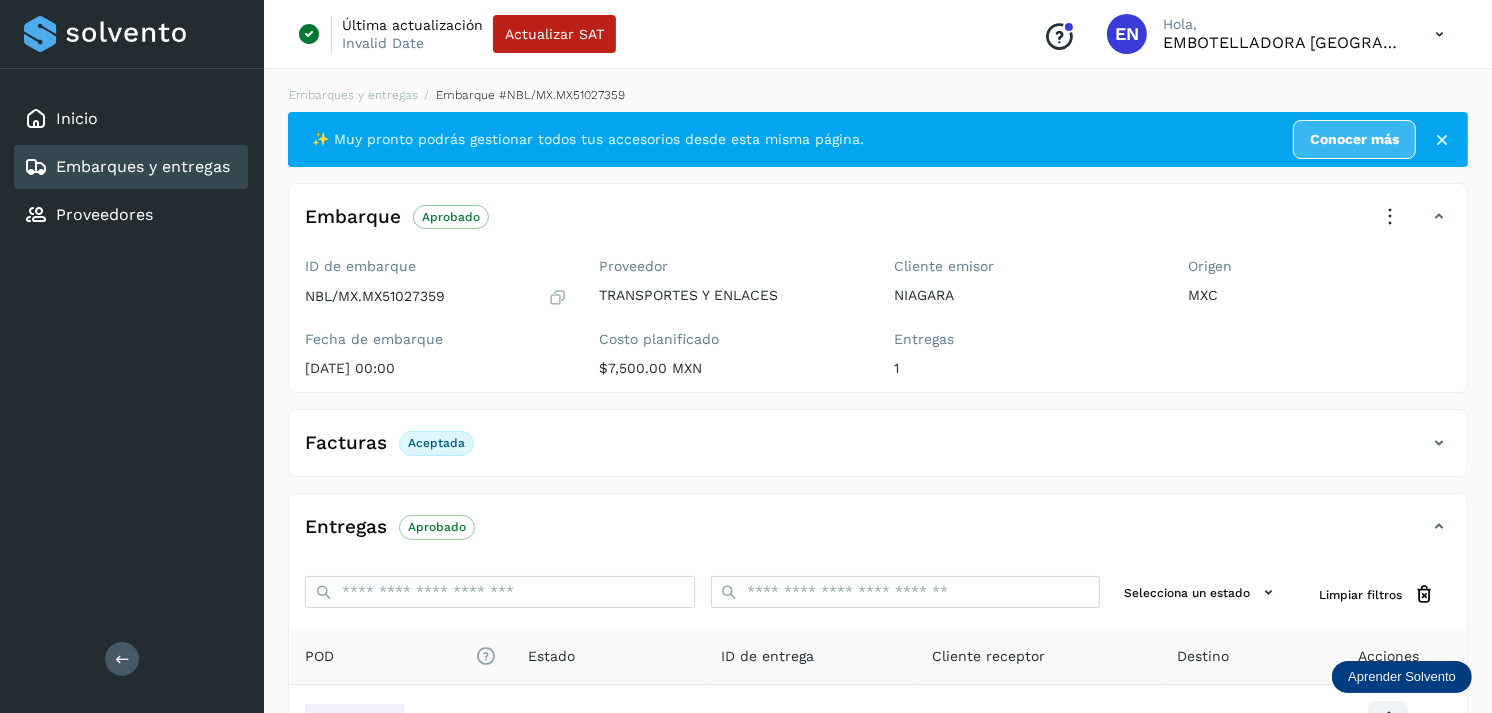 scroll, scrollTop: 241, scrollLeft: 0, axis: vertical 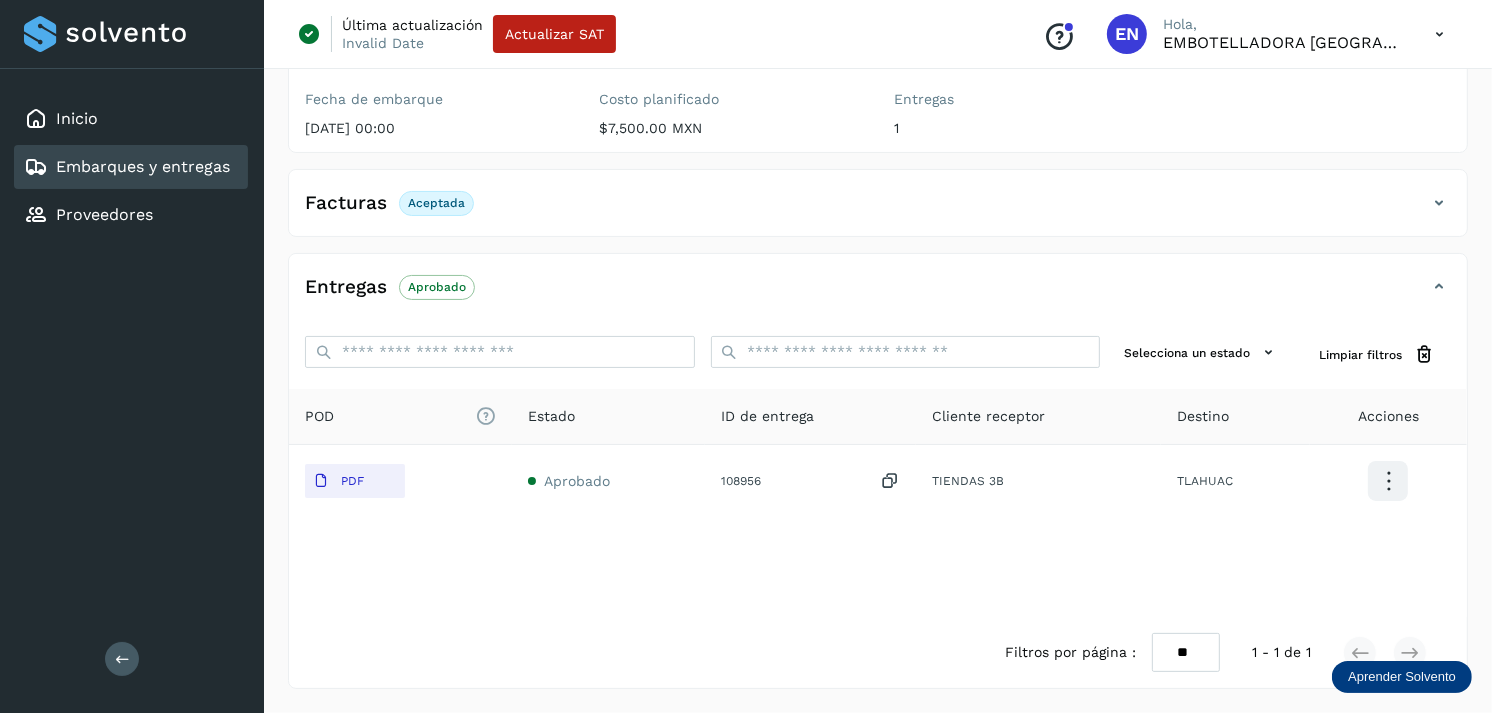 click on "Embarques y entregas" 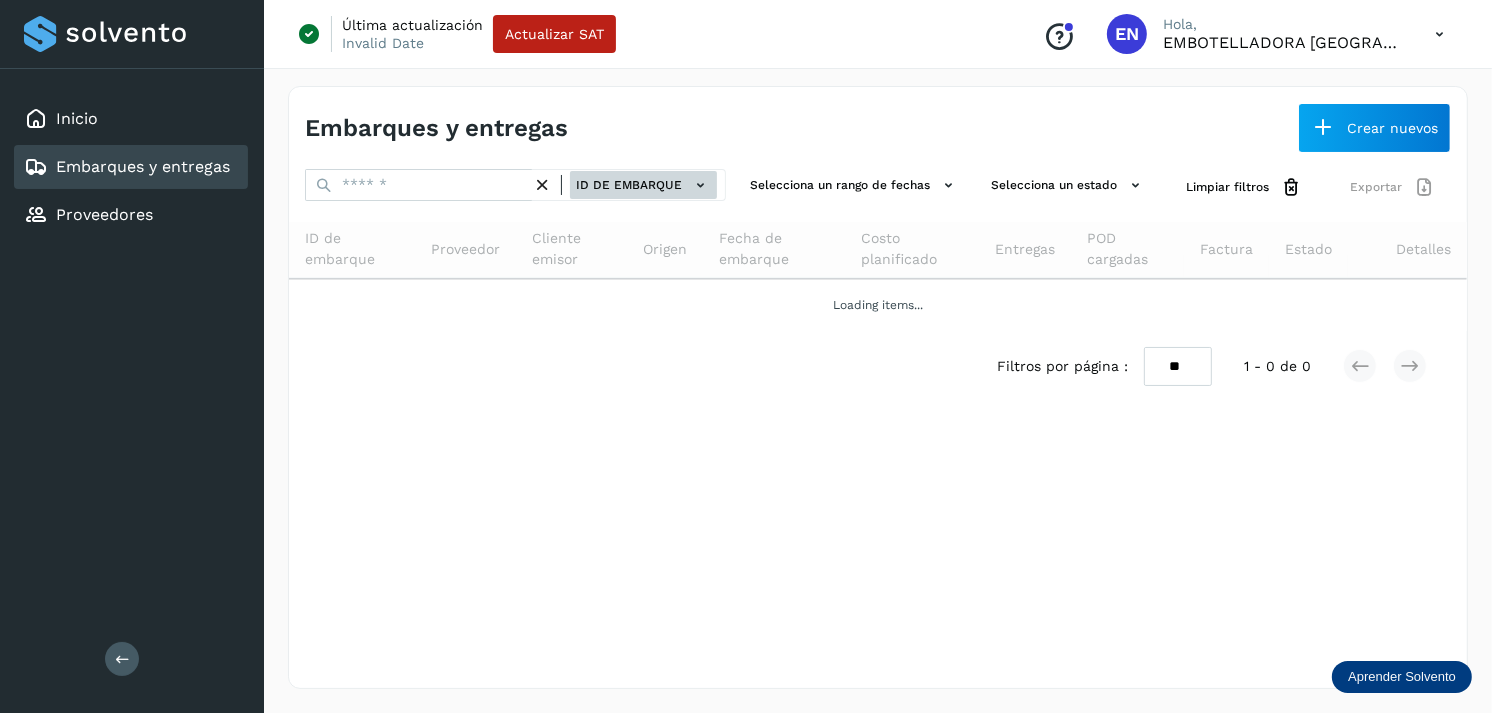 scroll, scrollTop: 0, scrollLeft: 0, axis: both 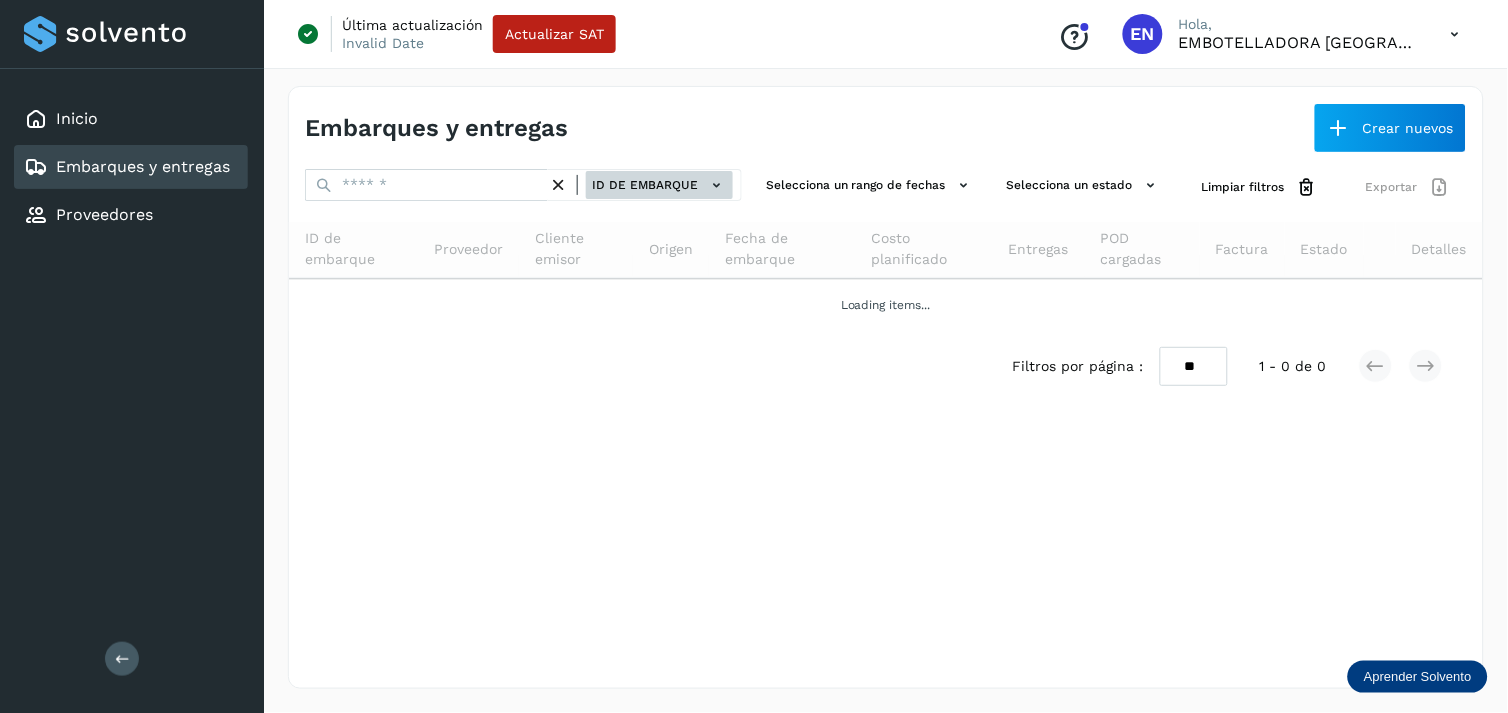 click on "ID de embarque" 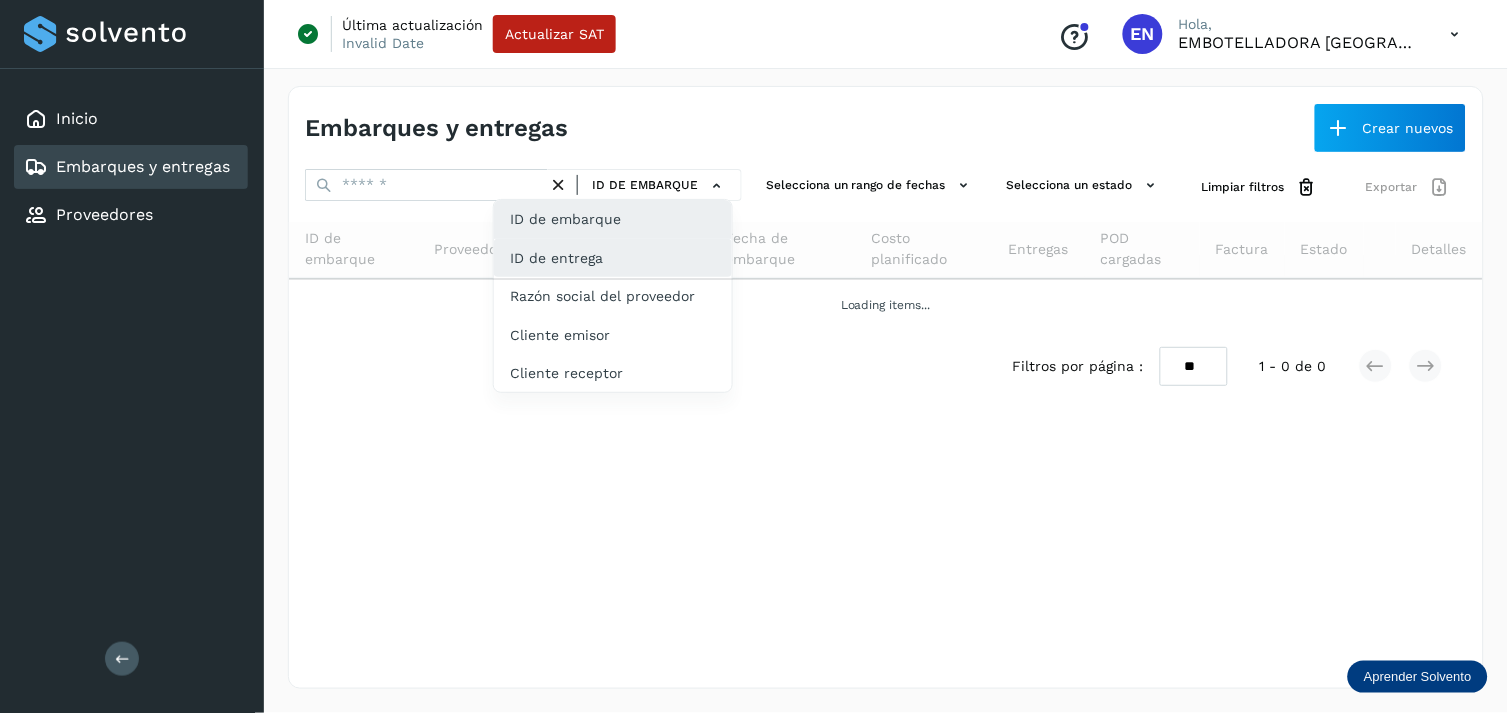 click on "ID de entrega" 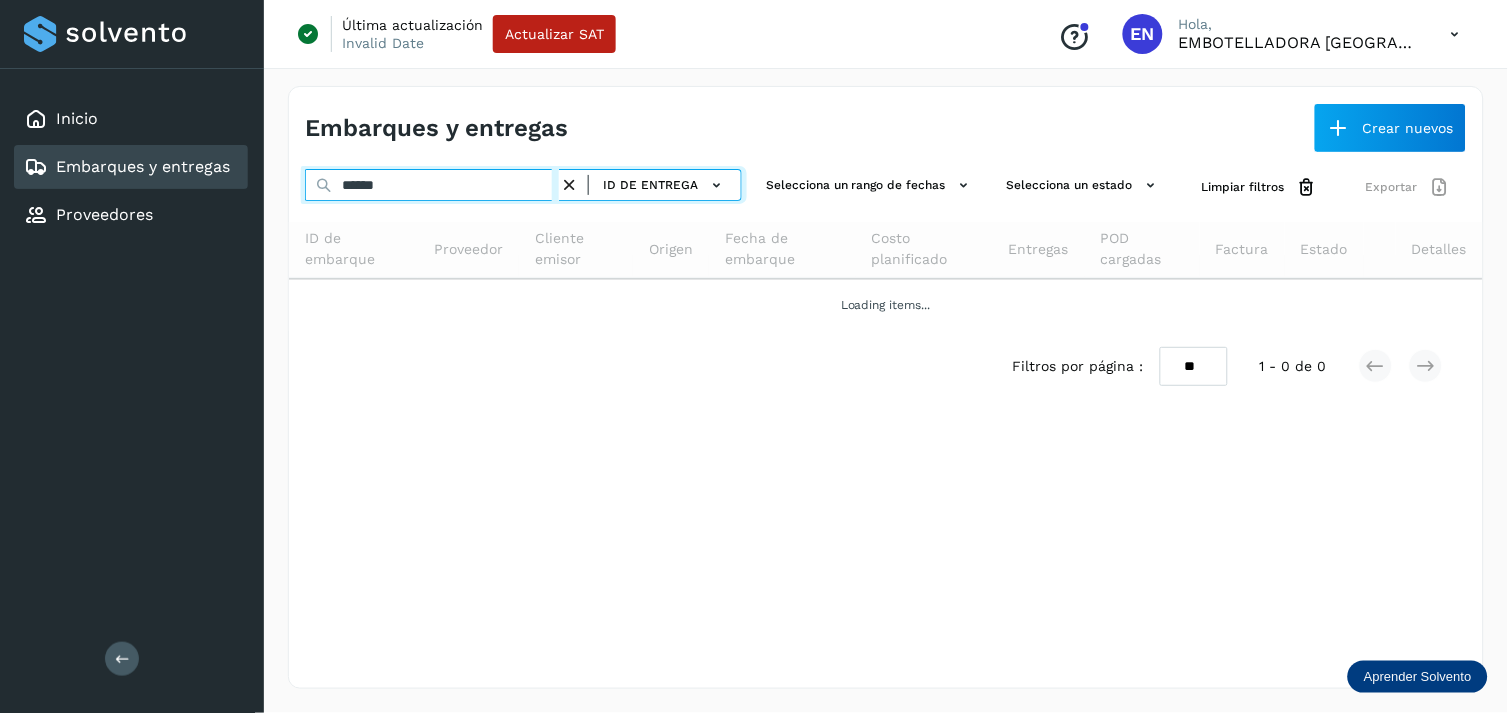 click on "******" at bounding box center (432, 185) 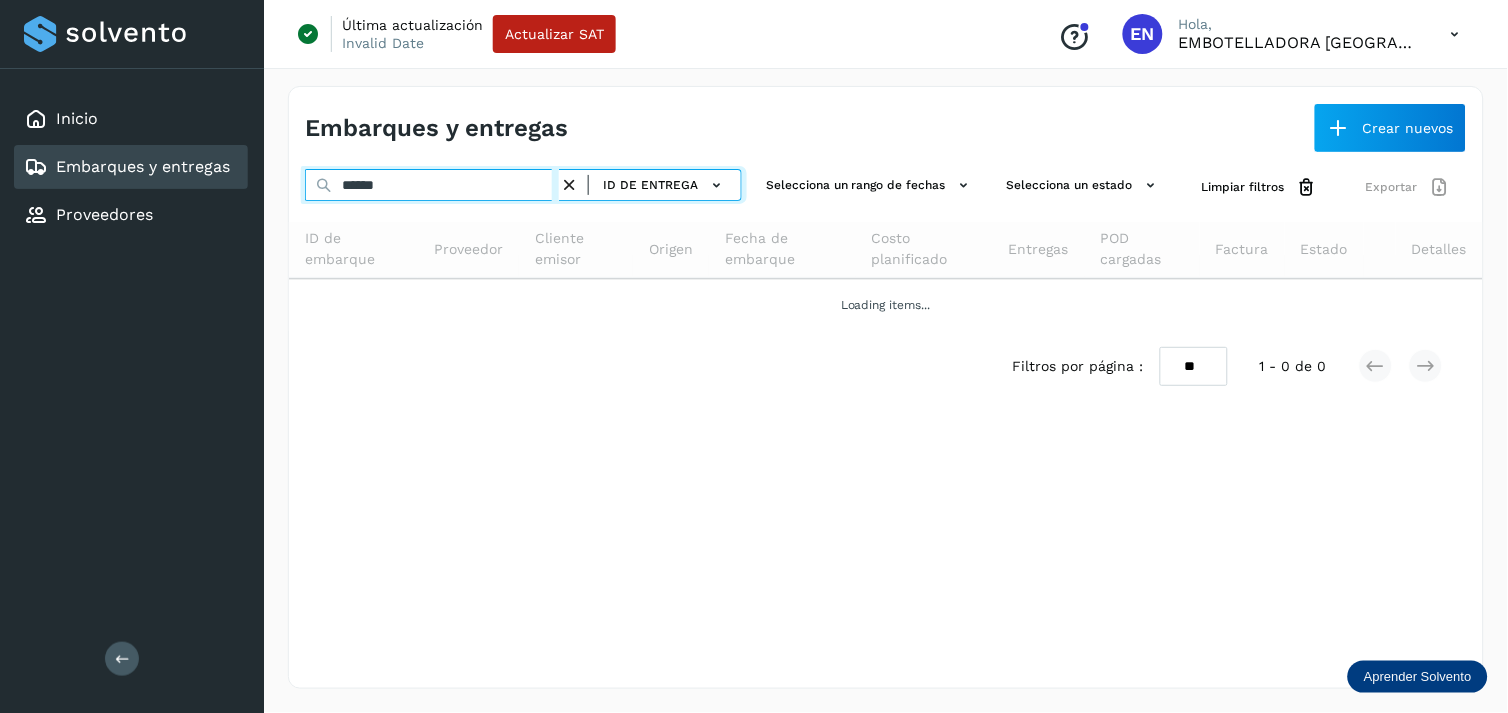 click on "******" at bounding box center (432, 185) 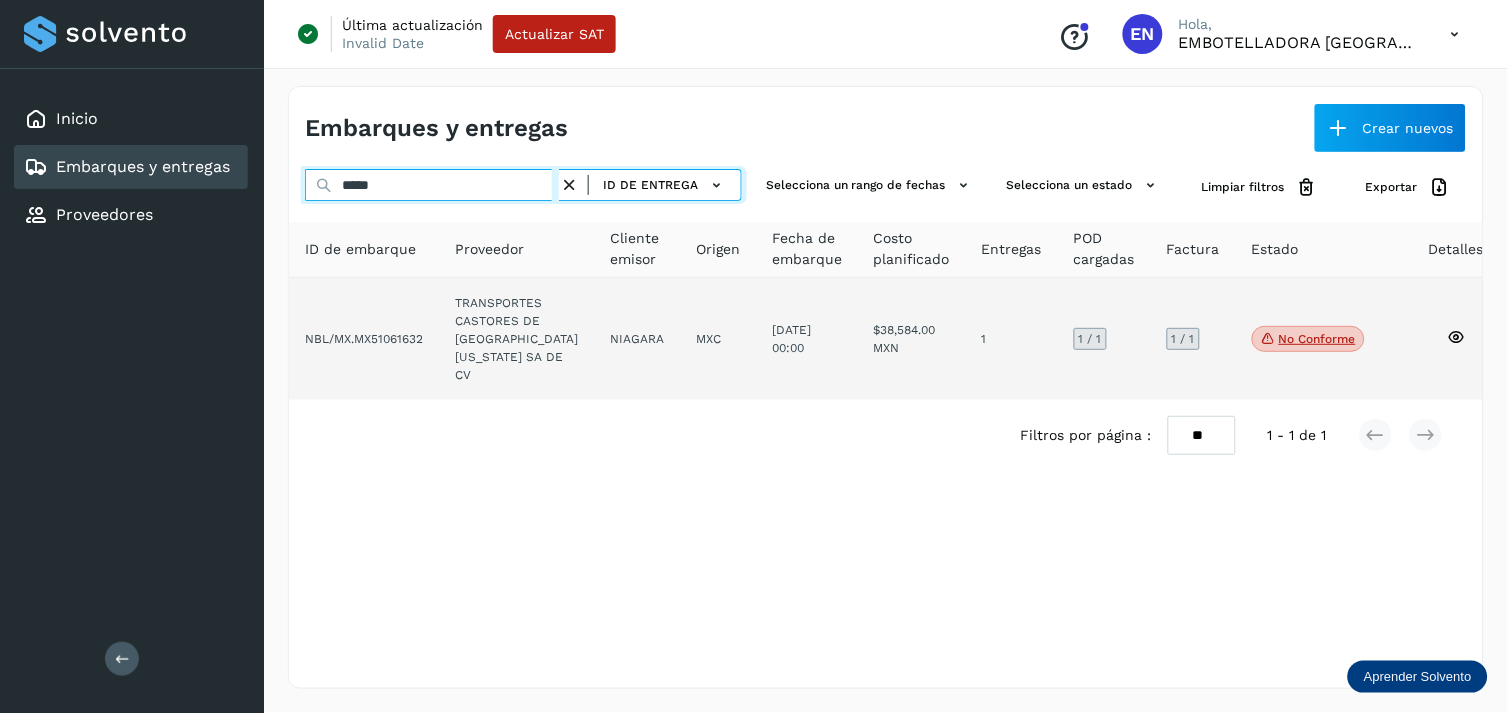 type on "*****" 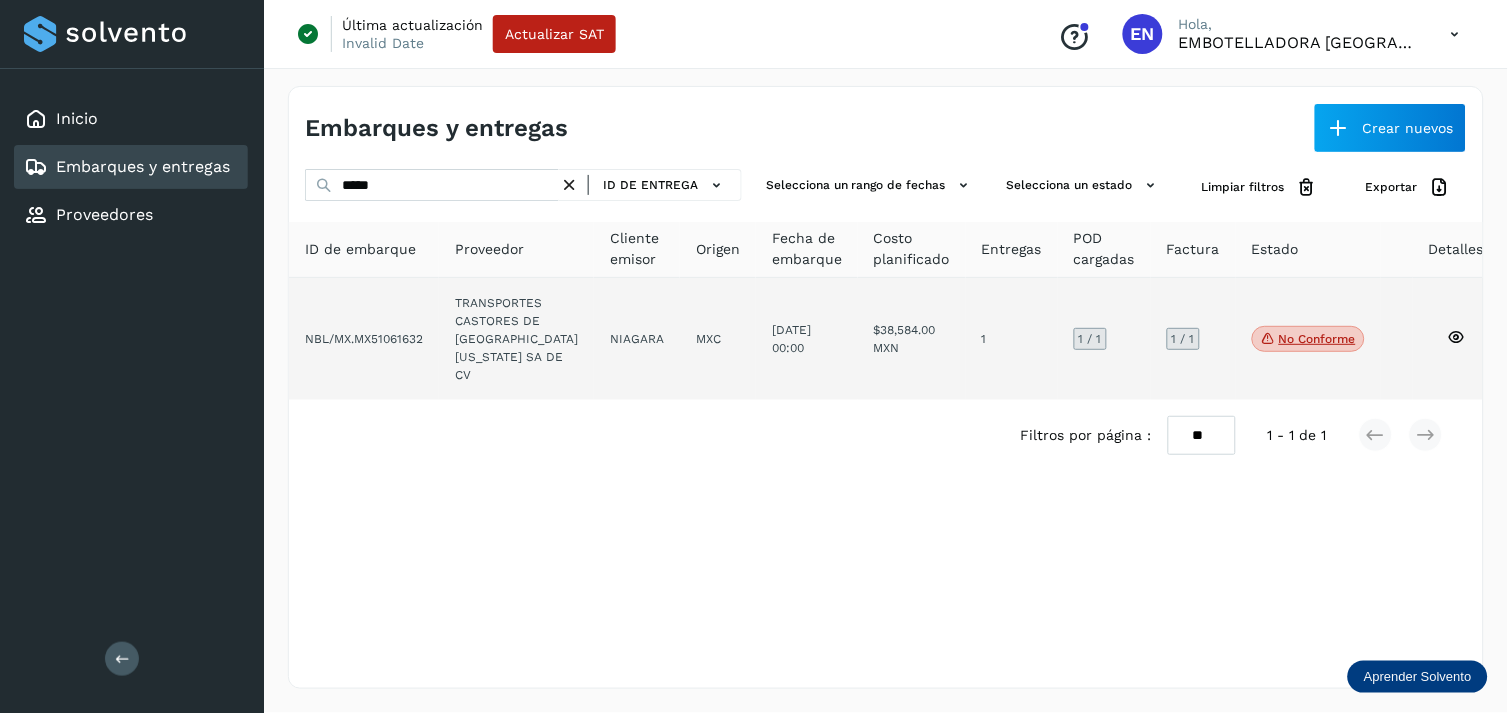 click on "TRANSPORTES CASTORES DE [GEOGRAPHIC_DATA][US_STATE] SA DE CV" 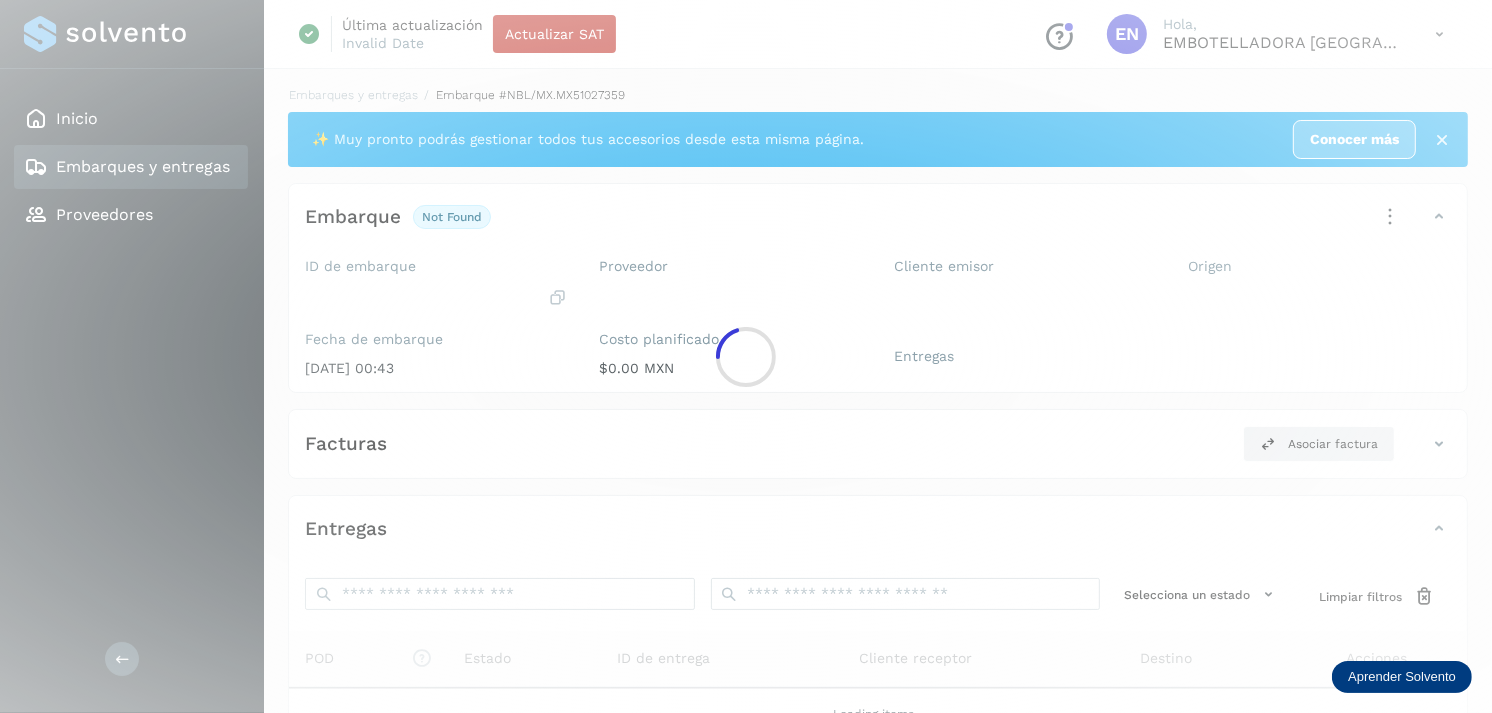 click 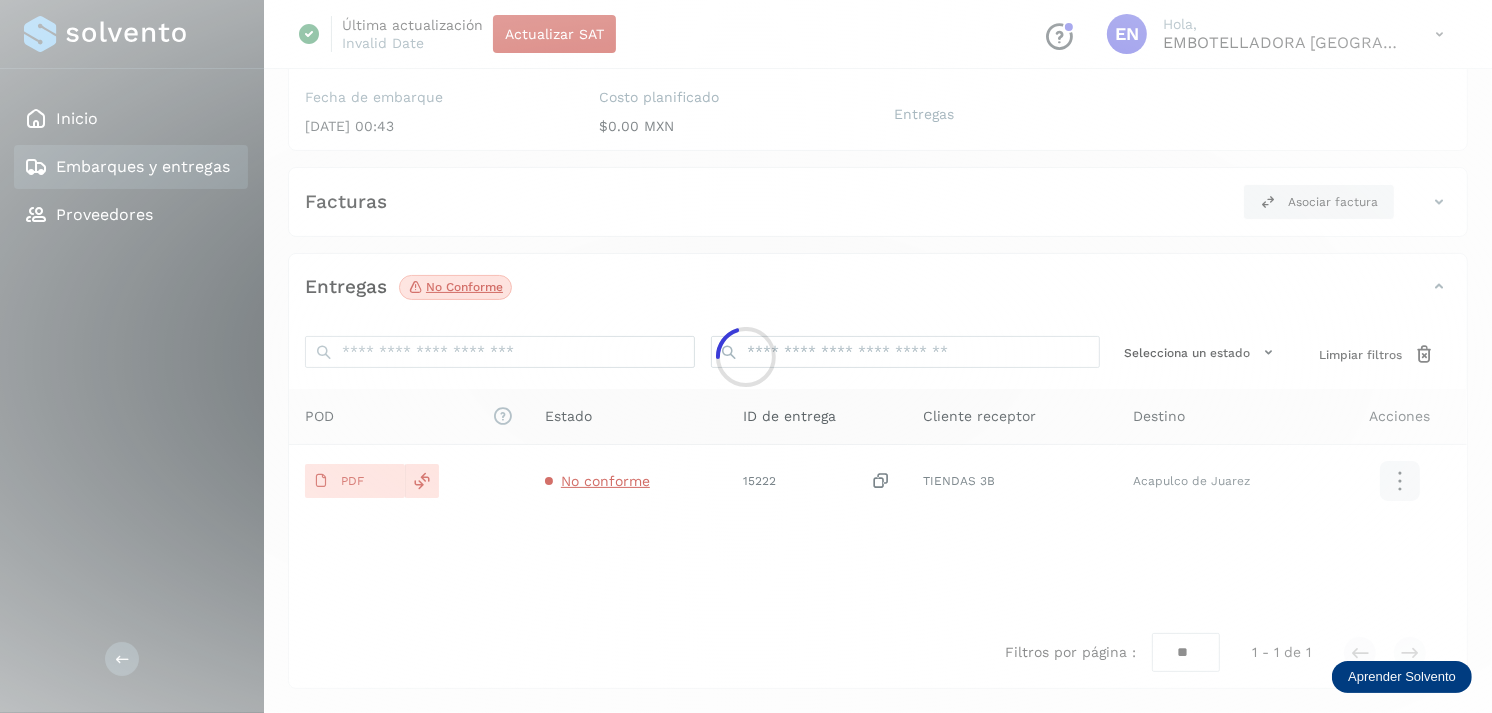 scroll, scrollTop: 254, scrollLeft: 0, axis: vertical 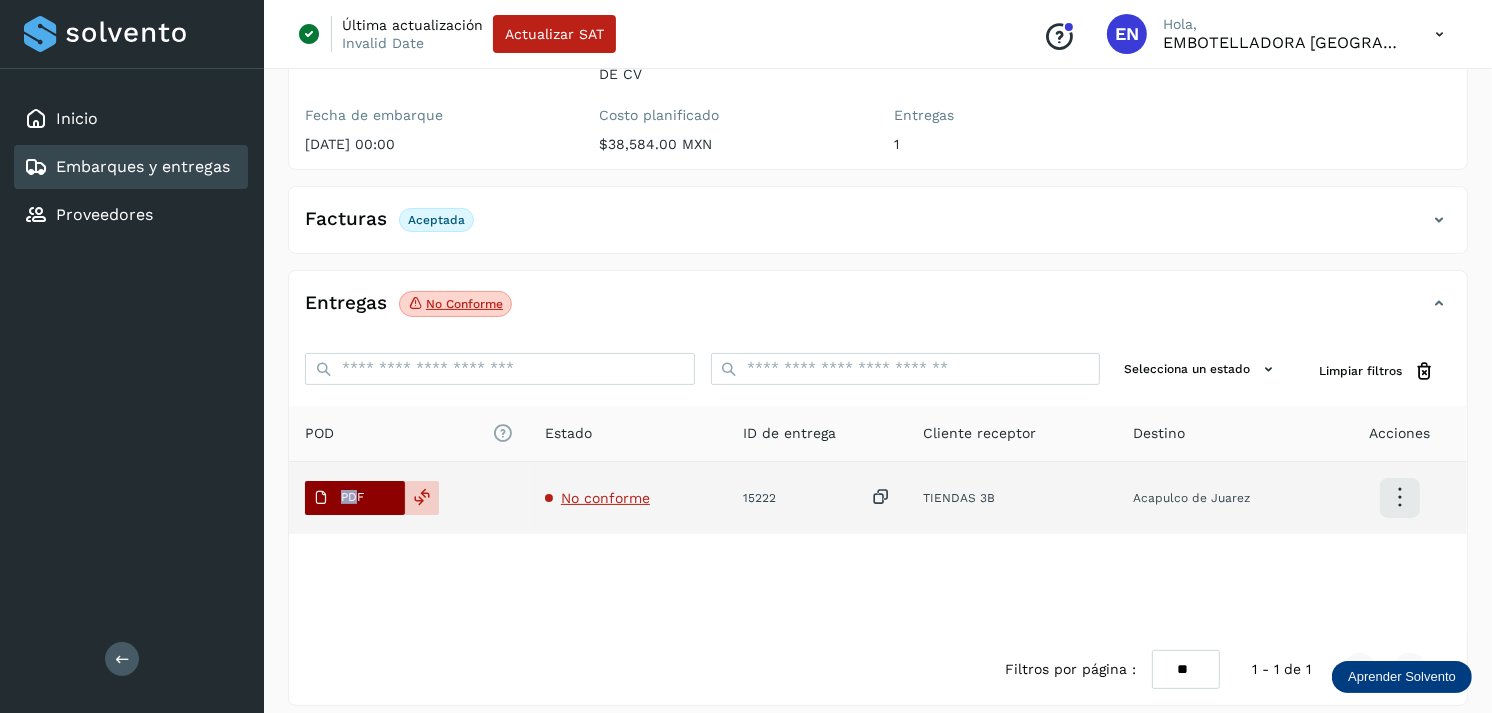 drag, startPoint x: 355, startPoint y: 460, endPoint x: 340, endPoint y: 476, distance: 21.931713 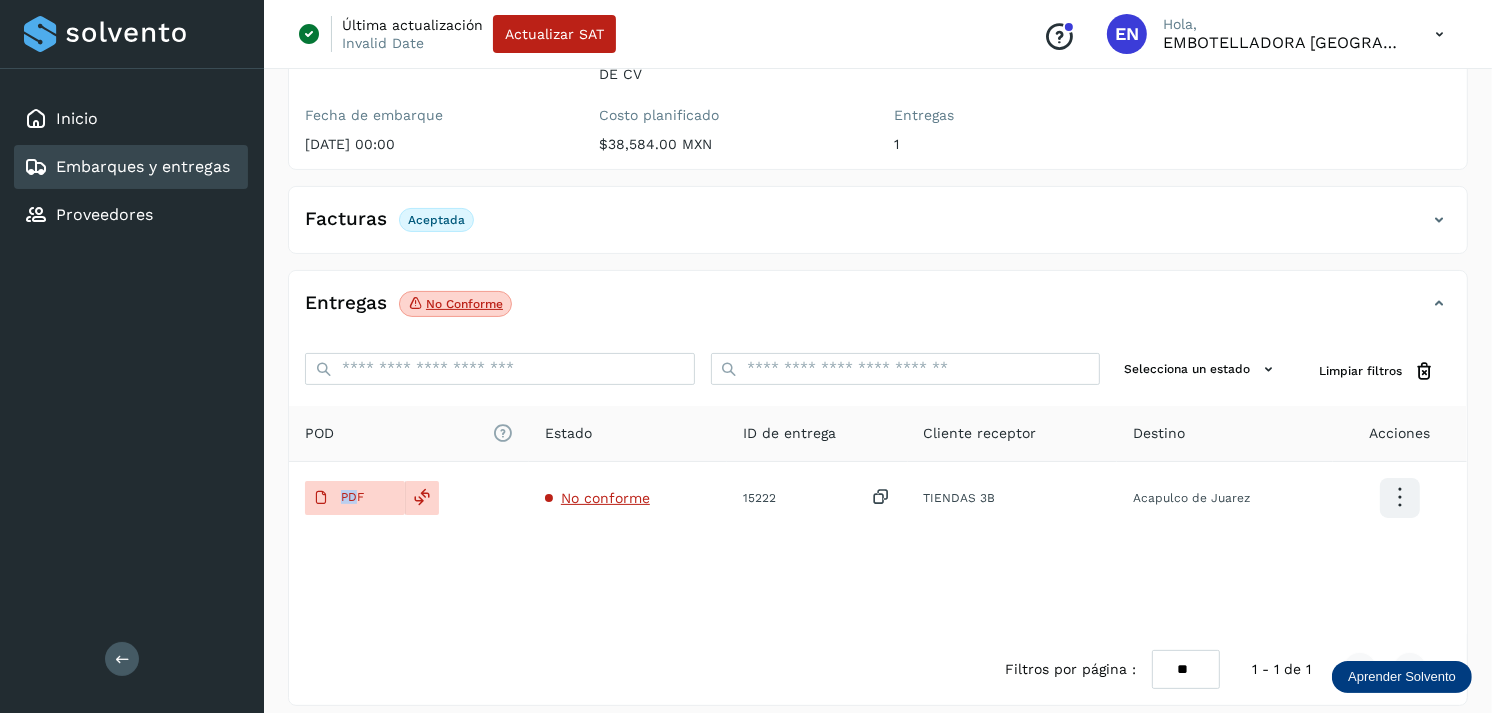 type 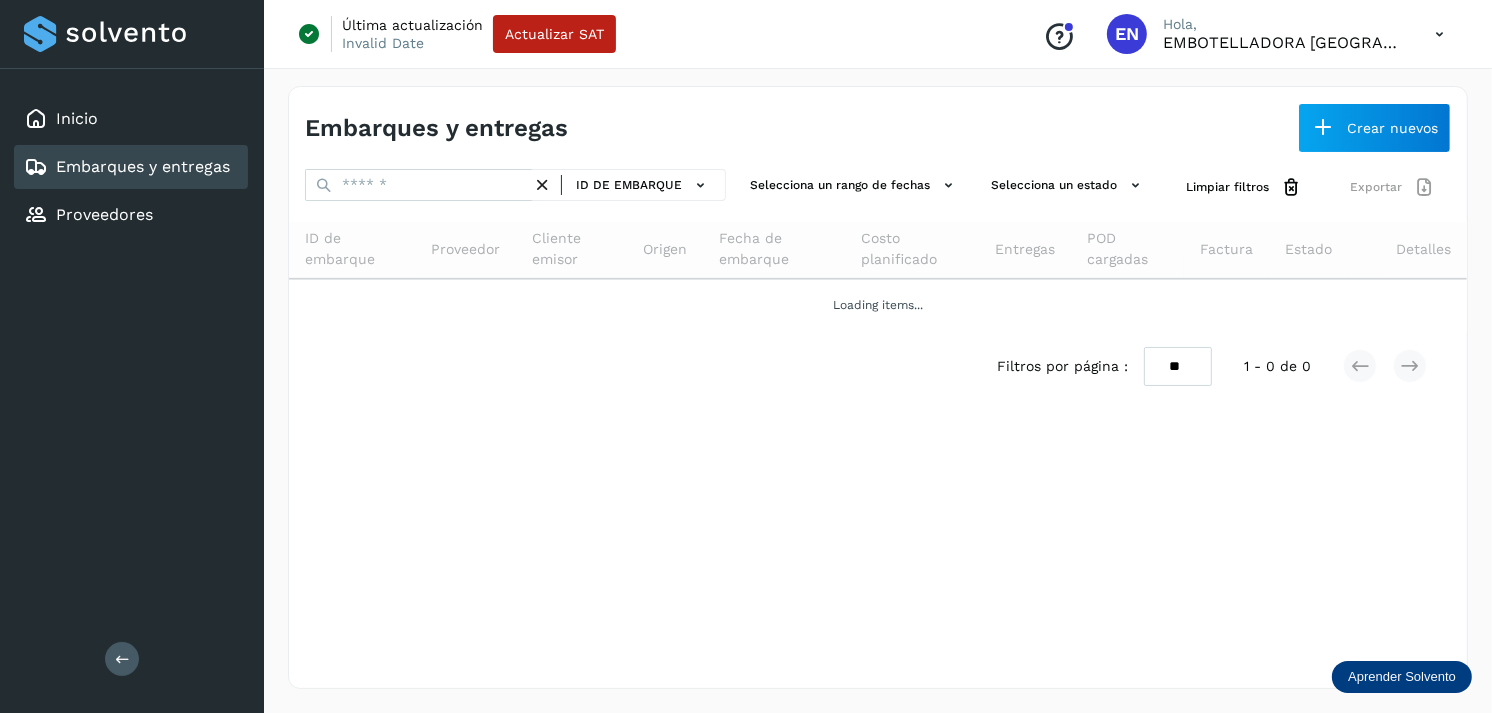 scroll, scrollTop: 0, scrollLeft: 0, axis: both 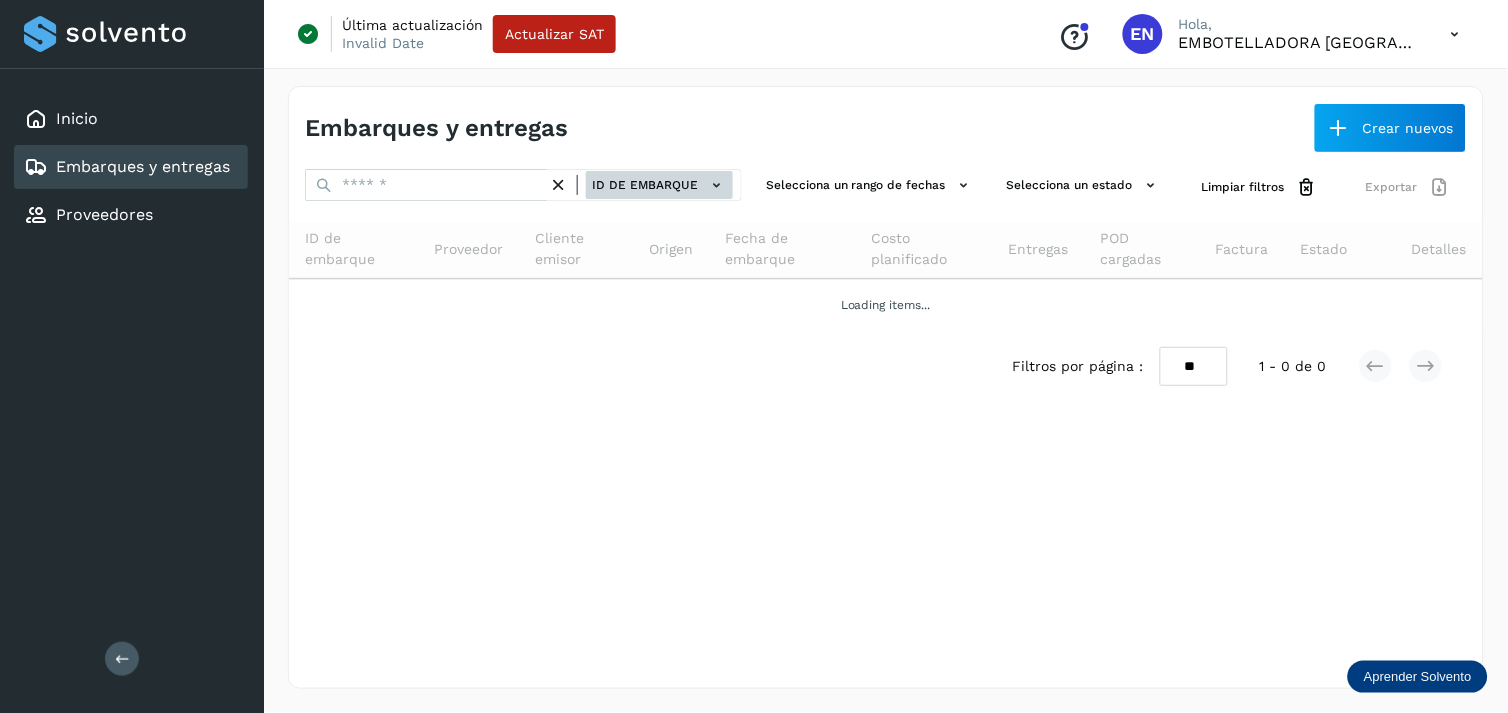 click on "ID de embarque" 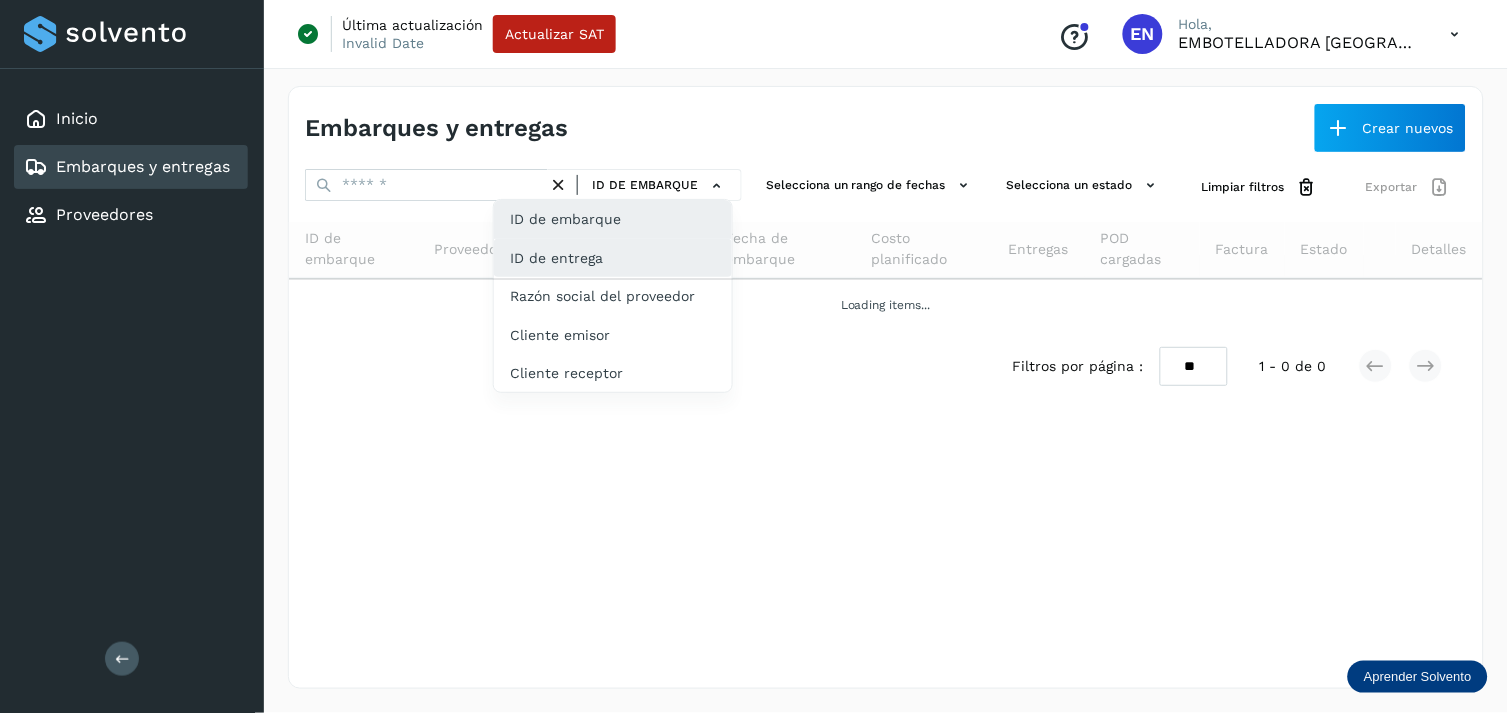 click on "ID de embarque ID de entrega Razón social del proveedor Cliente emisor Cliente receptor" at bounding box center (613, 296) 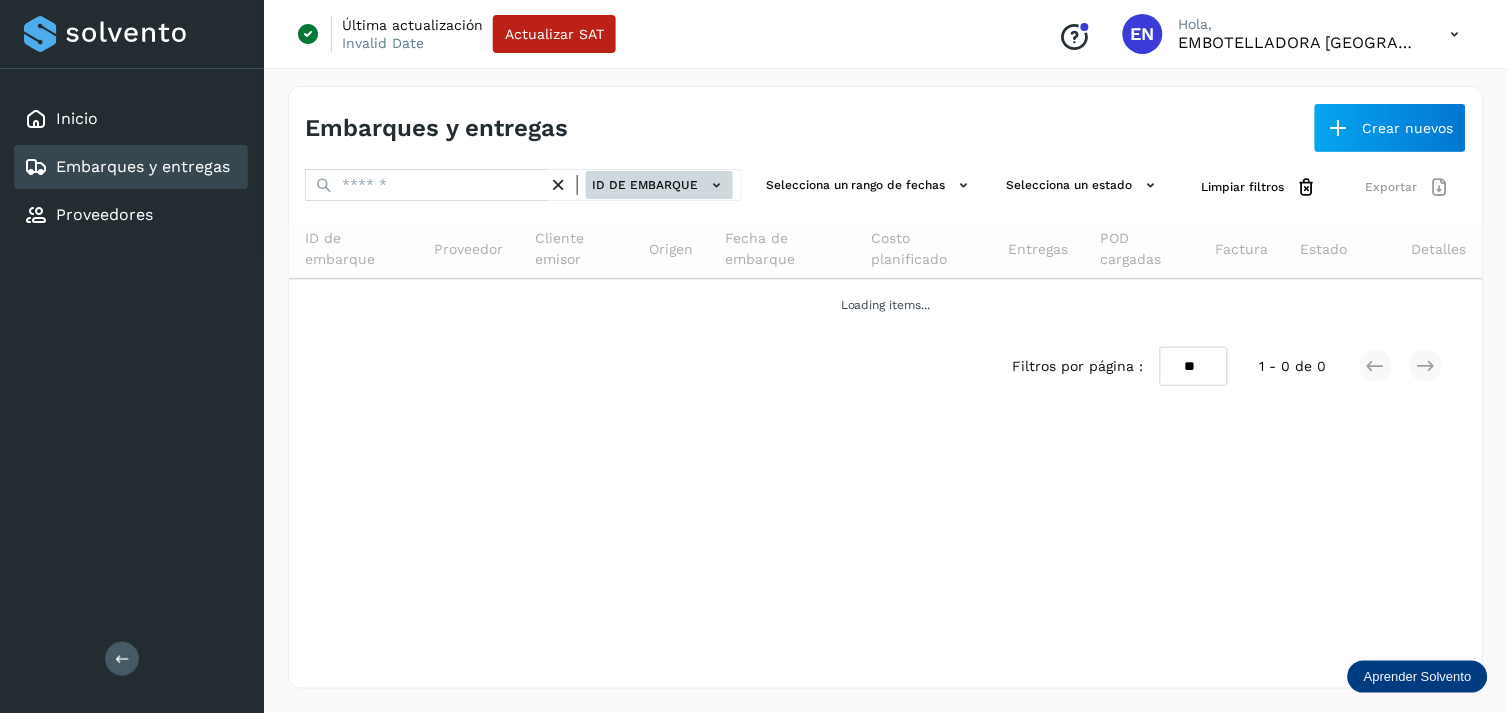click on "ID de embarque" at bounding box center (659, 185) 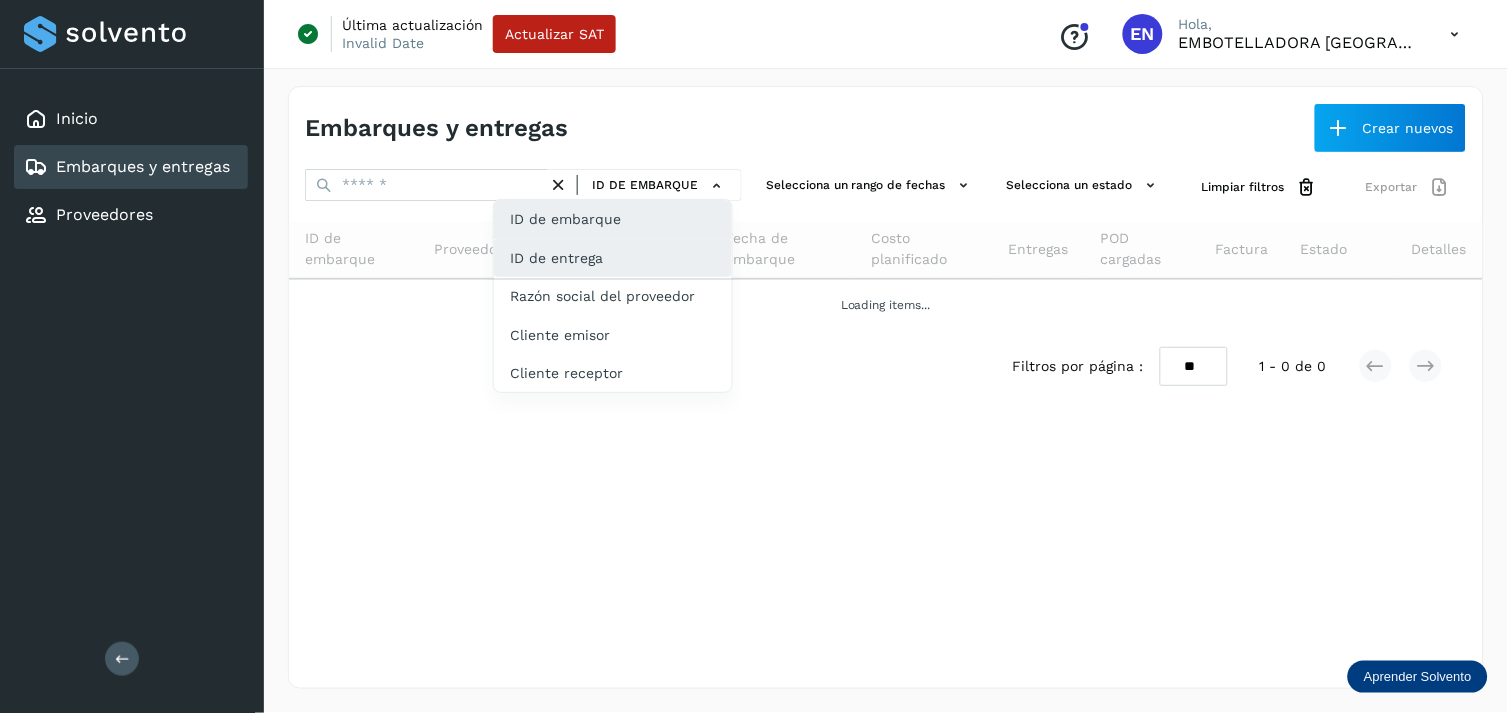 click on "ID de entrega" 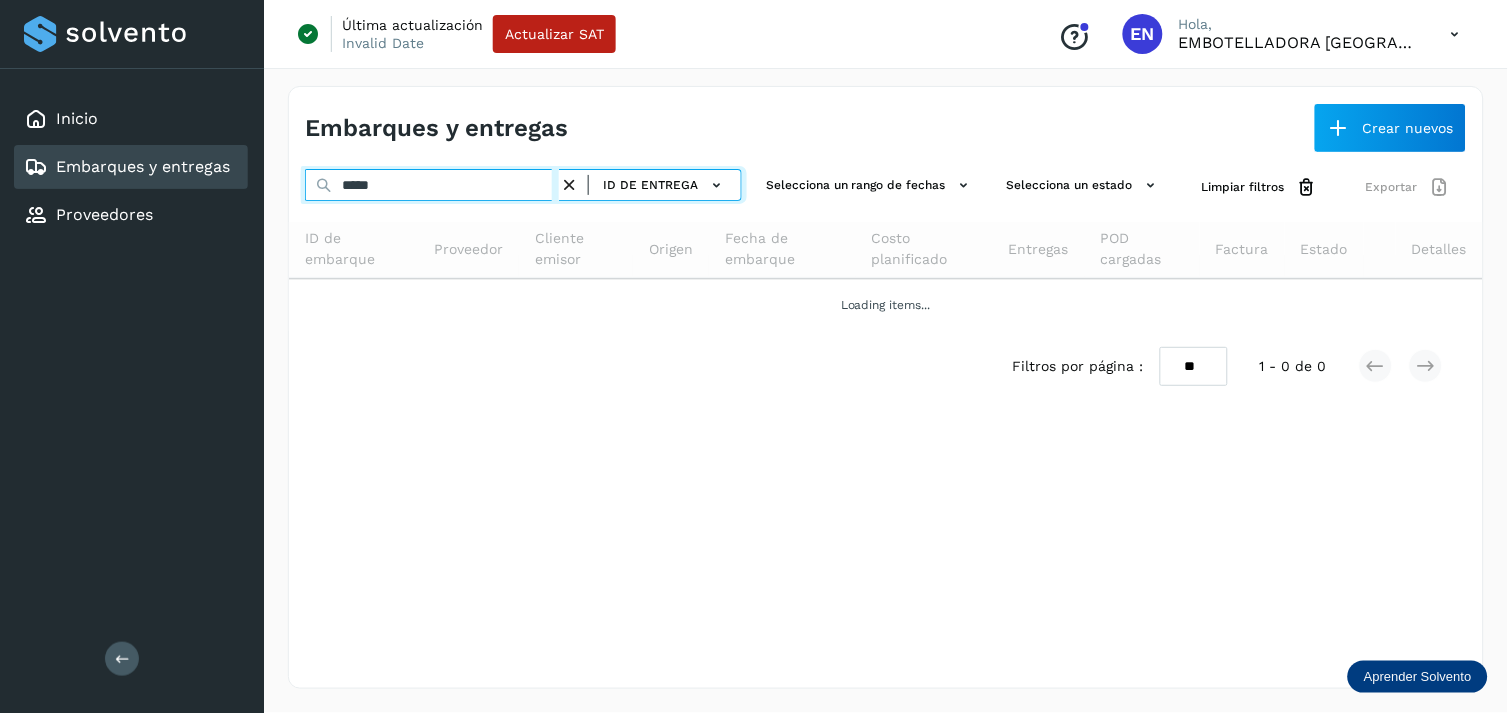 click on "*****" at bounding box center [432, 185] 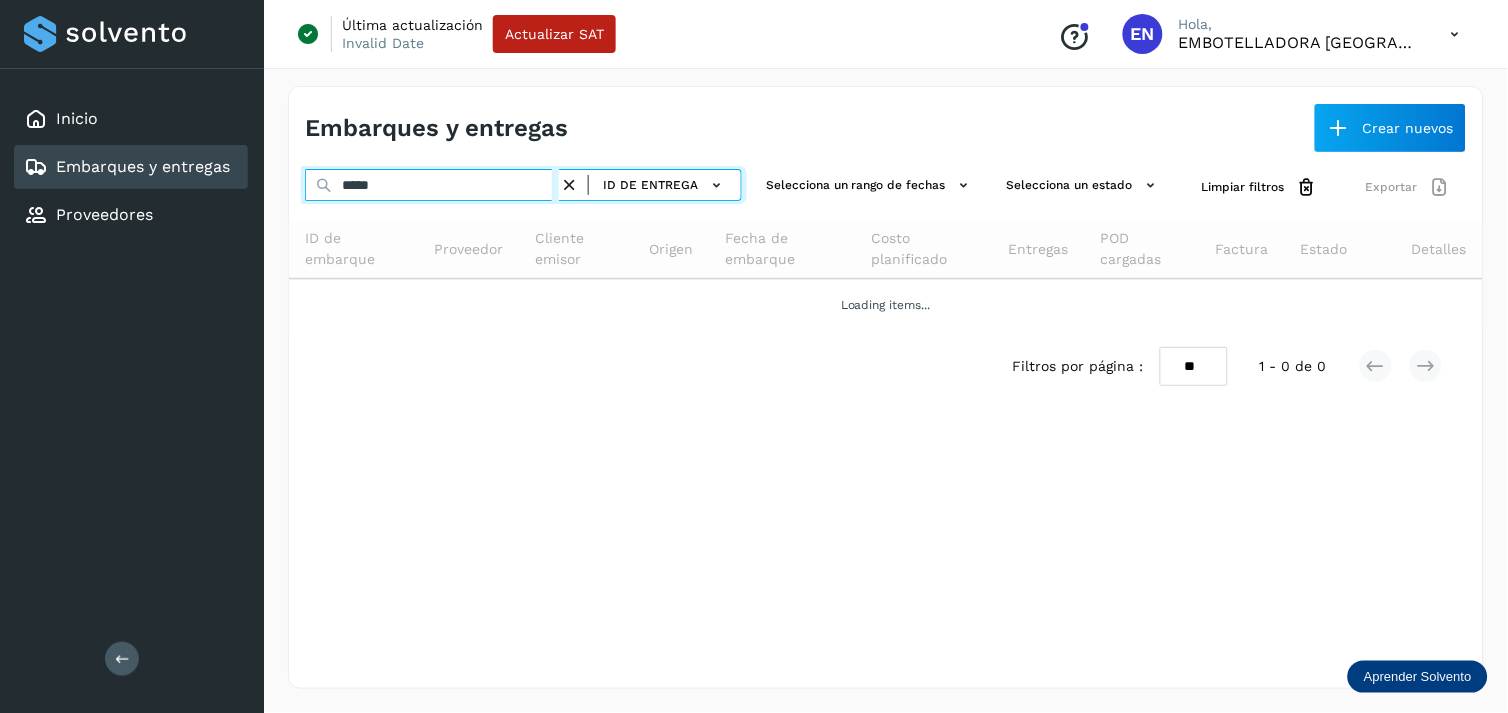 click on "*****" at bounding box center (432, 185) 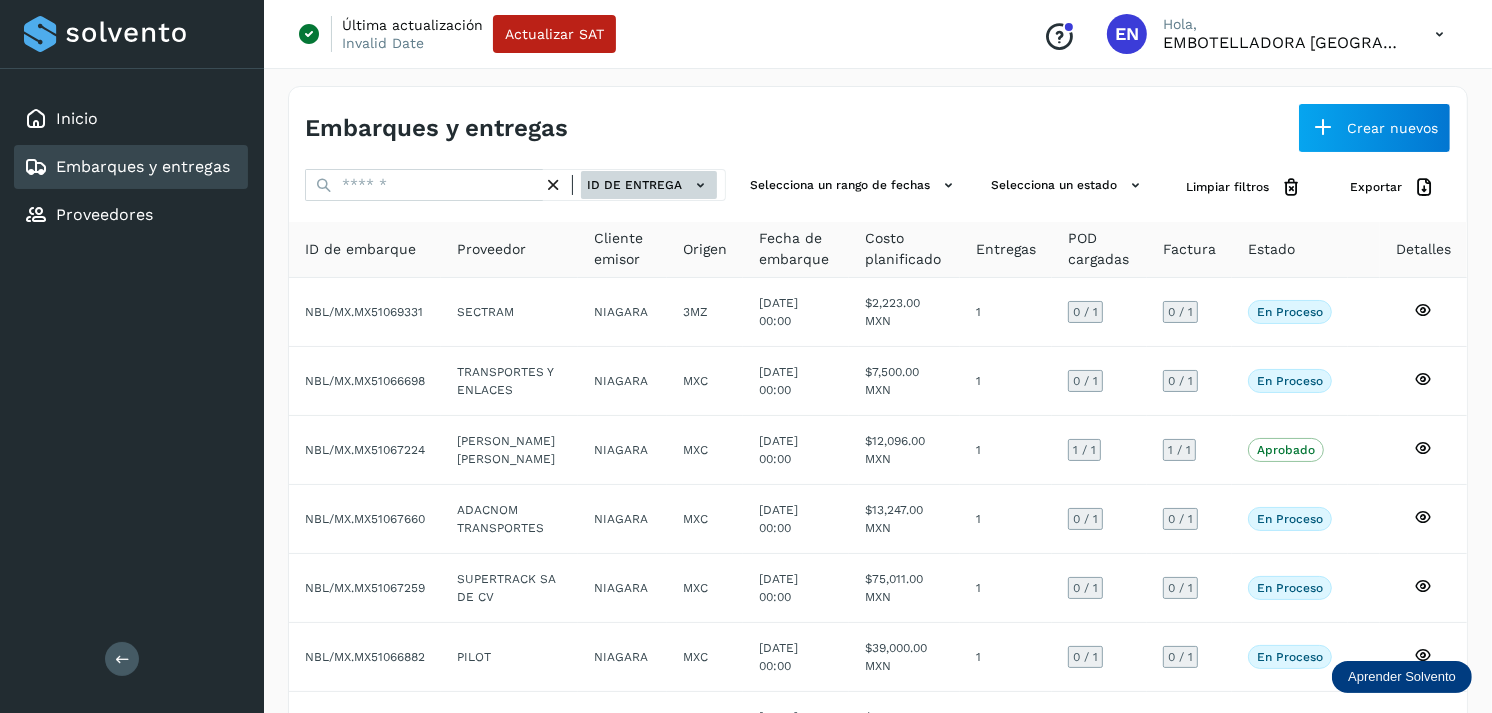 drag, startPoint x: 686, startPoint y: 163, endPoint x: 653, endPoint y: 171, distance: 33.955853 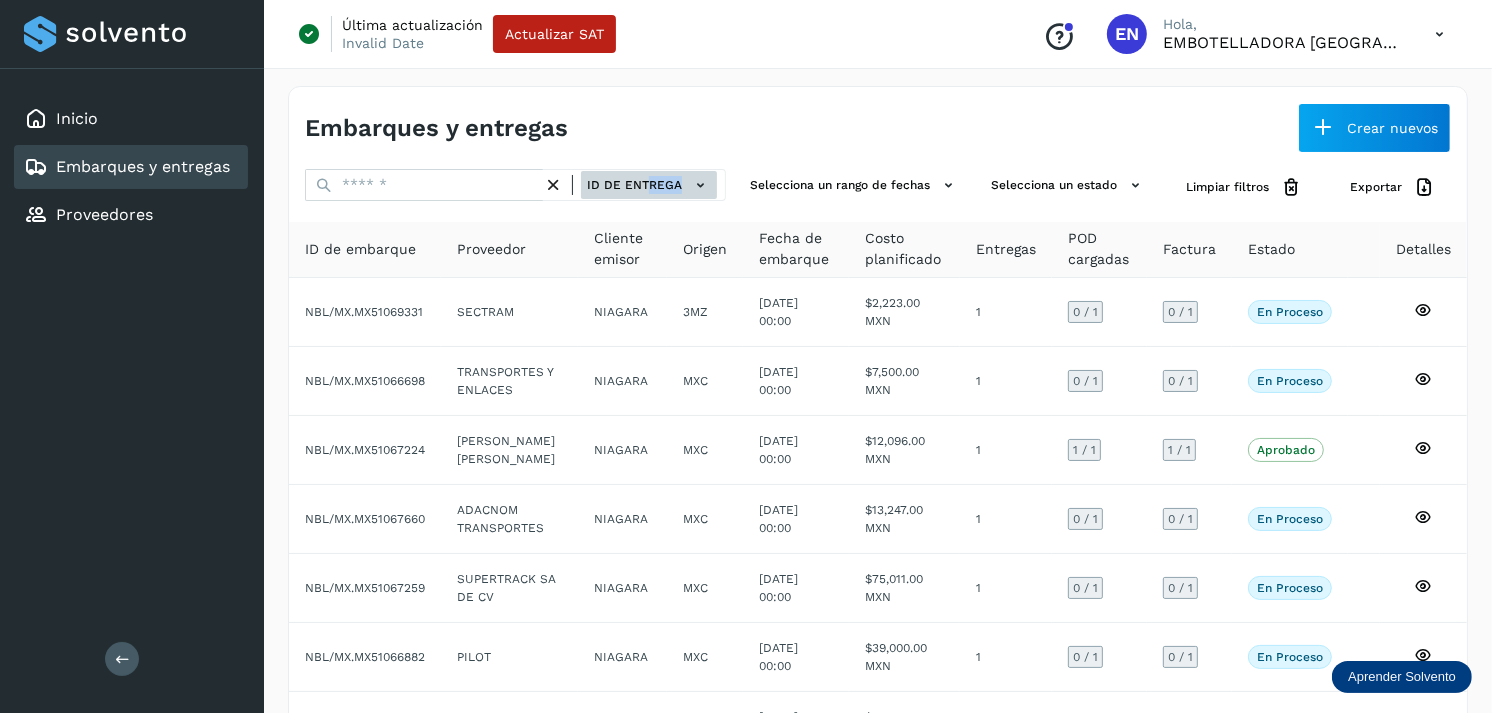 click on "ID de entrega" at bounding box center [649, 185] 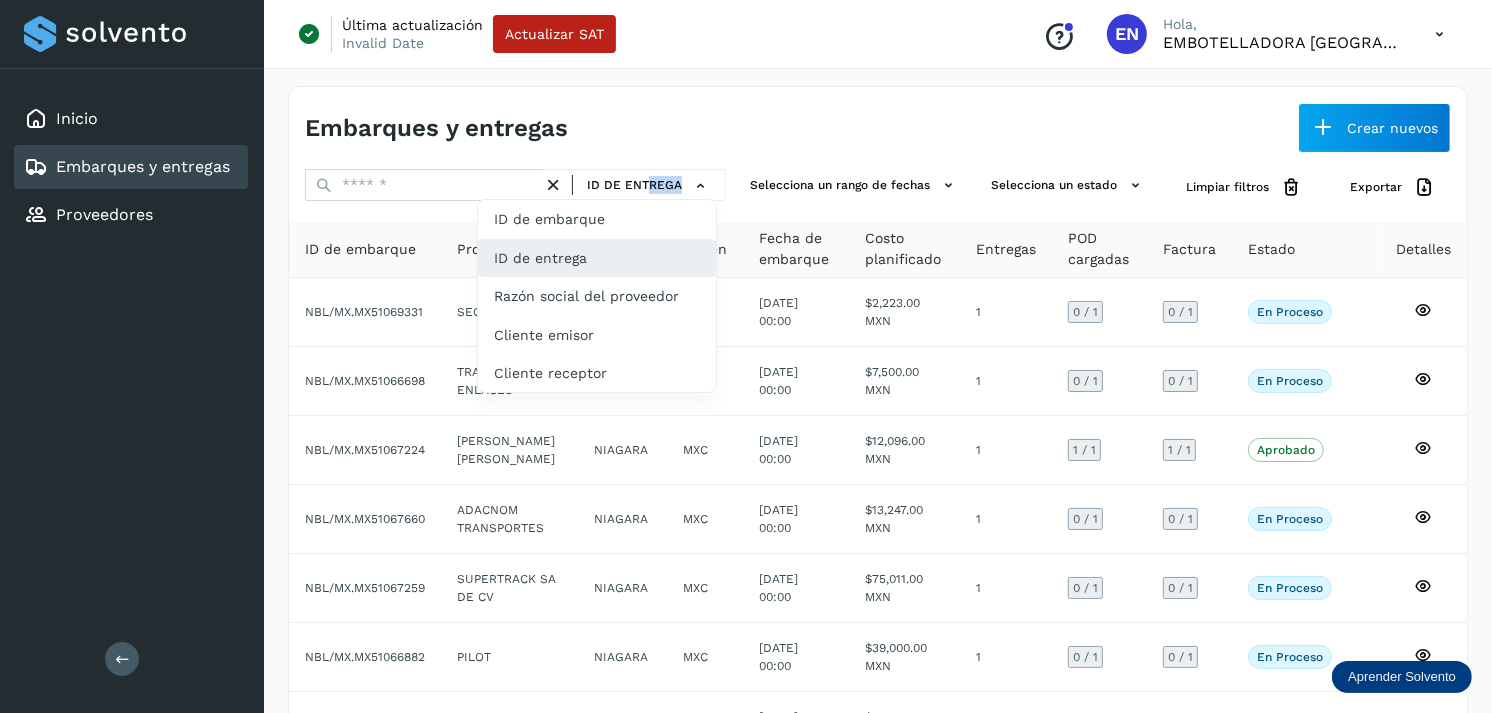 drag, startPoint x: 566, startPoint y: 278, endPoint x: 588, endPoint y: 262, distance: 27.202942 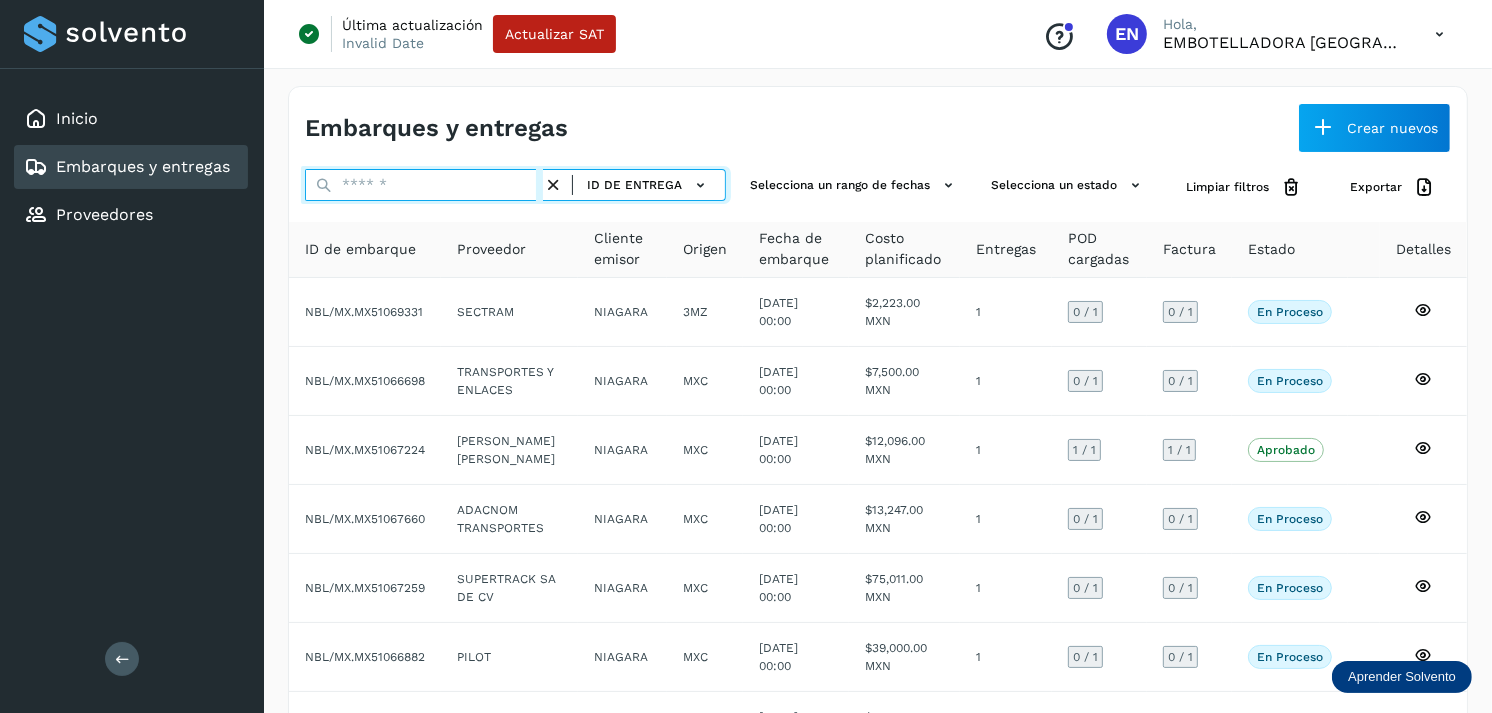 click at bounding box center [424, 185] 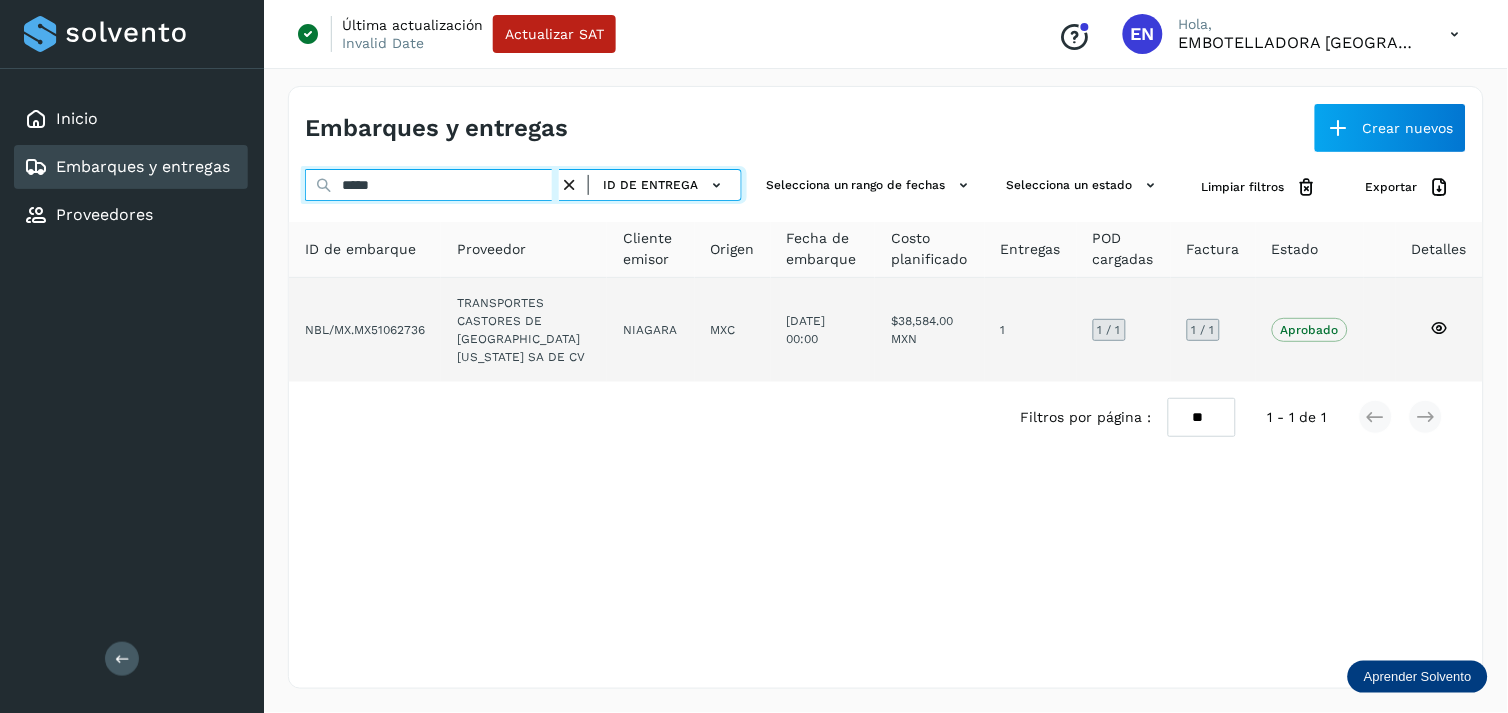 type on "*****" 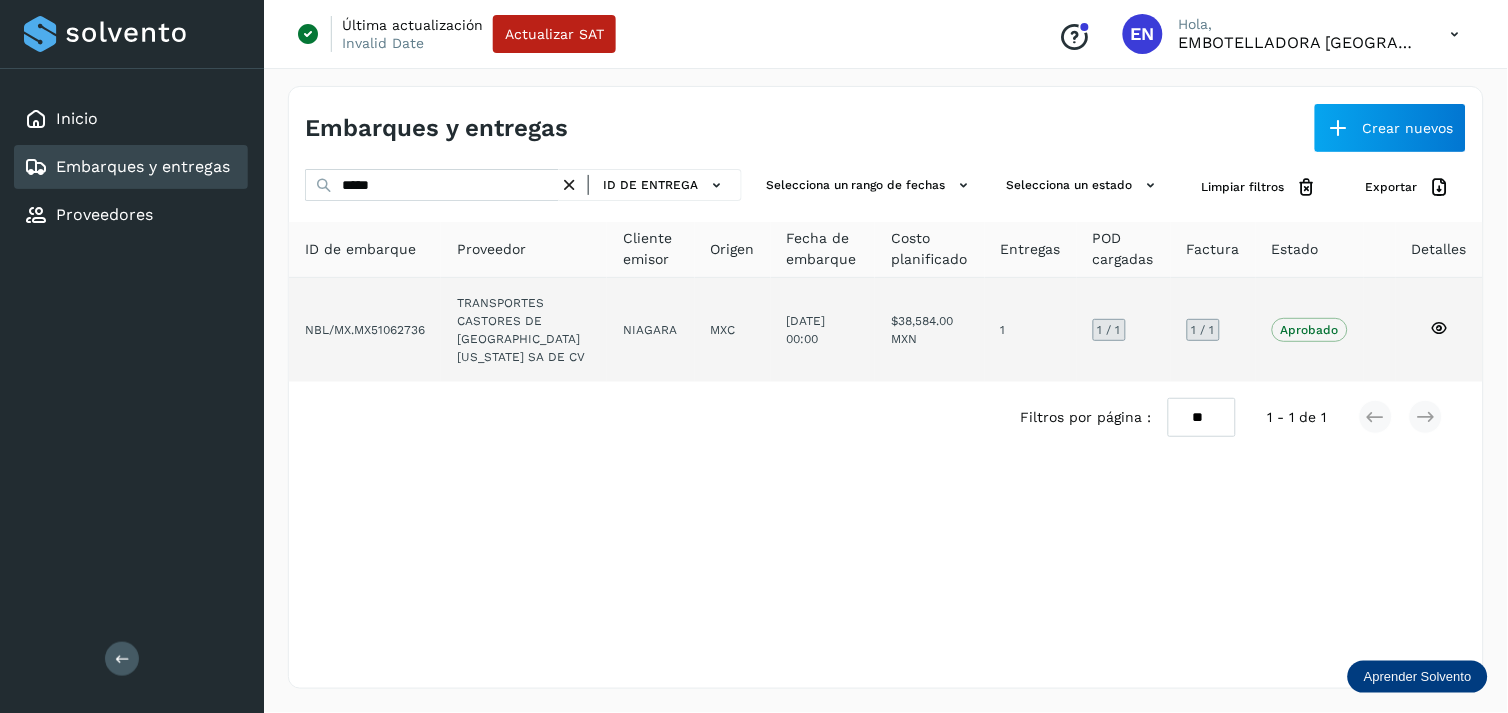 click on "TRANSPORTES CASTORES DE [GEOGRAPHIC_DATA][US_STATE] SA DE CV" 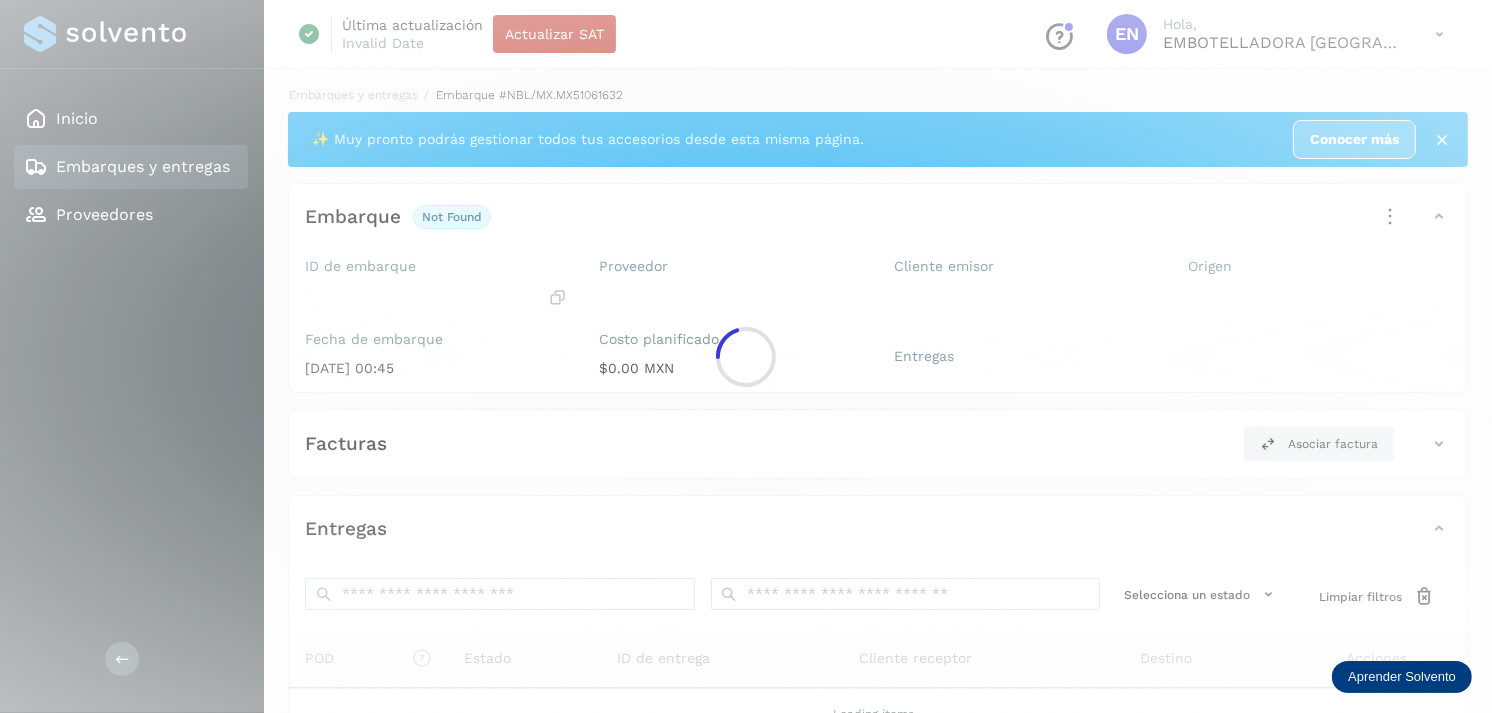 click 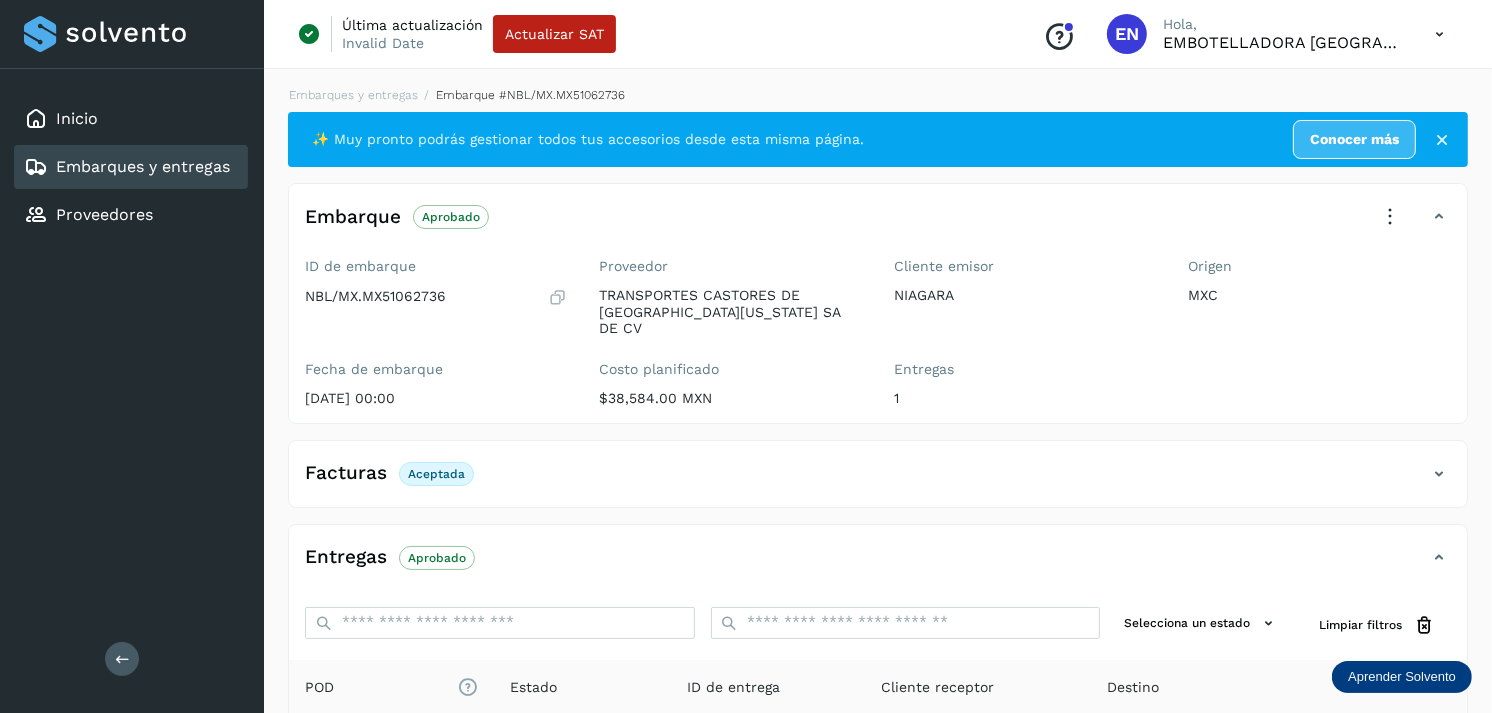 scroll, scrollTop: 254, scrollLeft: 0, axis: vertical 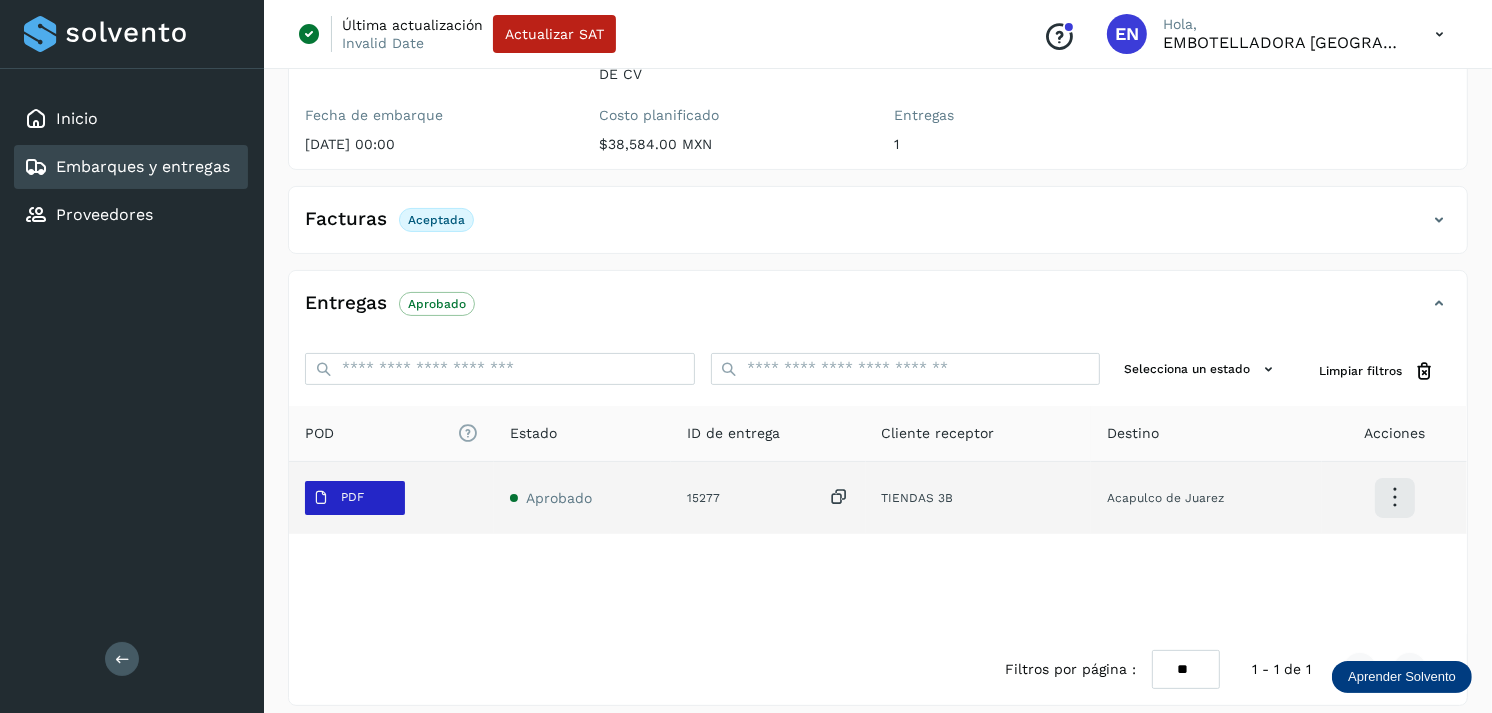 click on "PDF" at bounding box center [352, 497] 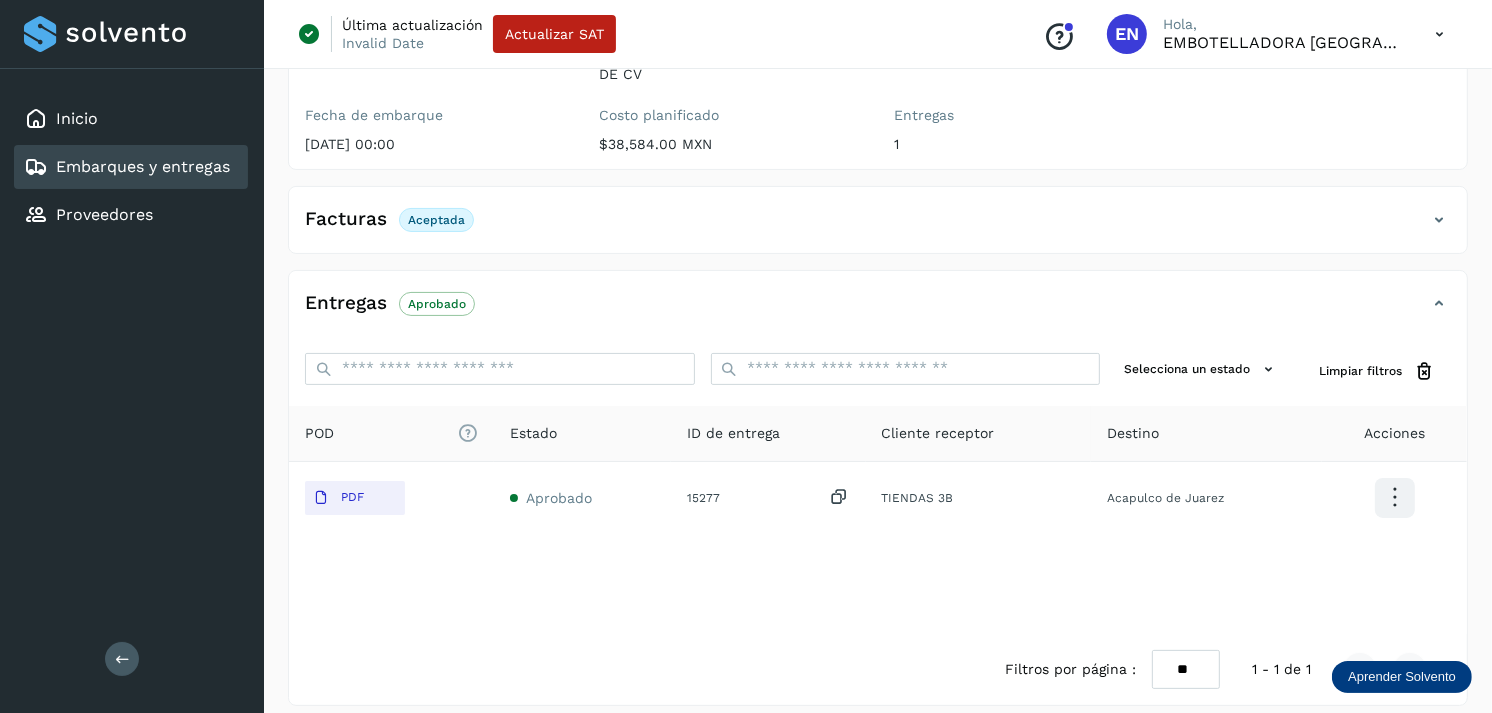 type 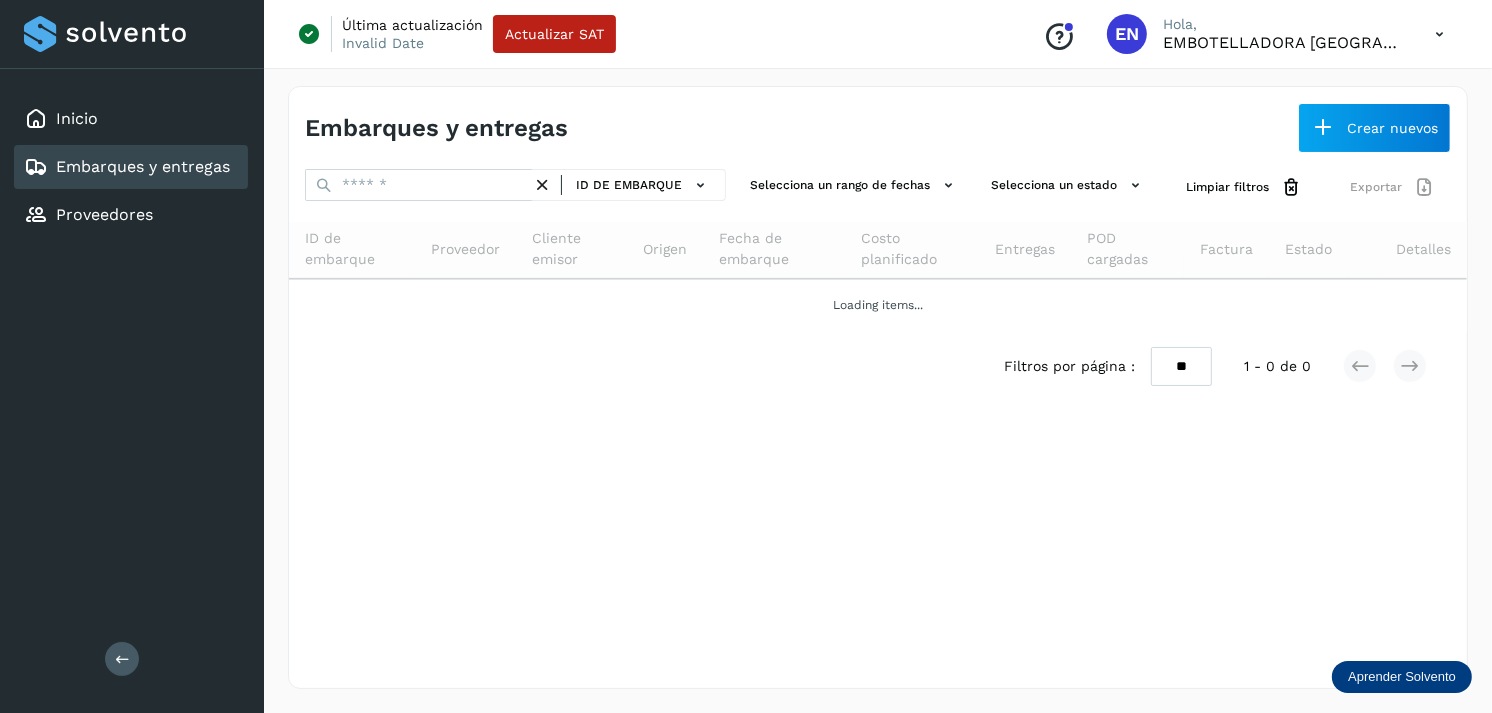 scroll, scrollTop: 0, scrollLeft: 0, axis: both 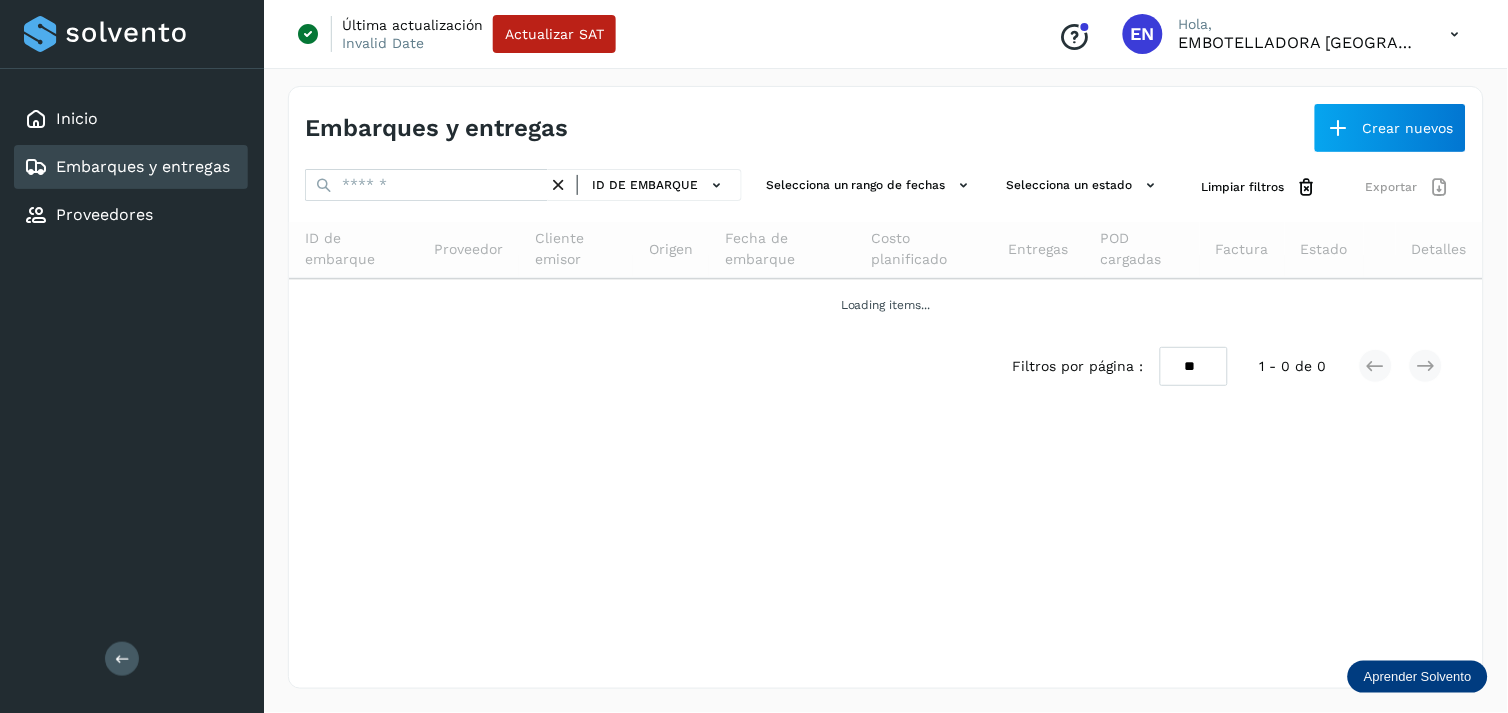 click on "Embarques y entregas" 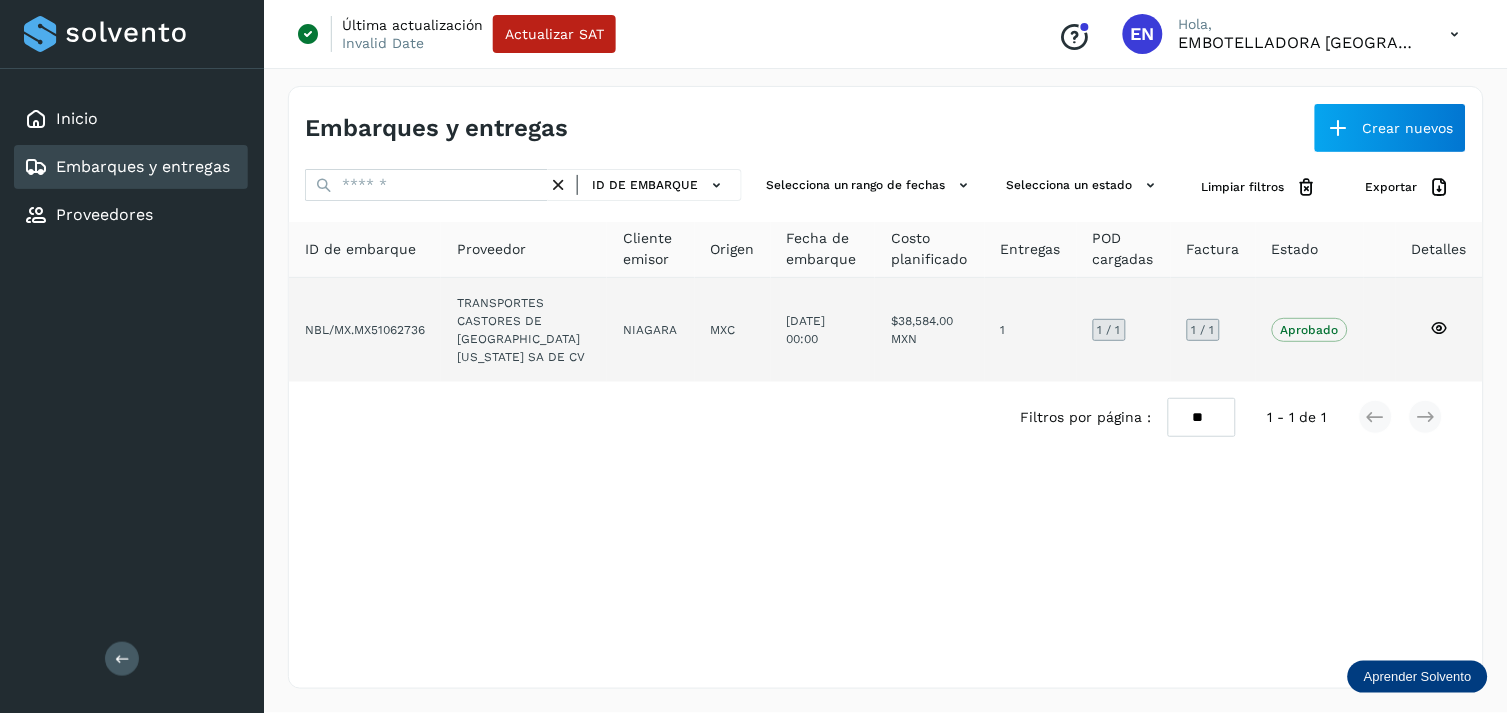 click on "NIAGARA" 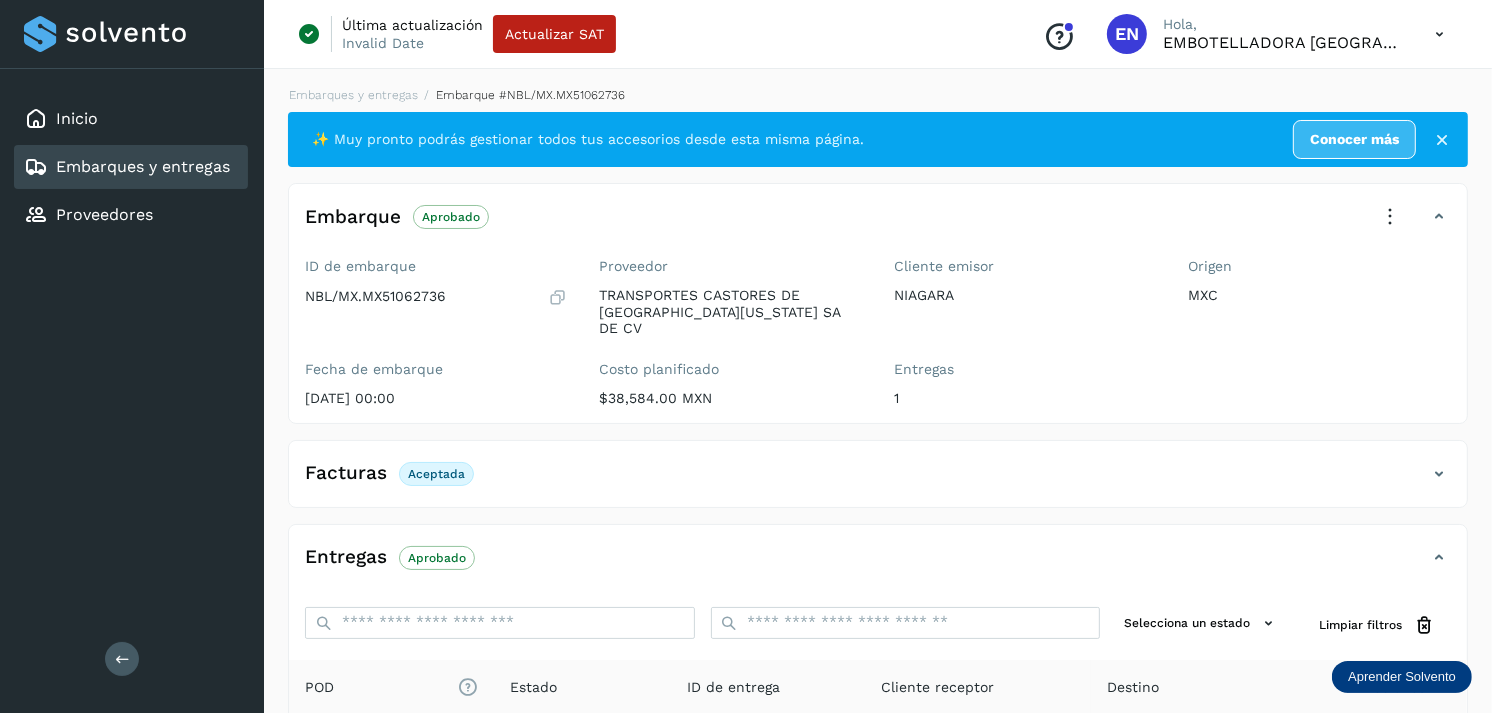 click on "Embarques y entregas" at bounding box center [127, 167] 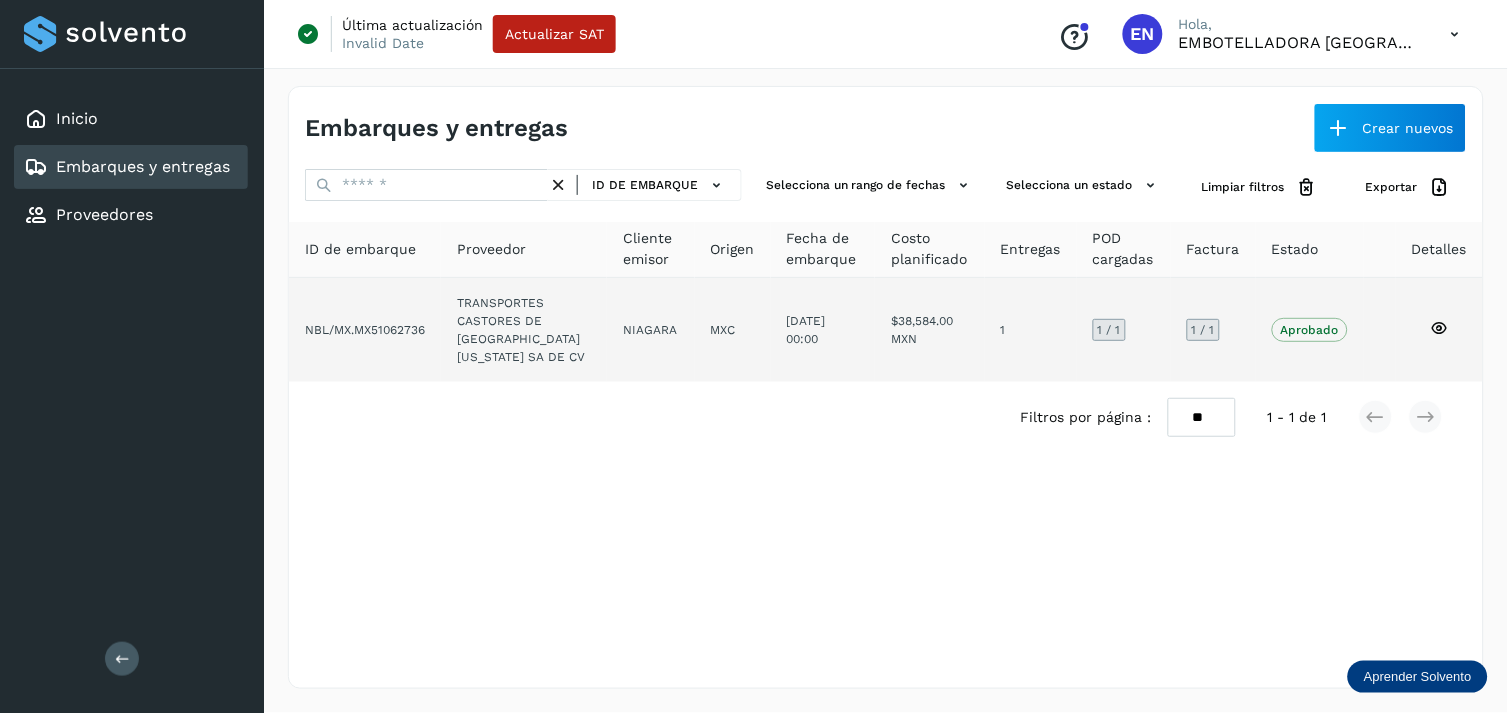 click on "TRANSPORTES CASTORES DE [GEOGRAPHIC_DATA][US_STATE] SA DE CV" 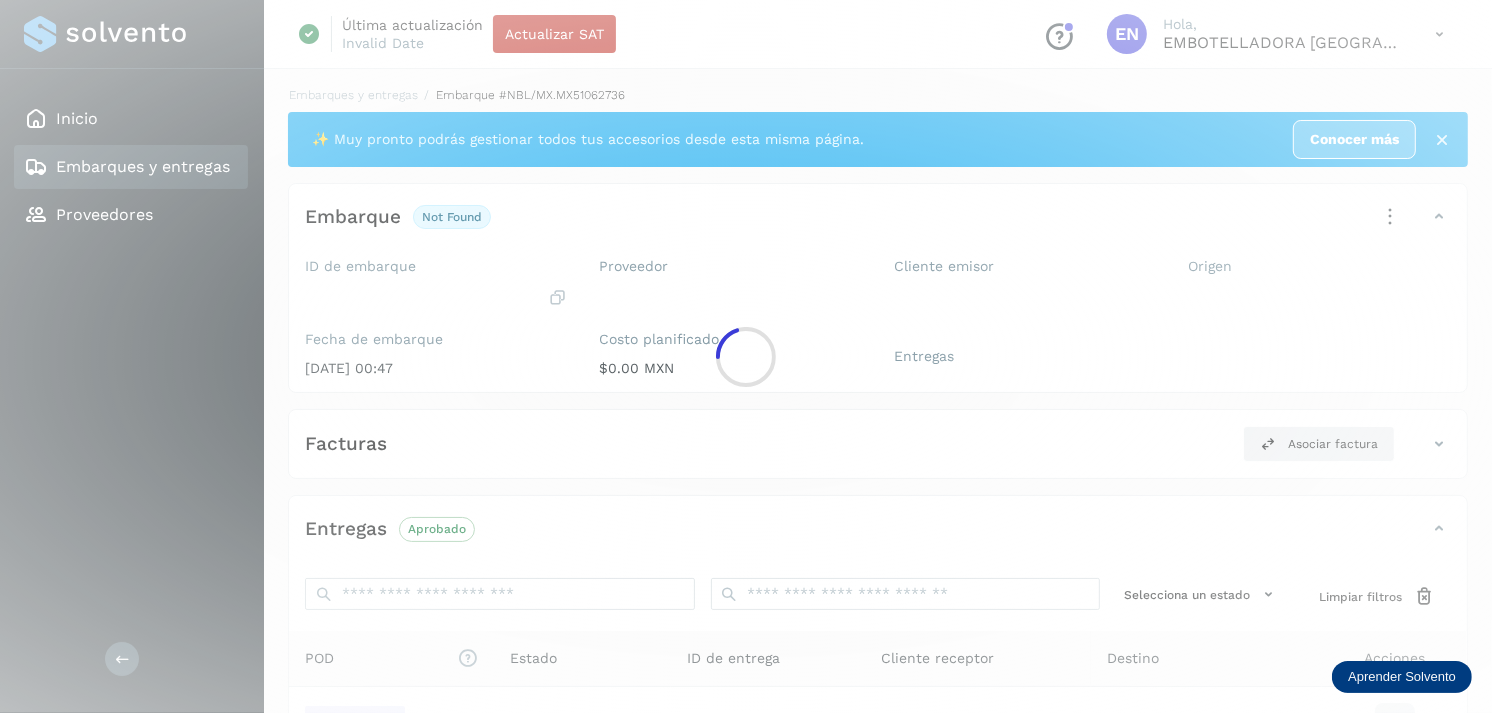 click 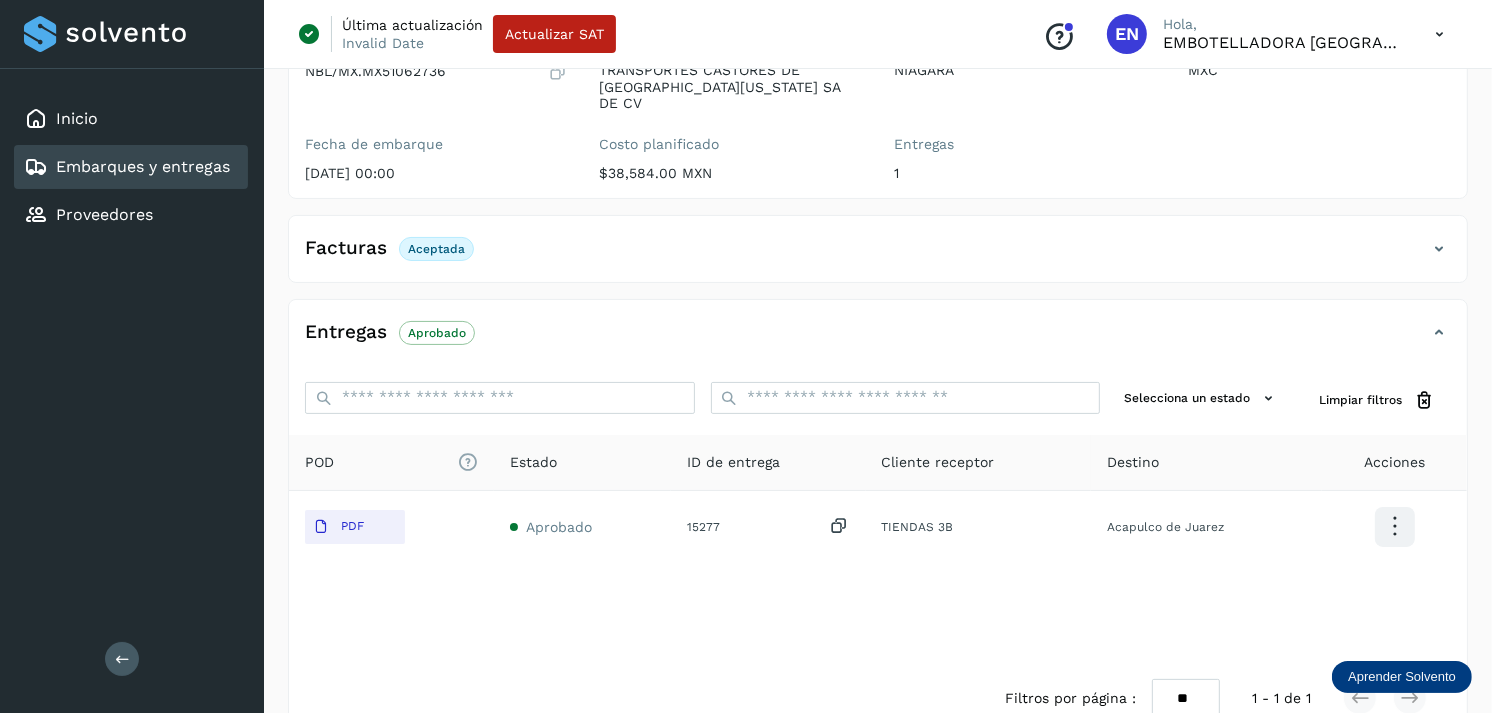 scroll, scrollTop: 254, scrollLeft: 0, axis: vertical 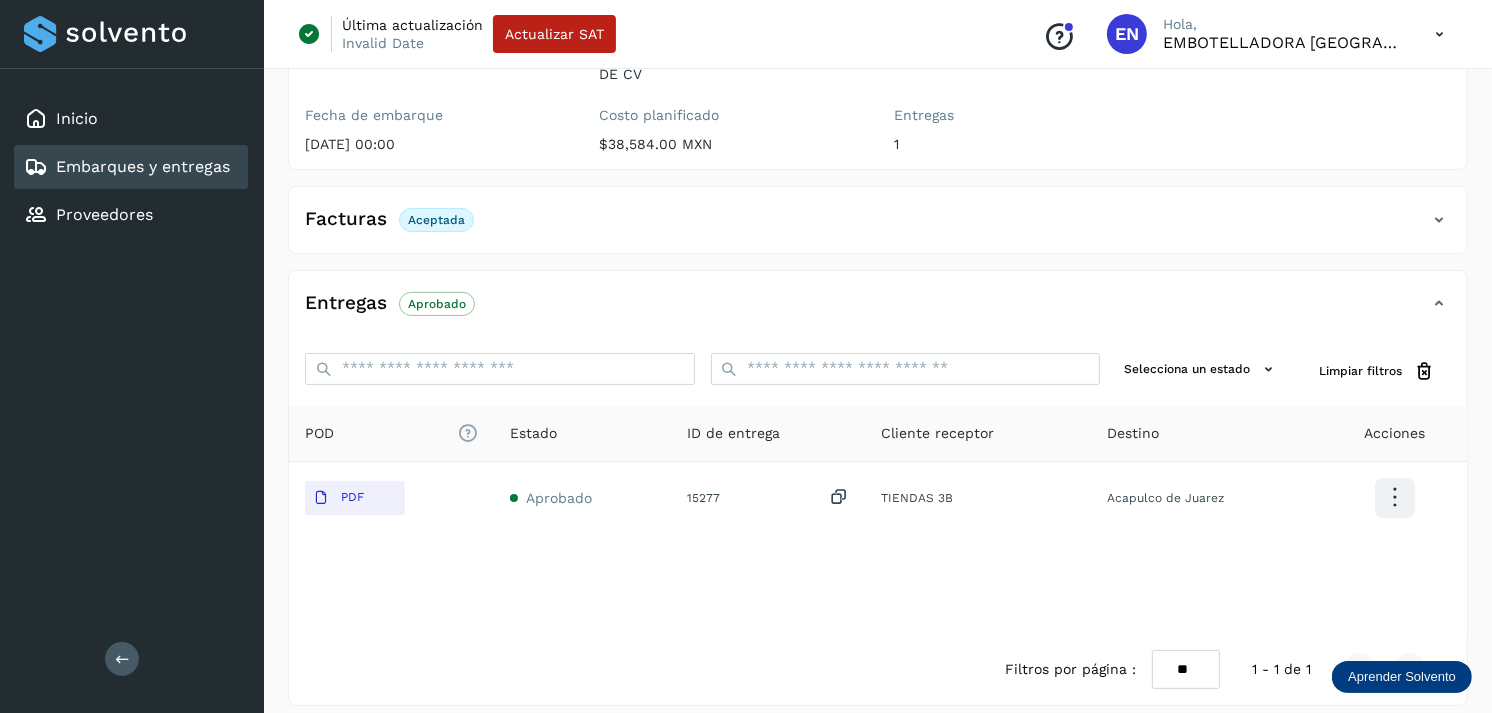 click on "Embarques y entregas" 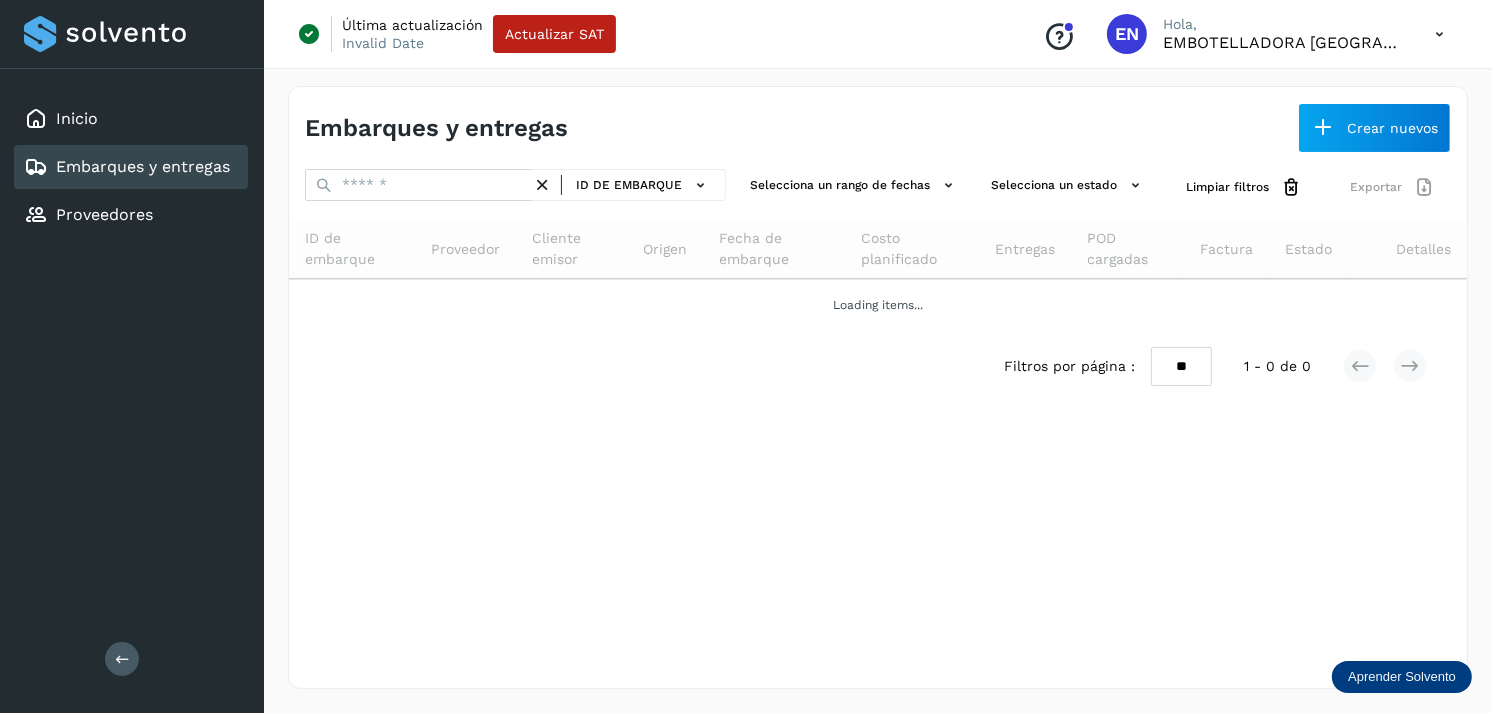 scroll, scrollTop: 0, scrollLeft: 0, axis: both 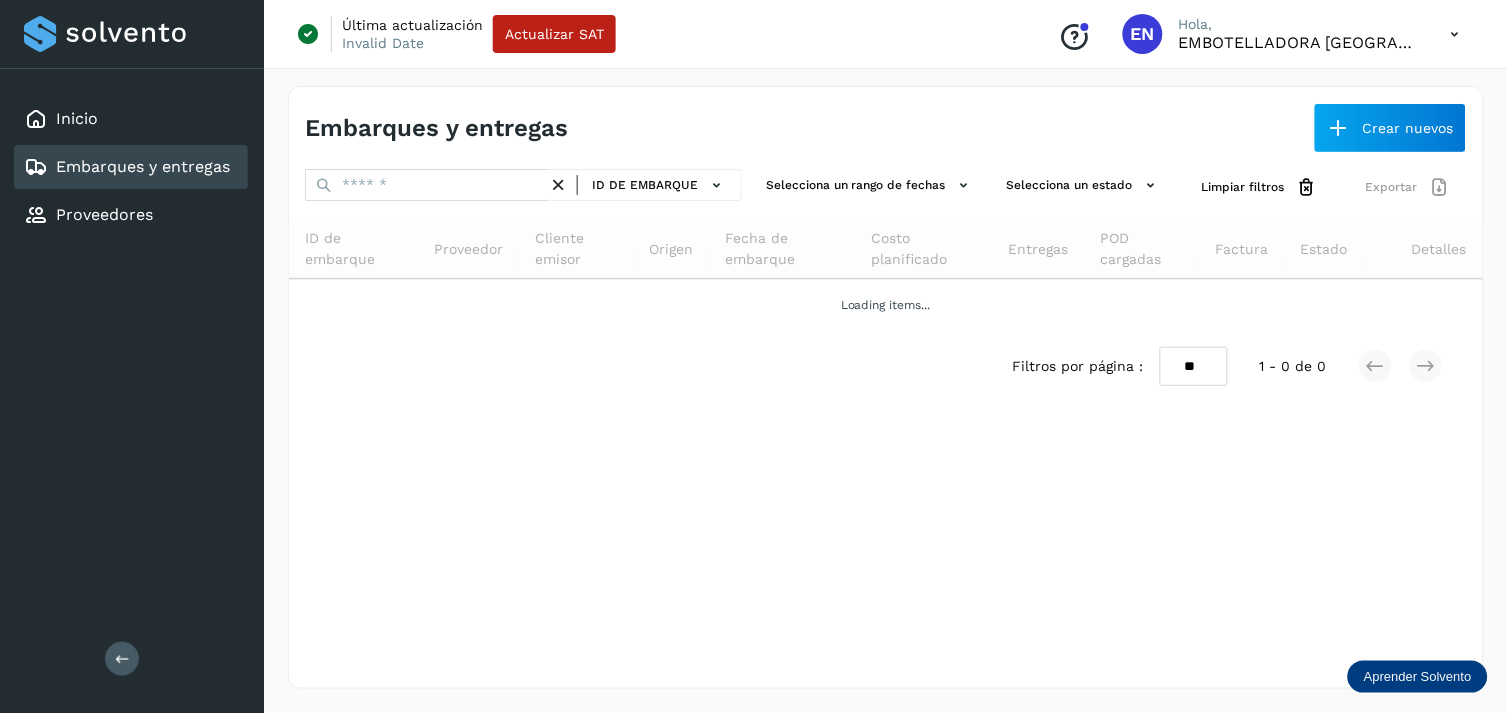click on "Embarques y entregas" 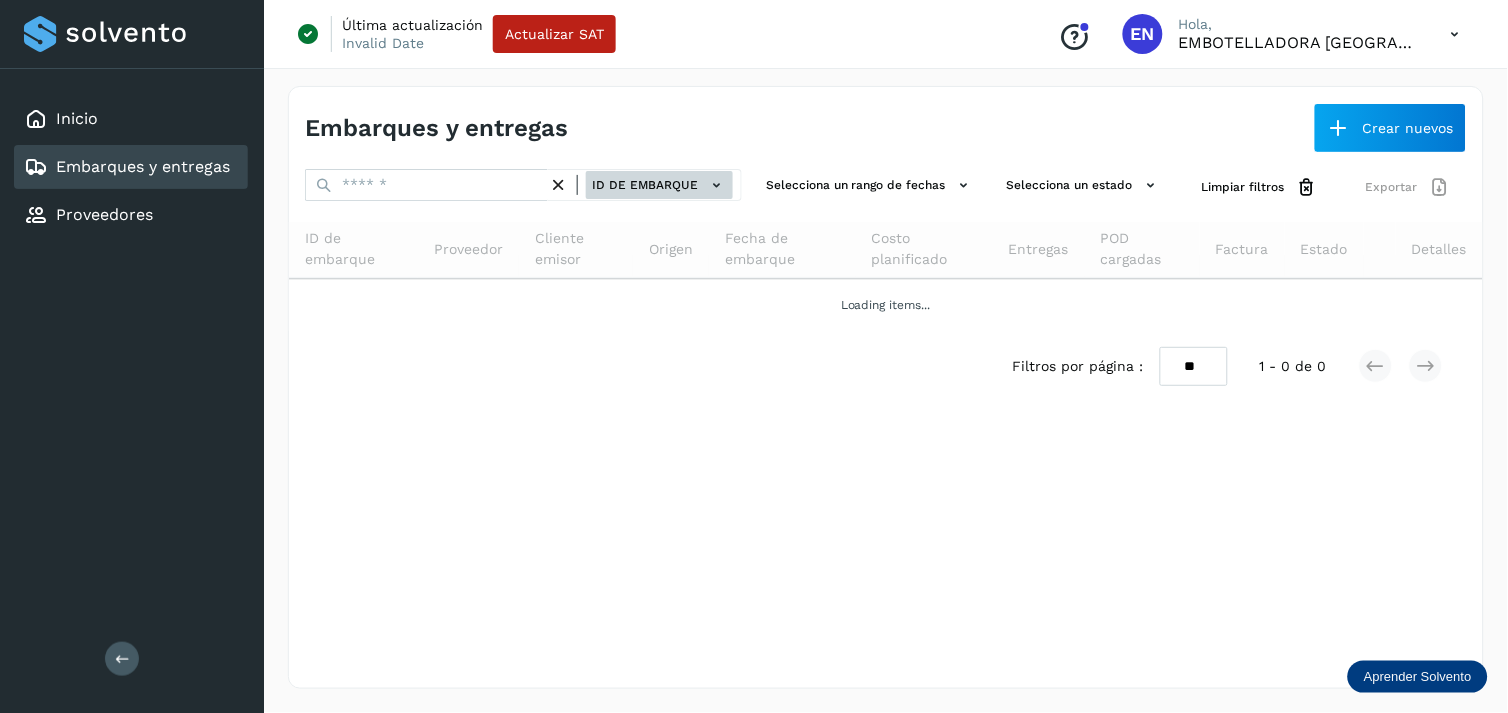 drag, startPoint x: 673, startPoint y: 207, endPoint x: 702, endPoint y: 191, distance: 33.12099 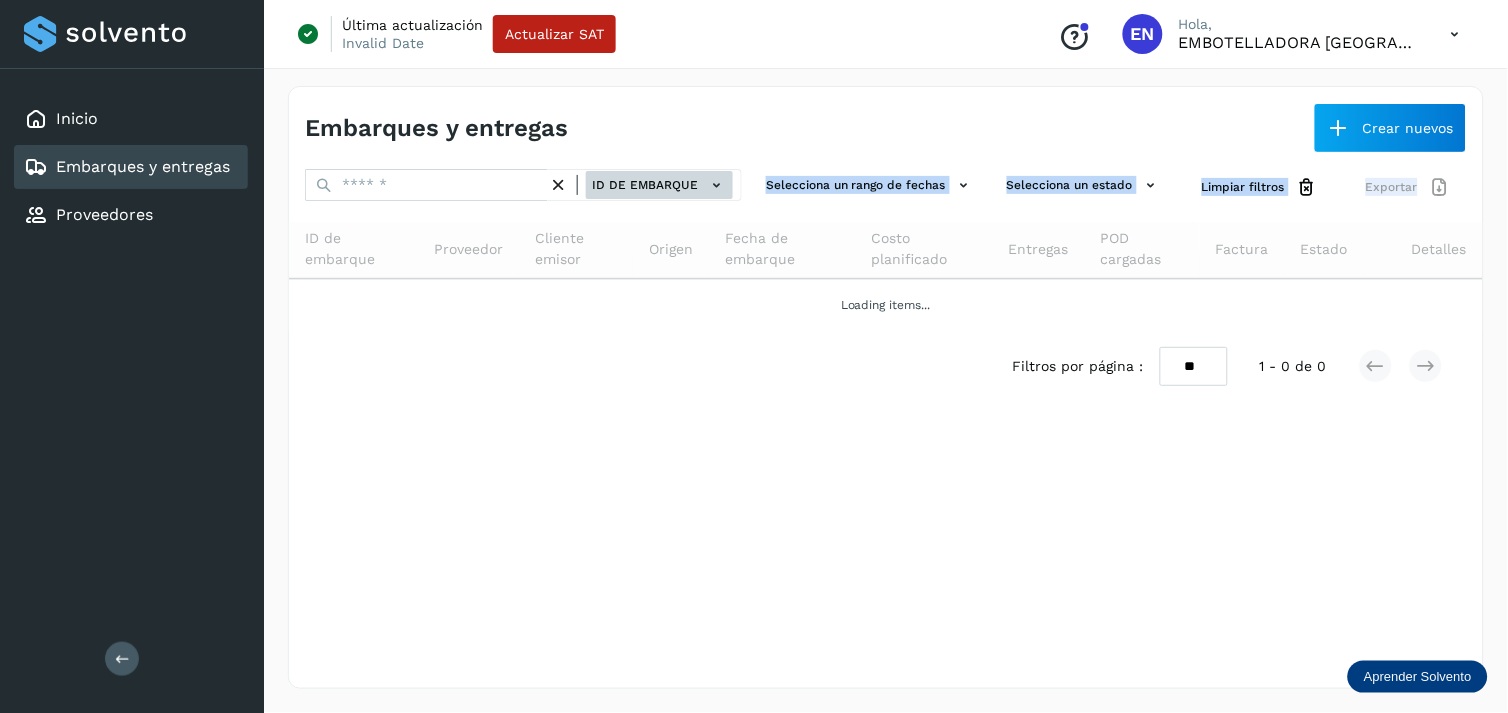 click on "ID de embarque" at bounding box center [659, 185] 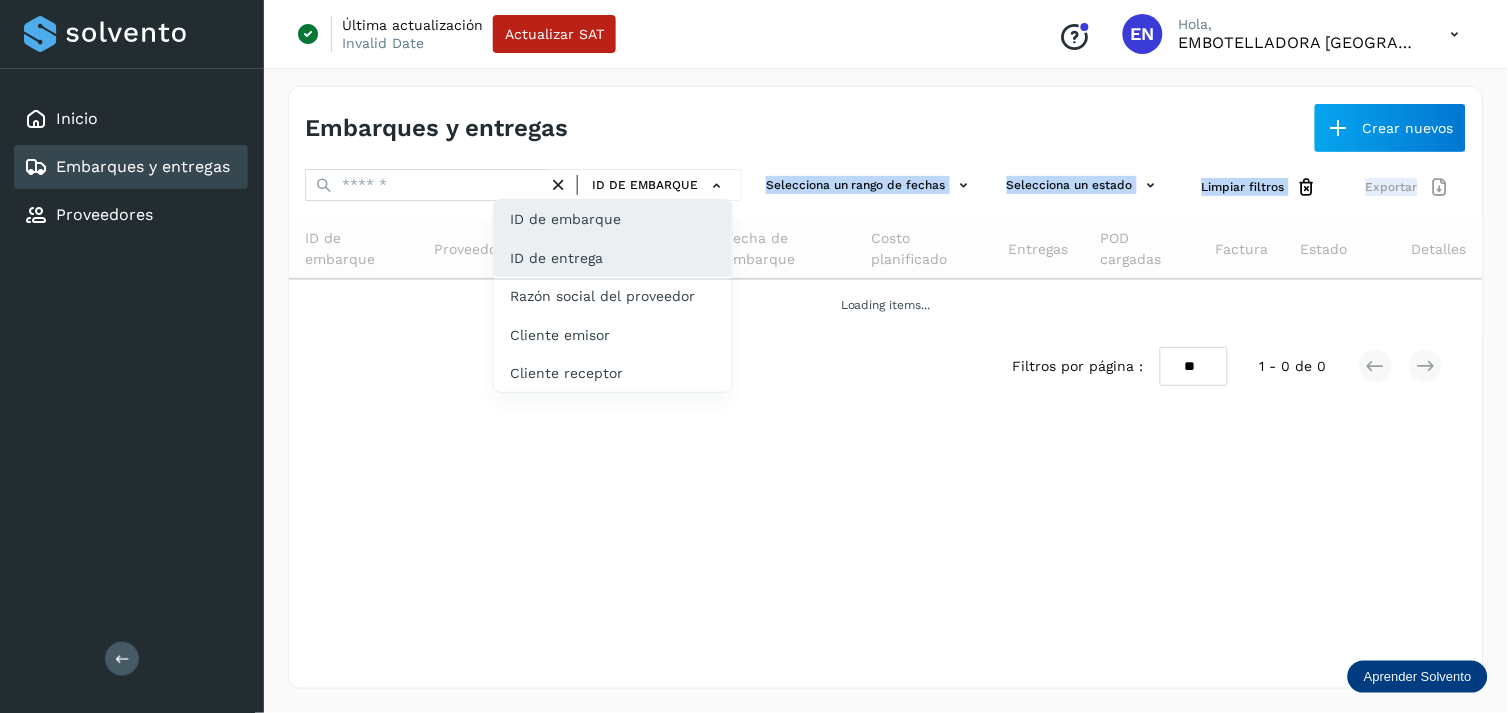 click on "ID de entrega" 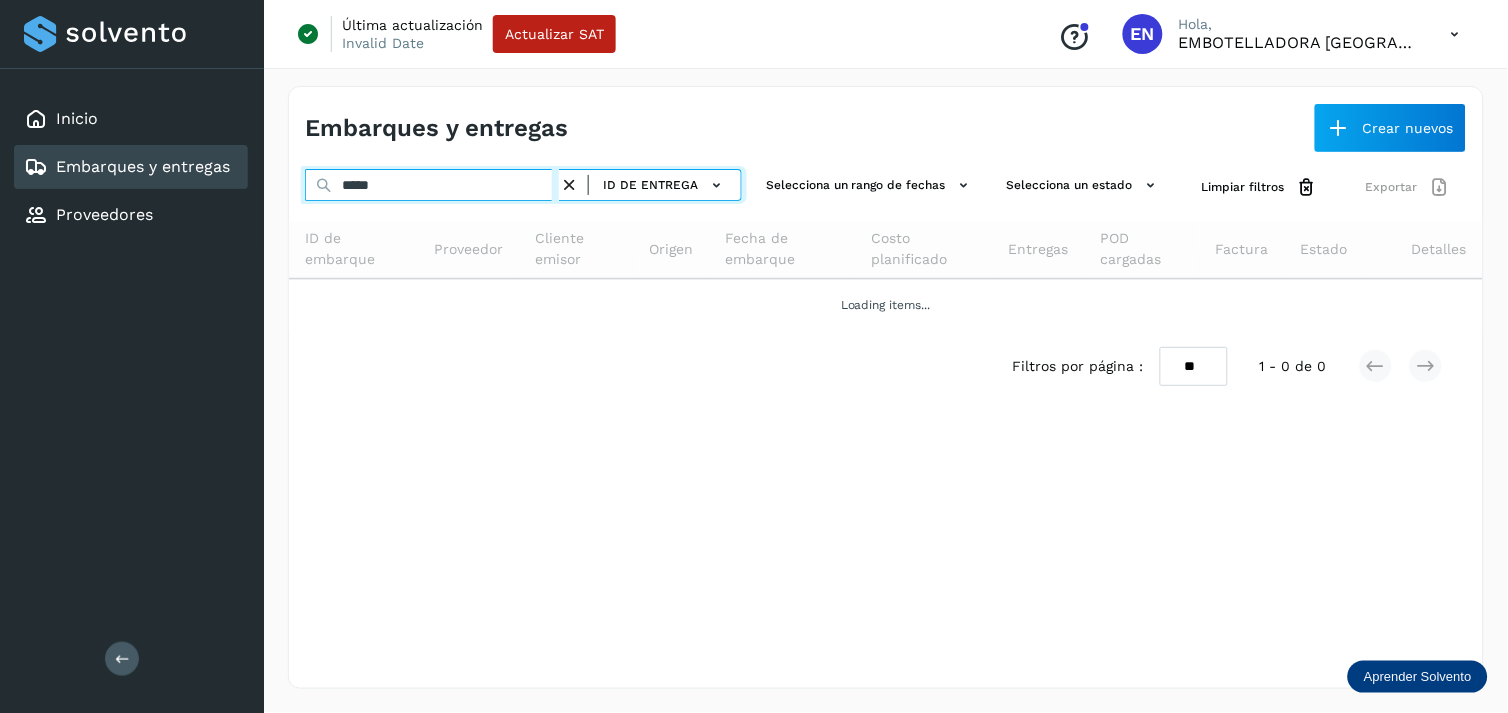 click on "*****" at bounding box center [432, 185] 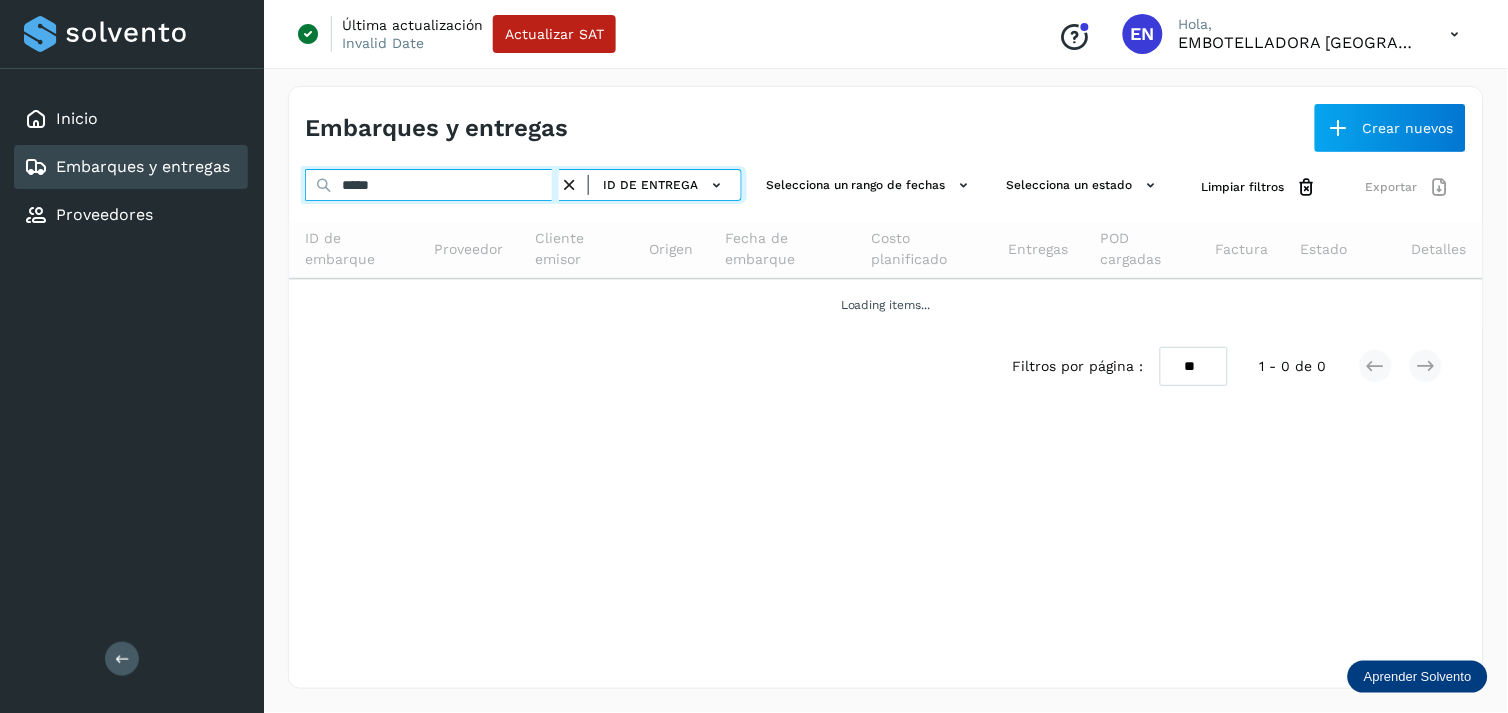 click on "*****" at bounding box center [432, 185] 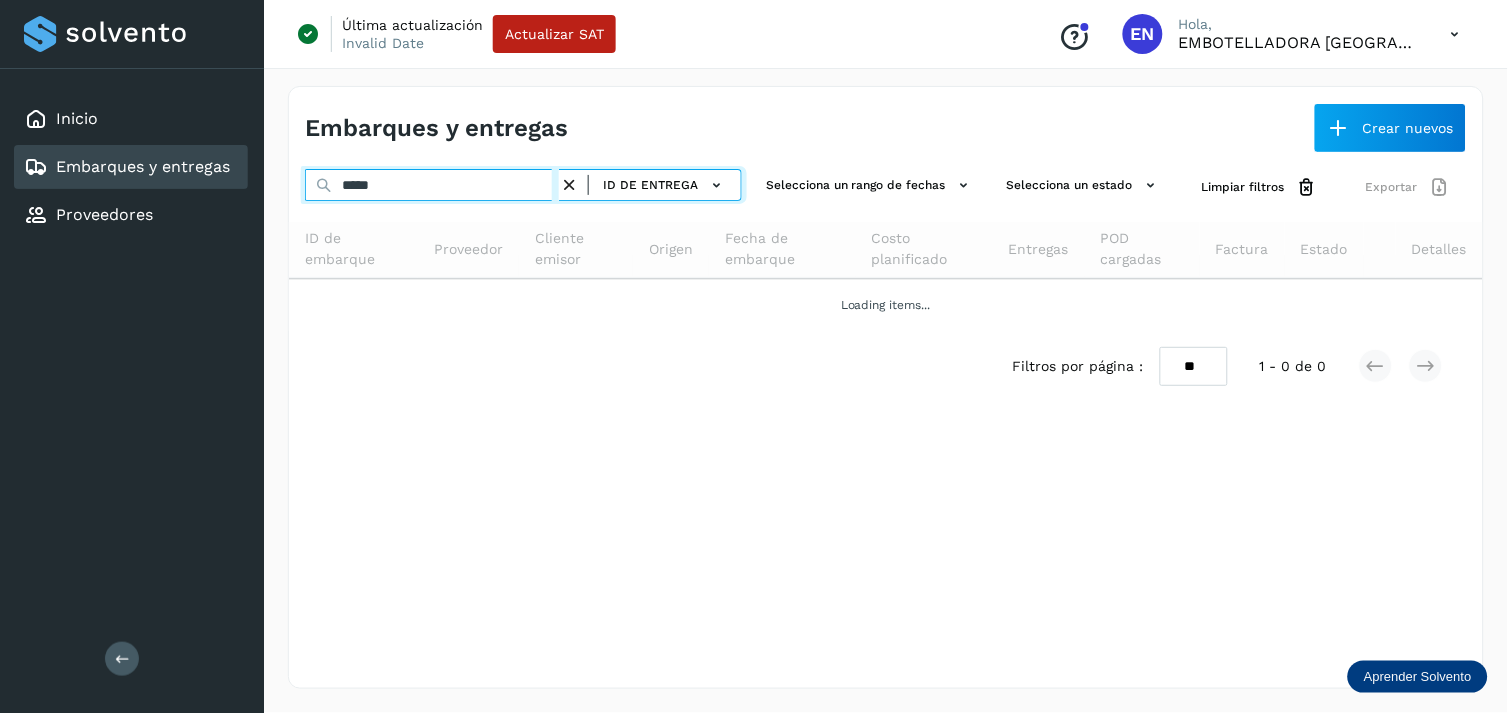 paste on "******" 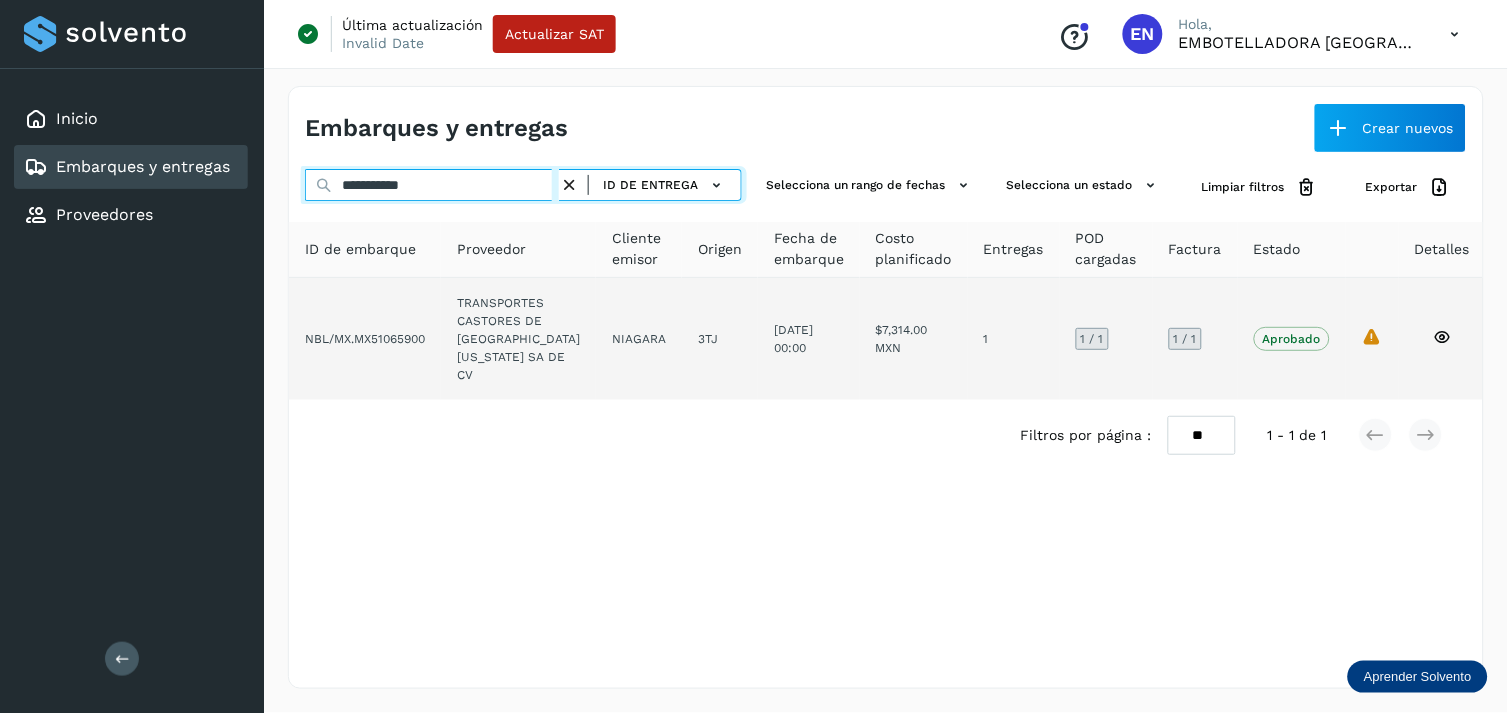 type on "**********" 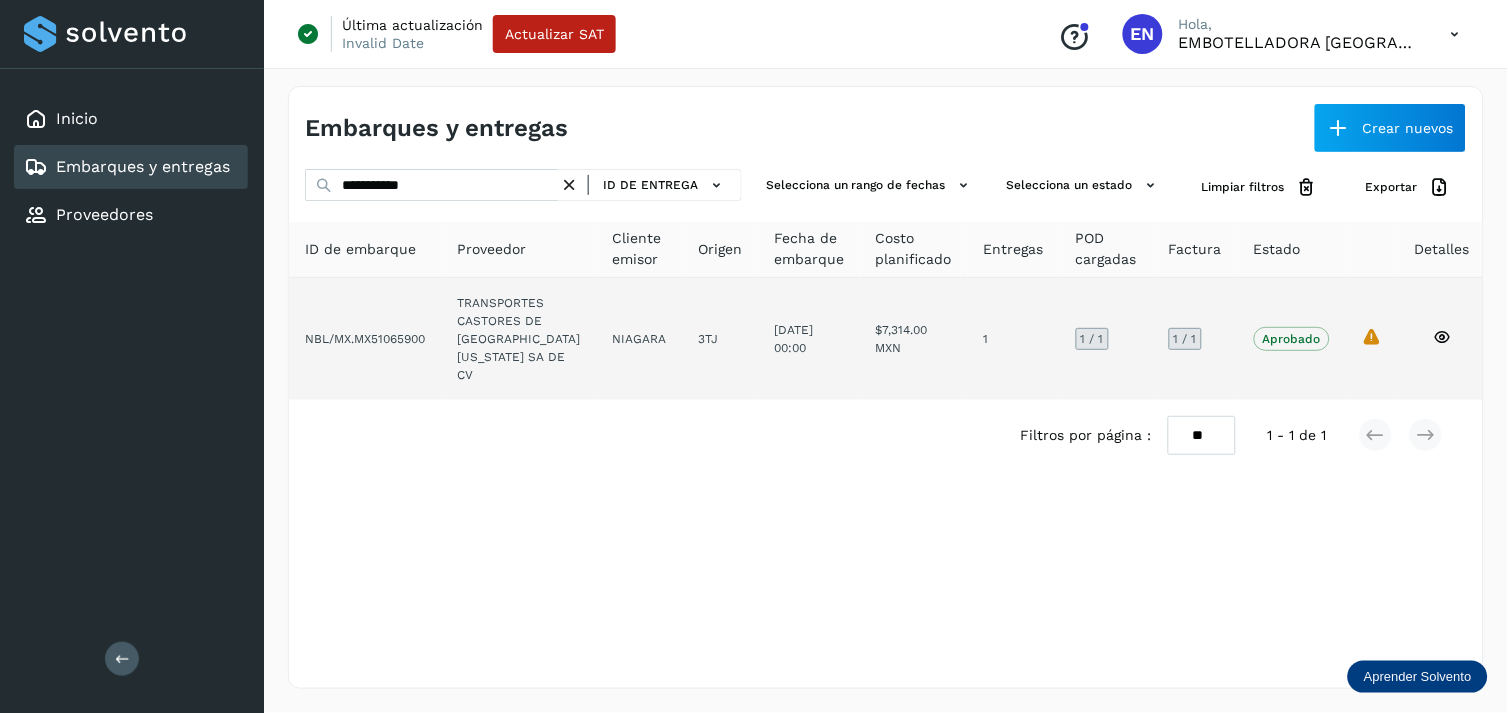 click on "TRANSPORTES CASTORES DE [GEOGRAPHIC_DATA][US_STATE] SA DE CV" 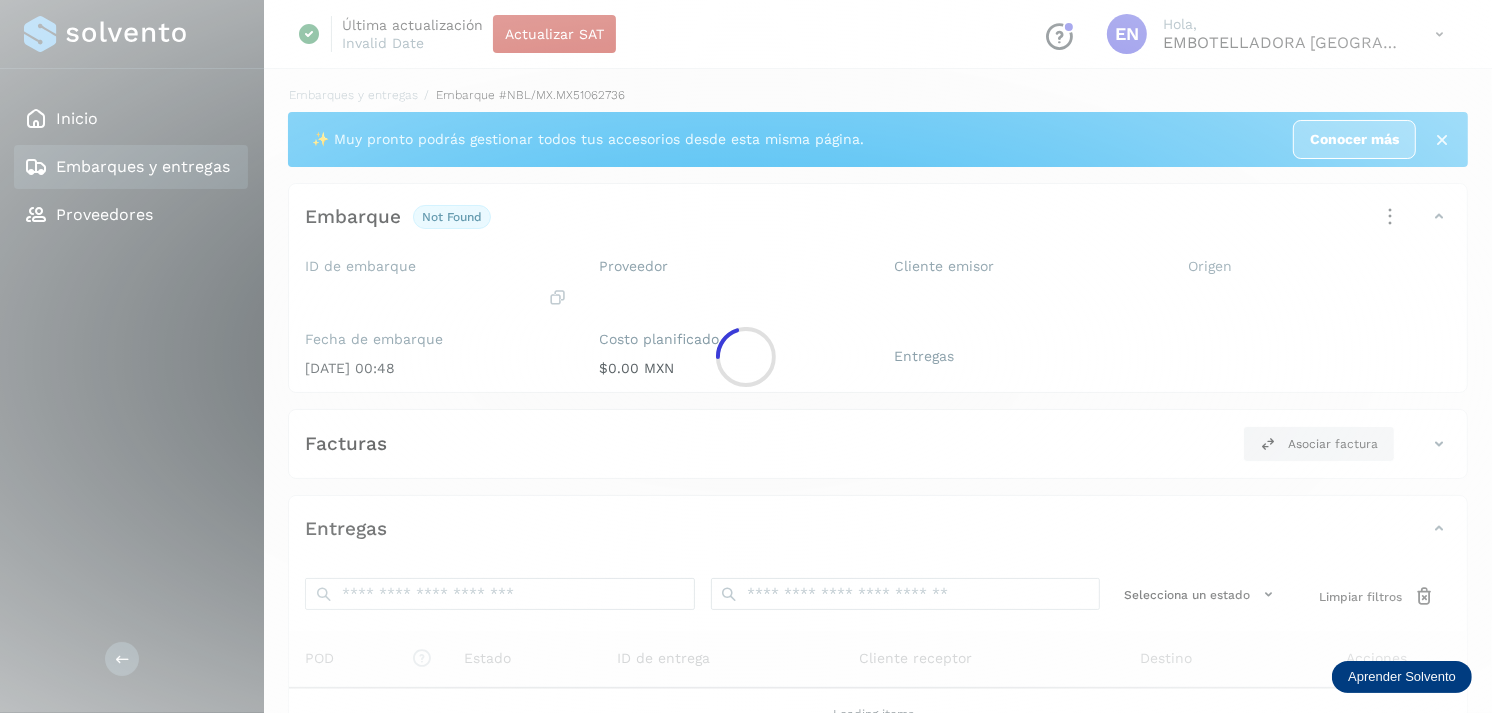click 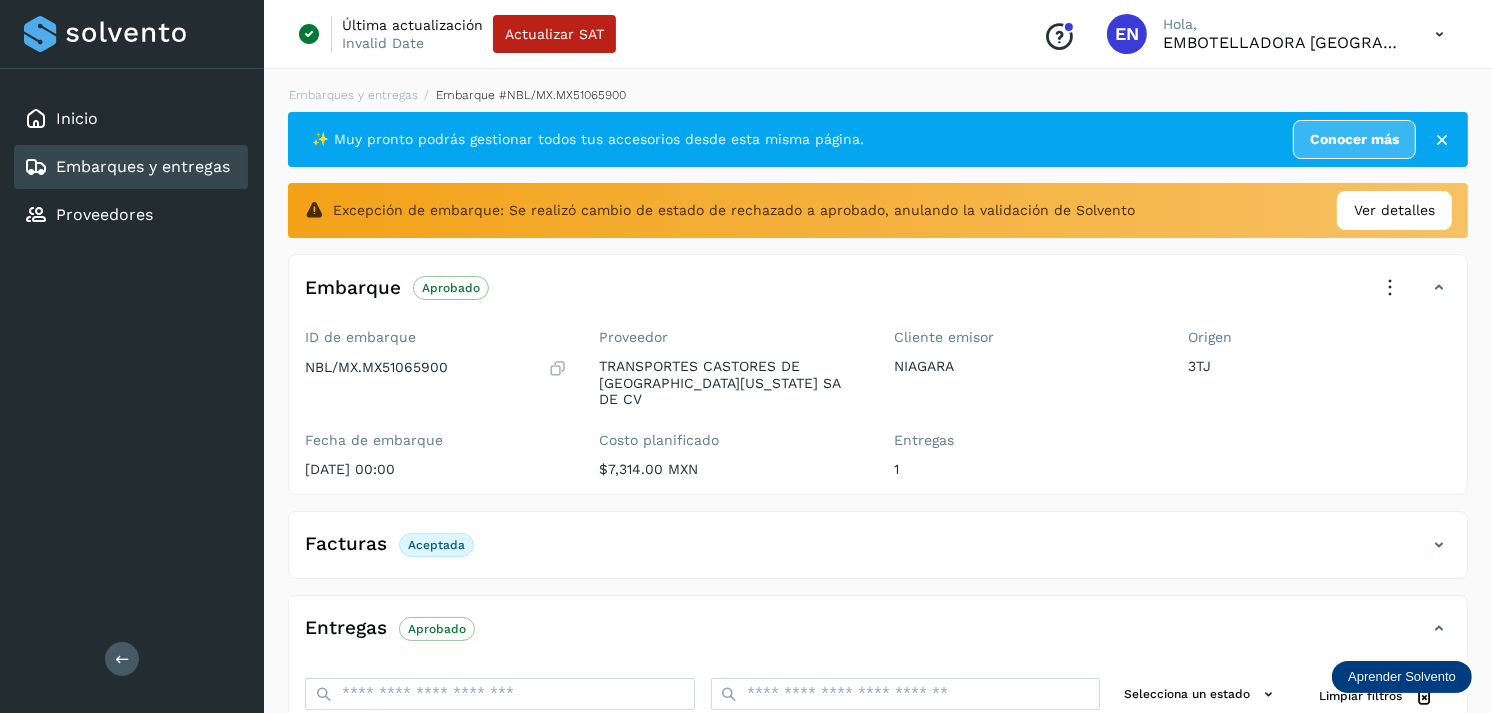 scroll, scrollTop: 325, scrollLeft: 0, axis: vertical 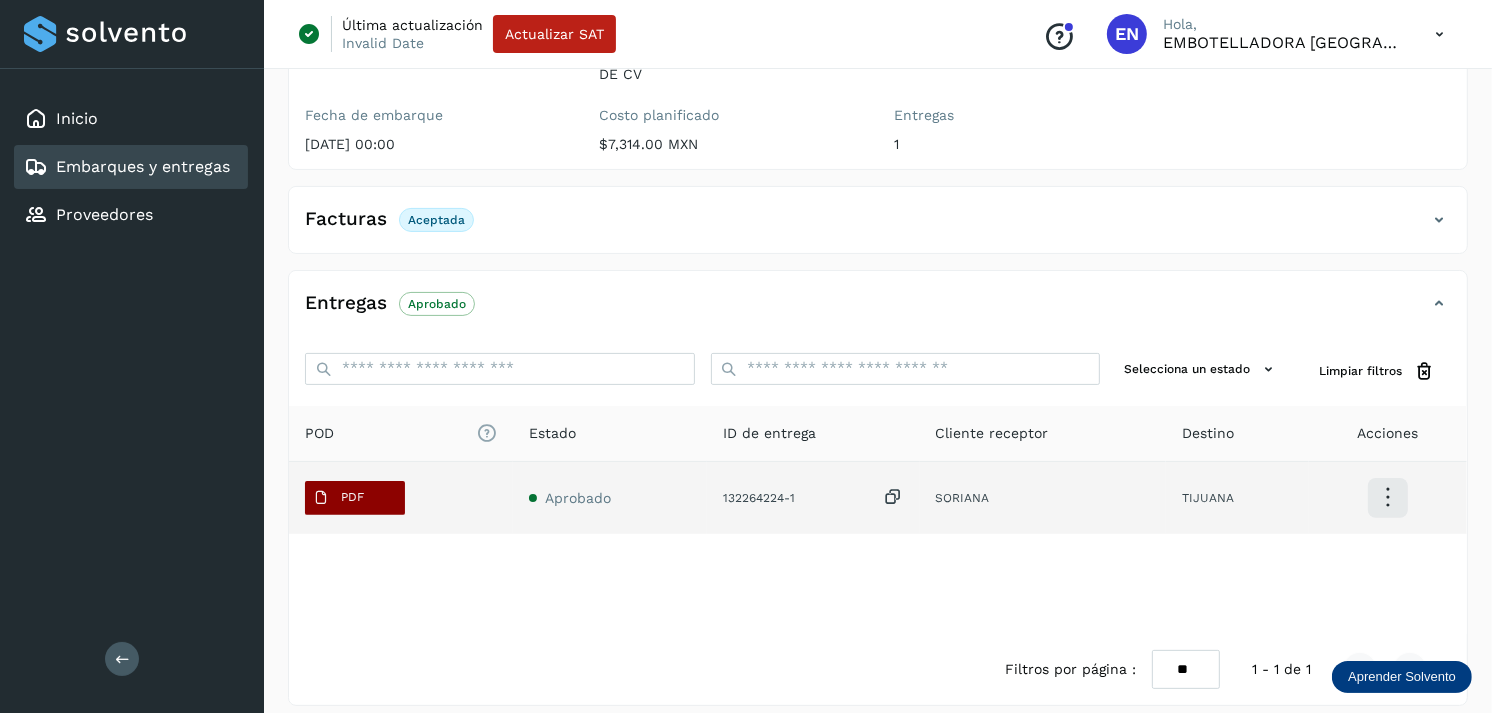click on "PDF" at bounding box center (338, 498) 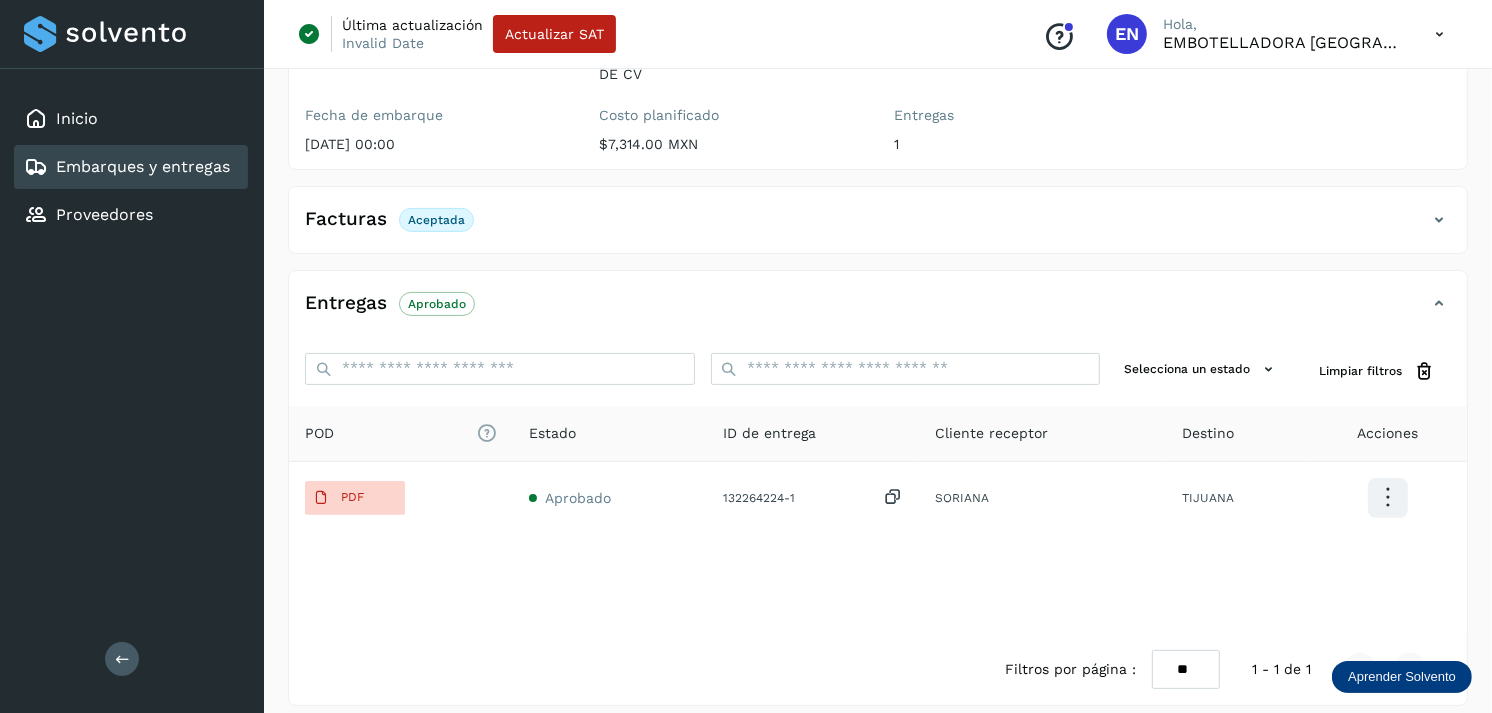 type 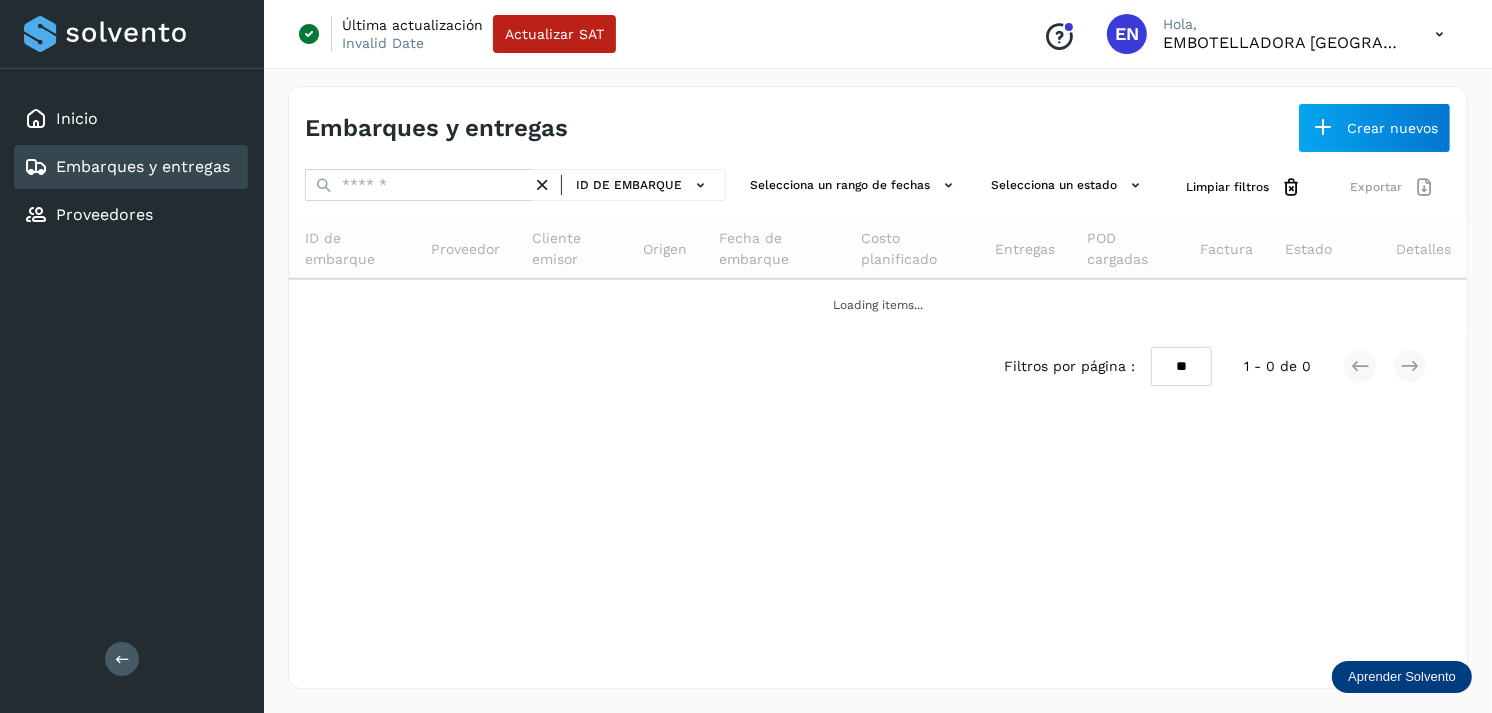 scroll, scrollTop: 0, scrollLeft: 0, axis: both 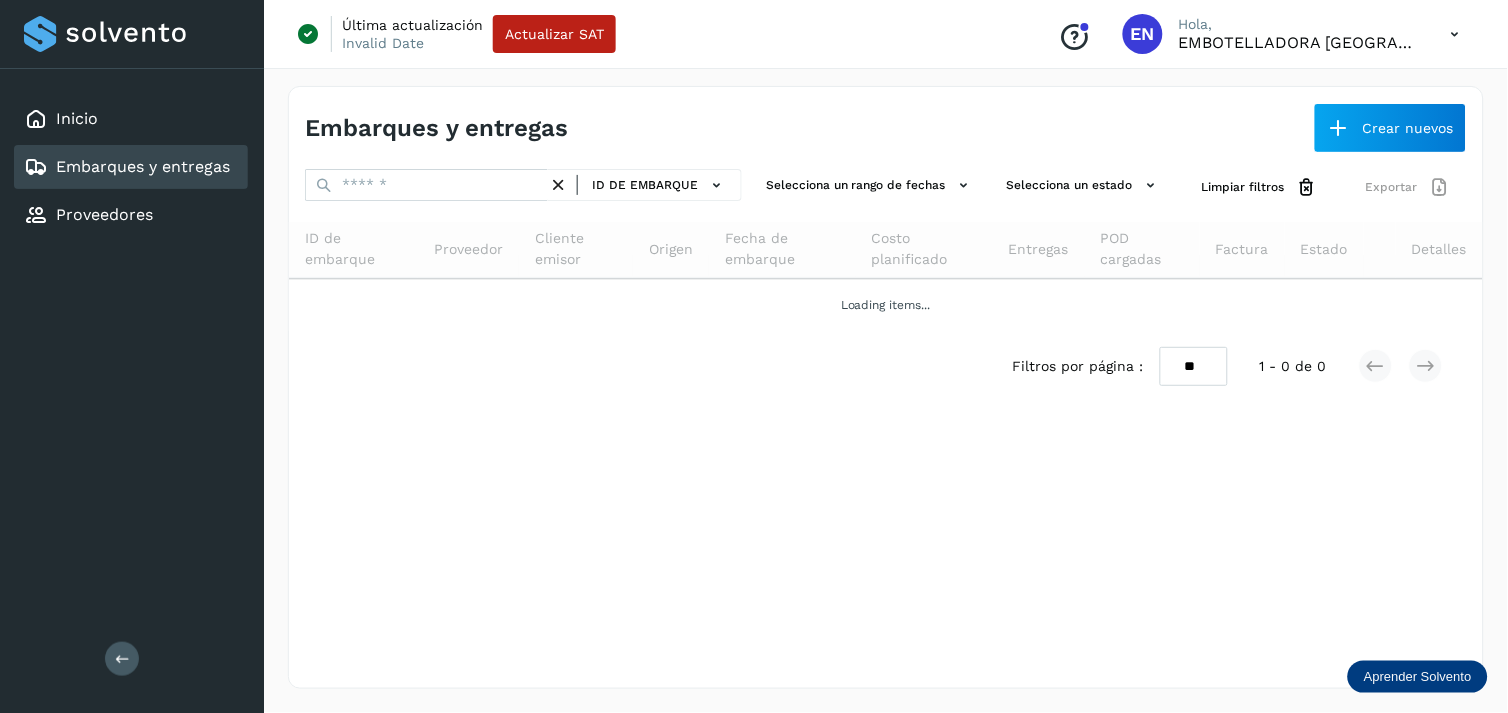 click on "Embarques y entregas Crear nuevos ID de embarque Selecciona un rango de fechas  Selecciona un estado Limpiar filtros Exportar ID de embarque Proveedor Cliente emisor Origen Fecha de embarque Costo planificado Entregas POD cargadas Factura Estado Detalles Loading items... Filtros por página : ** ** ** 1 - 0 de 0" at bounding box center [886, 387] 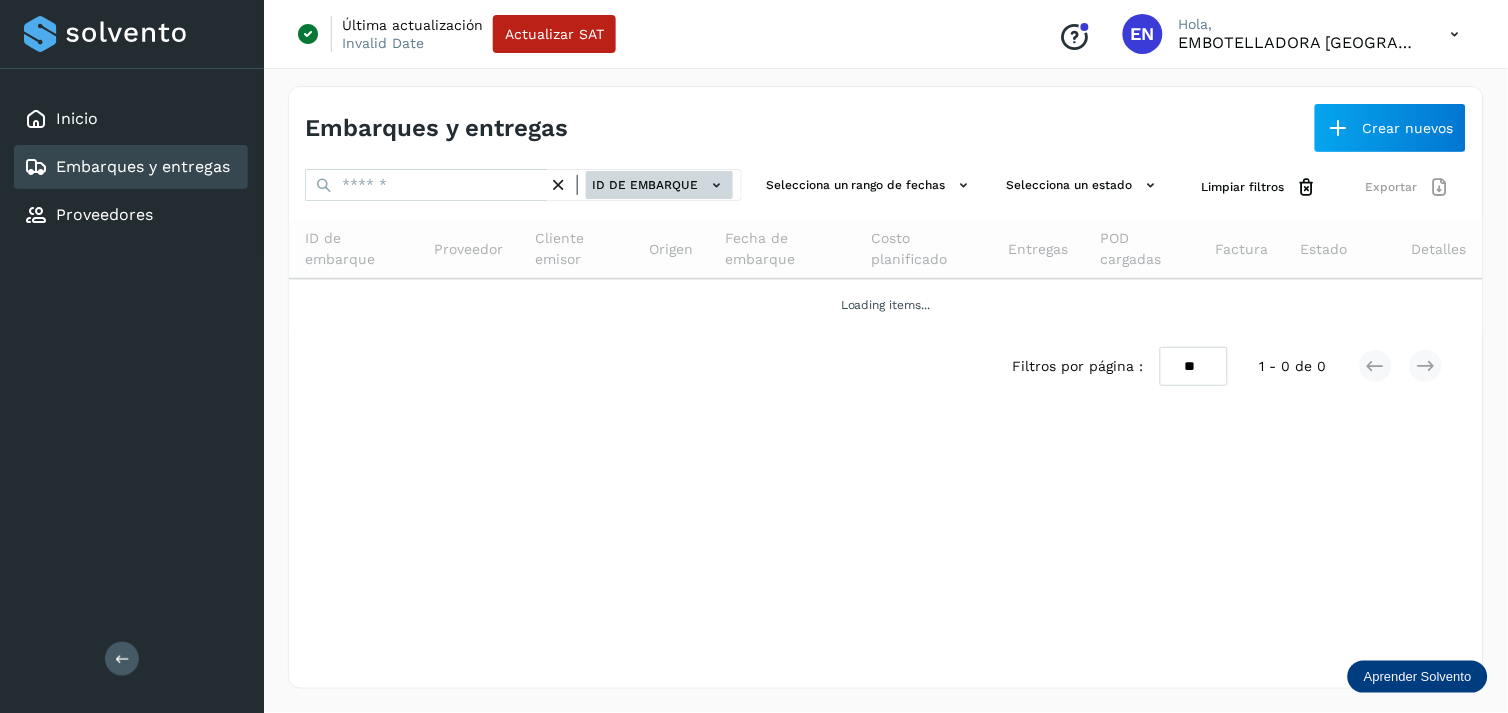 click on "ID de embarque" at bounding box center [659, 185] 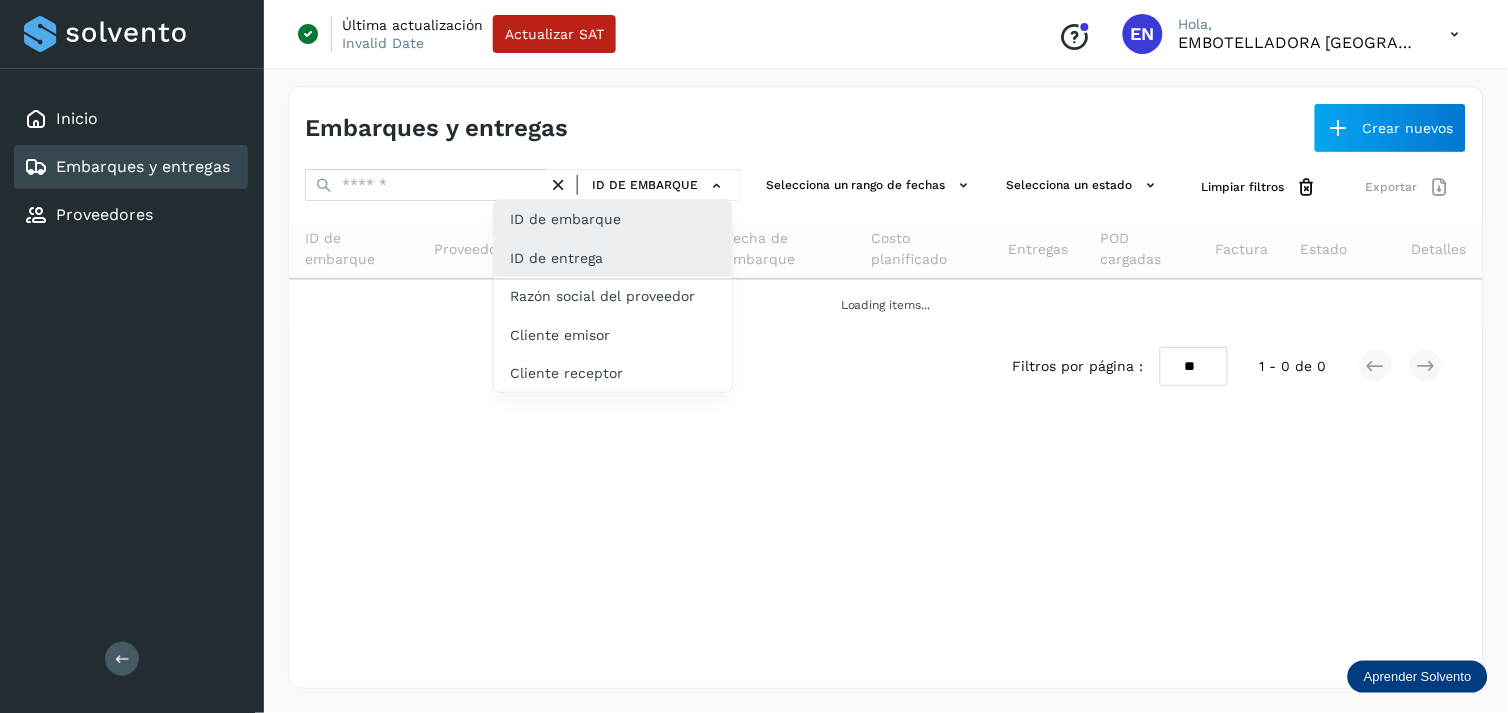click on "ID de entrega" 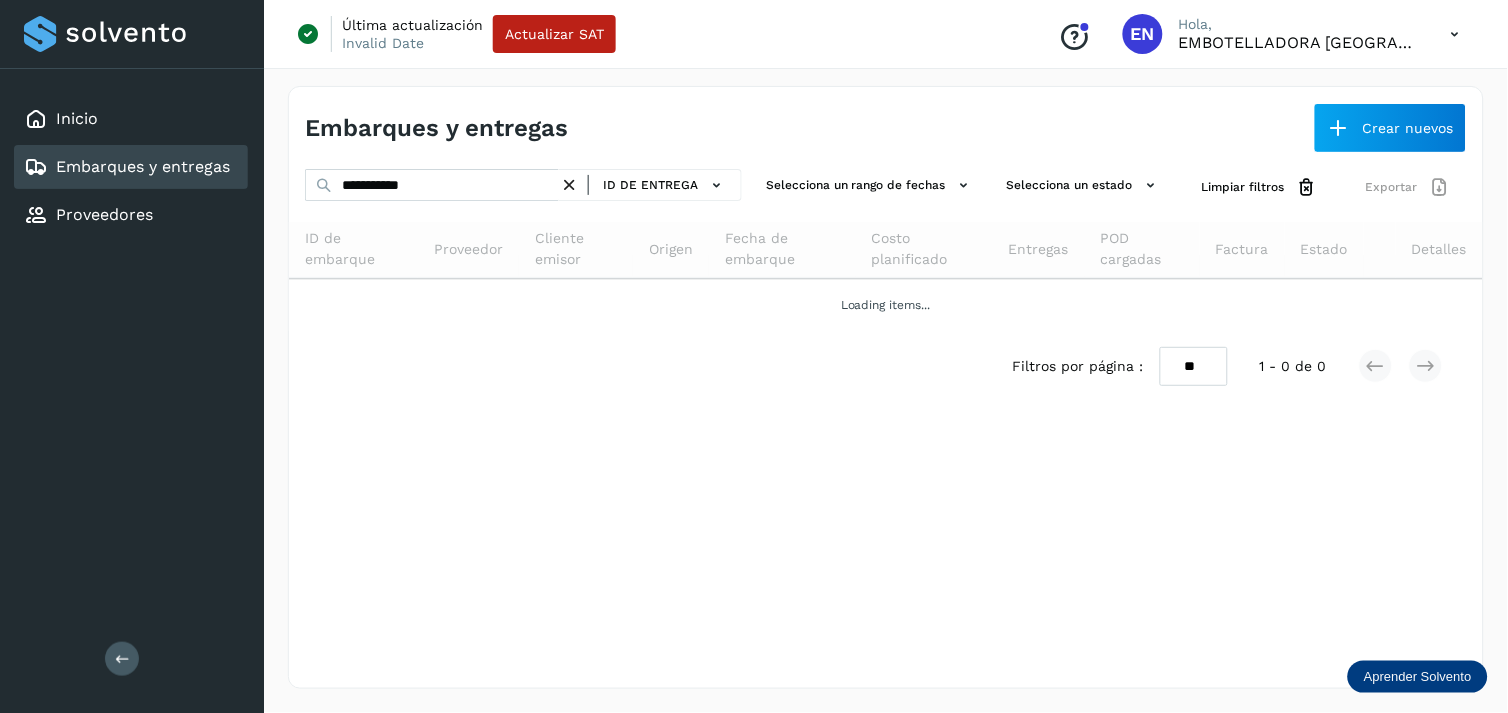 click at bounding box center [569, 185] 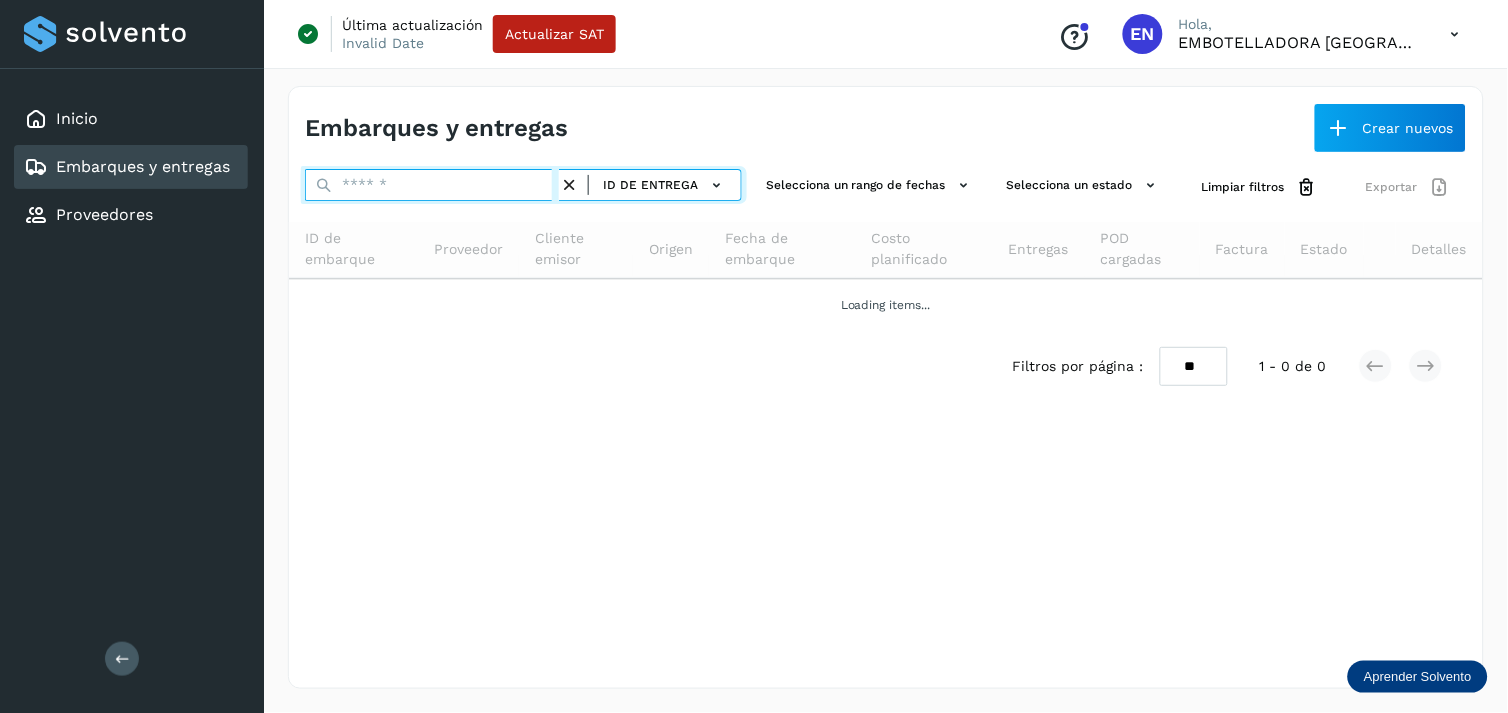 click at bounding box center [432, 185] 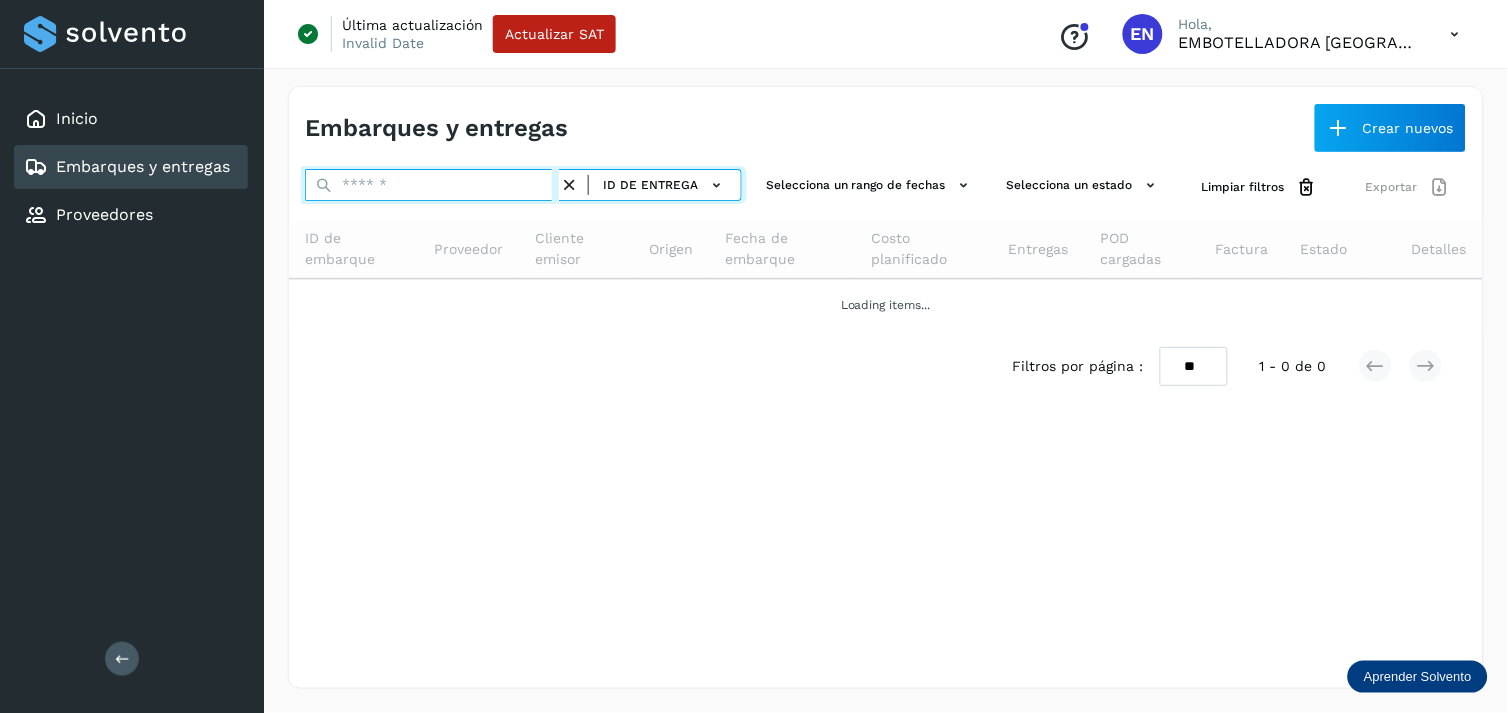 paste on "*****" 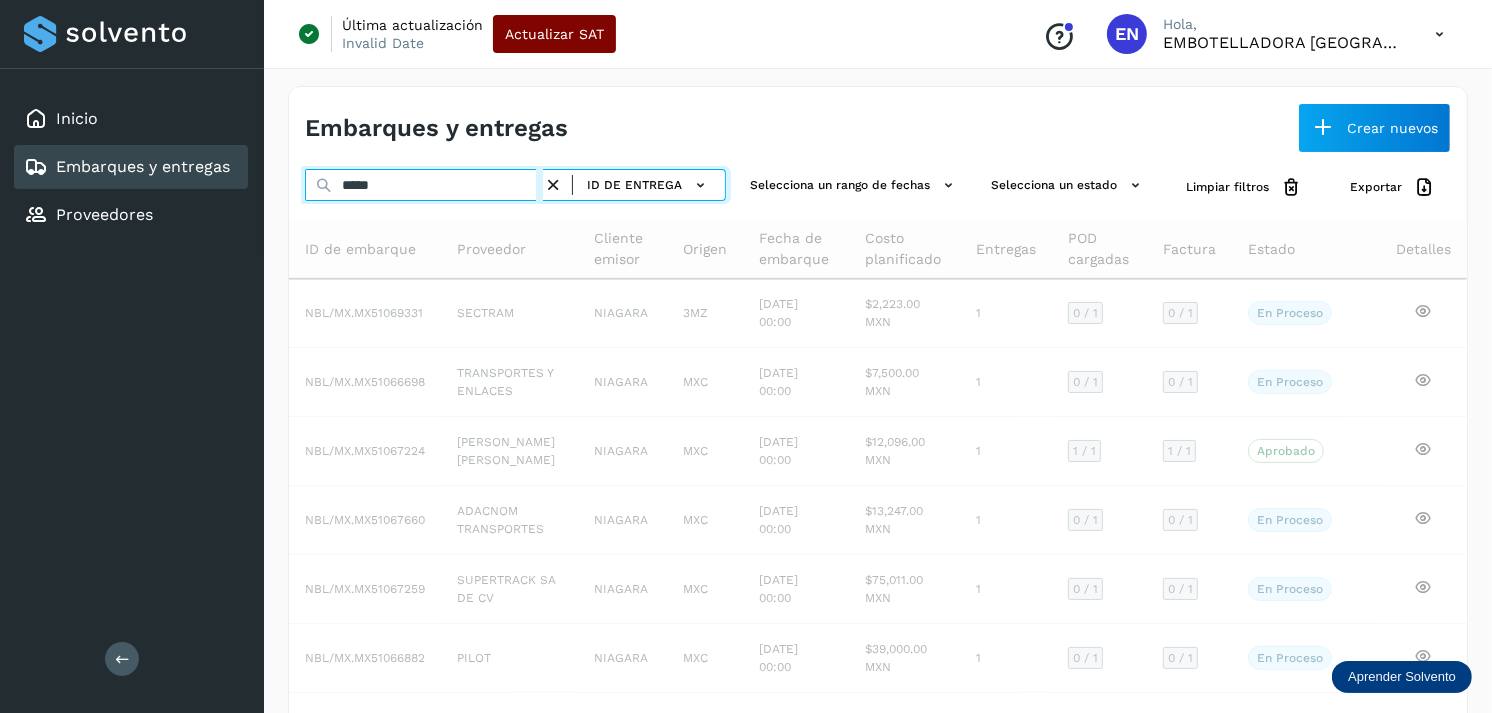 type on "*****" 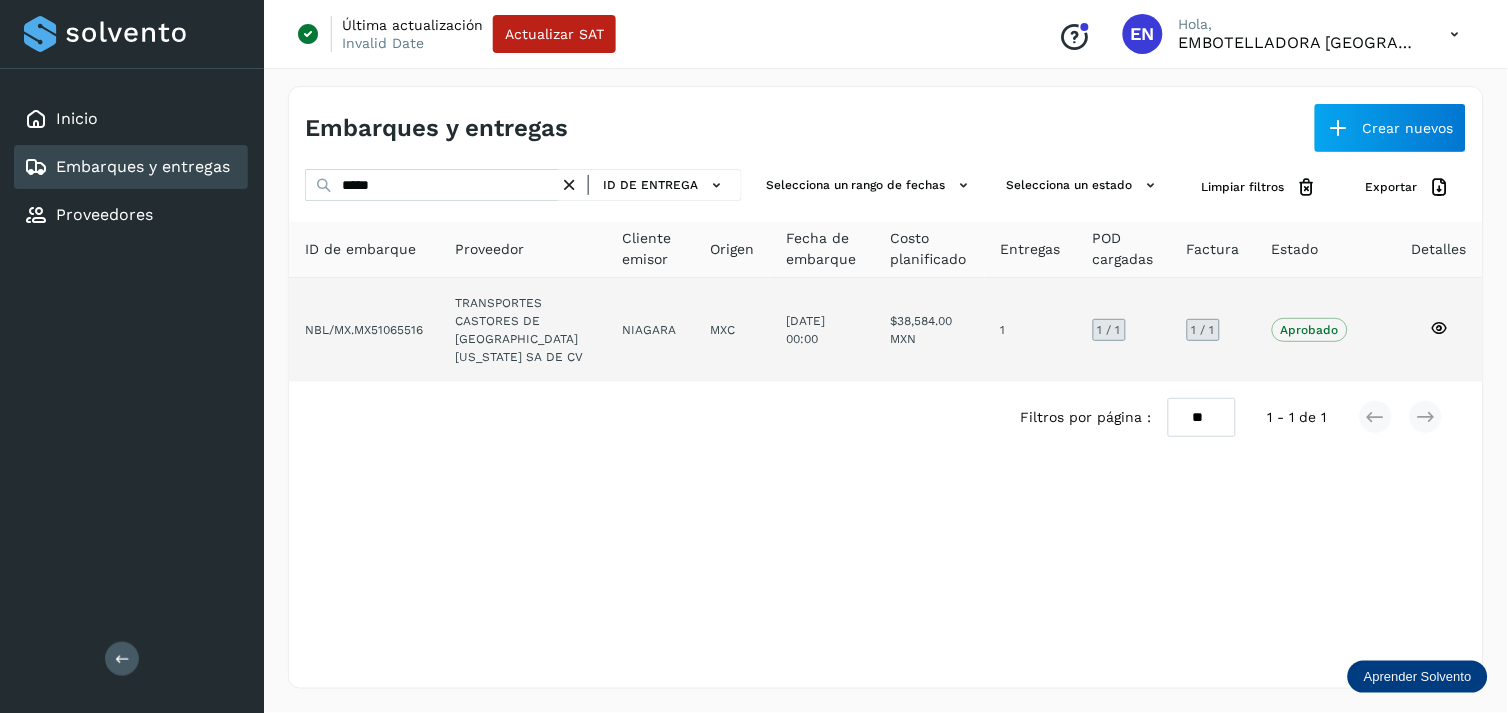 click on "TRANSPORTES CASTORES DE [GEOGRAPHIC_DATA][US_STATE] SA DE CV" 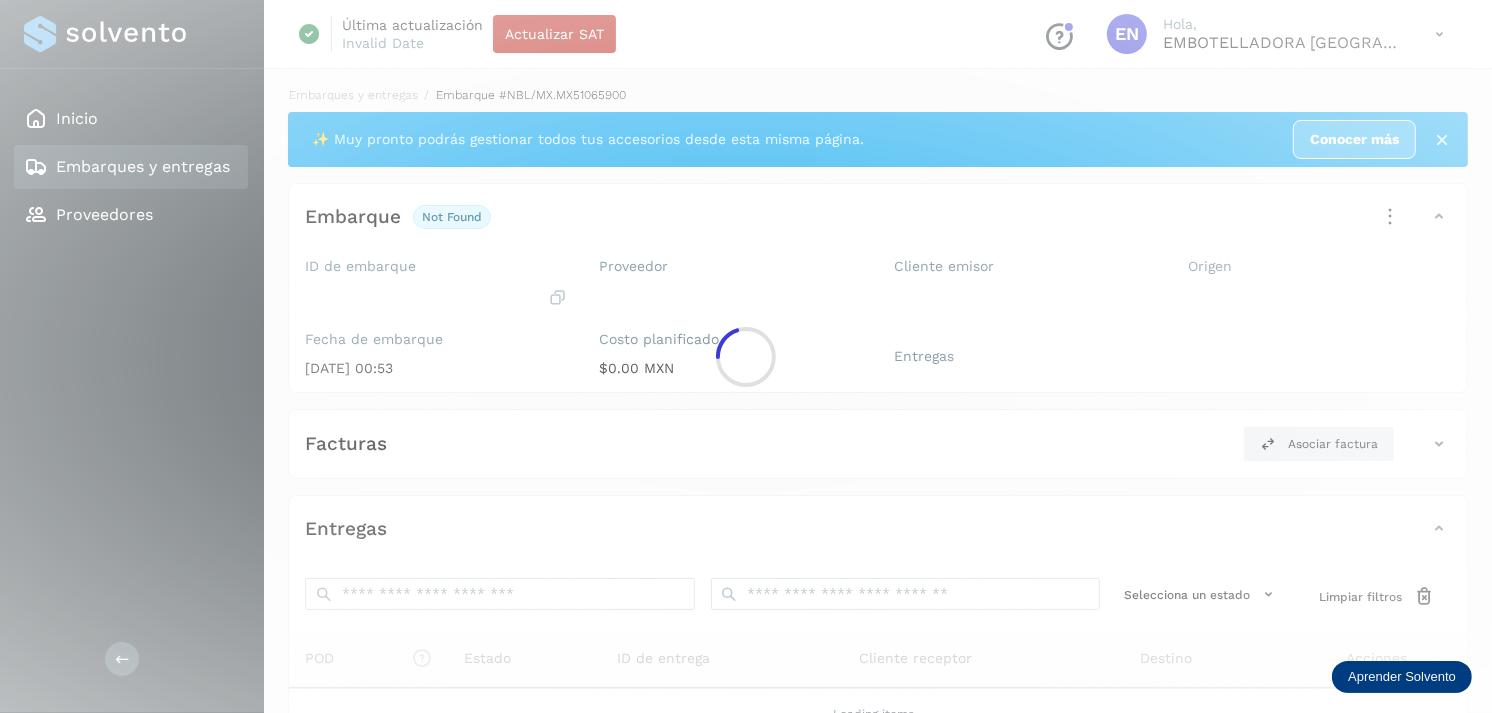 click 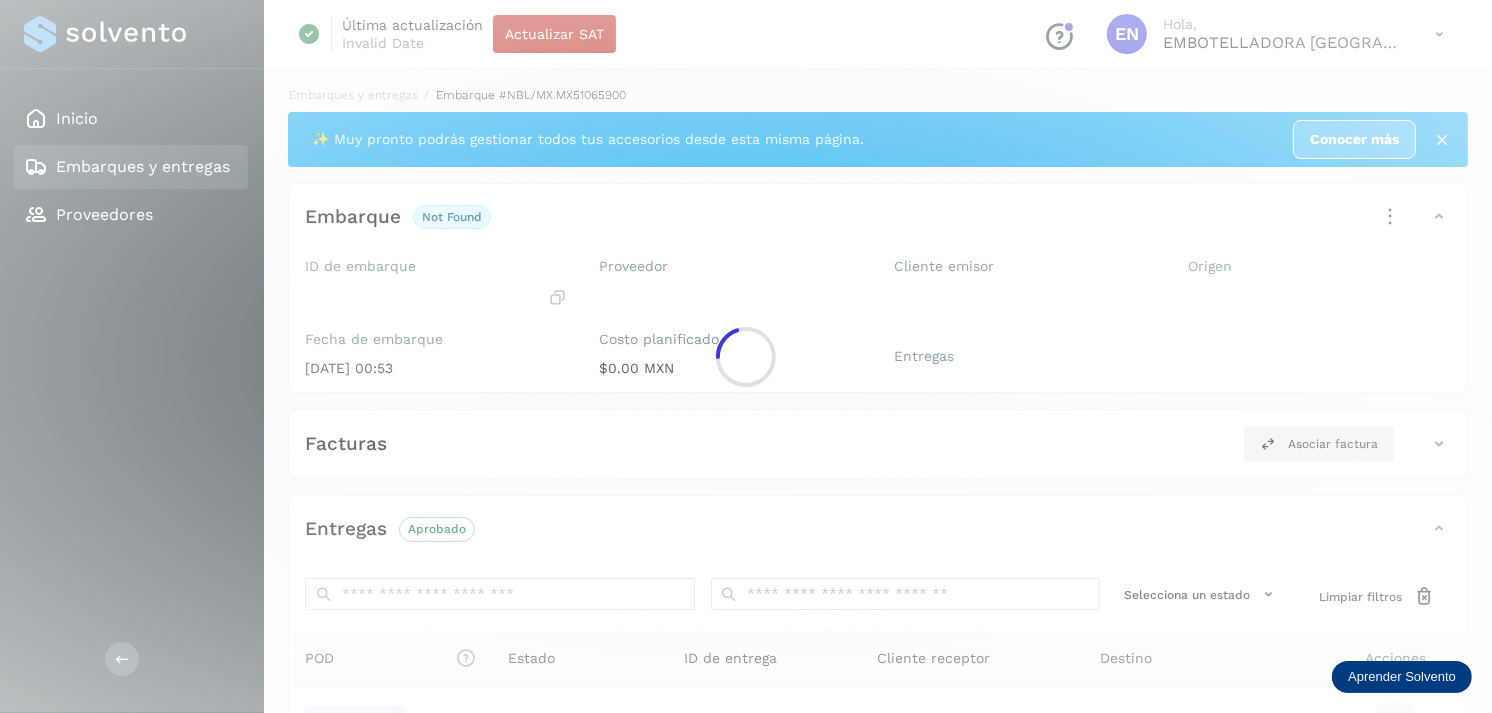 scroll, scrollTop: 254, scrollLeft: 0, axis: vertical 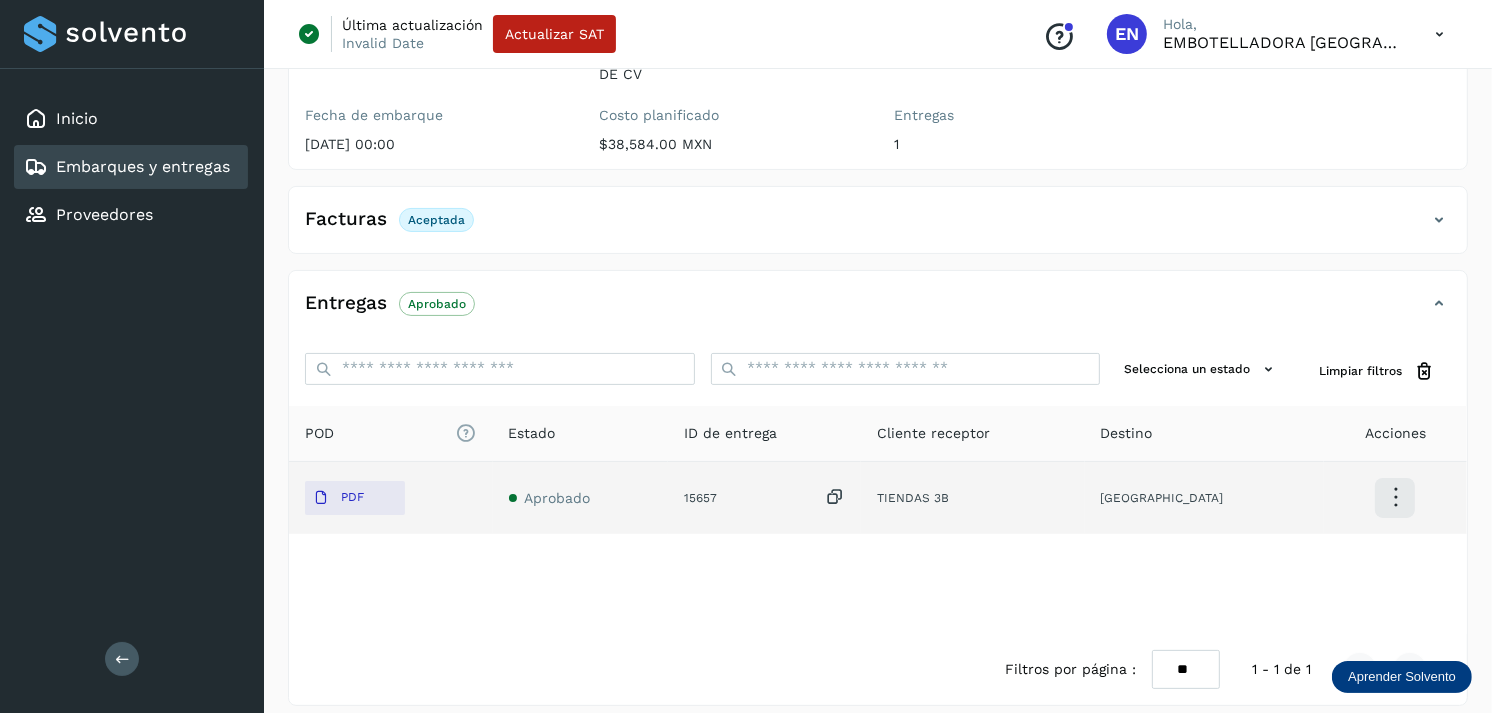 click on "PDF" 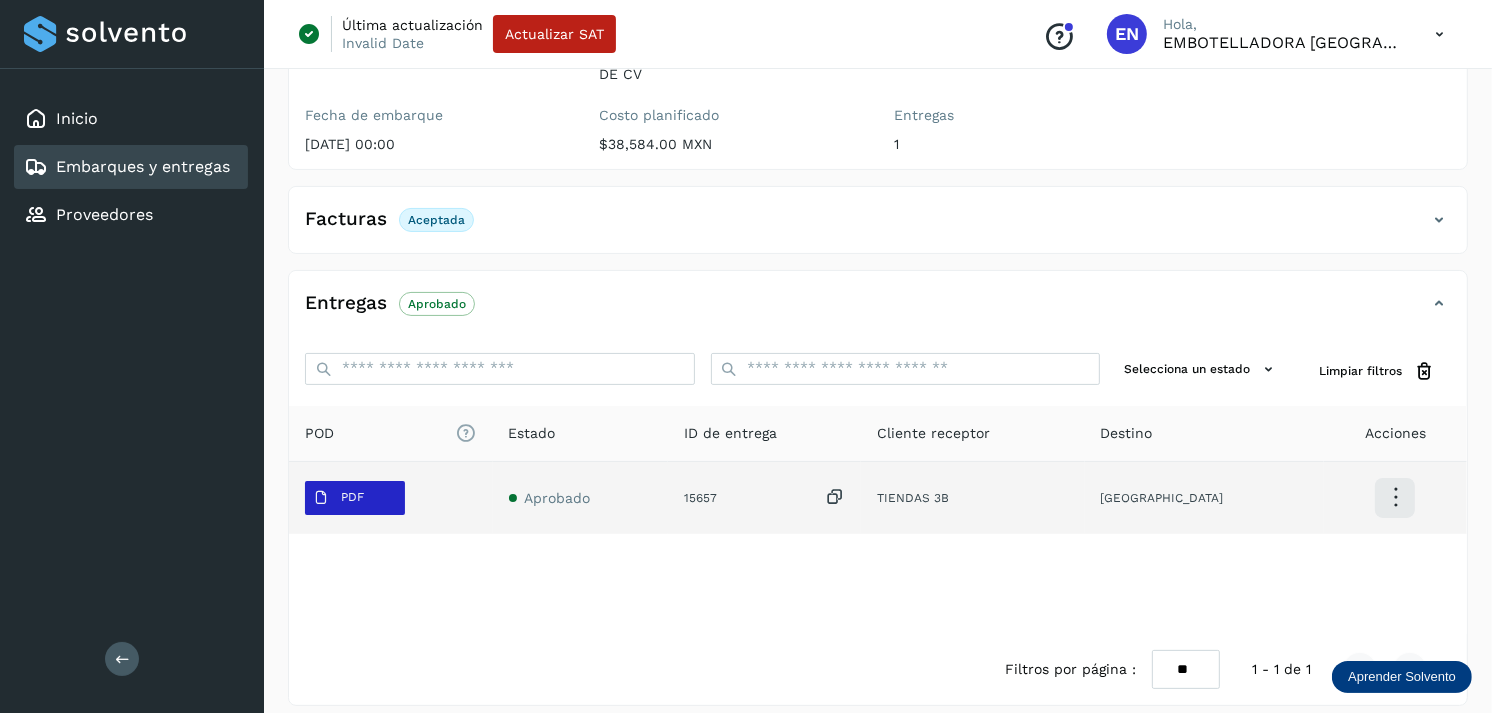 click on "PDF" at bounding box center (352, 497) 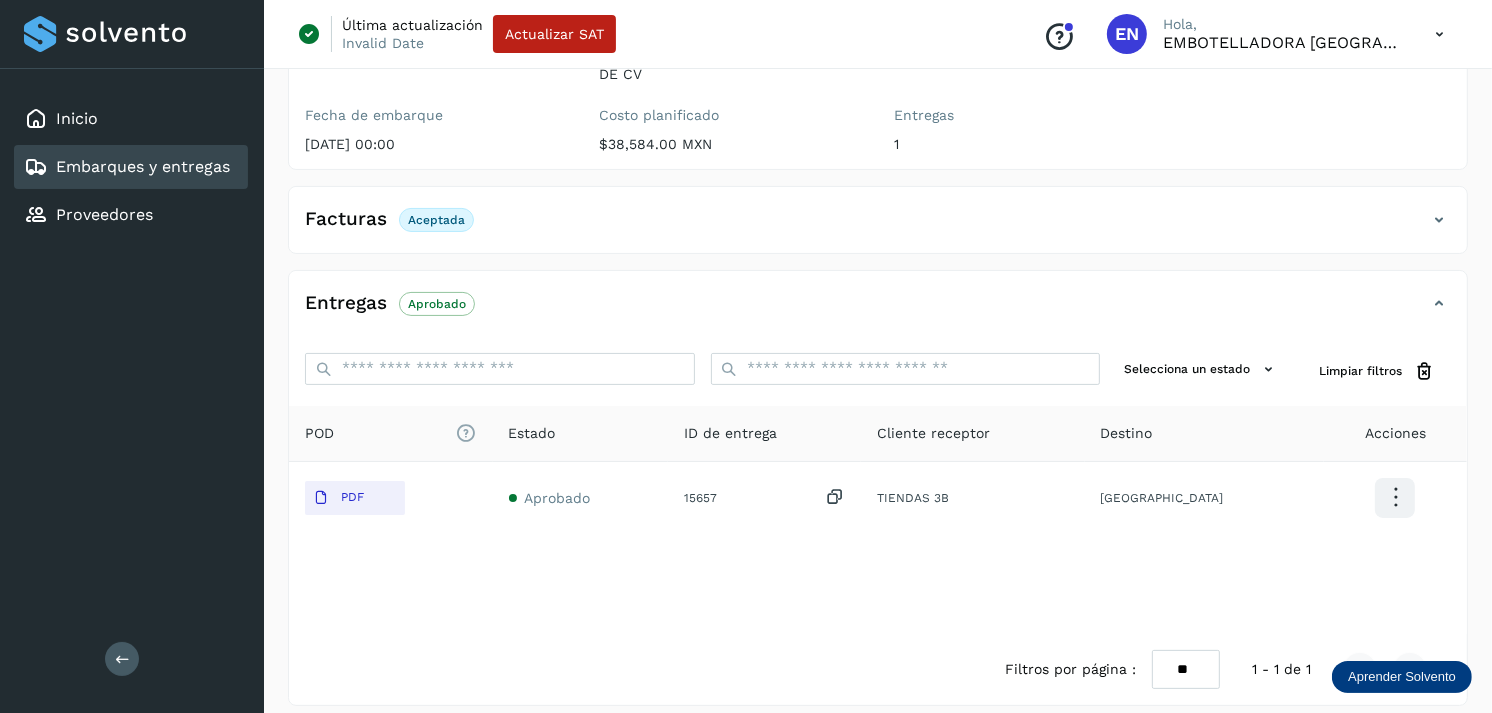 type 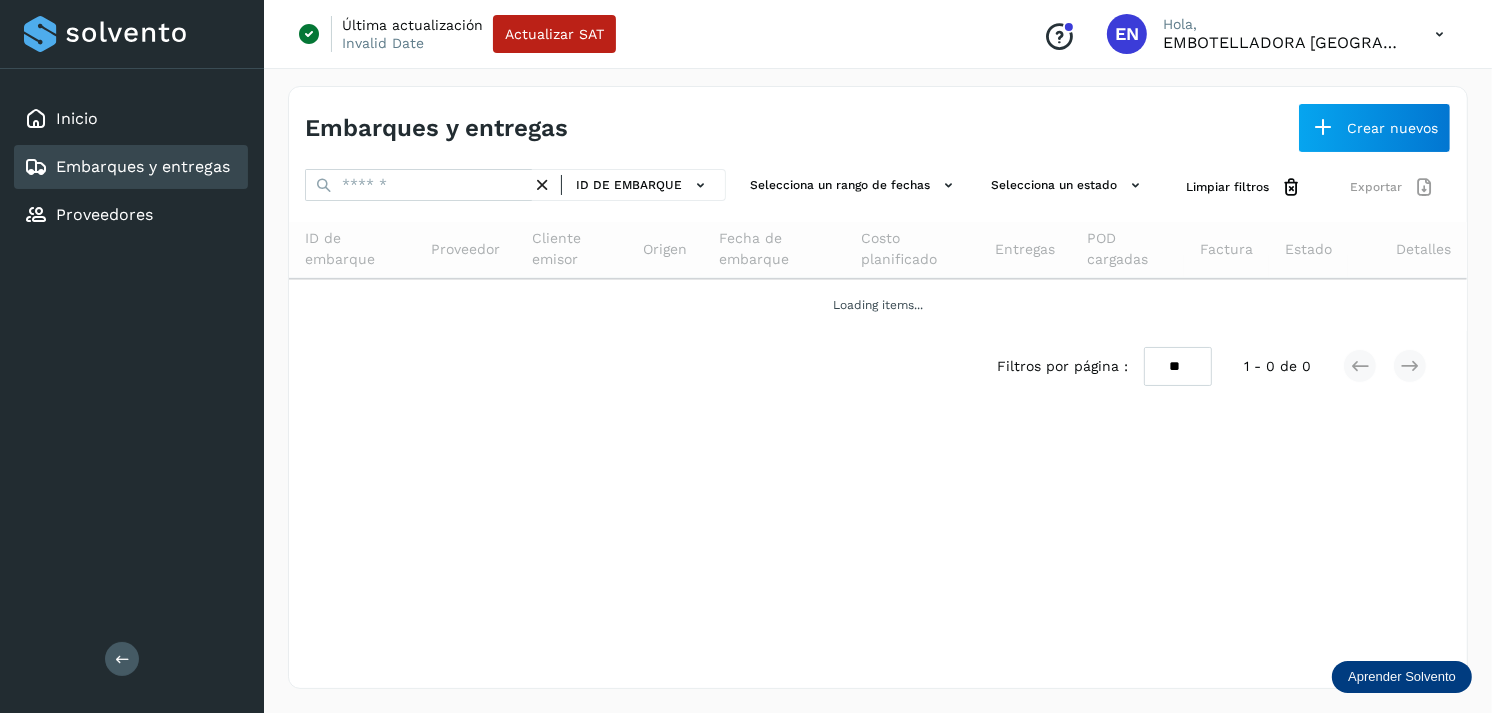 scroll, scrollTop: 0, scrollLeft: 0, axis: both 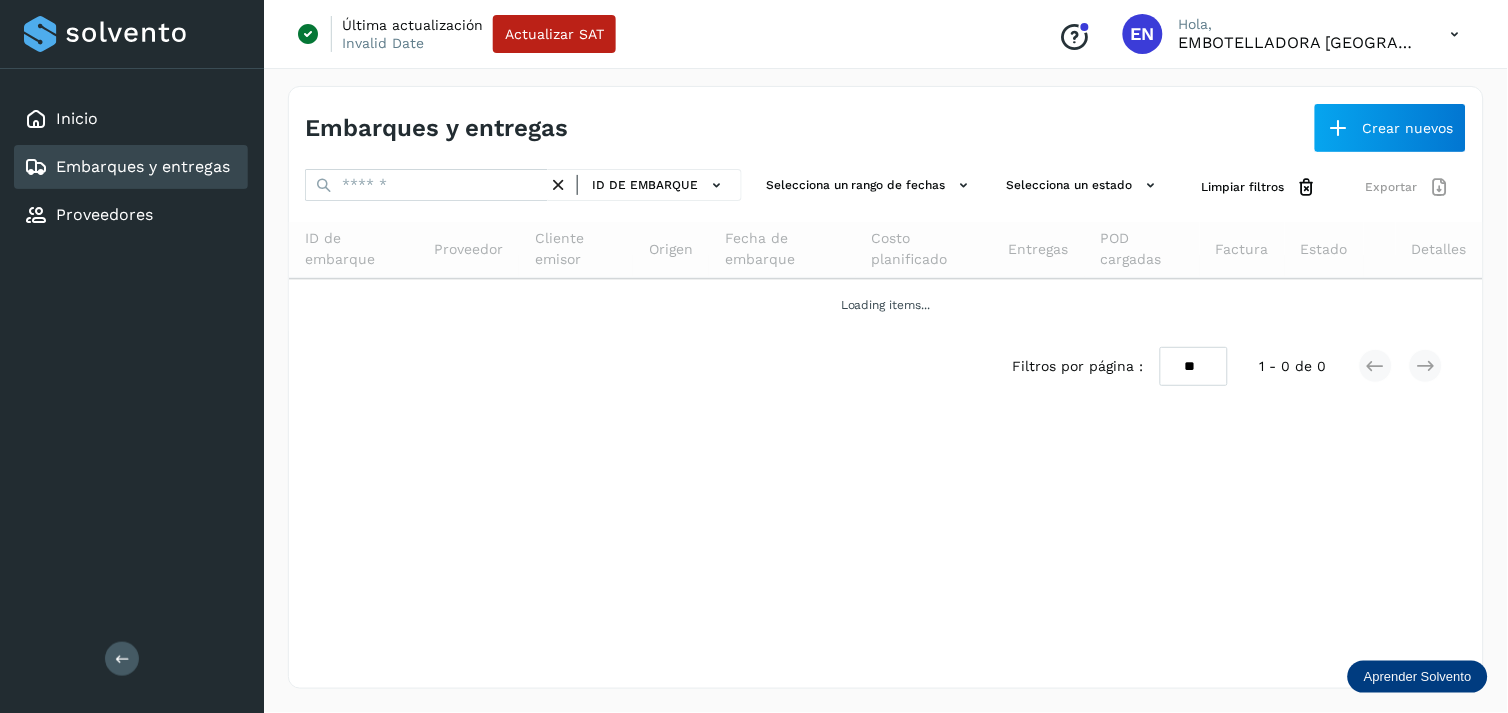 click on "Embarques y entregas" at bounding box center (127, 167) 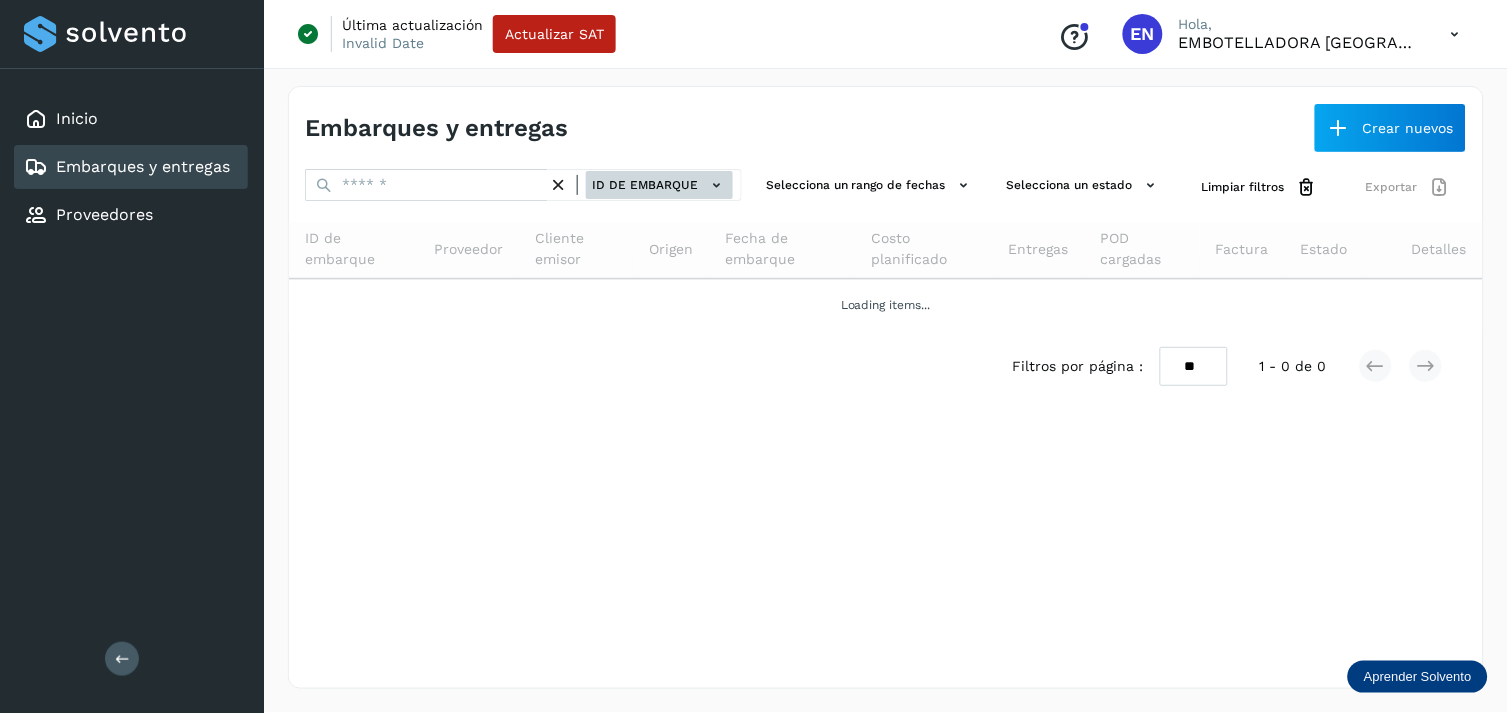 click 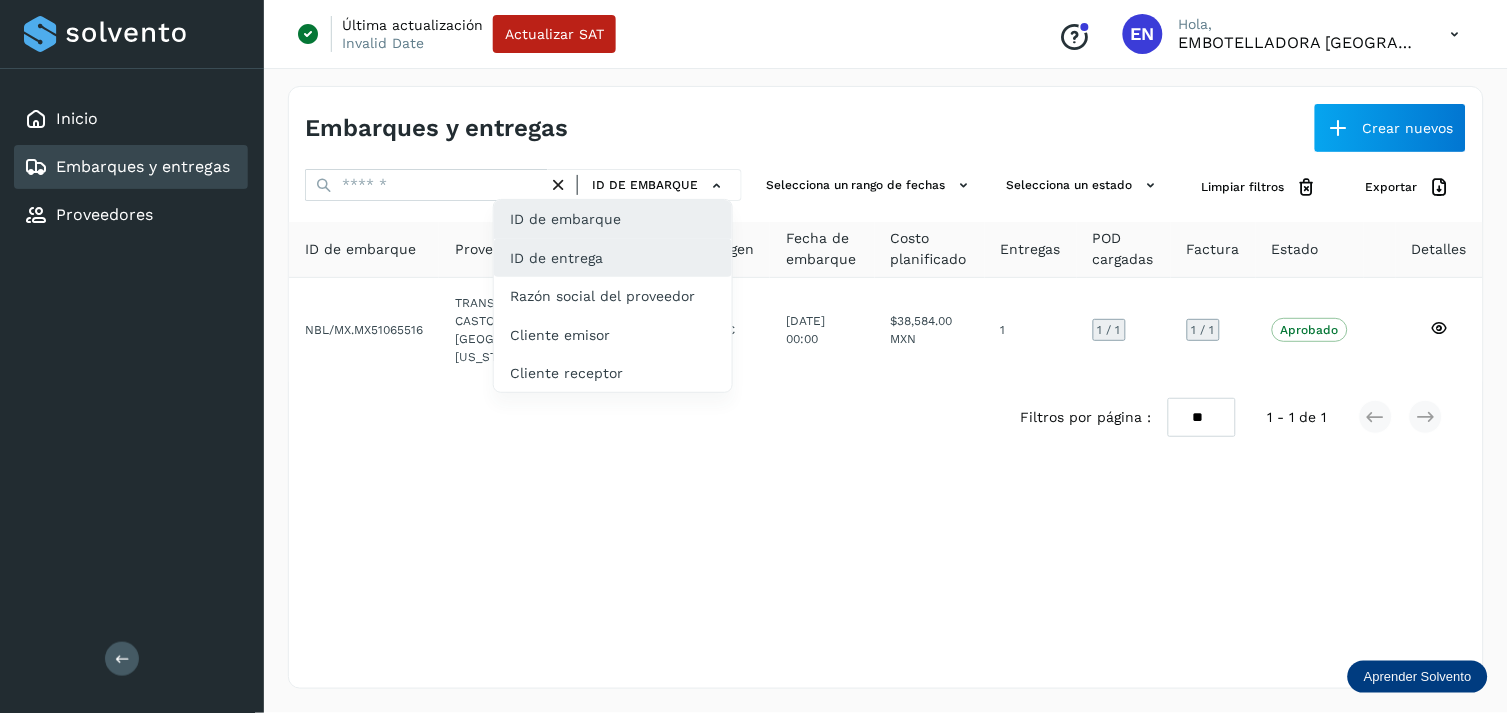 click on "ID de entrega" 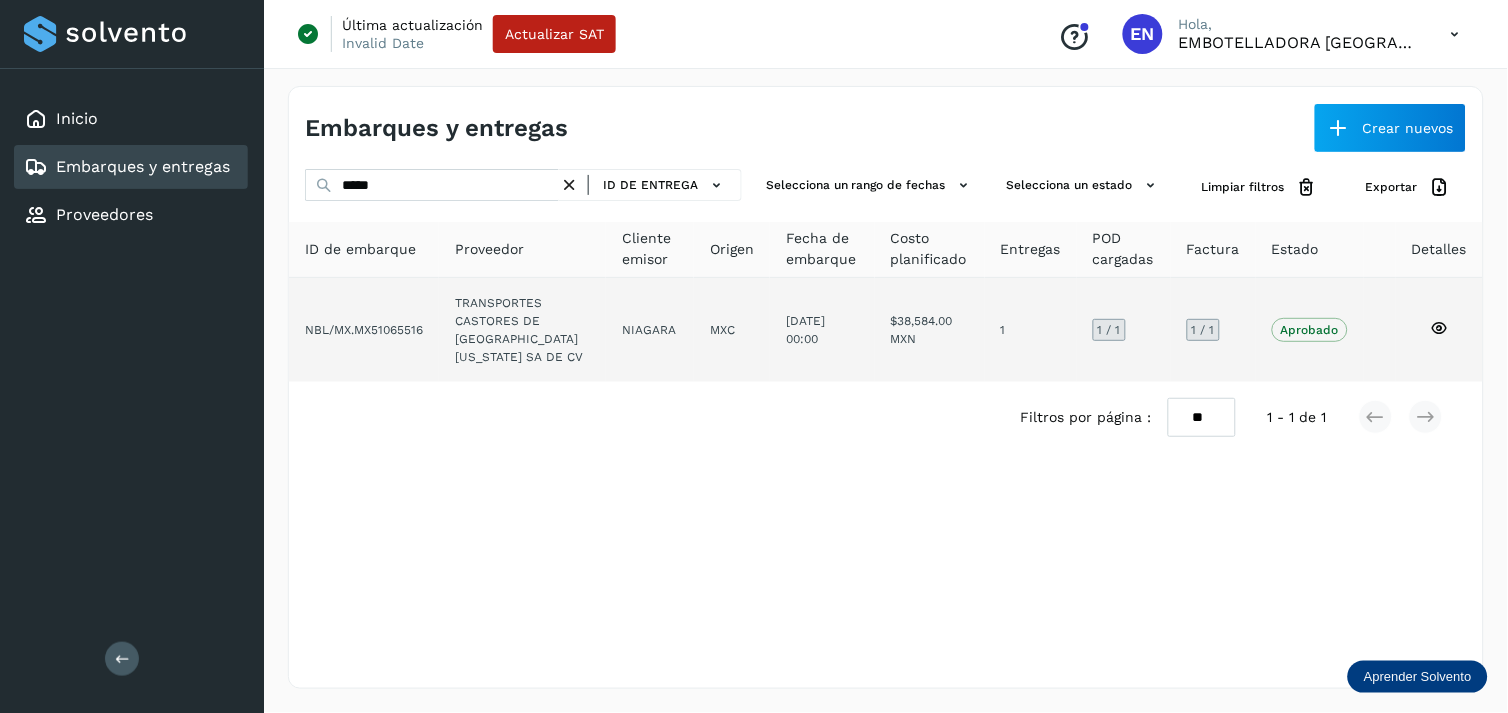 click on "NIAGARA" 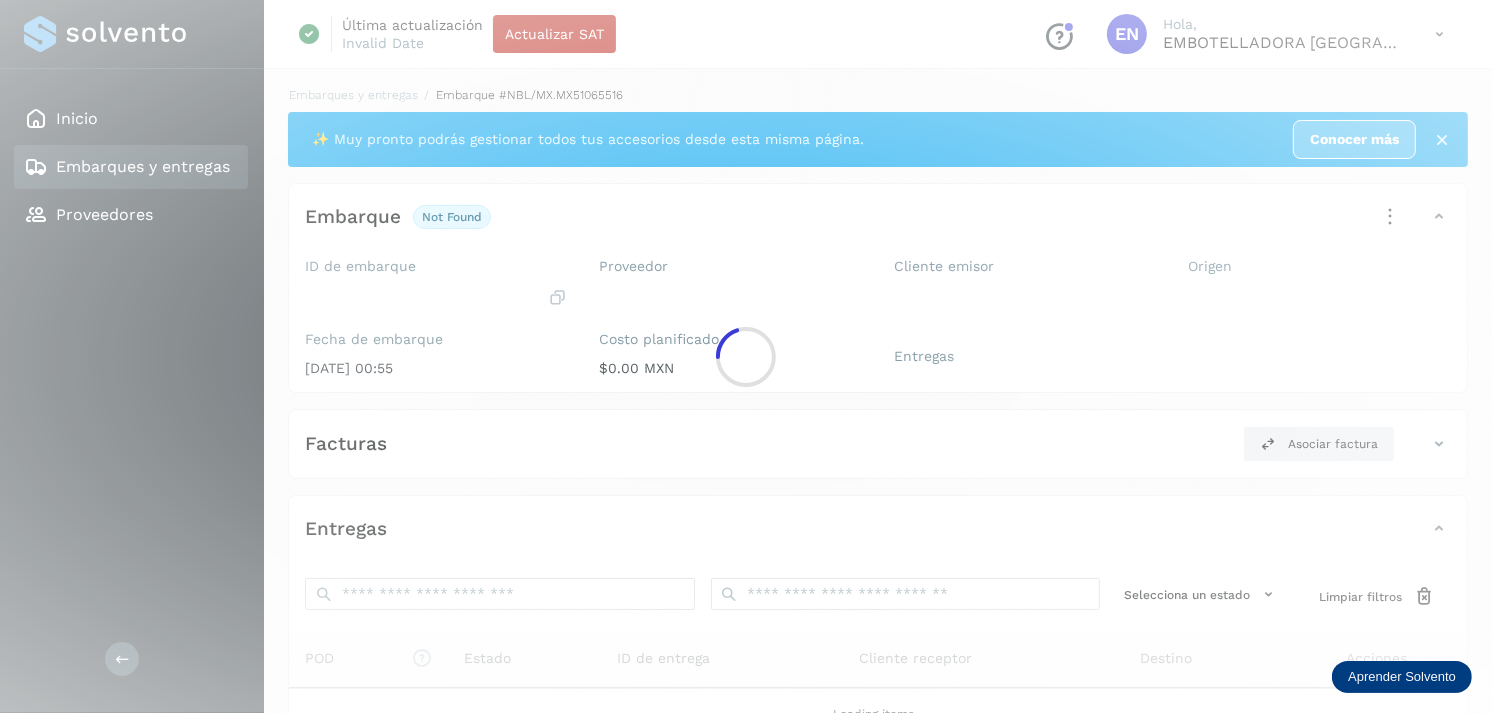 click 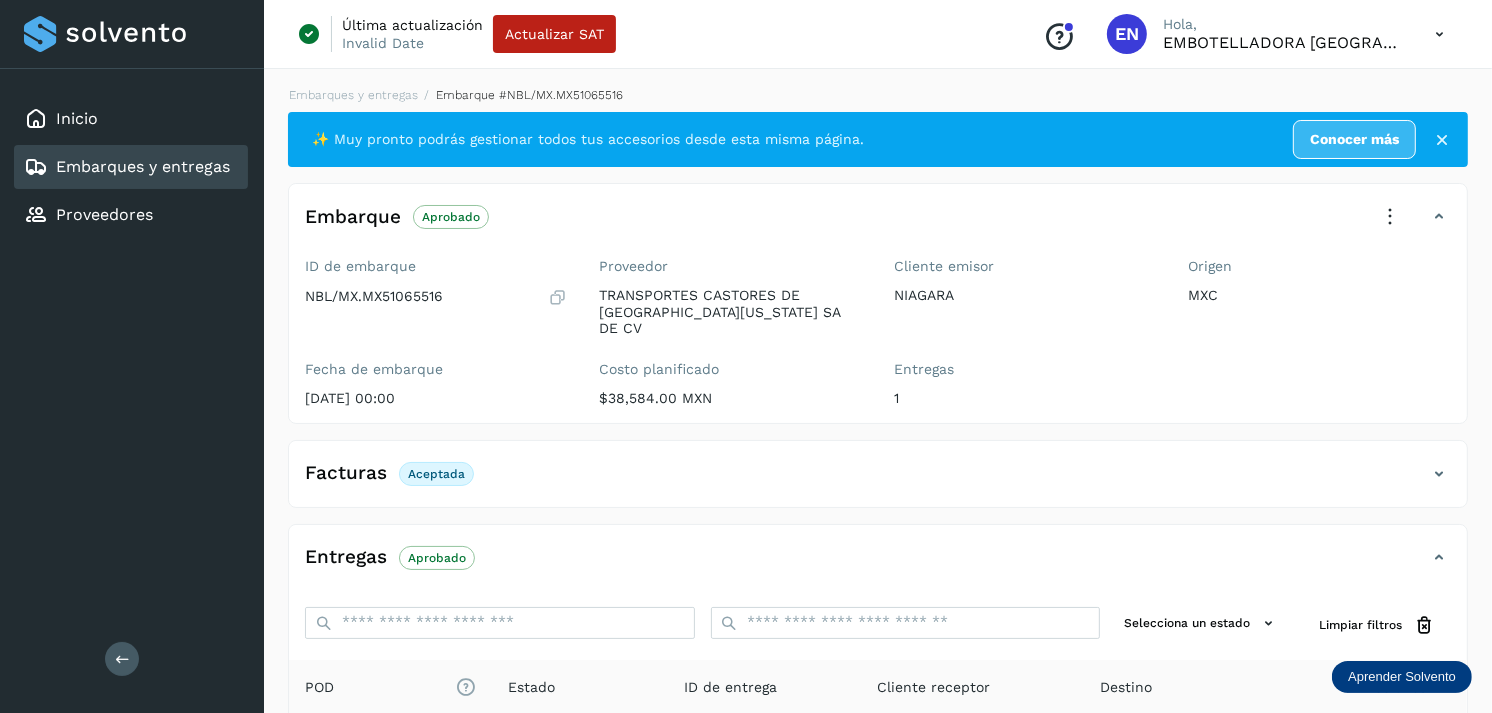 scroll, scrollTop: 254, scrollLeft: 0, axis: vertical 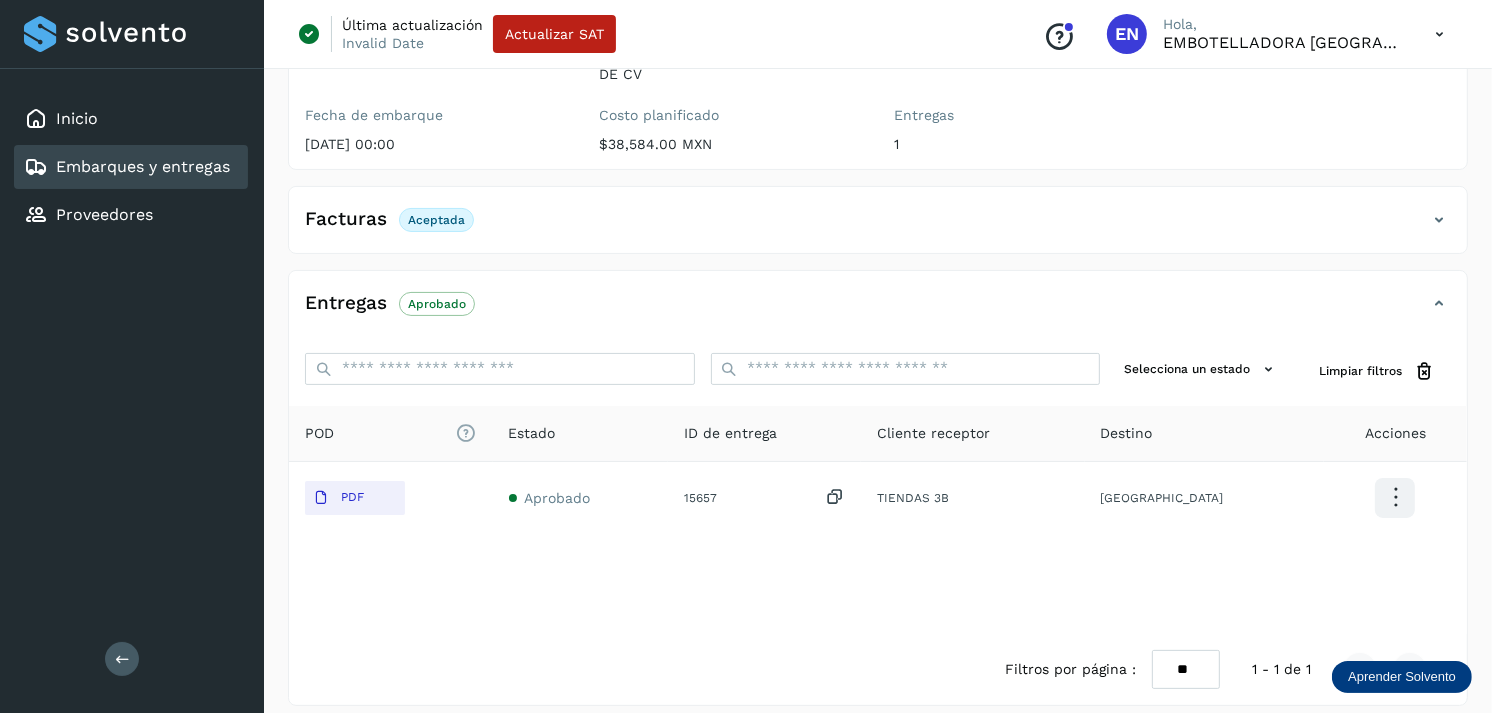 click on "Embarques y entregas" at bounding box center [143, 166] 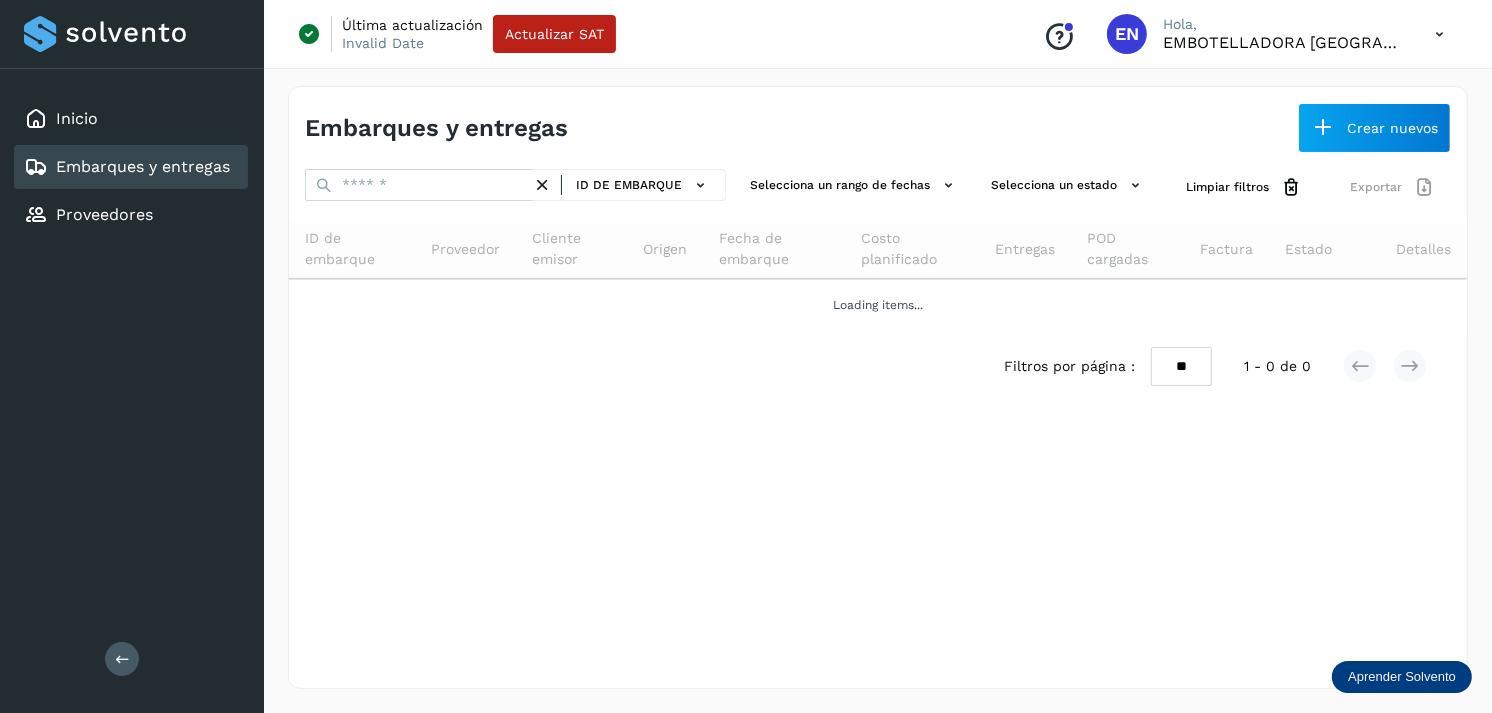 scroll, scrollTop: 0, scrollLeft: 0, axis: both 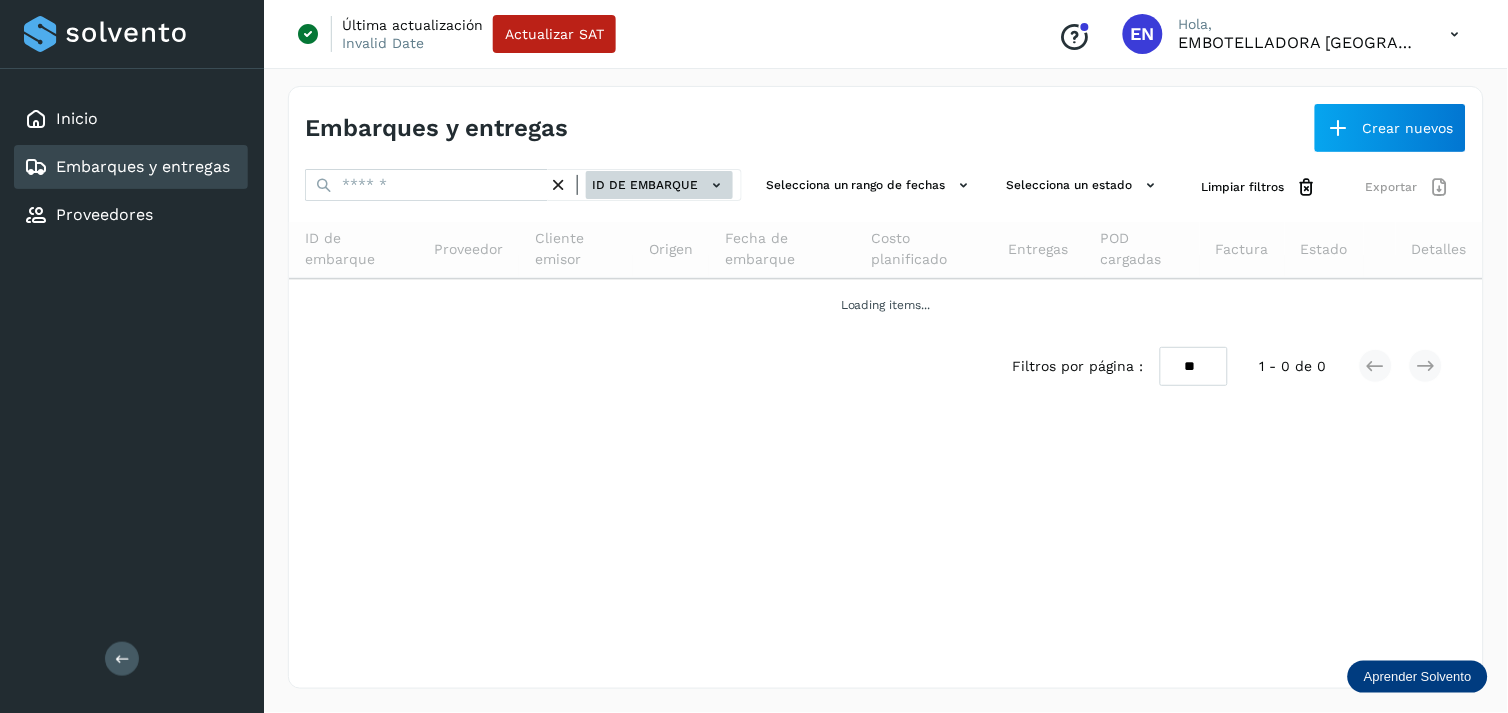 click on "ID de embarque" 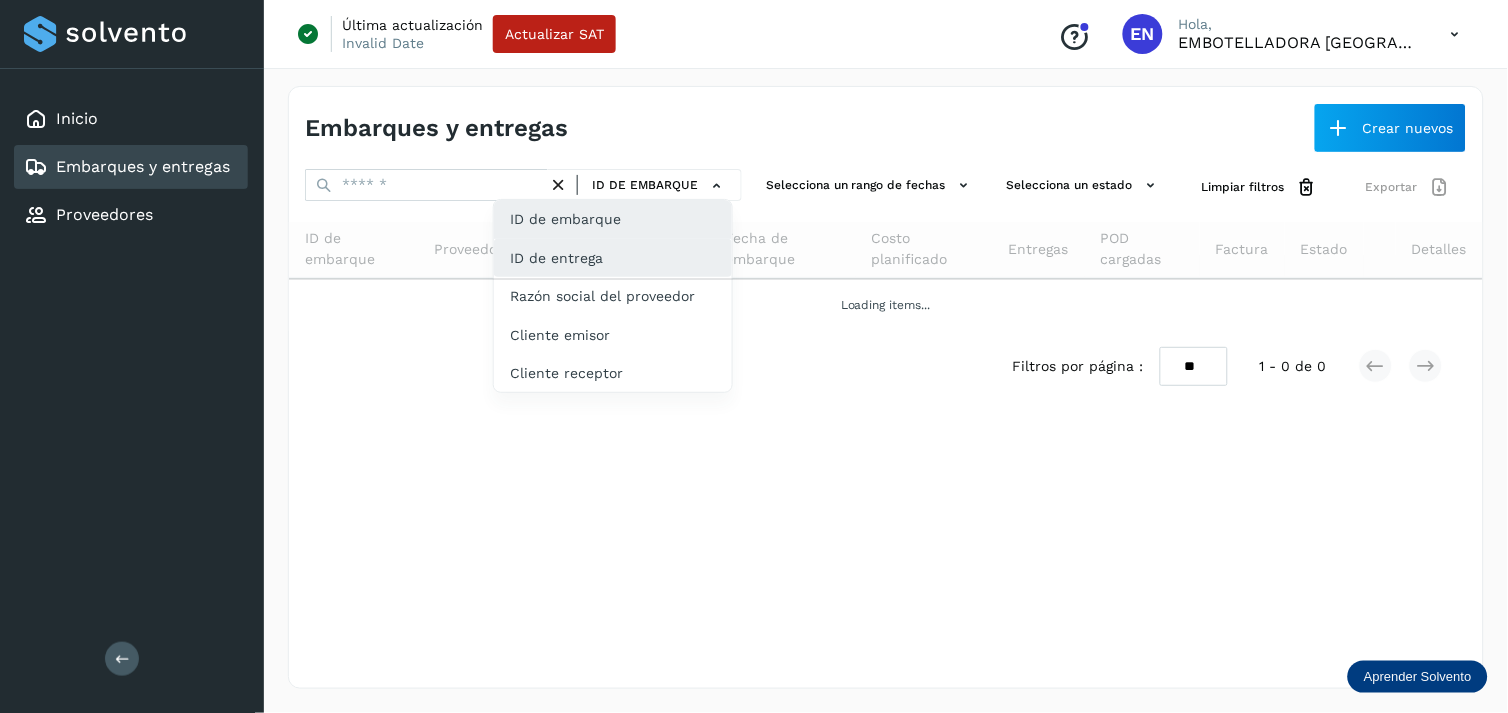 click on "ID de entrega" 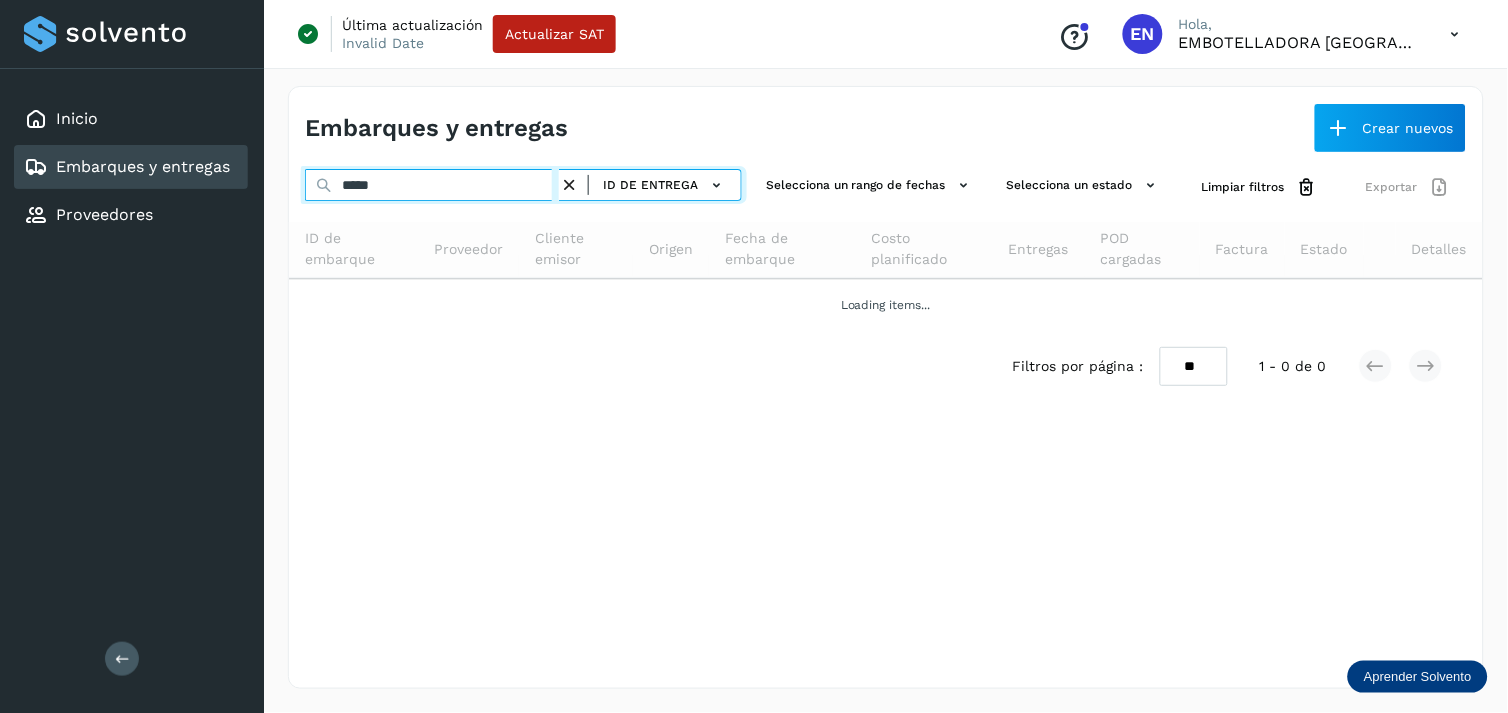click on "*****" at bounding box center [432, 185] 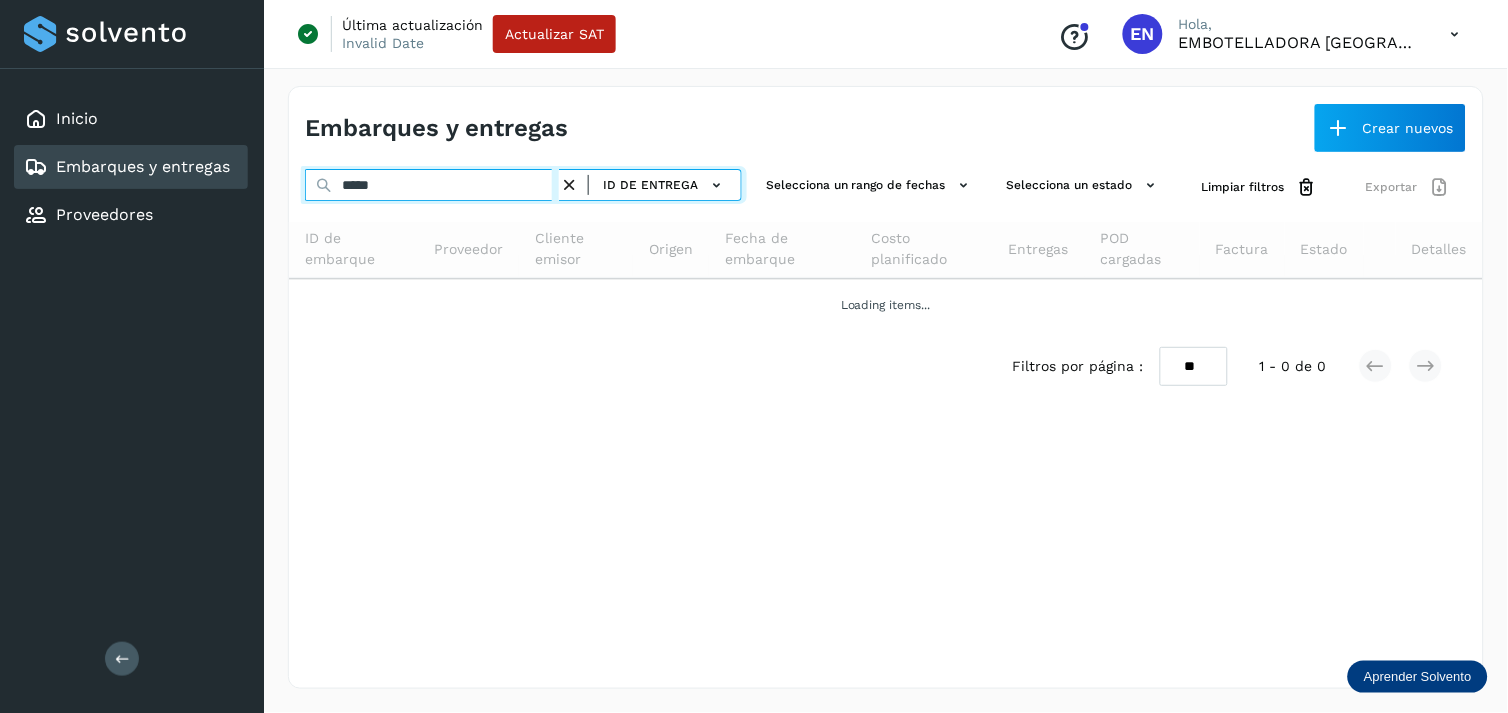 click on "*****" at bounding box center [432, 185] 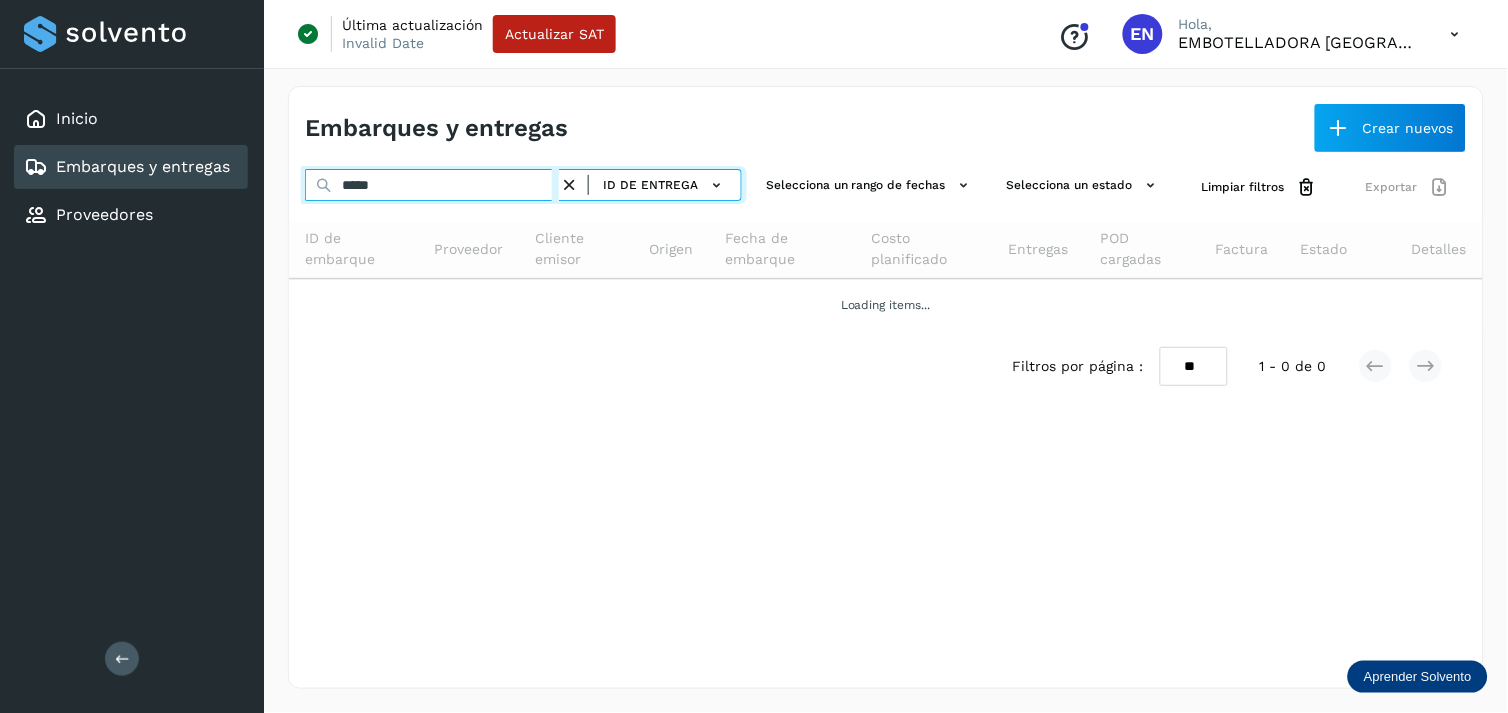 paste 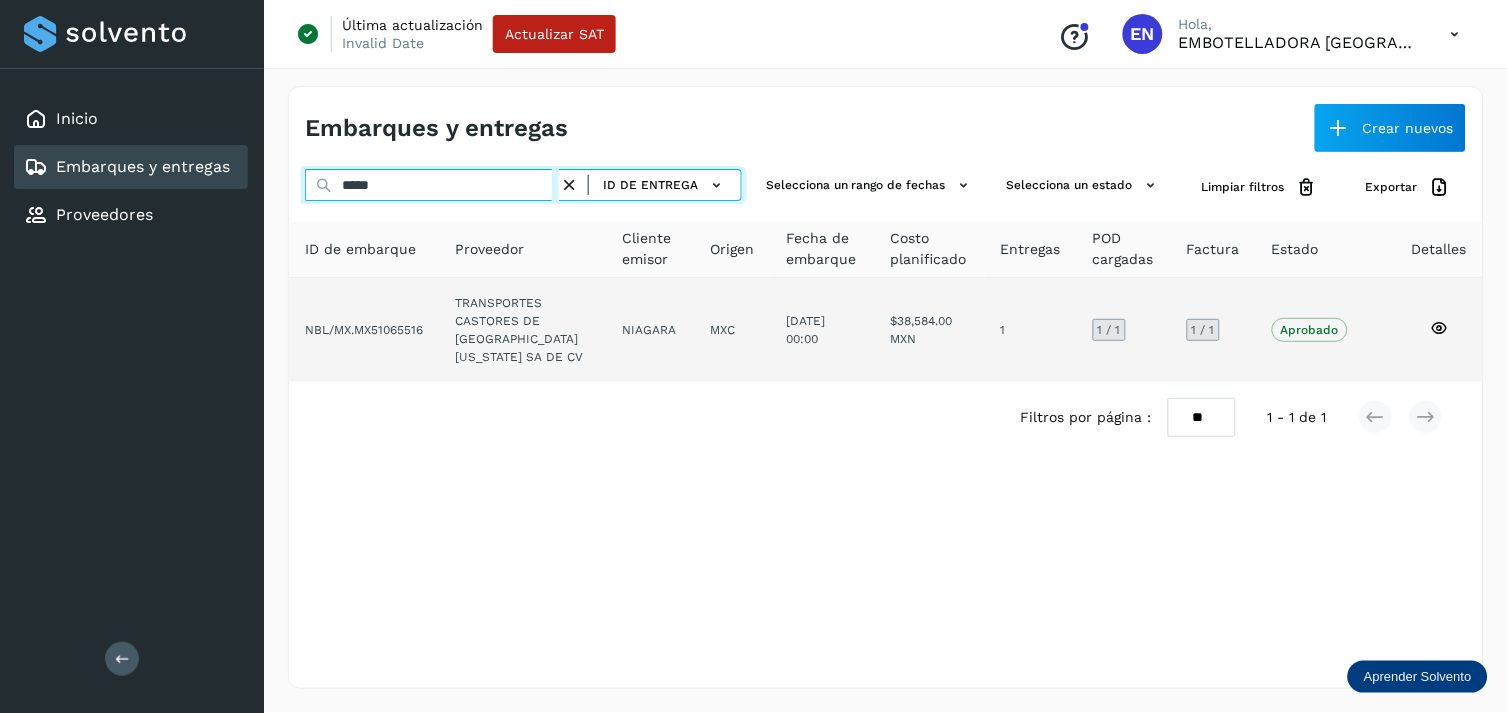 type on "*****" 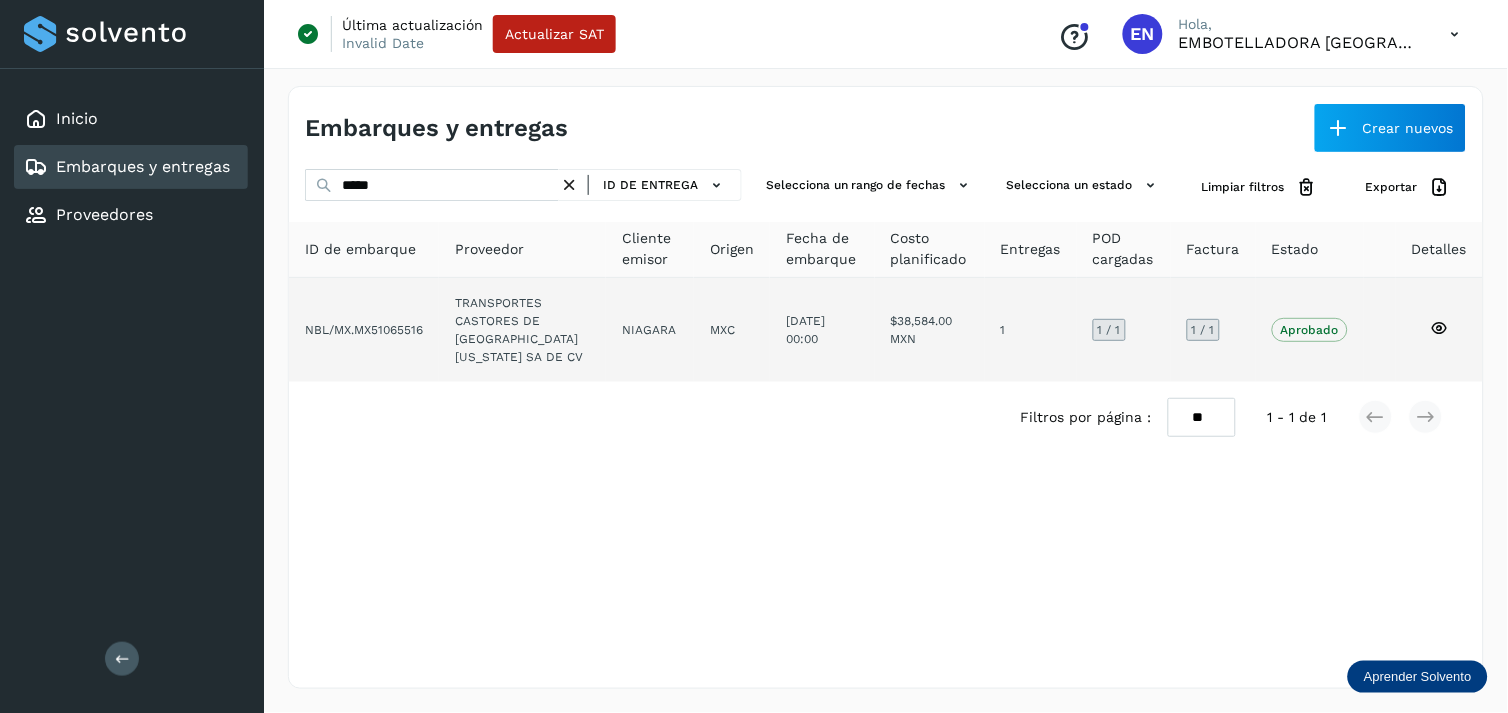 click on "TRANSPORTES CASTORES DE [GEOGRAPHIC_DATA][US_STATE] SA DE CV" 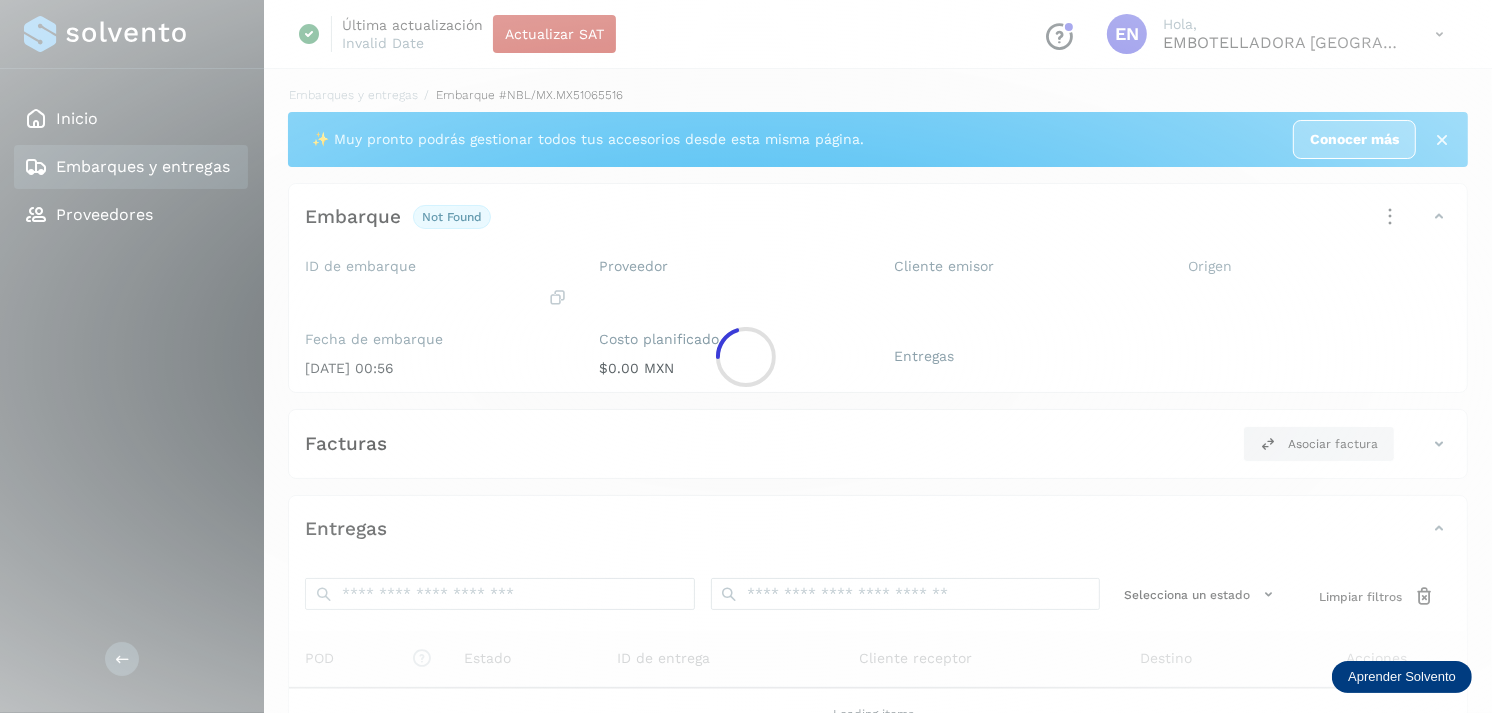 click 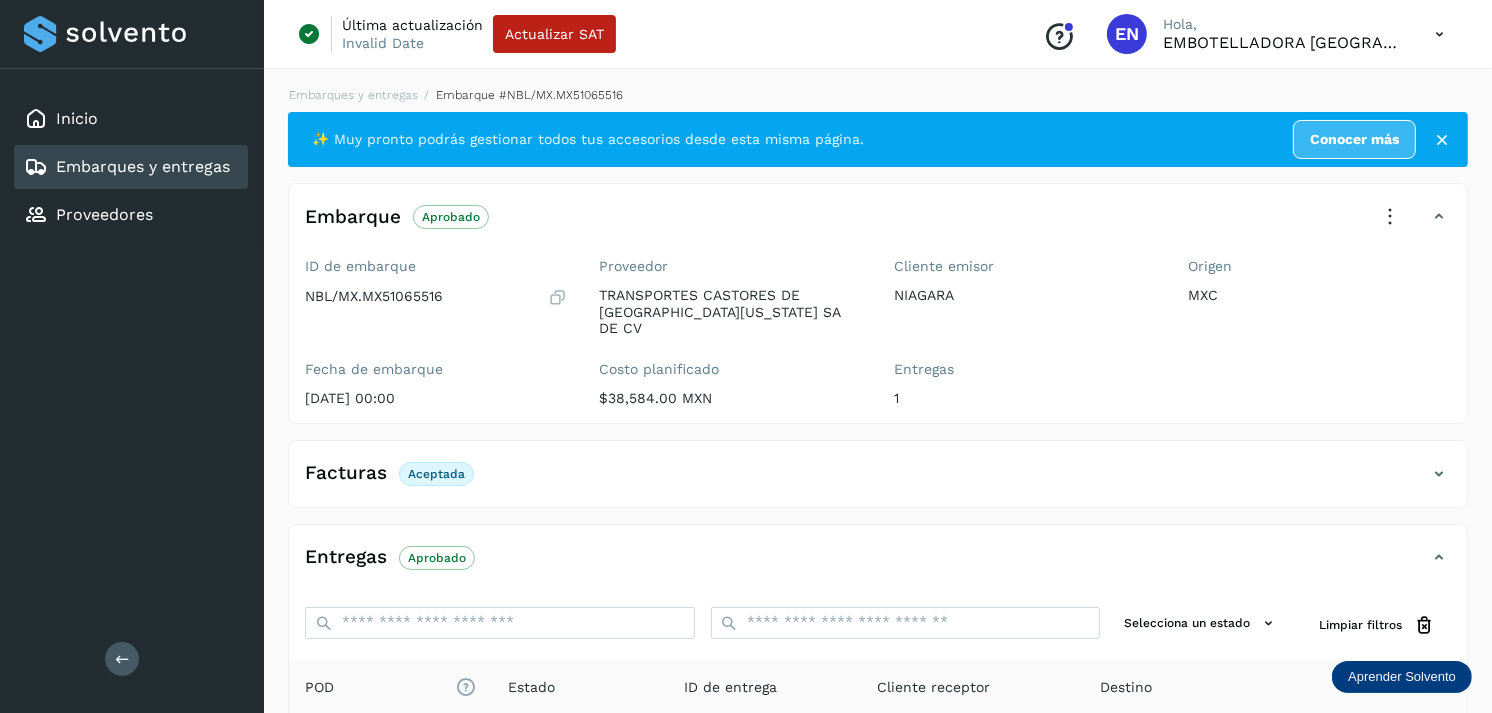 scroll, scrollTop: 254, scrollLeft: 0, axis: vertical 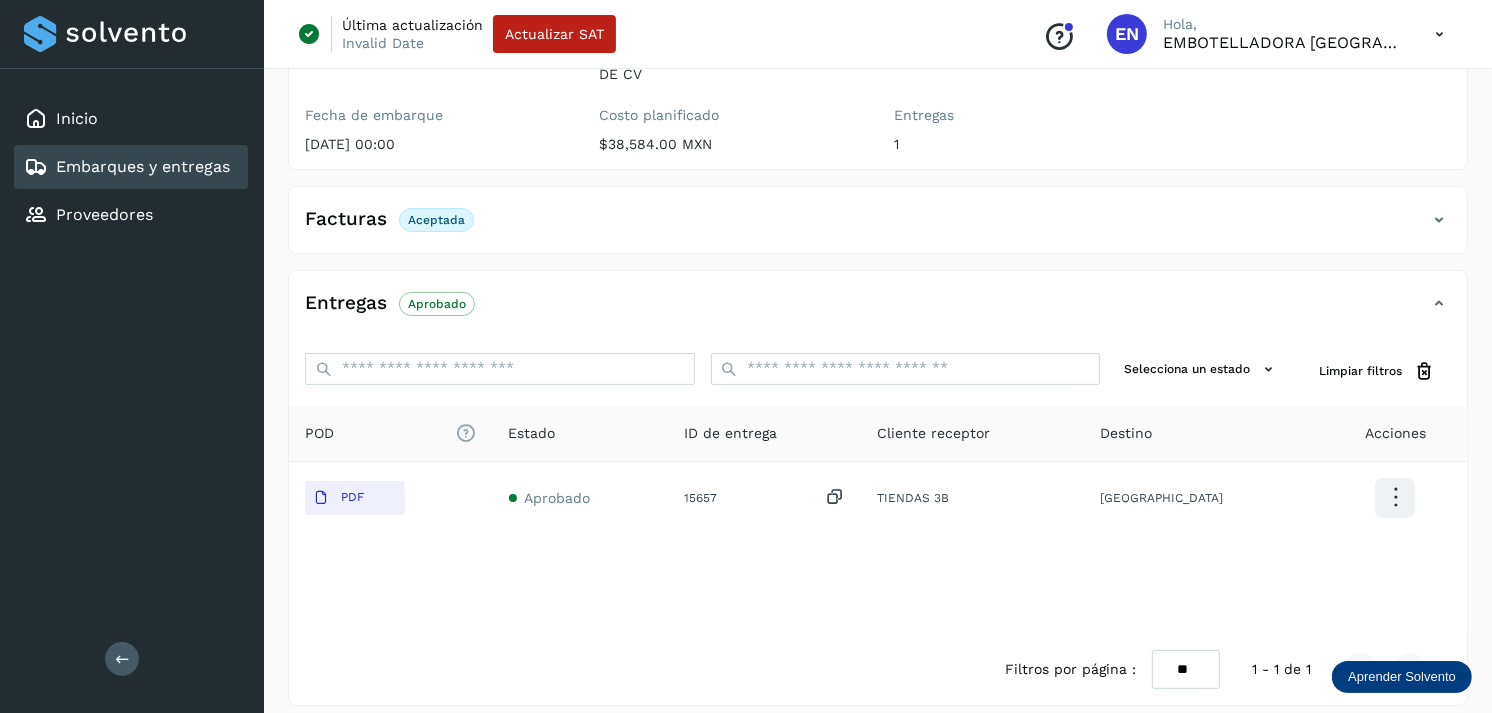click on "Embarques y entregas" at bounding box center [143, 166] 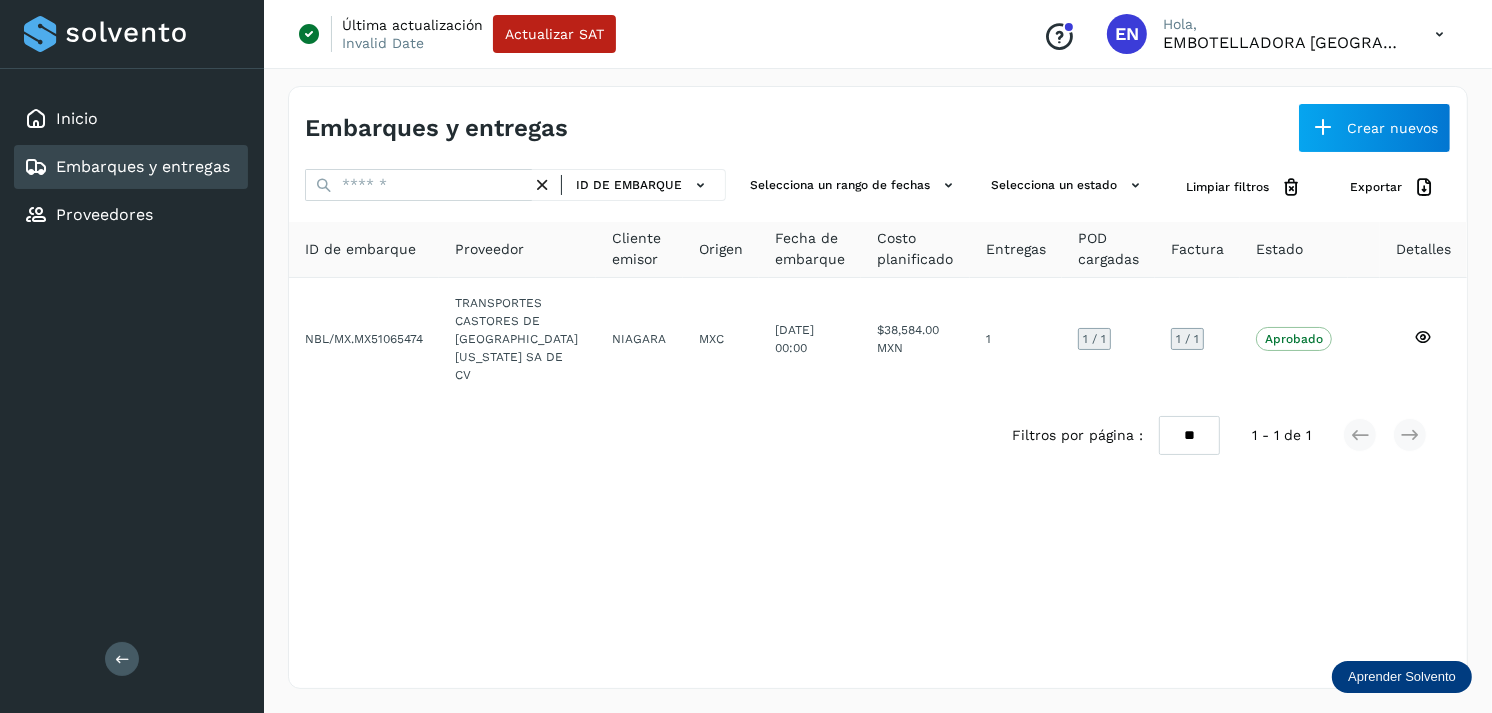 scroll, scrollTop: 0, scrollLeft: 0, axis: both 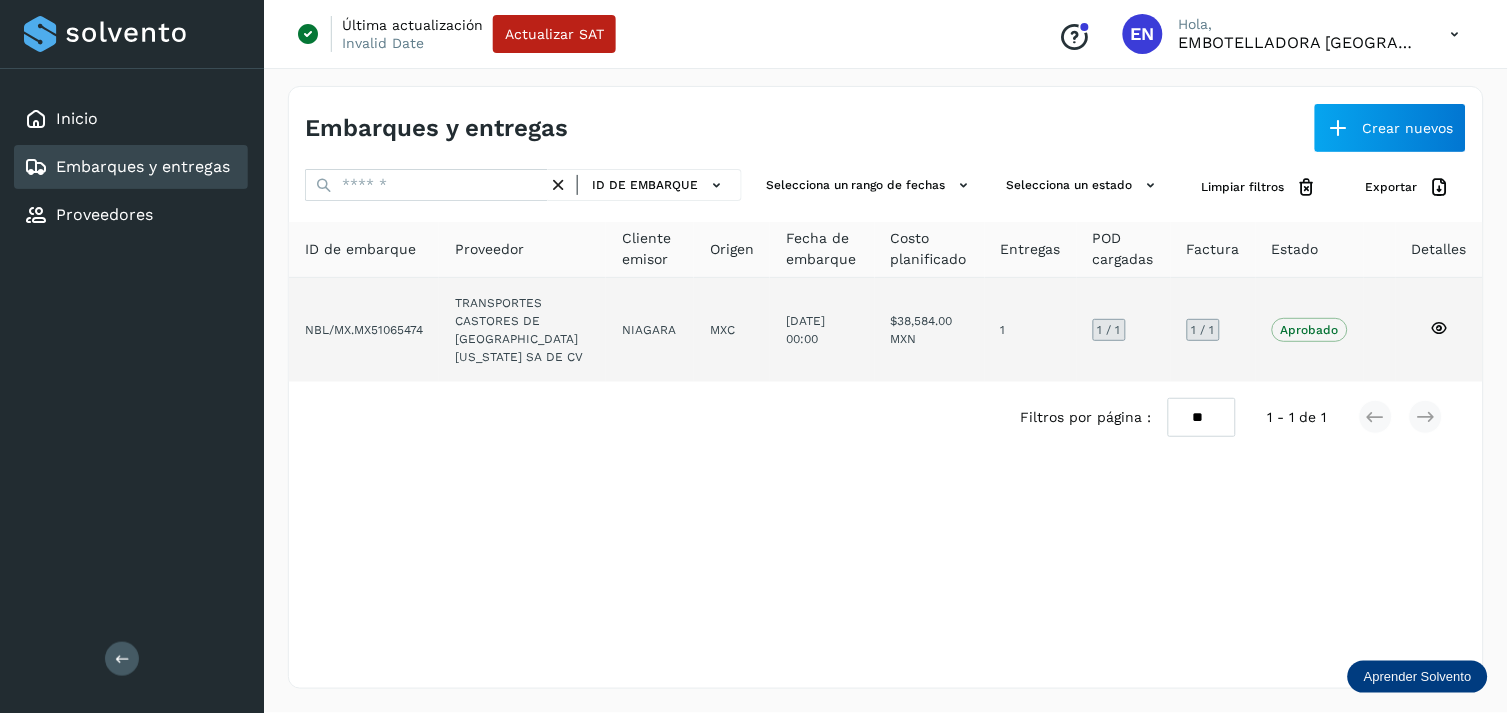click on "NIAGARA" 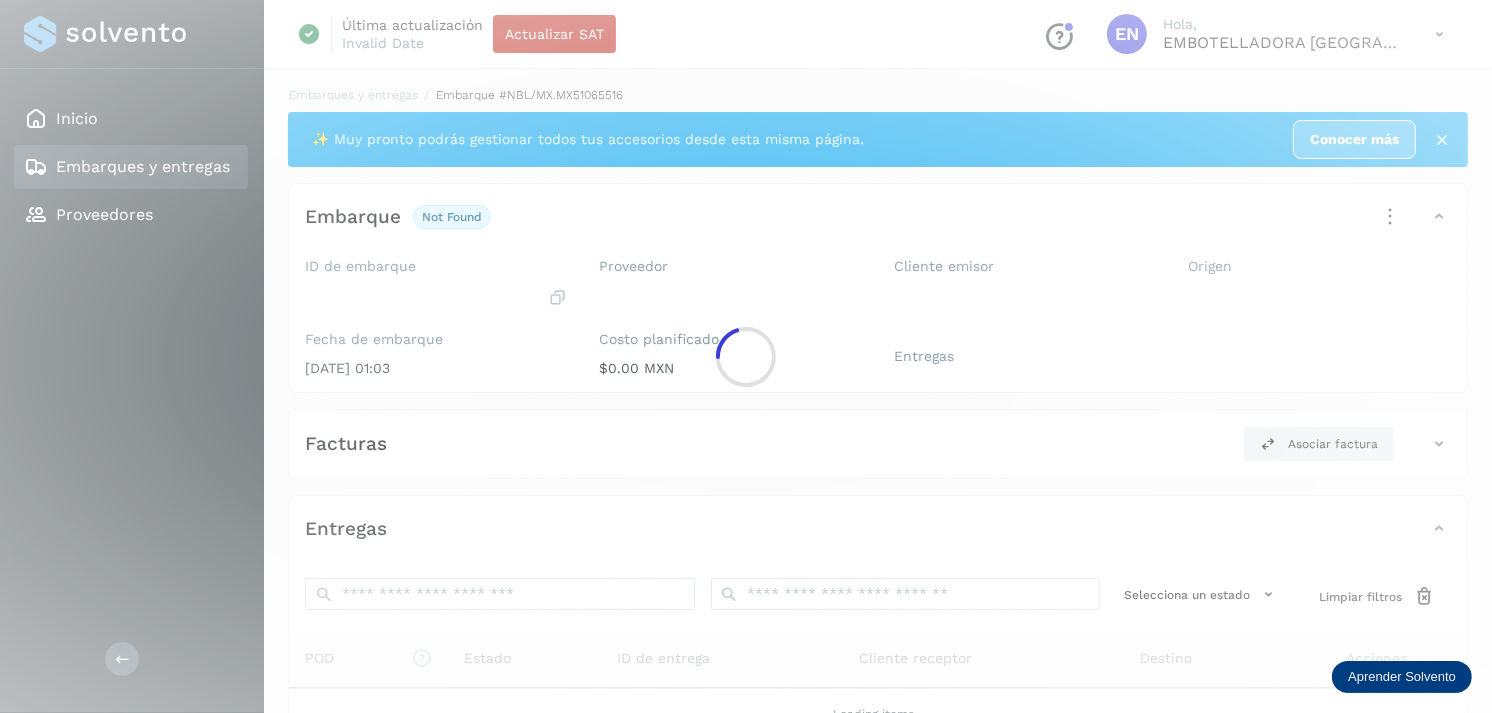 click 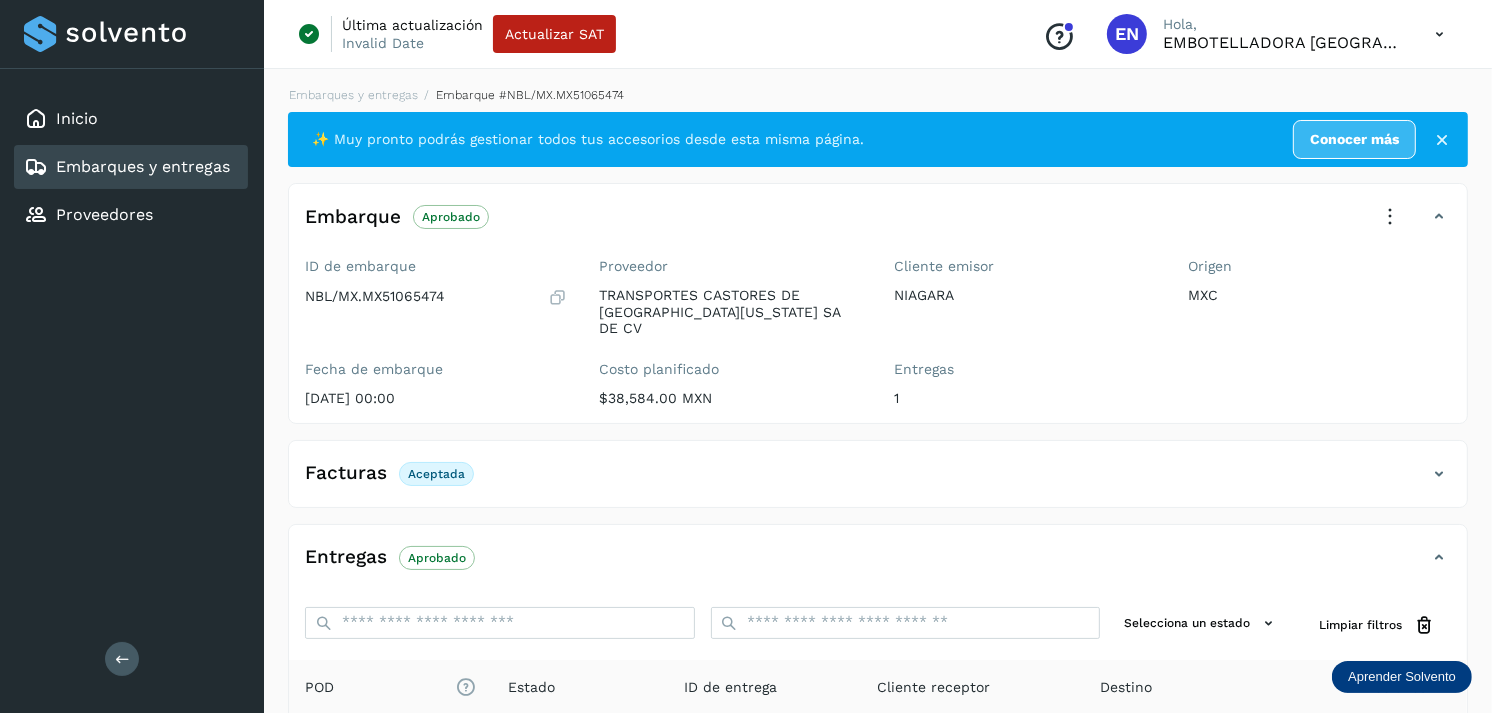 scroll, scrollTop: 254, scrollLeft: 0, axis: vertical 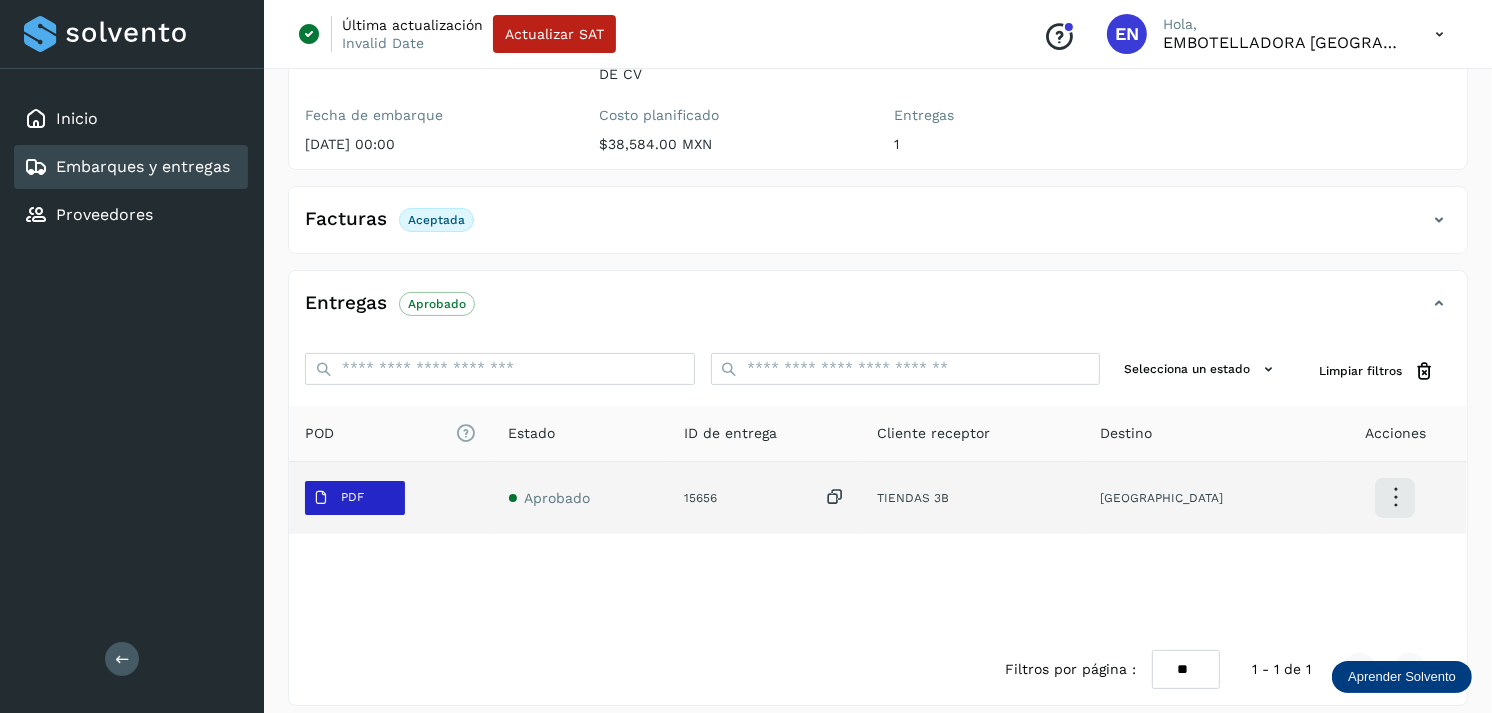 click on "PDF" at bounding box center [338, 498] 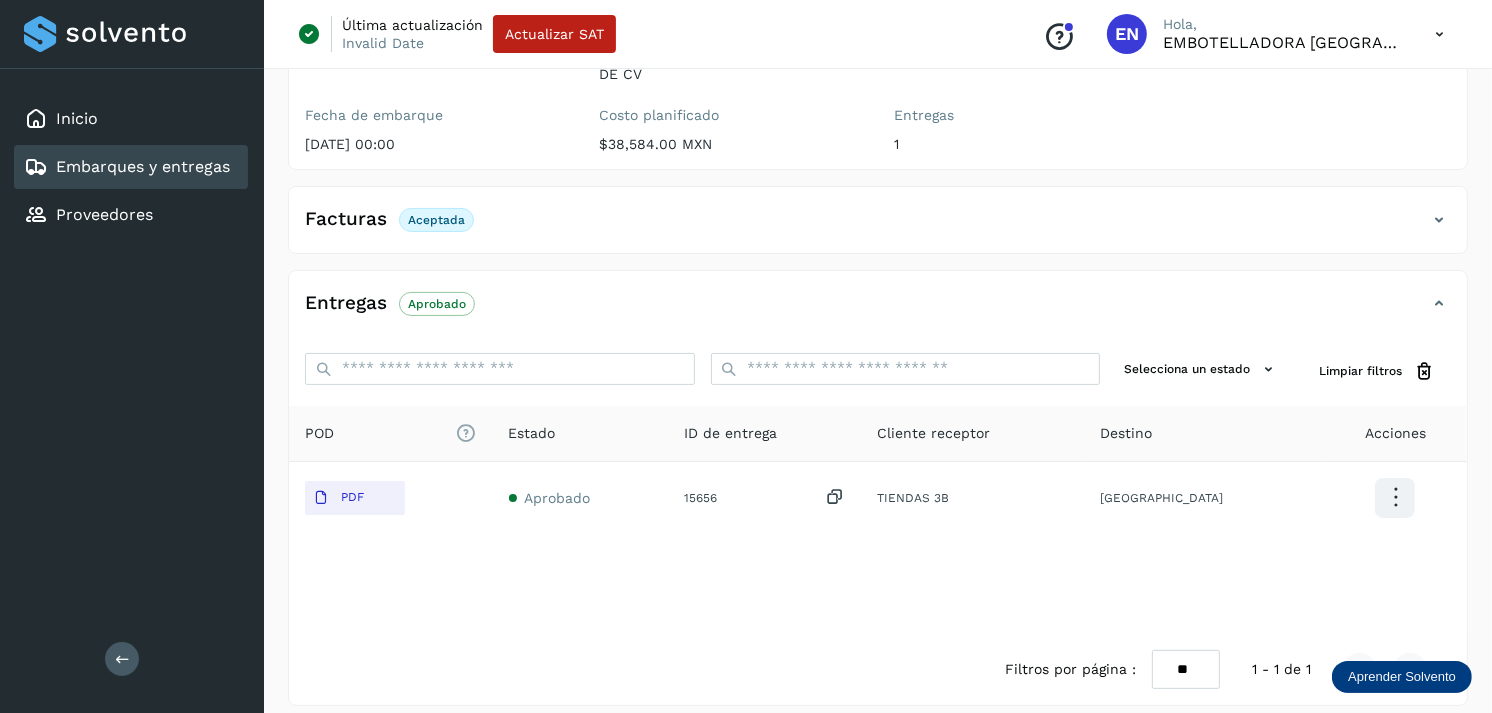 type 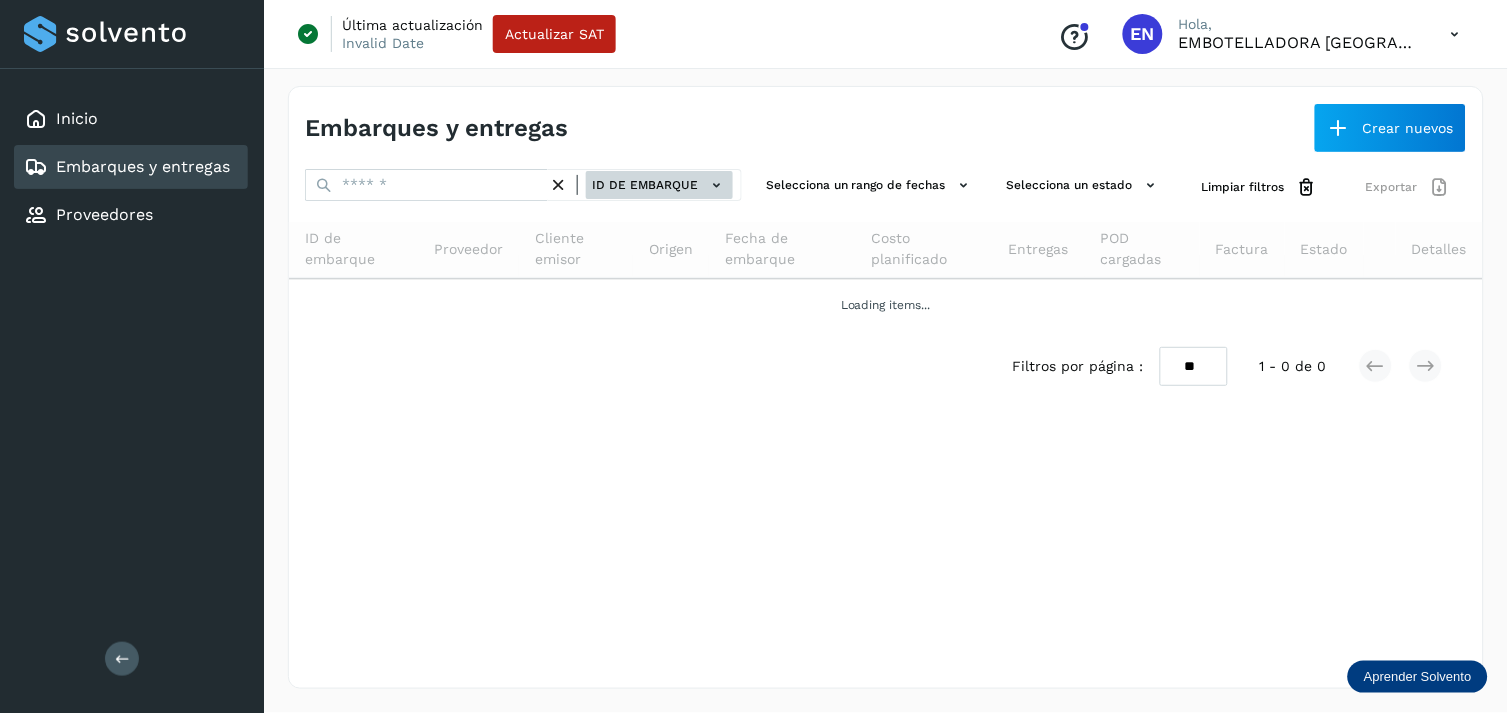 click on "ID de embarque" 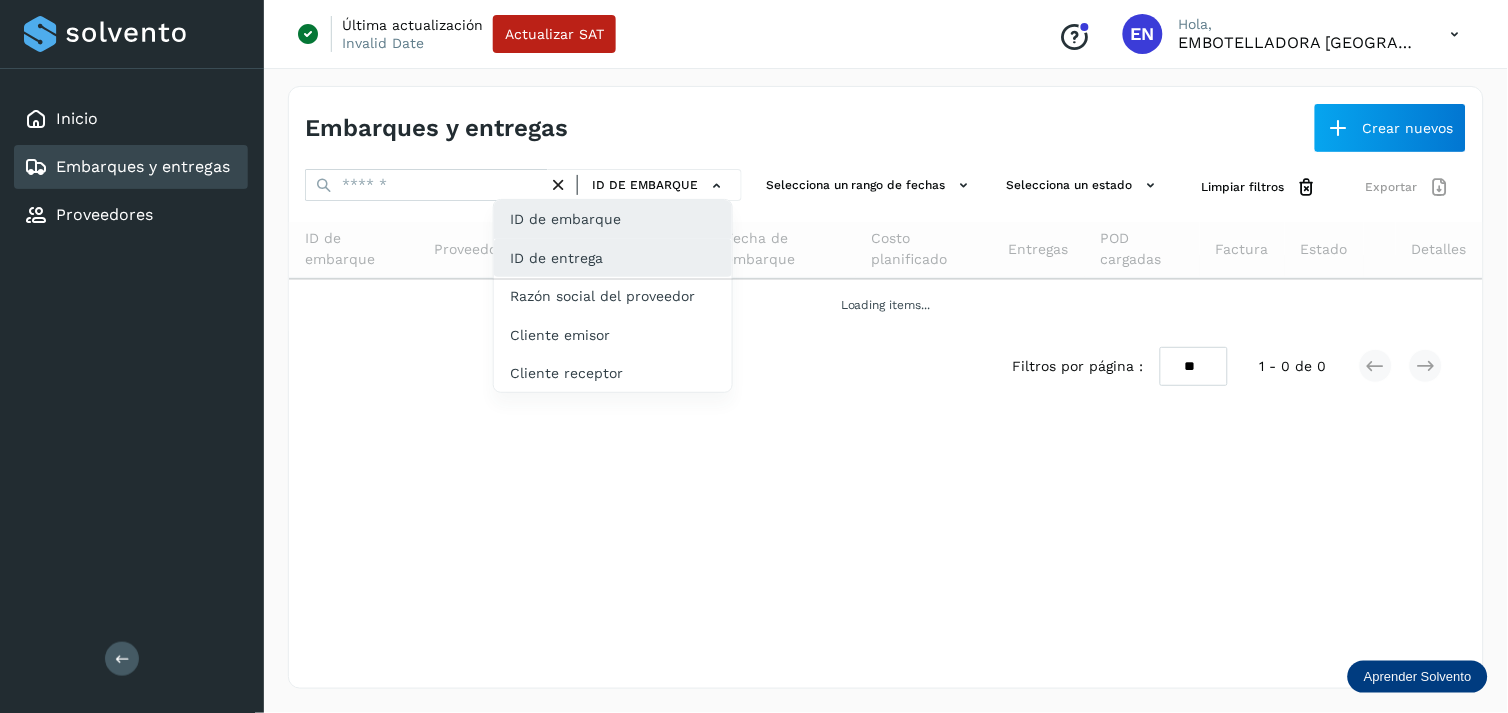 click on "ID de entrega" 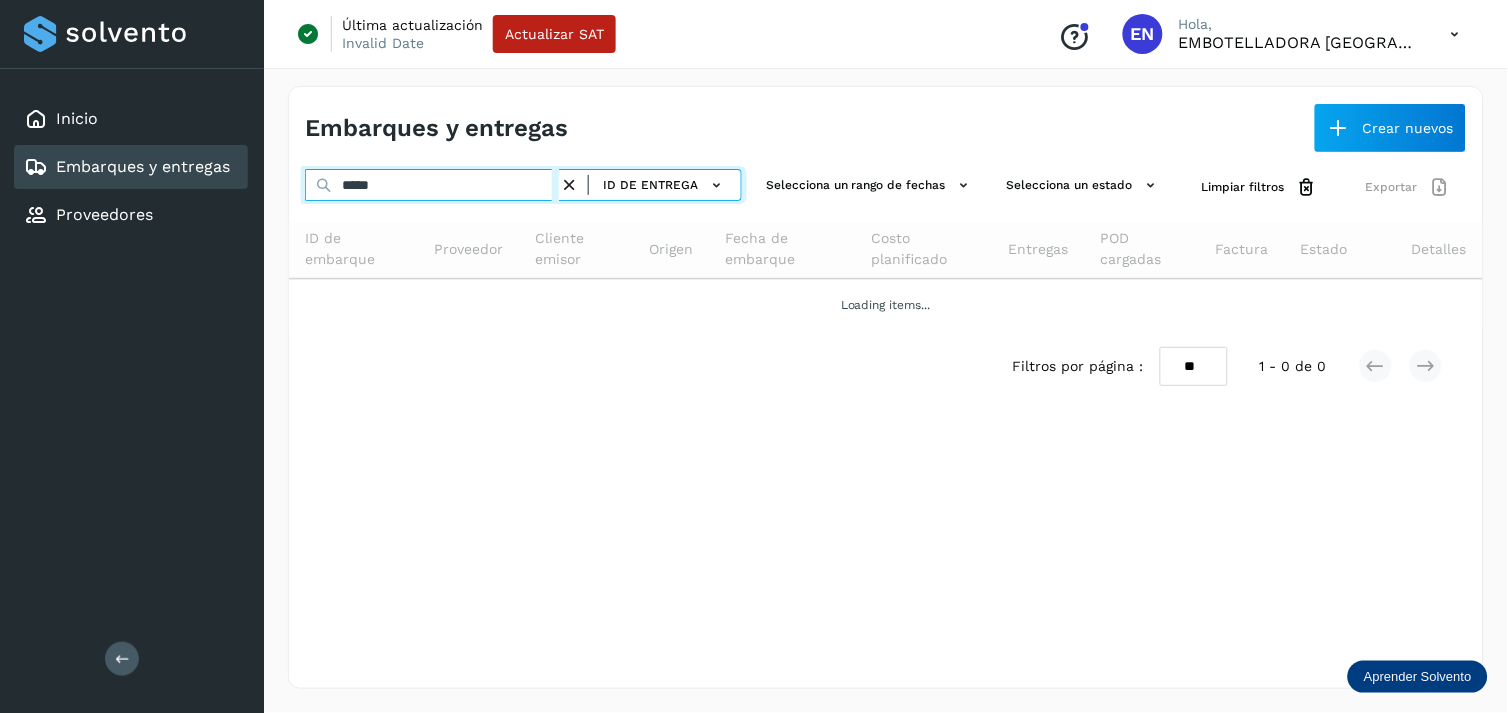 click on "*****" at bounding box center (432, 185) 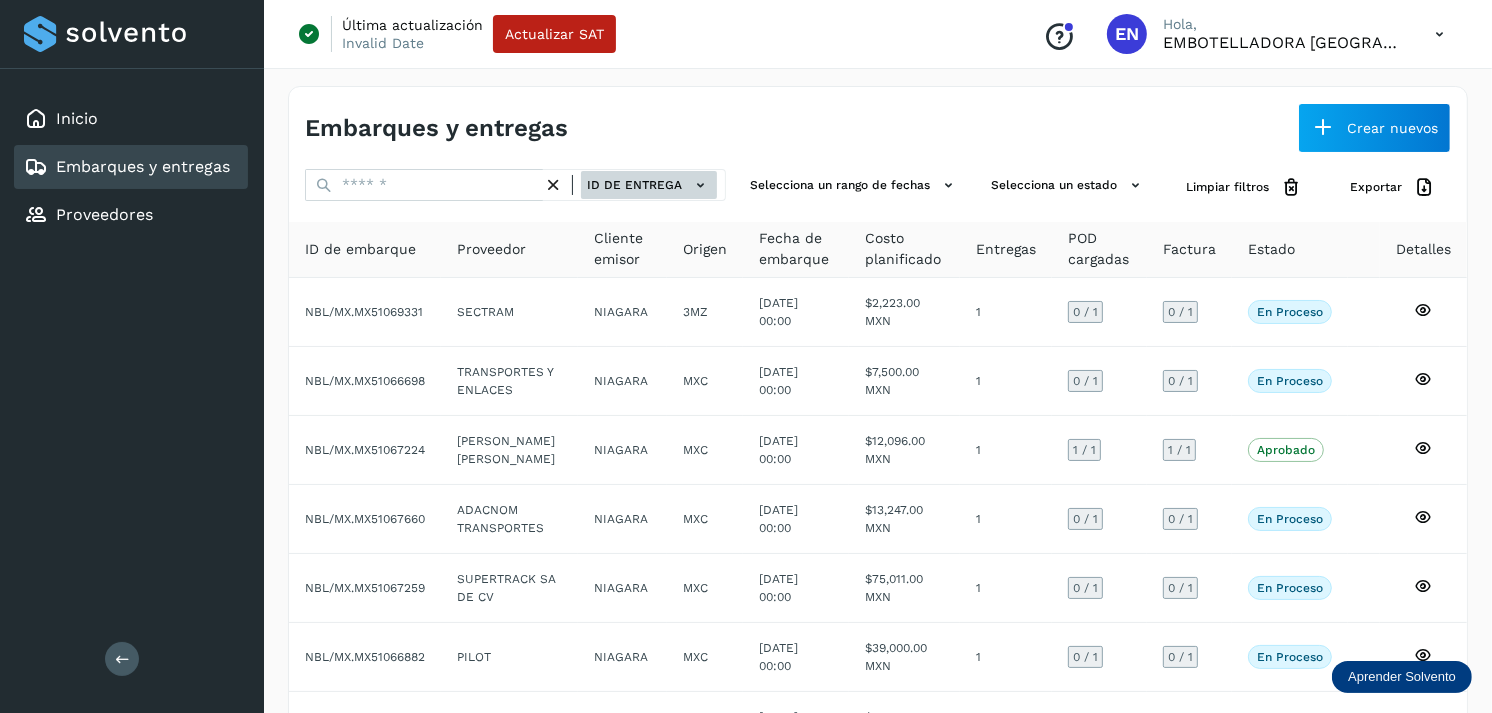 click on "ID de entrega" at bounding box center [649, 185] 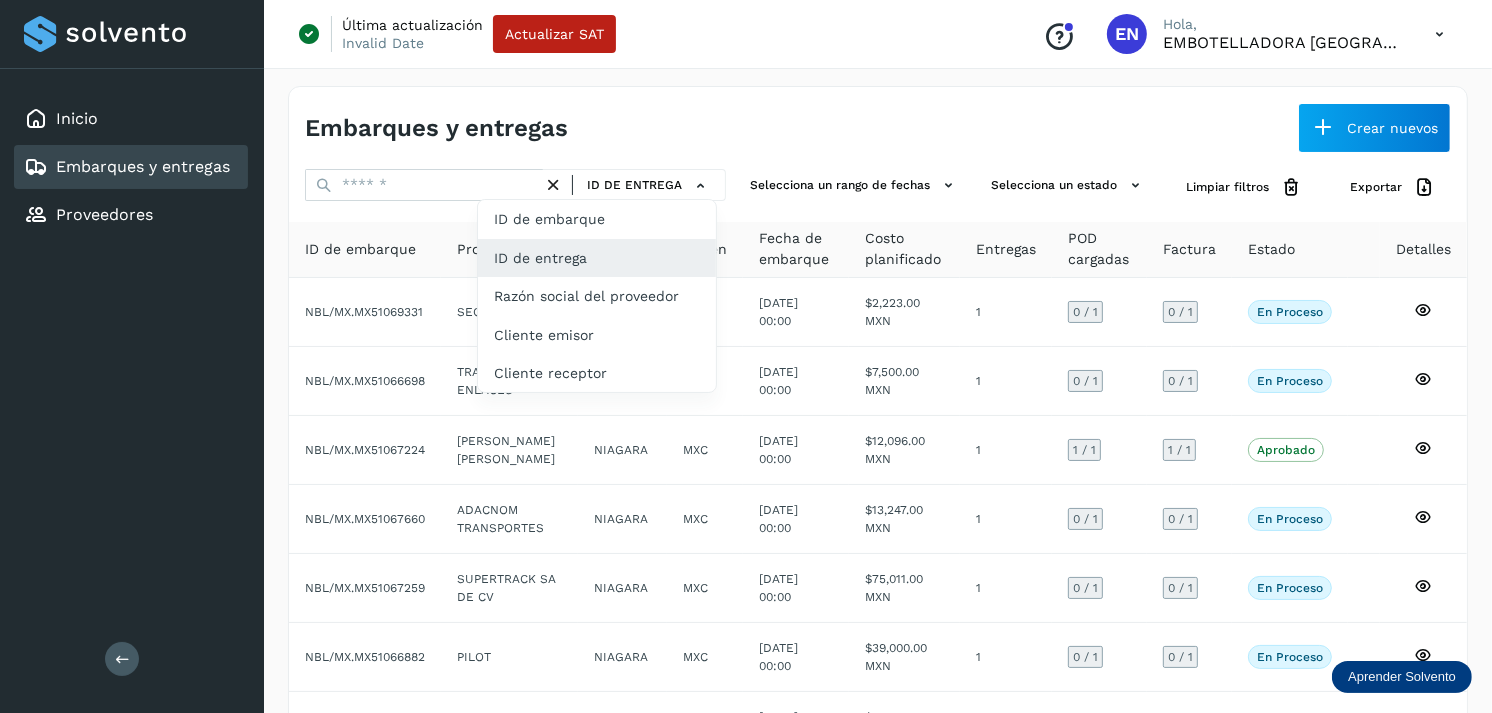 drag, startPoint x: 411, startPoint y: 195, endPoint x: 386, endPoint y: 188, distance: 25.96151 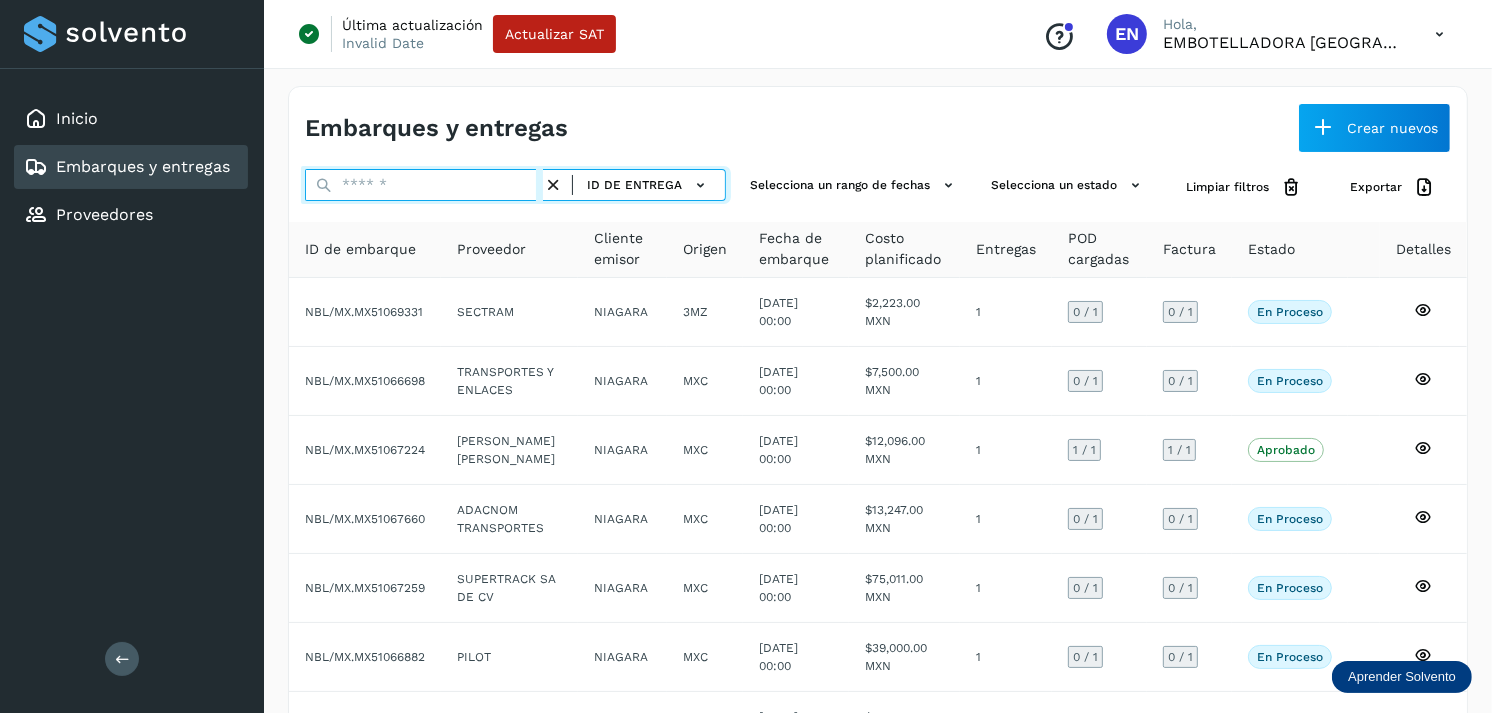click at bounding box center [424, 185] 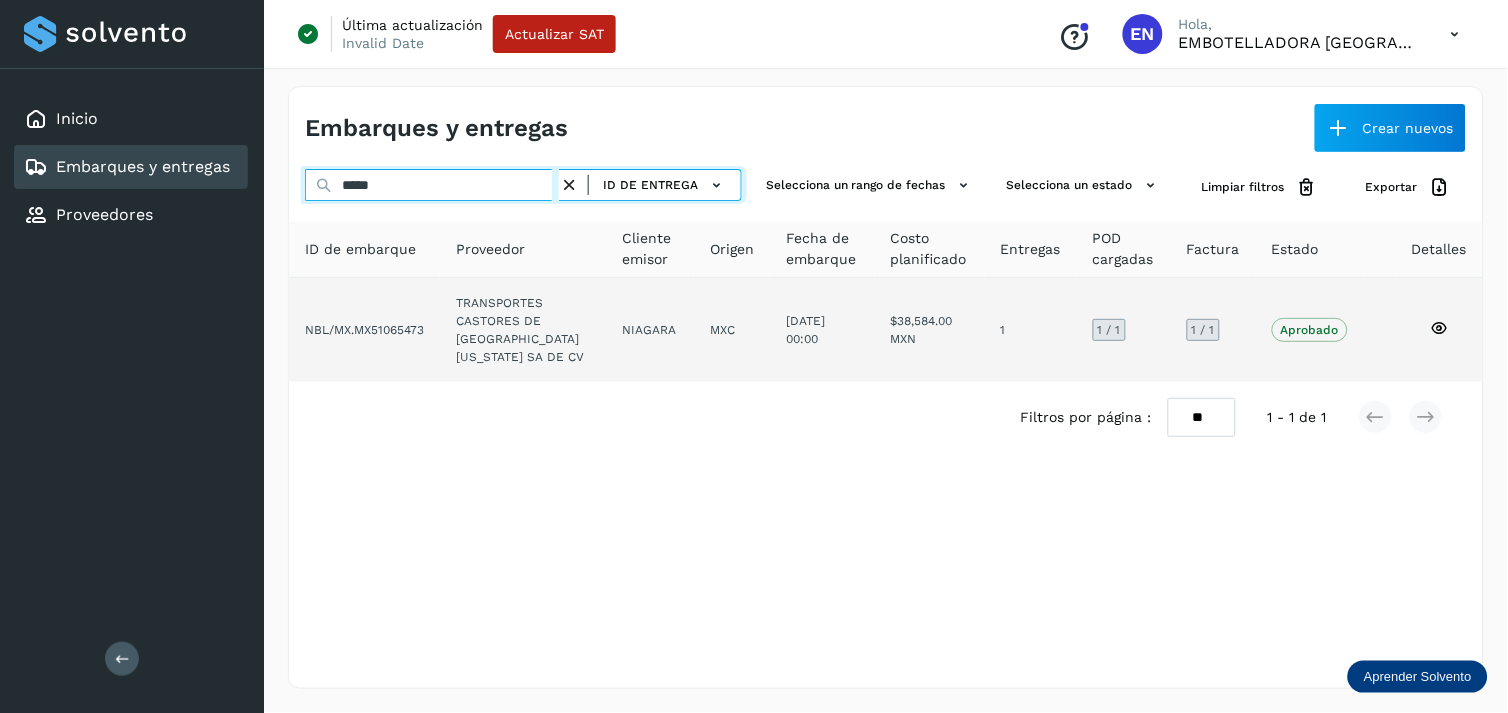 type on "*****" 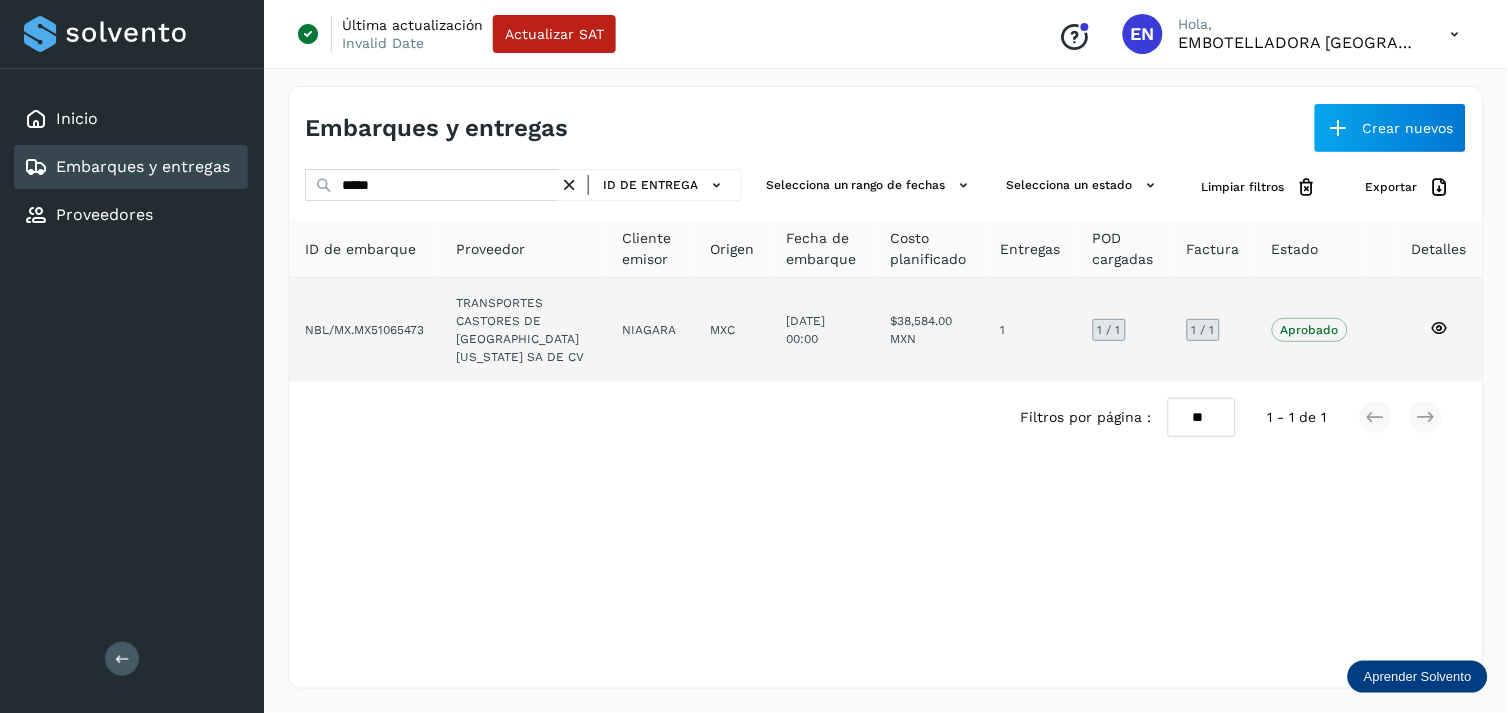 click on "TRANSPORTES CASTORES DE [GEOGRAPHIC_DATA][US_STATE] SA DE CV" 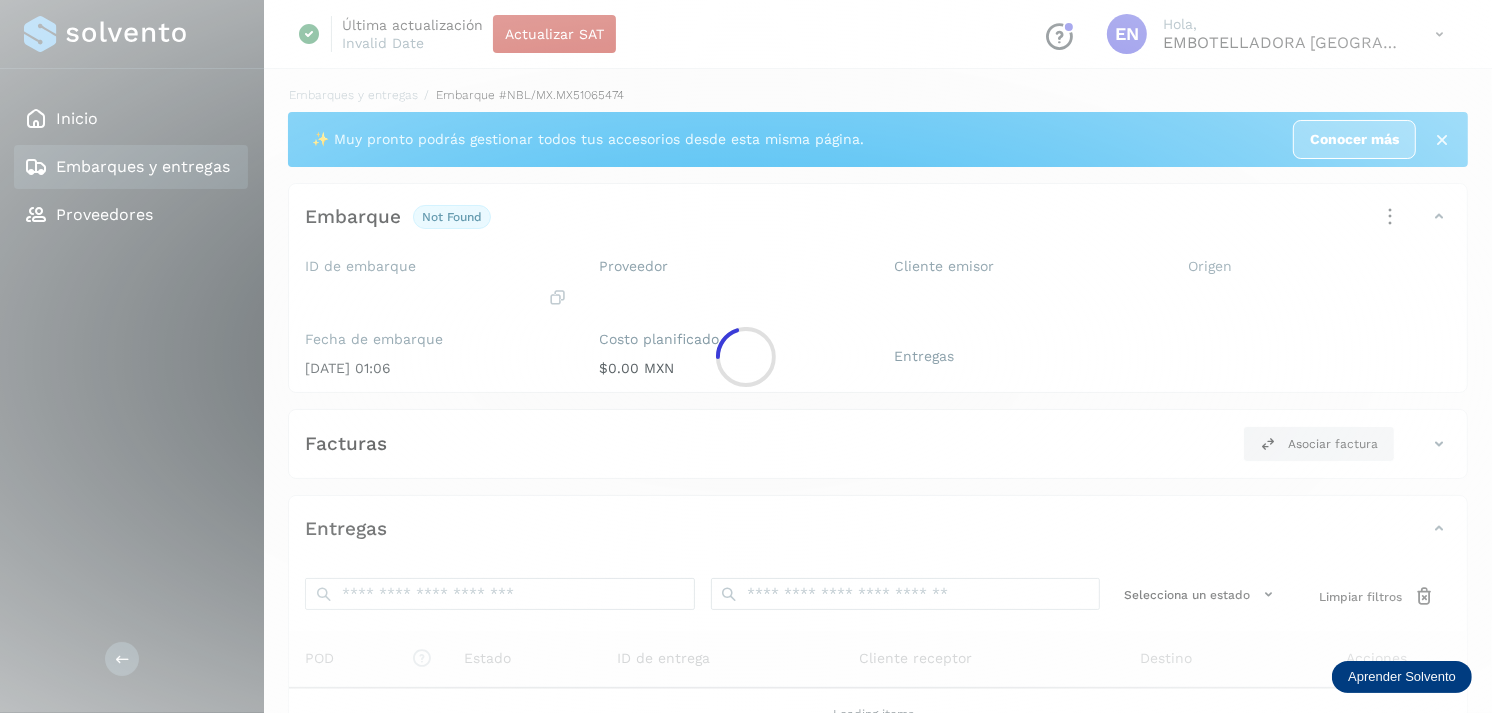 click 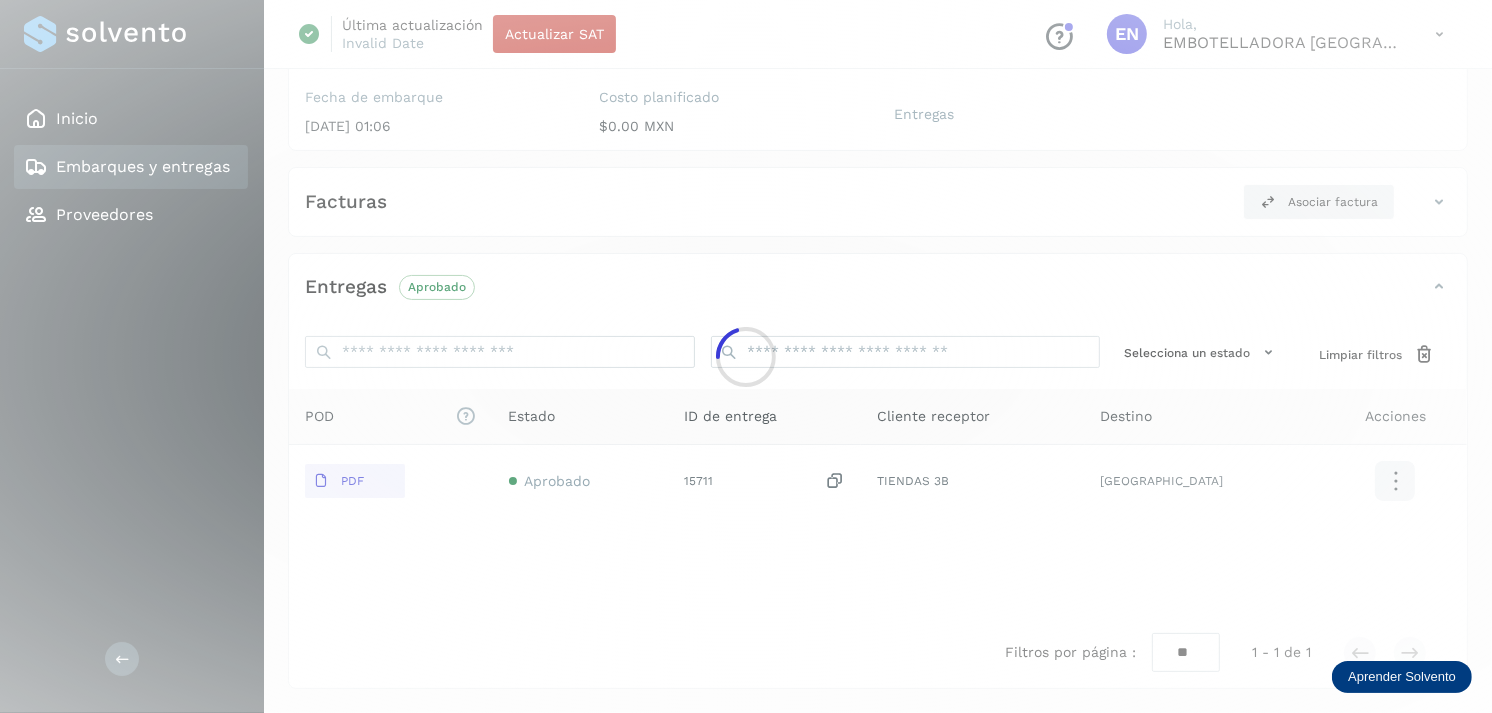 scroll, scrollTop: 254, scrollLeft: 0, axis: vertical 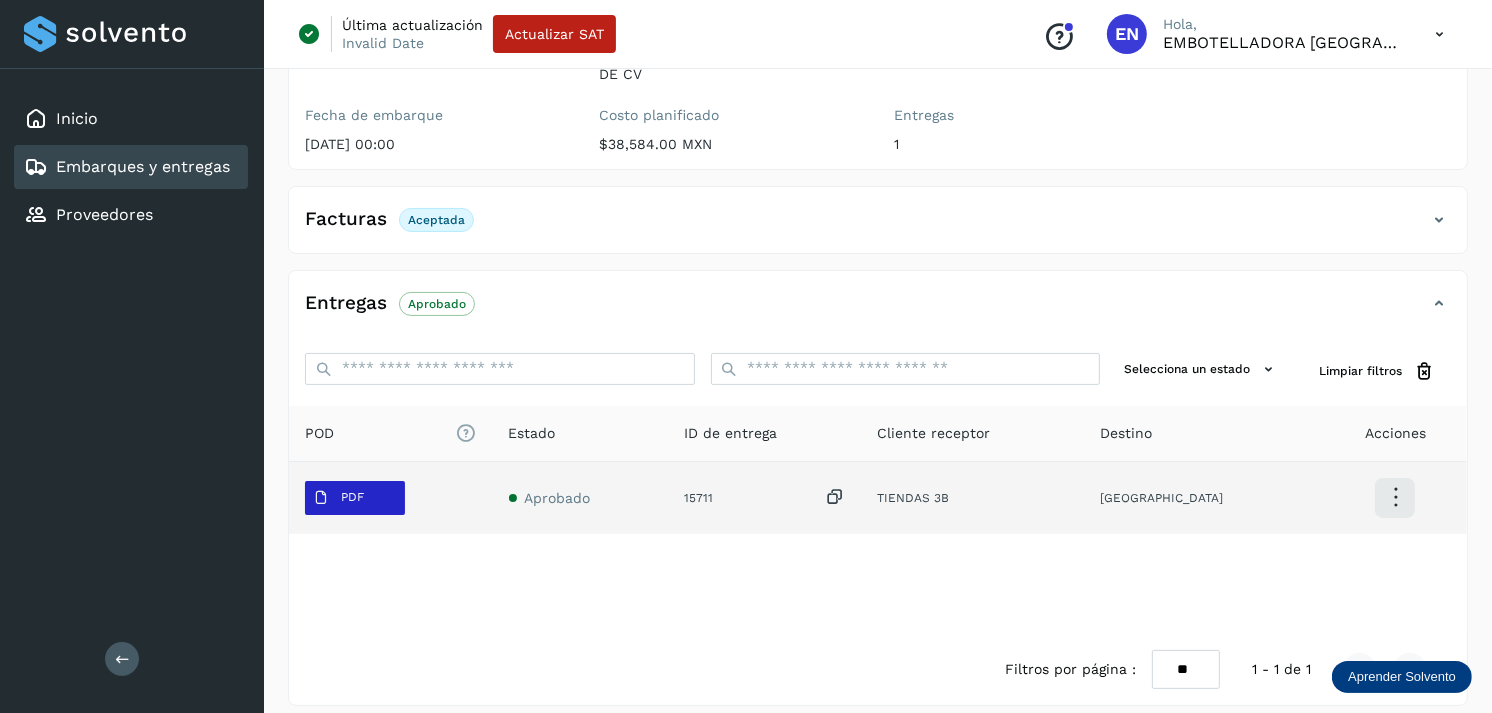 click on "PDF" at bounding box center [352, 497] 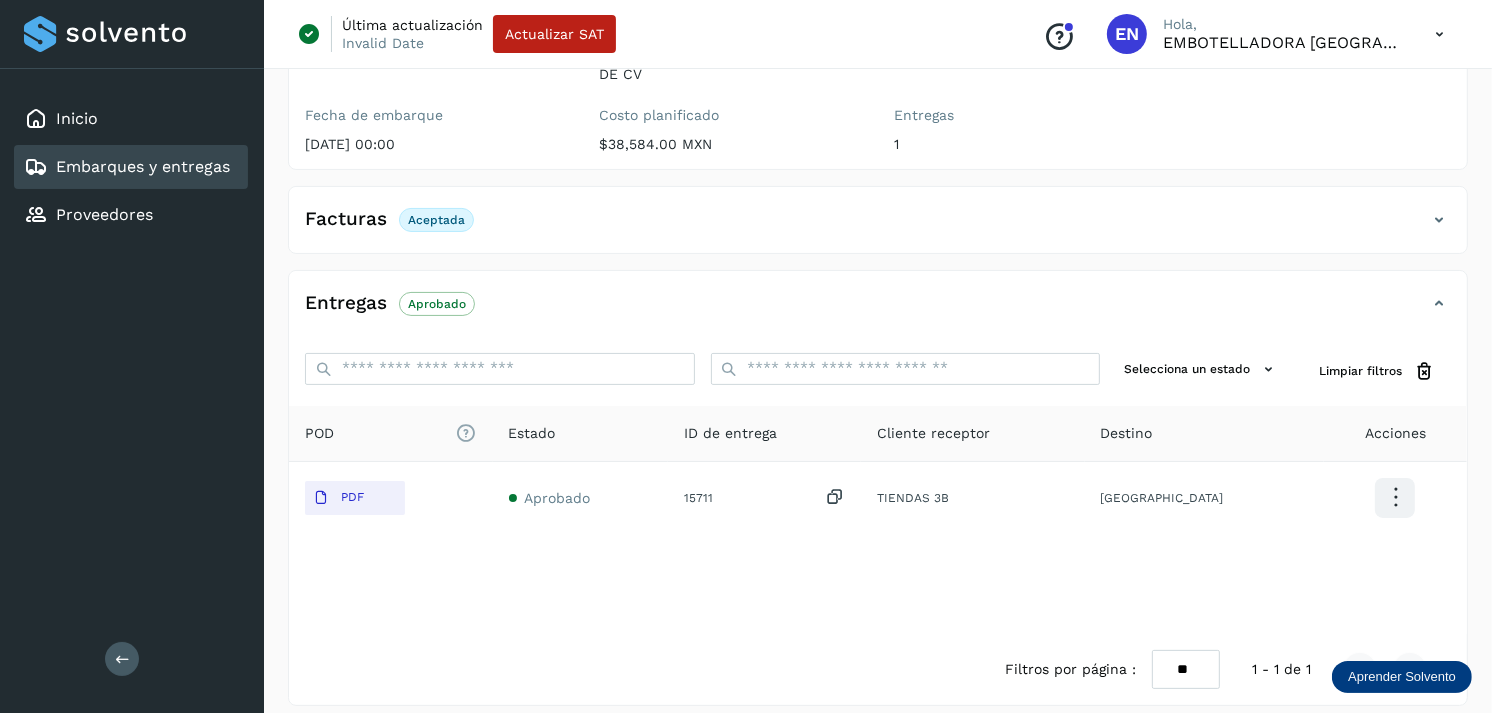 type 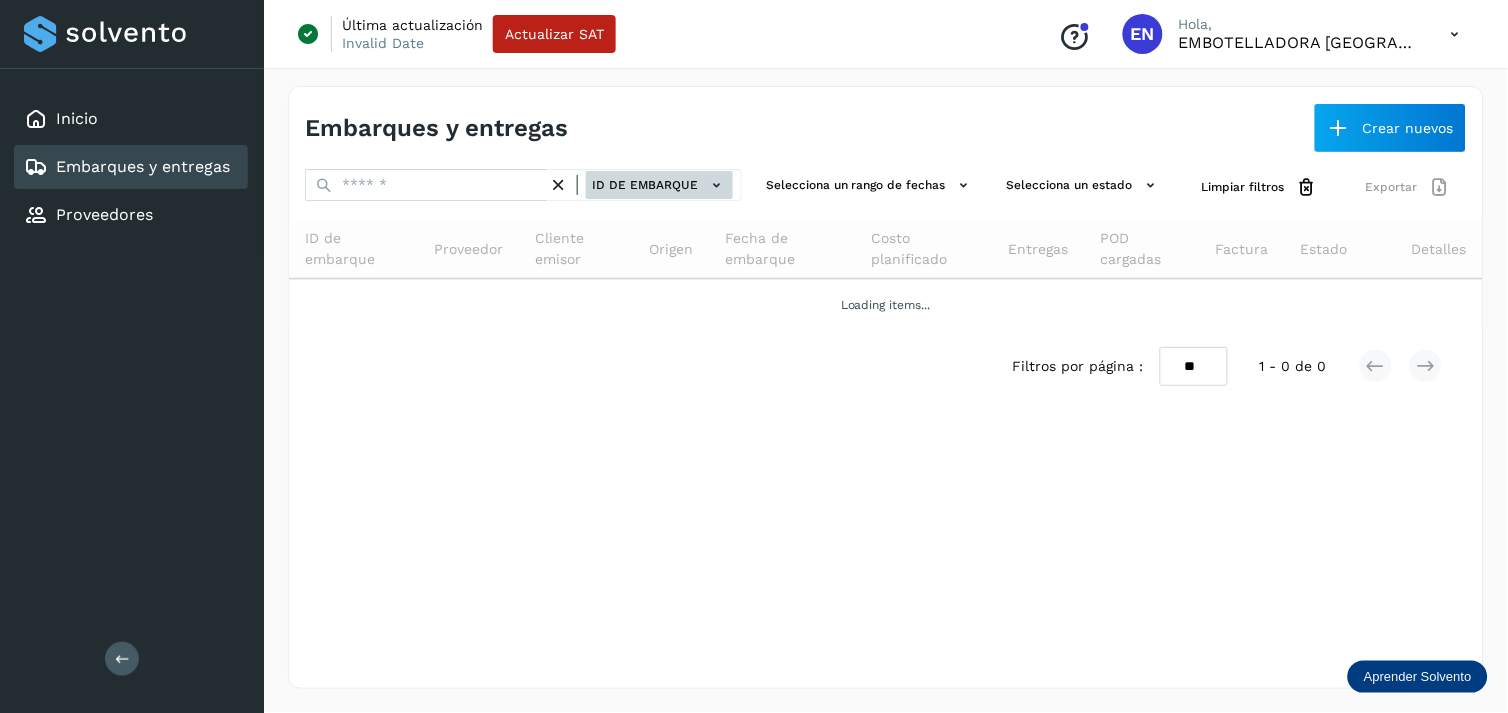 click on "ID de embarque" 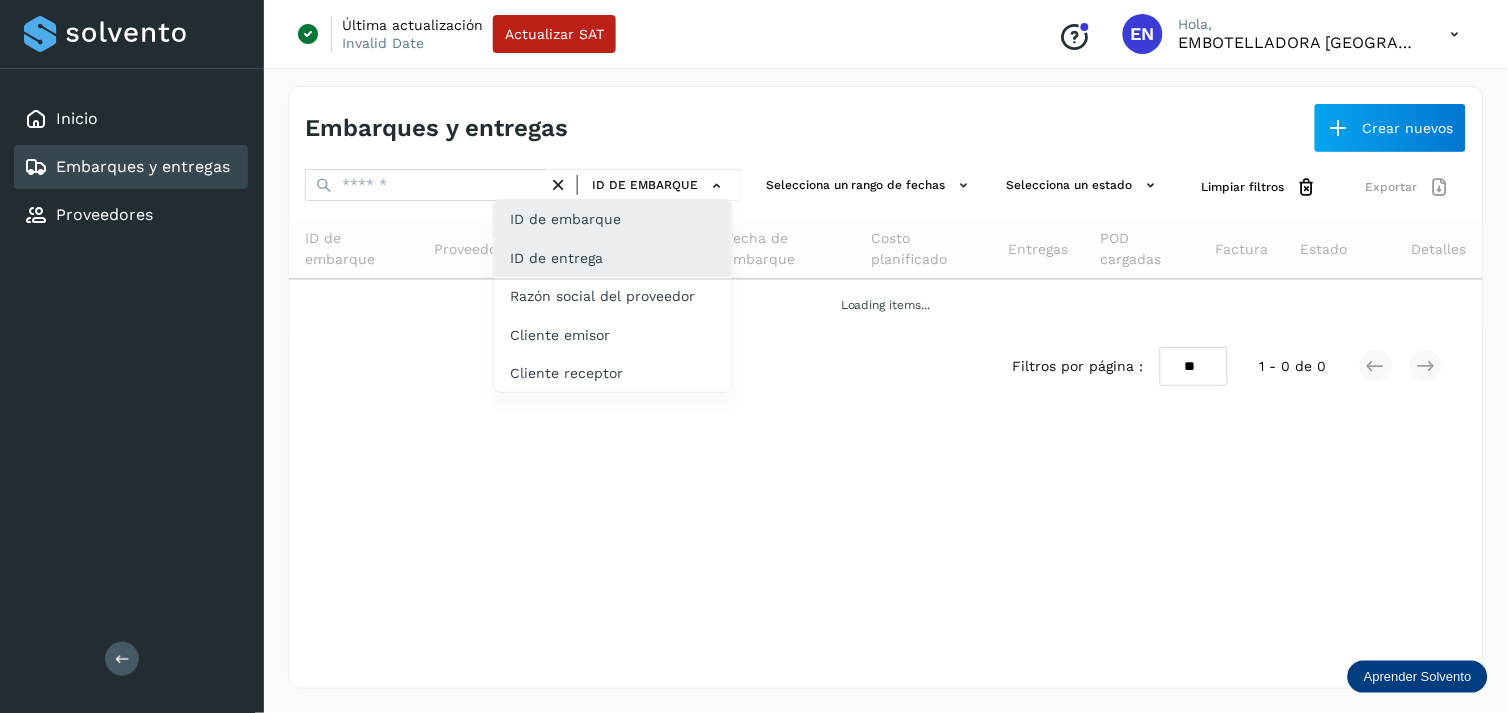 click on "ID de entrega" 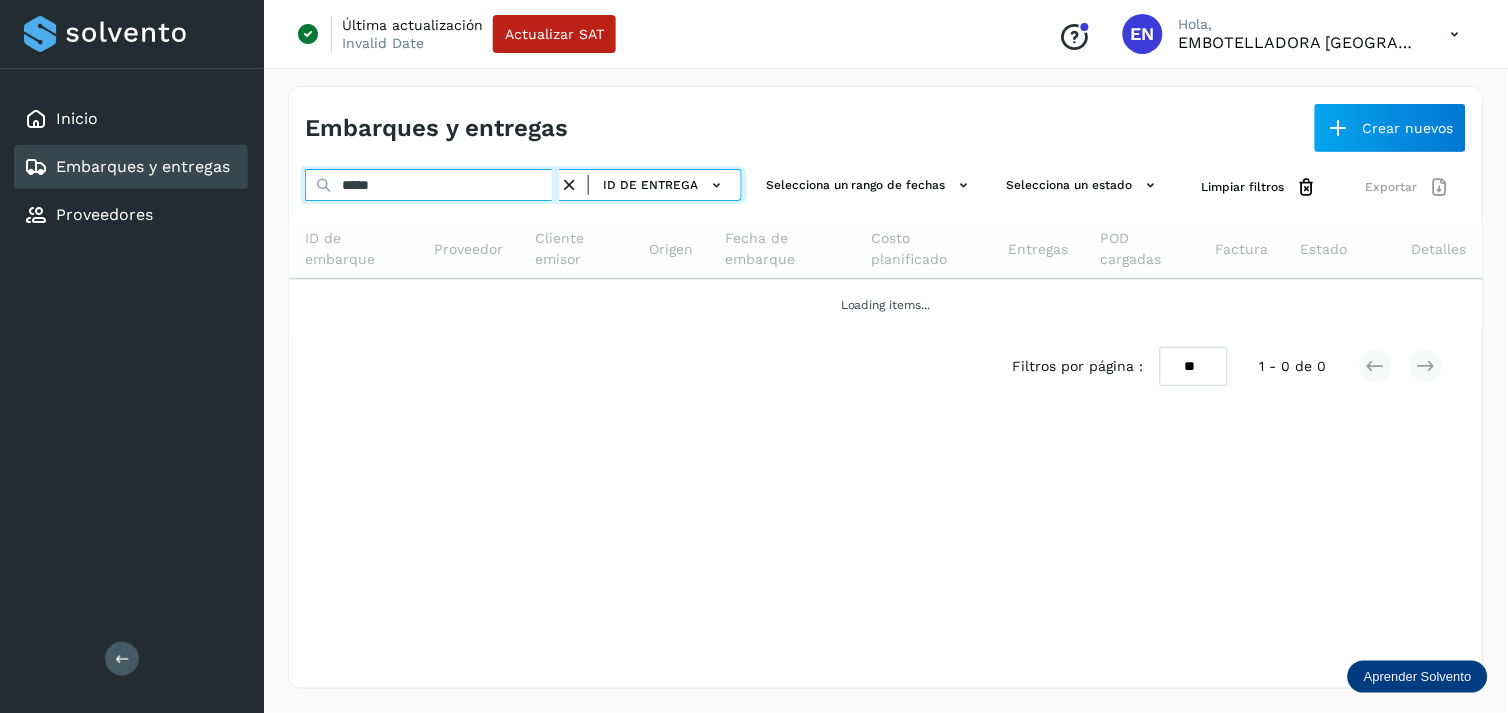 click on "*****" at bounding box center [432, 185] 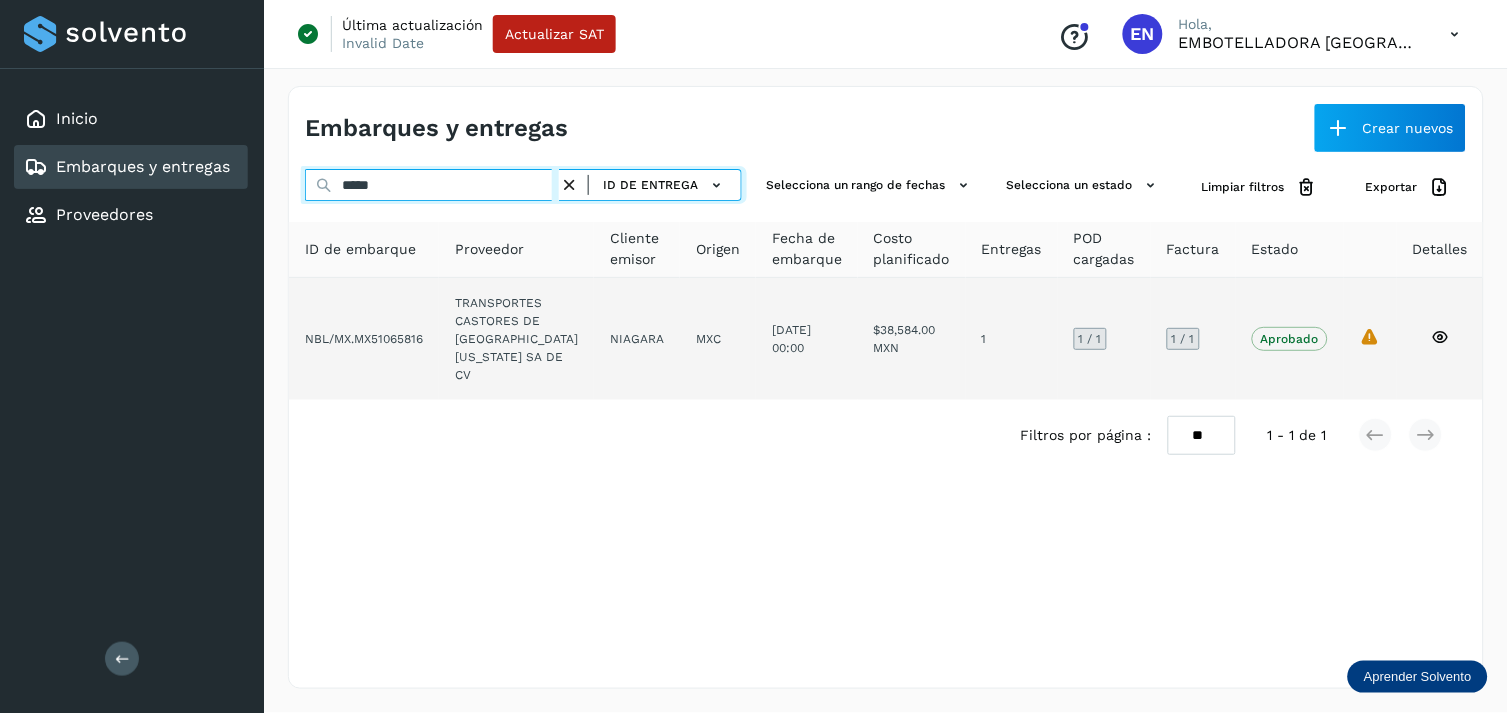 type on "*****" 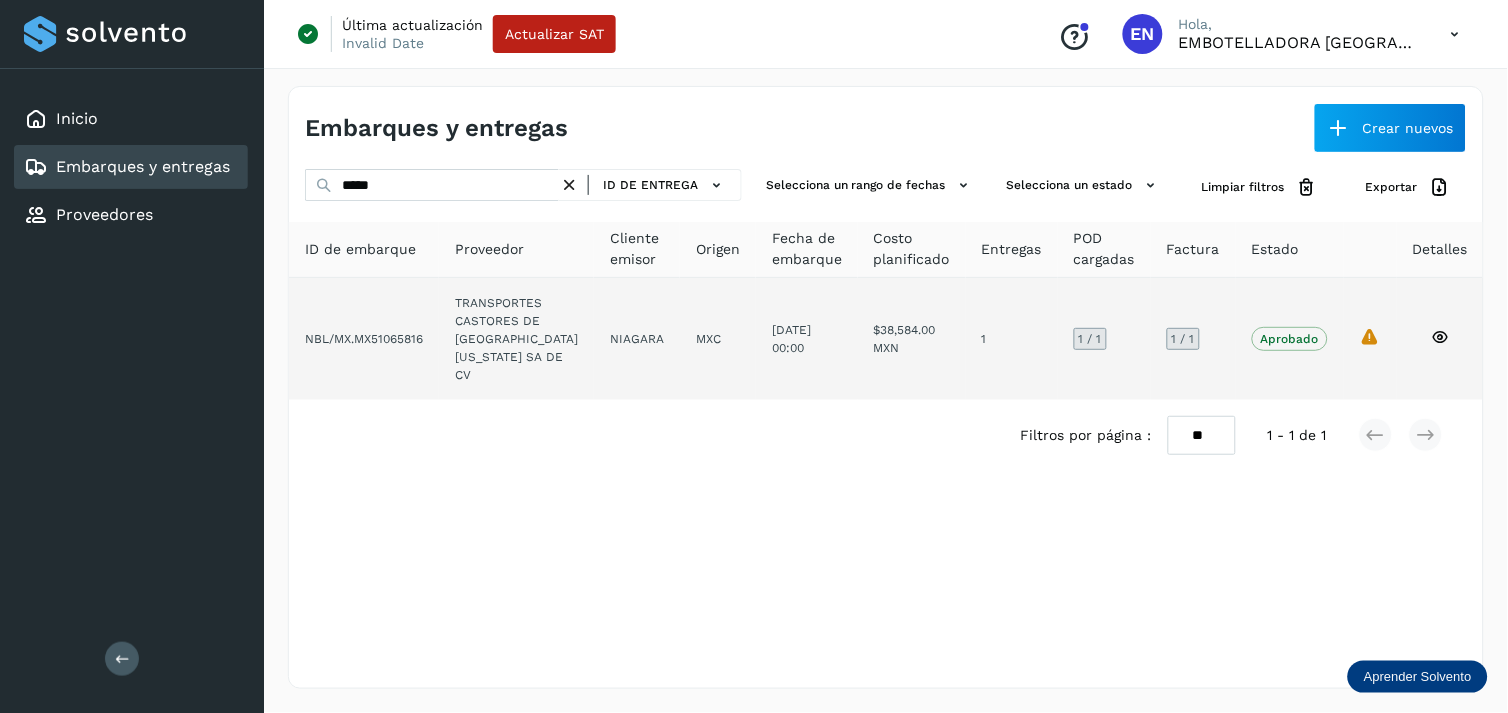 click on "TRANSPORTES CASTORES DE [GEOGRAPHIC_DATA][US_STATE] SA DE CV" 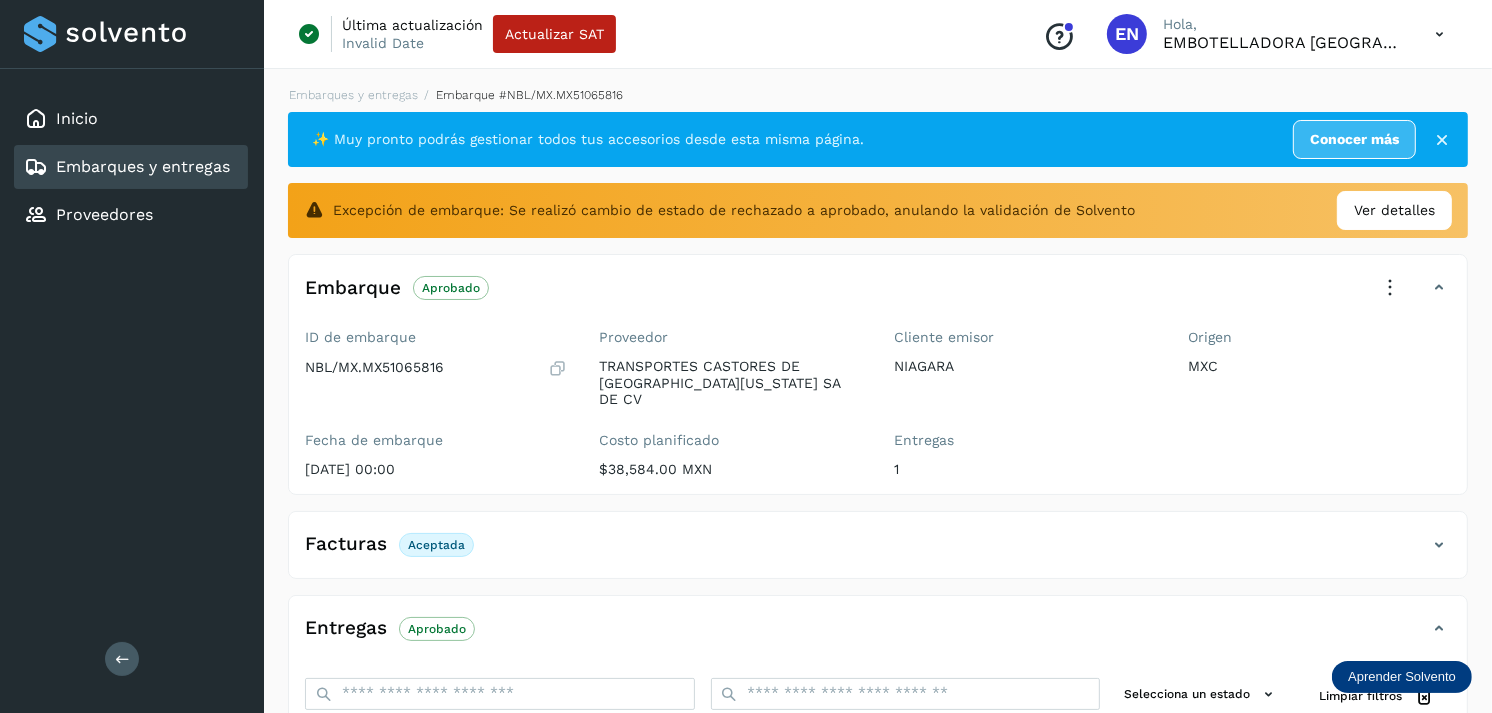 scroll, scrollTop: 325, scrollLeft: 0, axis: vertical 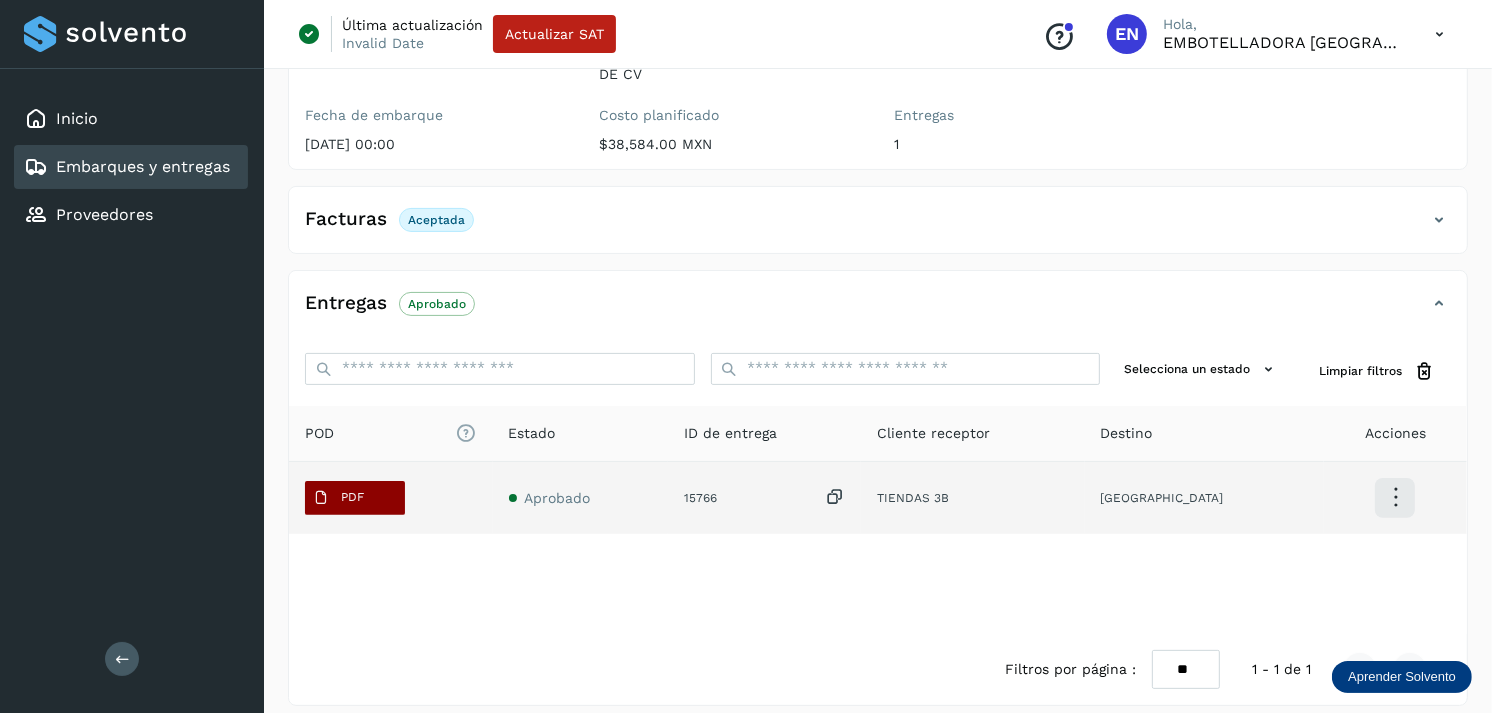 click on "PDF" at bounding box center (338, 498) 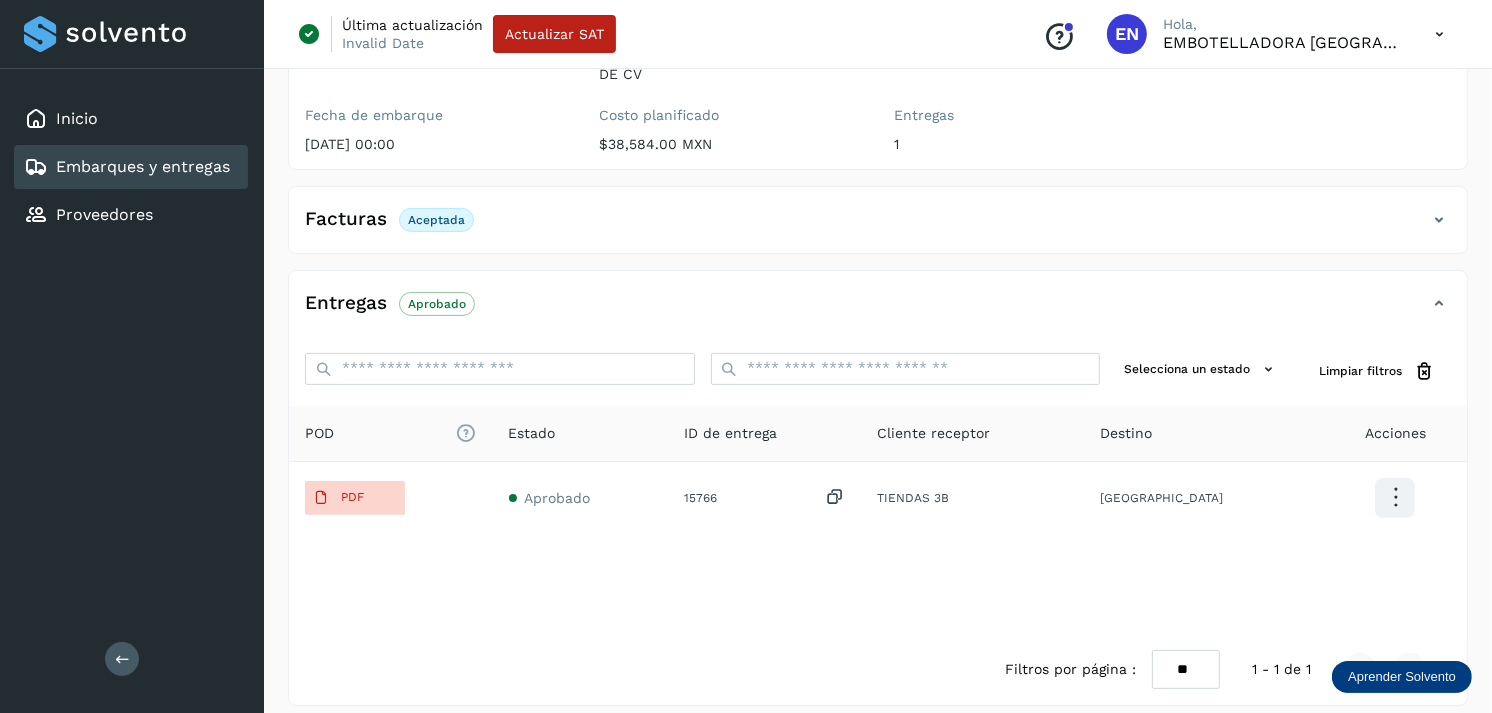 type 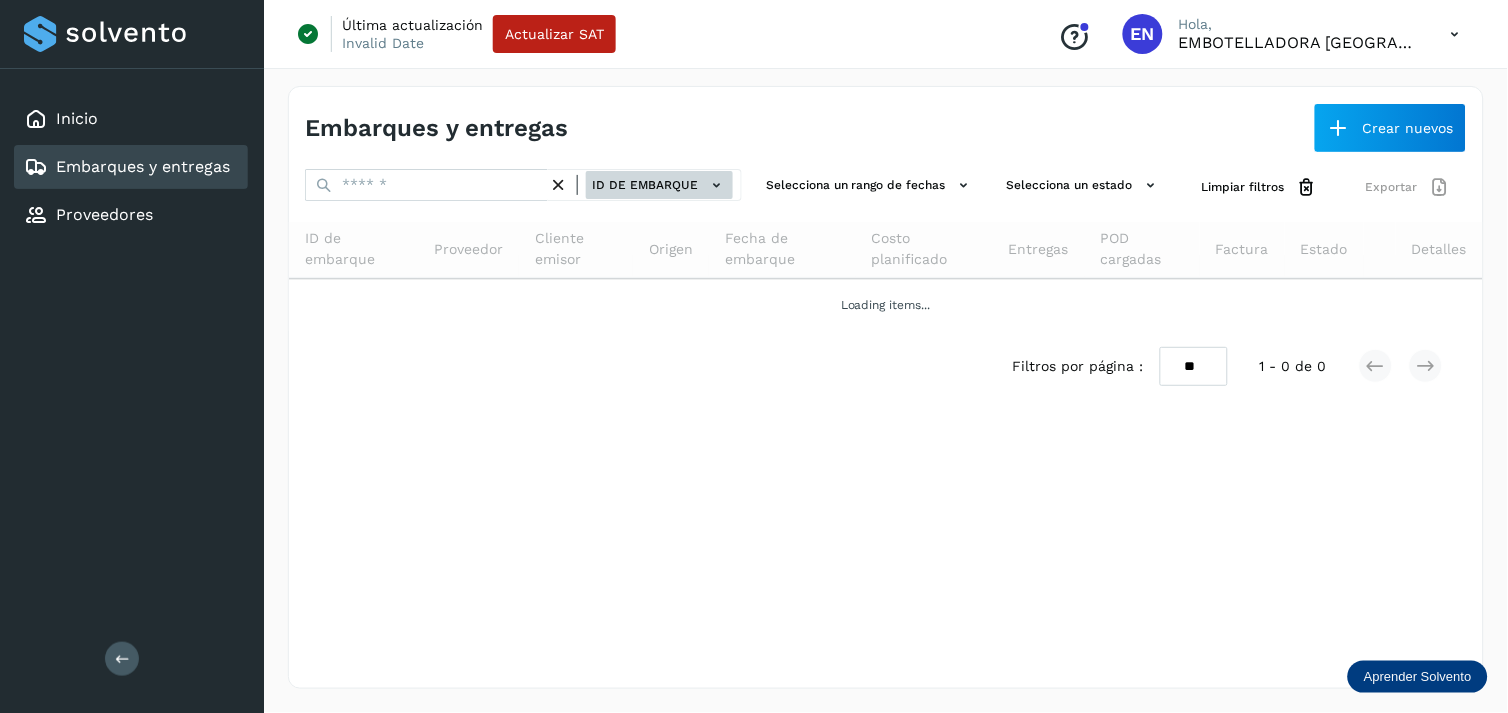click on "ID de embarque" 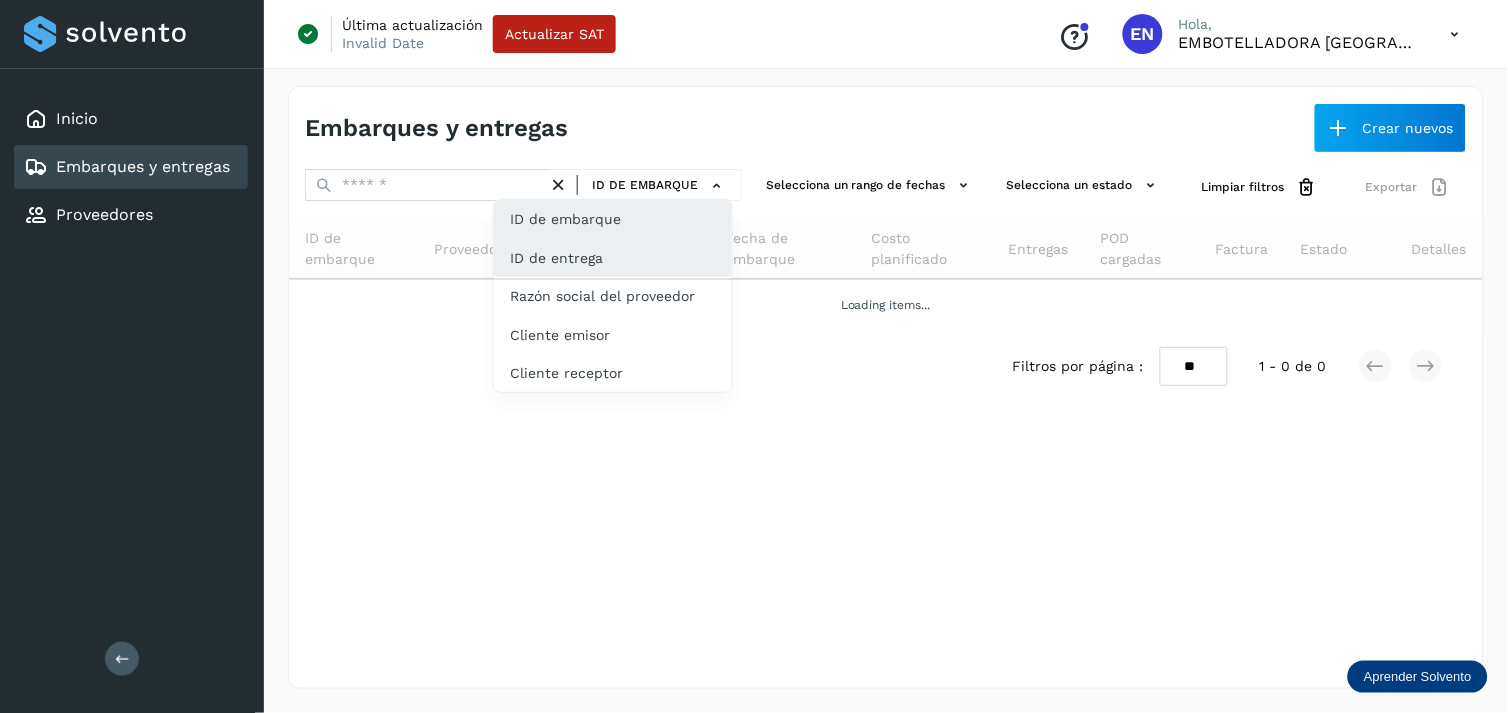 click on "ID de entrega" 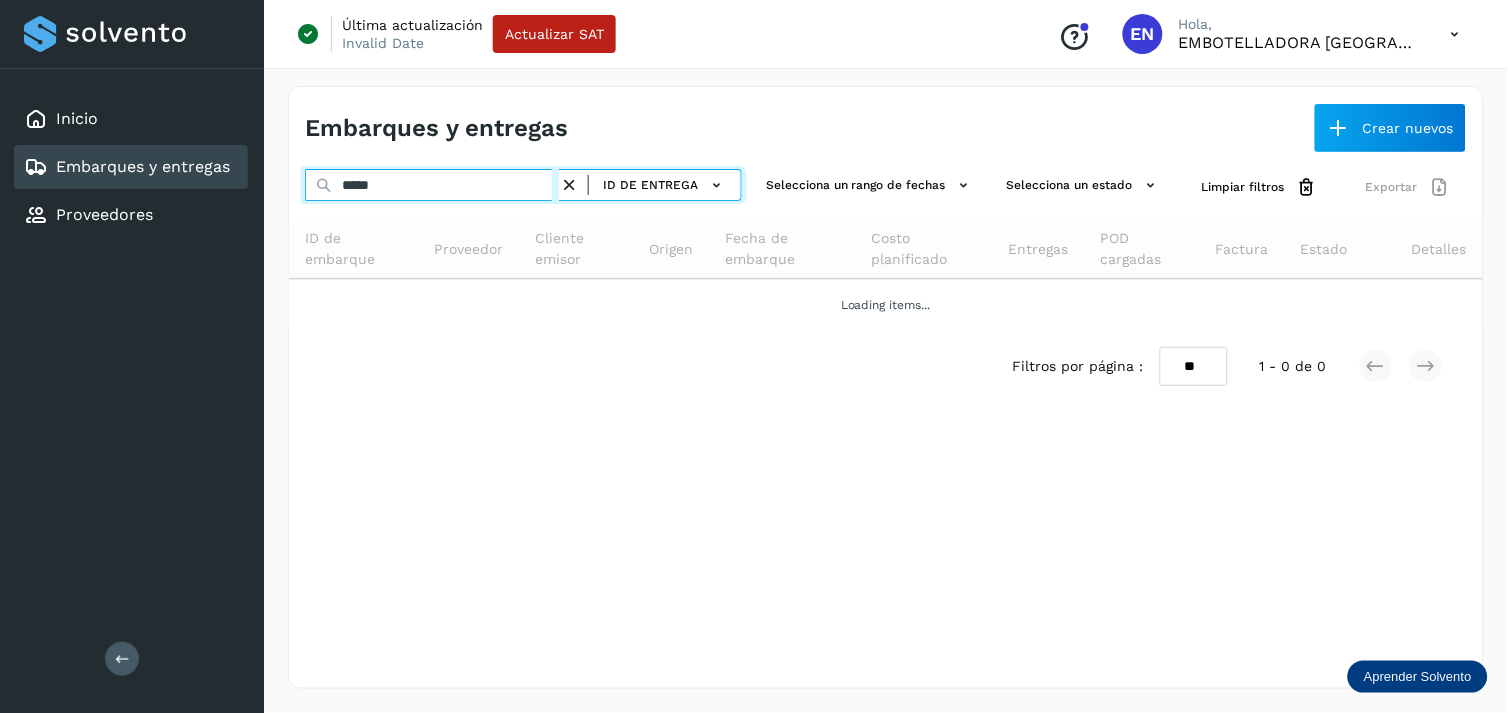 click on "*****" at bounding box center (432, 185) 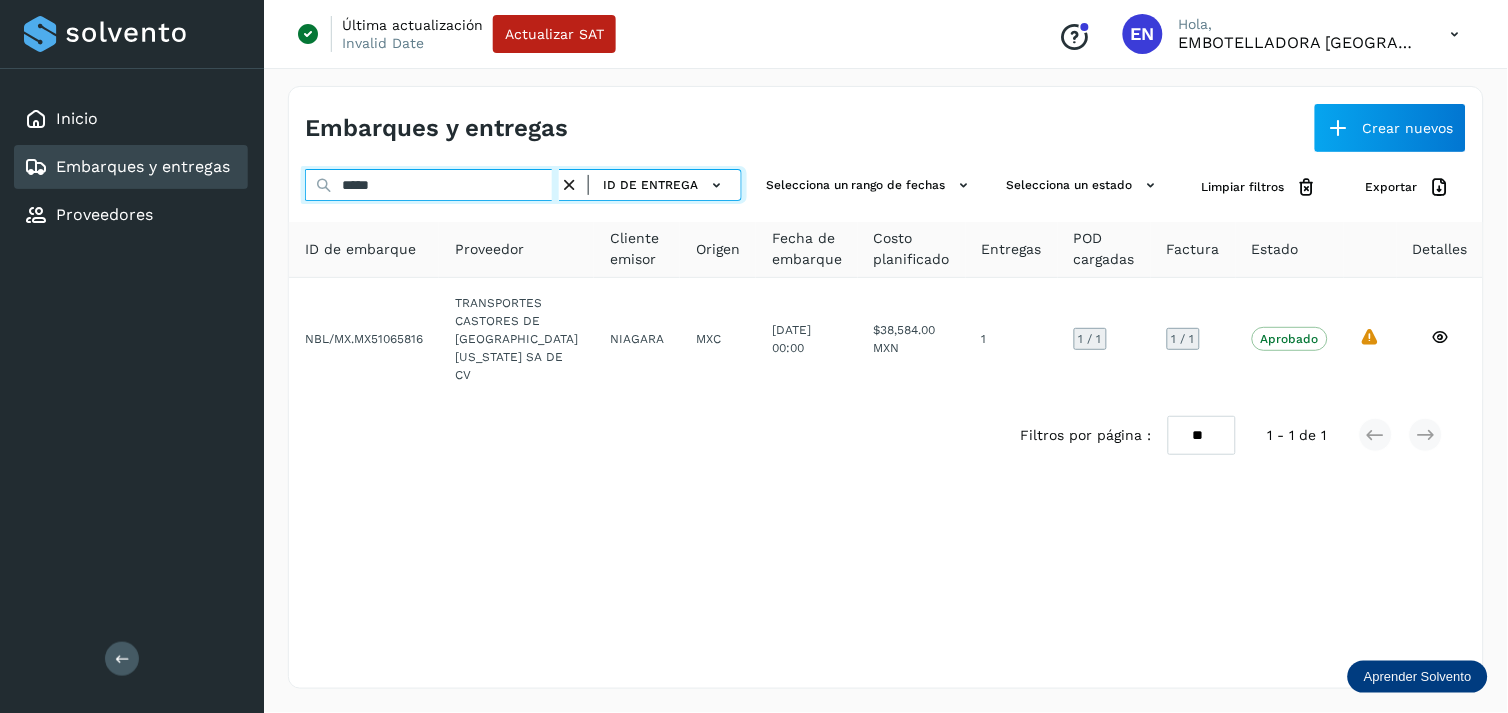 type on "*****" 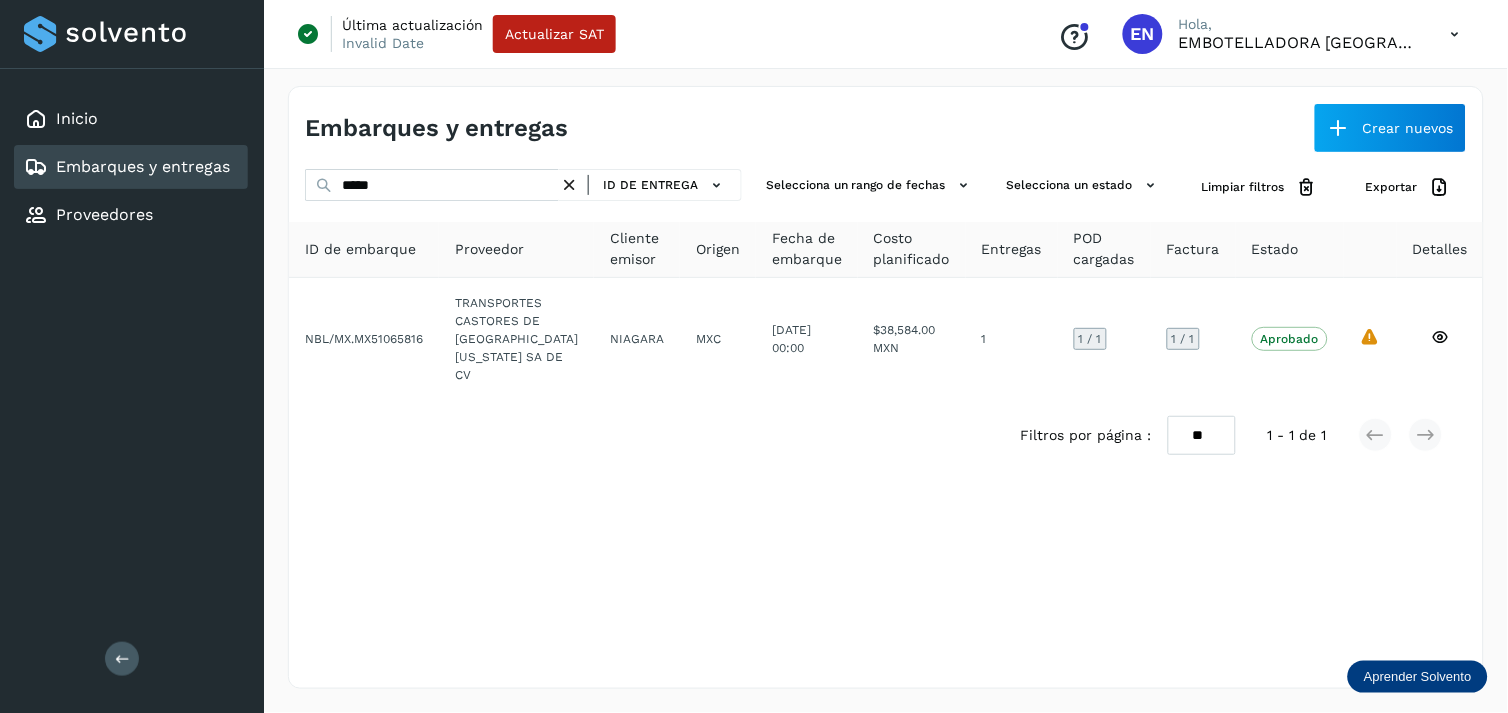 click on "MXC" 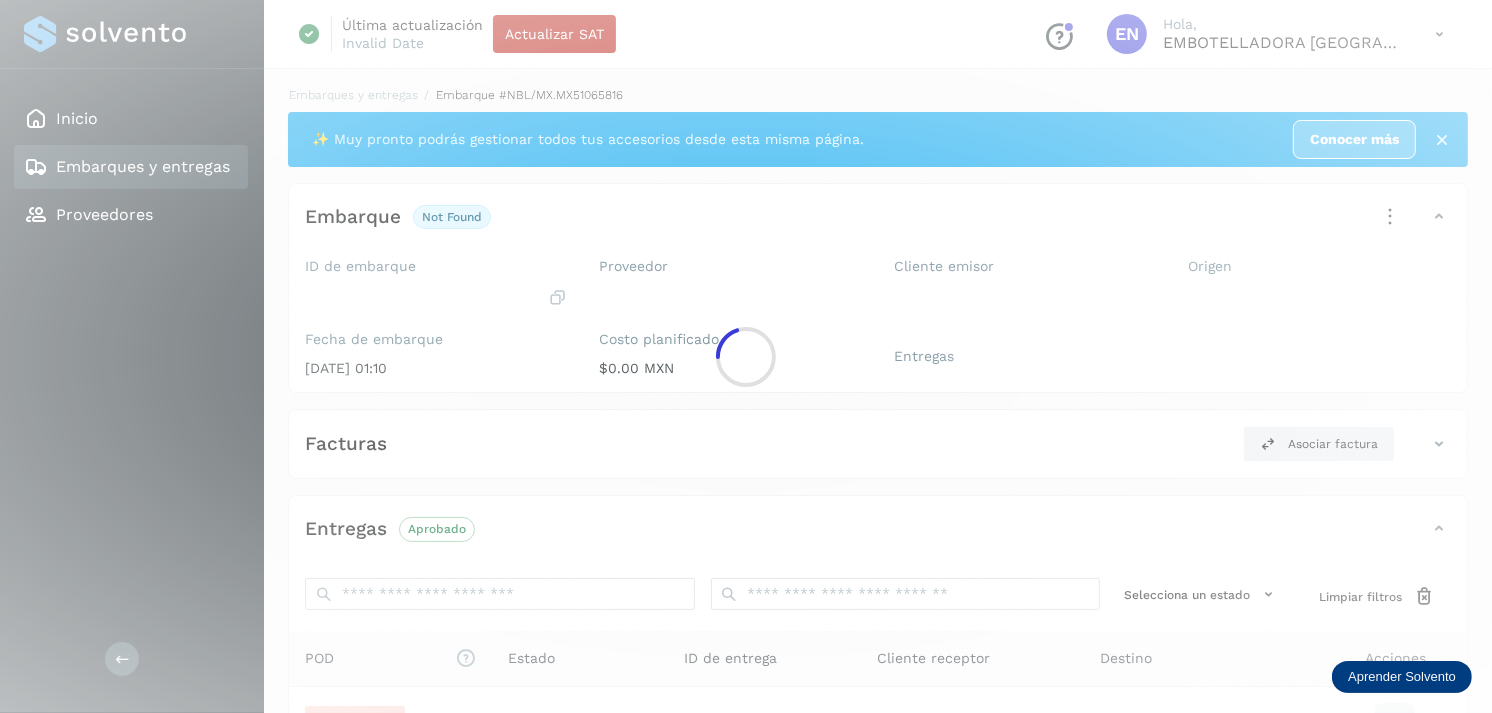 click 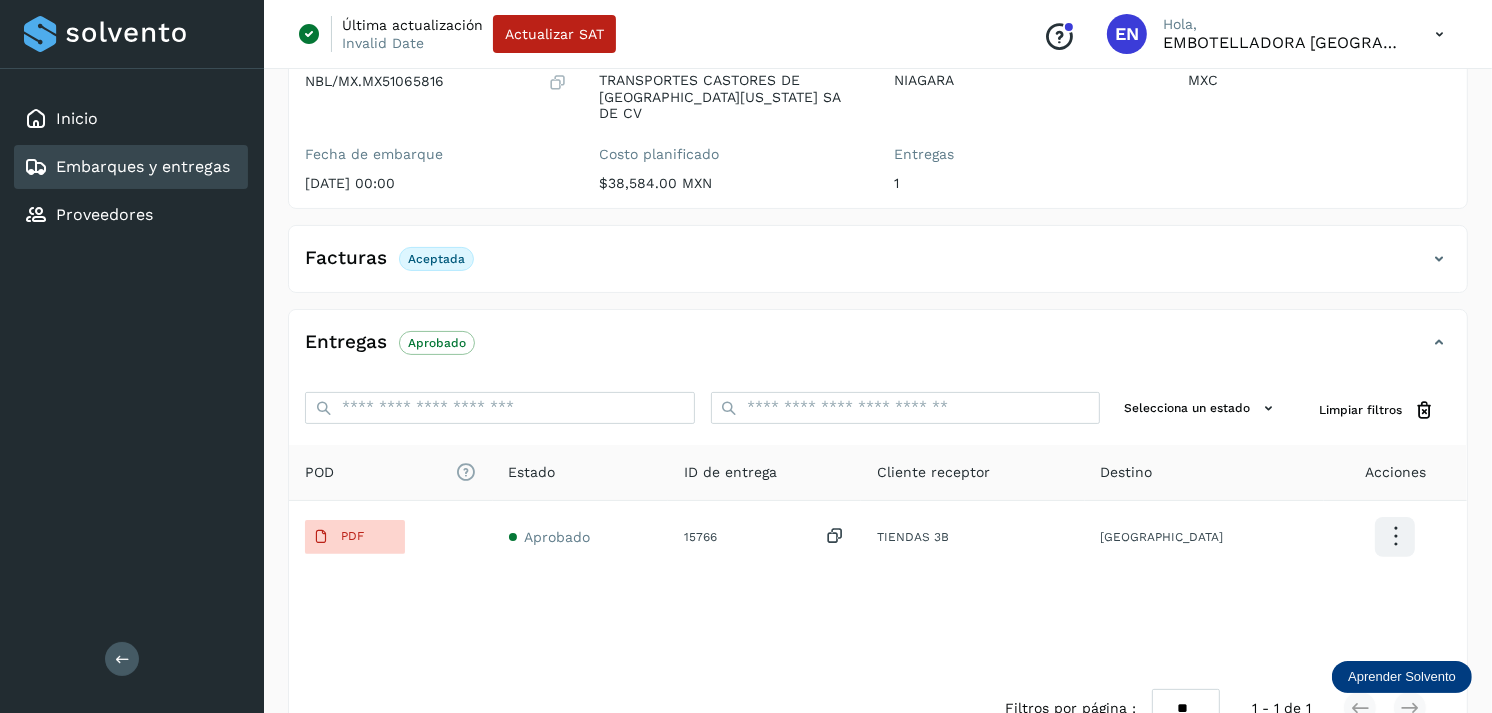 scroll, scrollTop: 325, scrollLeft: 0, axis: vertical 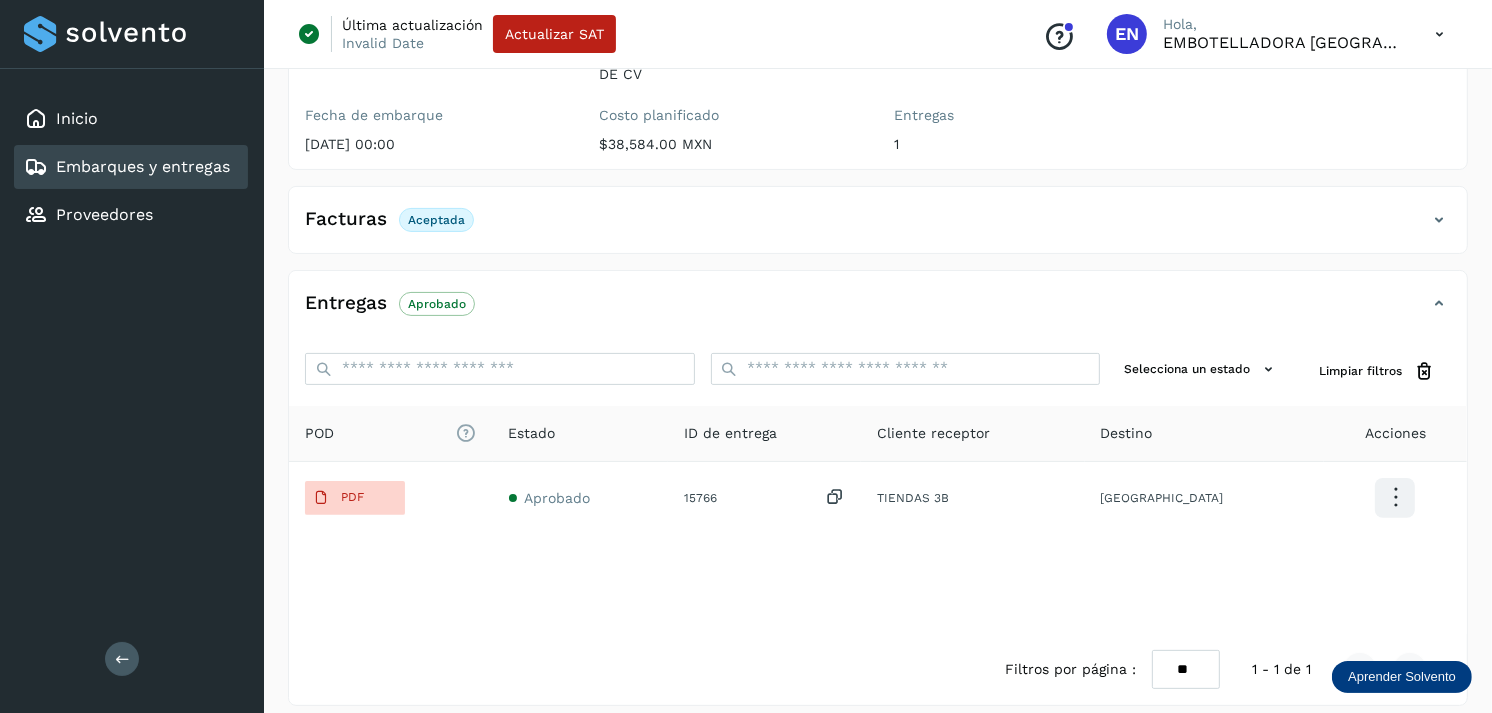 click on "Embarques y entregas" 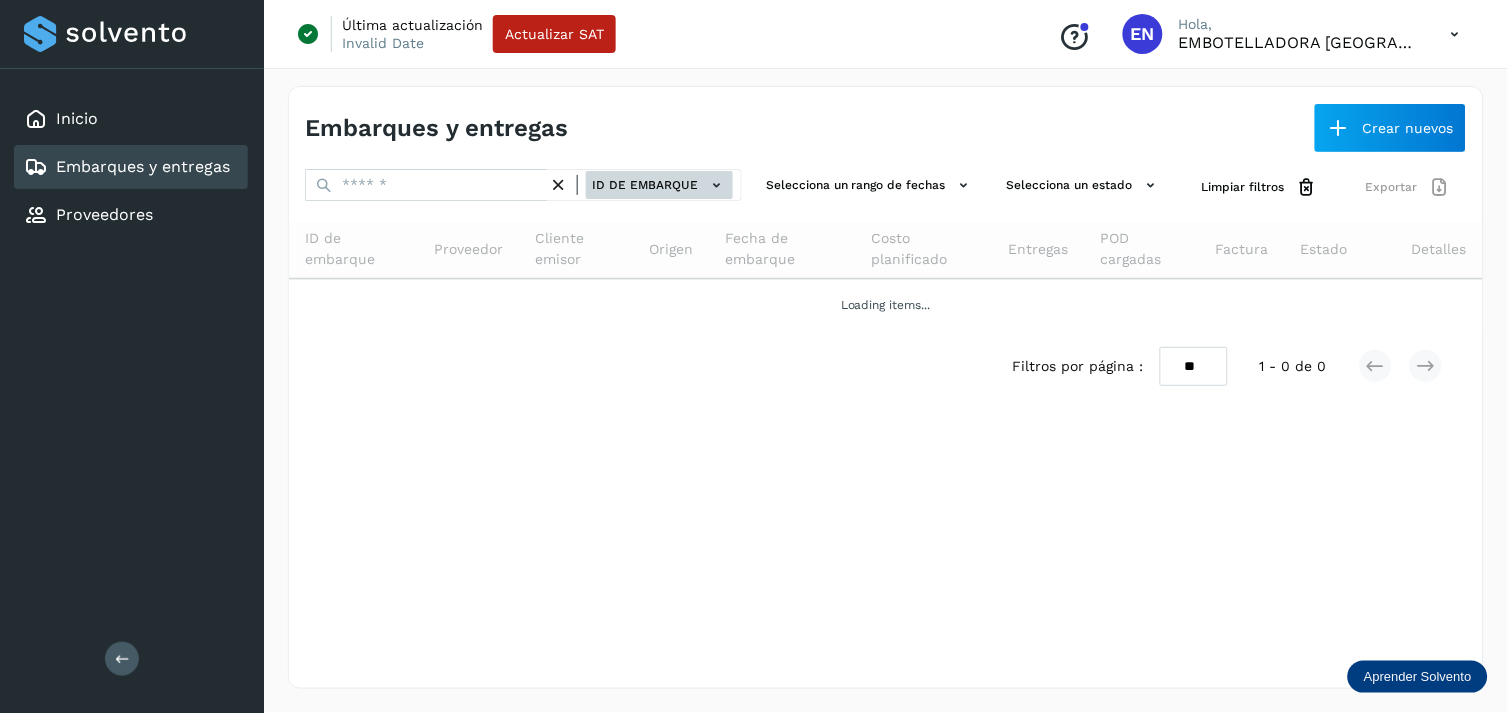 click on "ID de embarque" at bounding box center [659, 185] 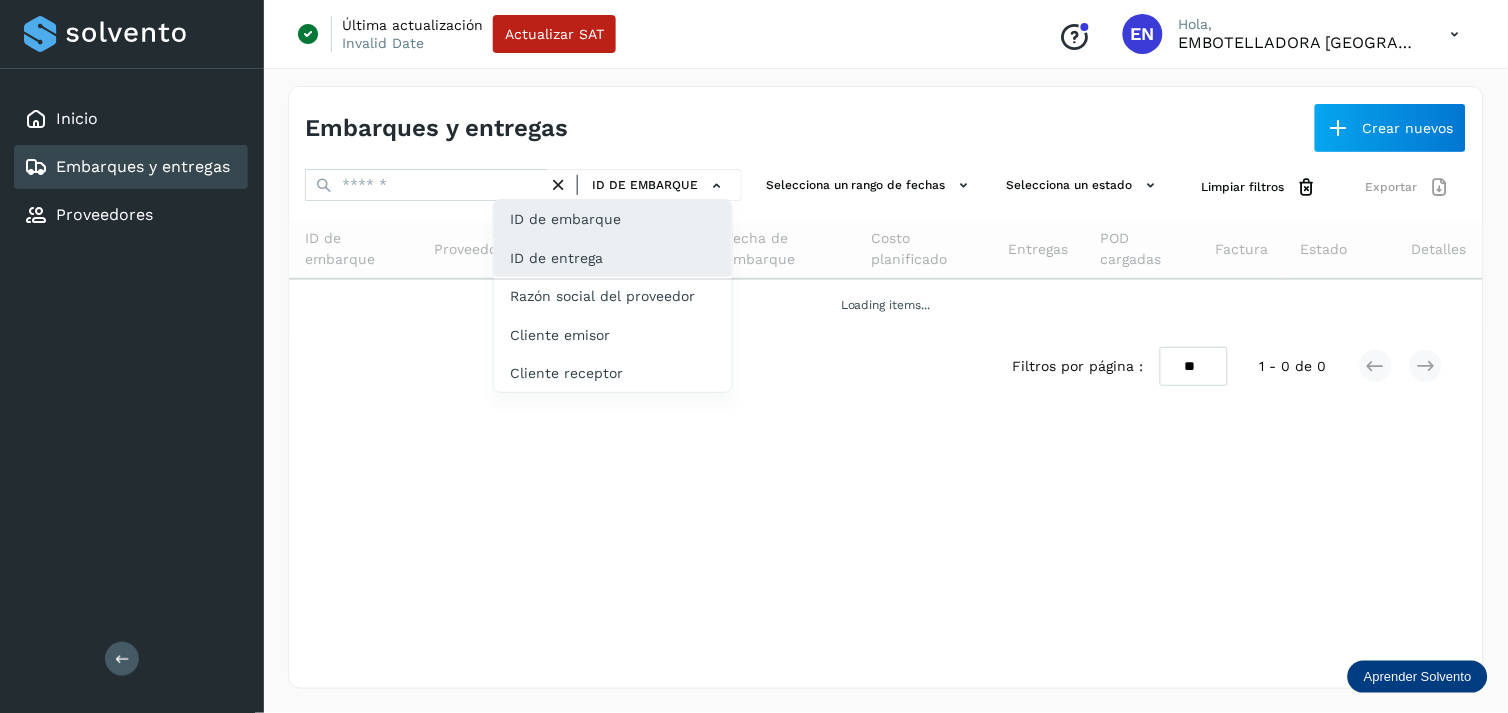 click on "ID de entrega" 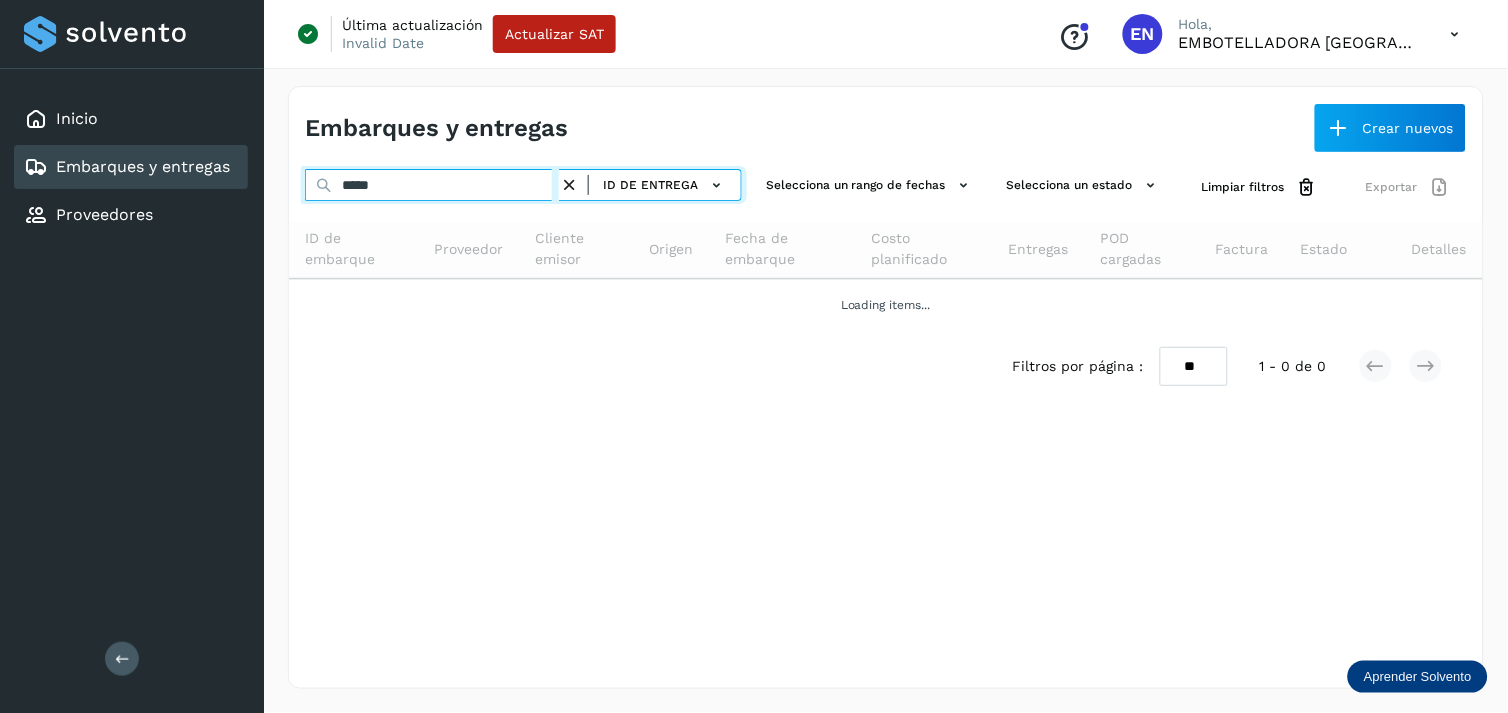 click on "*****" at bounding box center (432, 185) 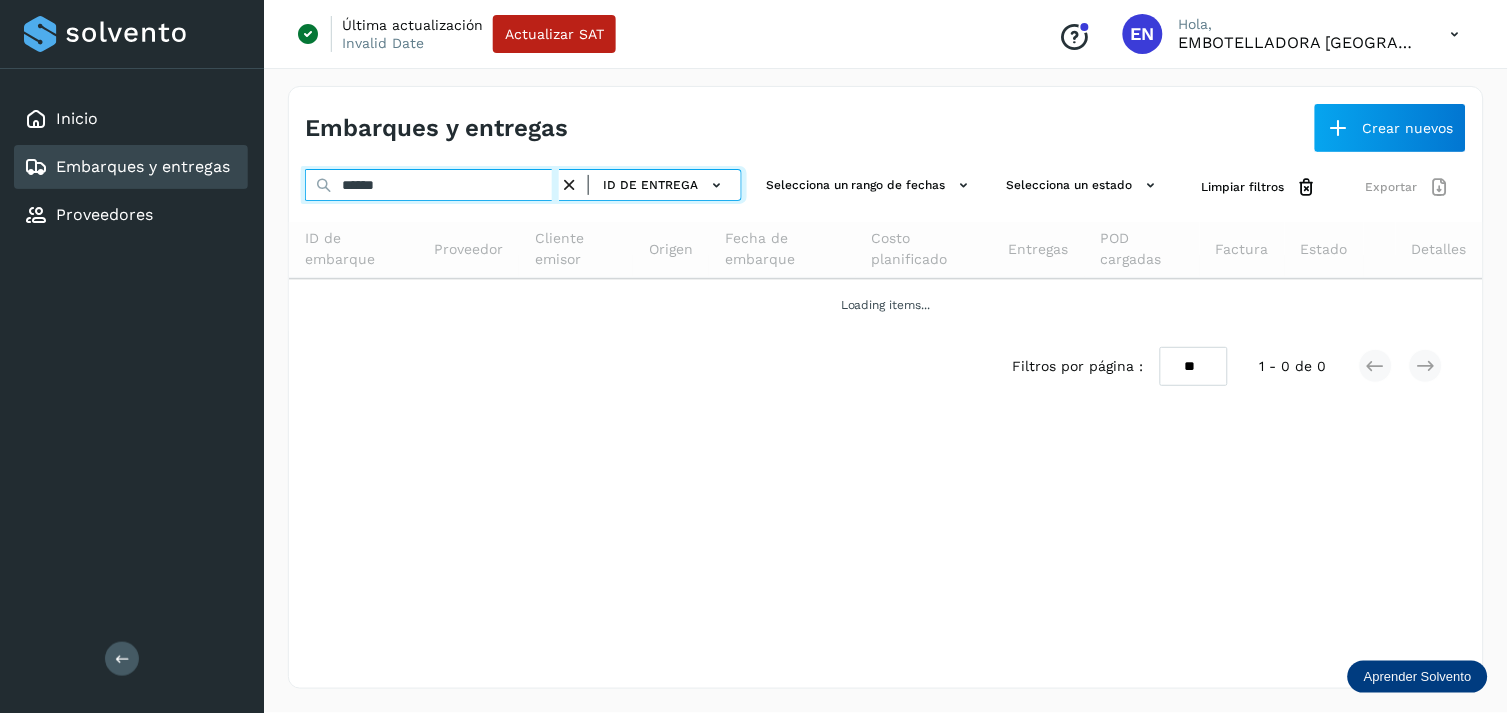 type on "*****" 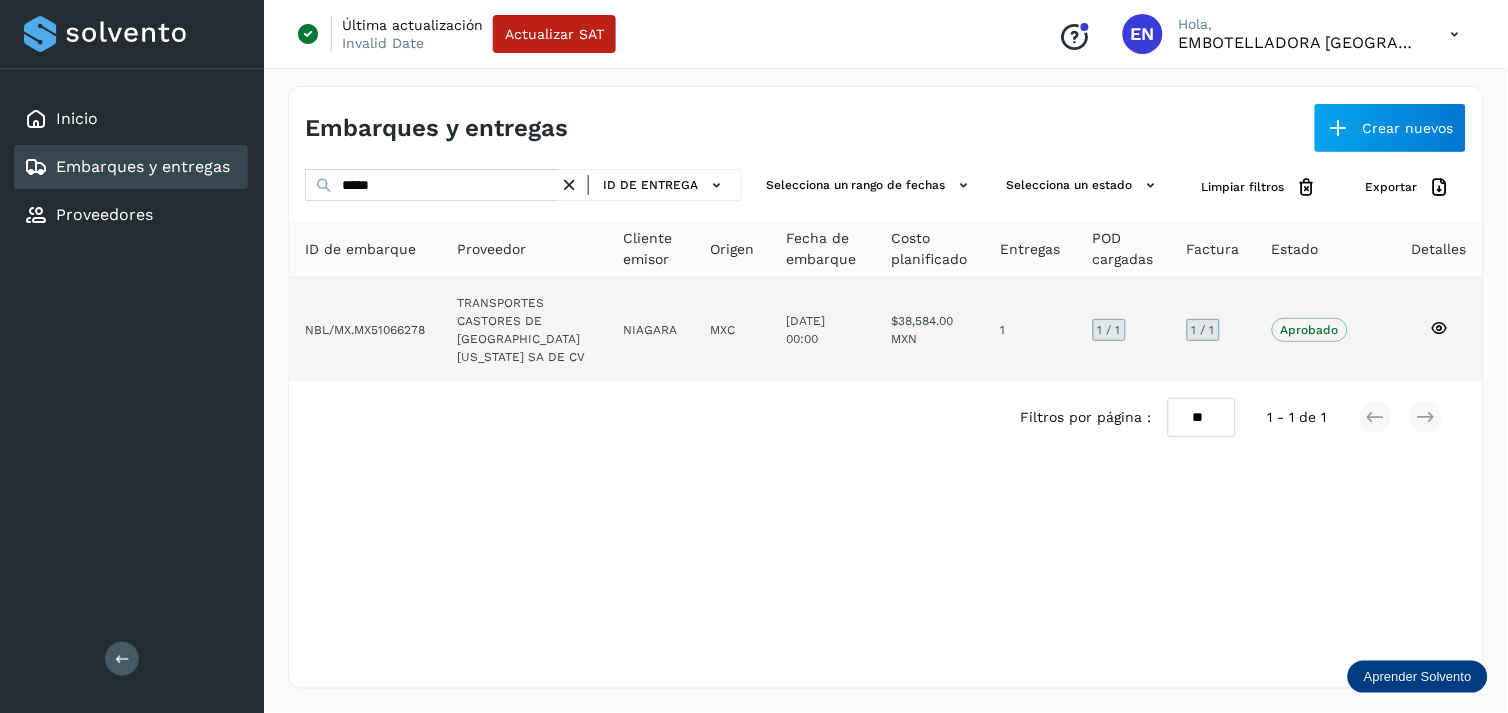 click on "TRANSPORTES CASTORES DE [GEOGRAPHIC_DATA][US_STATE] SA DE CV" 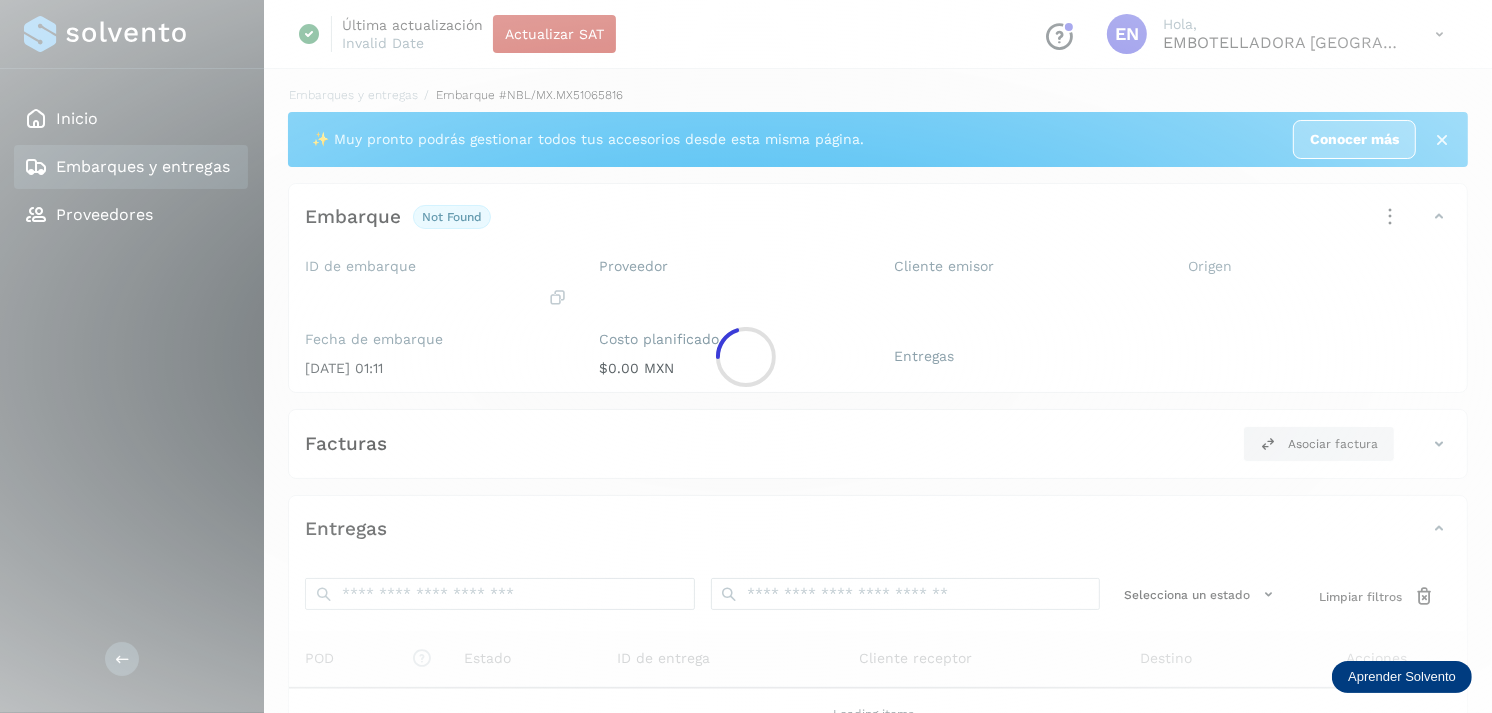 click 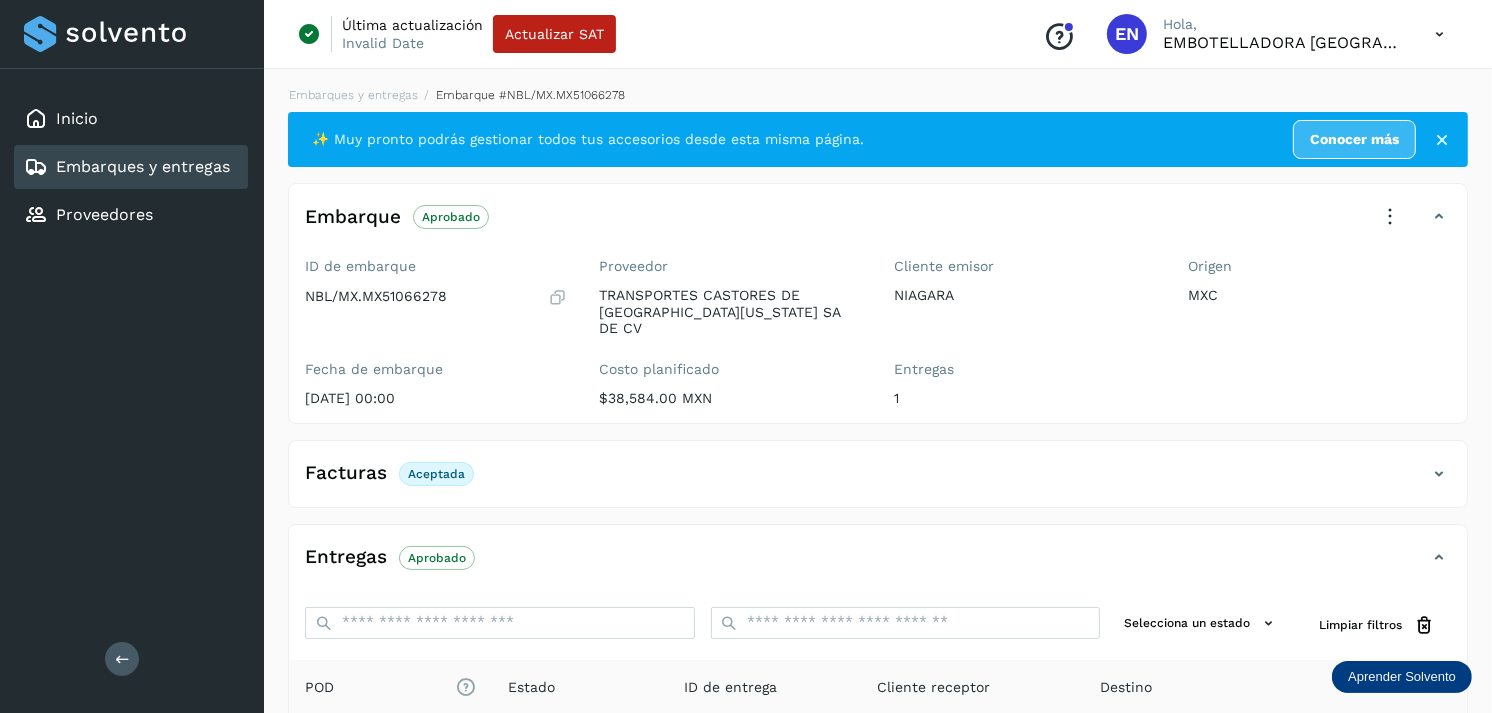 scroll, scrollTop: 254, scrollLeft: 0, axis: vertical 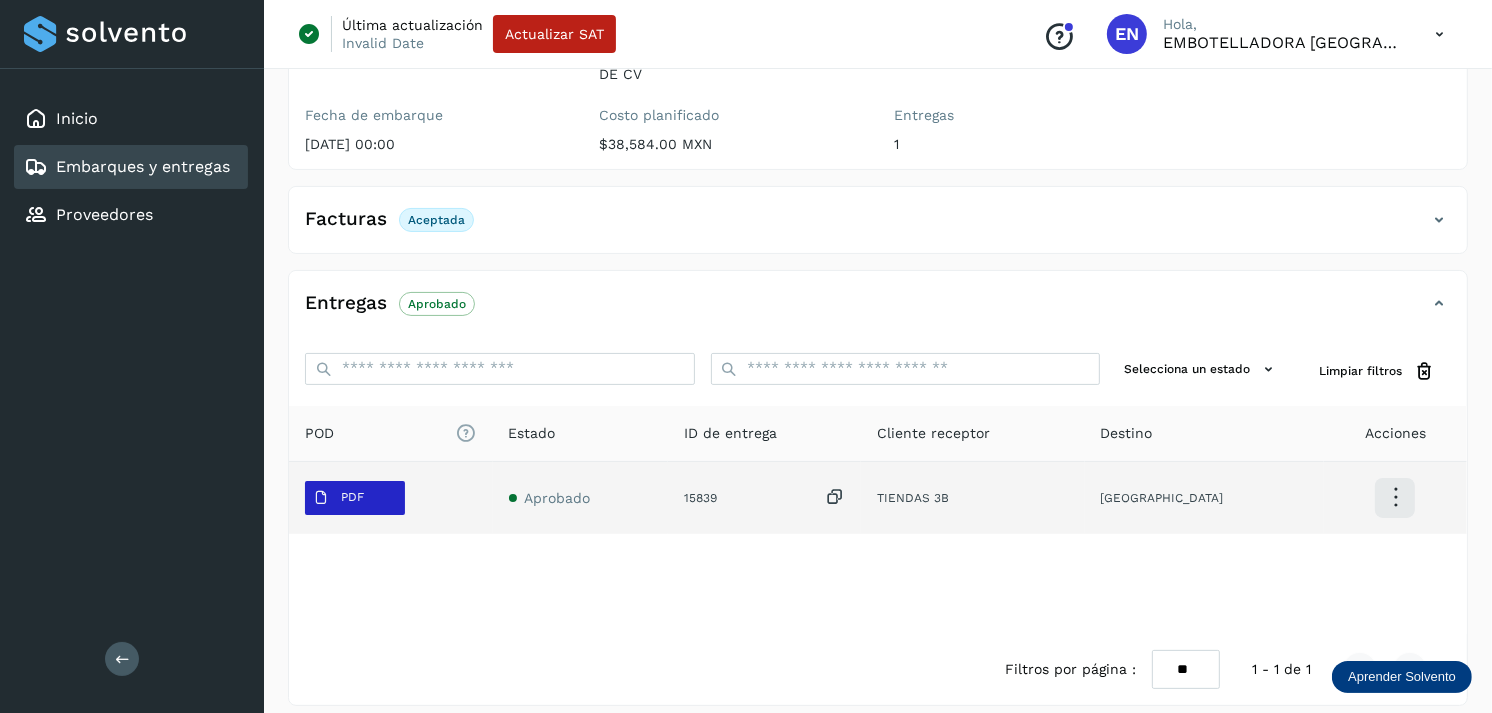 click on "PDF" at bounding box center [338, 498] 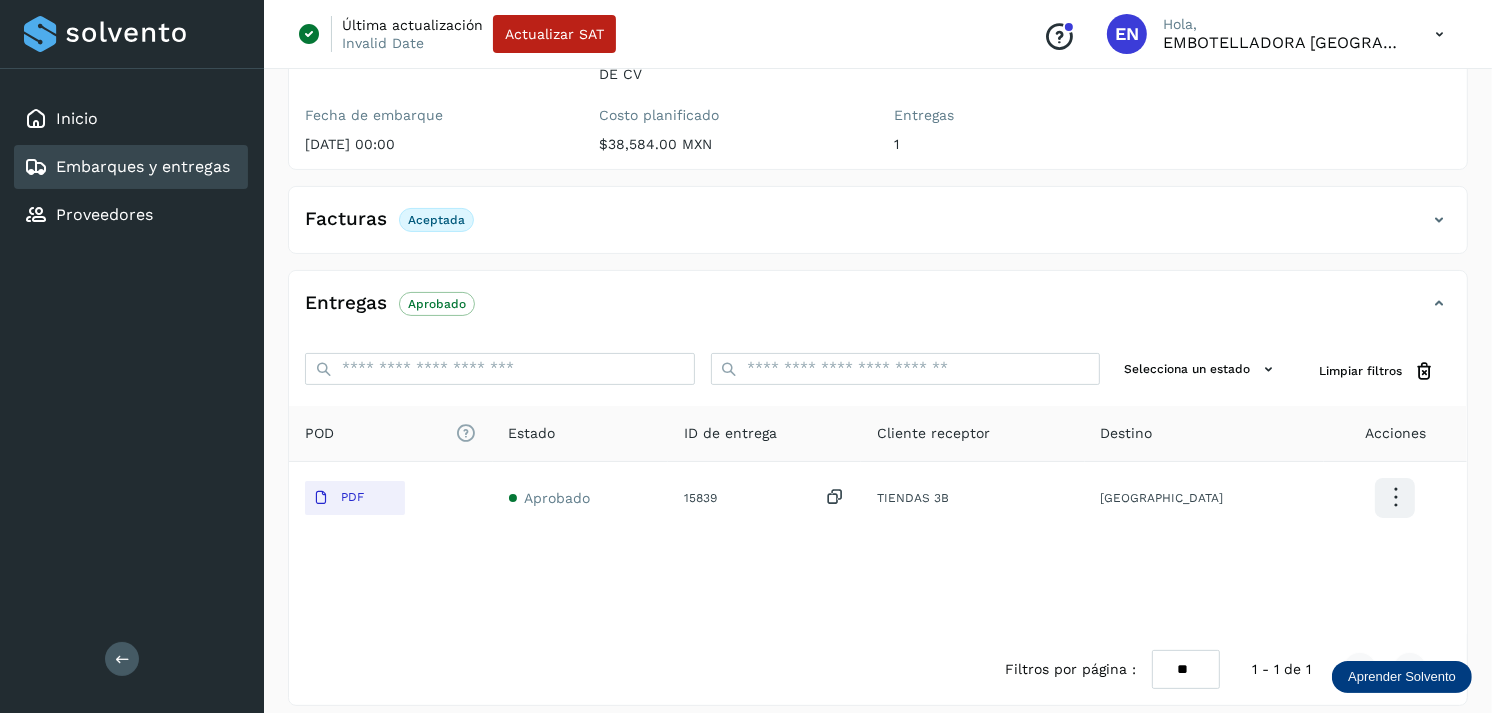 type 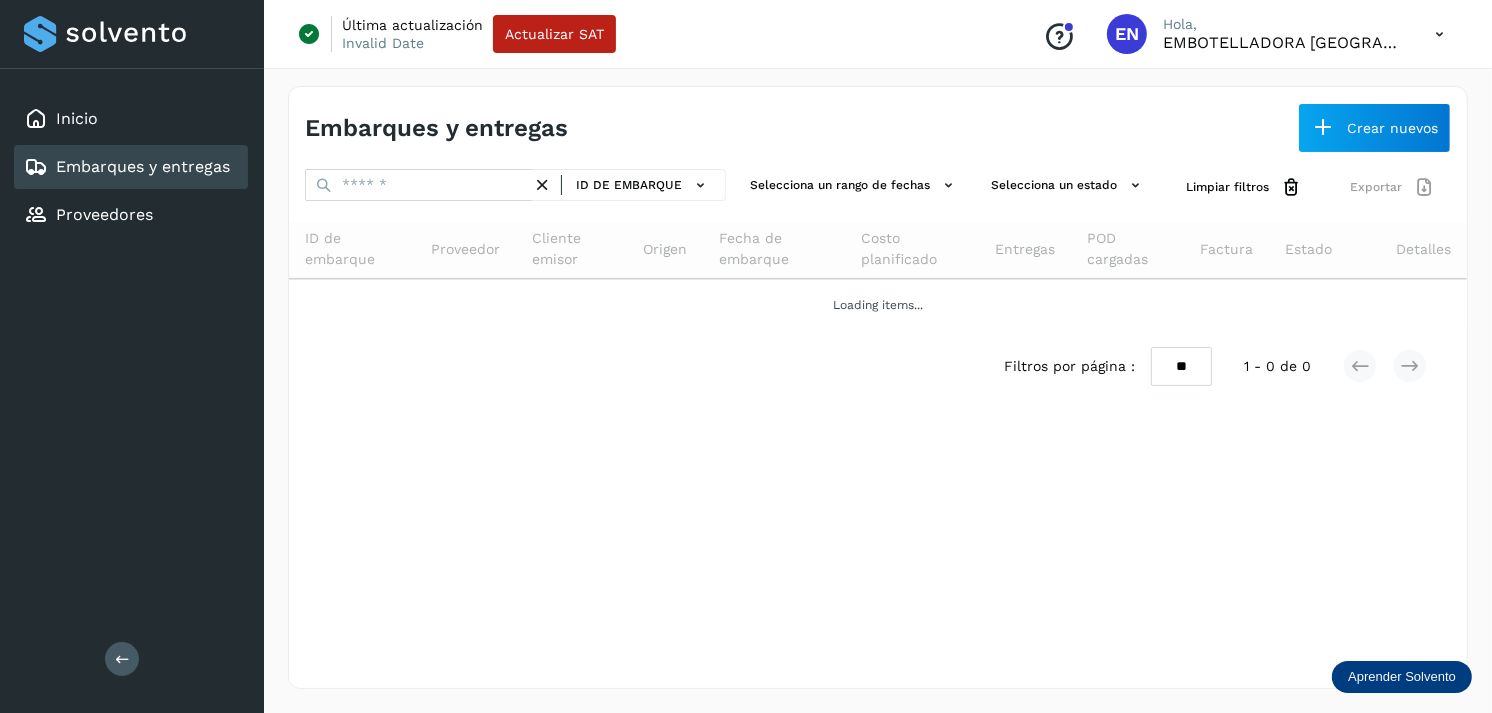 scroll, scrollTop: 0, scrollLeft: 0, axis: both 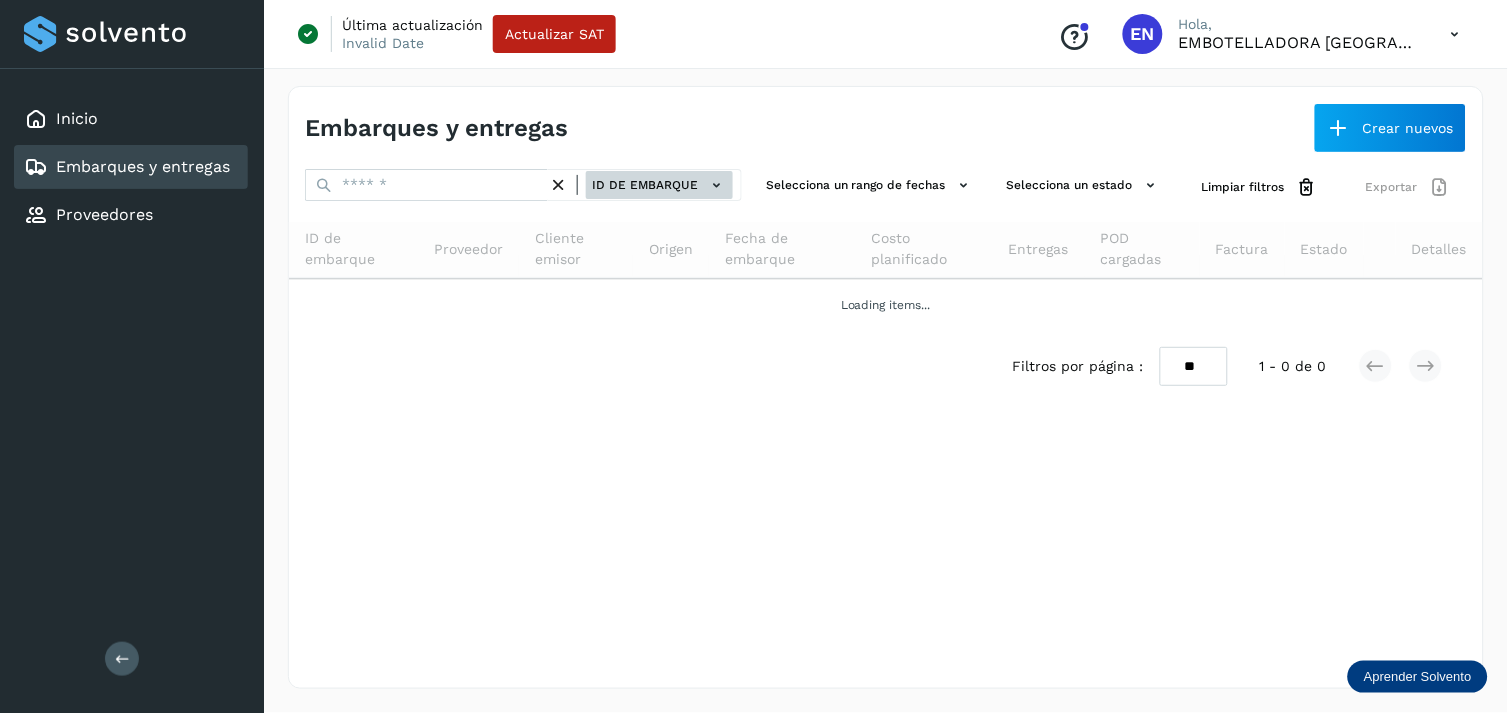 click on "ID de embarque" at bounding box center (659, 185) 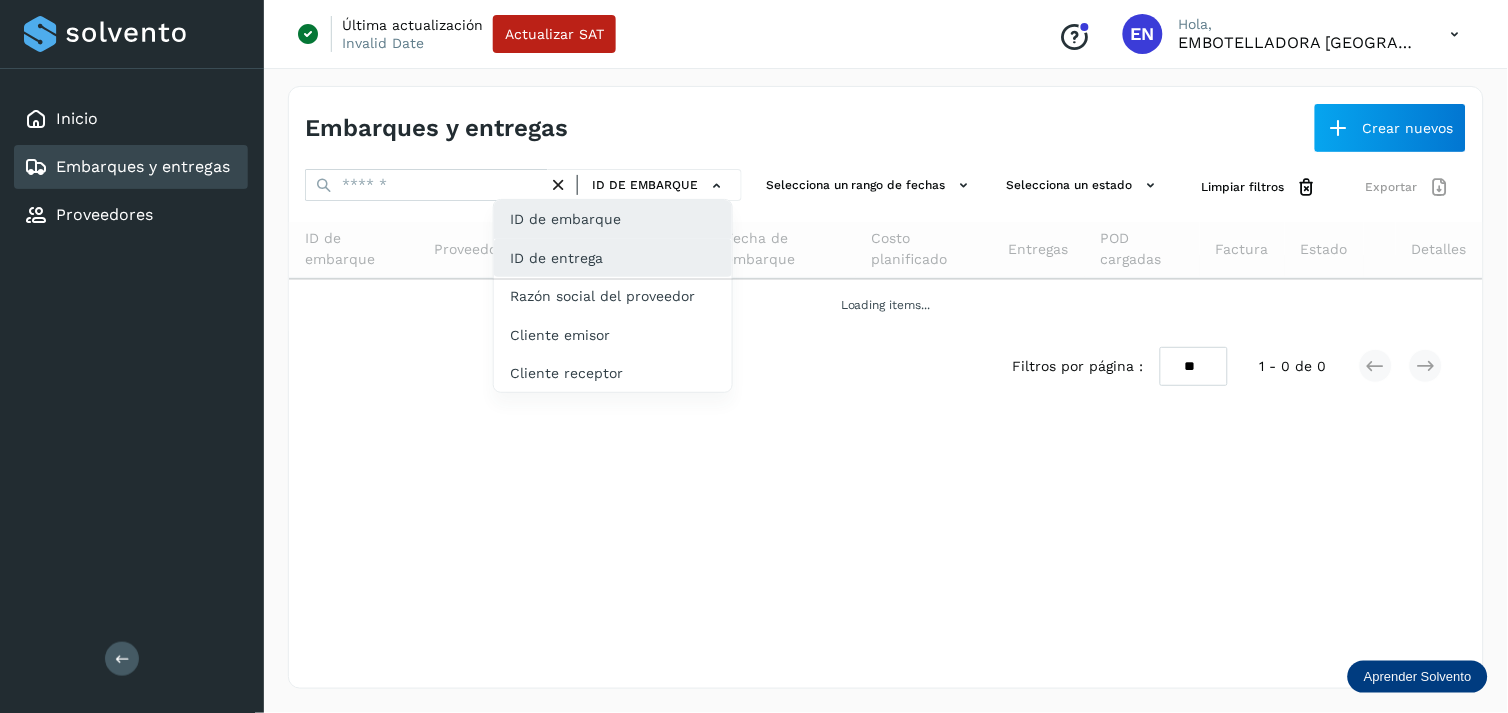 click on "ID de entrega" 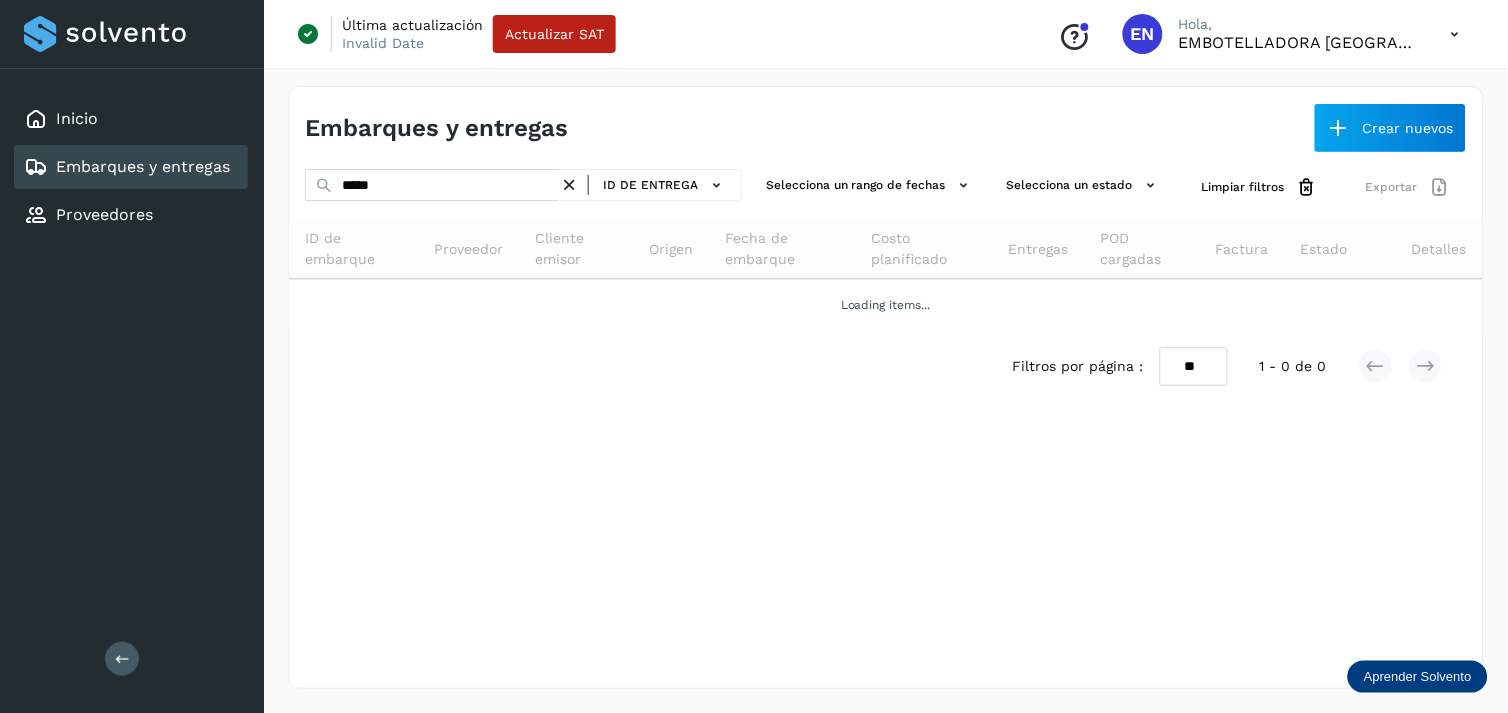 click at bounding box center [569, 185] 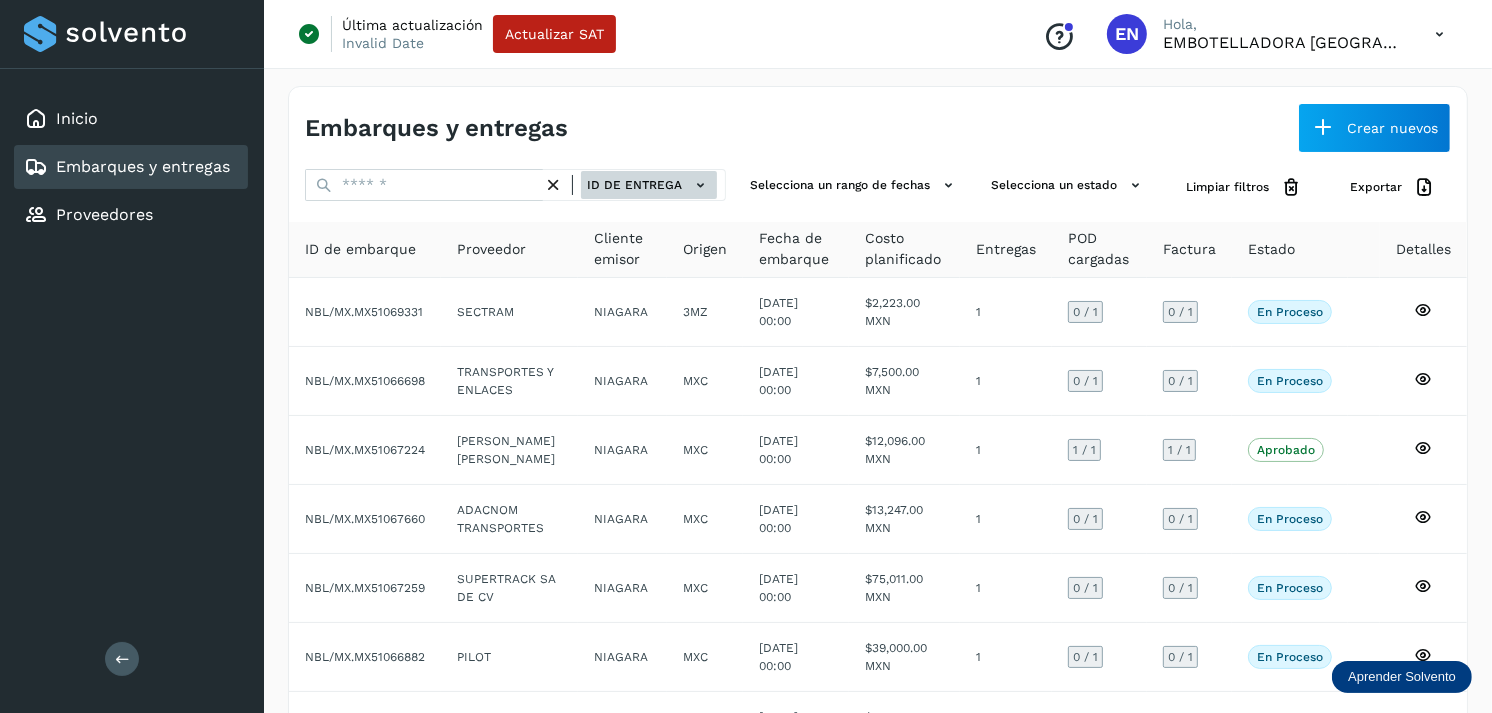 click on "ID de entrega" 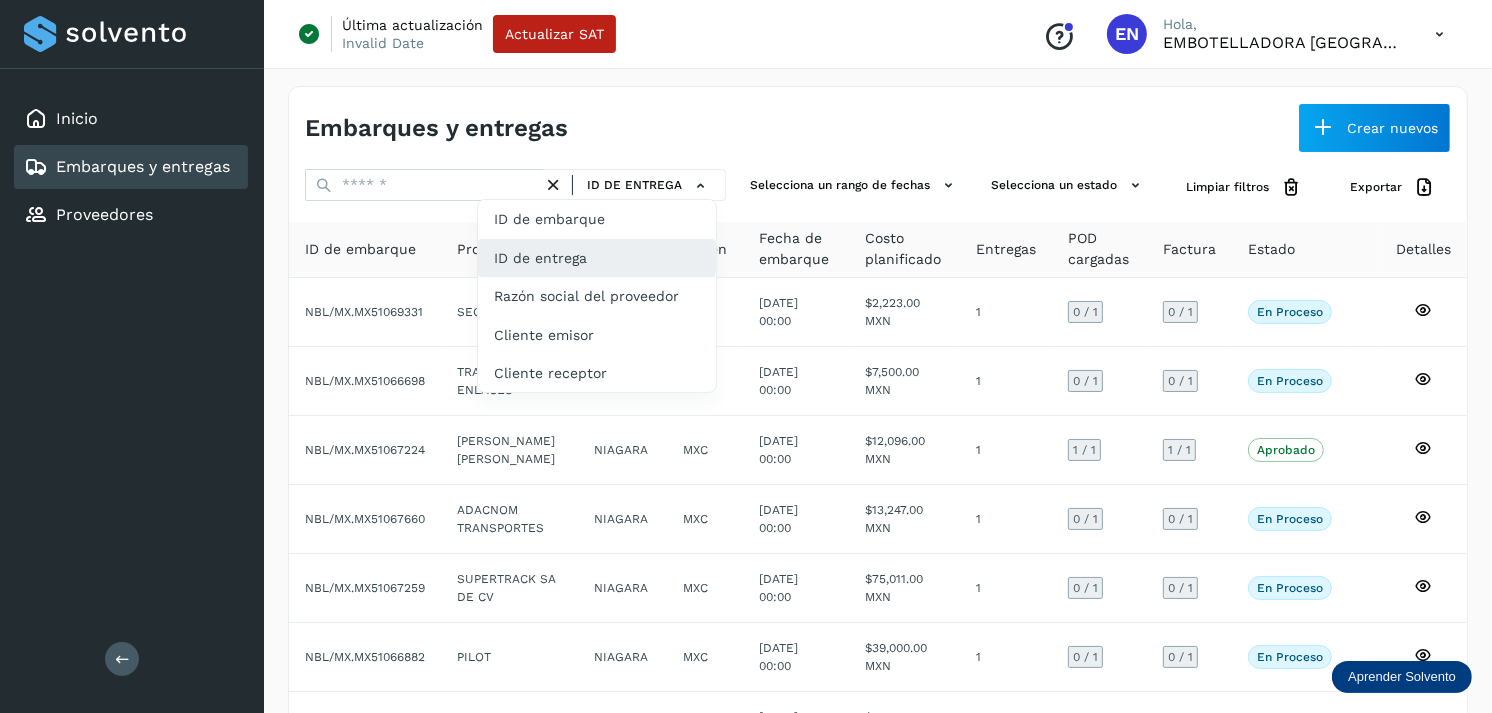 click on "ID de entrega" 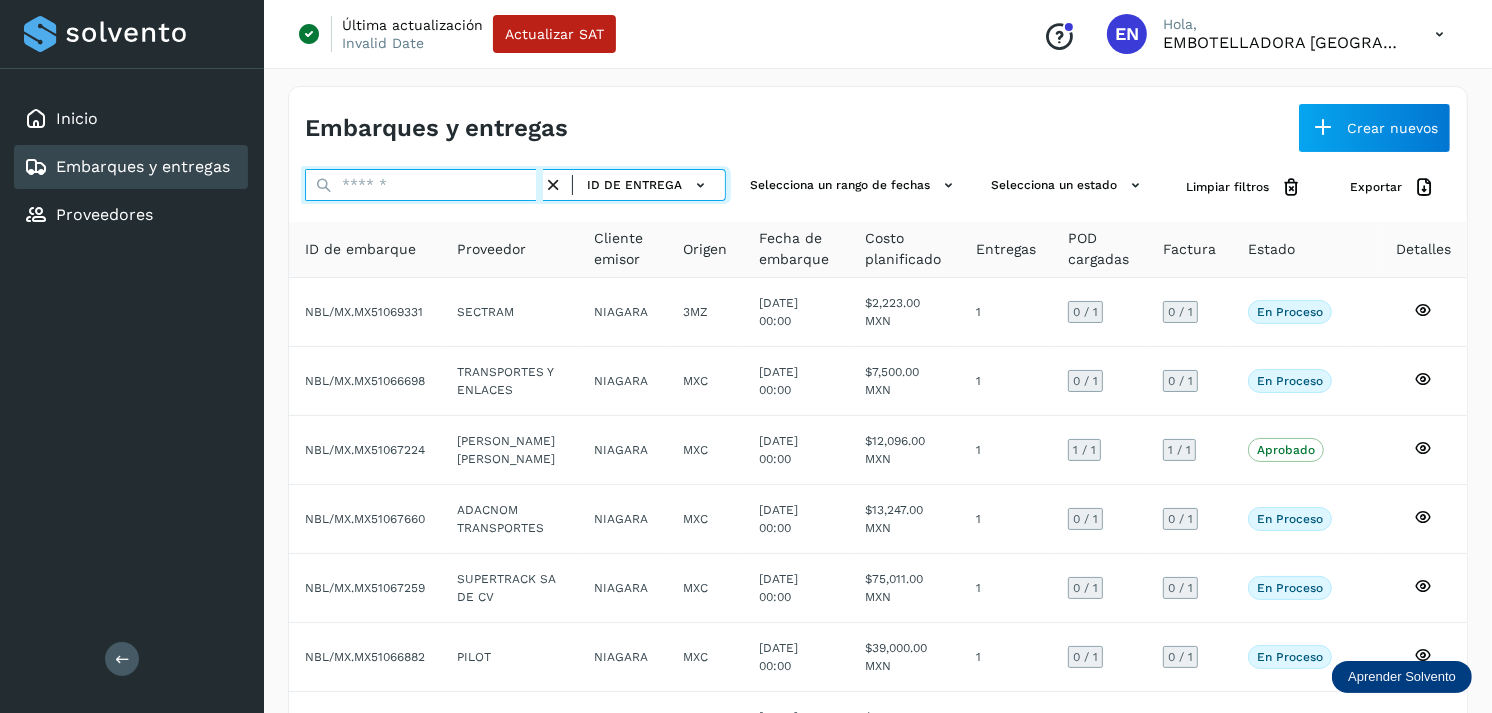 click at bounding box center (424, 185) 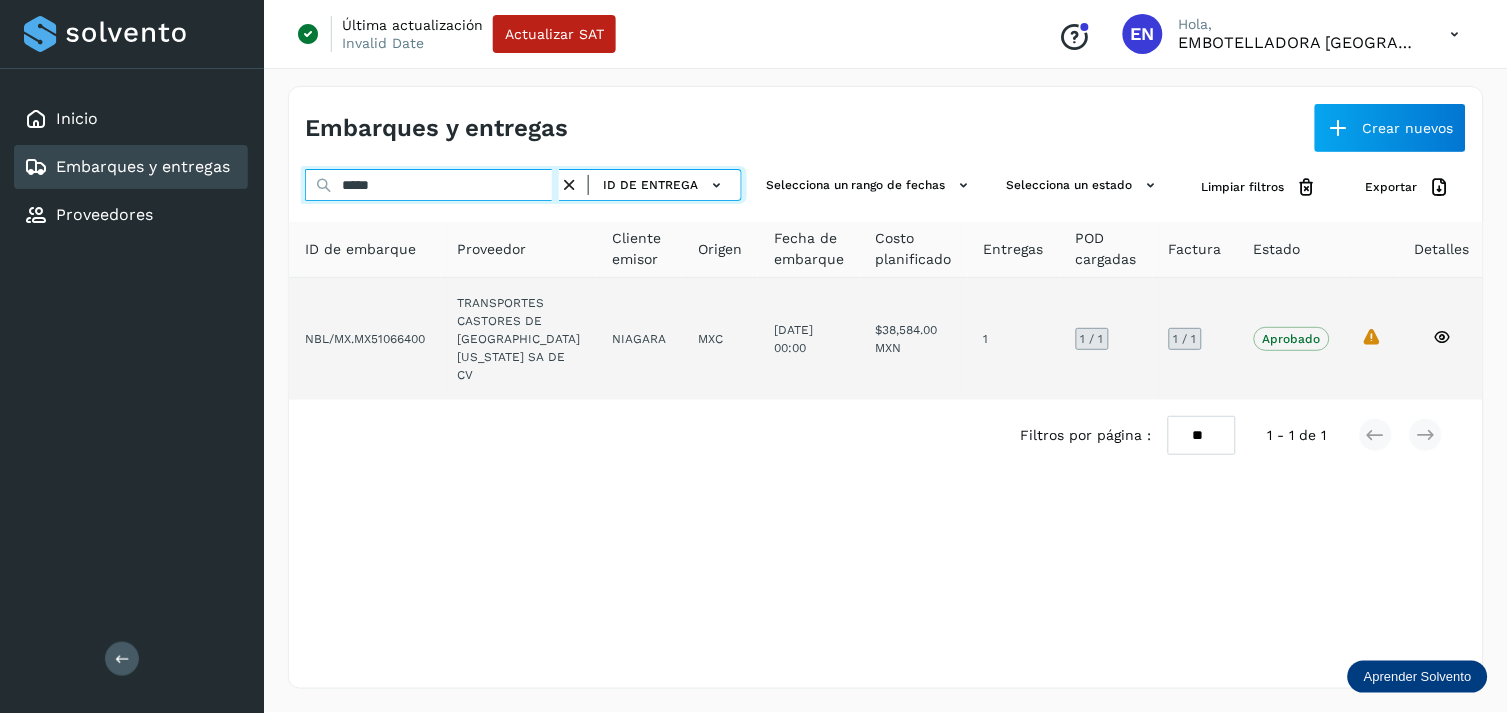 type on "*****" 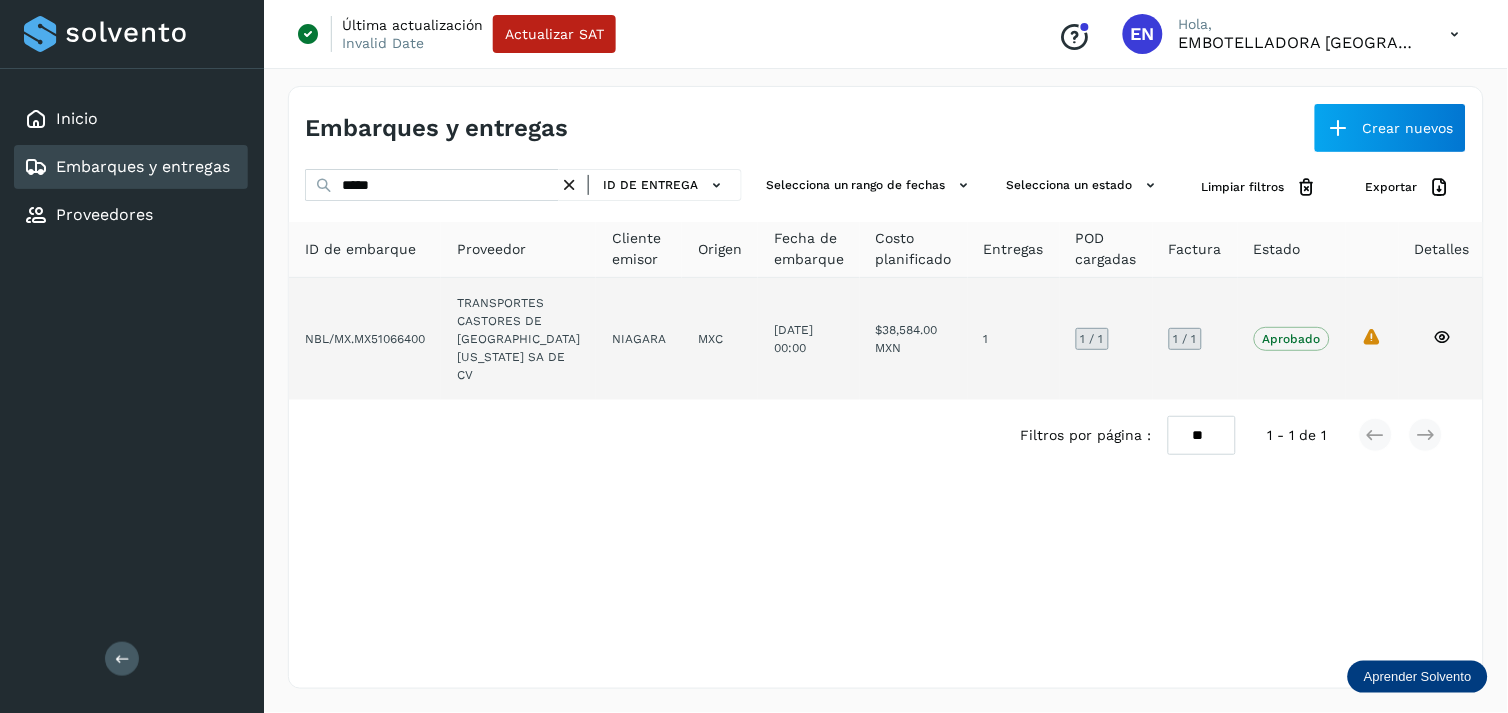 click on "TRANSPORTES CASTORES DE [GEOGRAPHIC_DATA][US_STATE] SA DE CV" 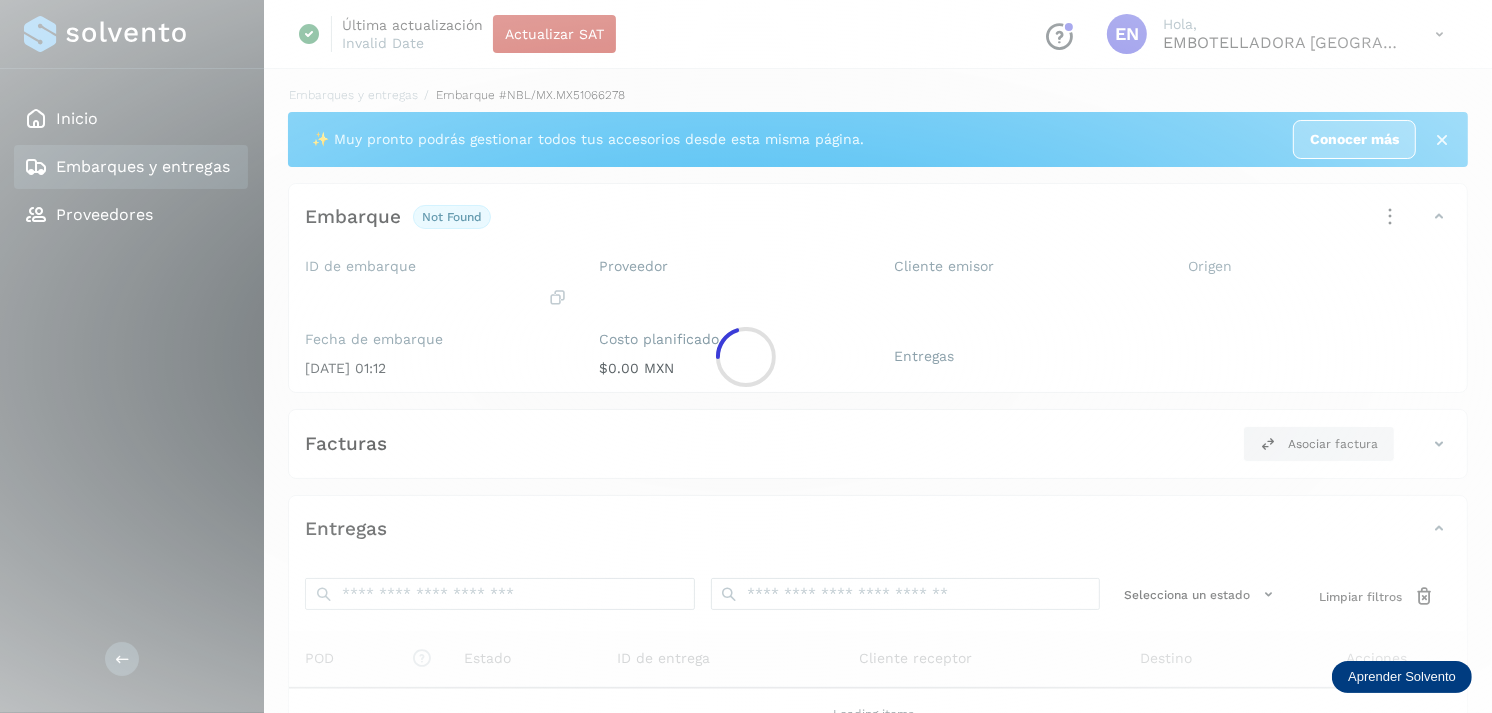 click 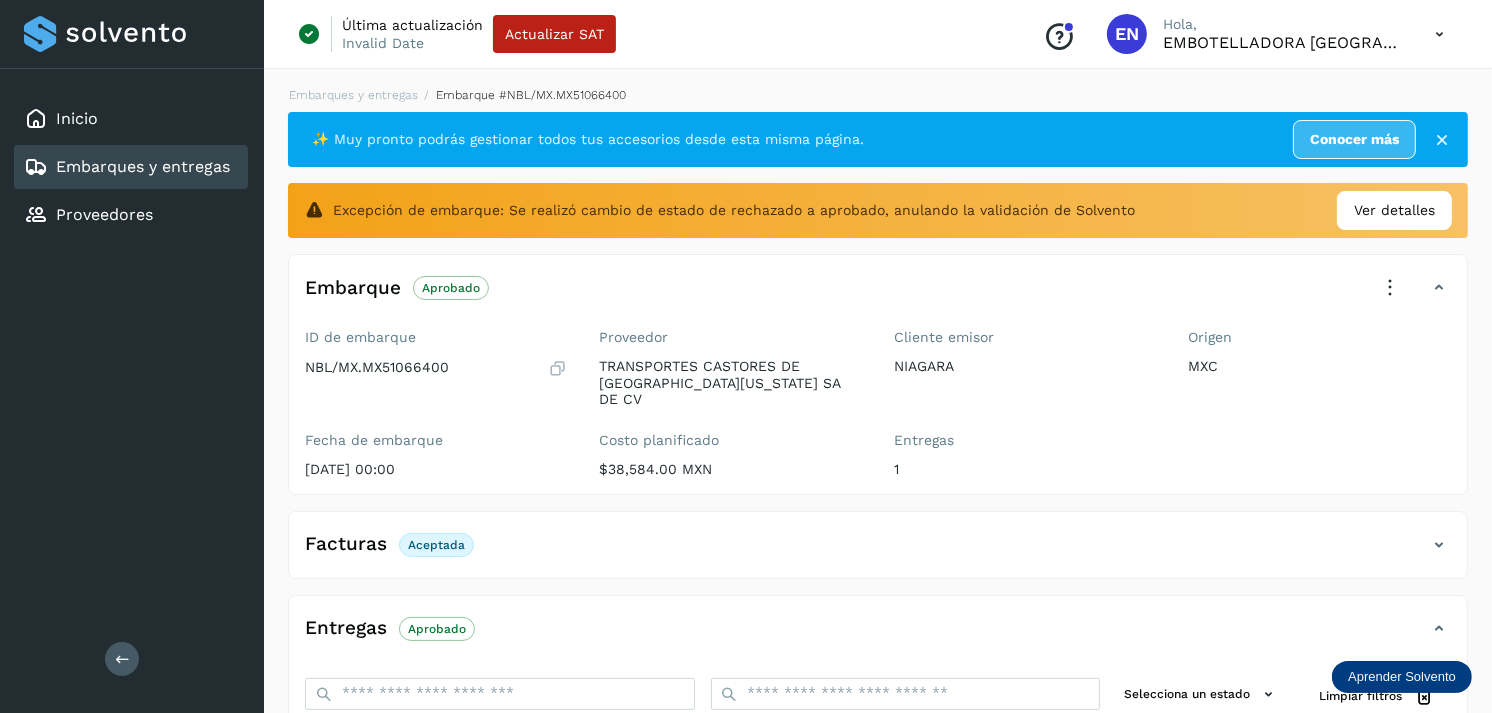 scroll, scrollTop: 325, scrollLeft: 0, axis: vertical 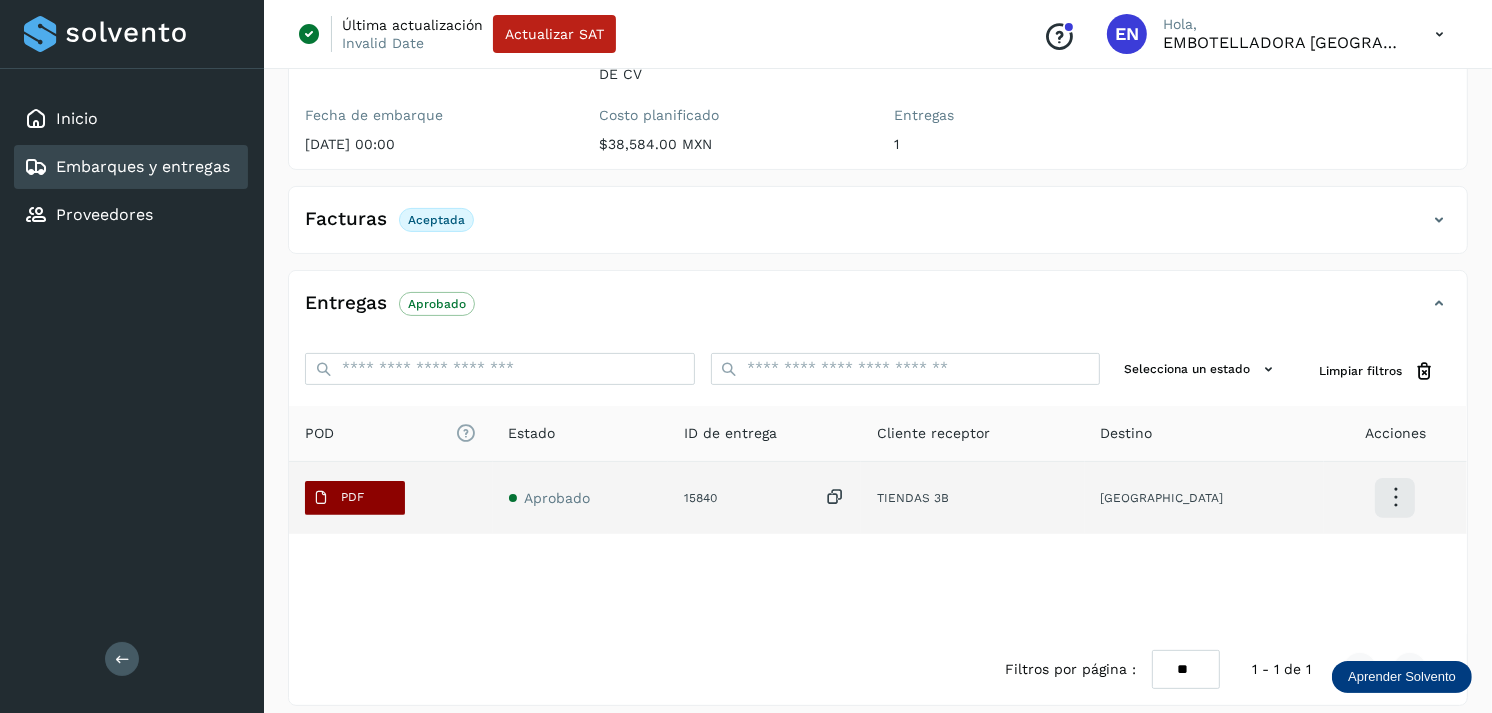 click on "PDF" at bounding box center (338, 498) 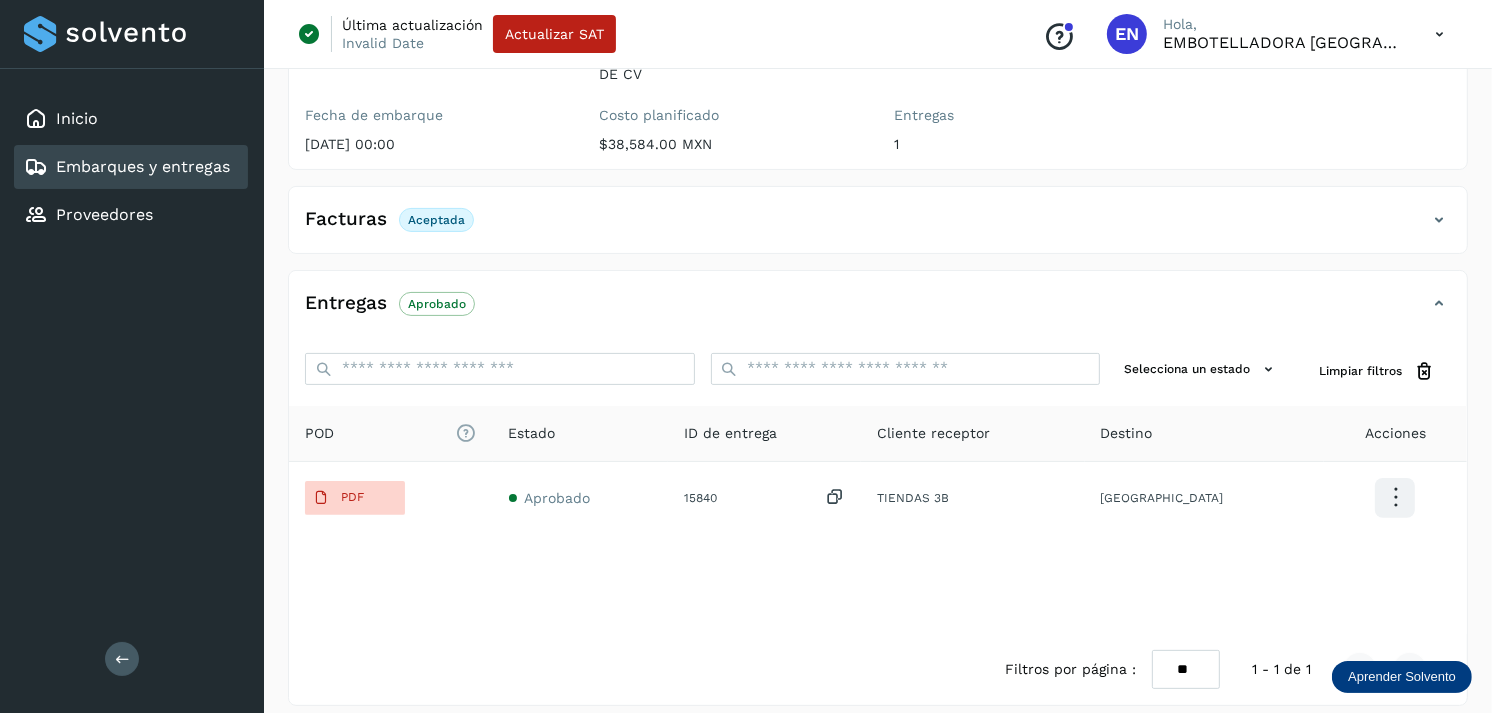 type 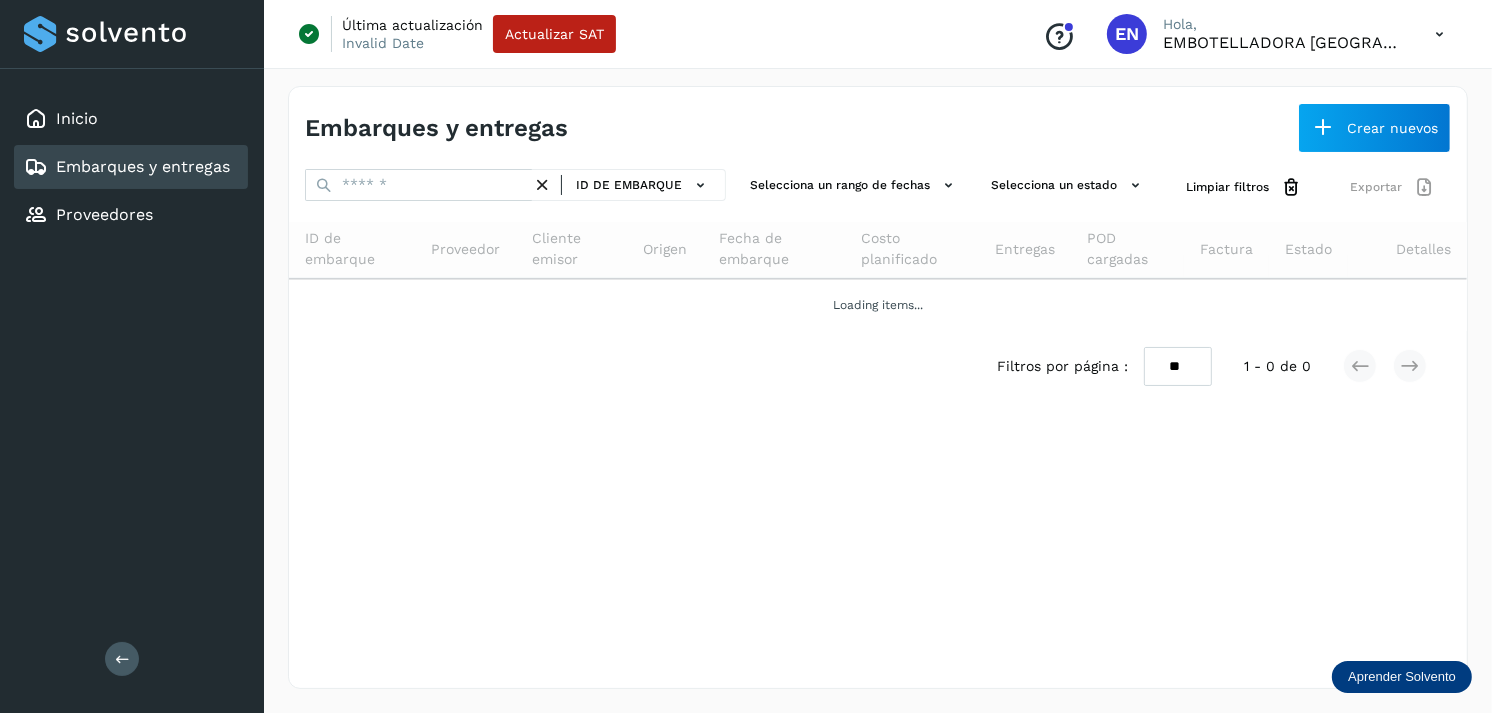 scroll, scrollTop: 0, scrollLeft: 0, axis: both 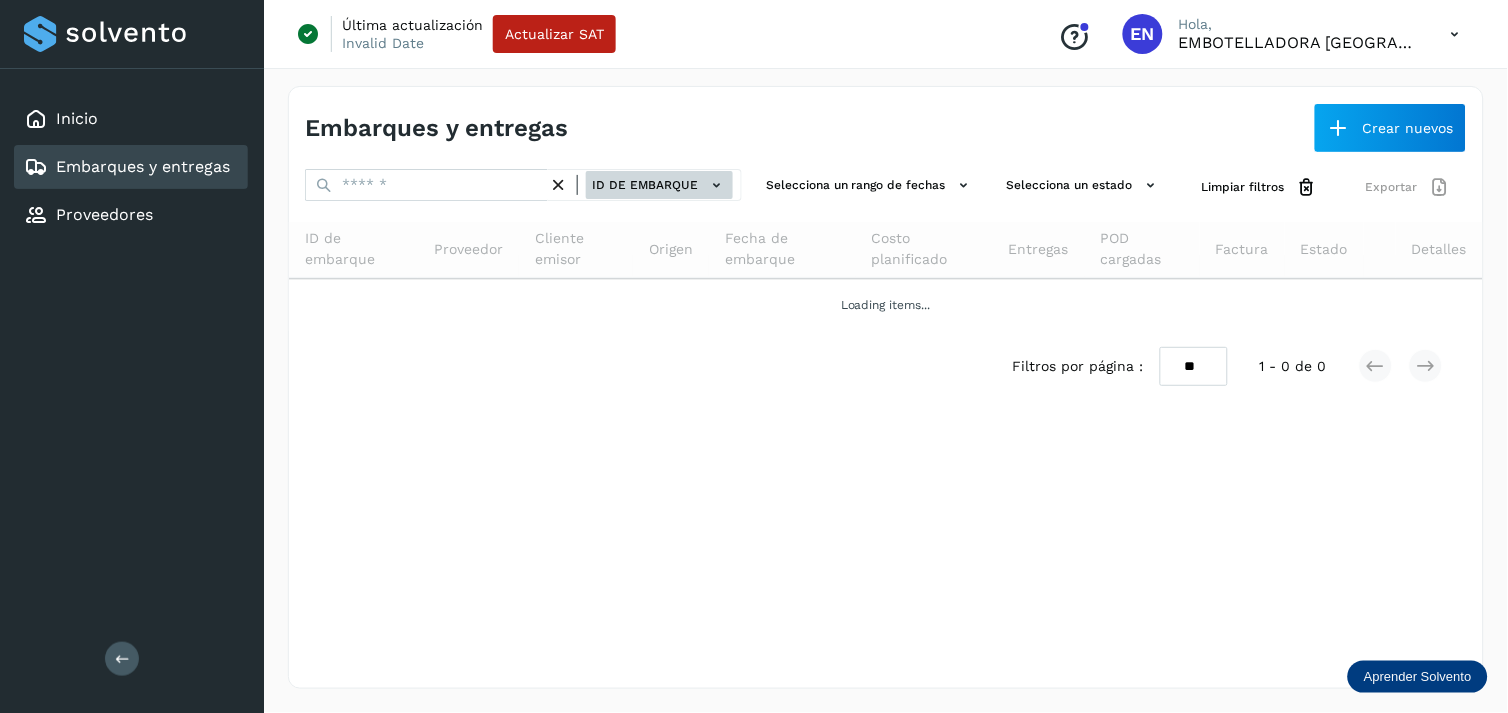 click on "ID de embarque" 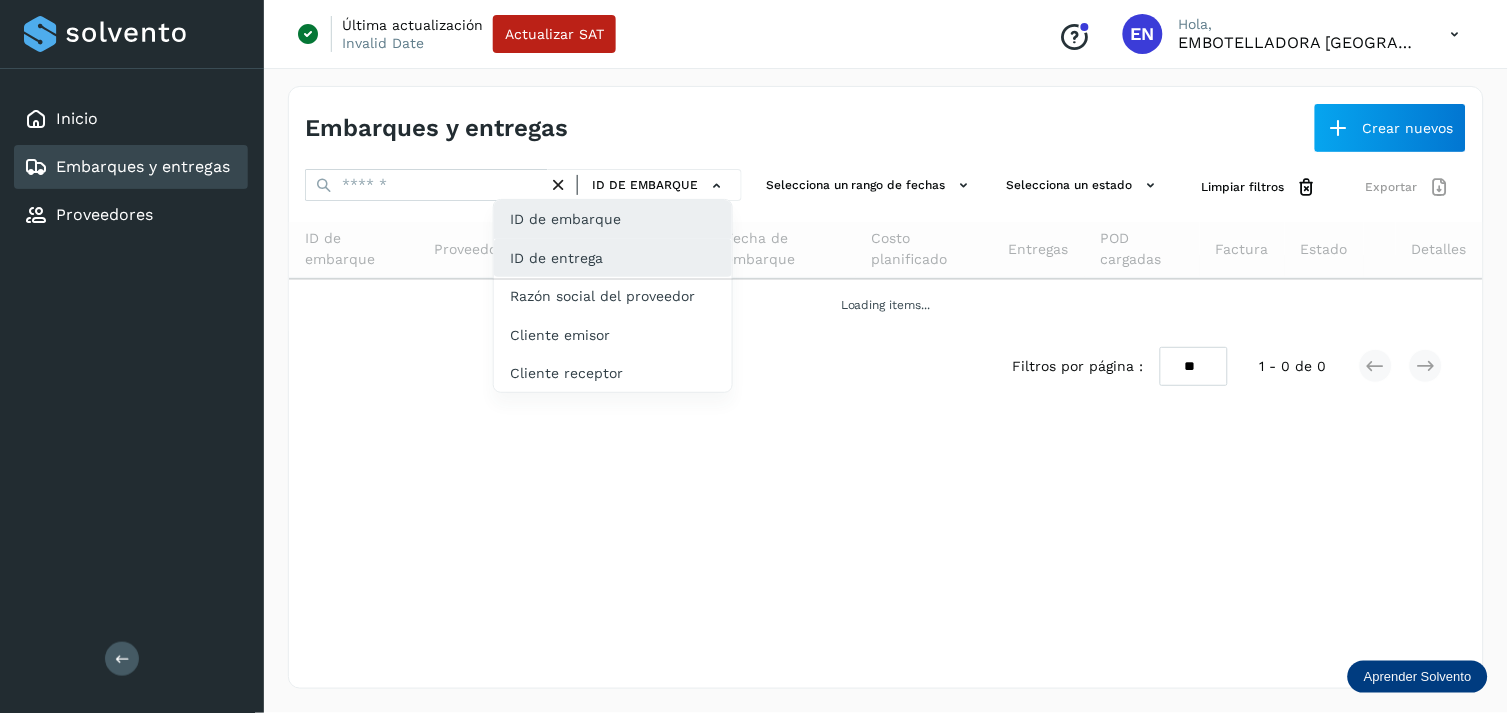 drag, startPoint x: 545, startPoint y: 277, endPoint x: 565, endPoint y: 274, distance: 20.22375 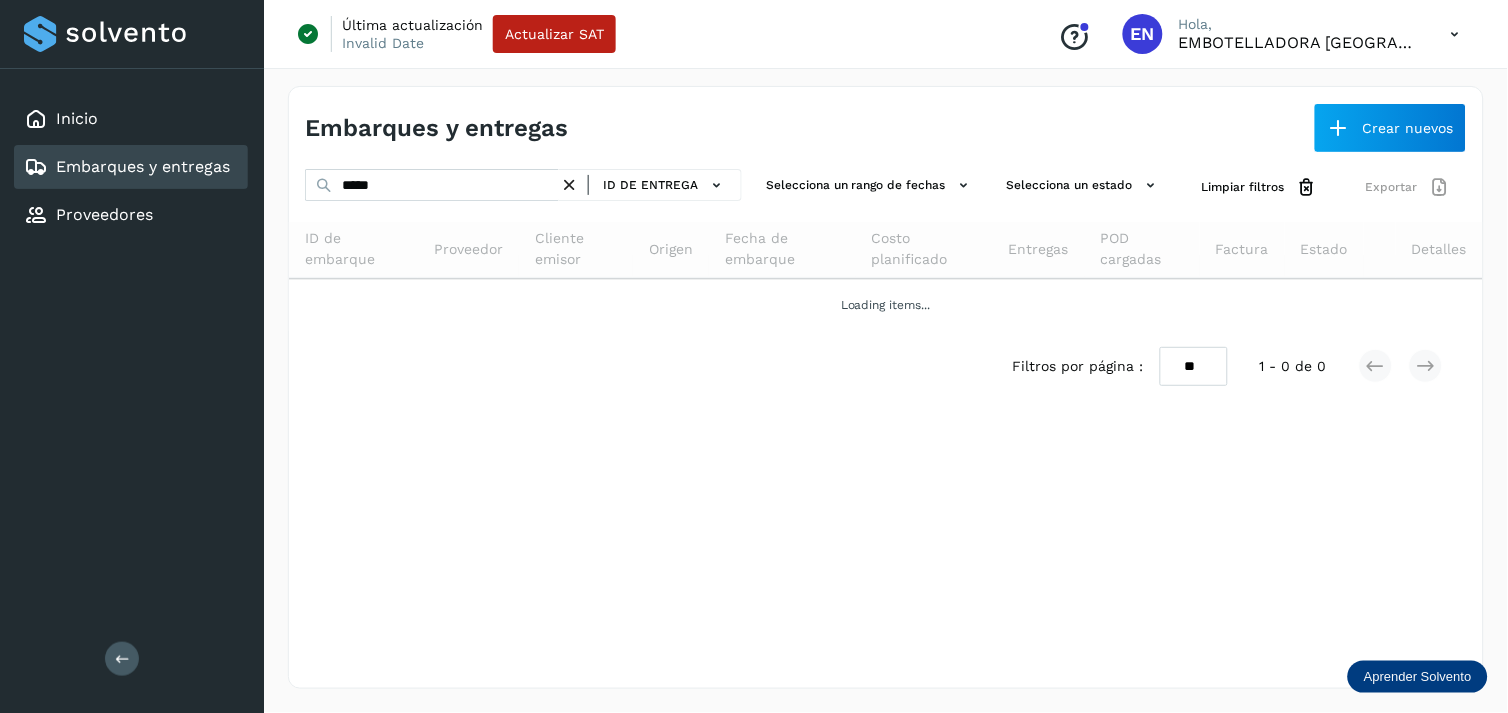 drag, startPoint x: 434, startPoint y: 164, endPoint x: 412, endPoint y: 171, distance: 23.086792 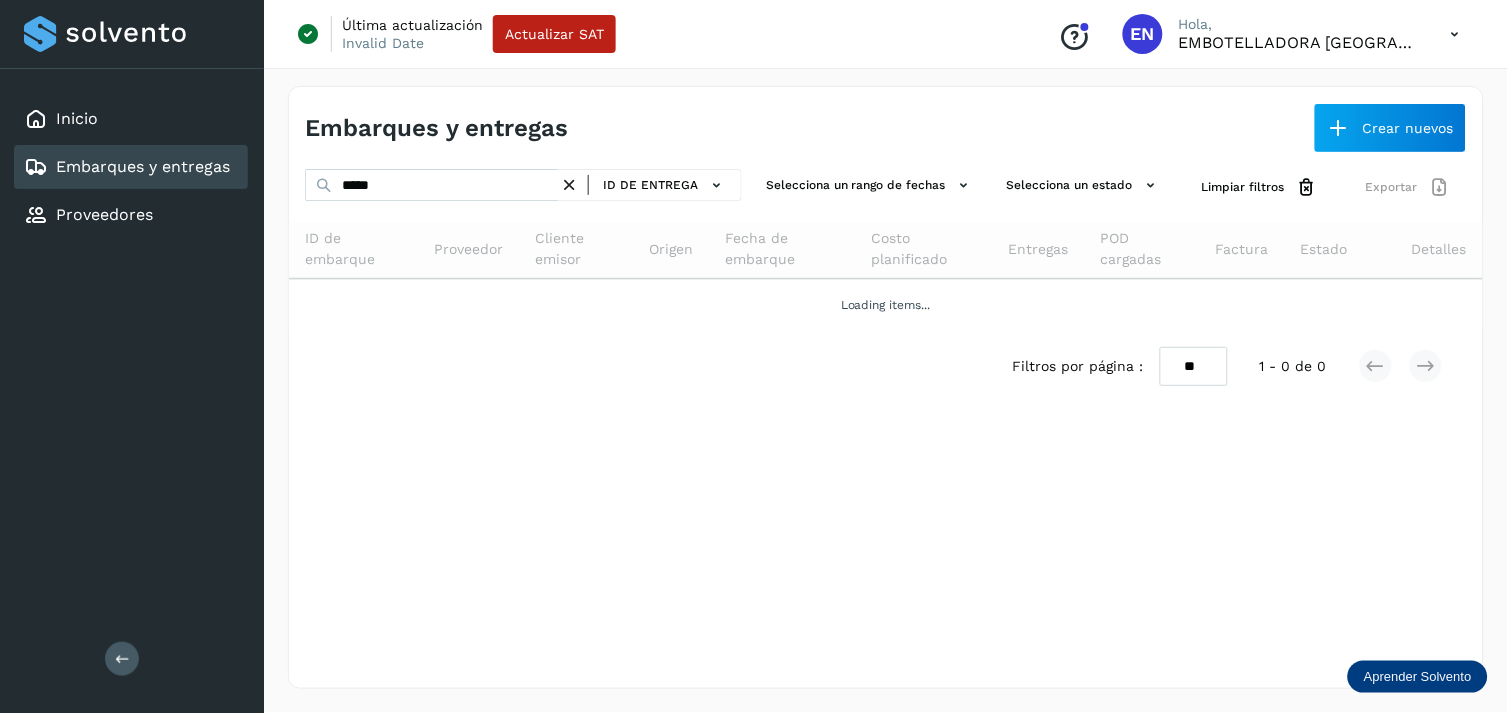 click on "Embarques y entregas Crear nuevos ***** ID de entrega Selecciona un rango de fechas  Selecciona un estado Limpiar filtros Exportar ID de embarque Proveedor Cliente emisor Origen Fecha de embarque Costo planificado Entregas POD cargadas Factura Estado Detalles Loading items... Filtros por página : ** ** ** 1 - 0 de 0" at bounding box center (886, 387) 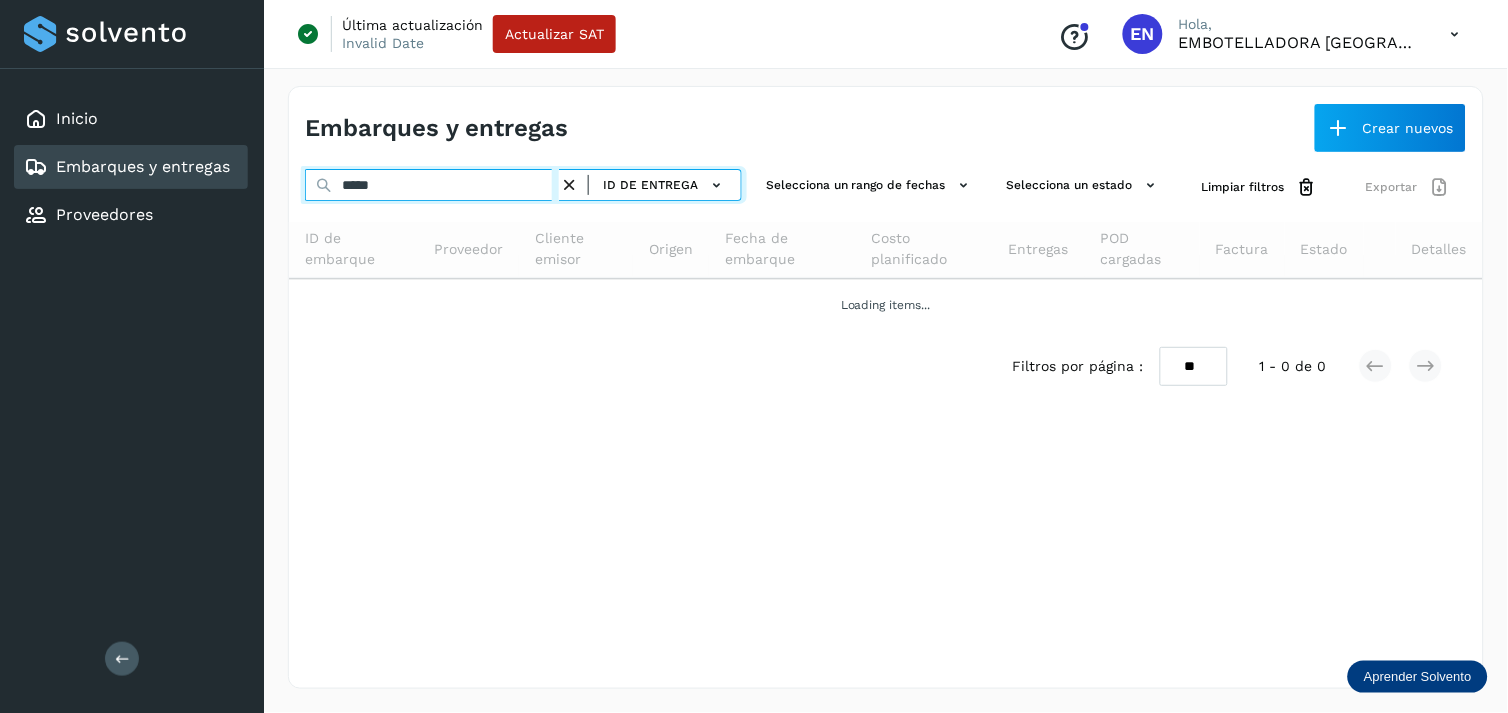 click on "*****" at bounding box center [432, 185] 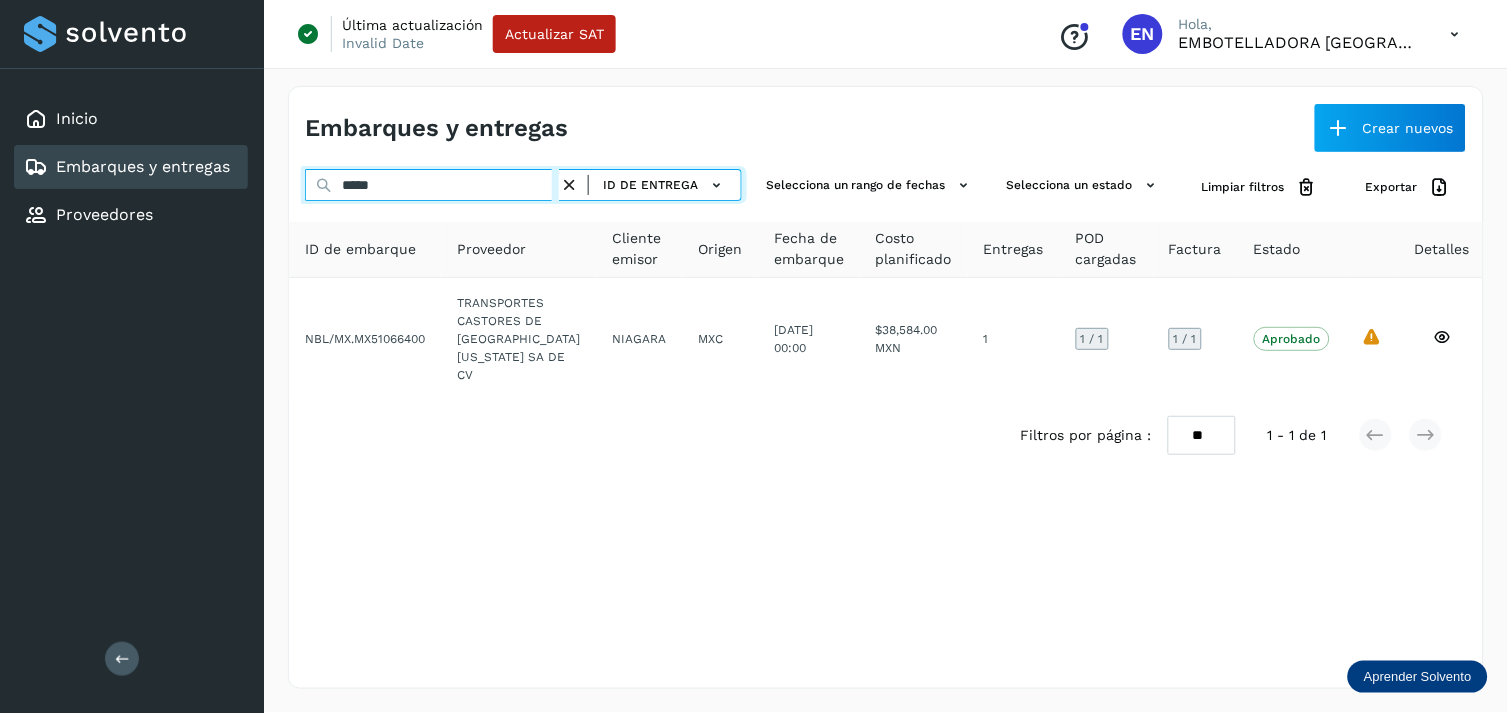 type on "*****" 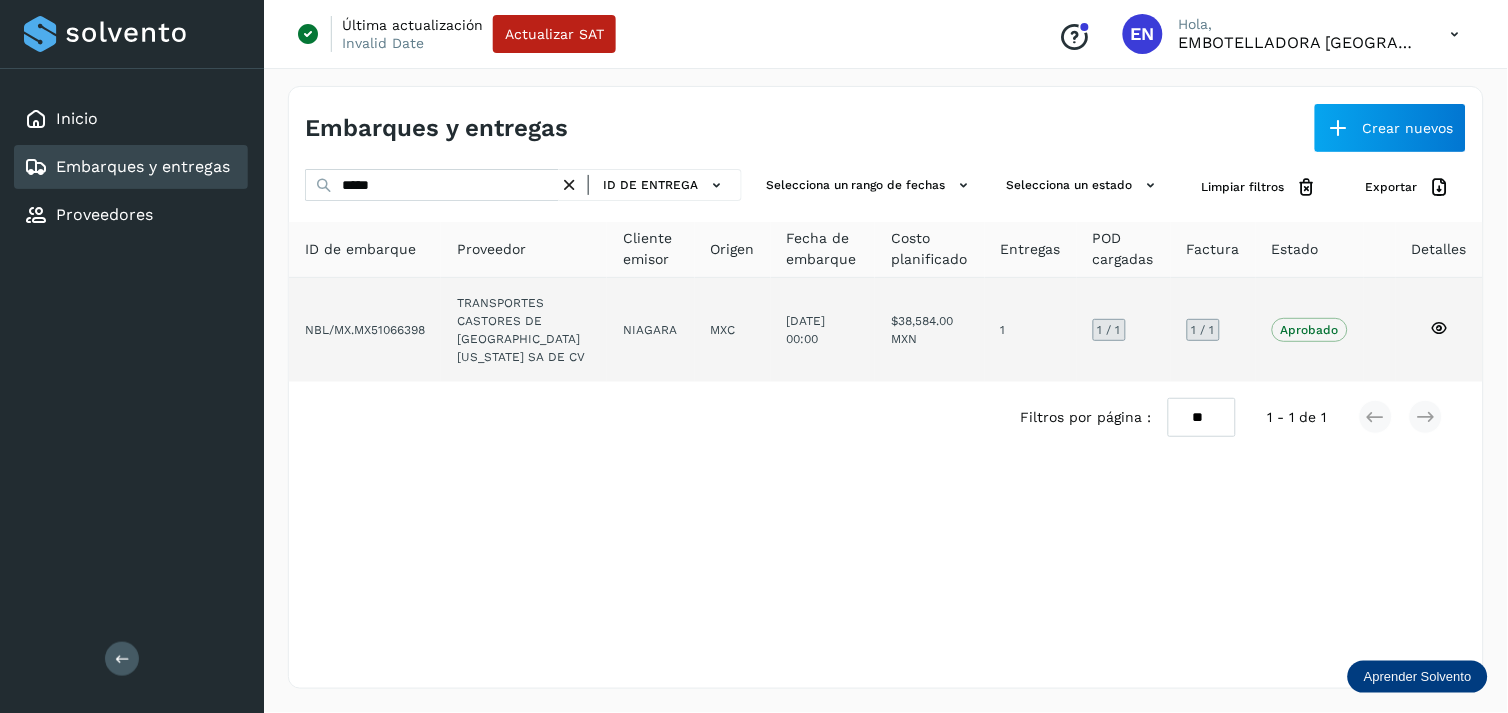 click on "TRANSPORTES CASTORES DE [GEOGRAPHIC_DATA][US_STATE] SA DE CV" 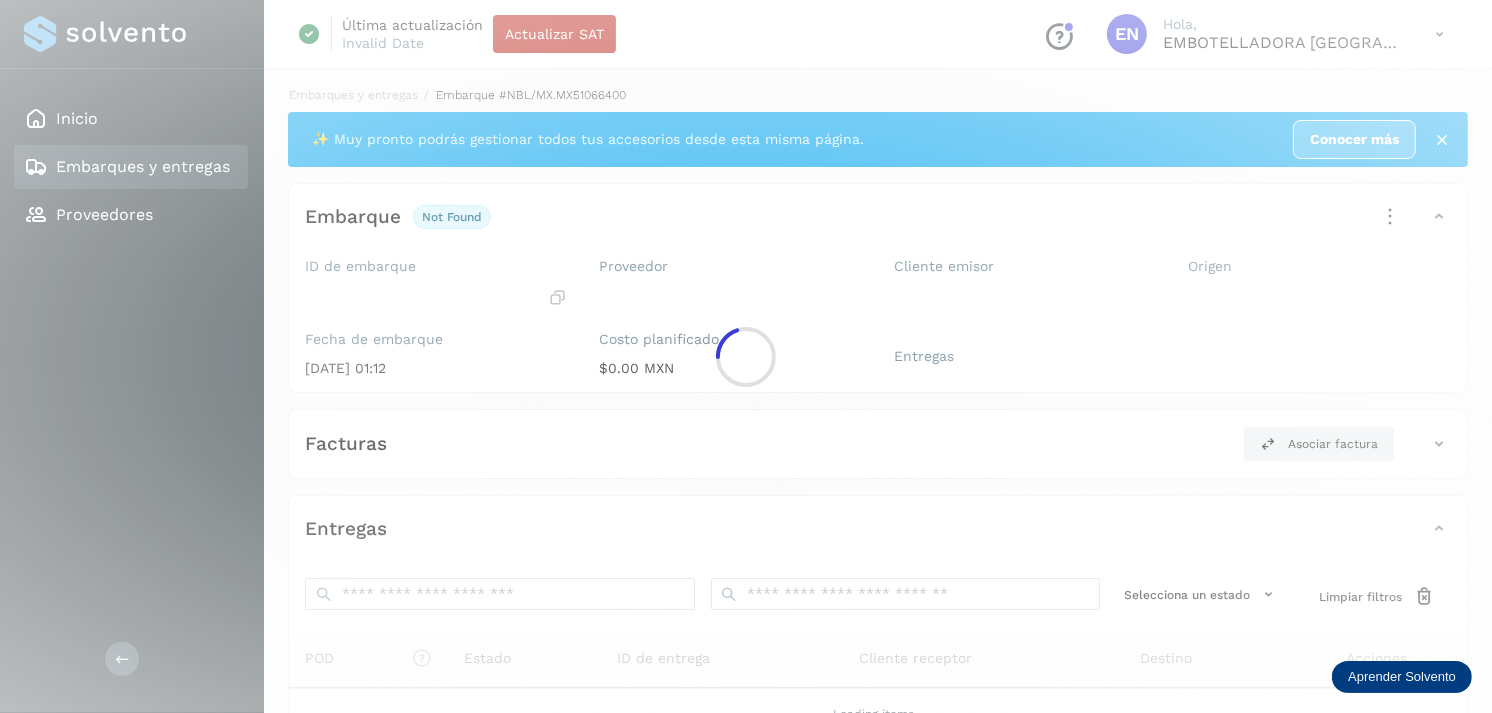 click 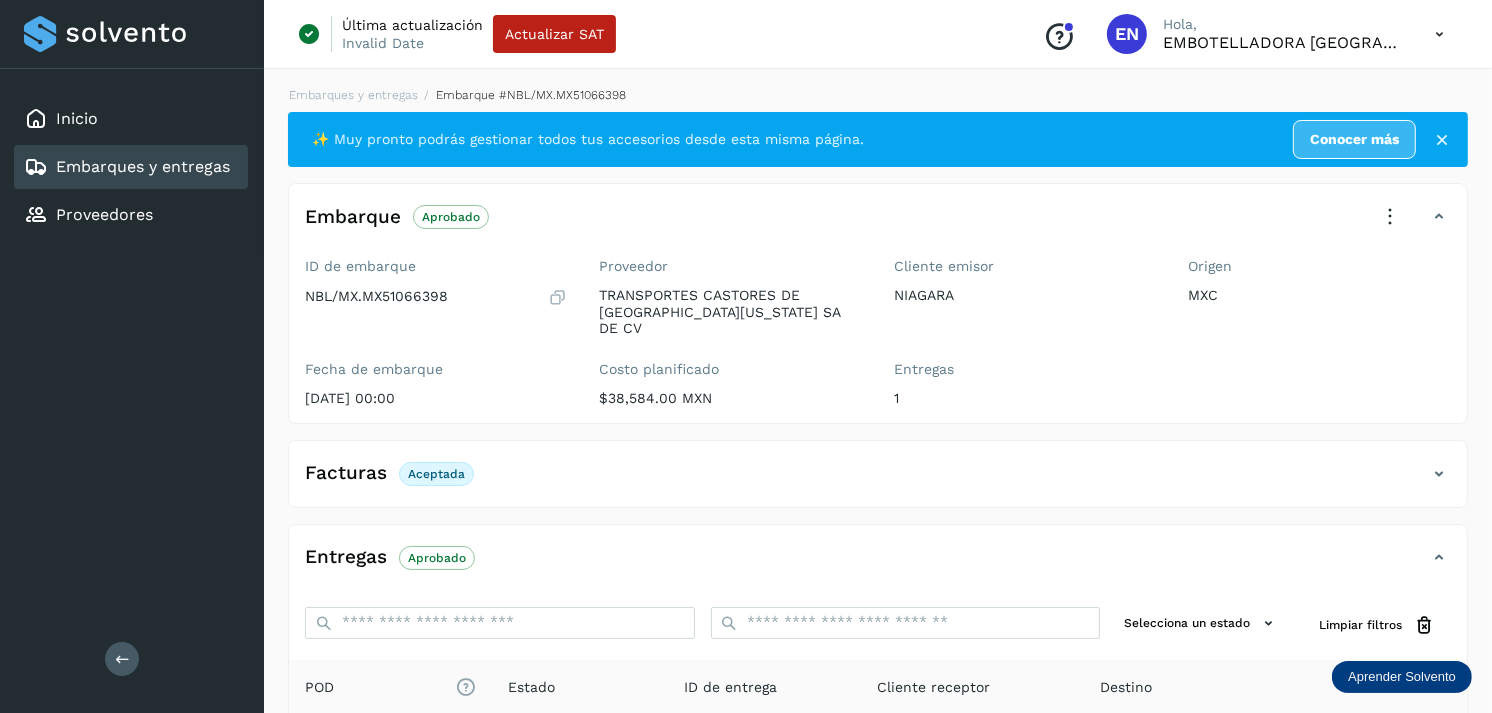 scroll, scrollTop: 254, scrollLeft: 0, axis: vertical 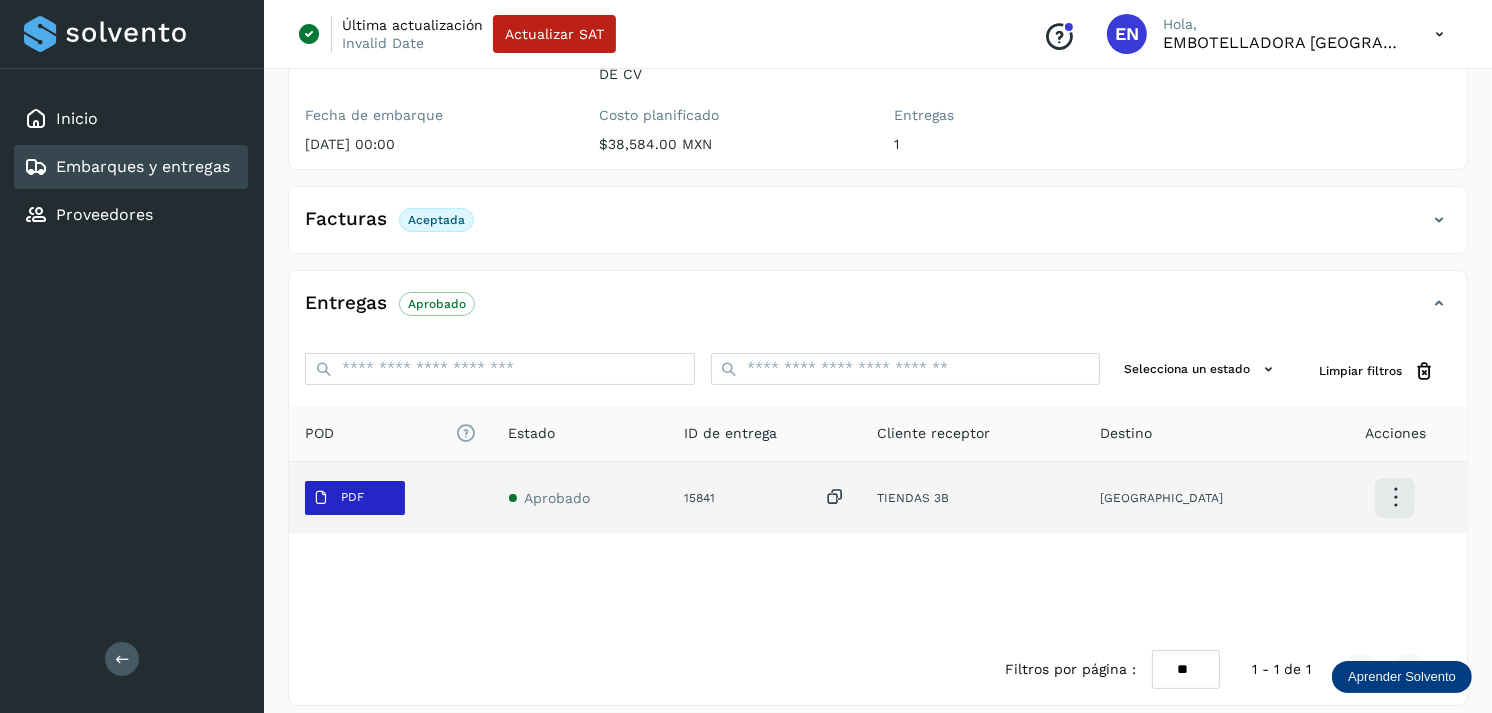 click on "PDF" at bounding box center [338, 498] 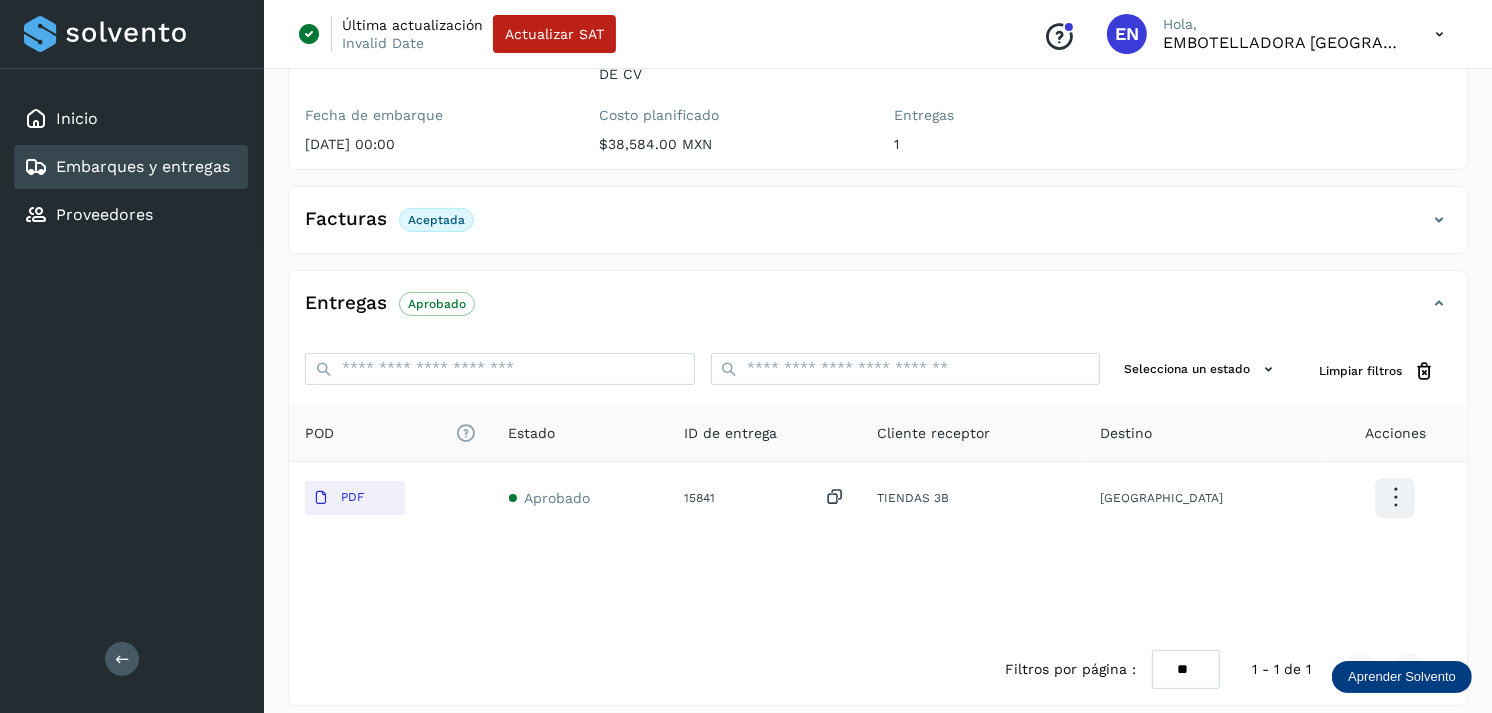 type 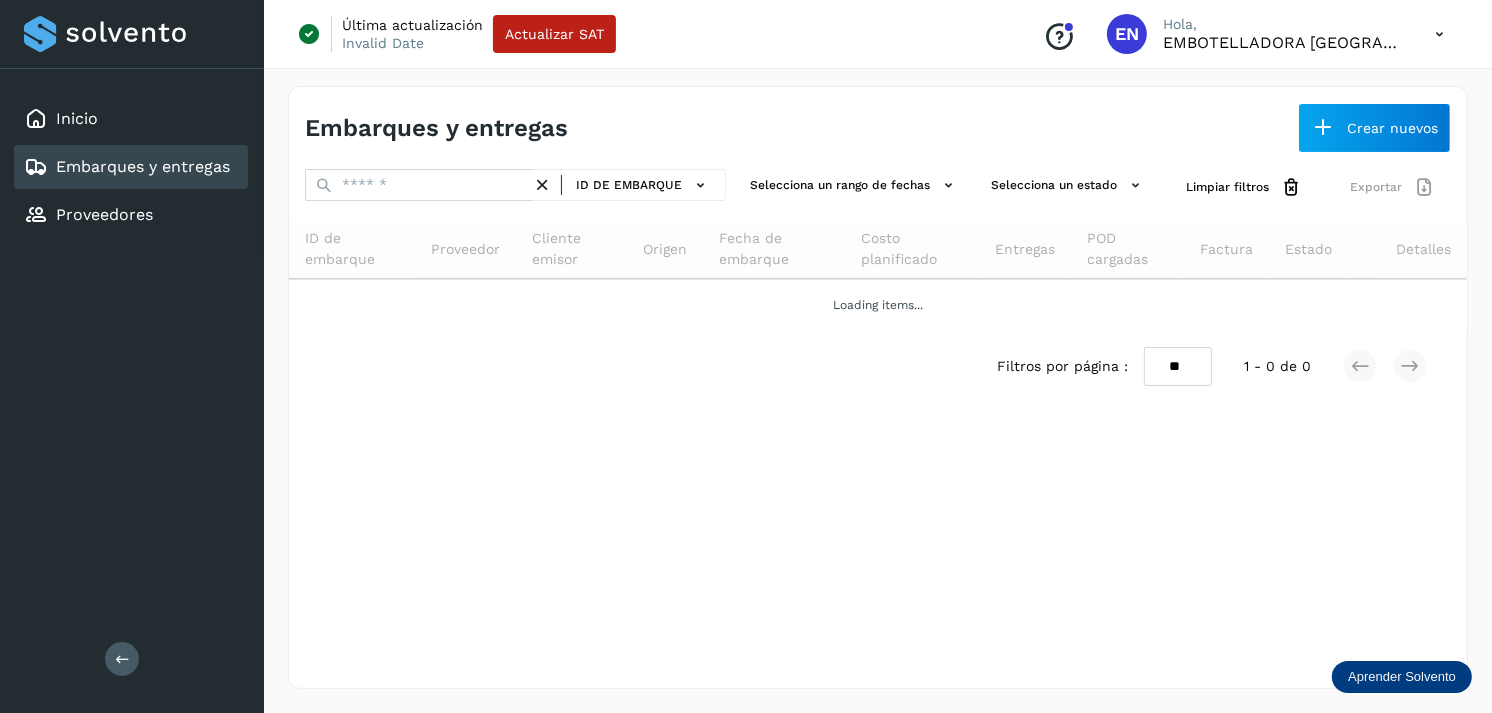 scroll, scrollTop: 0, scrollLeft: 0, axis: both 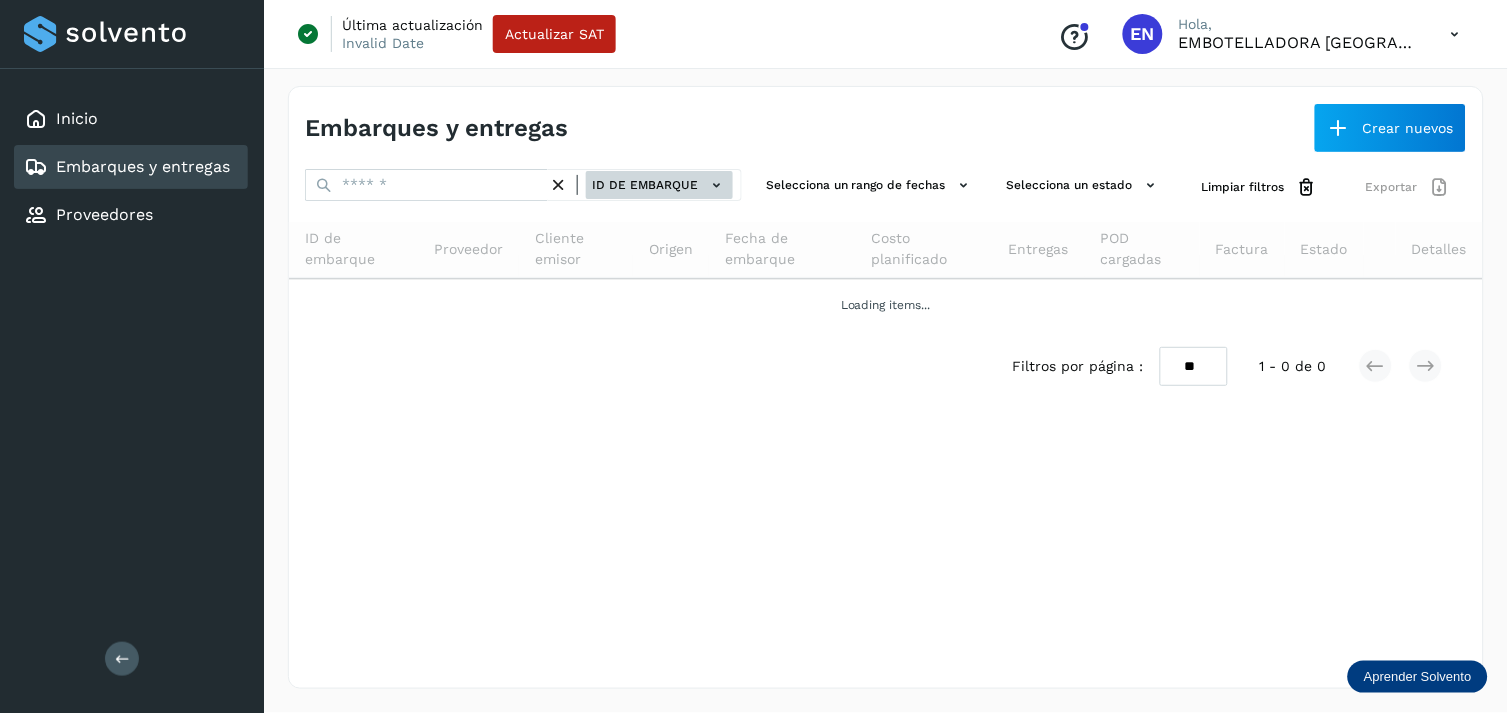 click on "ID de embarque" 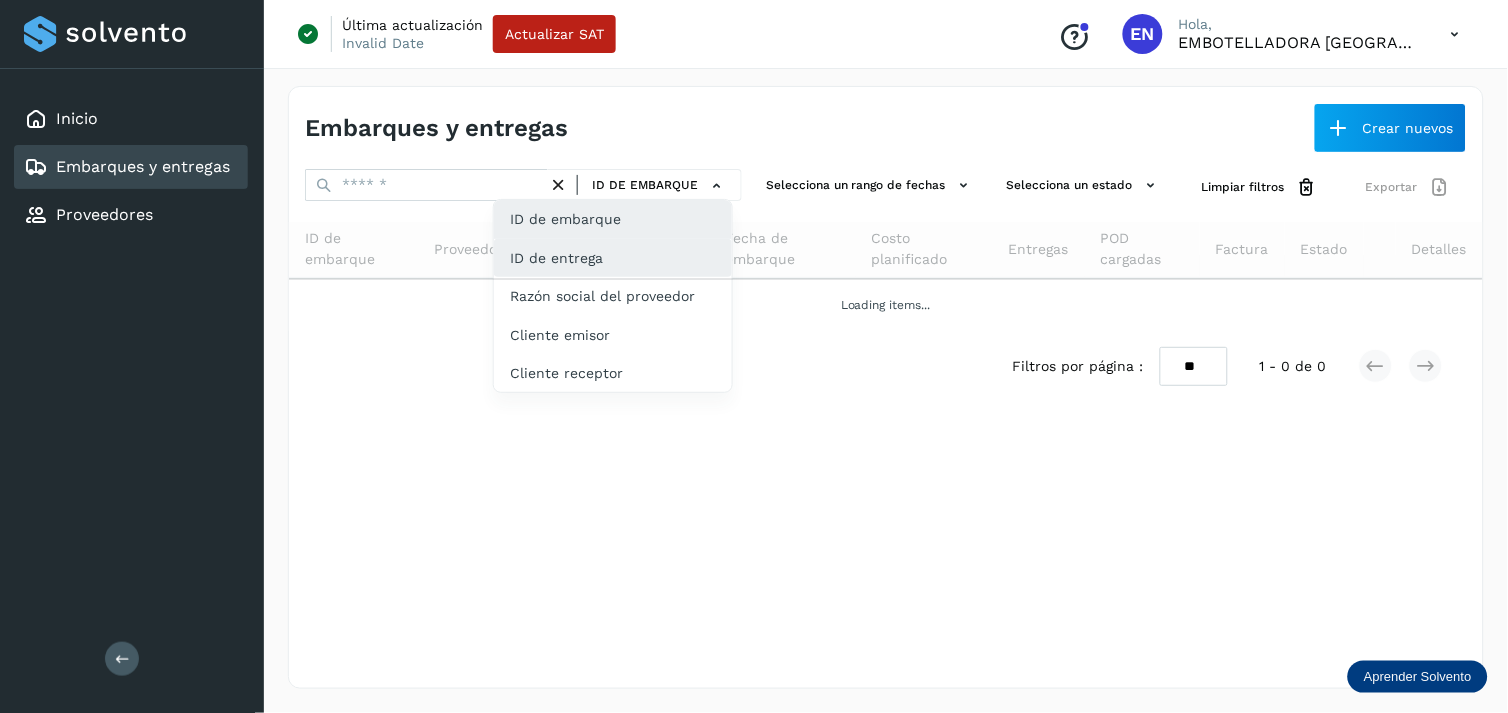 click on "ID de entrega" 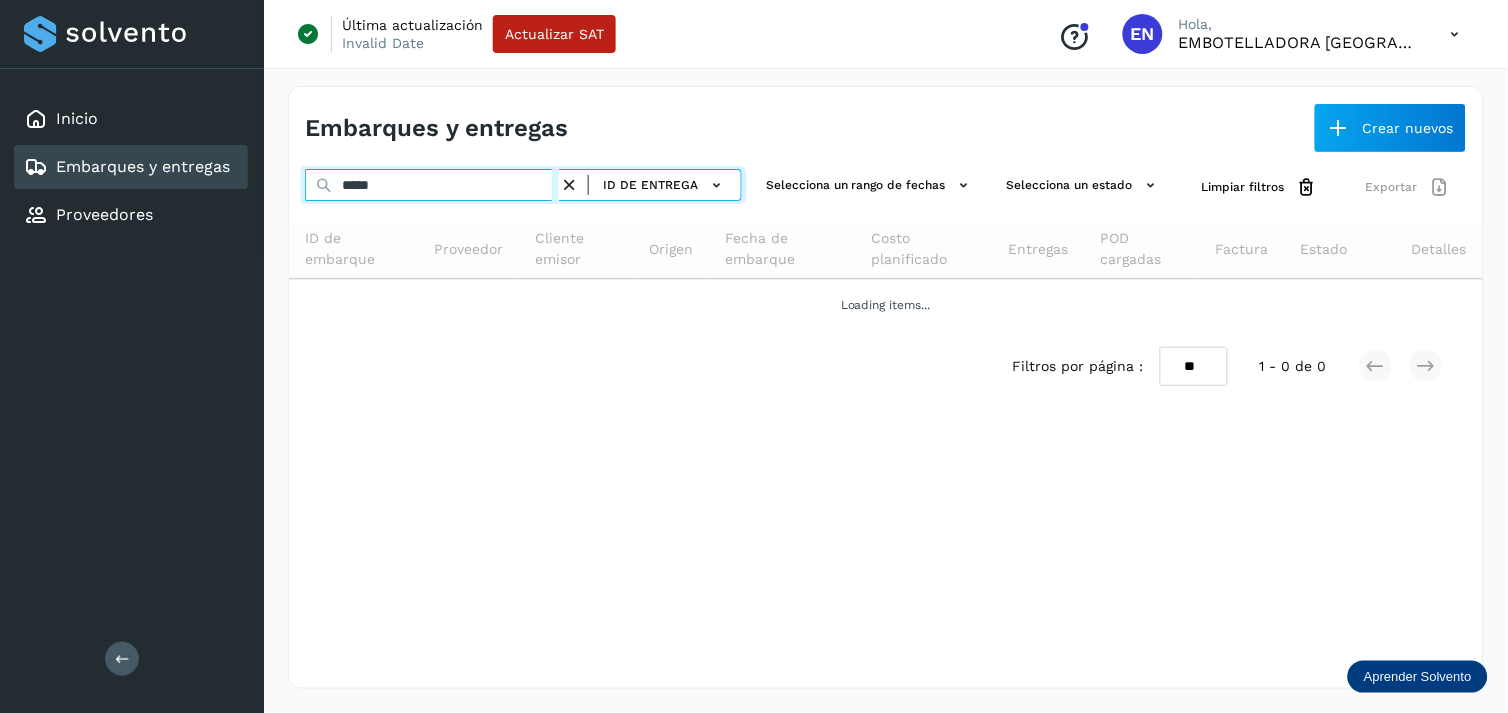 click on "*****" at bounding box center (432, 185) 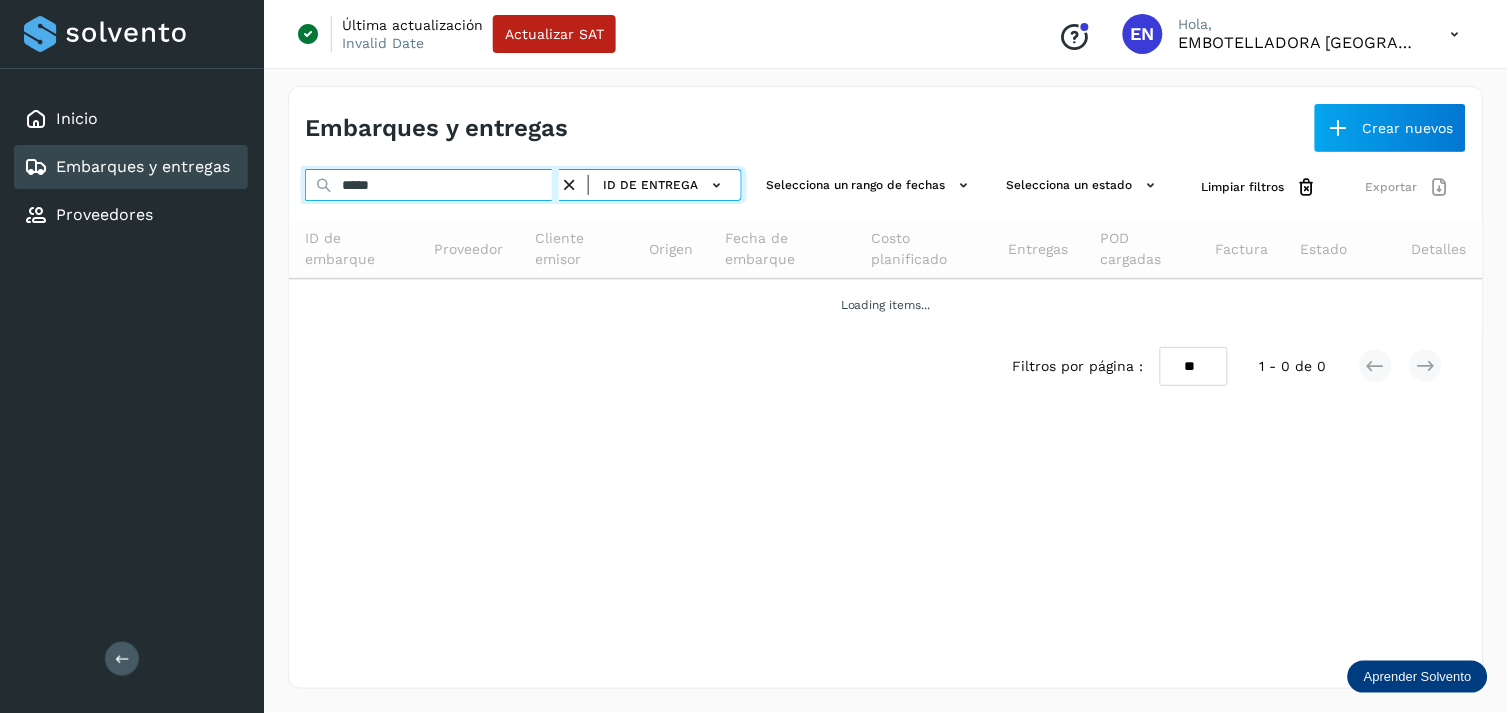 paste on "*******" 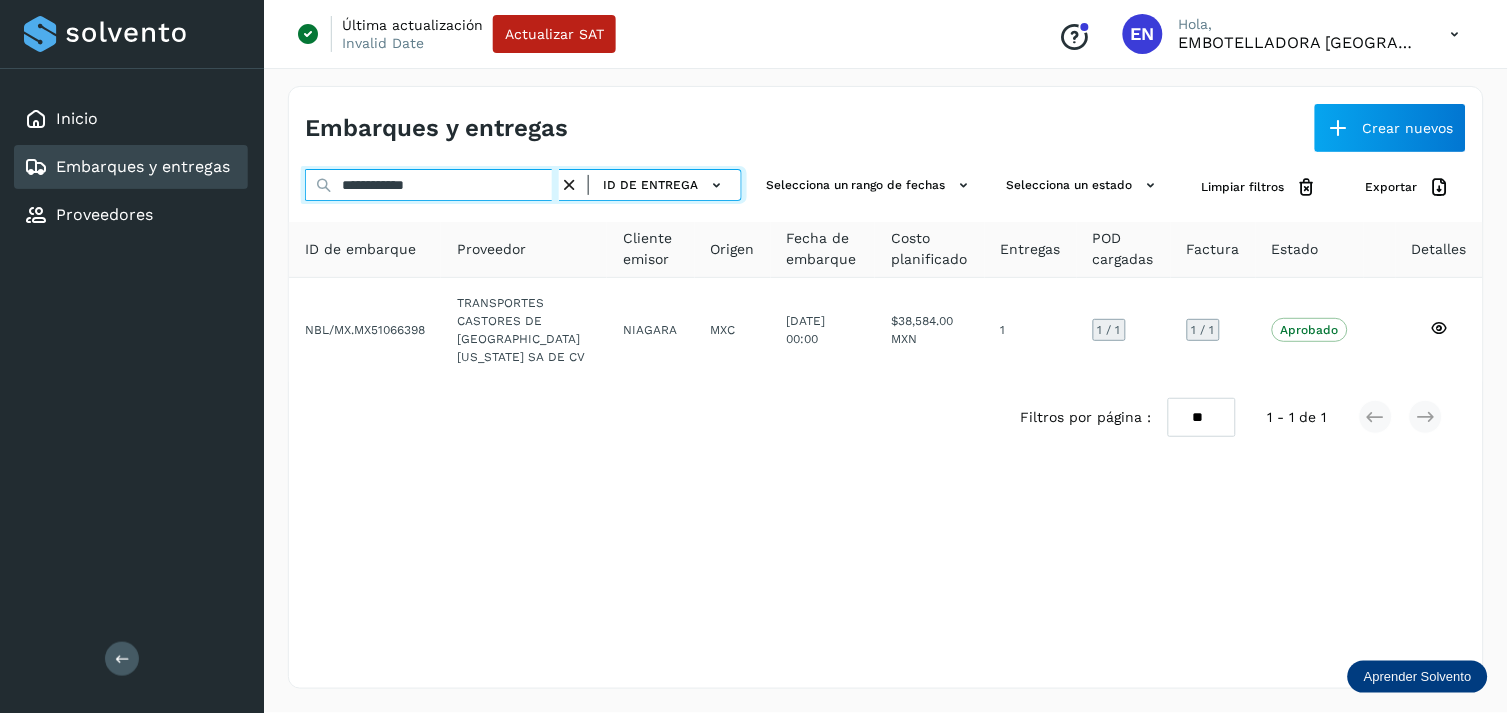 type on "**********" 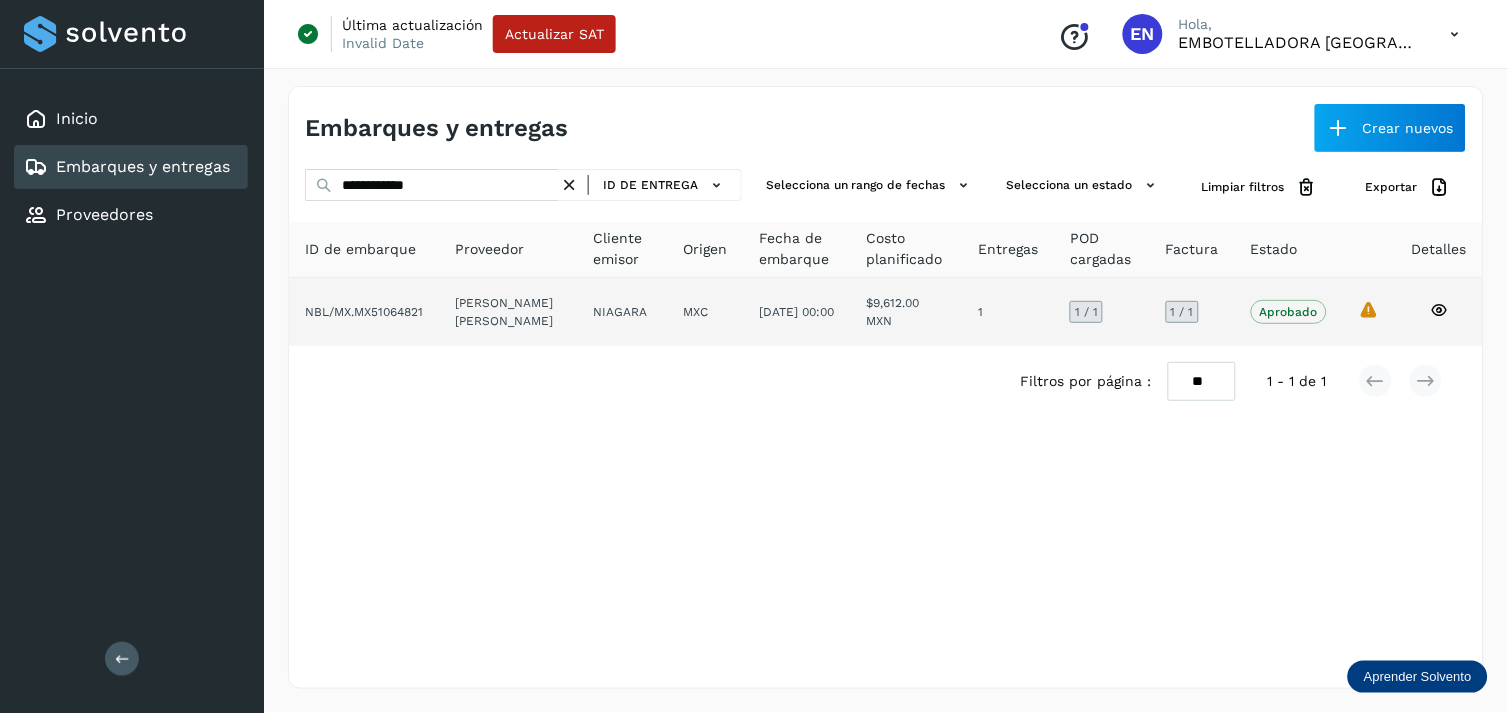 click on "[PERSON_NAME] [PERSON_NAME]" 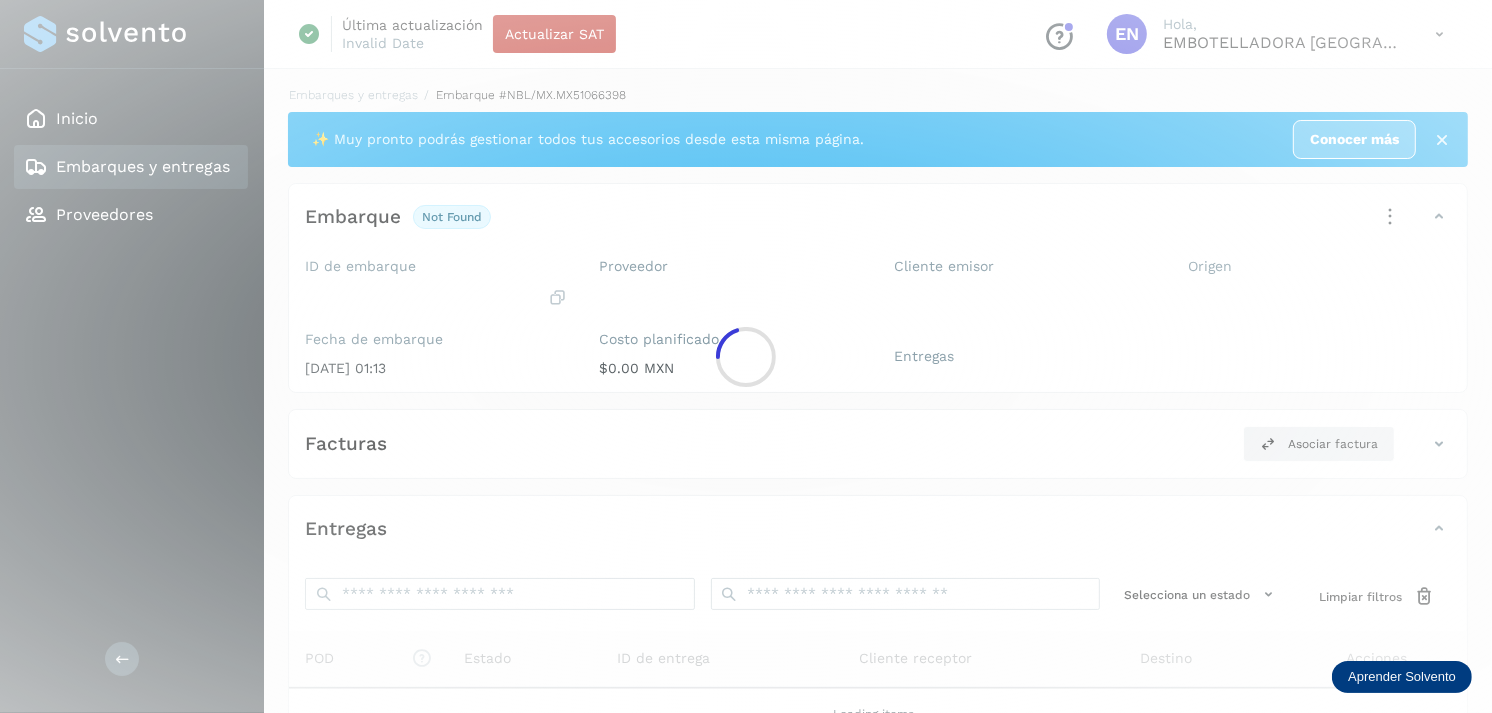 click 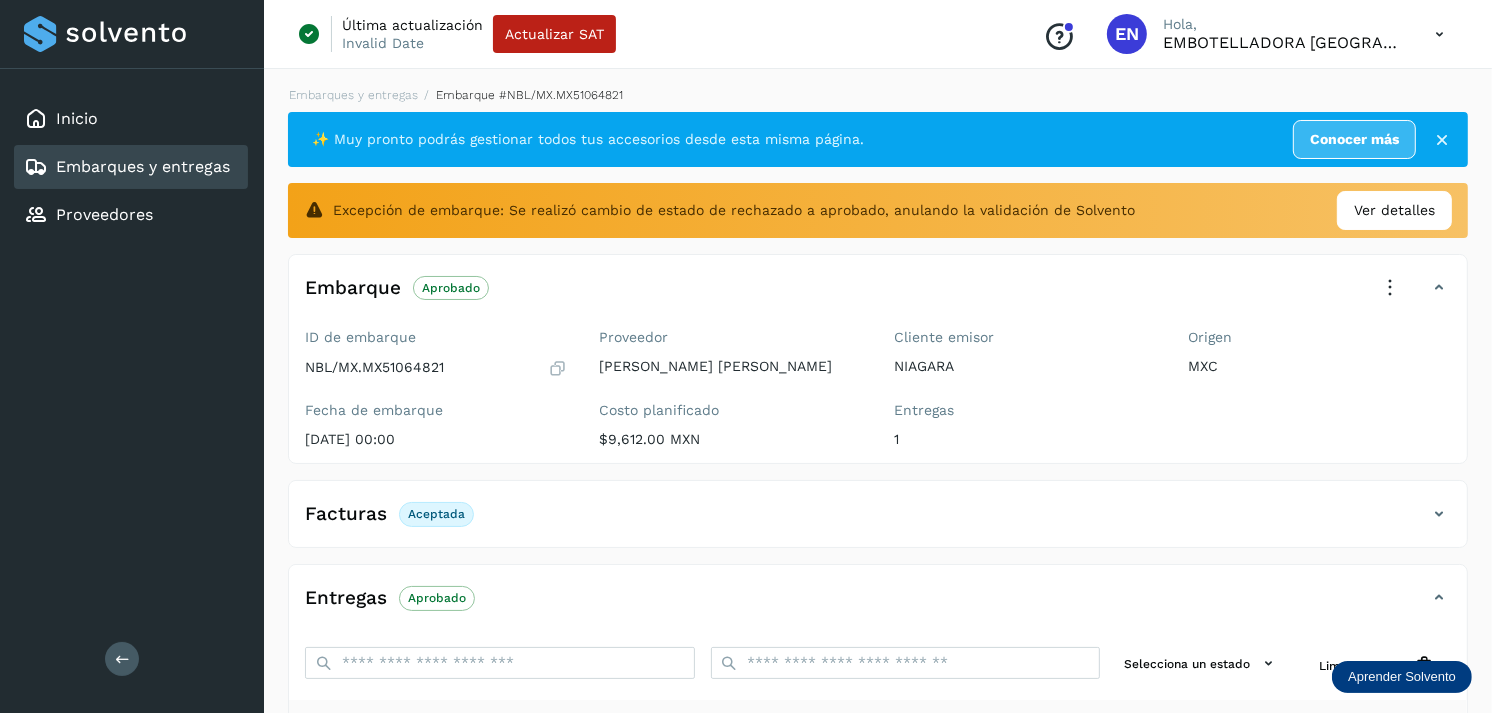 scroll, scrollTop: 312, scrollLeft: 0, axis: vertical 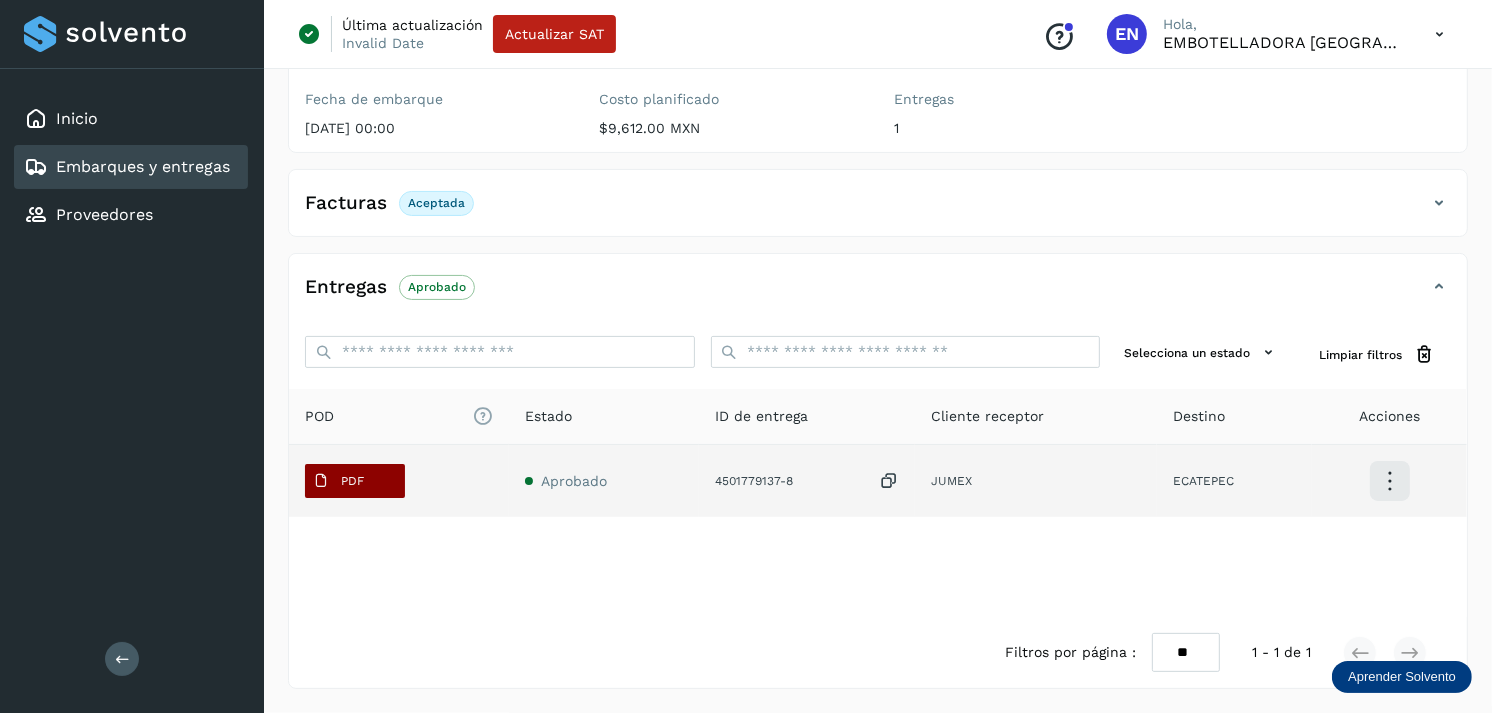 click on "PDF" at bounding box center [338, 481] 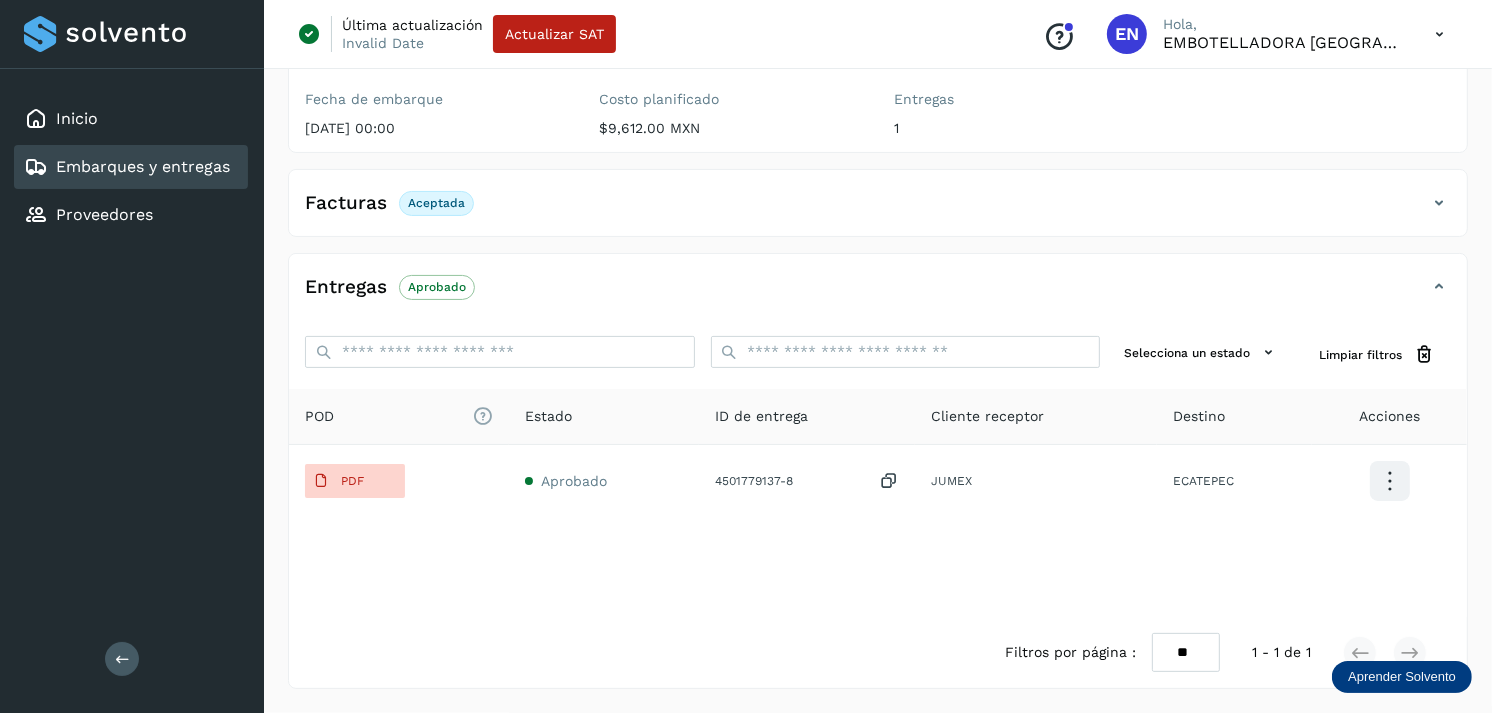 type 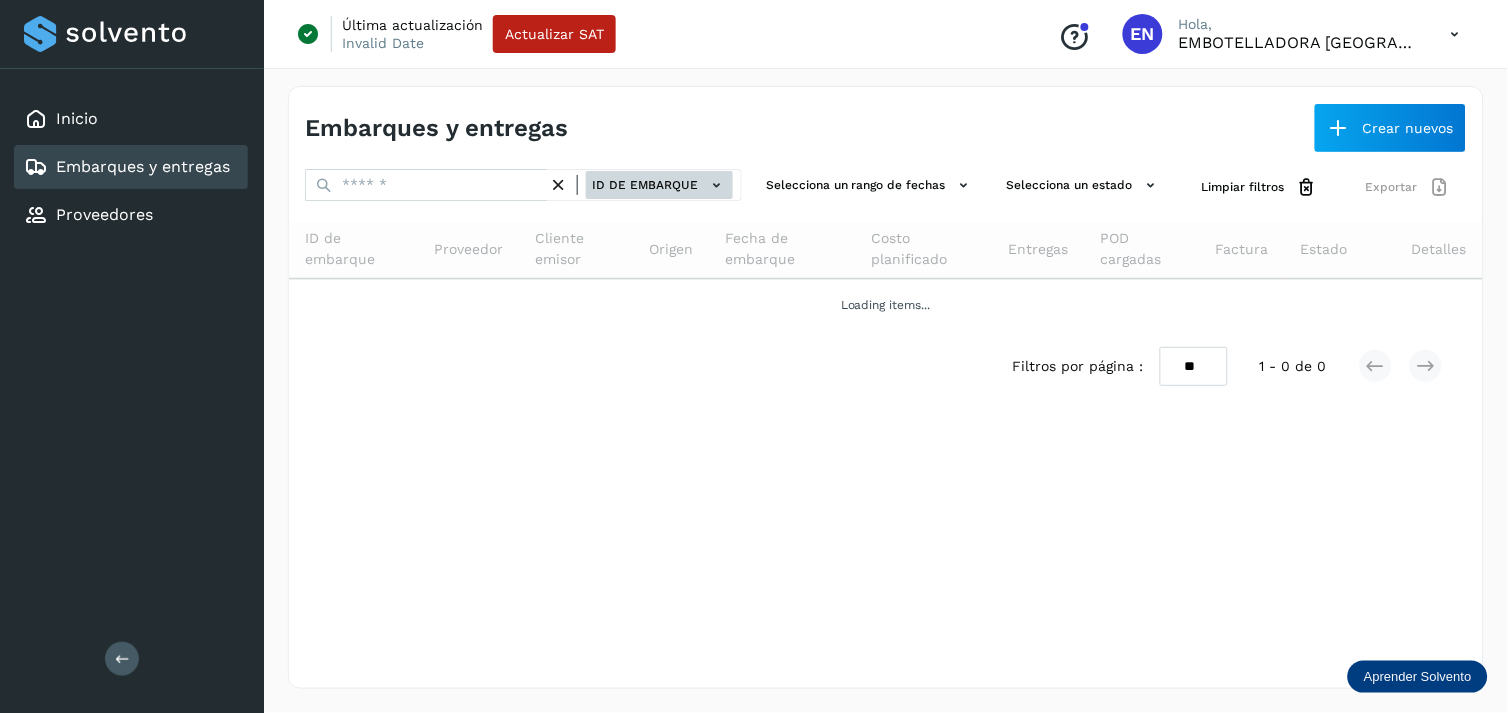 click on "ID de embarque" at bounding box center (659, 185) 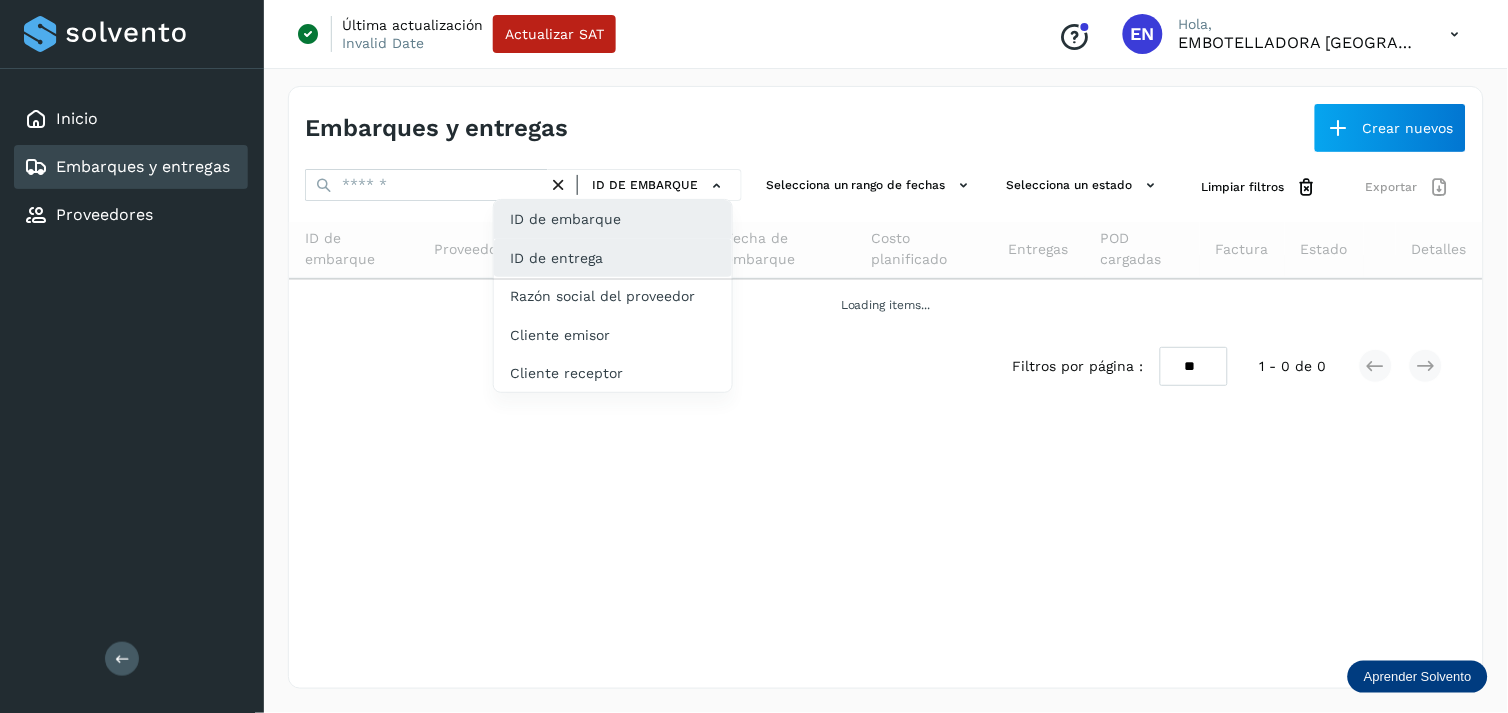 click on "ID de entrega" 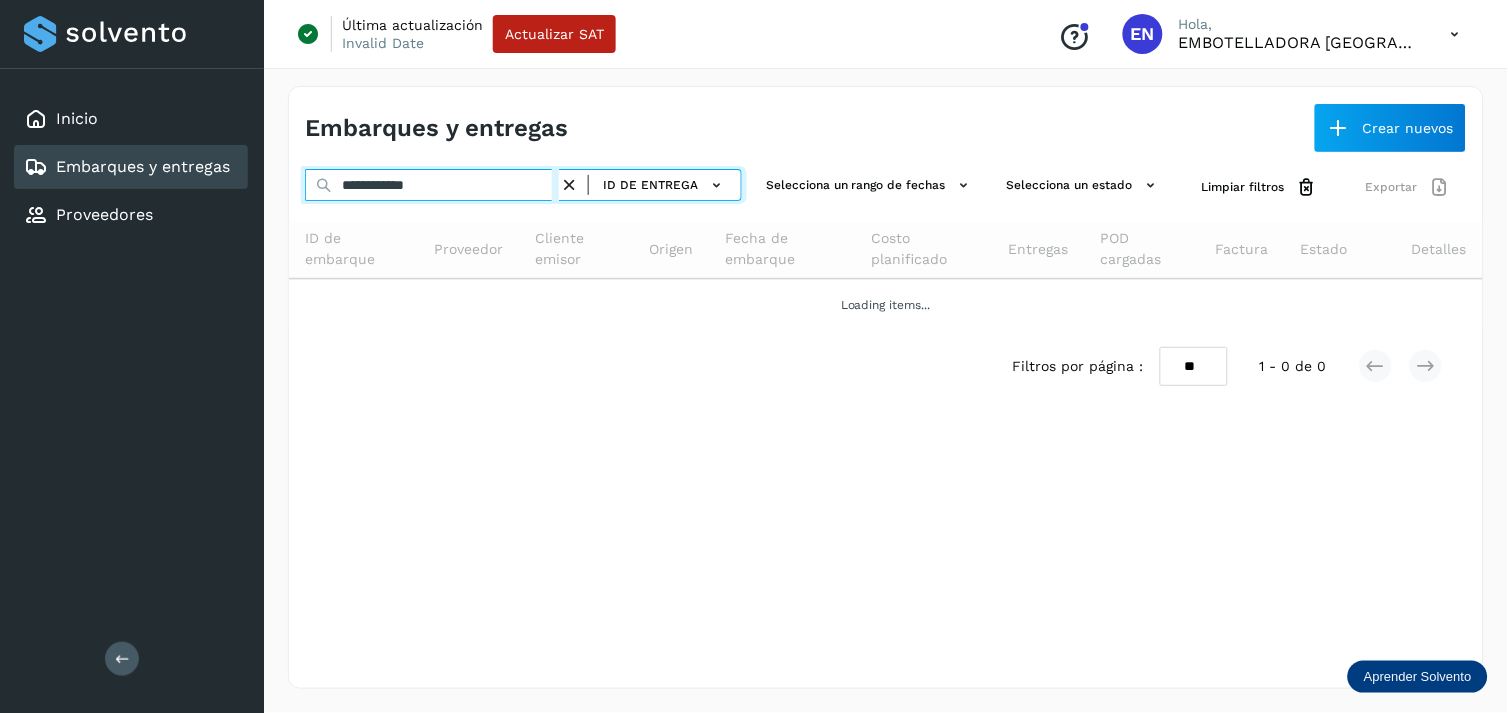 click on "**********" at bounding box center (432, 185) 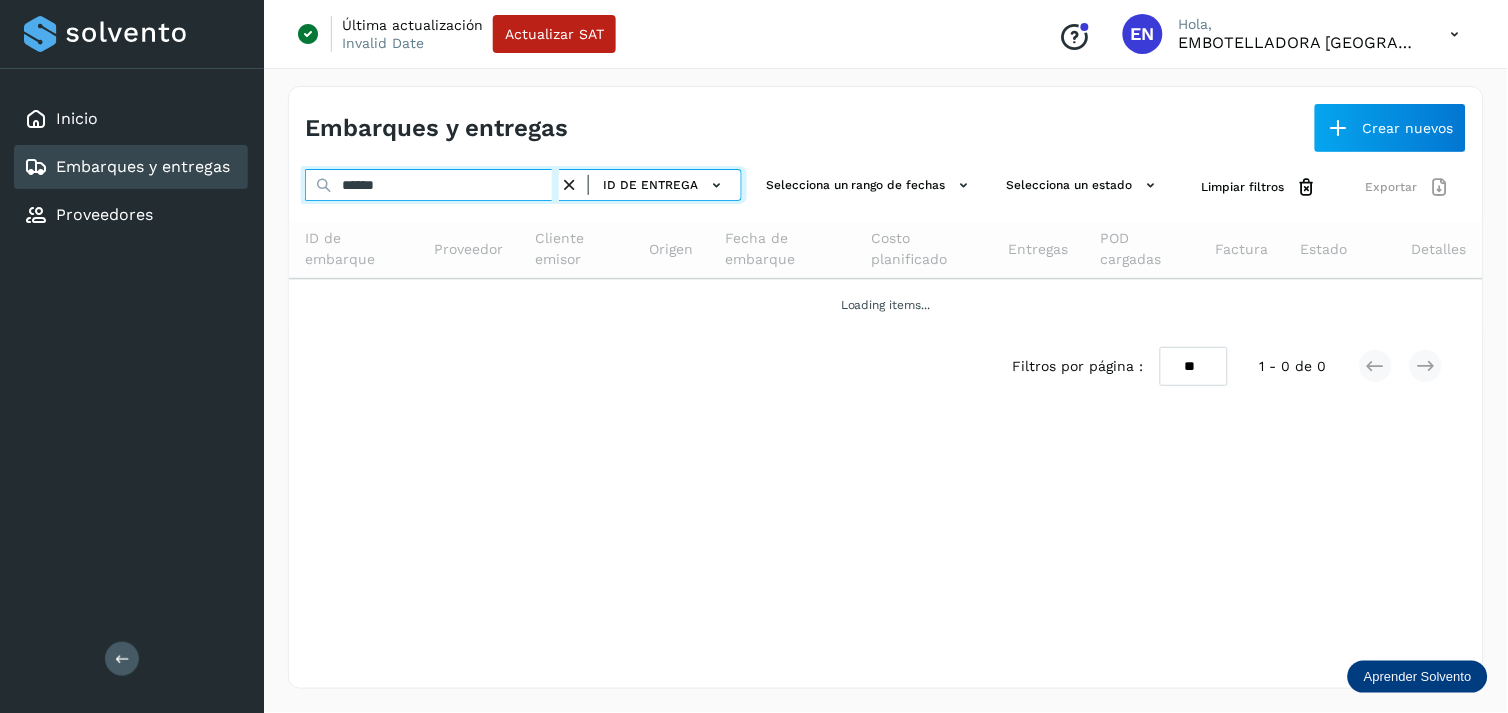 type on "******" 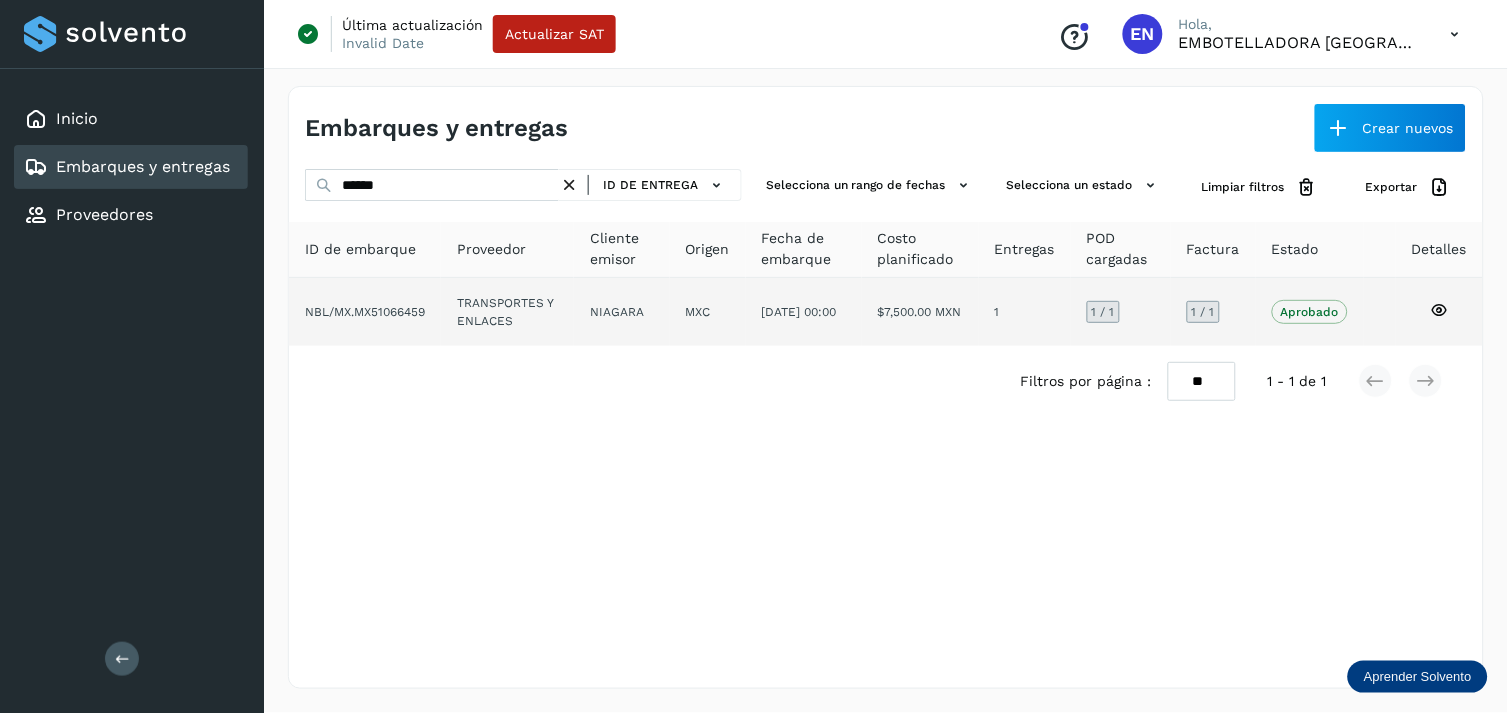 click on "NIAGARA" 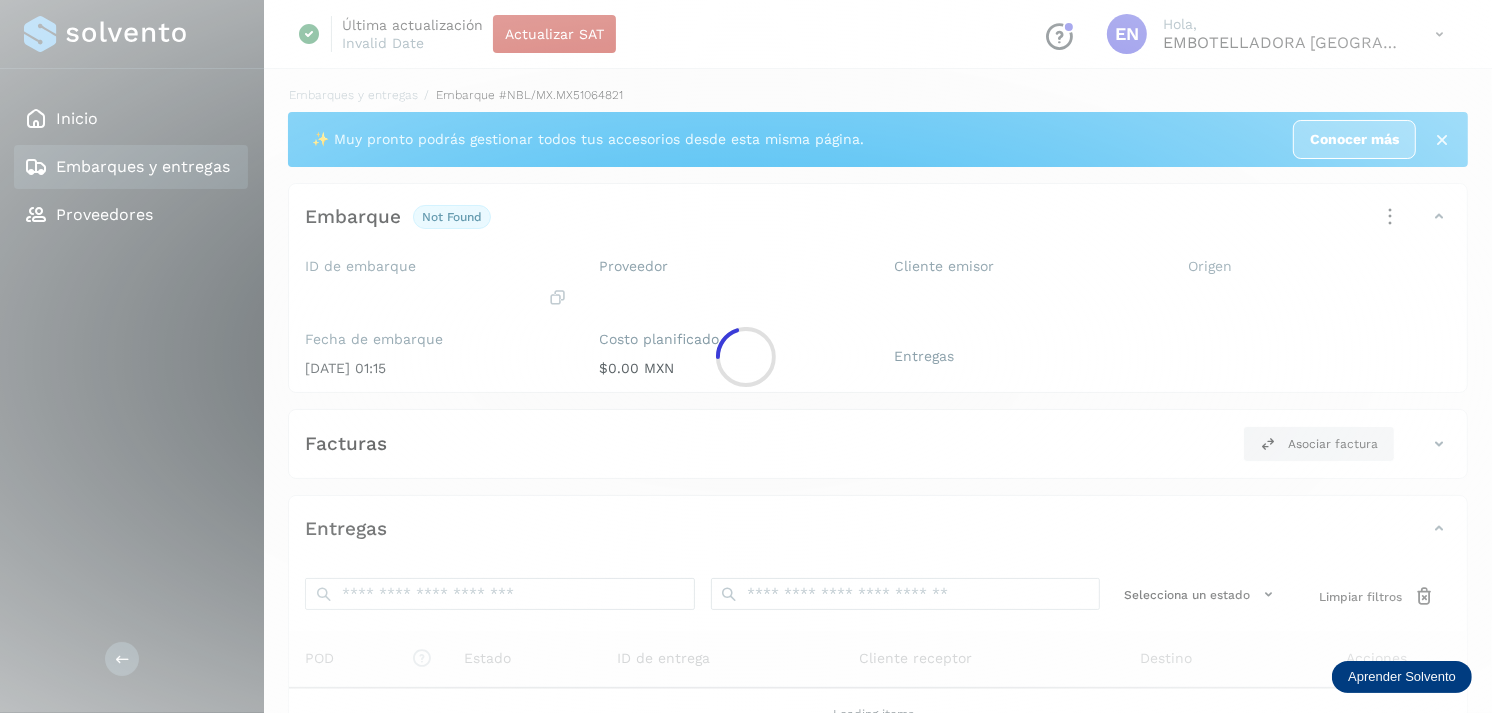 click 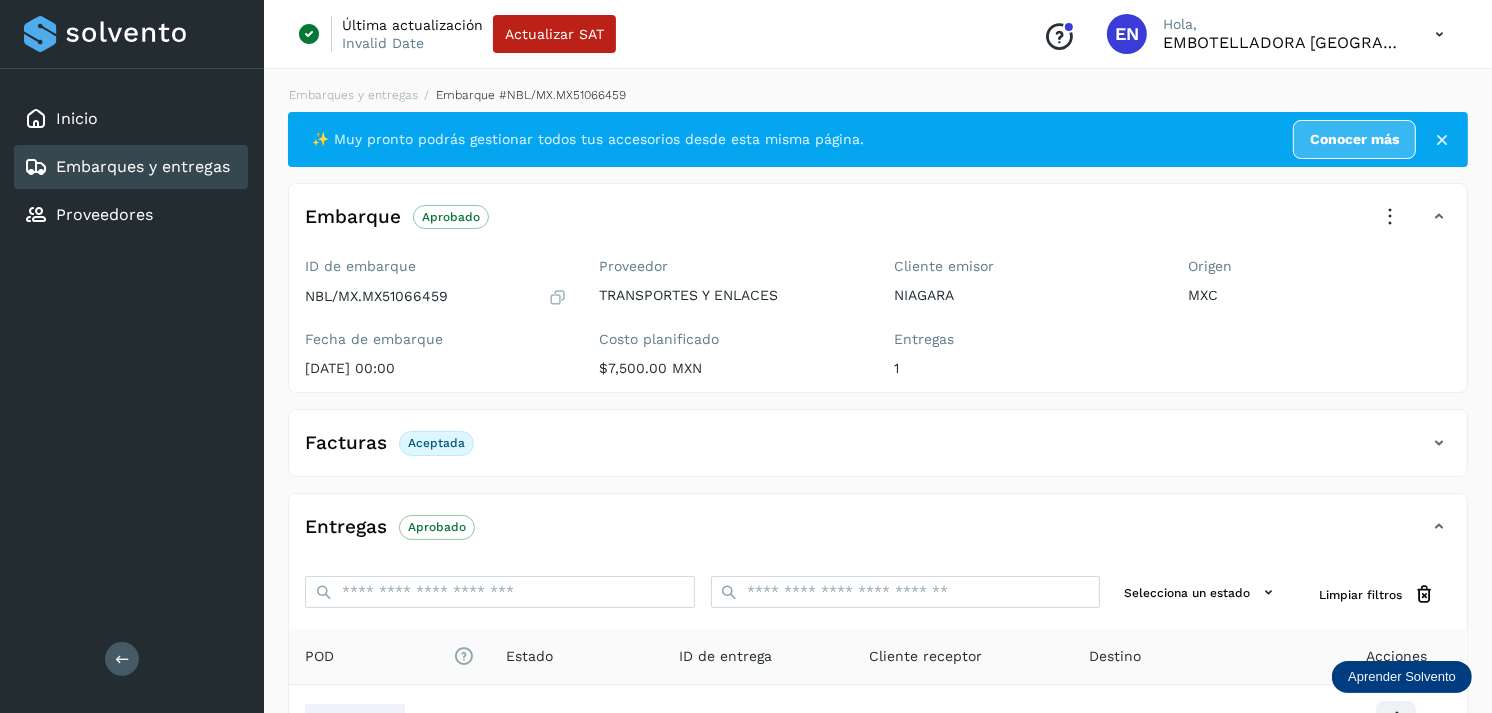 scroll, scrollTop: 241, scrollLeft: 0, axis: vertical 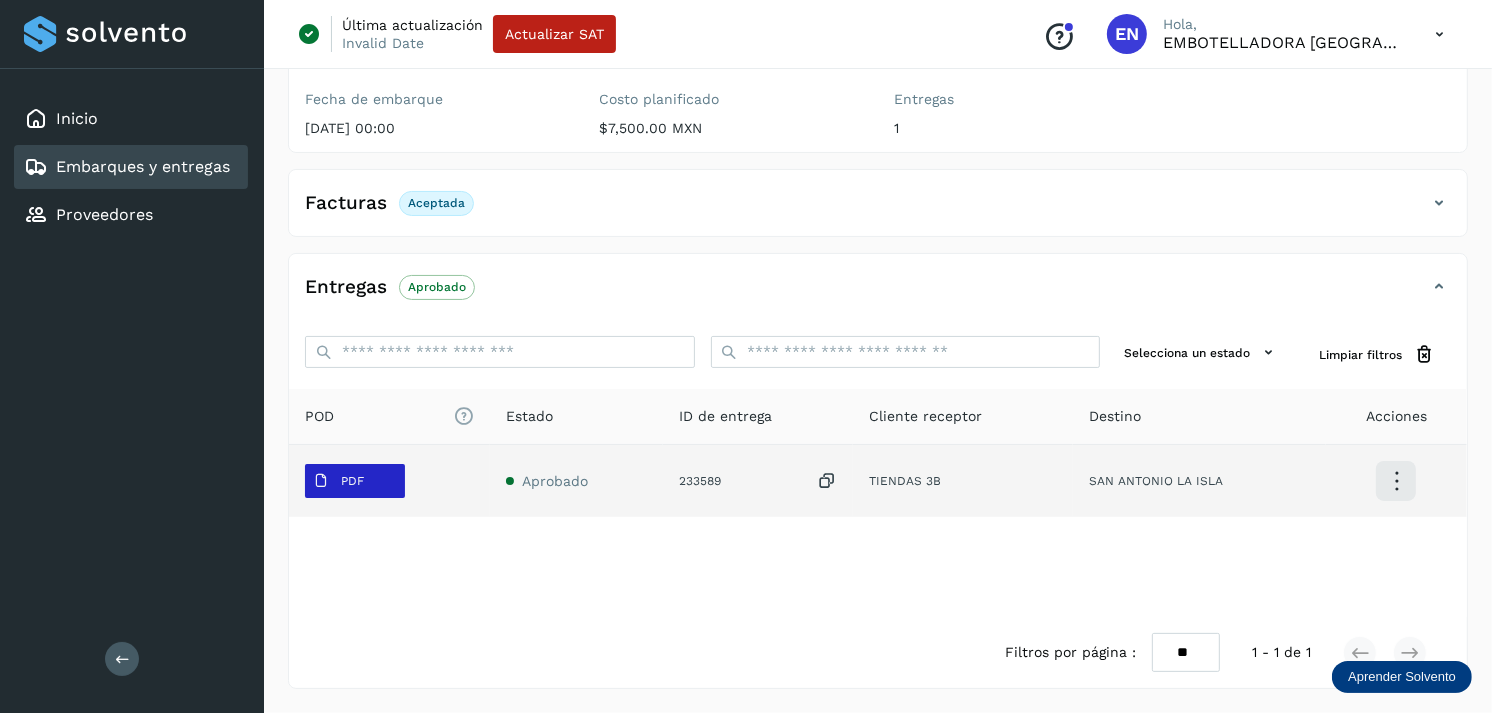 click on "PDF" at bounding box center (338, 481) 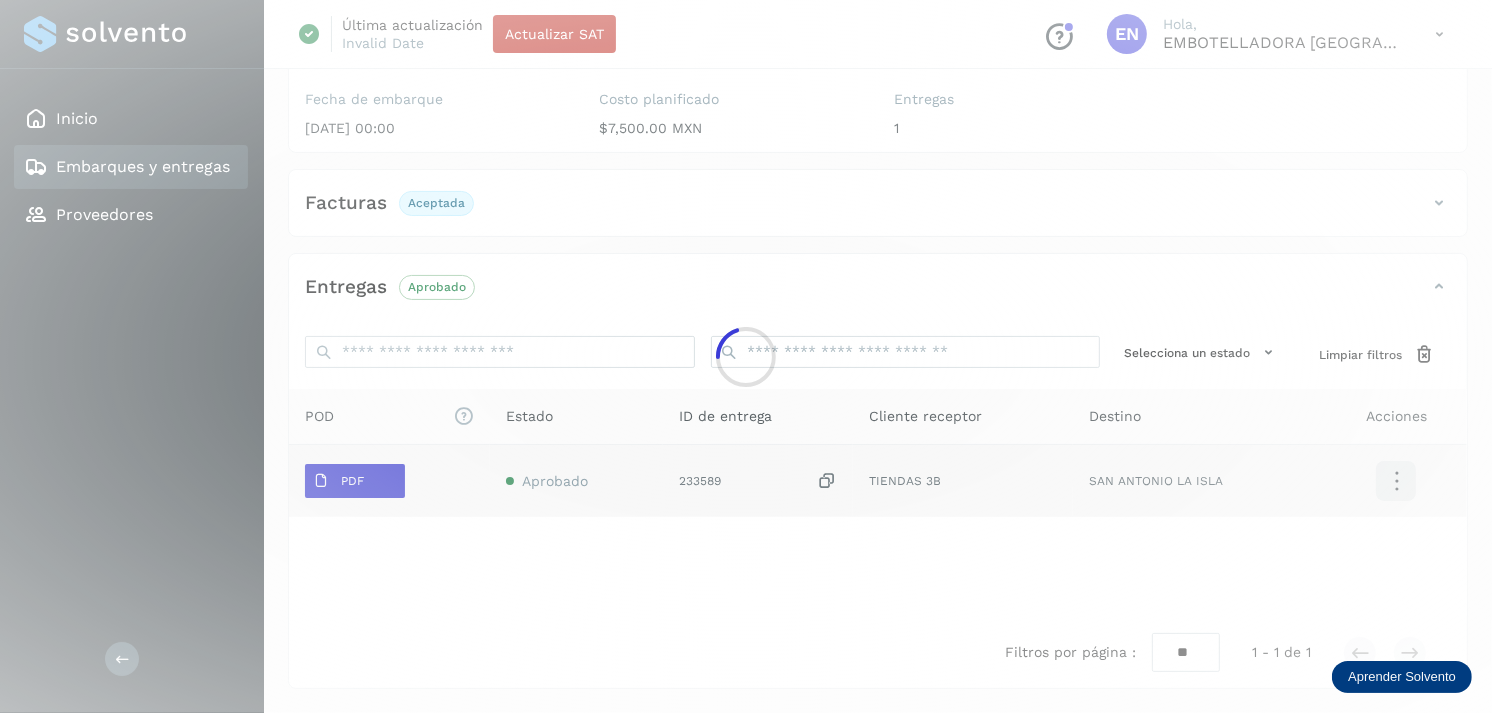 click 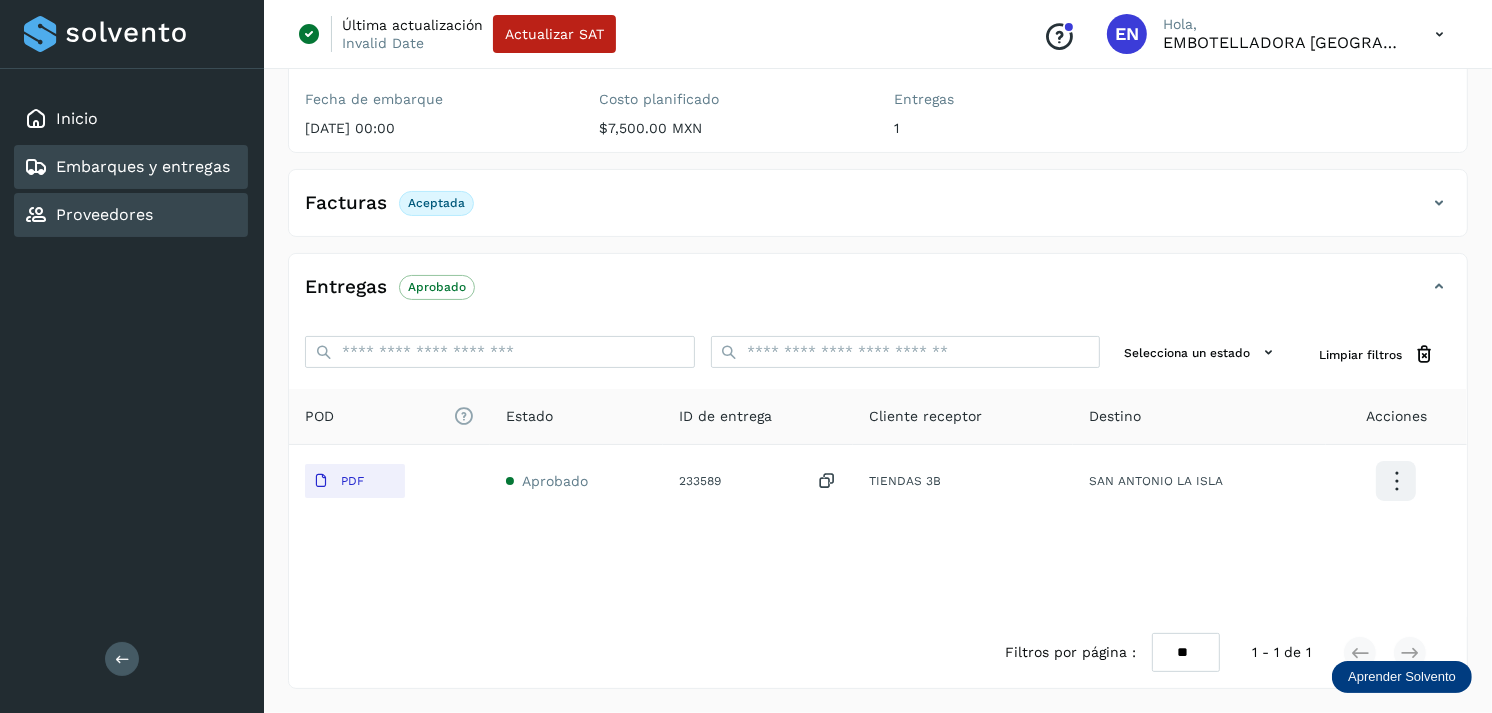 click on "Proveedores" 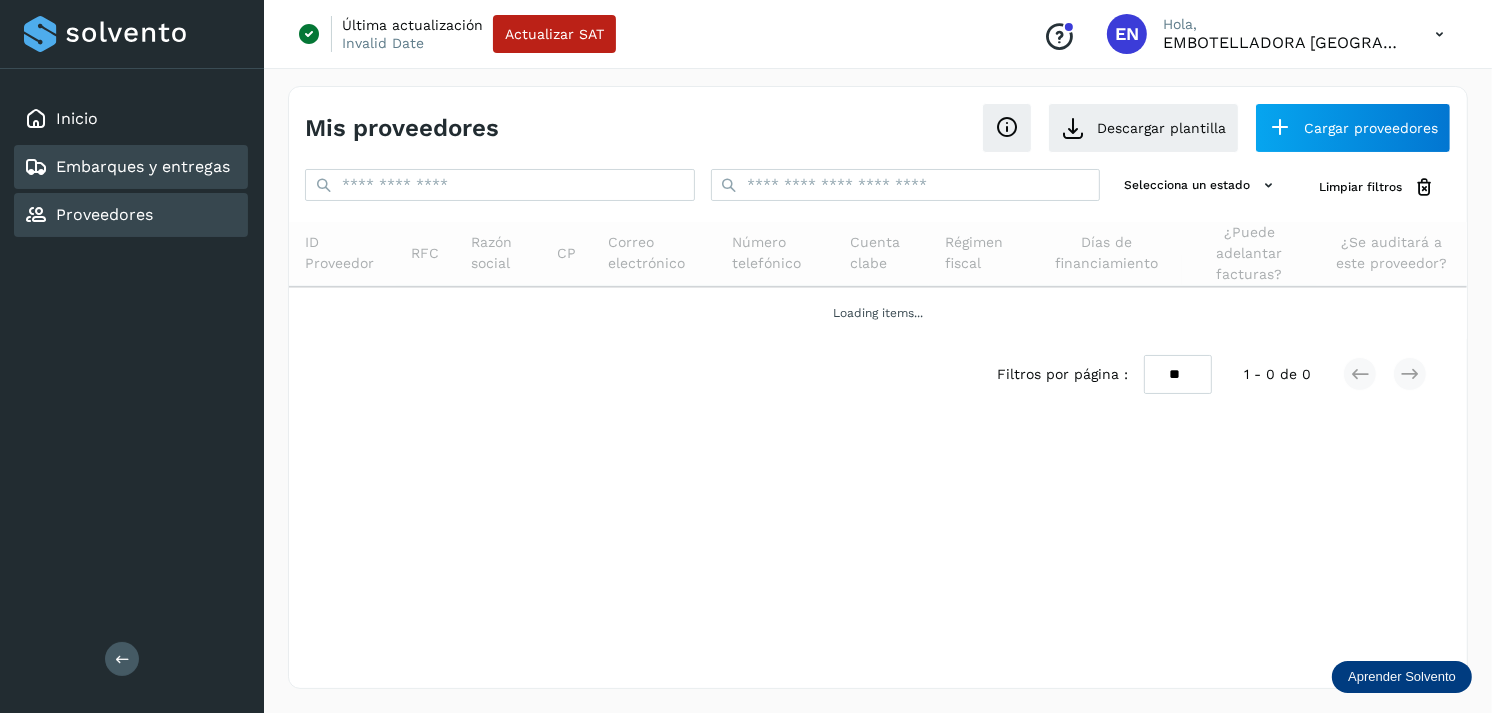 scroll, scrollTop: 0, scrollLeft: 0, axis: both 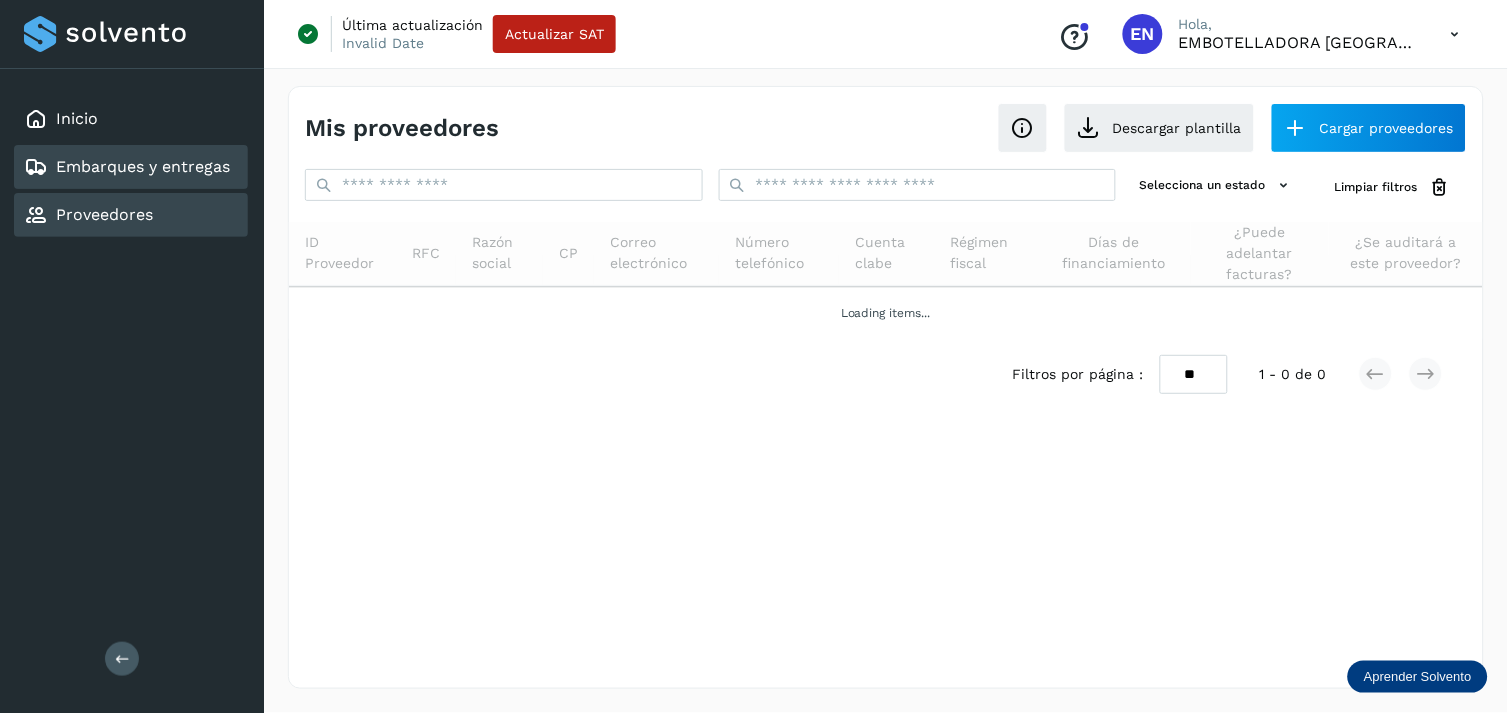 click on "Embarques y entregas" 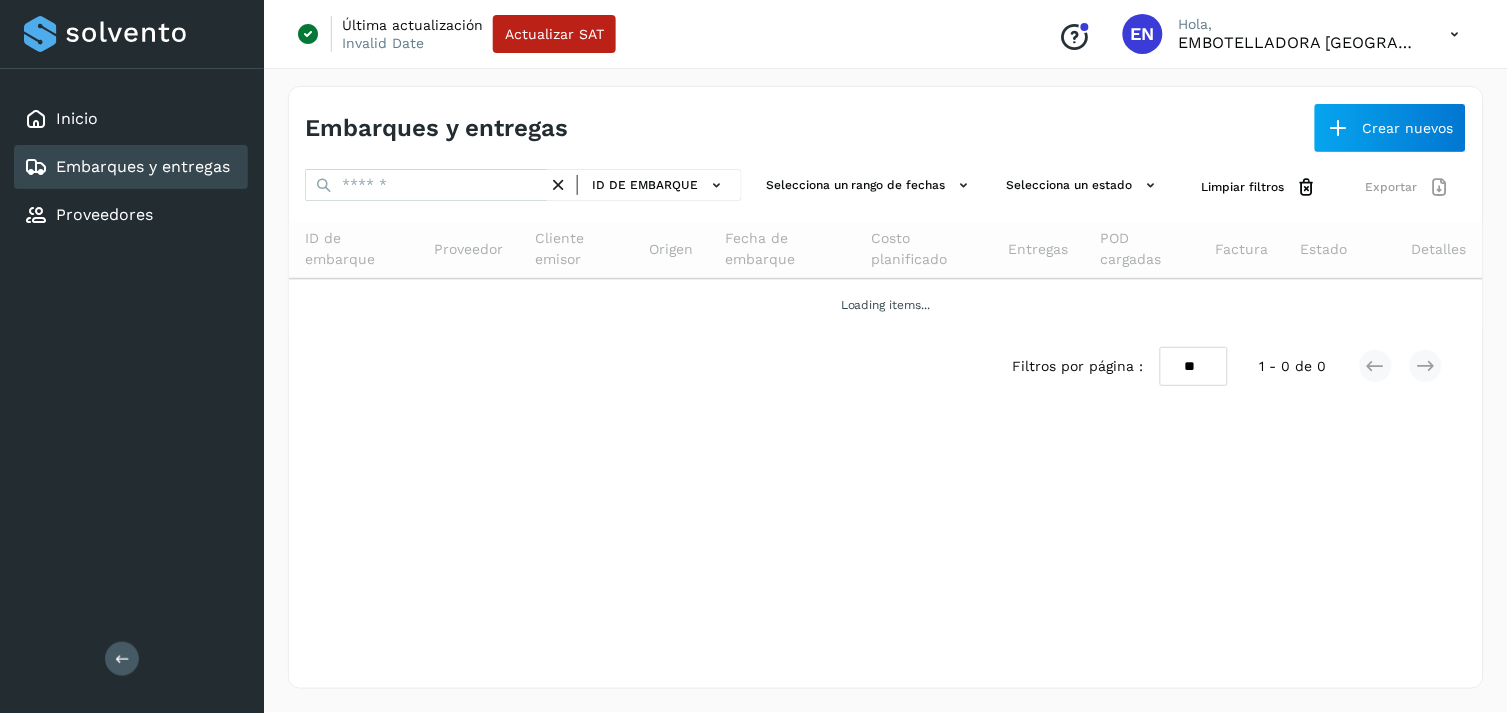 click on "Embarques y entregas" at bounding box center (143, 166) 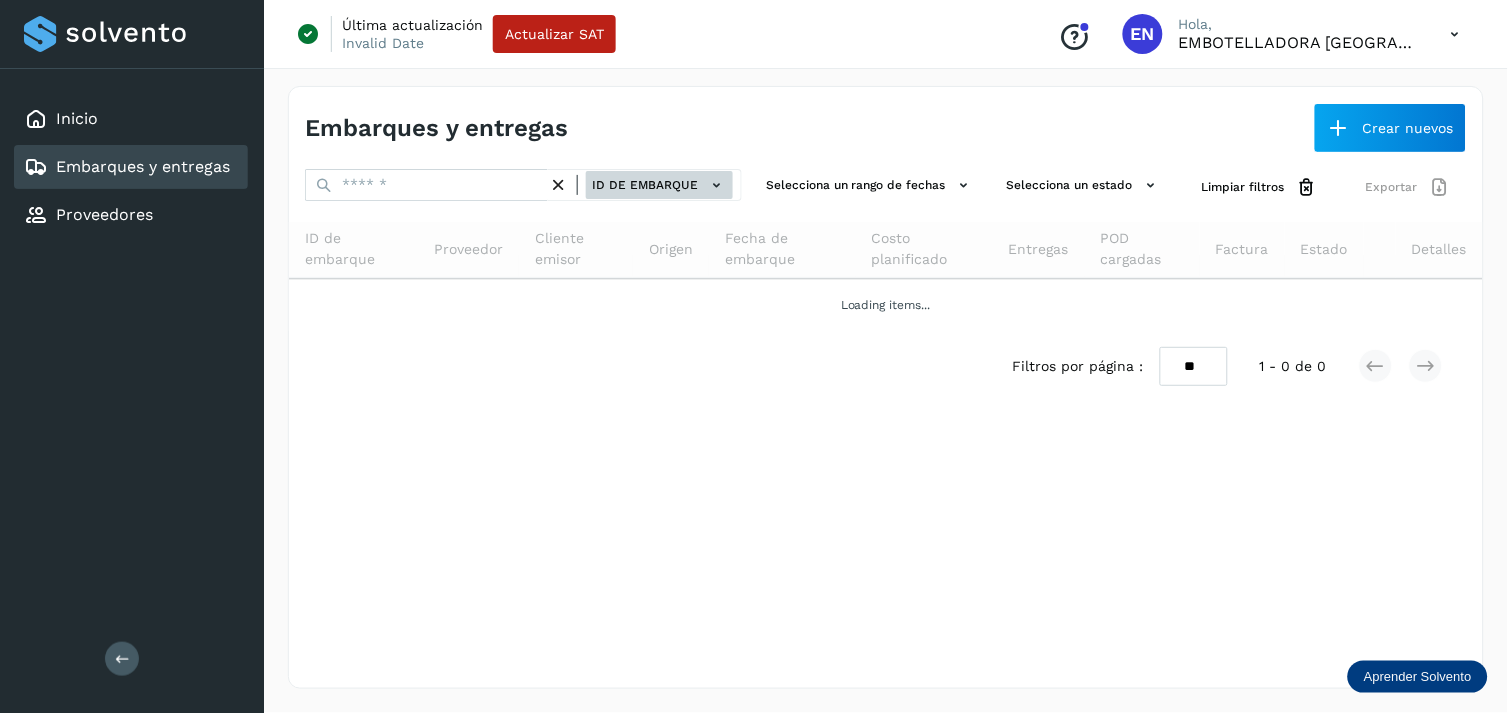 click on "ID de embarque" 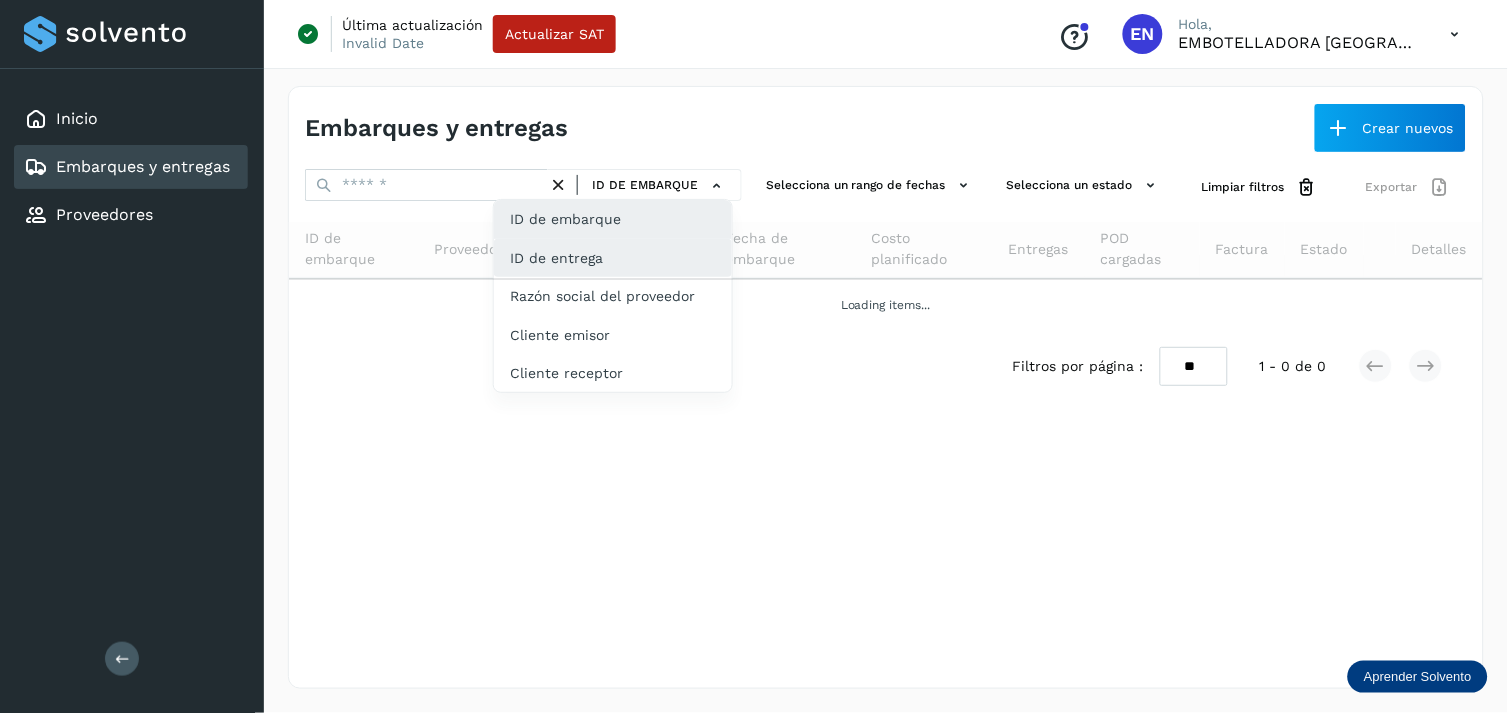click on "ID de entrega" 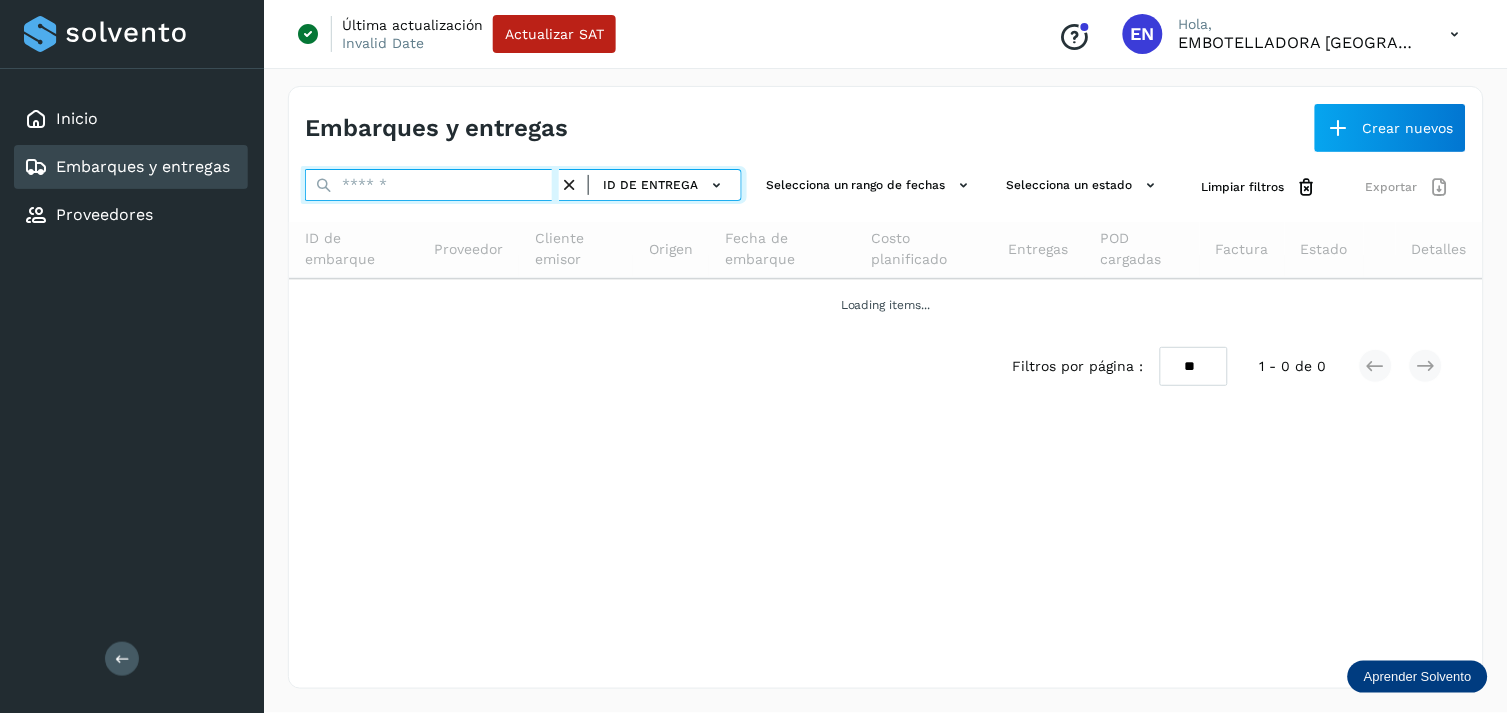 click at bounding box center [432, 185] 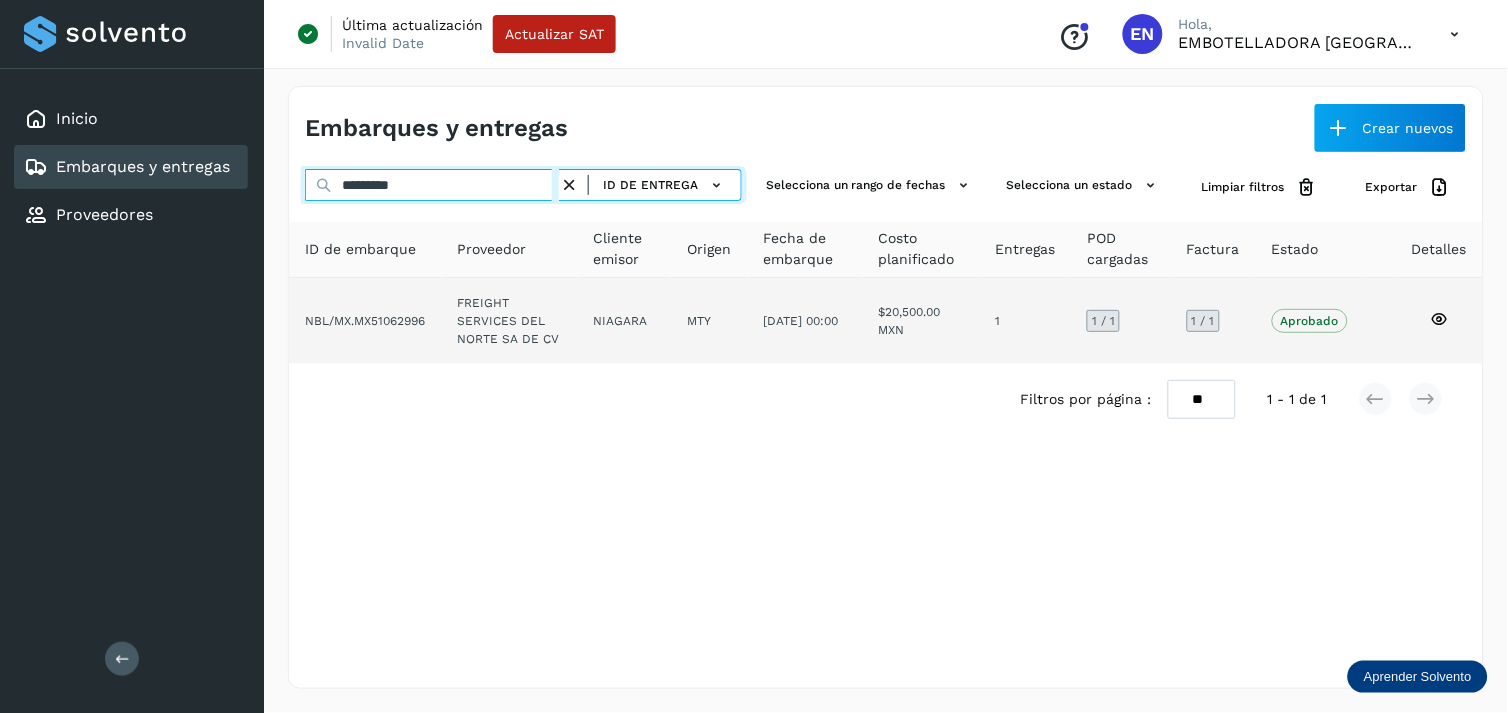 type on "*********" 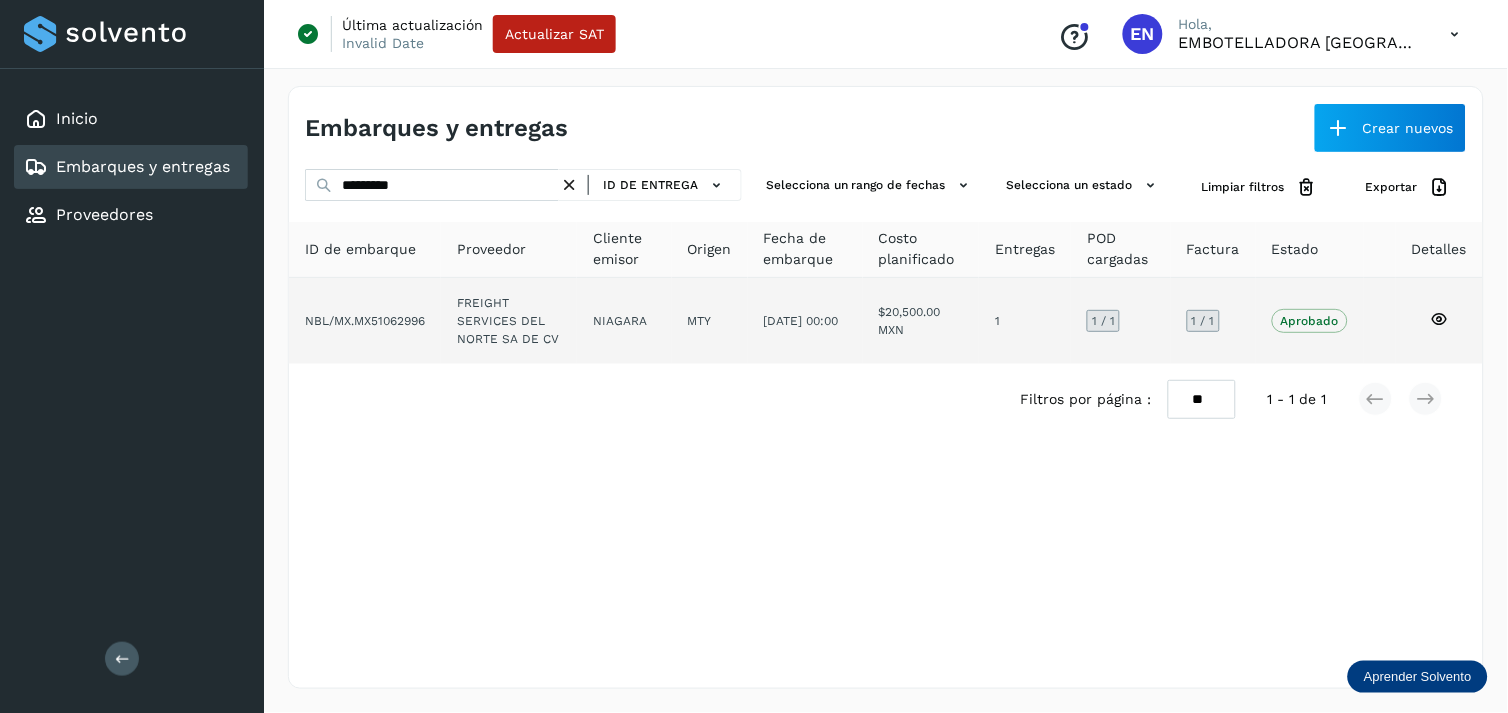 click on "MTY" 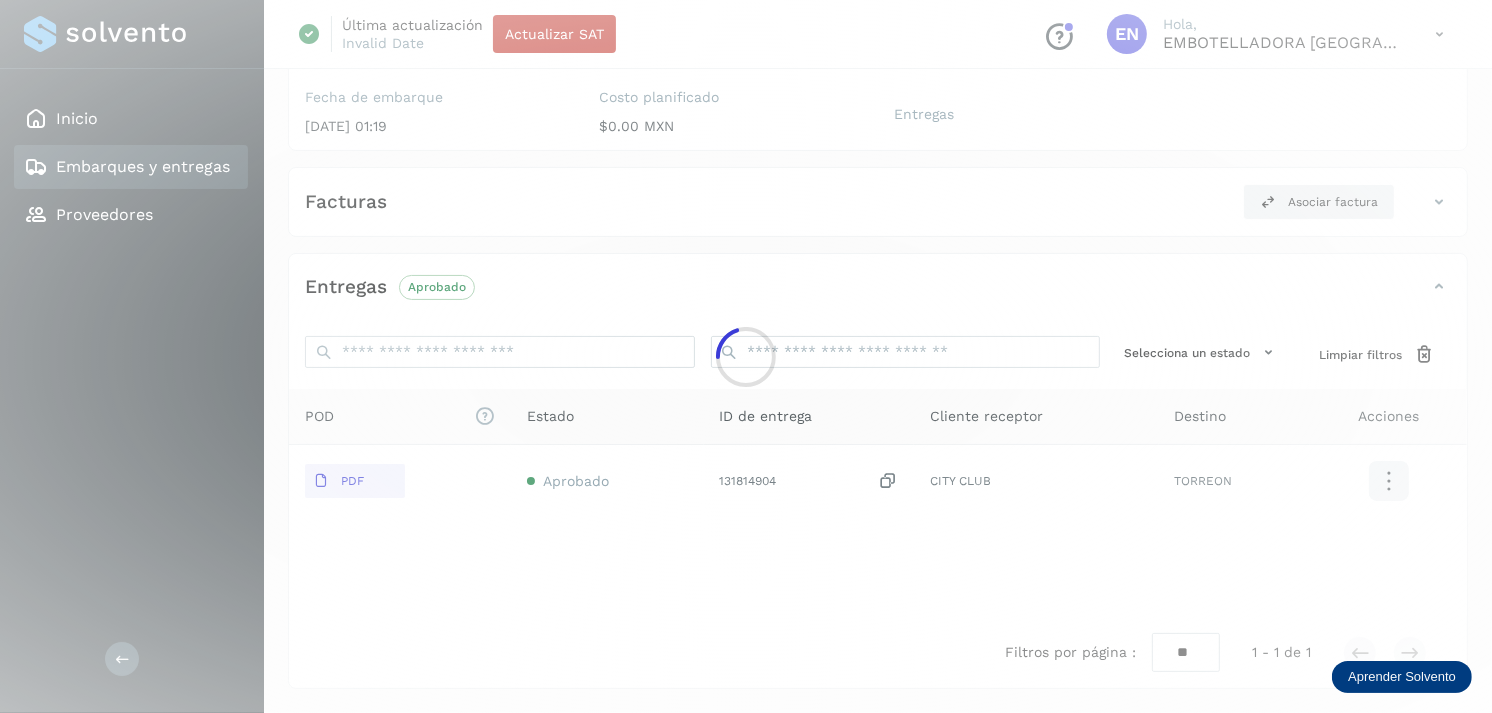 scroll, scrollTop: 254, scrollLeft: 0, axis: vertical 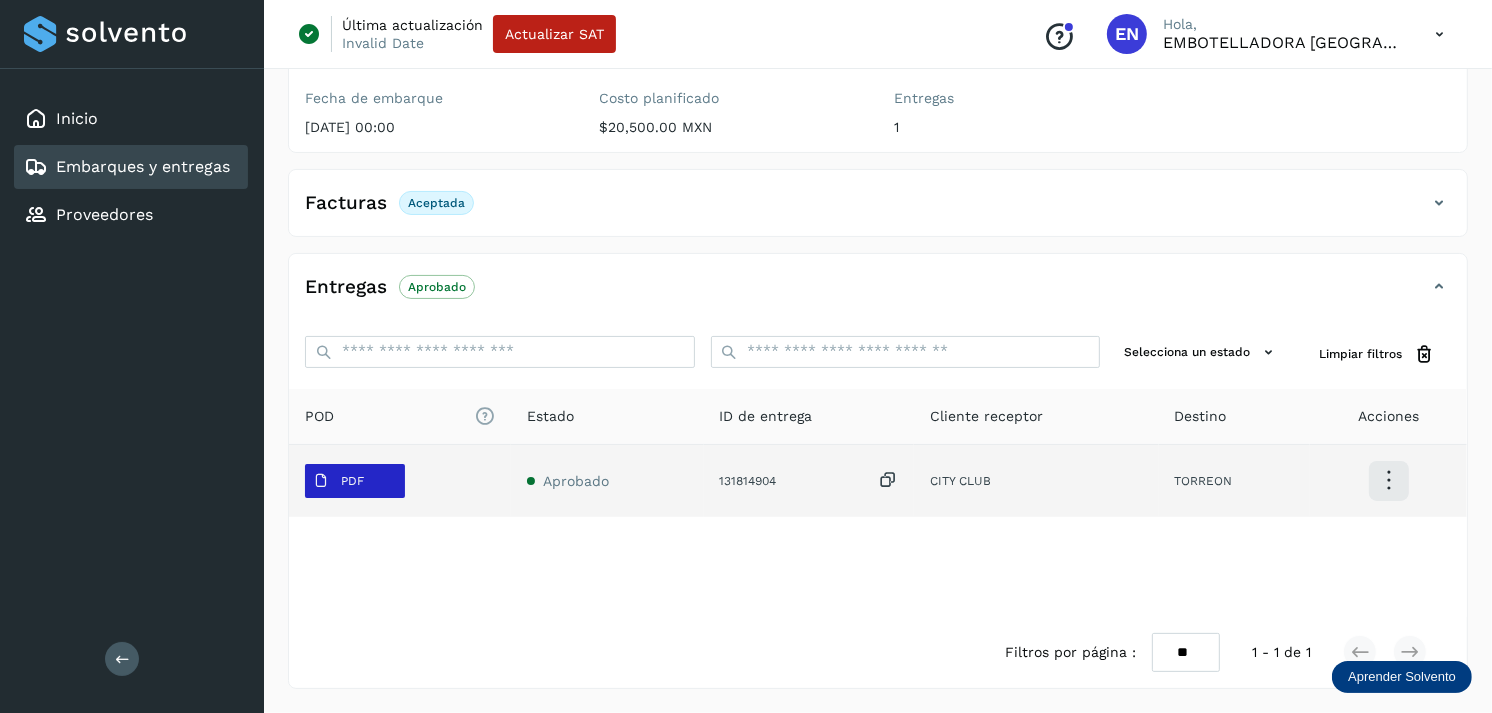 click on "PDF" at bounding box center [338, 481] 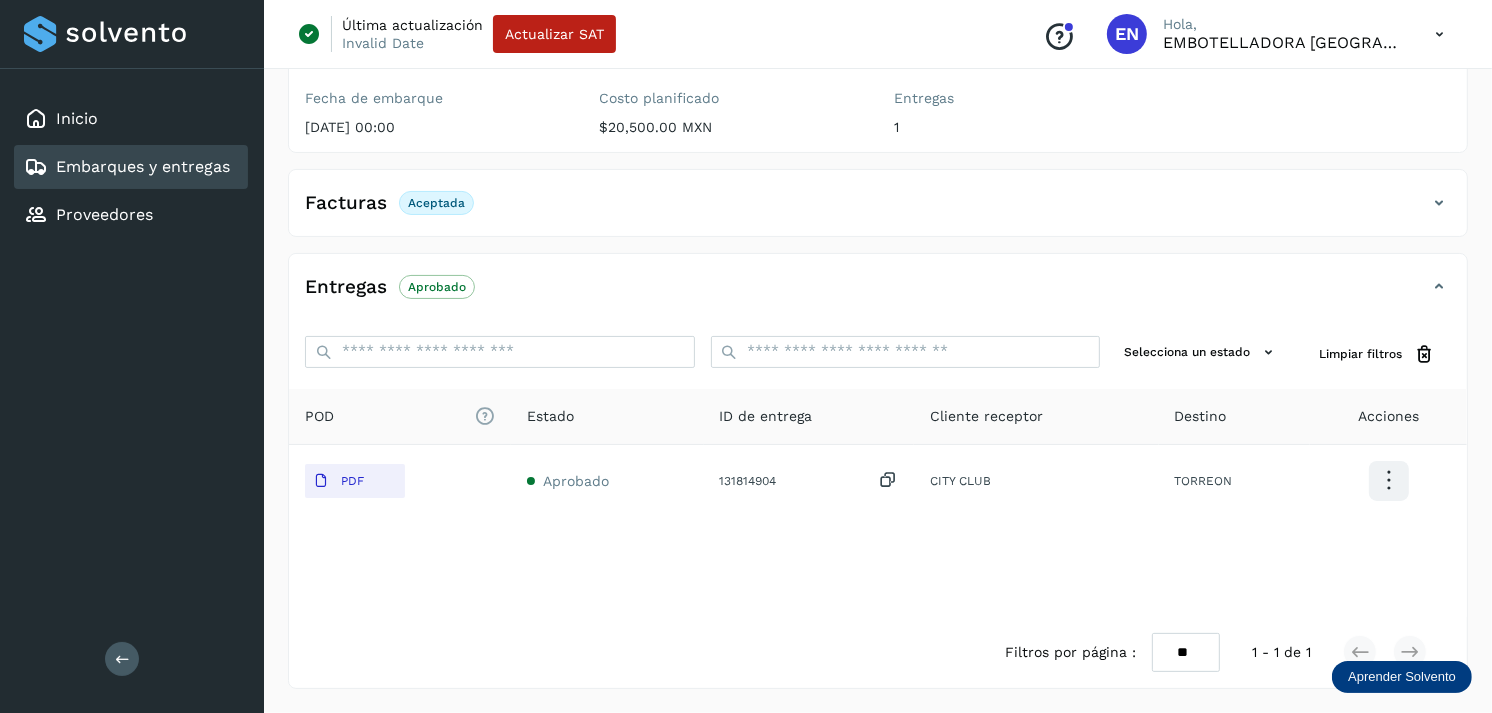 type 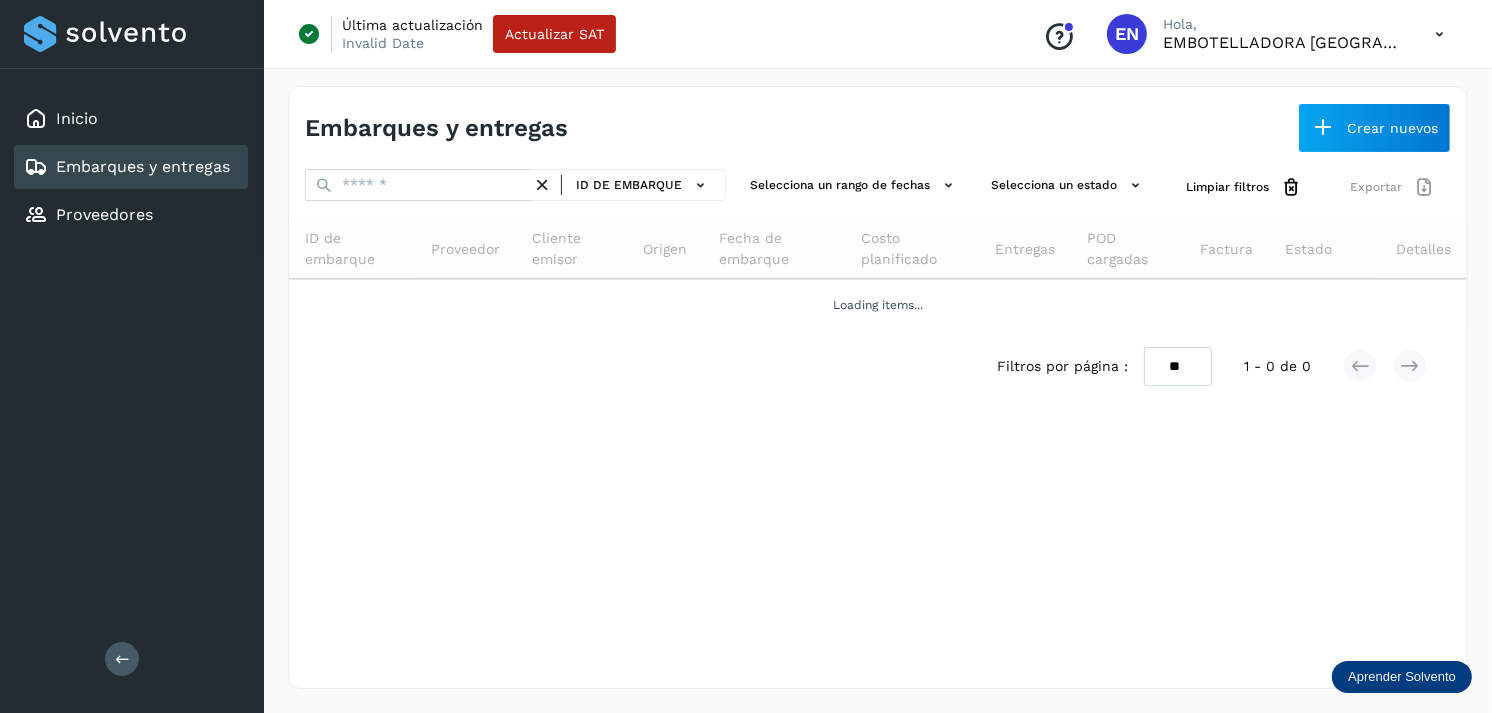 scroll, scrollTop: 0, scrollLeft: 0, axis: both 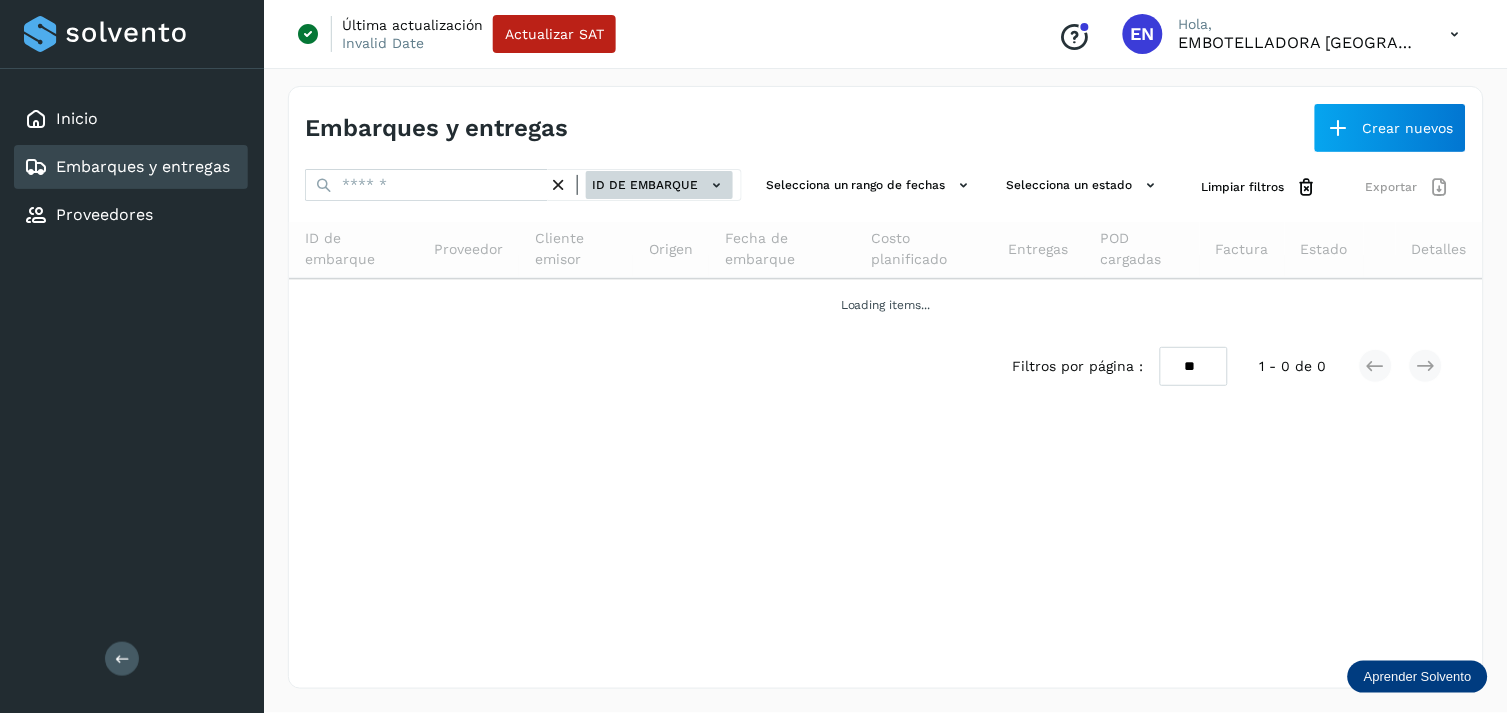 click on "ID de embarque" 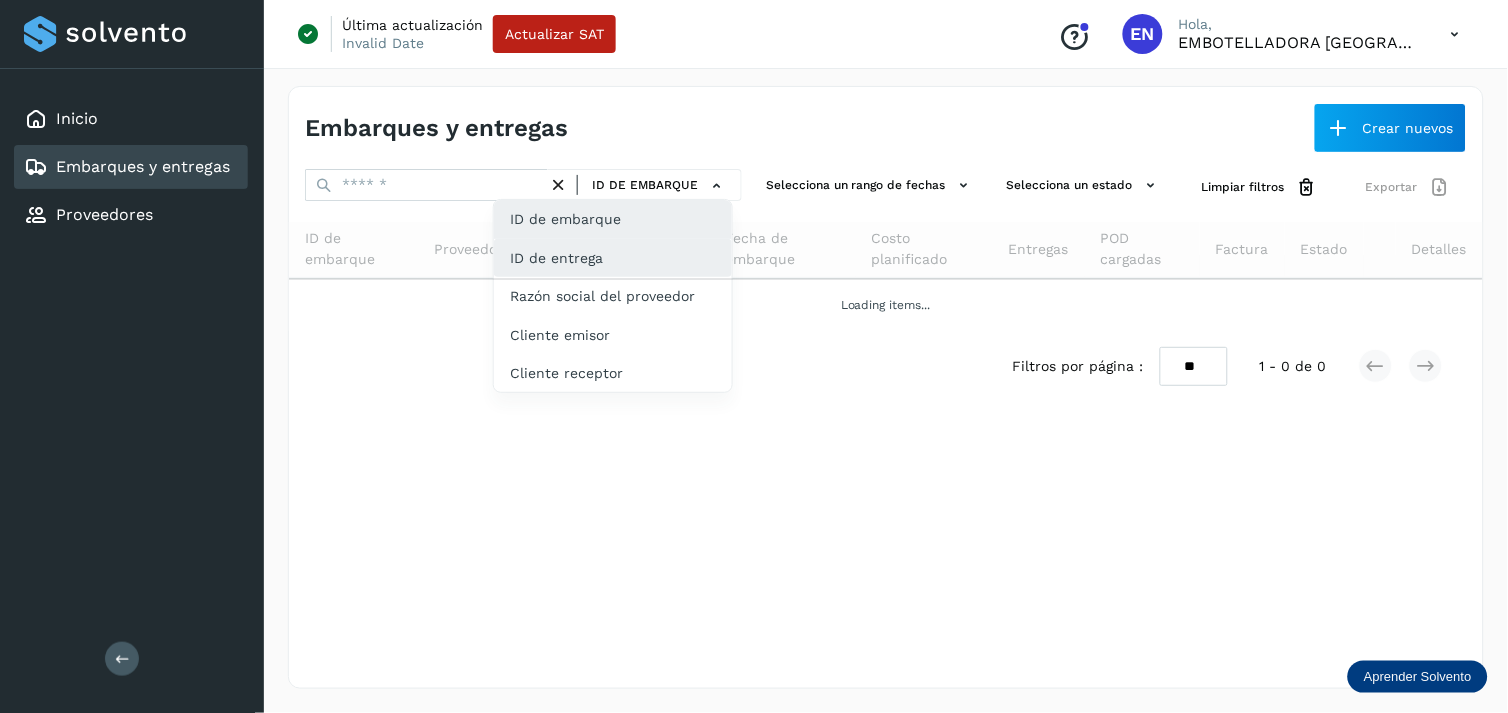 drag, startPoint x: 521, startPoint y: 230, endPoint x: 563, endPoint y: 246, distance: 44.94441 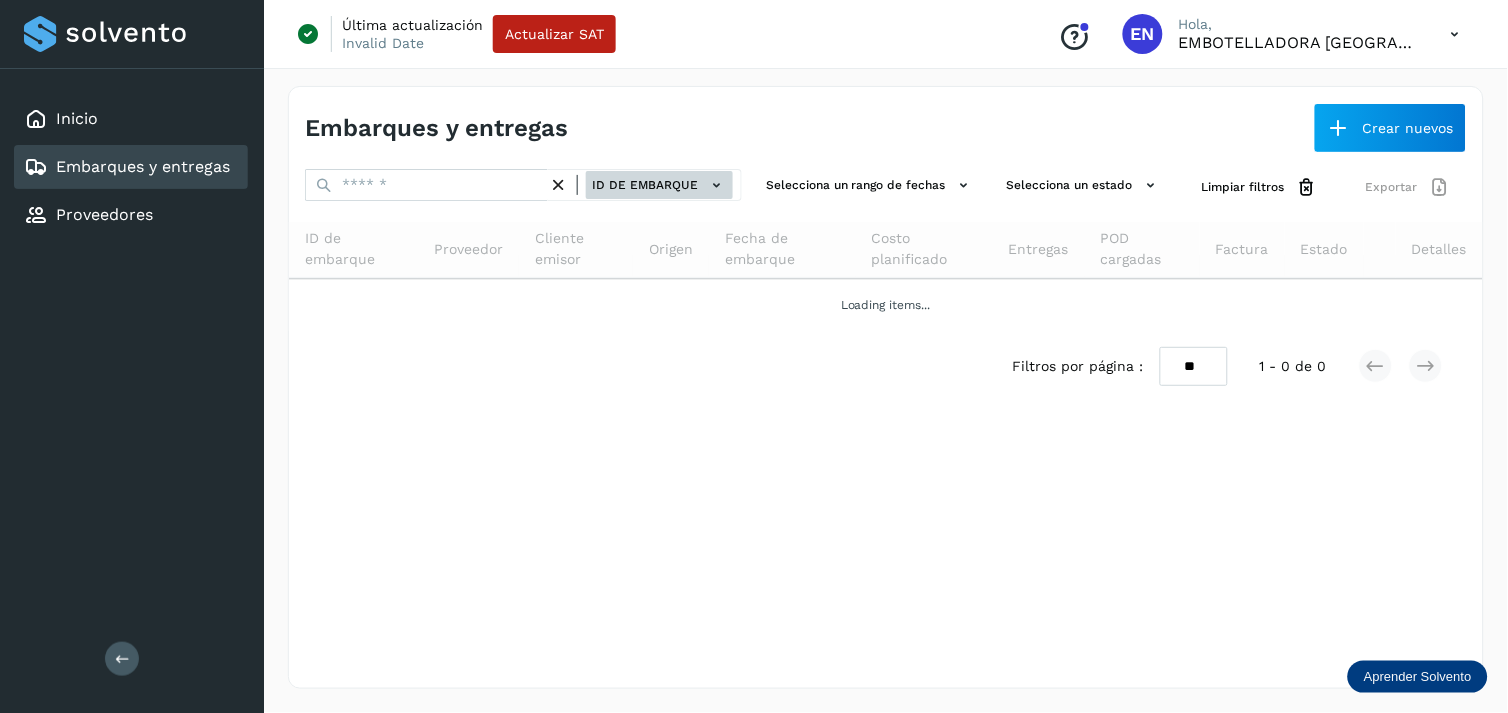 click on "ID de embarque" 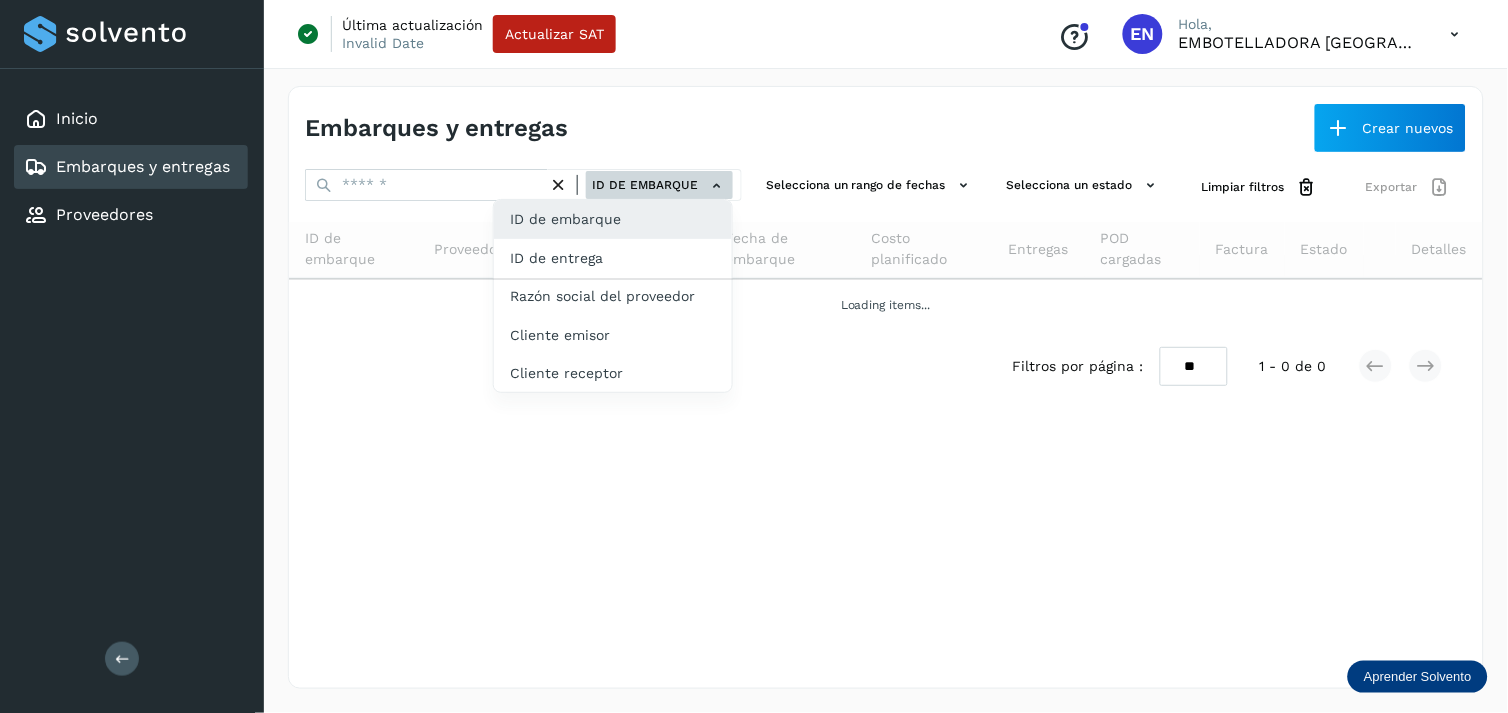 click on "ID de entrega" 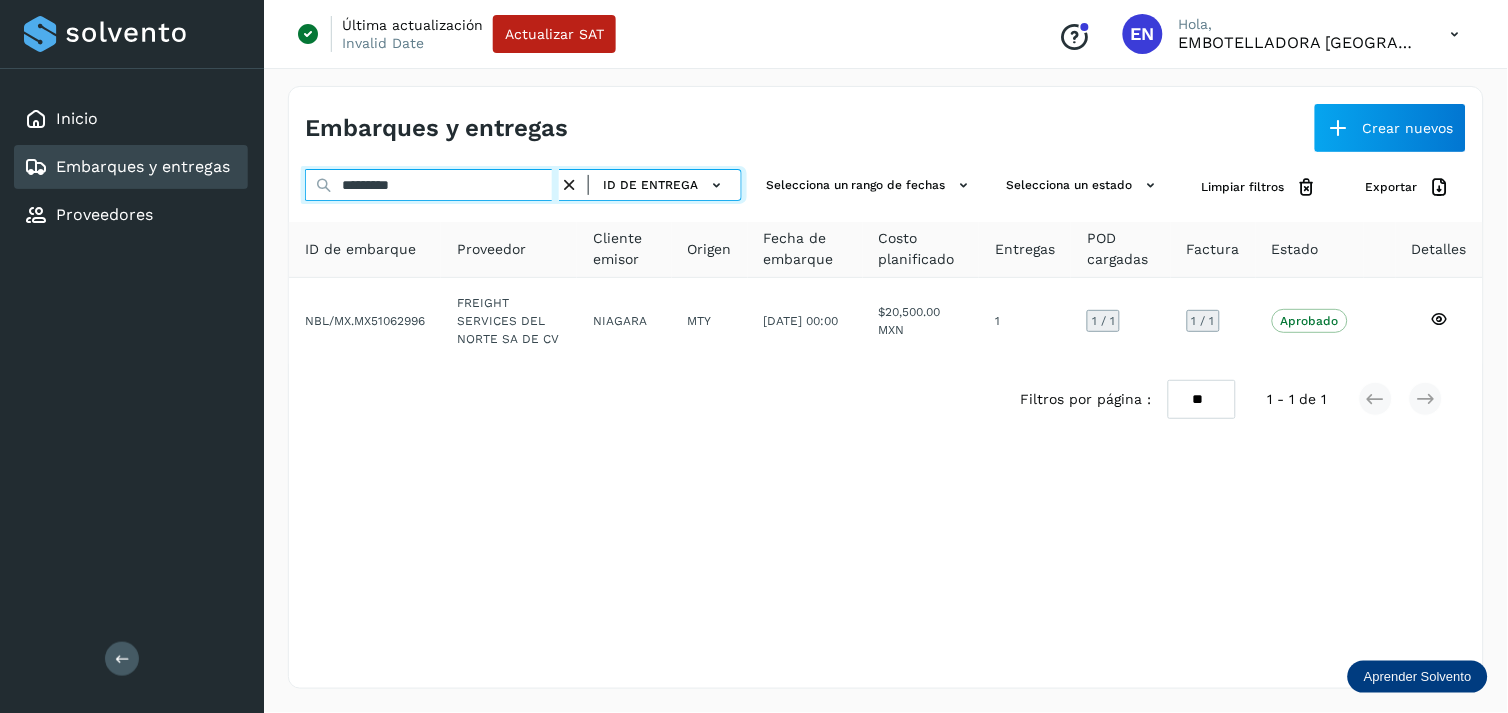 click on "*********" at bounding box center (432, 185) 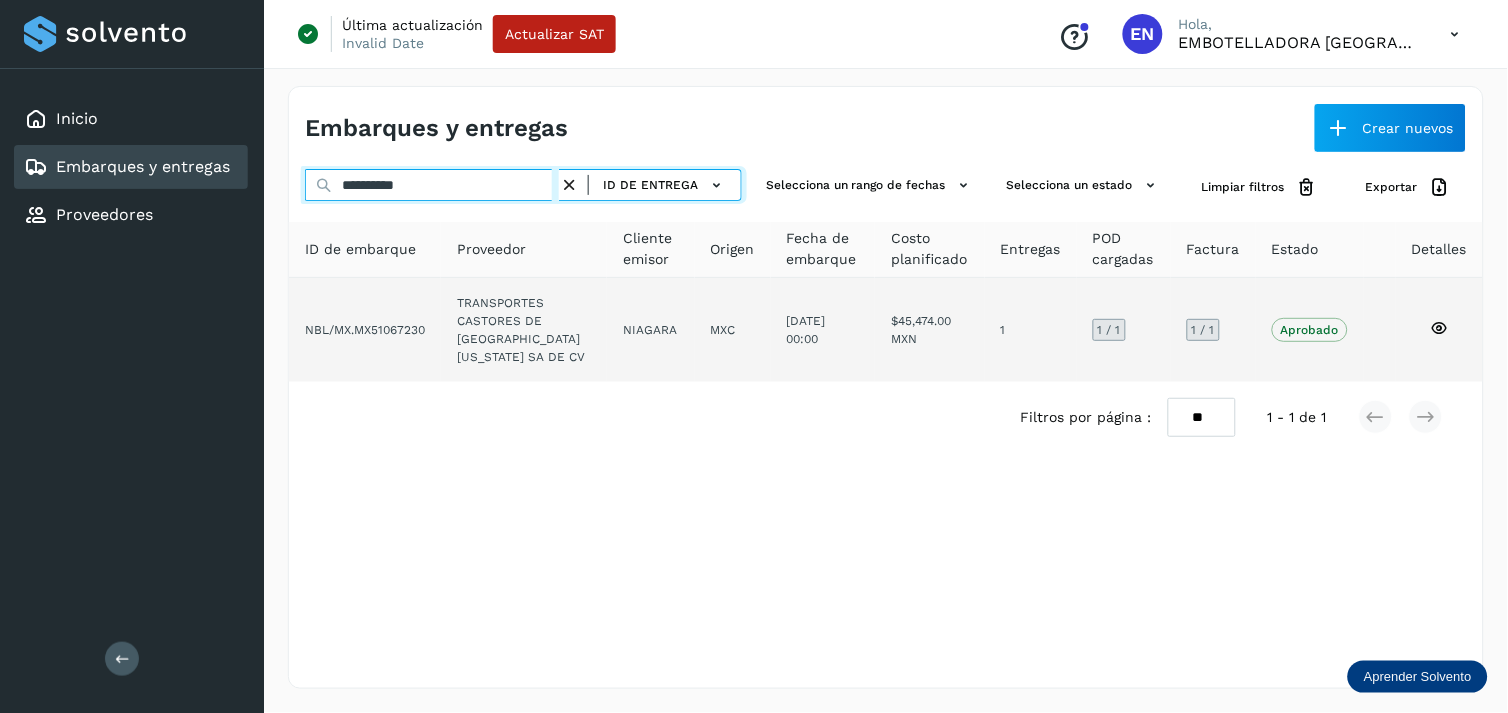 type on "**********" 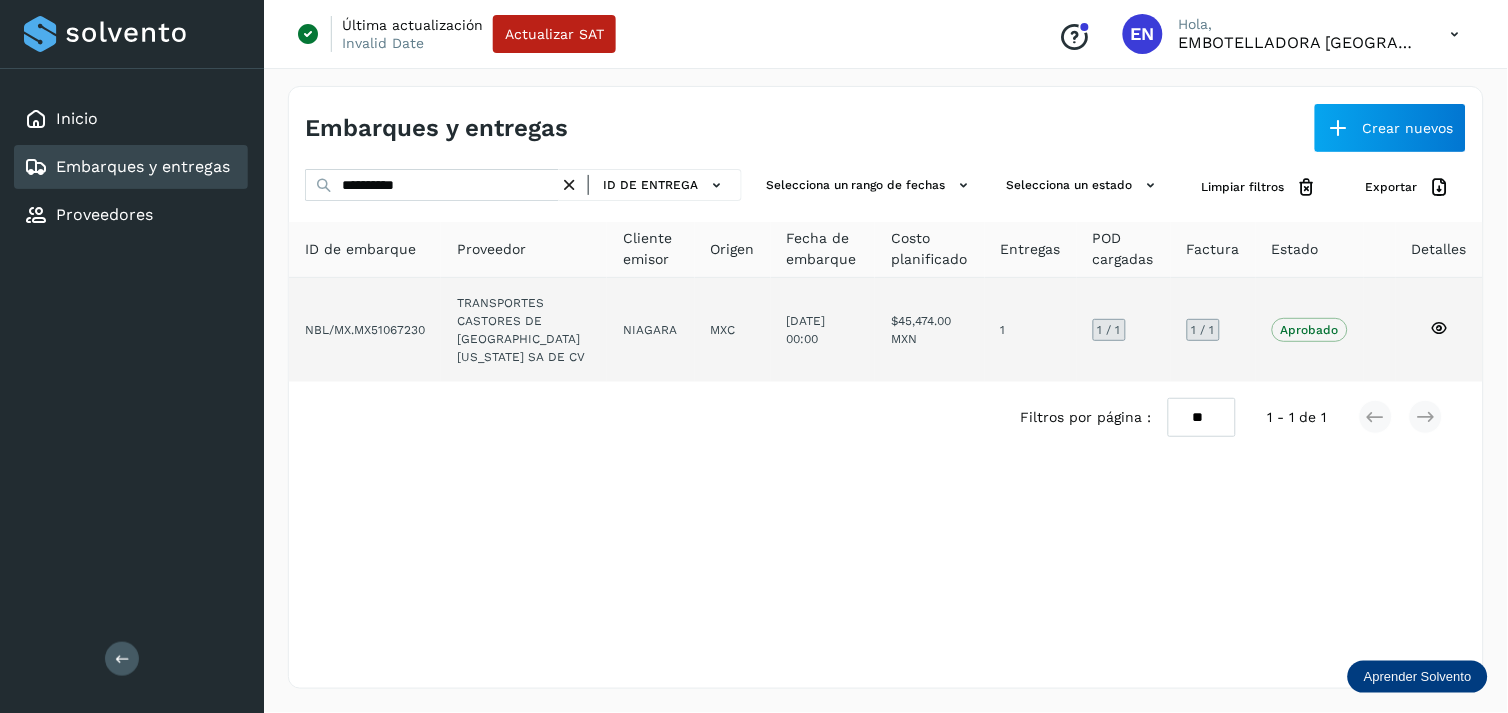 click on "TRANSPORTES CASTORES DE [GEOGRAPHIC_DATA][US_STATE] SA DE CV" 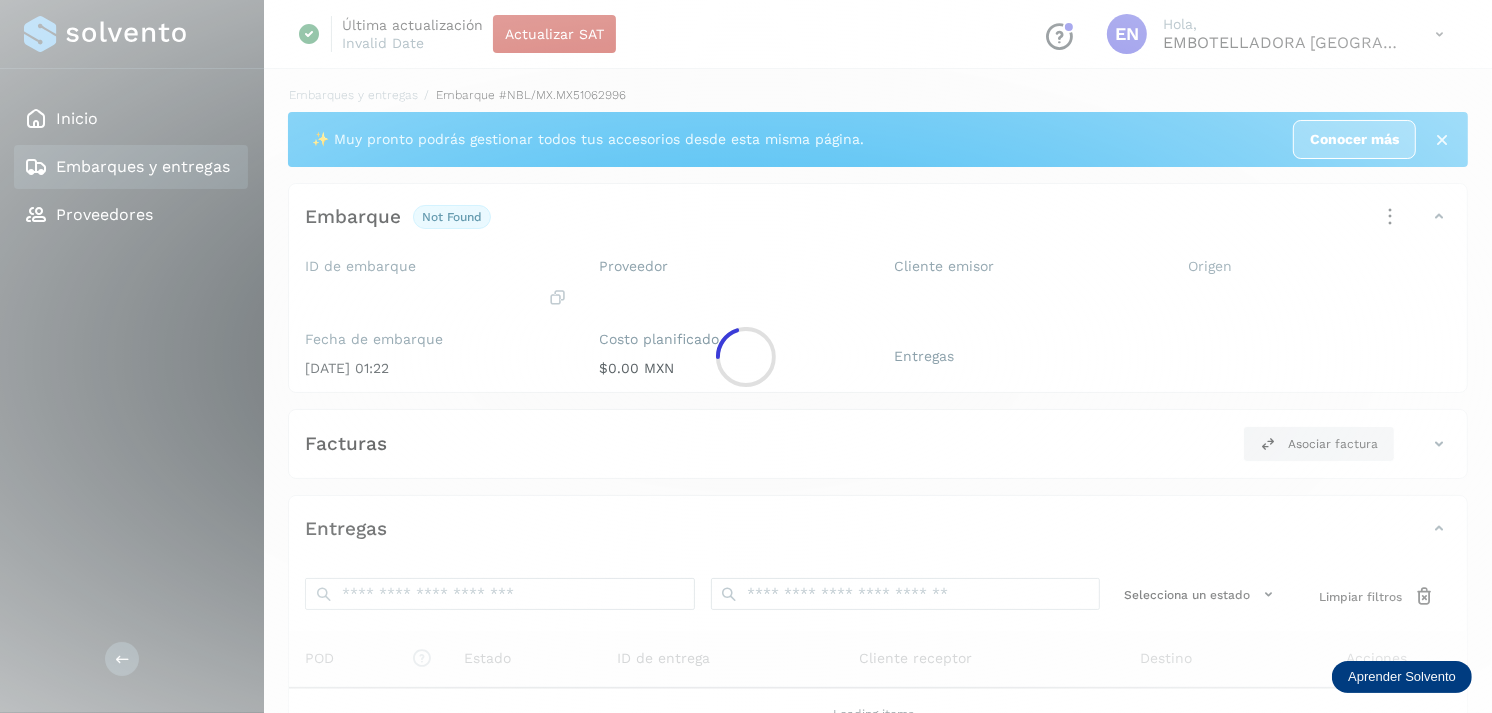 click 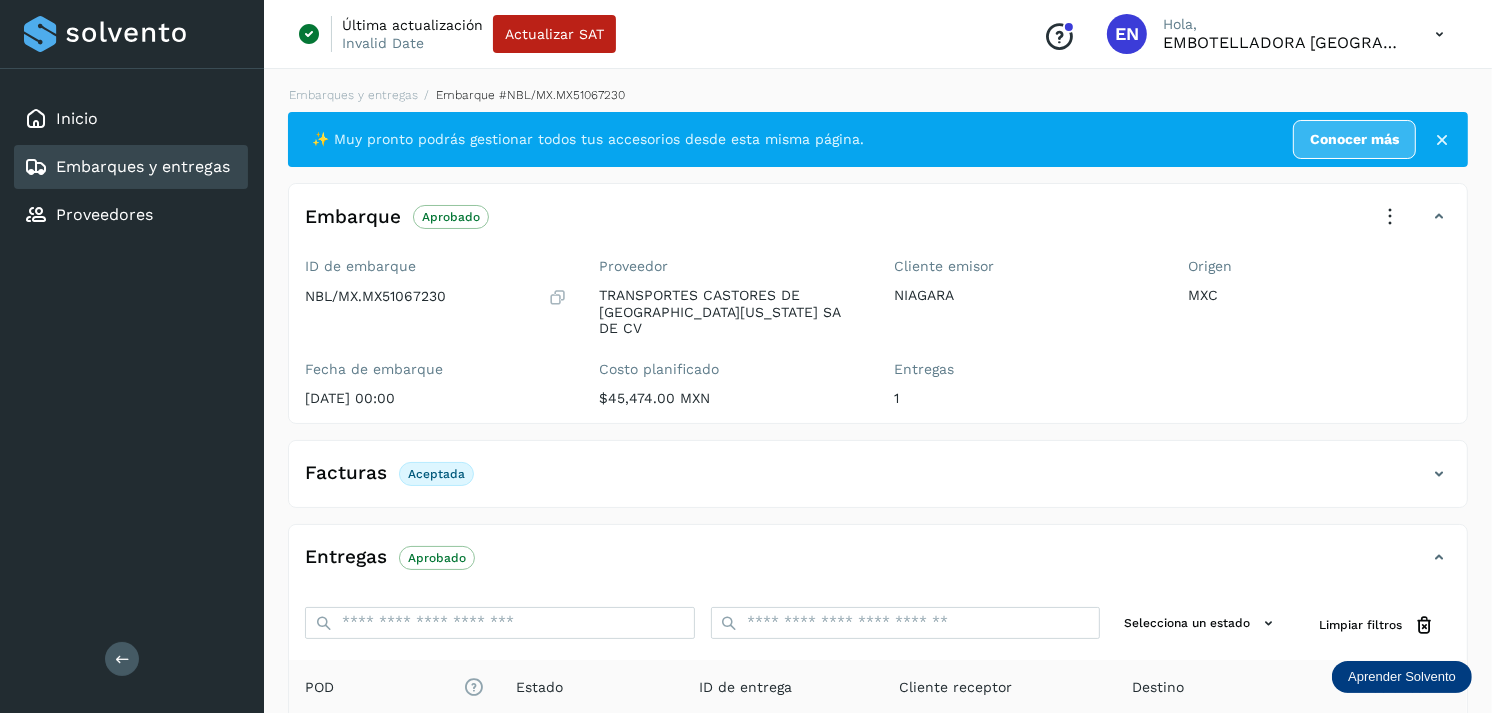 scroll, scrollTop: 254, scrollLeft: 0, axis: vertical 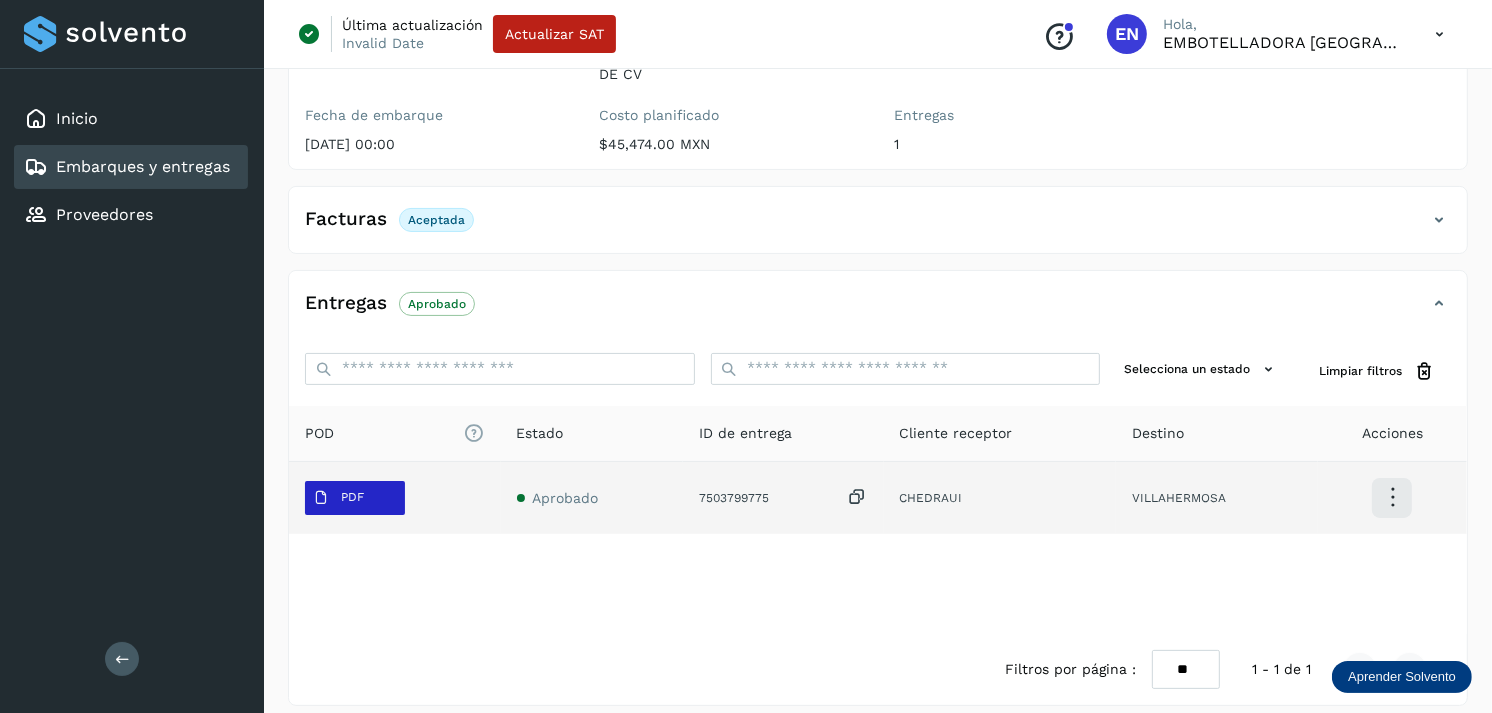 click on "PDF" at bounding box center (338, 498) 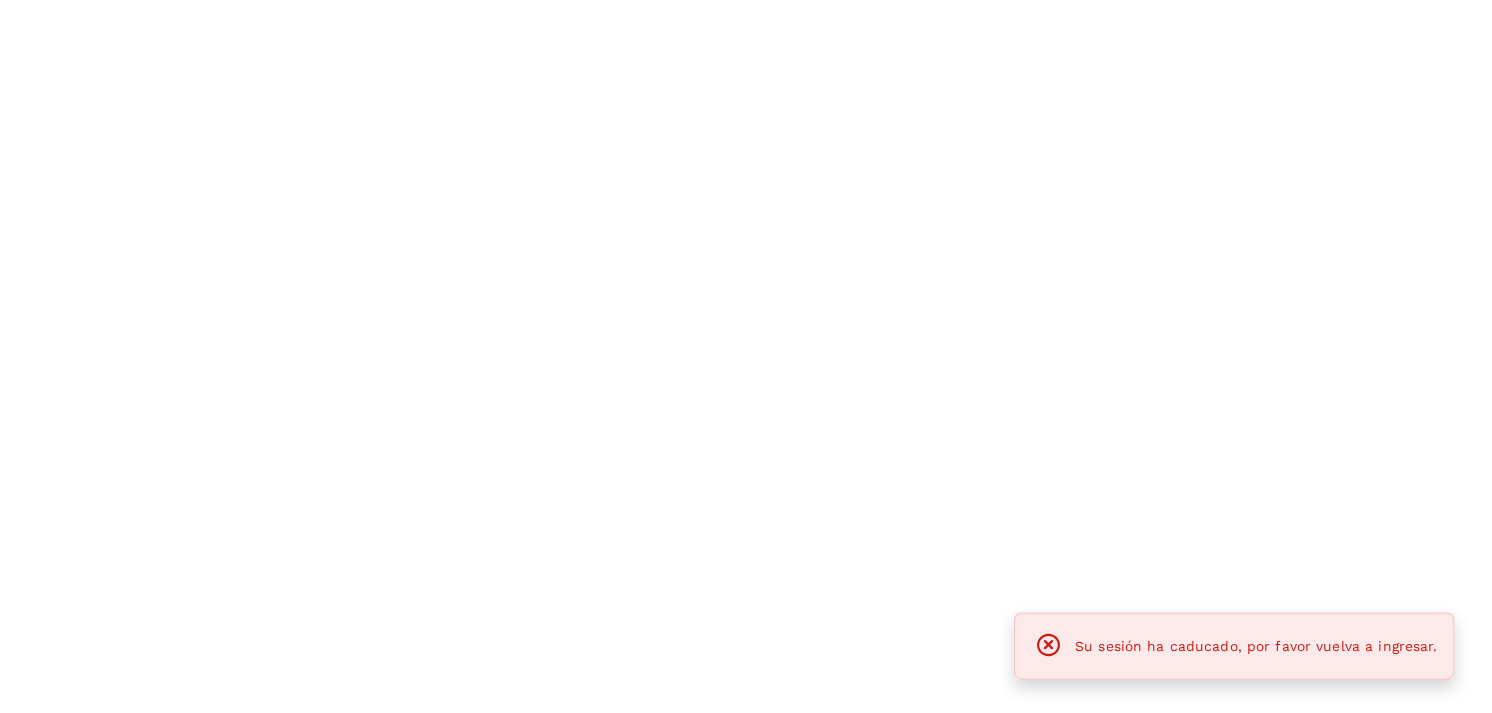 scroll, scrollTop: 0, scrollLeft: 0, axis: both 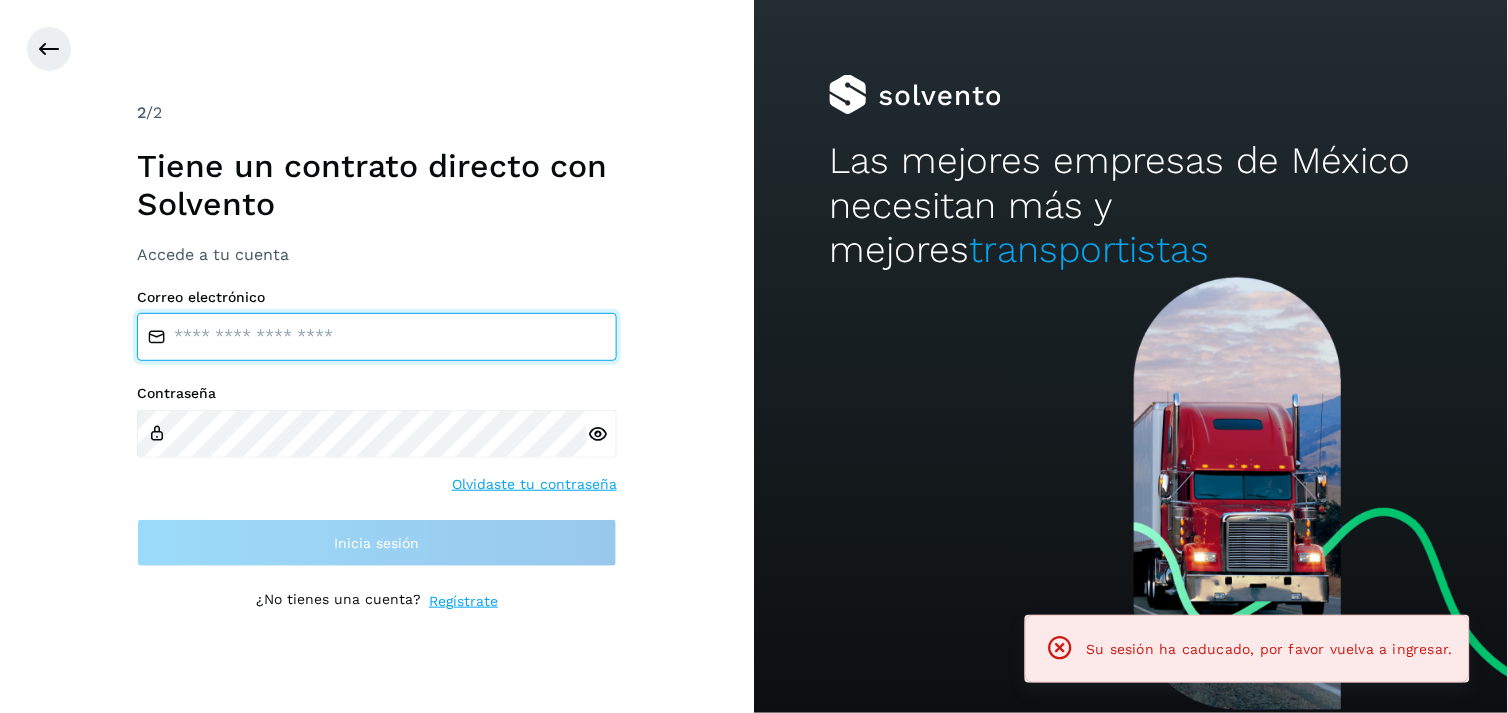 type on "**********" 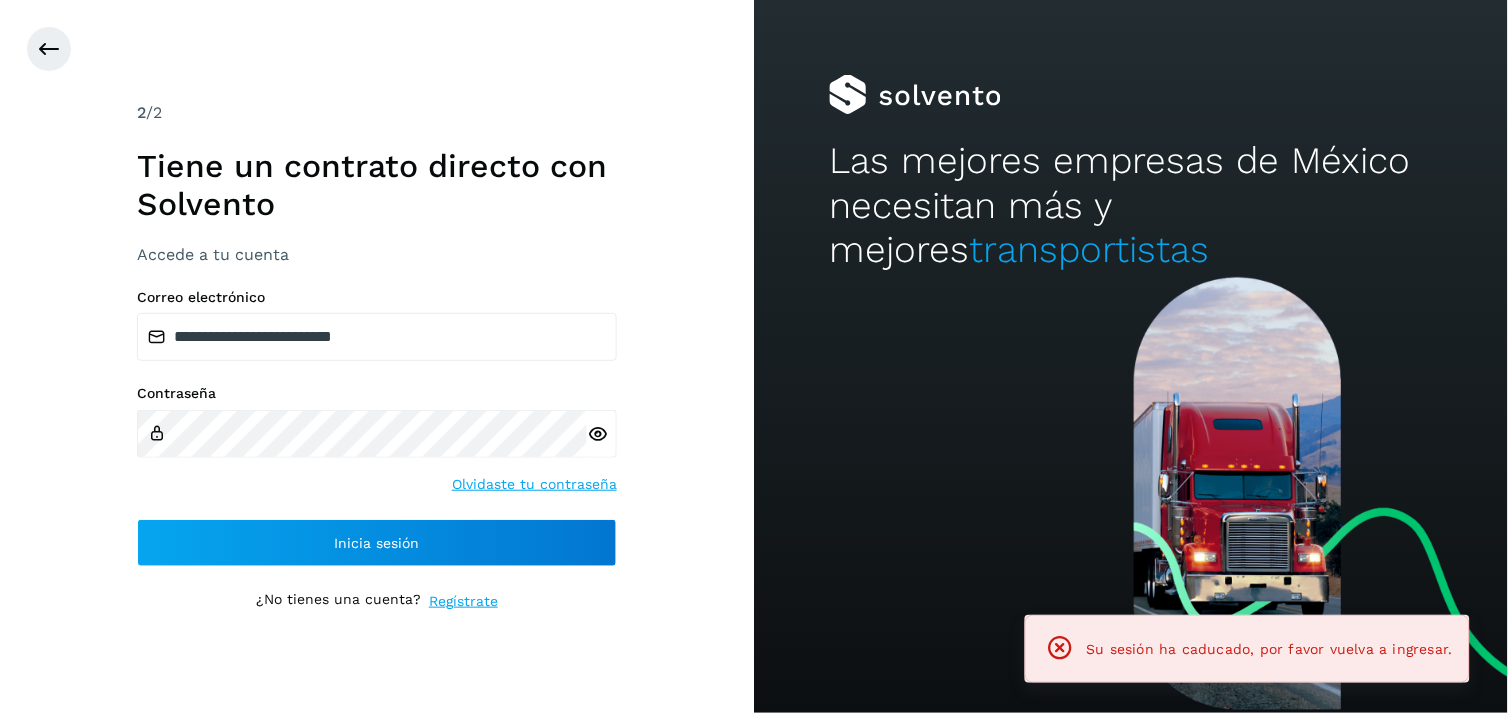 click on "**********" at bounding box center [377, 428] 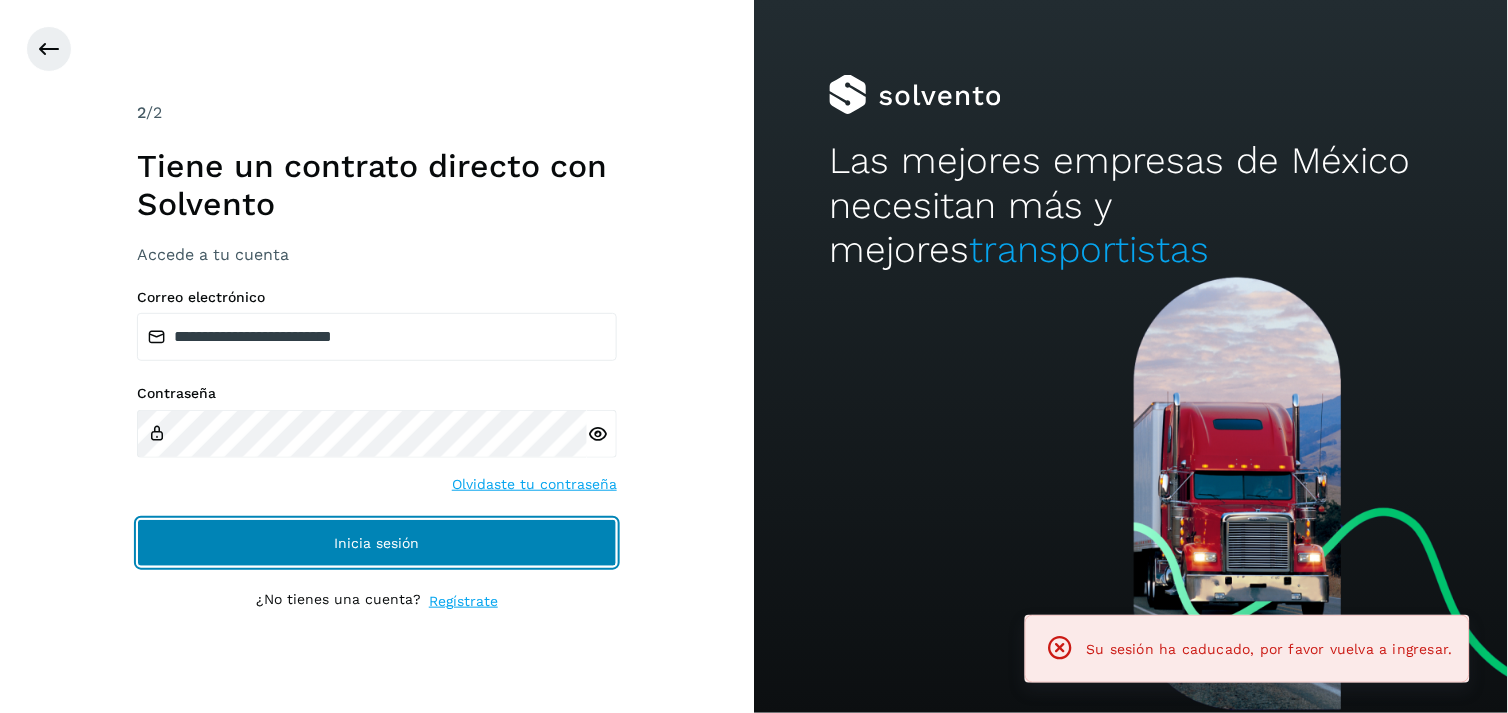 click on "Inicia sesión" at bounding box center (377, 543) 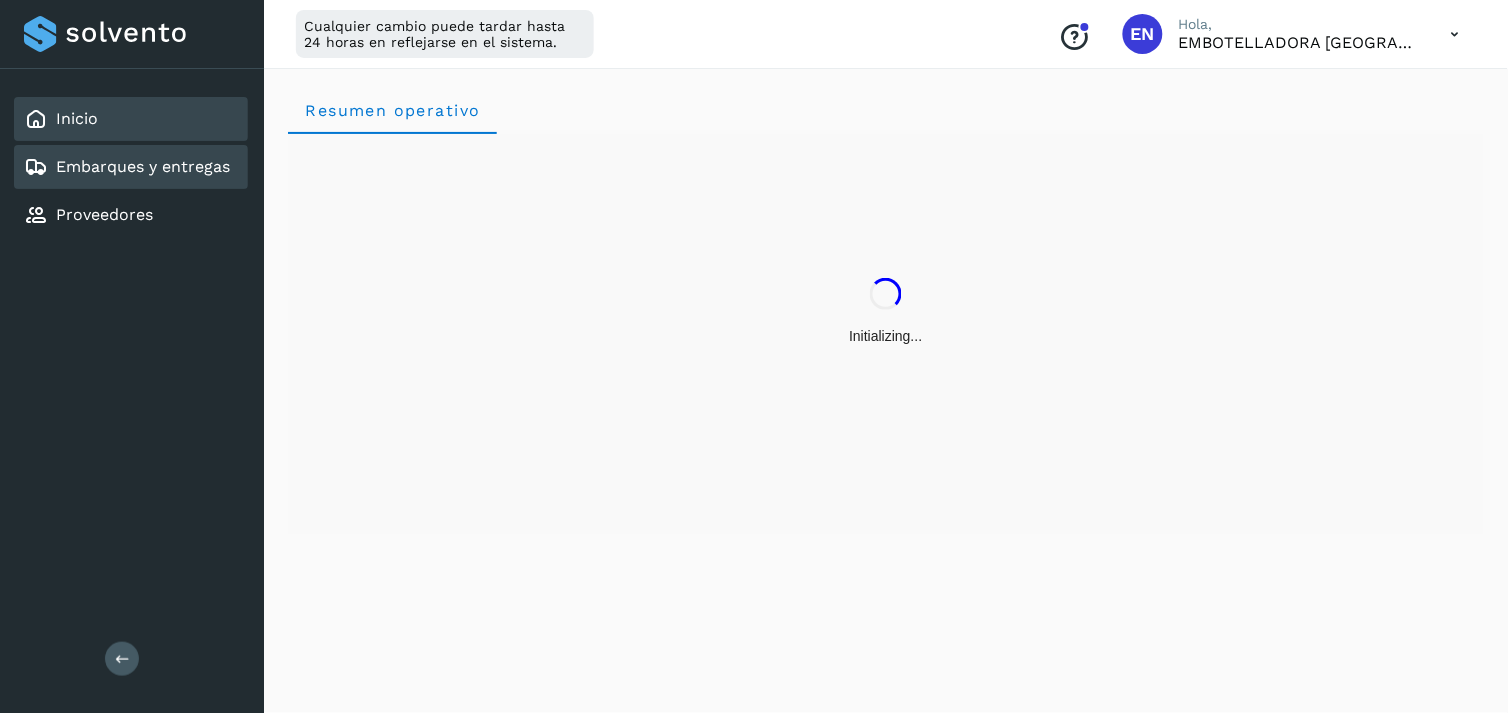 click on "Embarques y entregas" at bounding box center [143, 166] 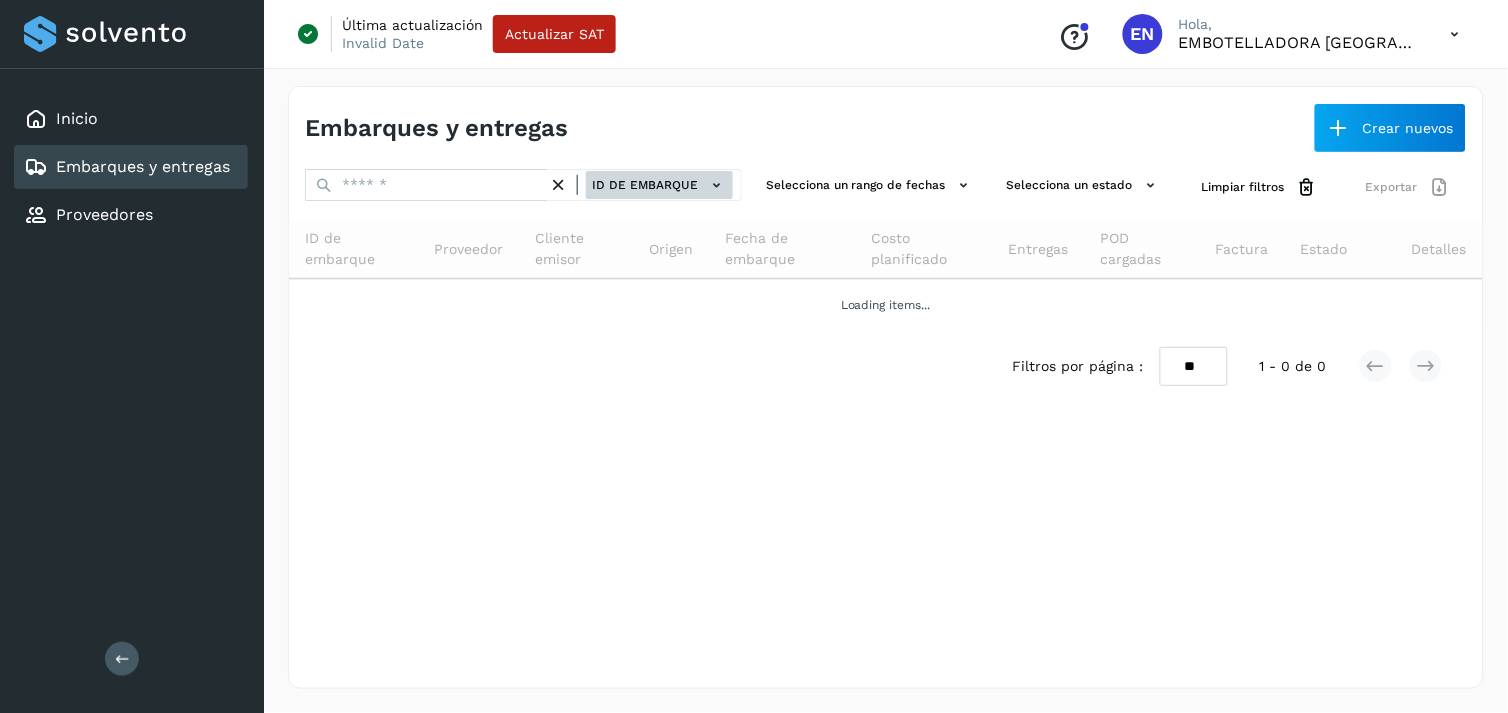 click on "ID de embarque" 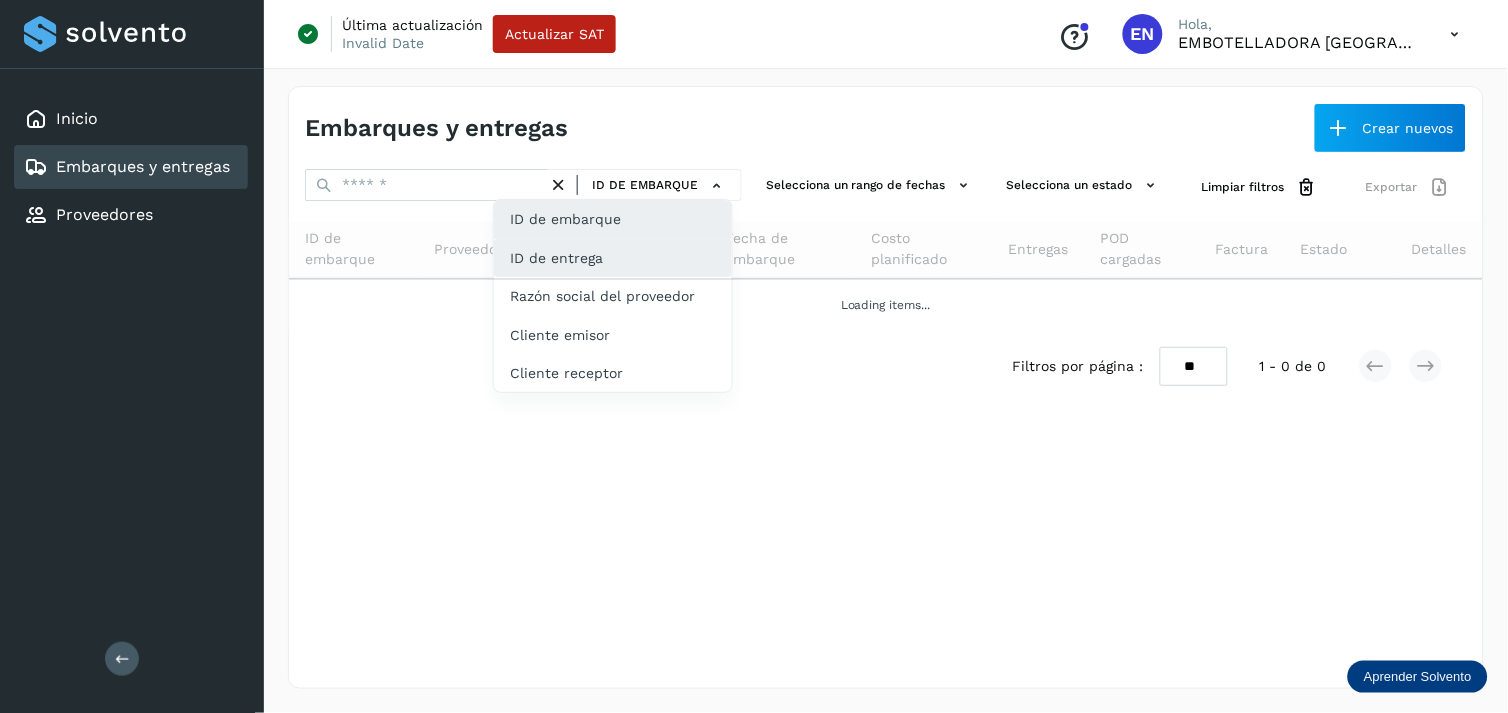 click on "ID de entrega" 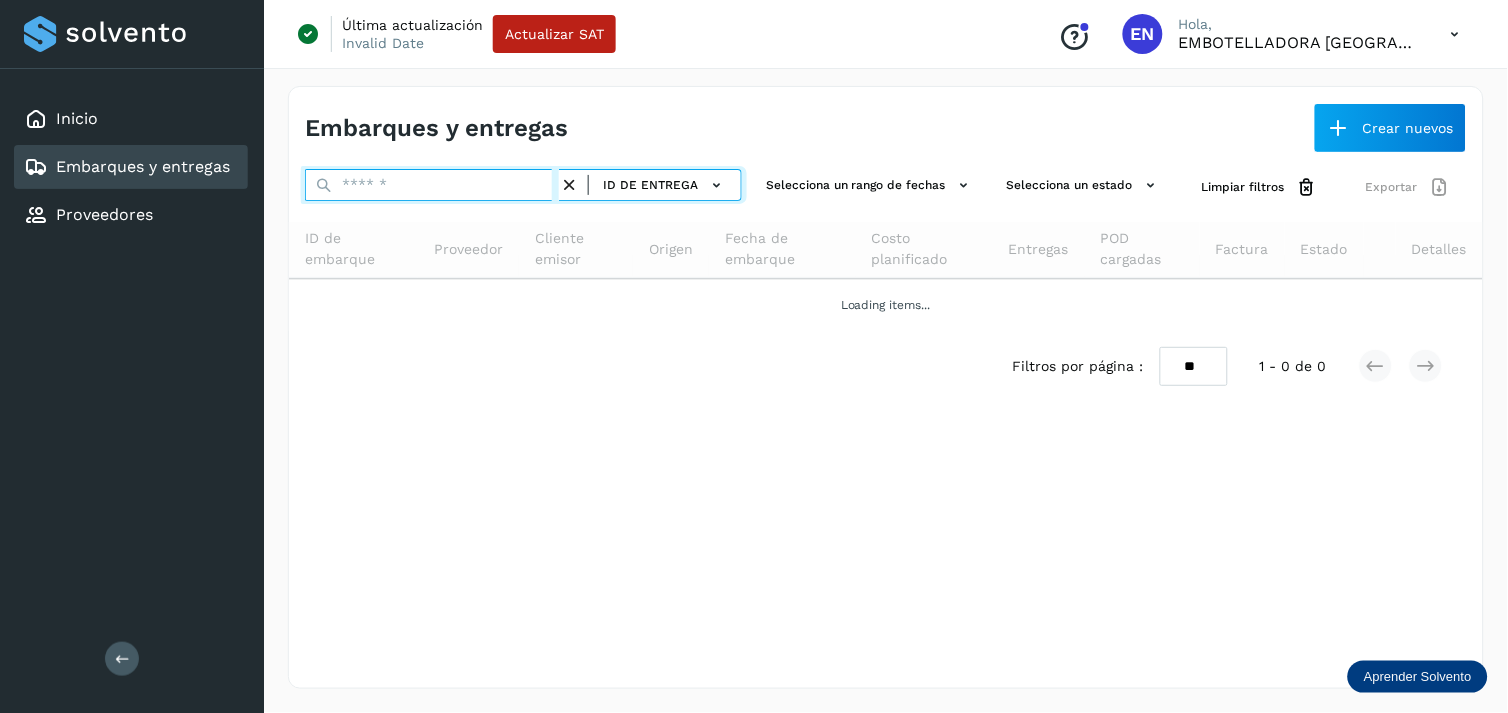 click at bounding box center [432, 185] 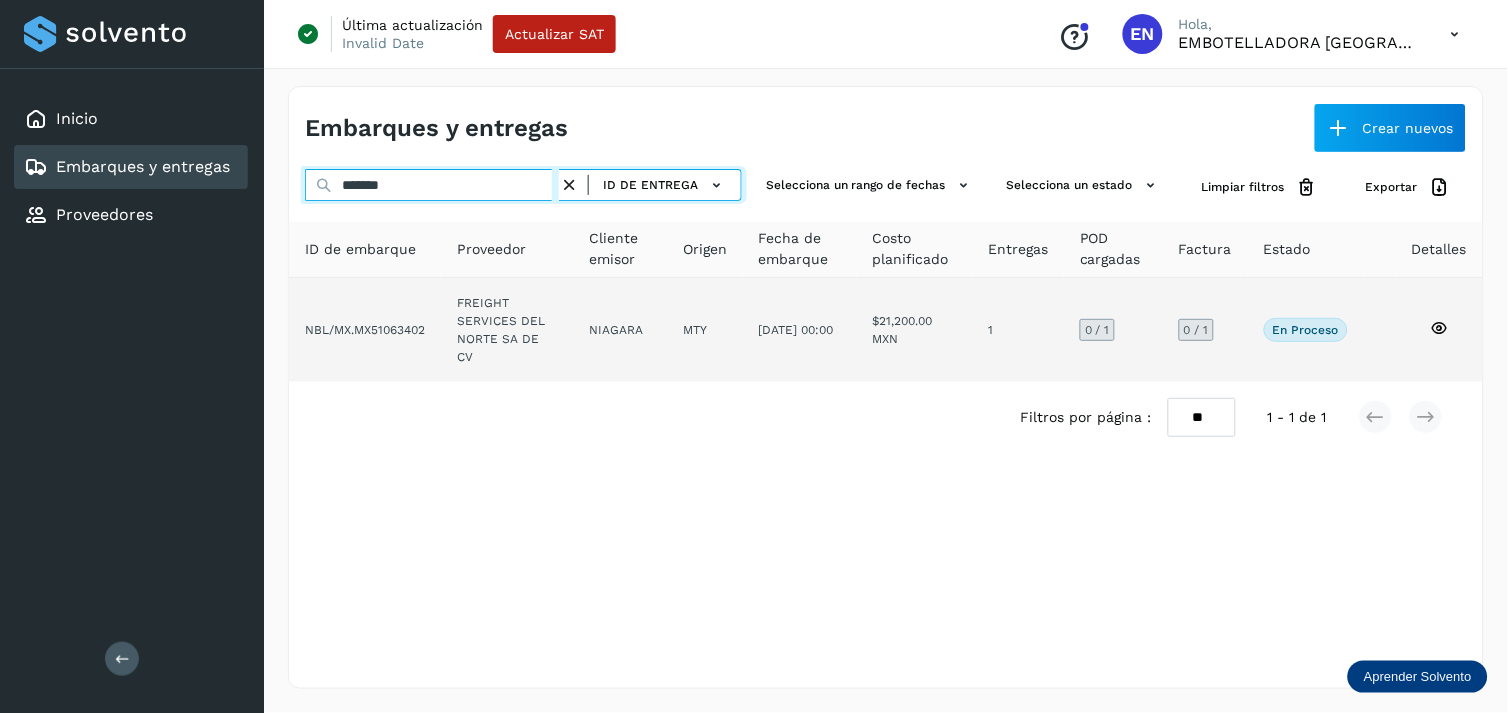 type on "*******" 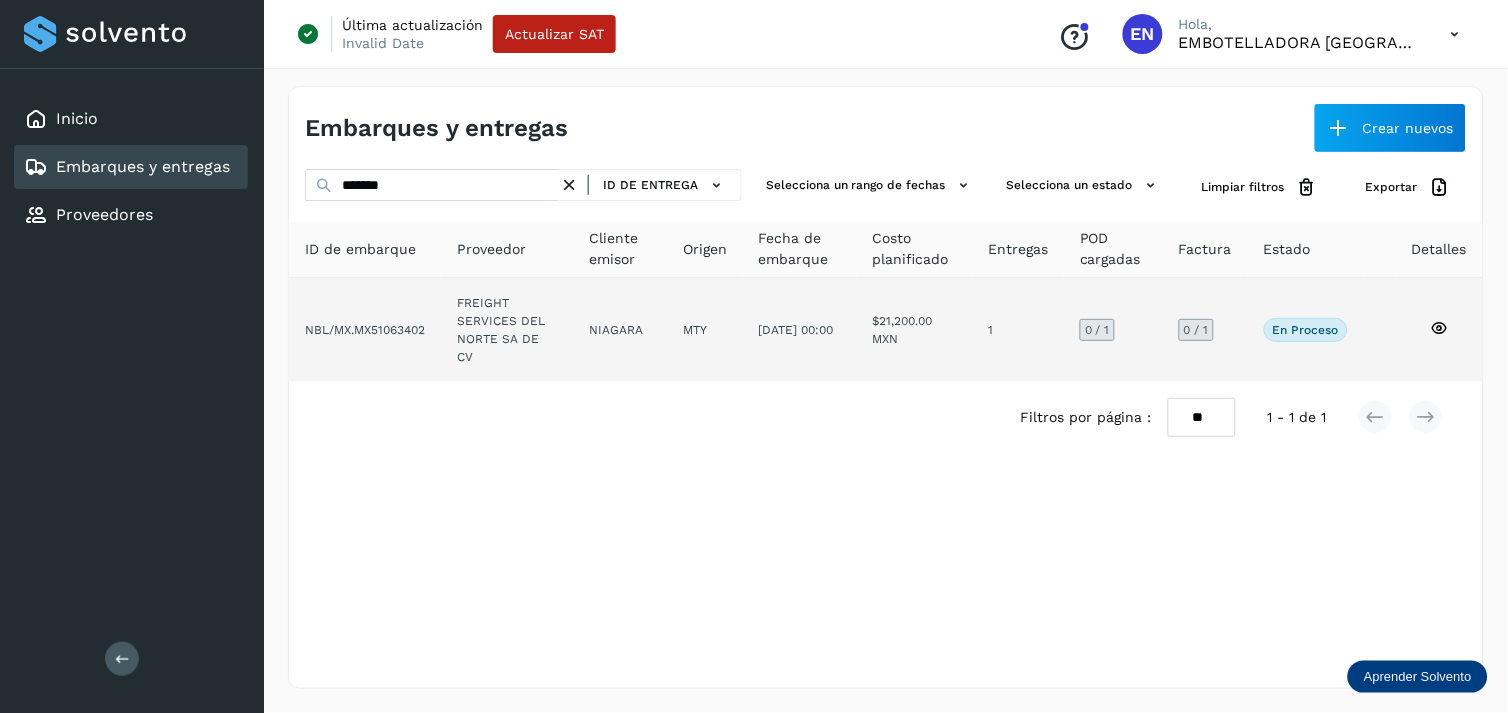click on "NIAGARA" 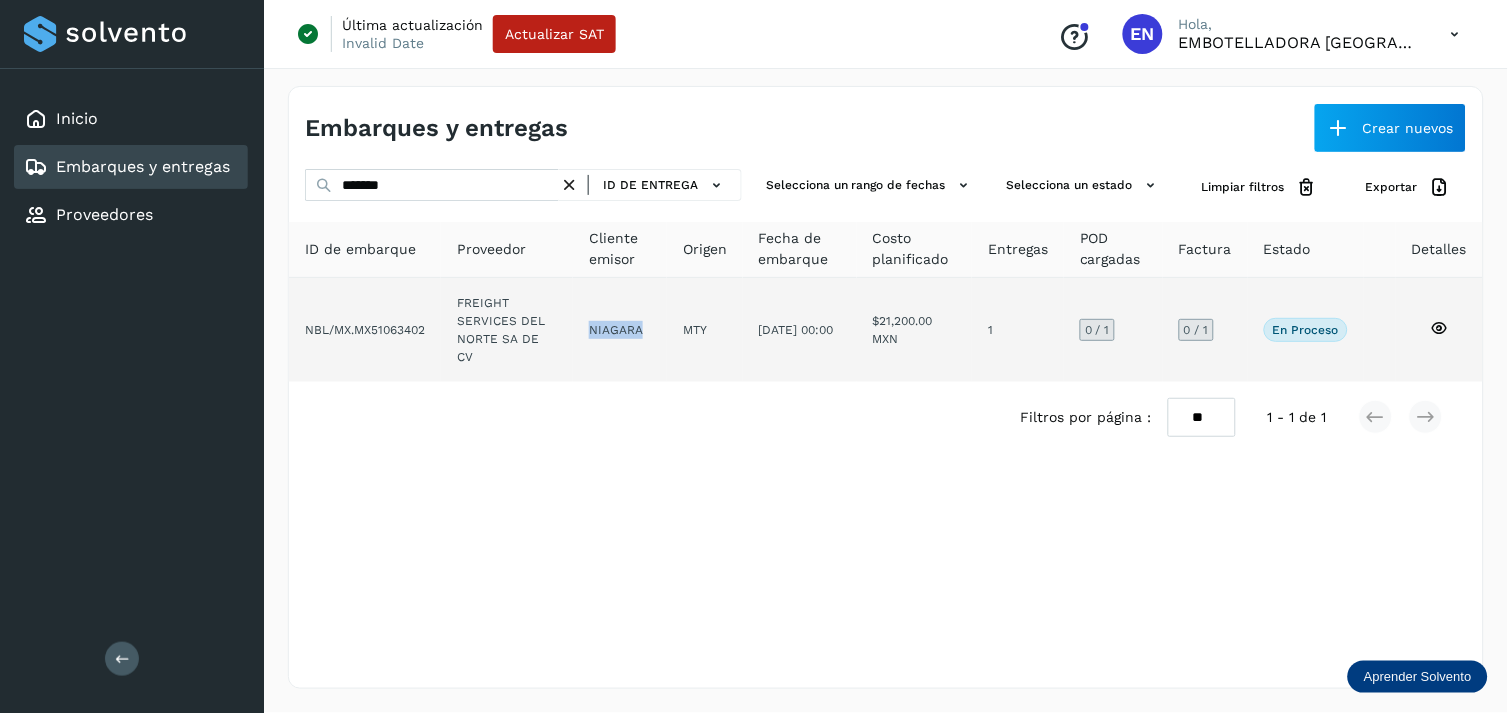 click on "NIAGARA" 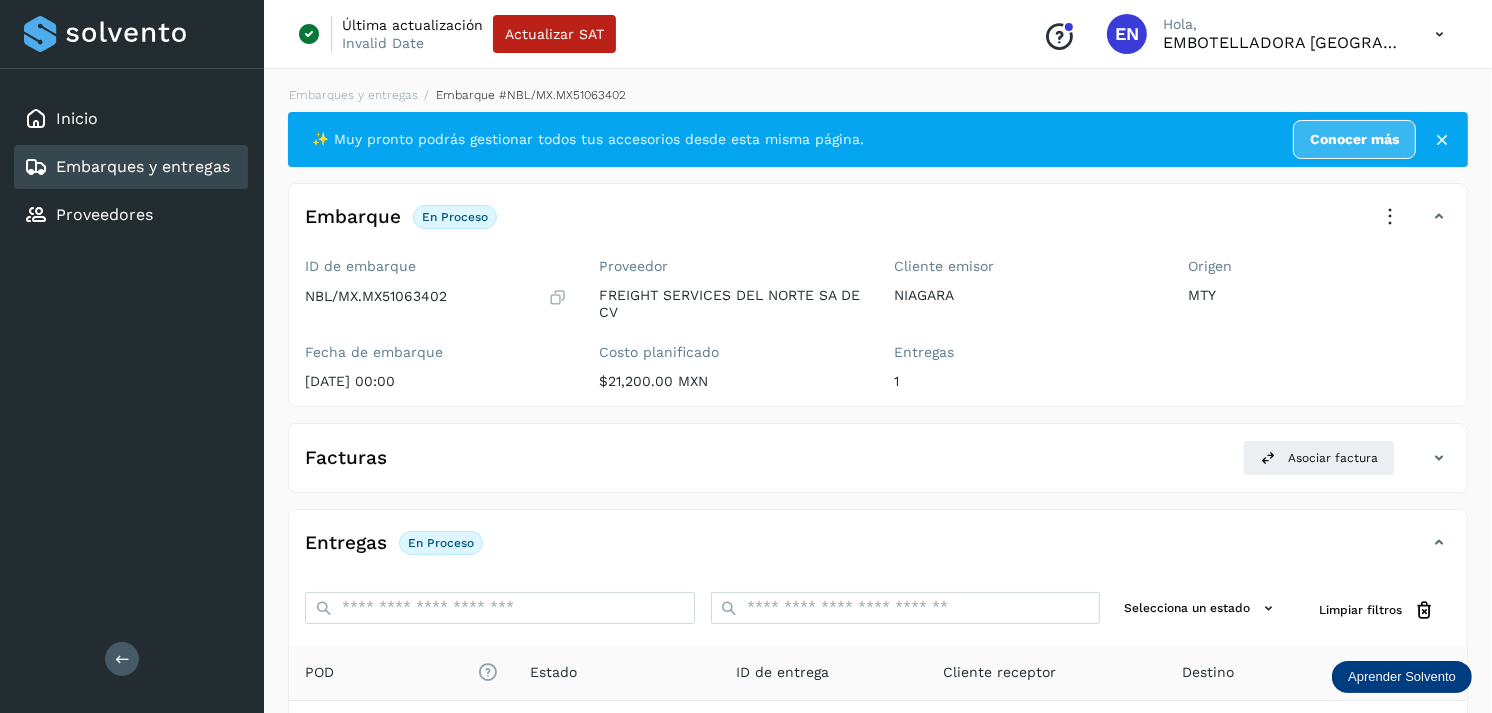 scroll, scrollTop: 256, scrollLeft: 0, axis: vertical 